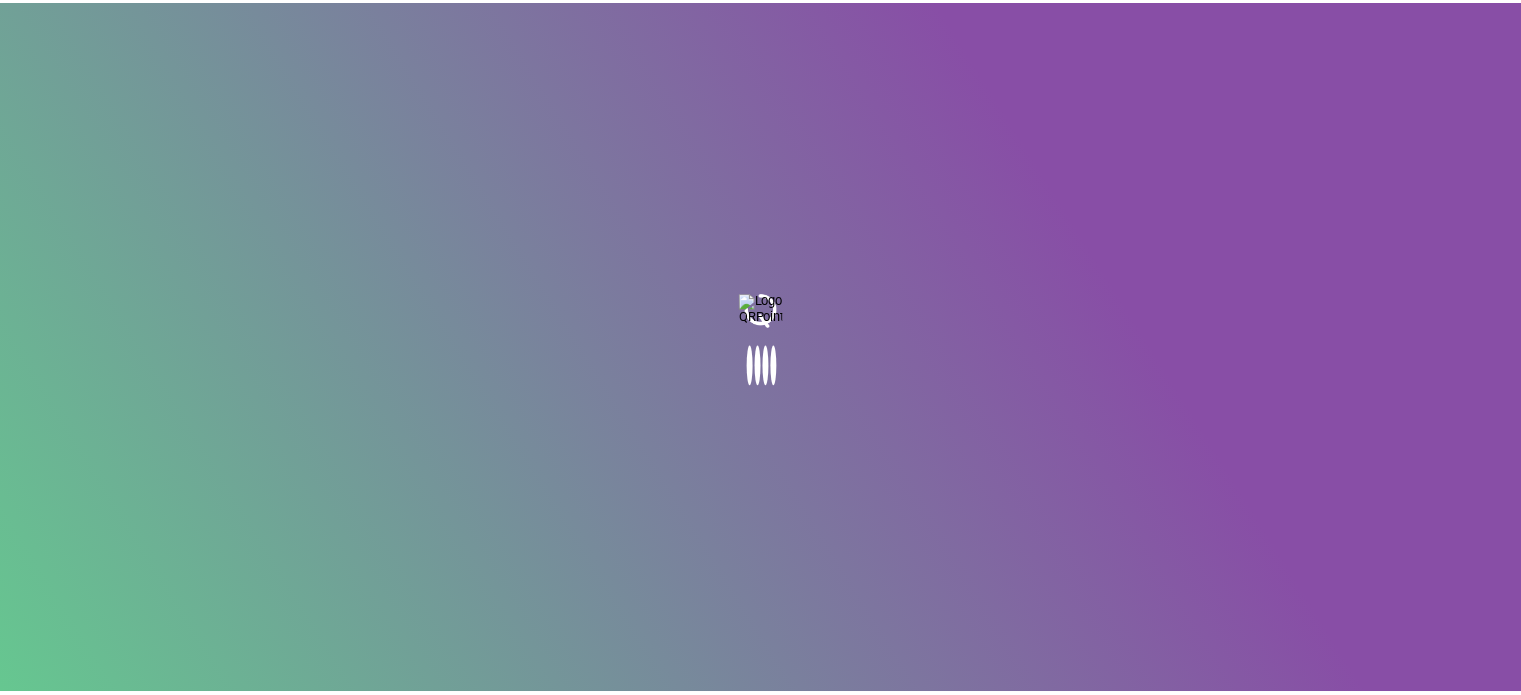 scroll, scrollTop: 0, scrollLeft: 0, axis: both 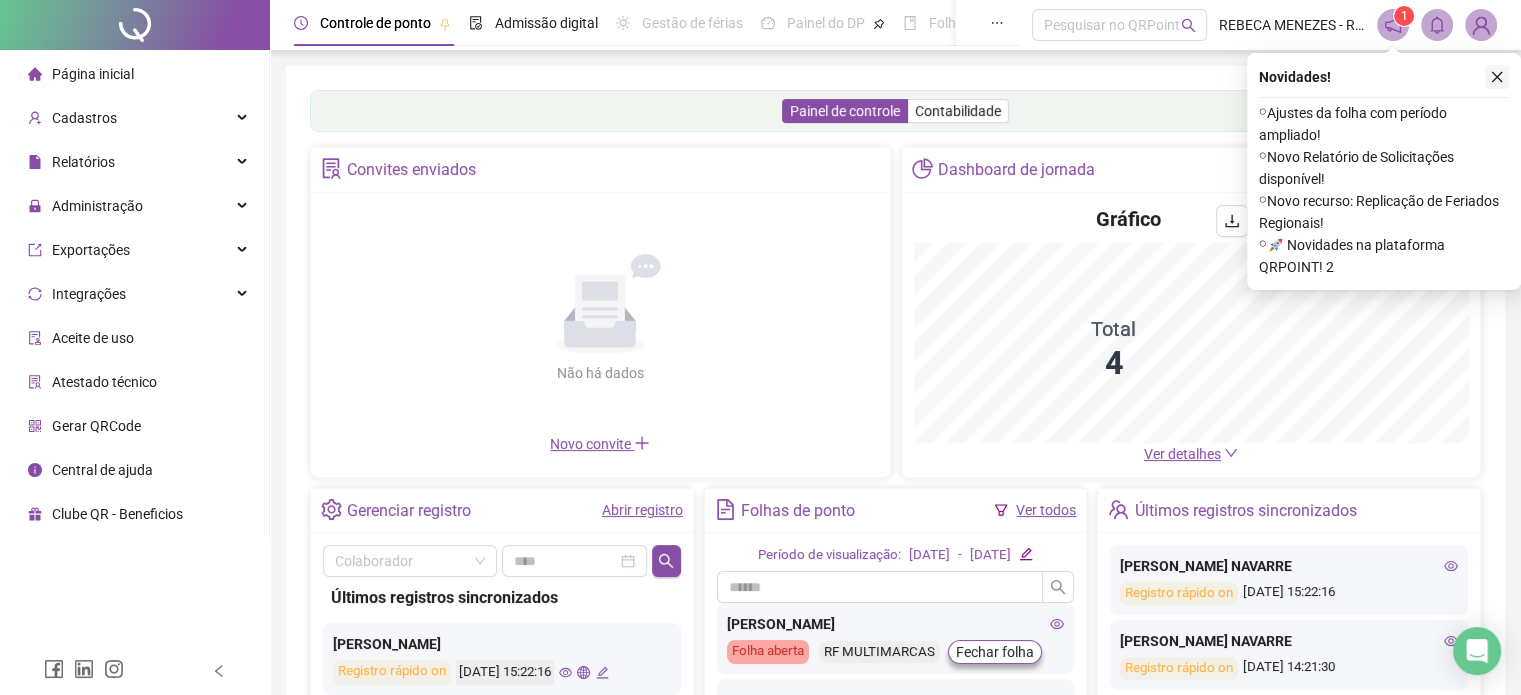 click 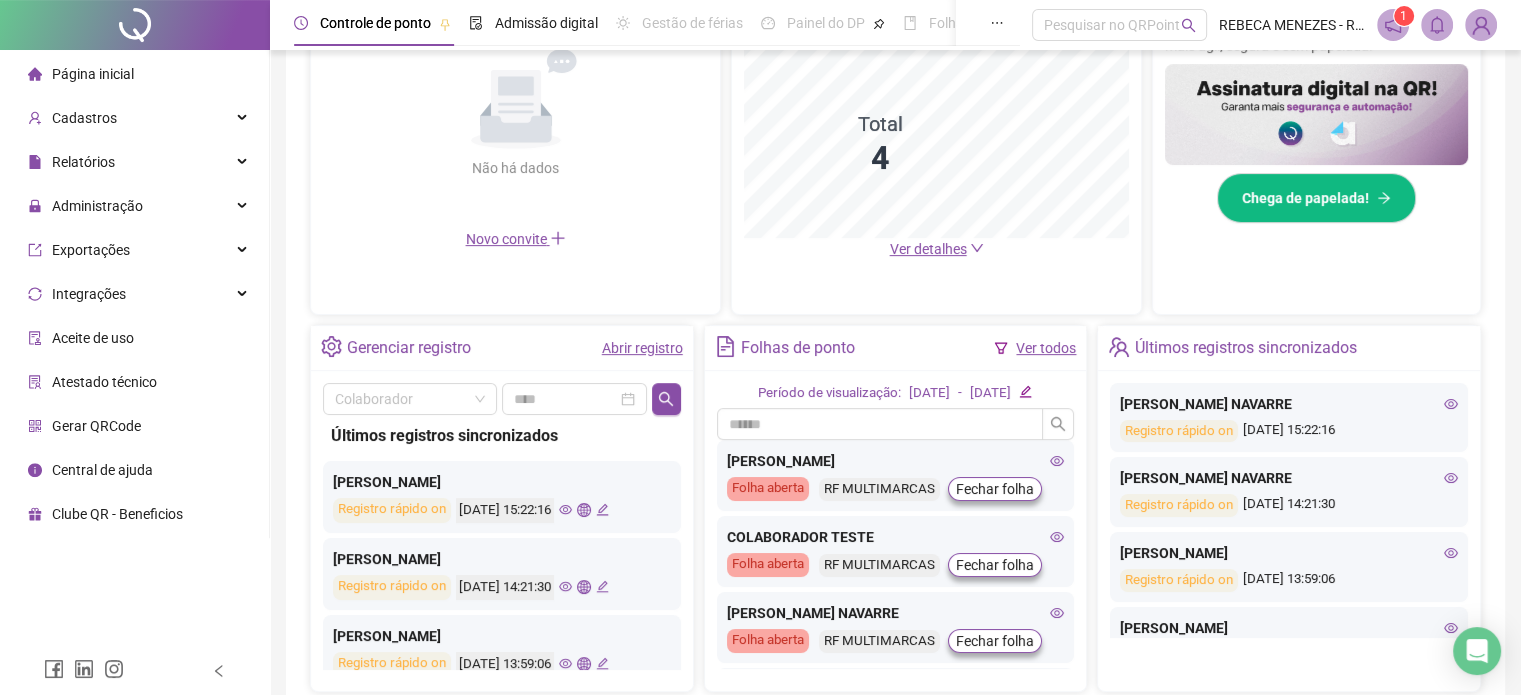 scroll, scrollTop: 0, scrollLeft: 0, axis: both 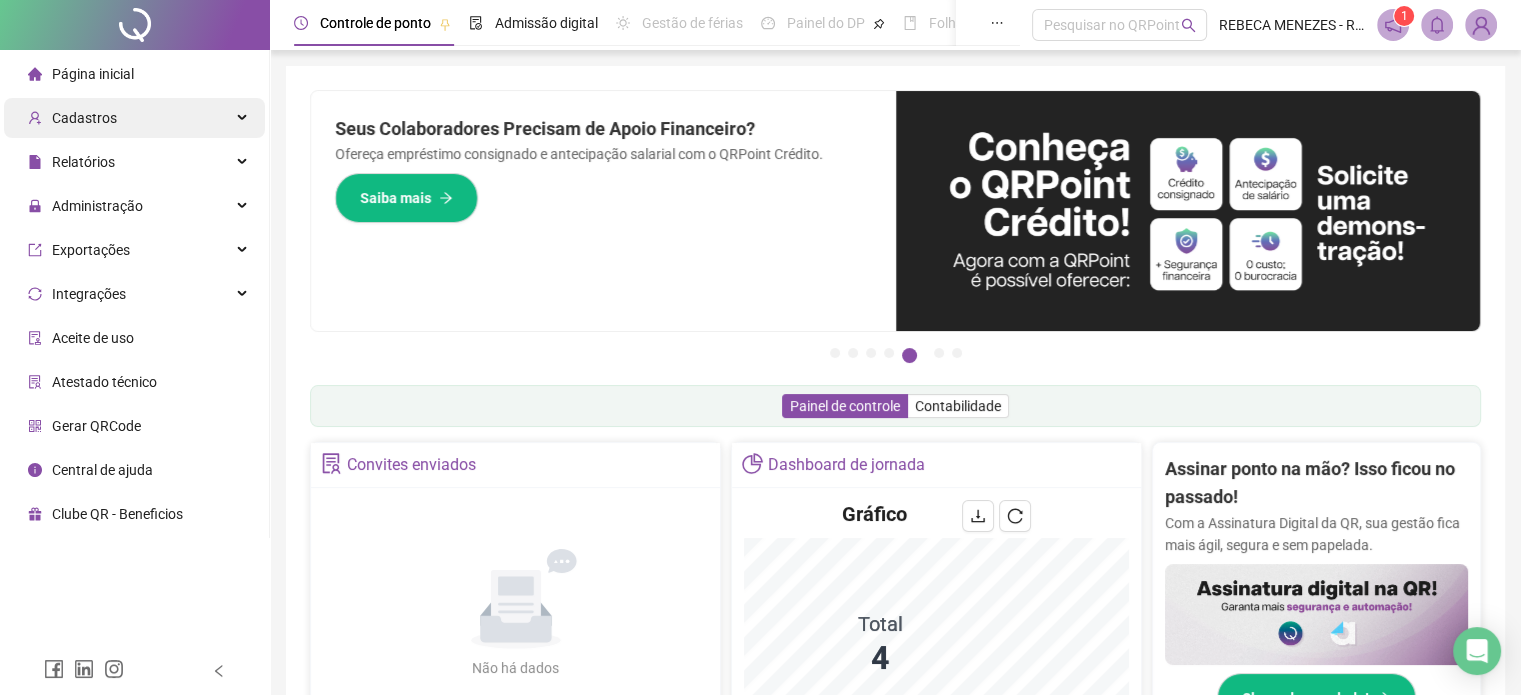 click on "Cadastros" at bounding box center [84, 118] 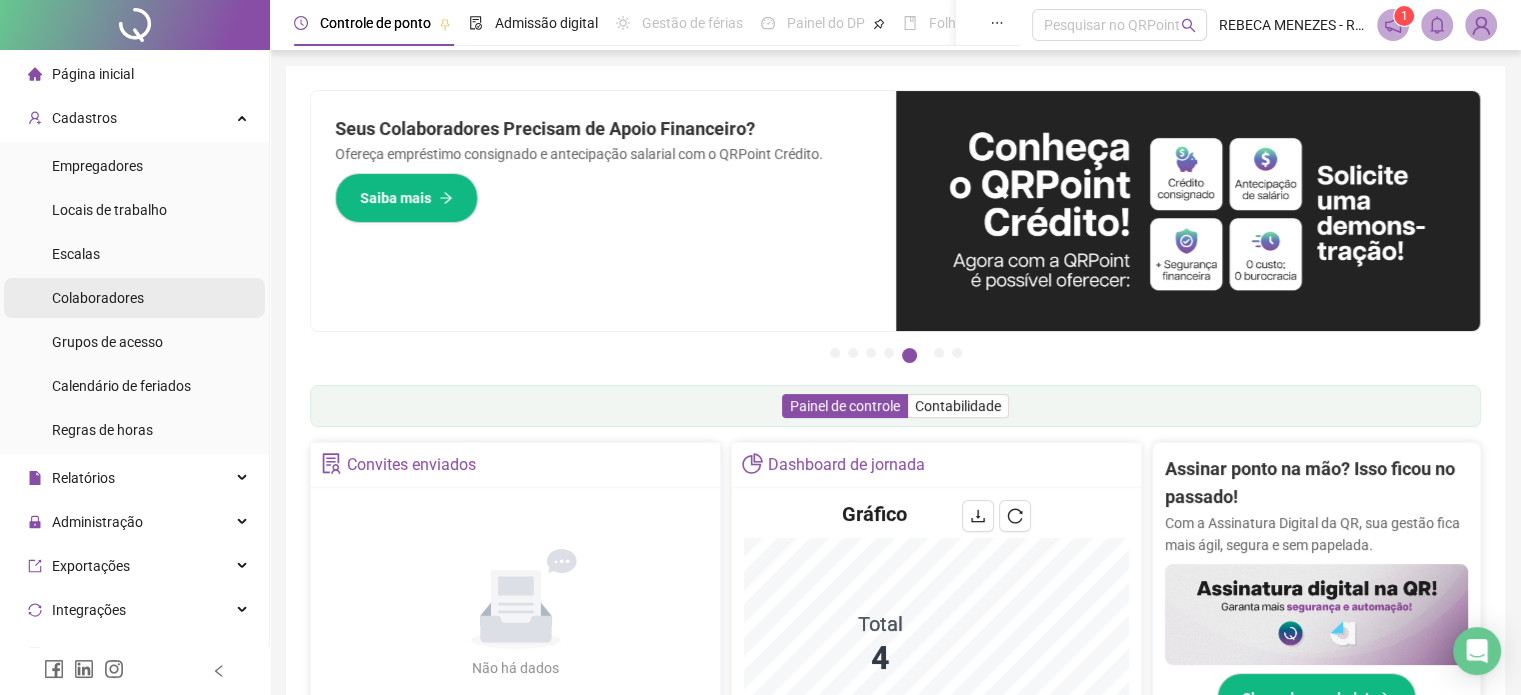 click on "Colaboradores" at bounding box center (98, 298) 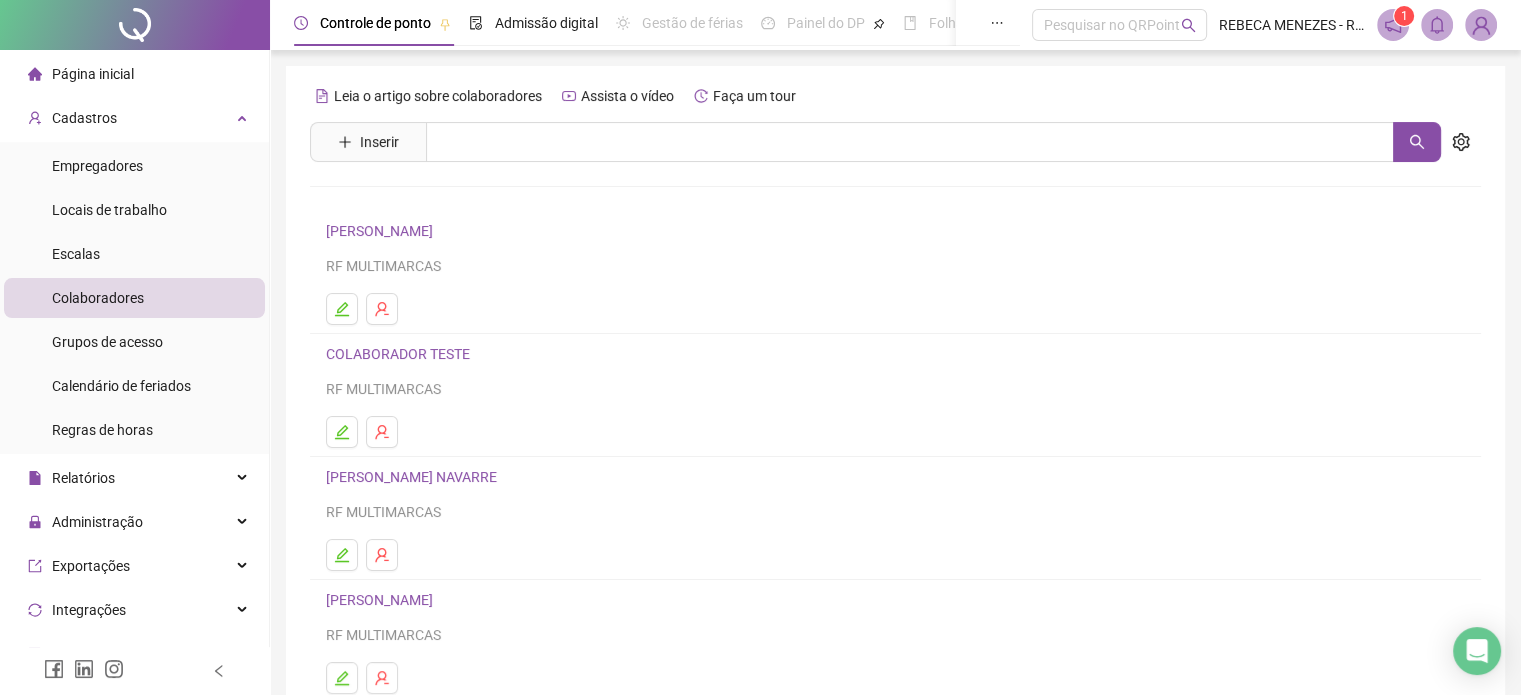 click on "[PERSON_NAME]" at bounding box center [382, 231] 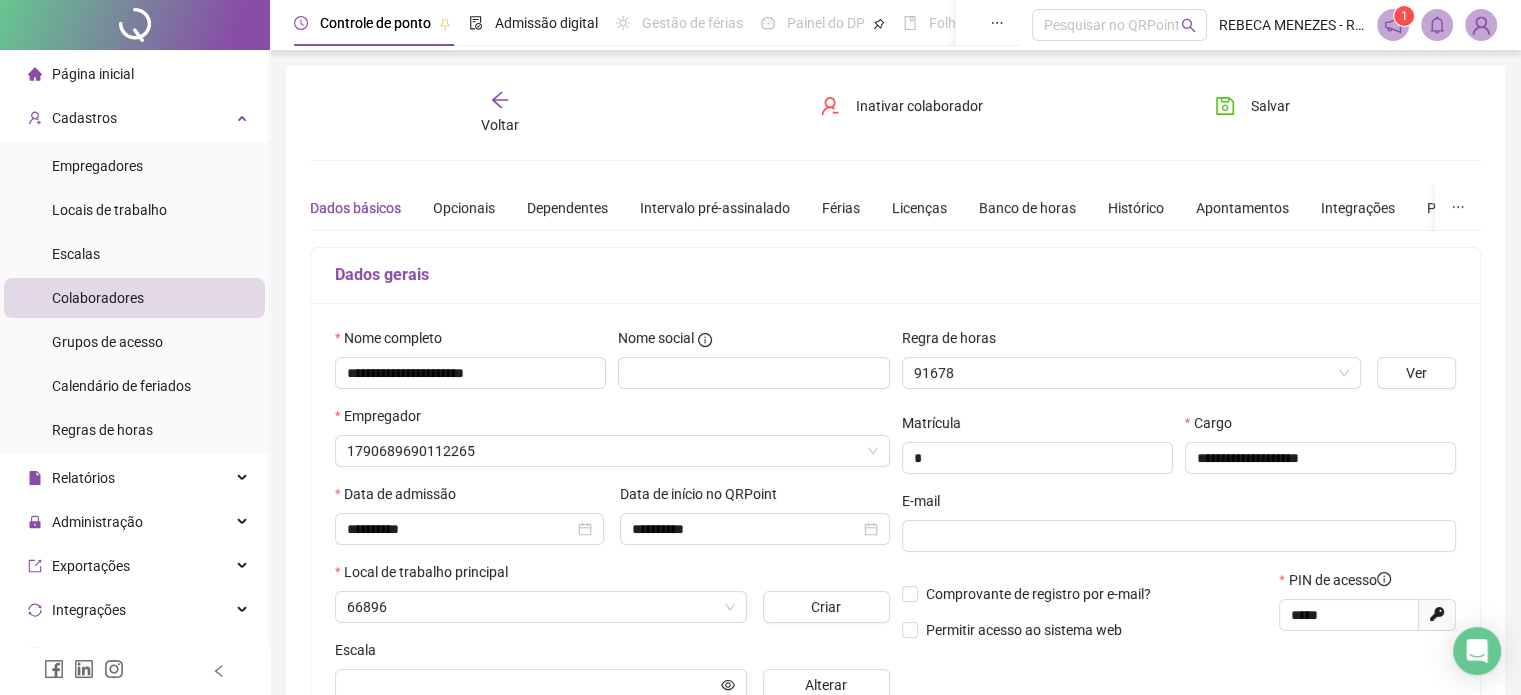 type on "**********" 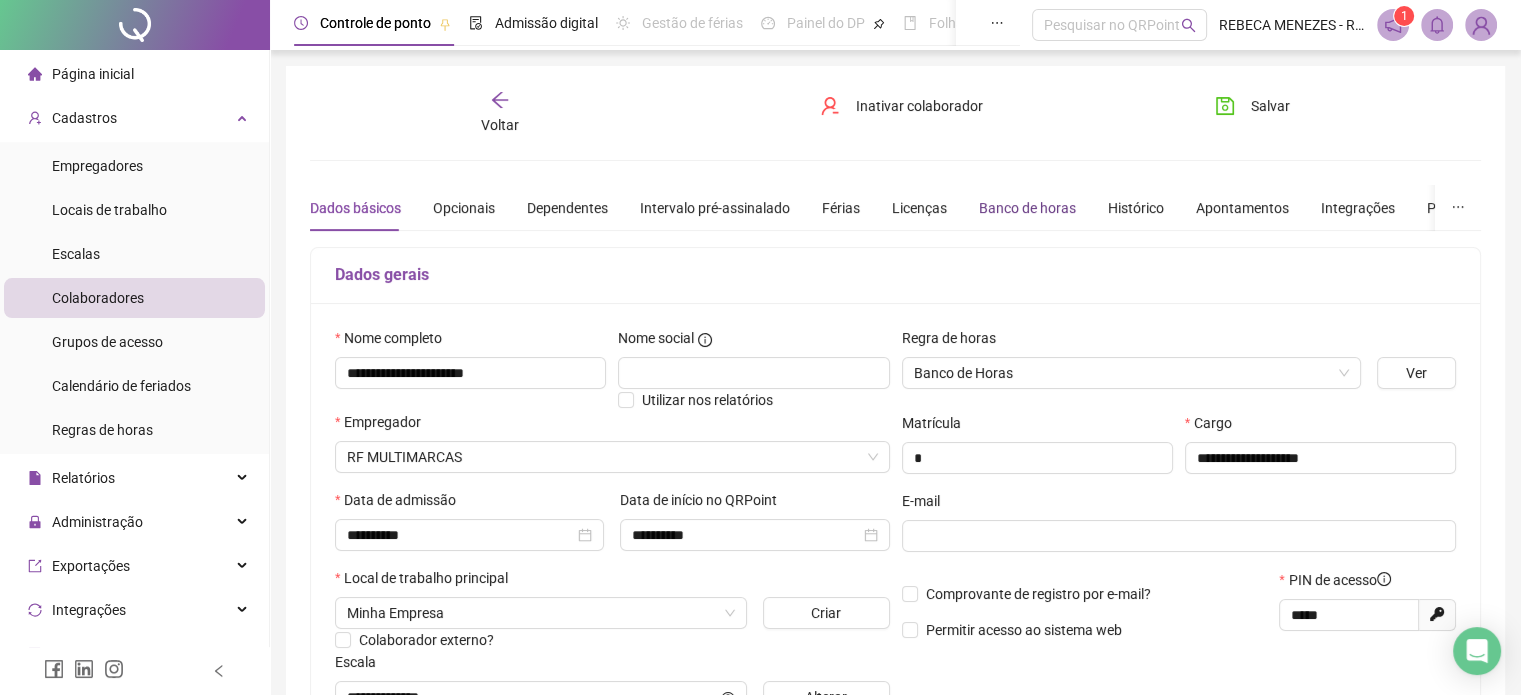 click on "Banco de horas" at bounding box center (1027, 208) 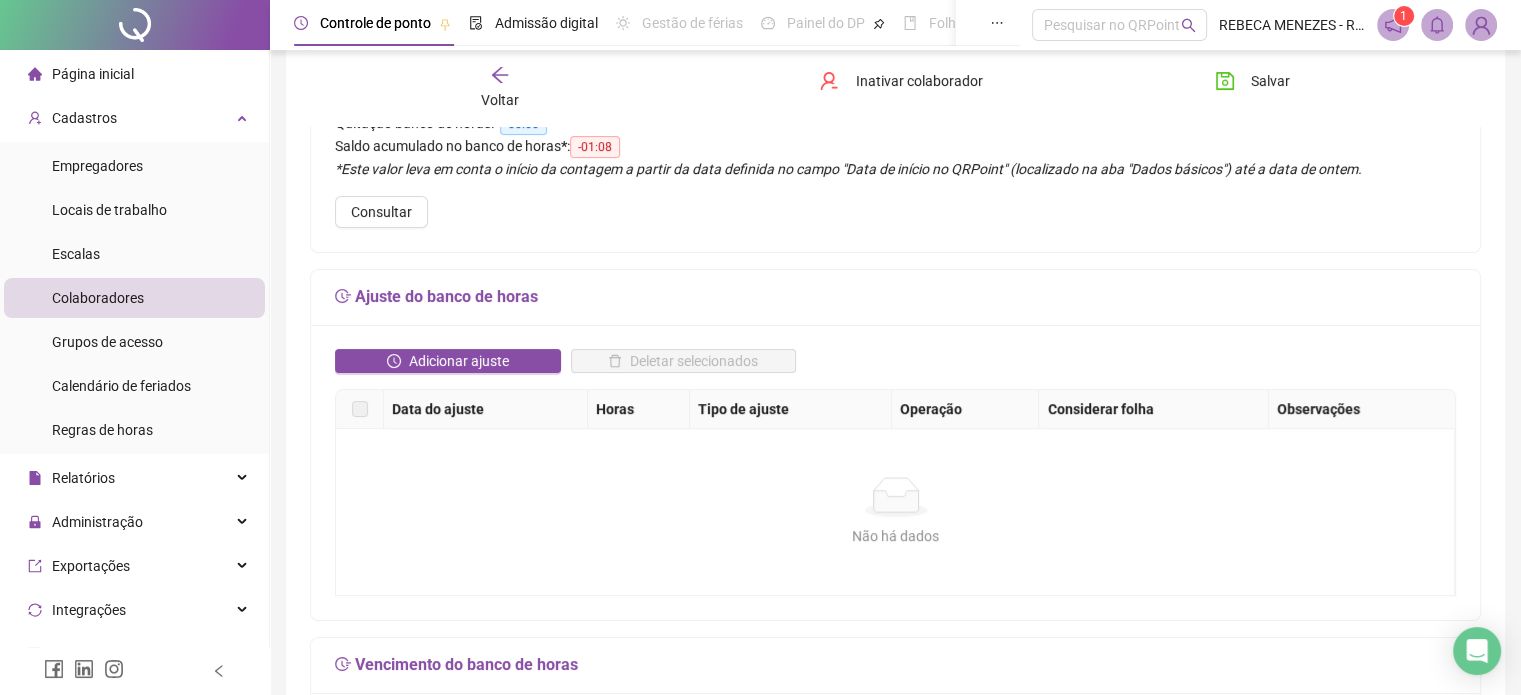 scroll, scrollTop: 100, scrollLeft: 0, axis: vertical 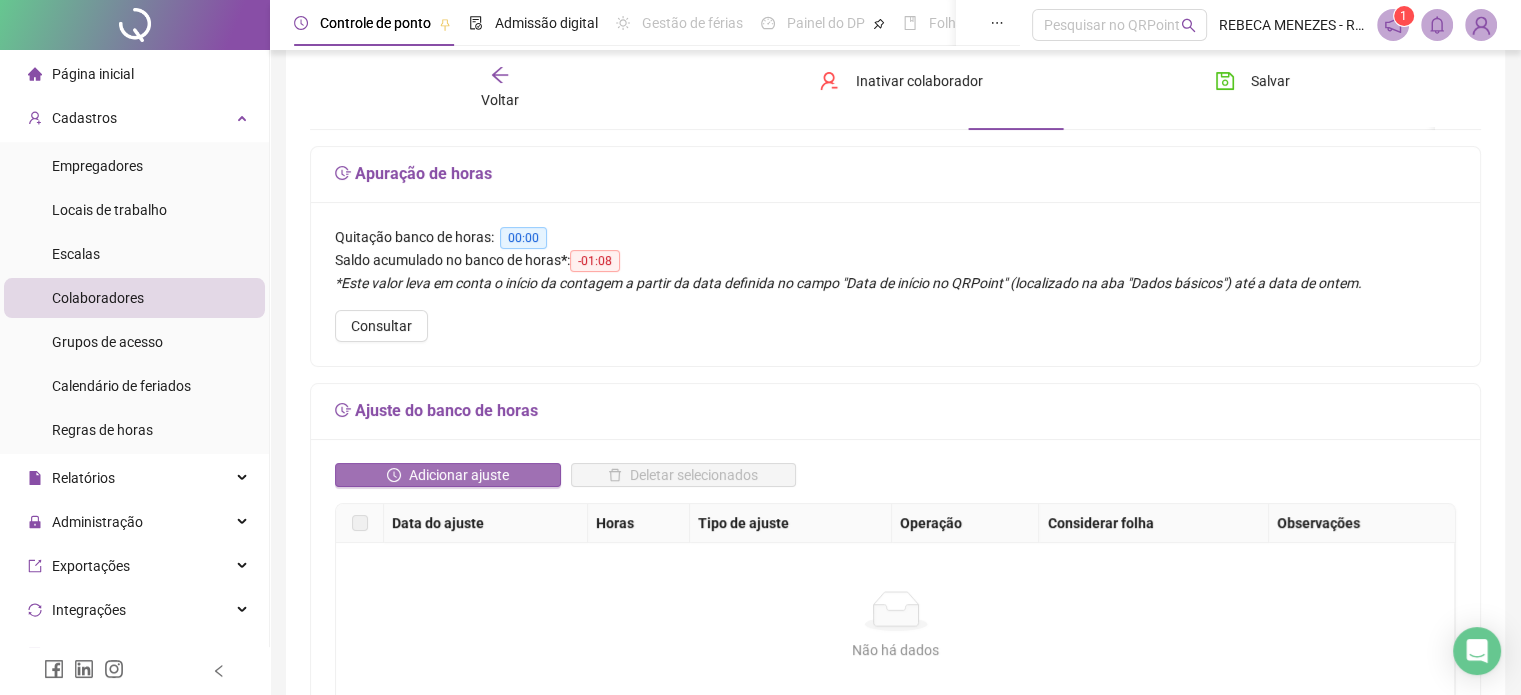 click on "Adicionar ajuste" at bounding box center (459, 475) 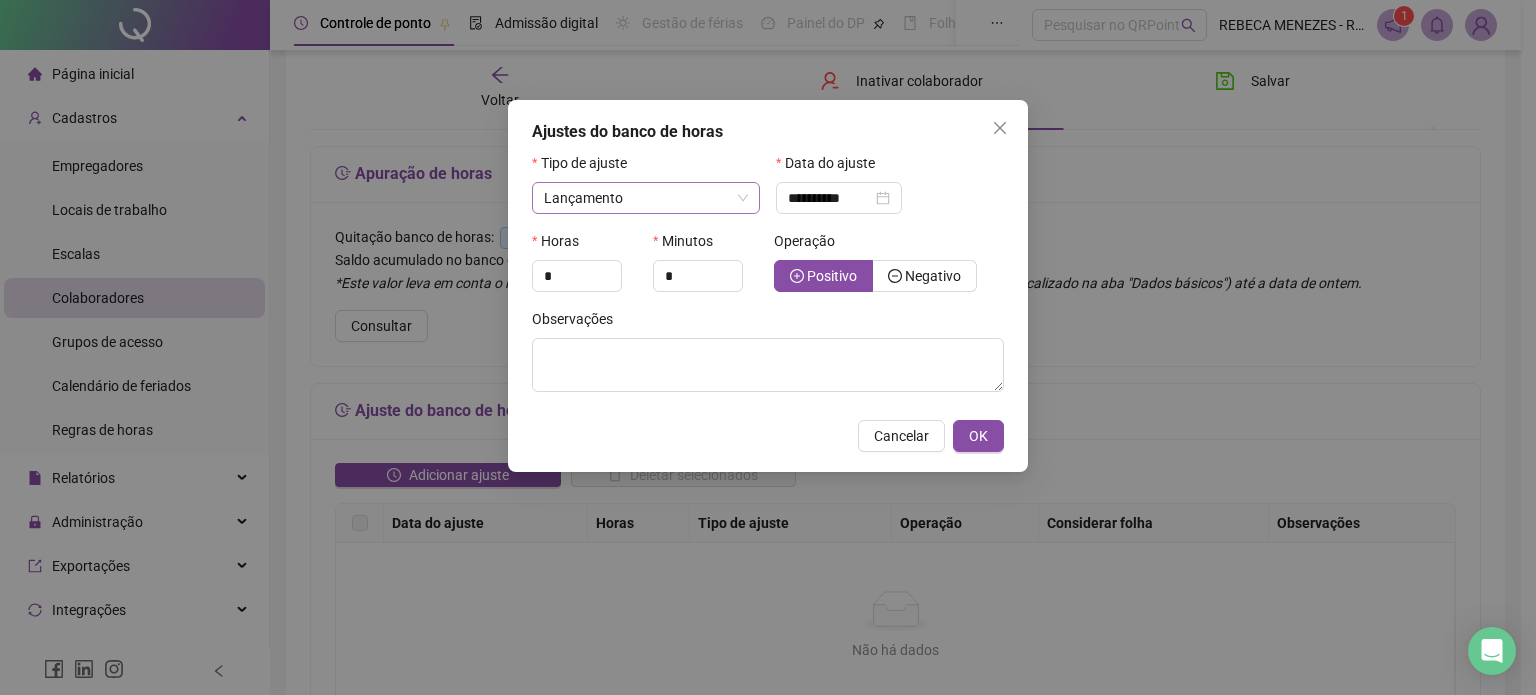 click on "Lançamento" at bounding box center [646, 198] 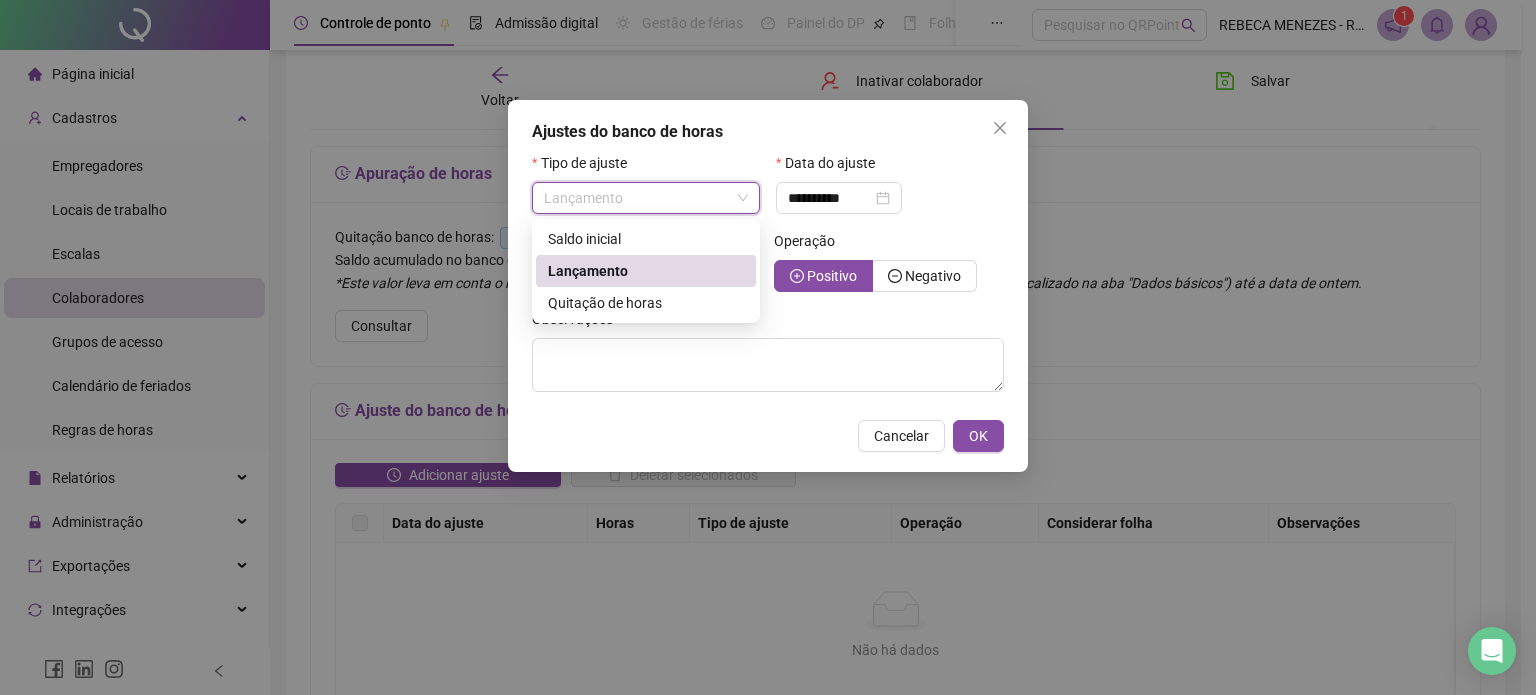 click on "Lançamento" at bounding box center [646, 198] 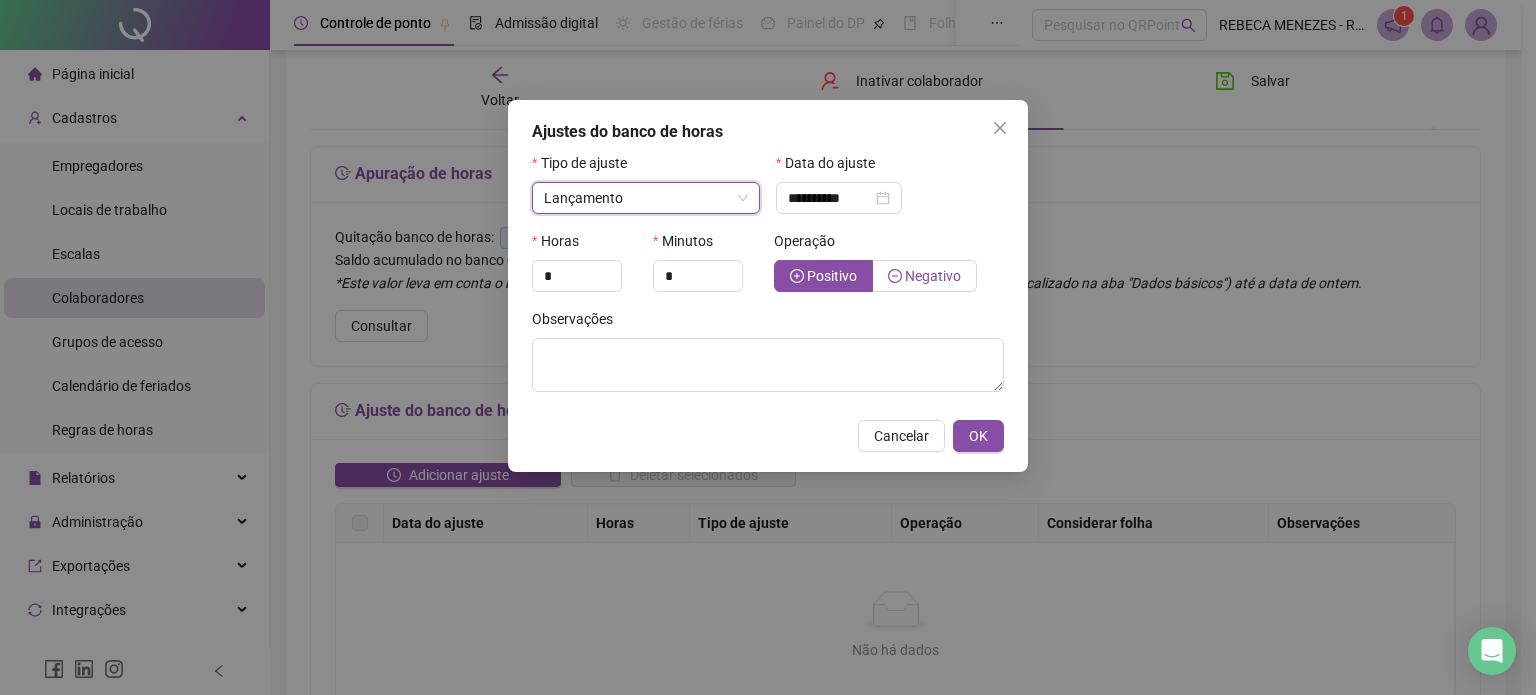 click on "Negativo" at bounding box center [933, 276] 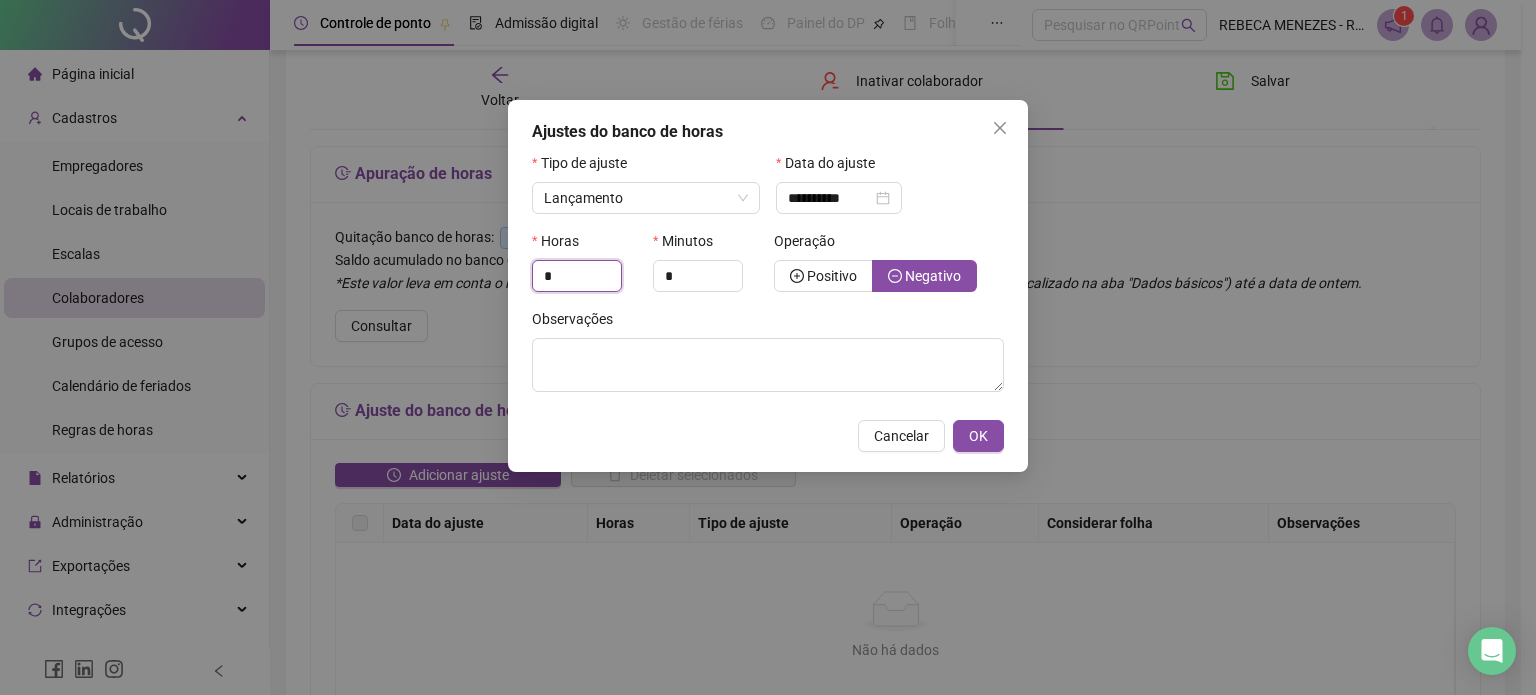 drag, startPoint x: 566, startPoint y: 270, endPoint x: 496, endPoint y: 256, distance: 71.38628 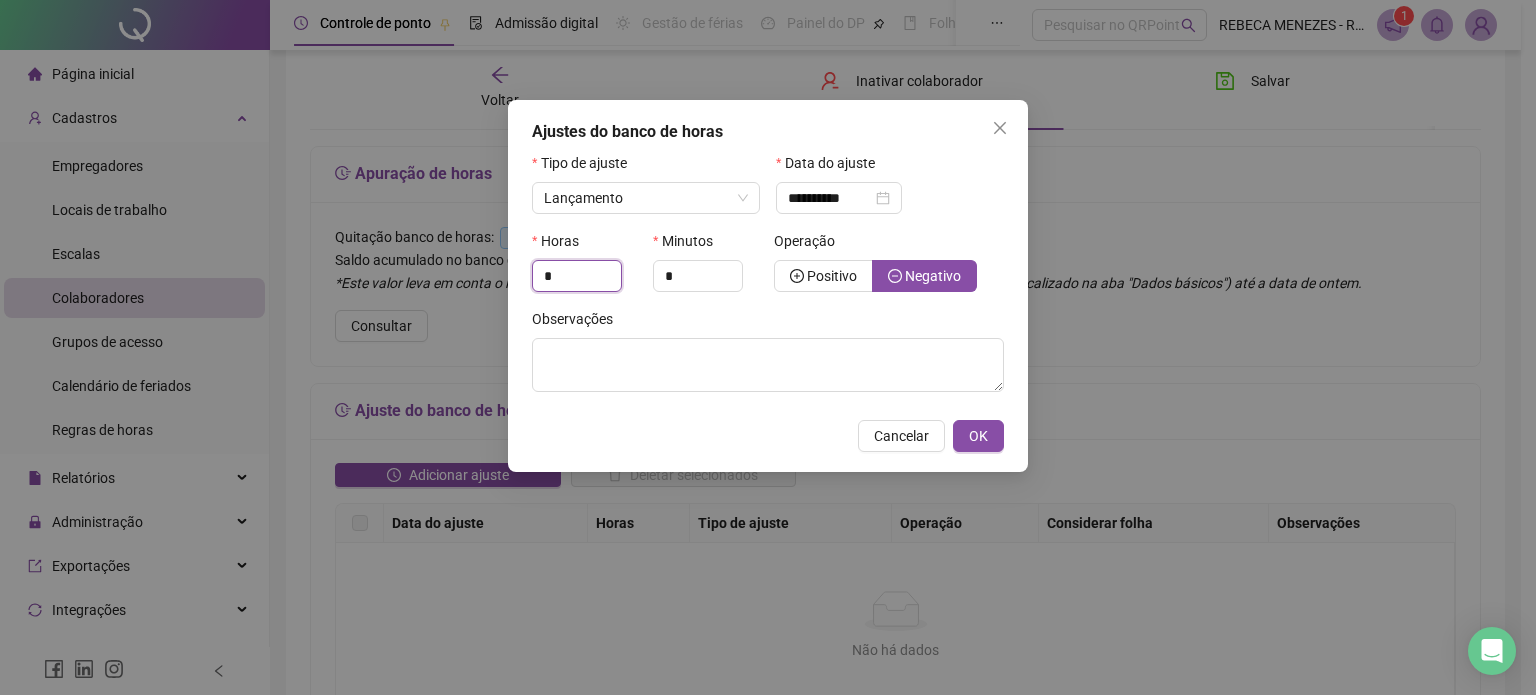 type on "*" 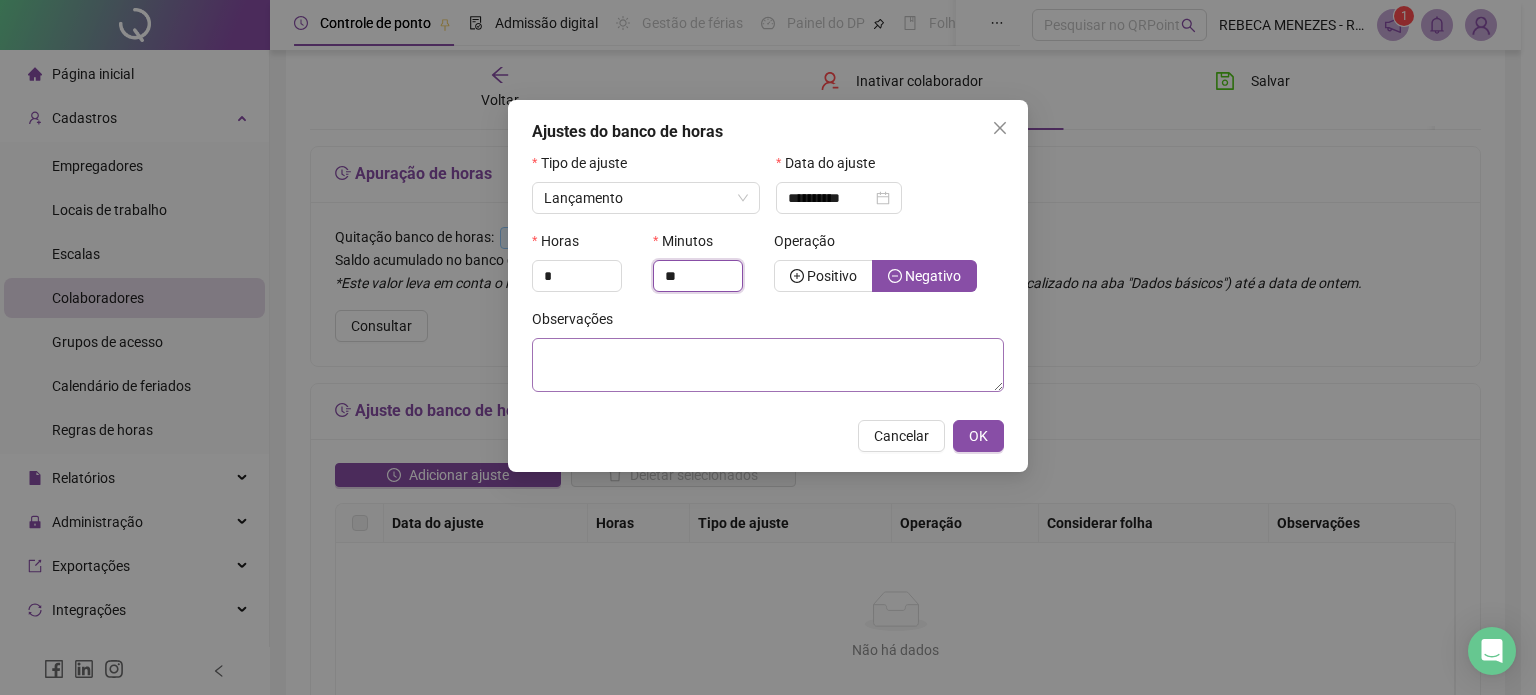 type on "**" 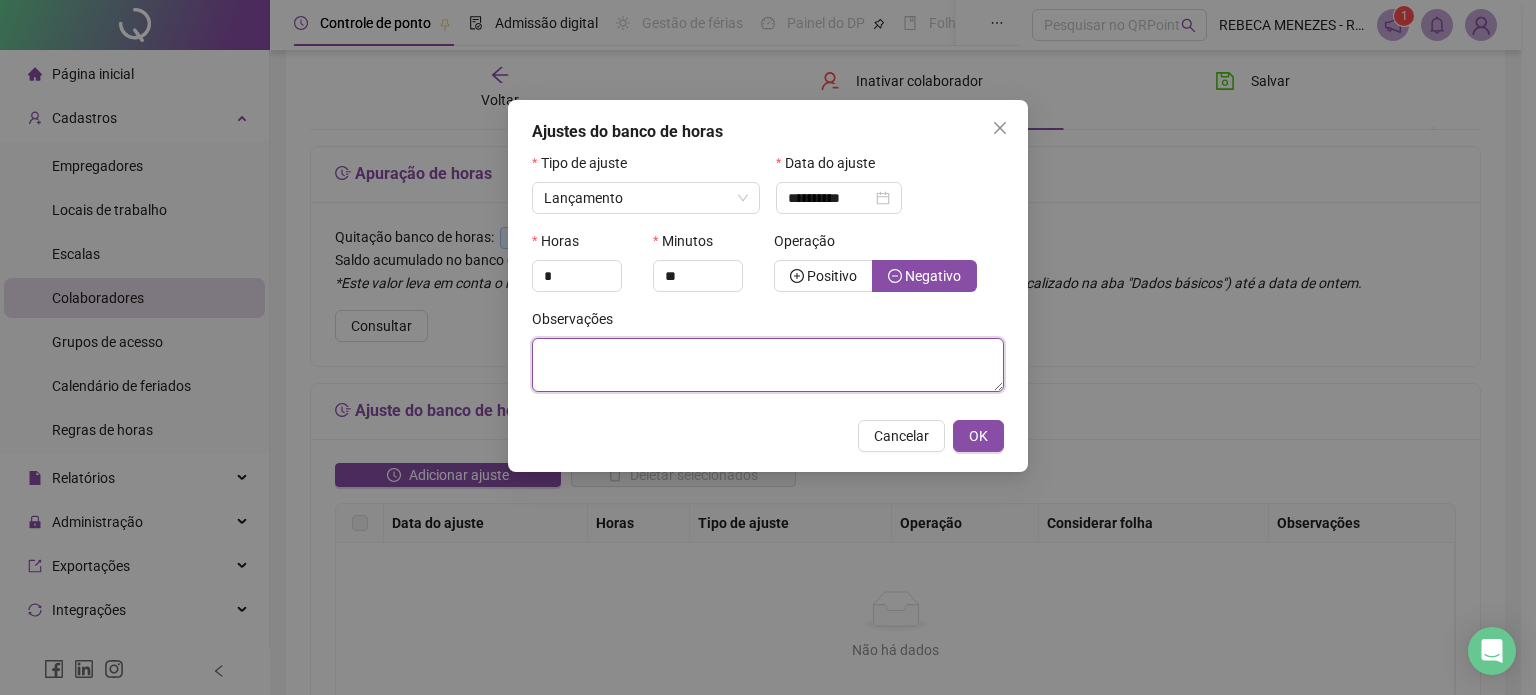 click at bounding box center (768, 365) 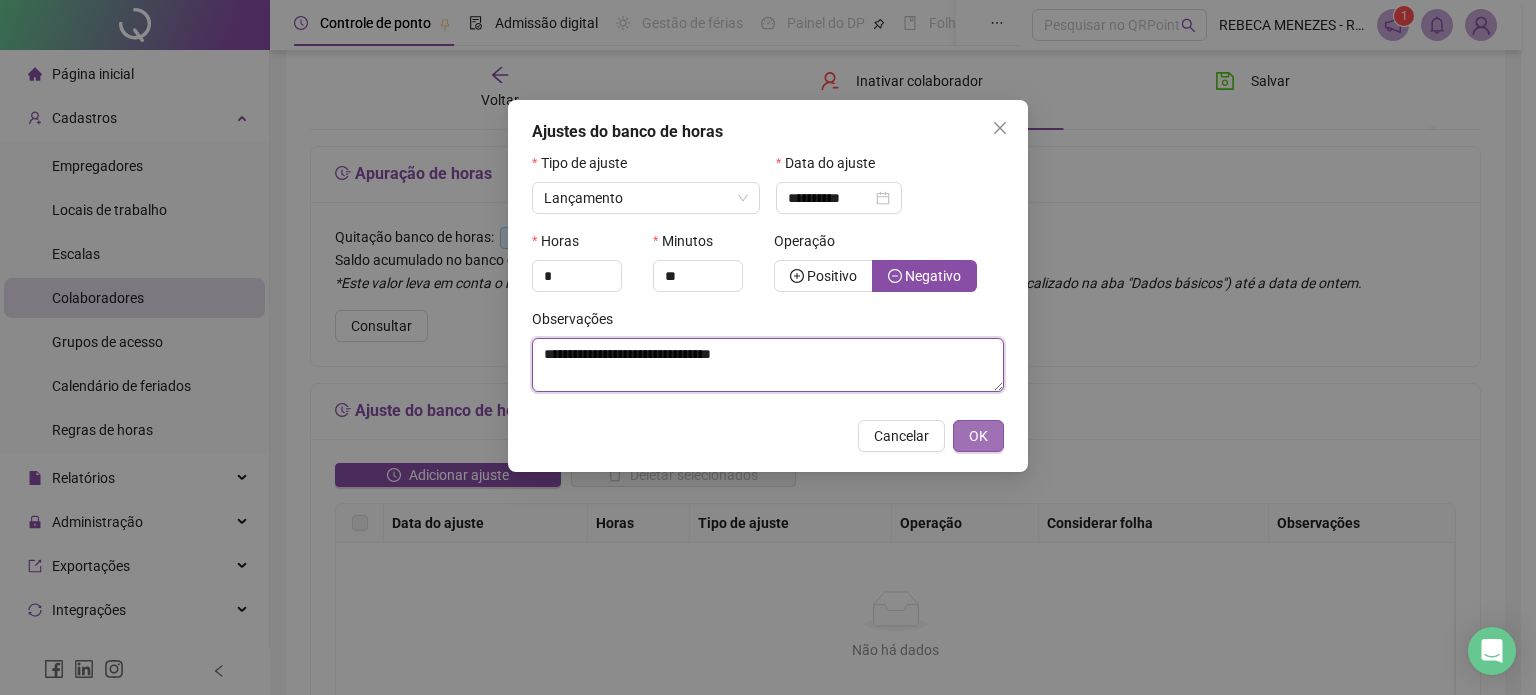 type on "**********" 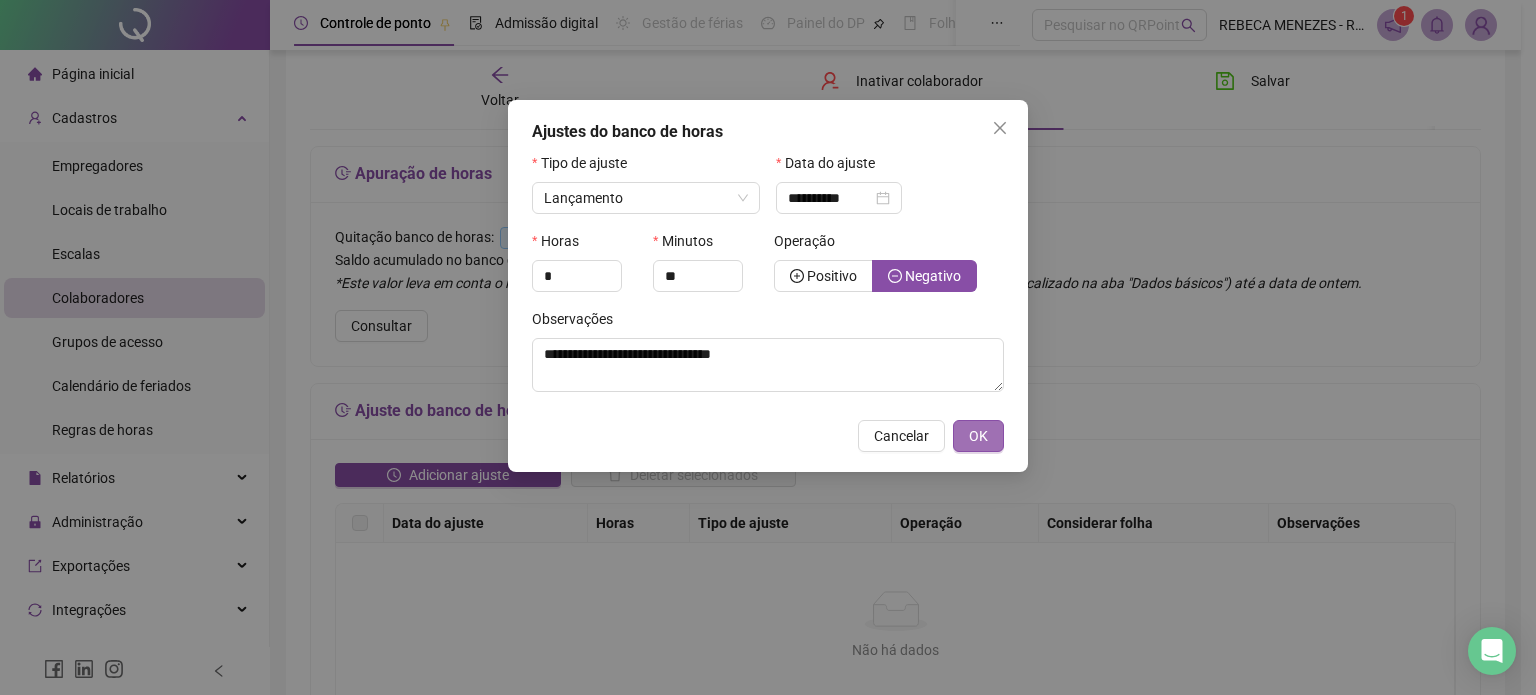 click on "OK" at bounding box center (978, 436) 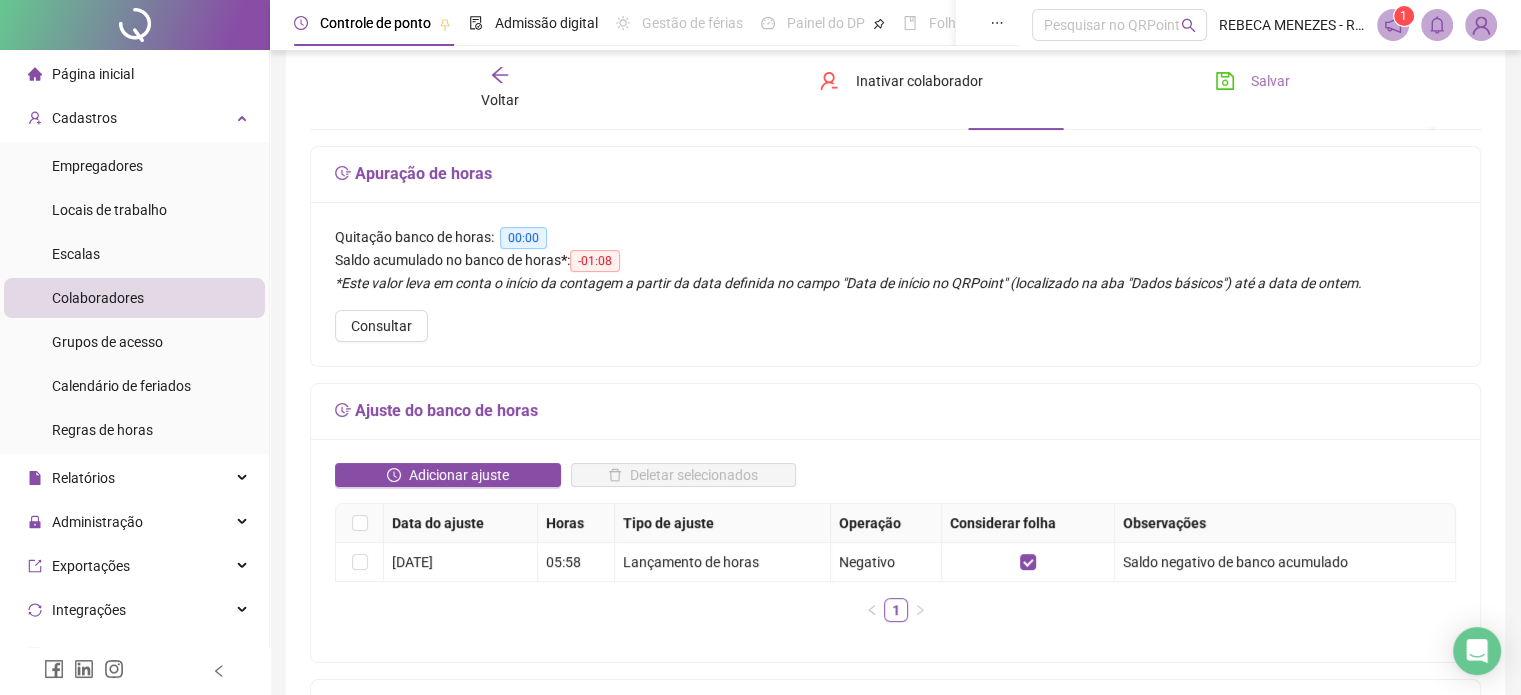 click 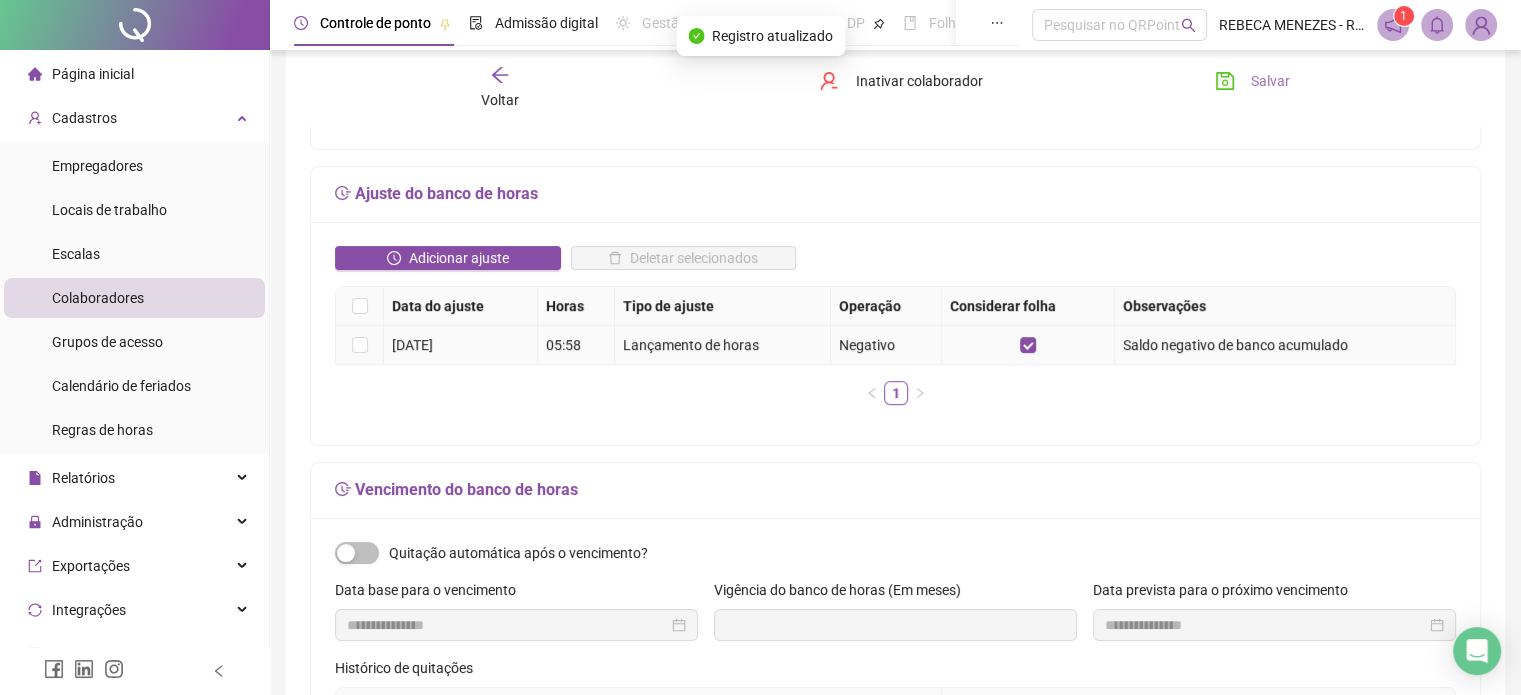 scroll, scrollTop: 400, scrollLeft: 0, axis: vertical 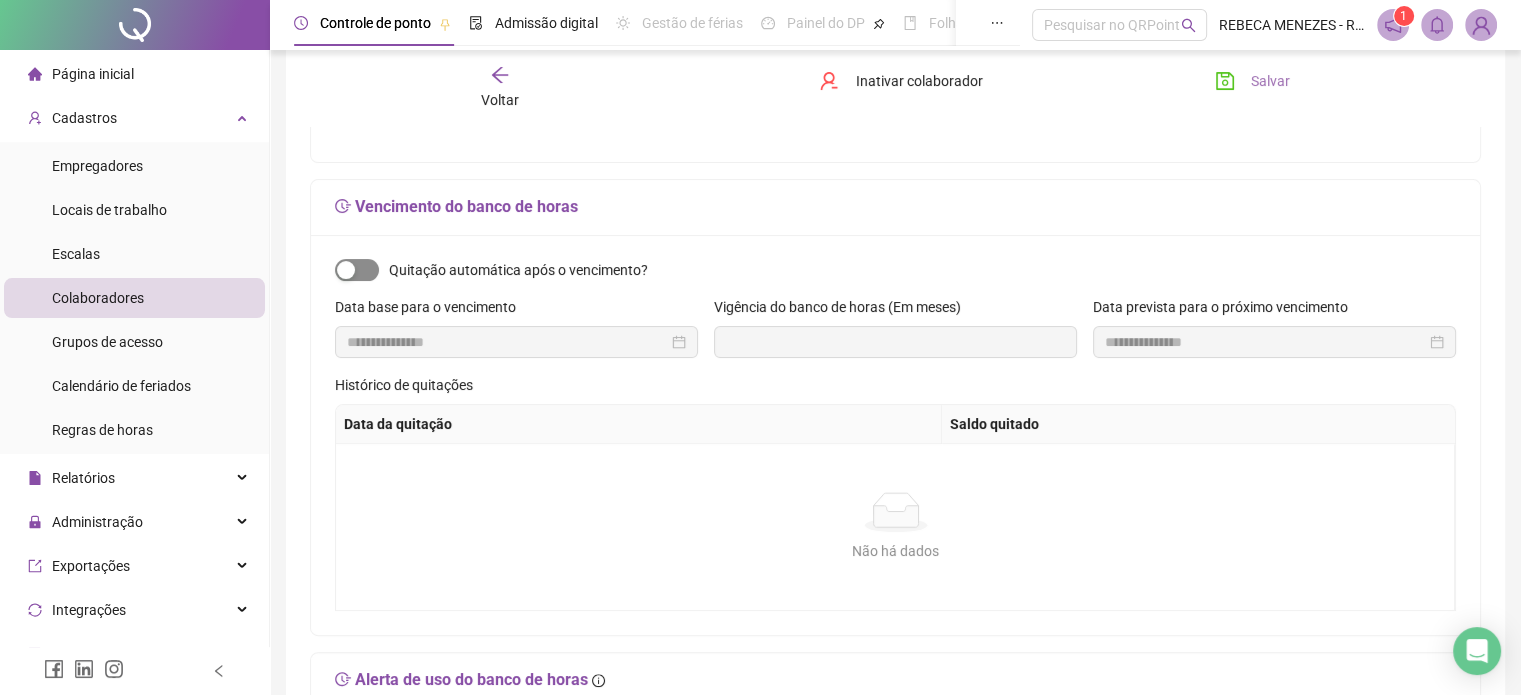 click at bounding box center [357, 270] 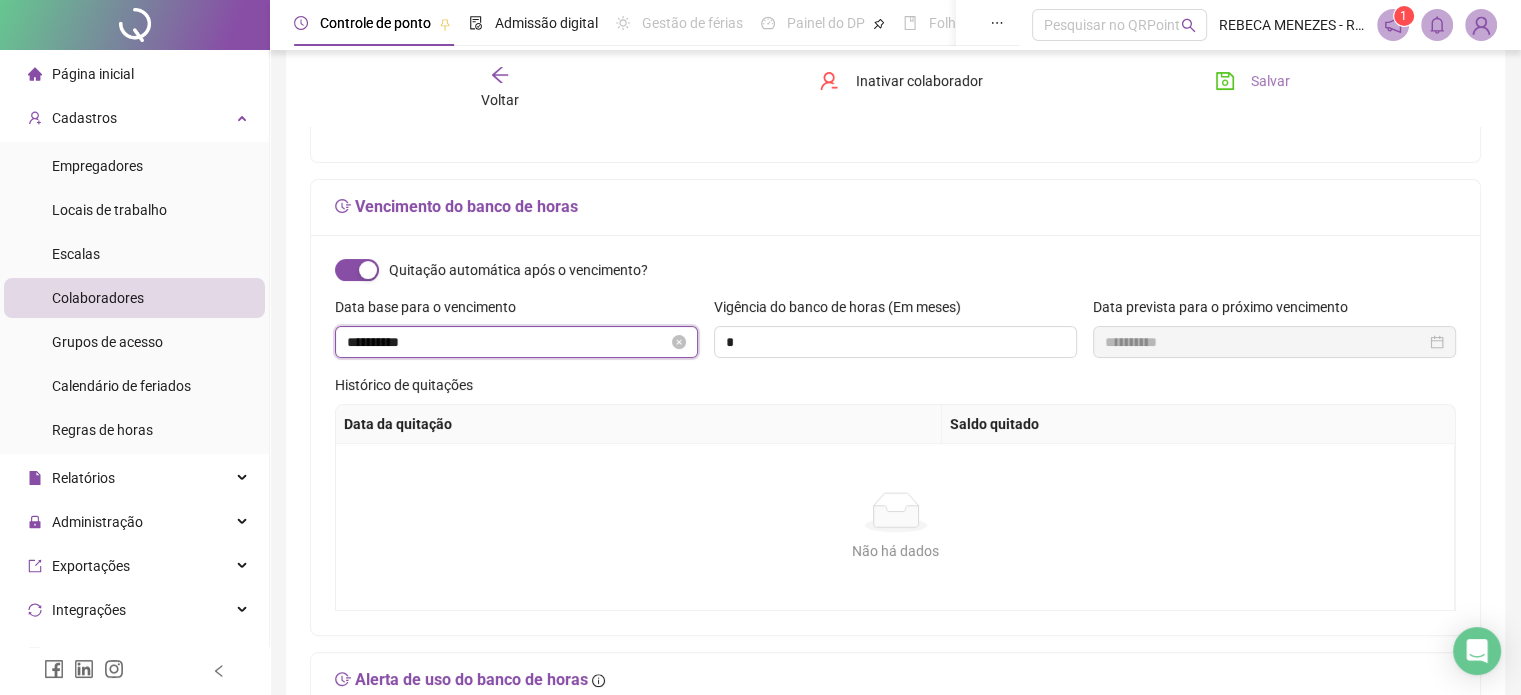 click on "**********" at bounding box center [507, 342] 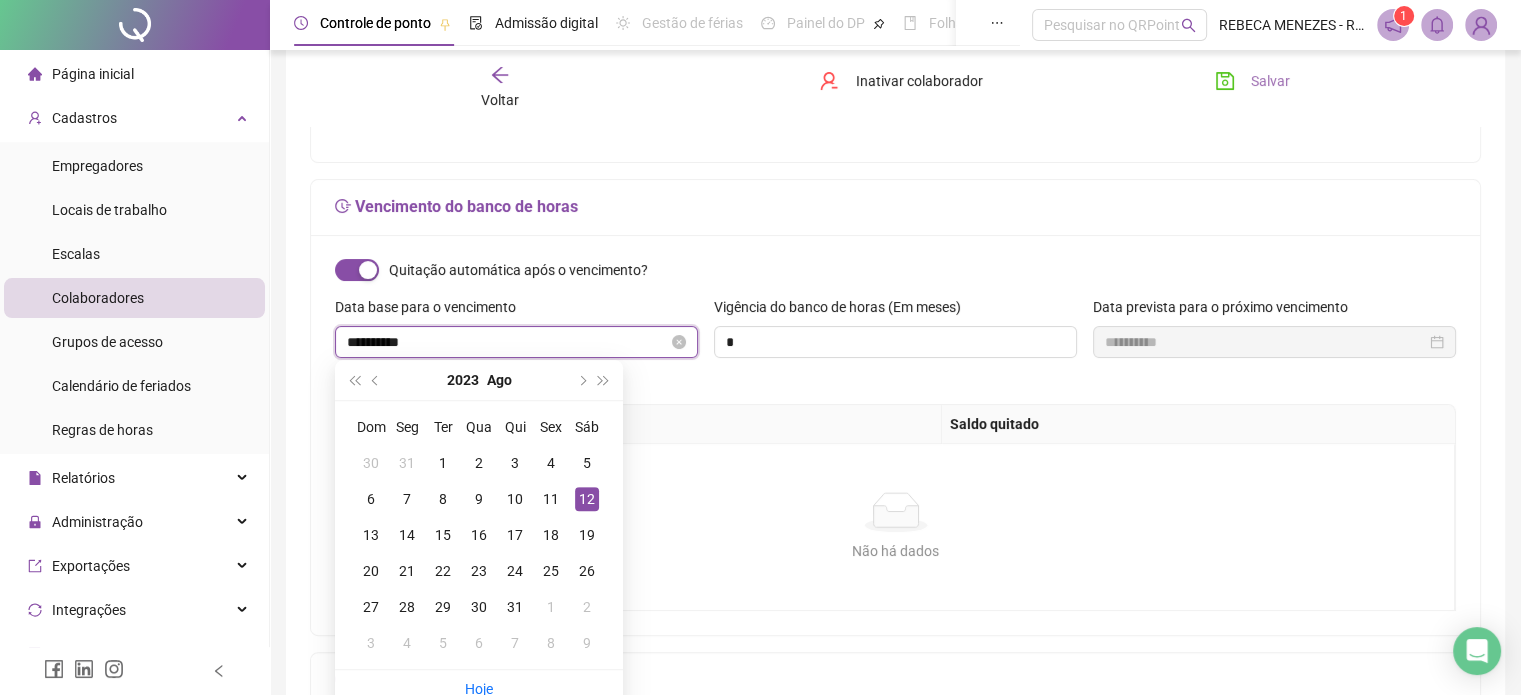 click on "**********" at bounding box center [507, 342] 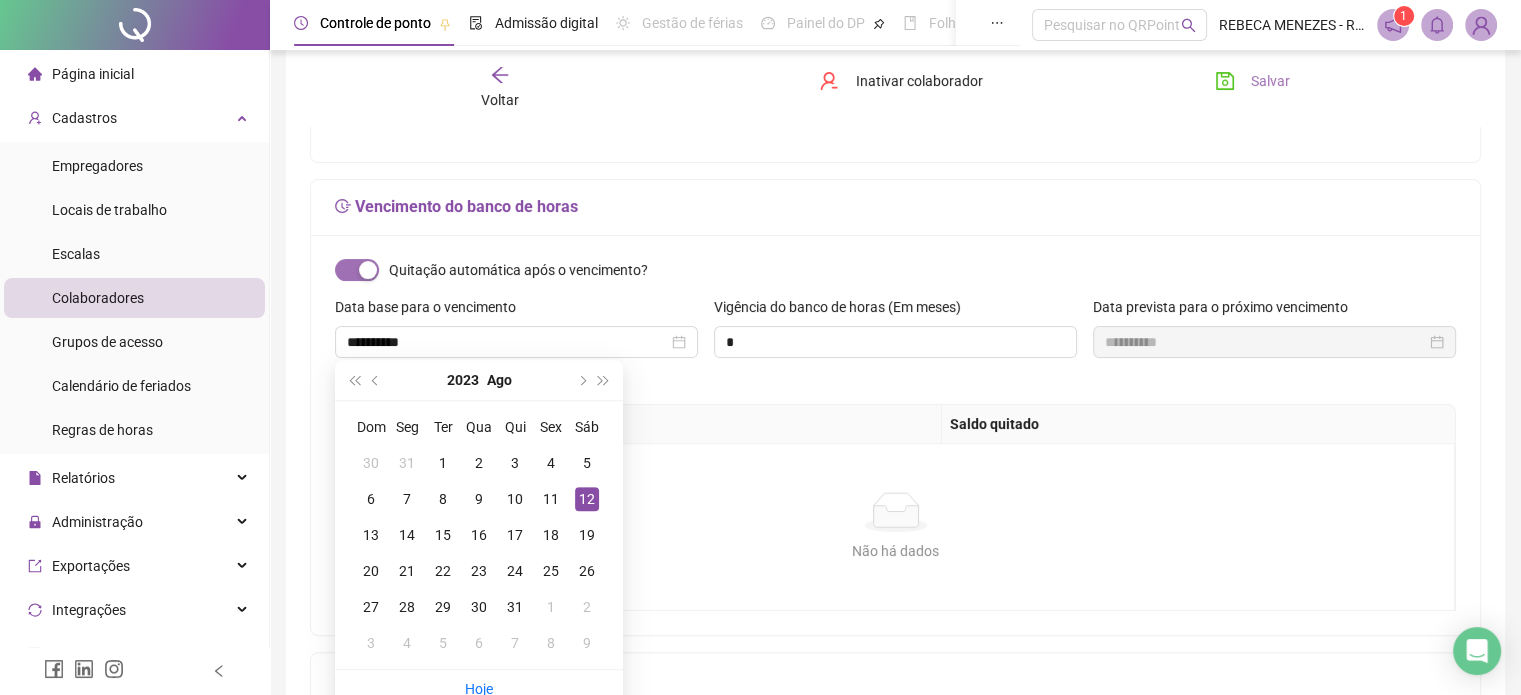 click at bounding box center (368, 270) 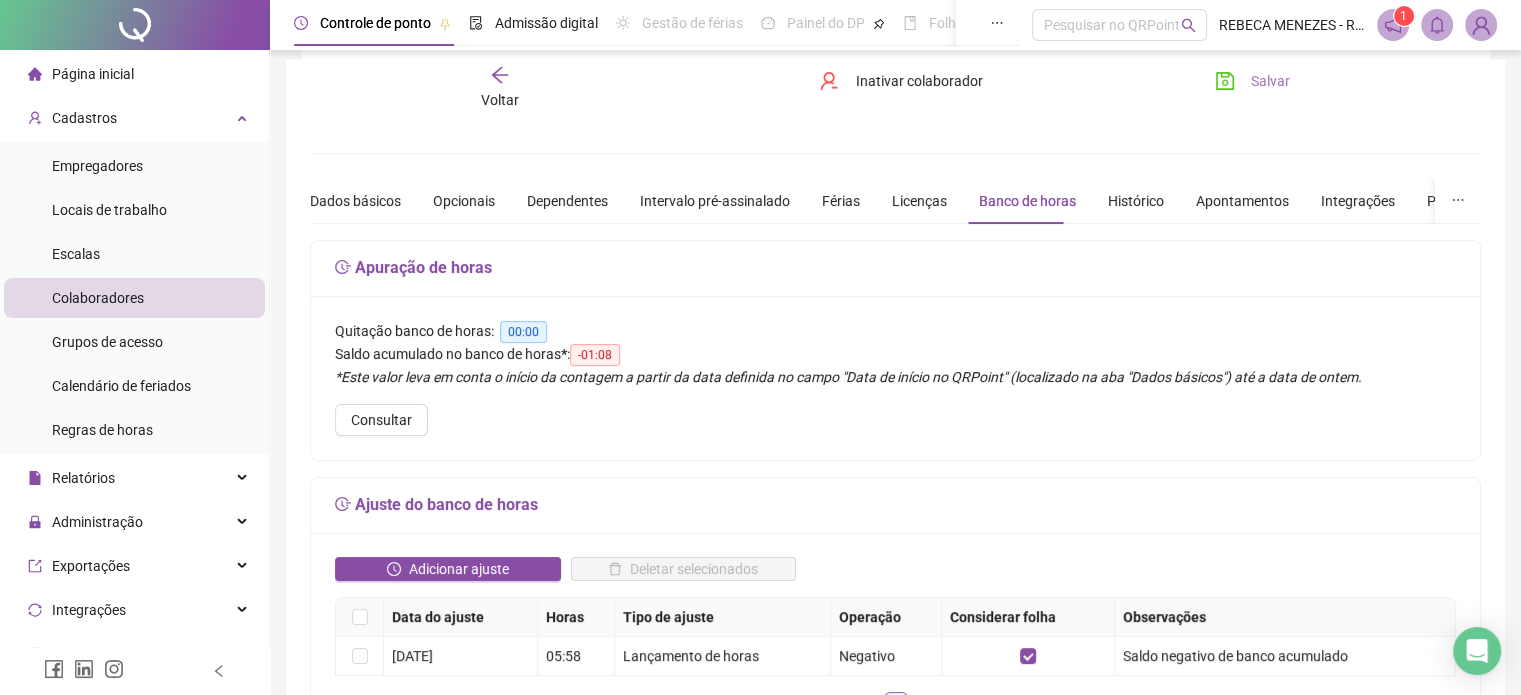 scroll, scrollTop: 0, scrollLeft: 0, axis: both 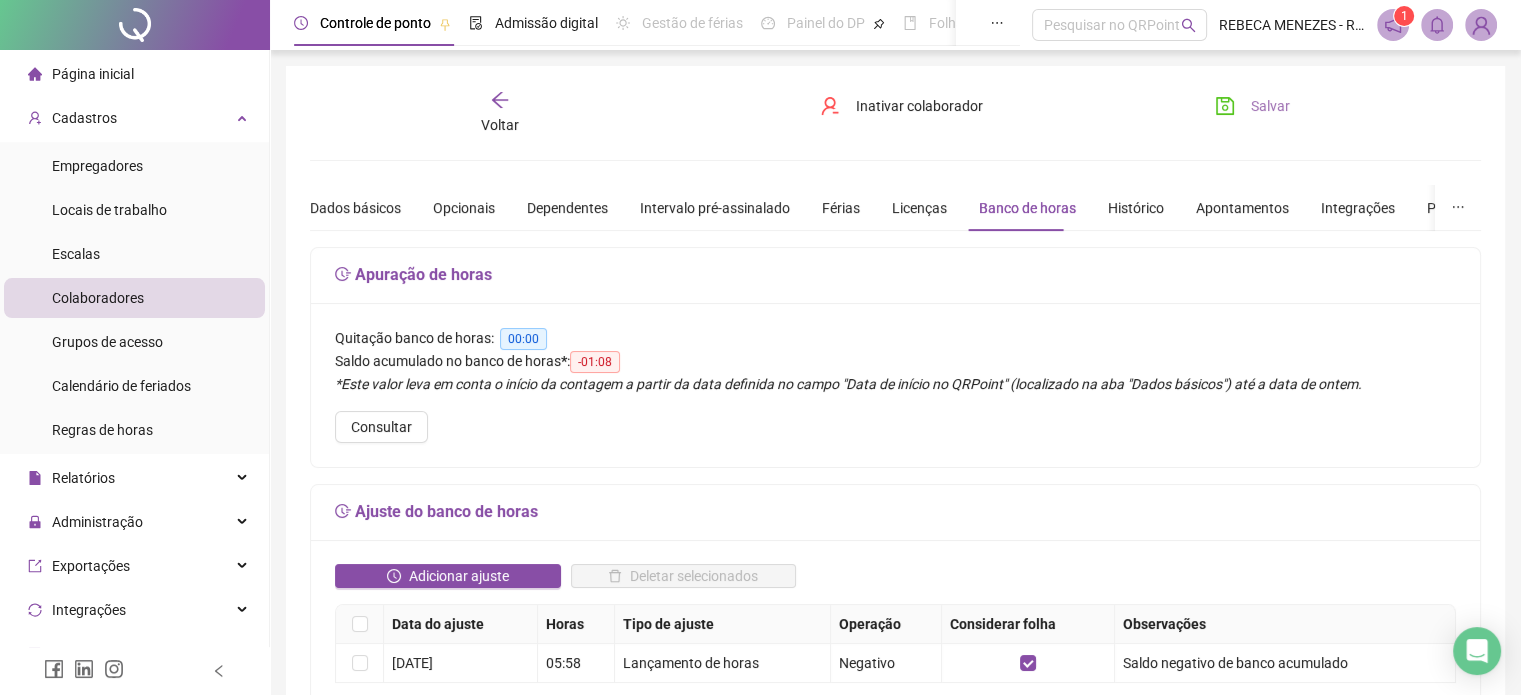 click 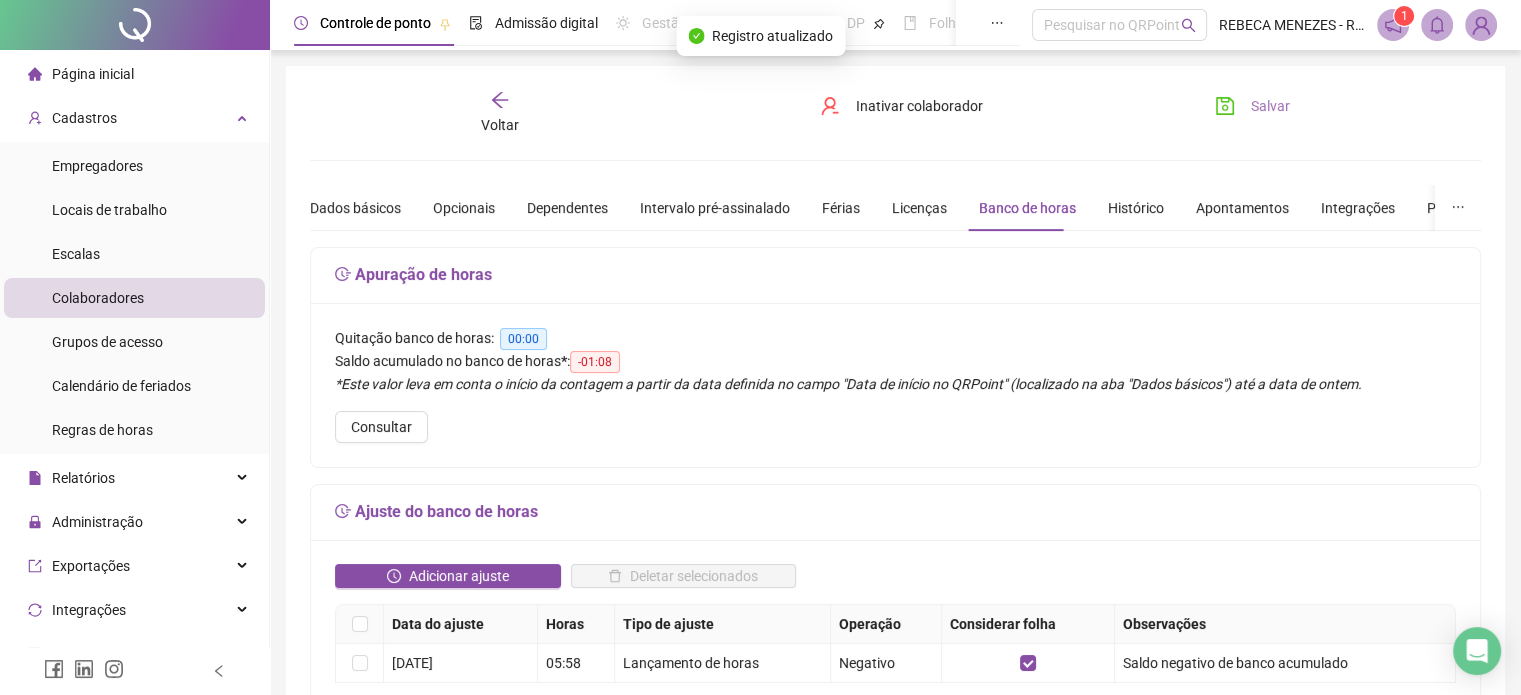 click on "Colaboradores" at bounding box center (98, 298) 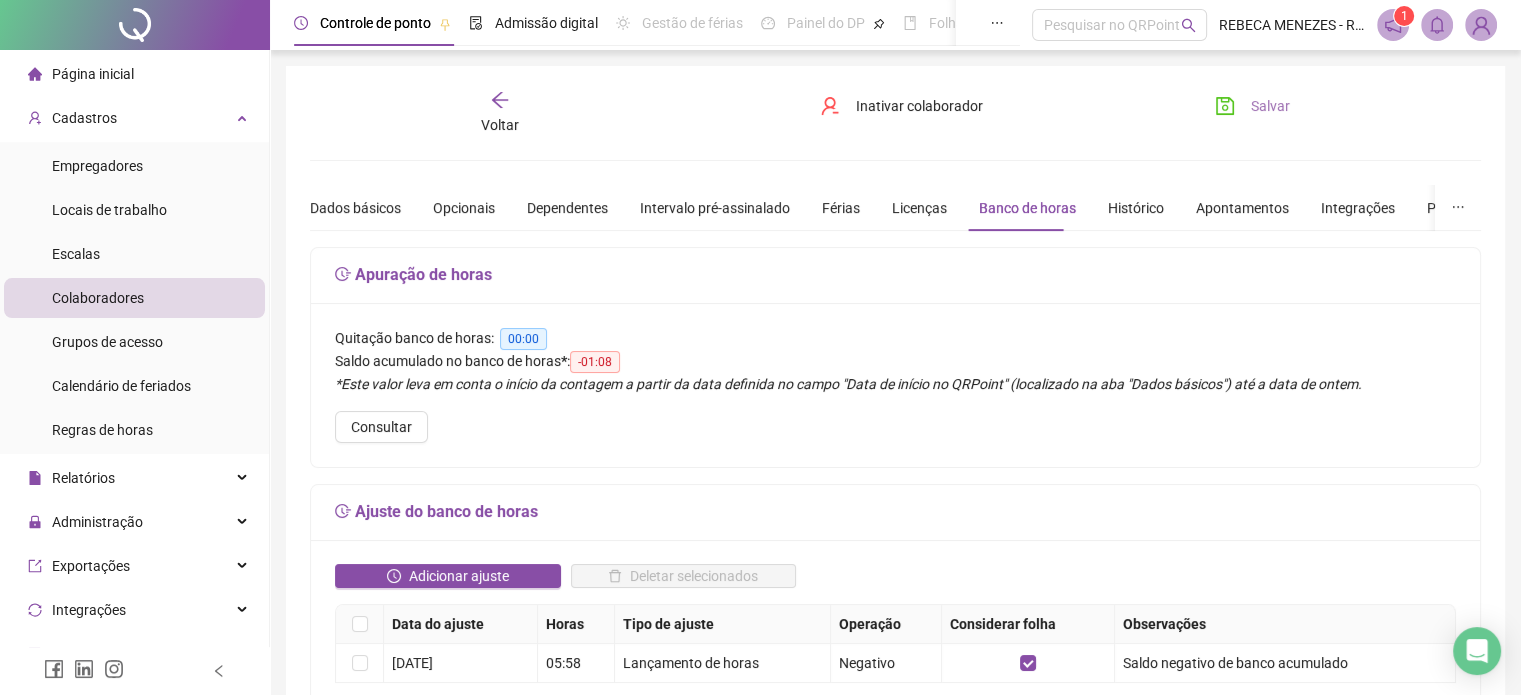 click 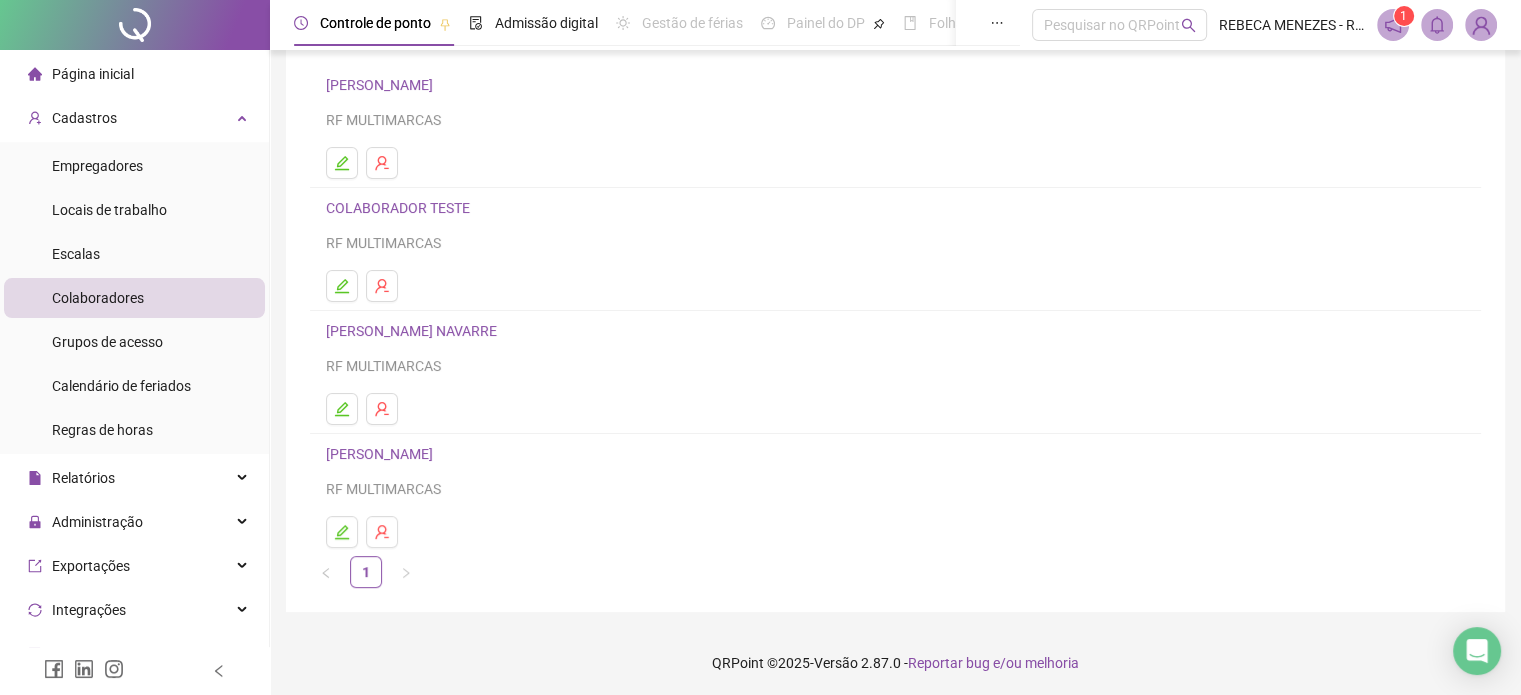 scroll, scrollTop: 148, scrollLeft: 0, axis: vertical 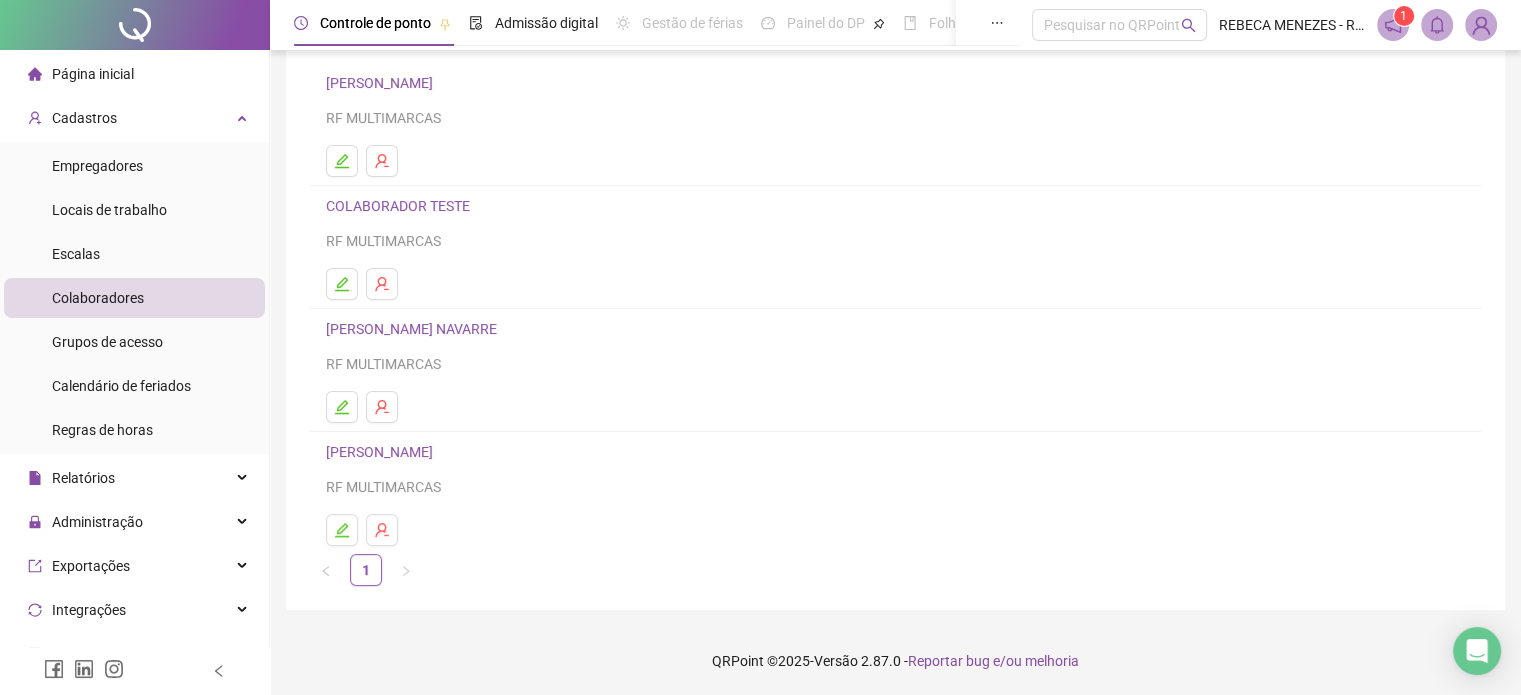 click on "[PERSON_NAME]" at bounding box center [382, 452] 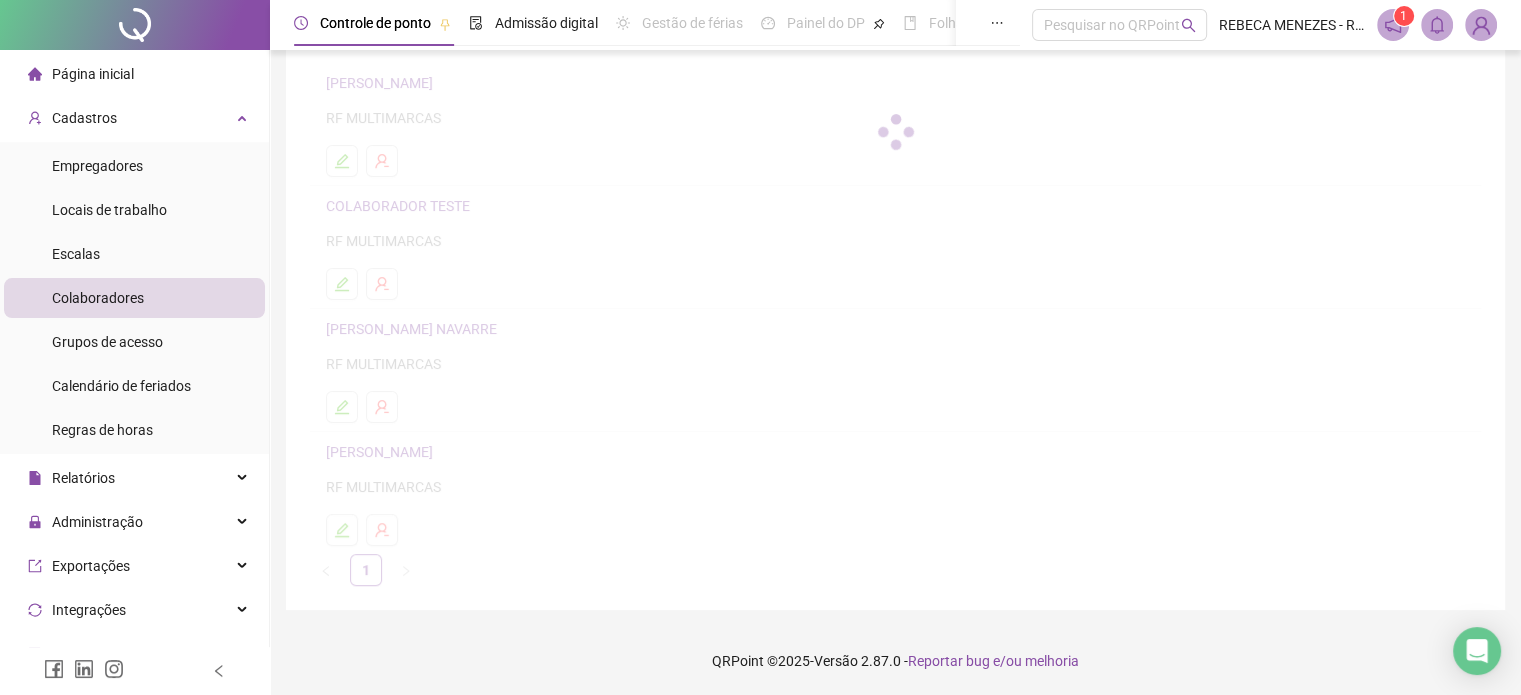 scroll, scrollTop: 158, scrollLeft: 0, axis: vertical 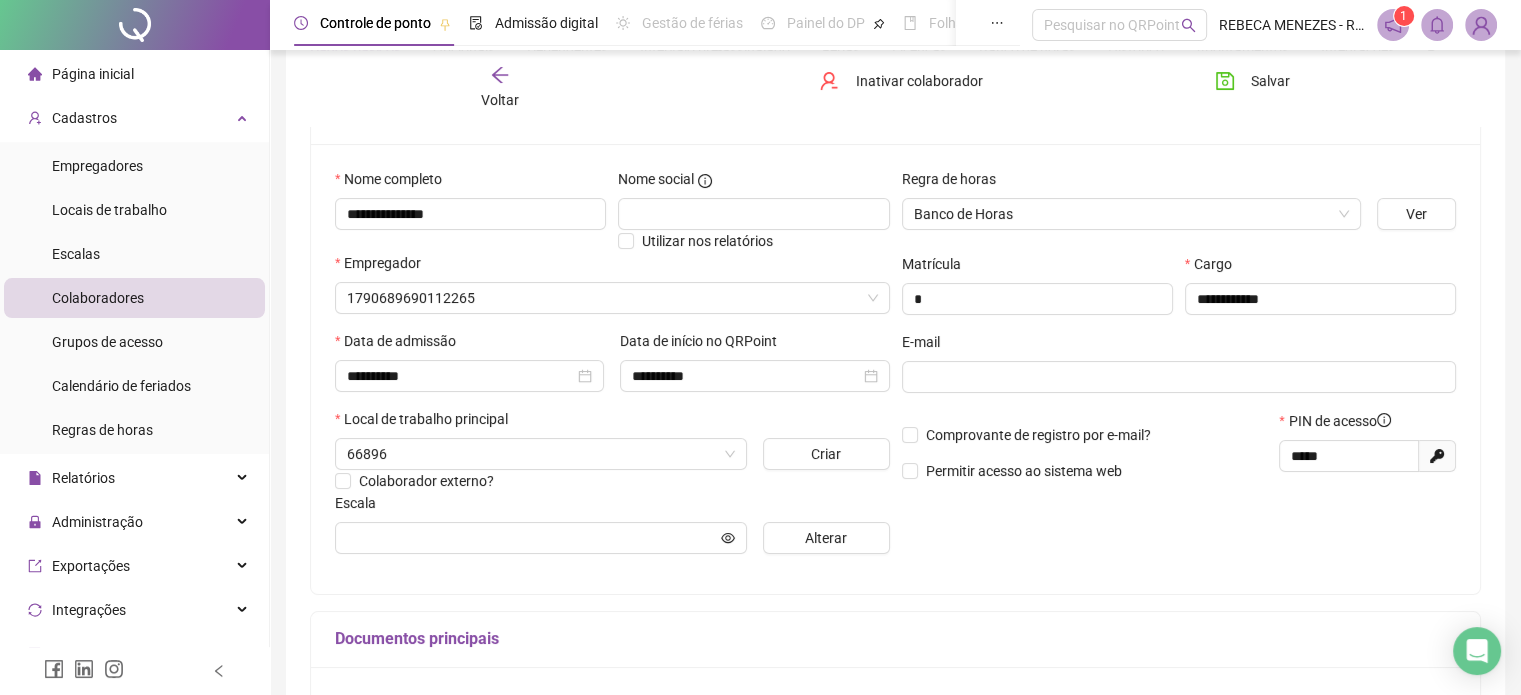 type on "**********" 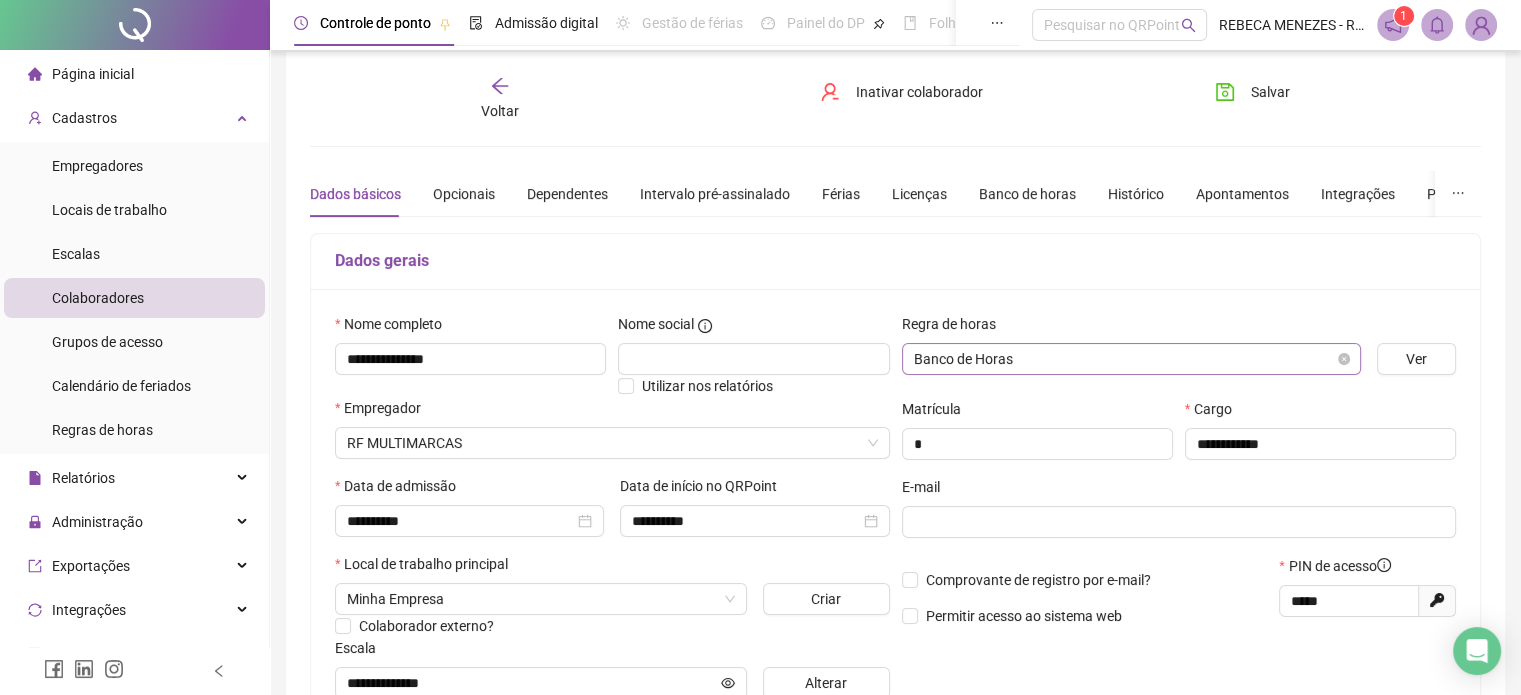 scroll, scrollTop: 0, scrollLeft: 0, axis: both 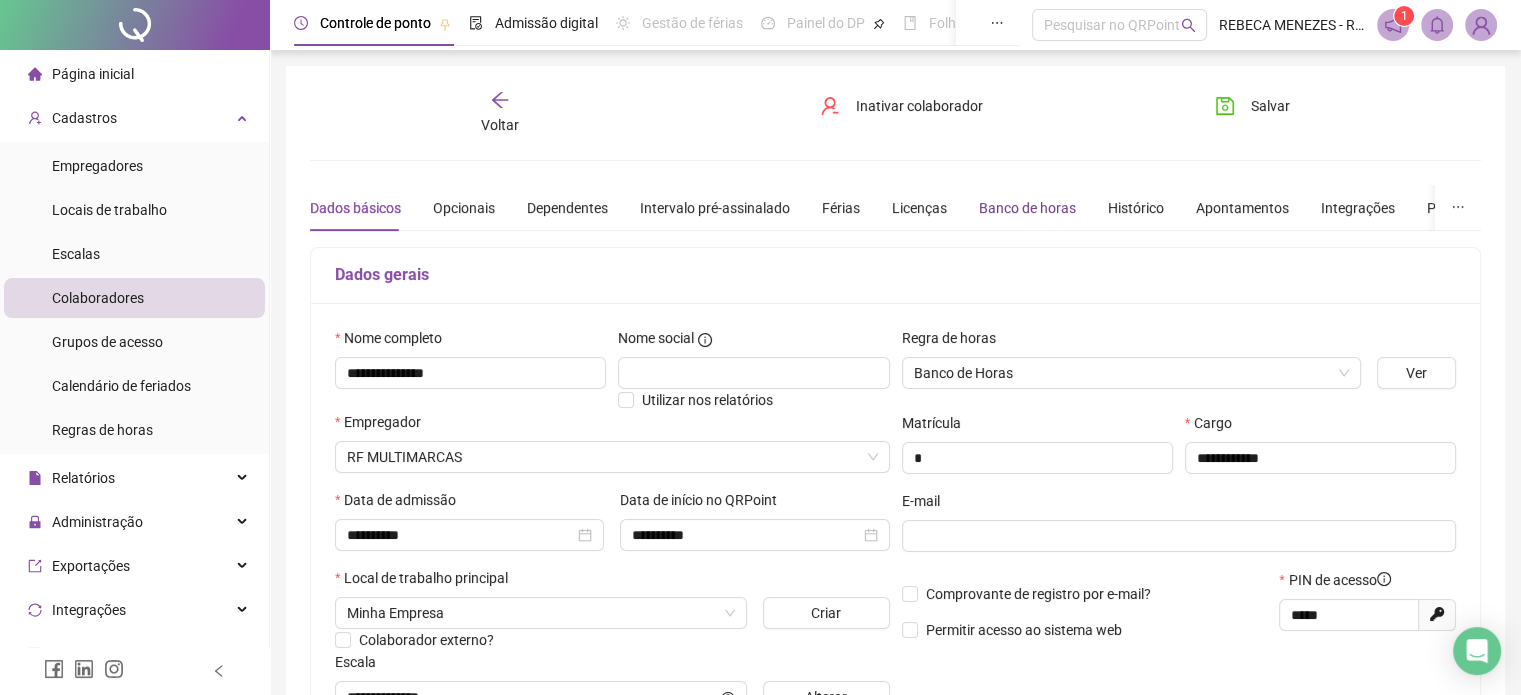 click on "Banco de horas" at bounding box center (1027, 208) 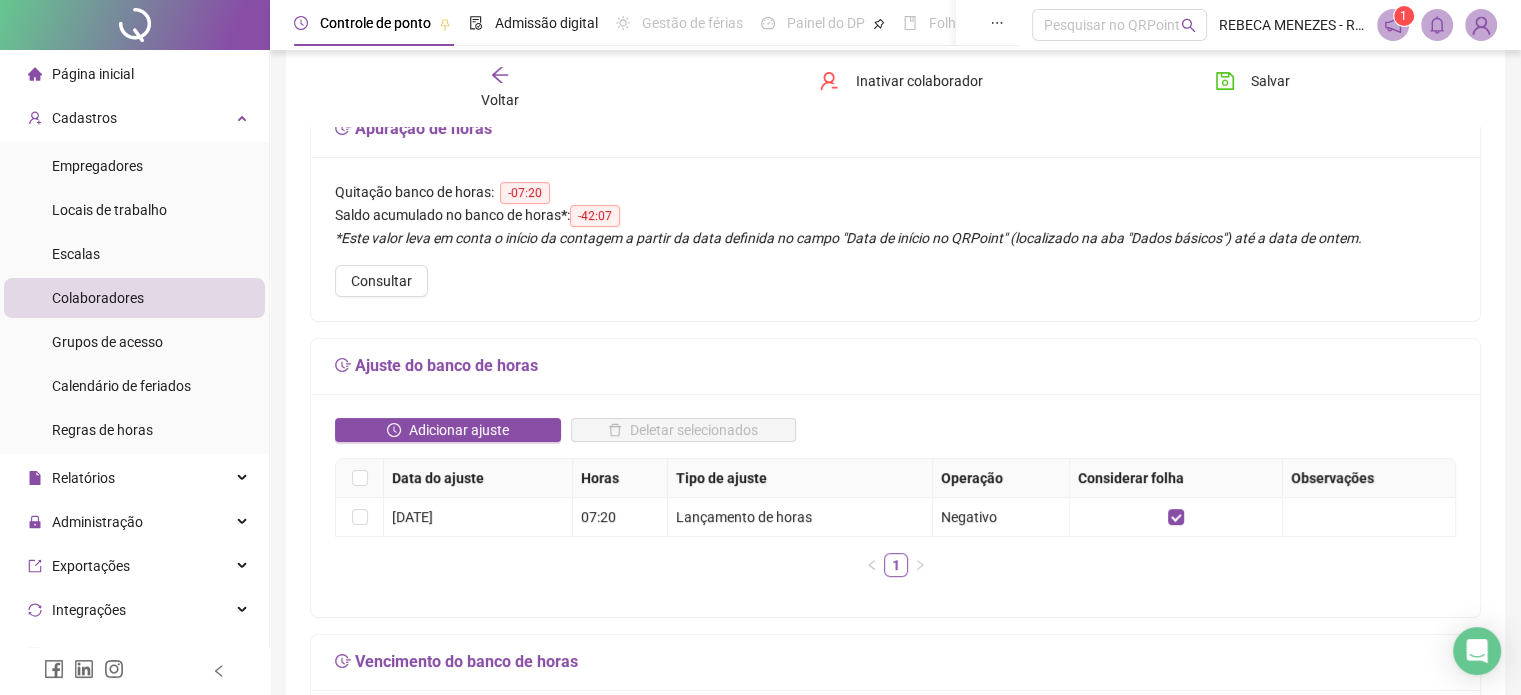 scroll, scrollTop: 200, scrollLeft: 0, axis: vertical 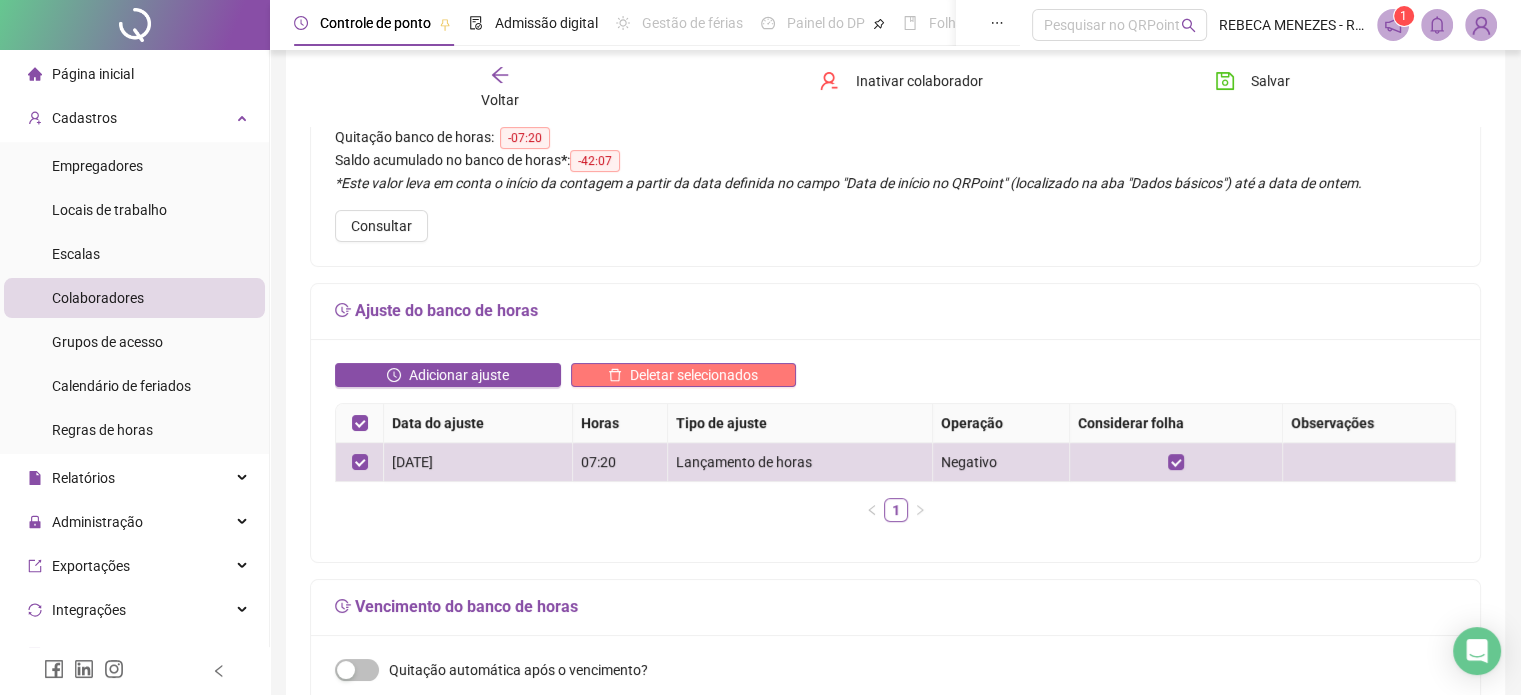 click on "Deletar selecionados" at bounding box center [694, 375] 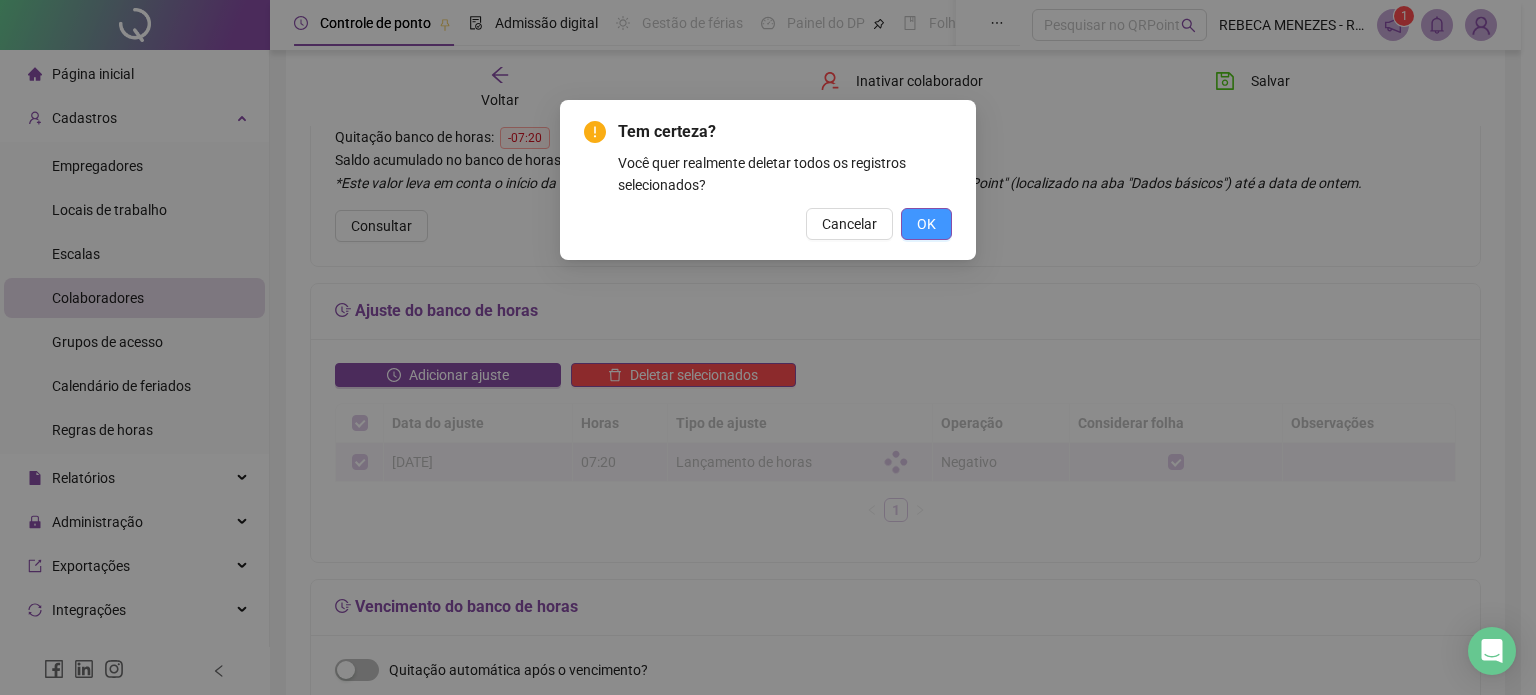 click on "OK" at bounding box center (926, 224) 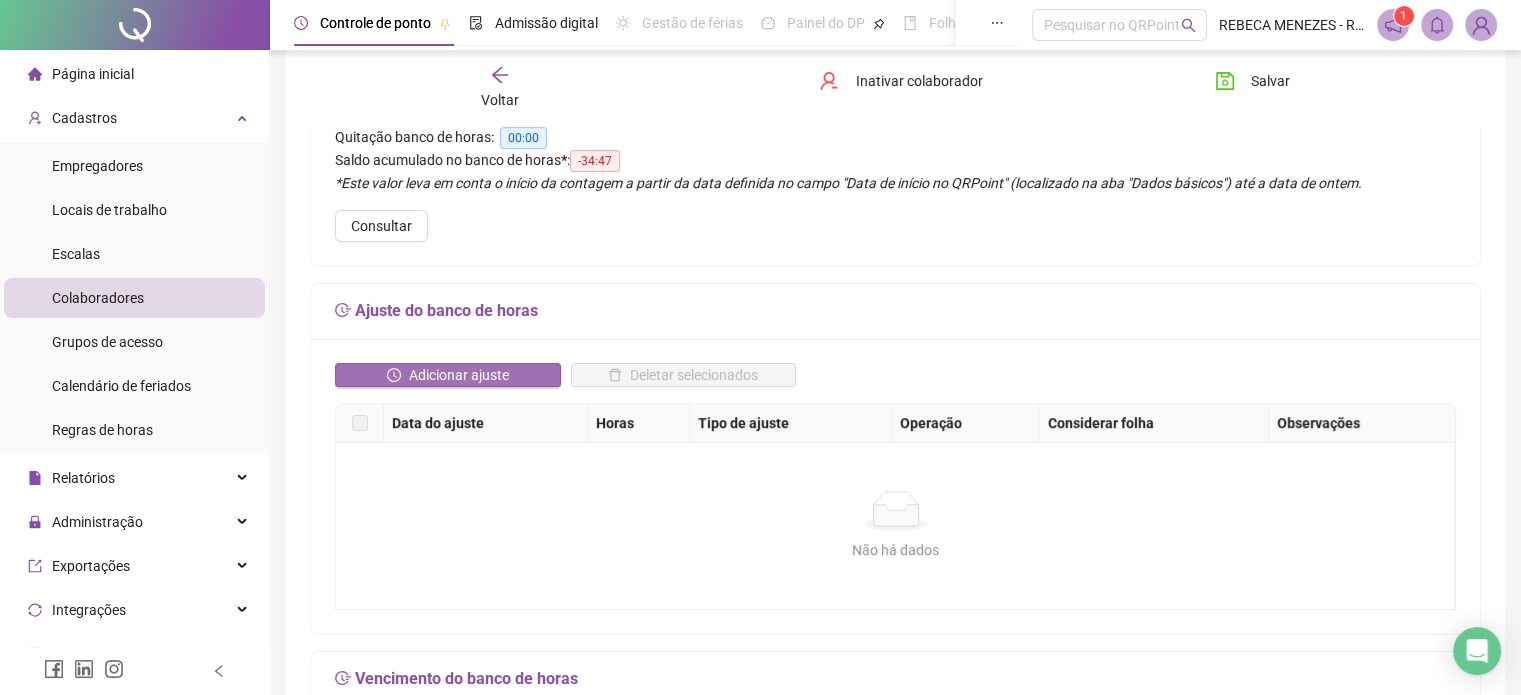 click on "Adicionar ajuste" at bounding box center [459, 375] 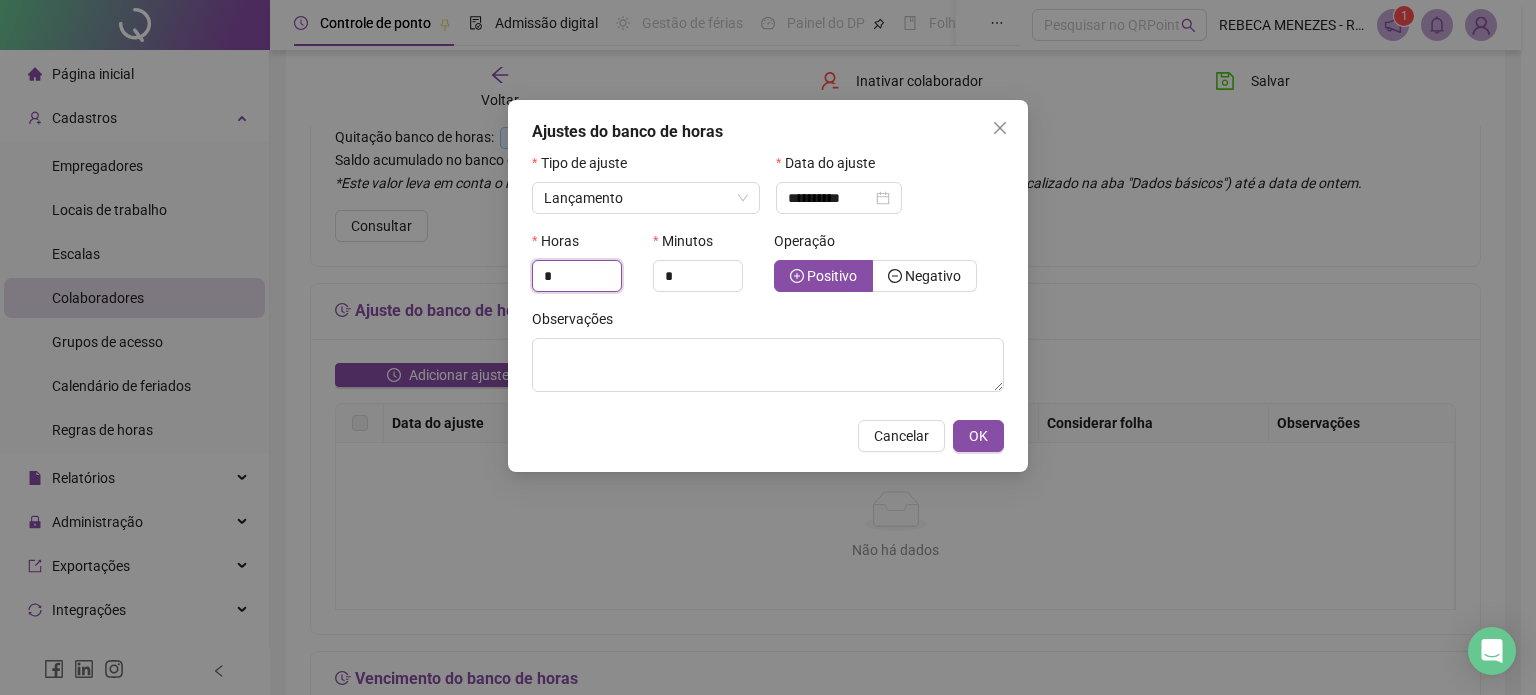 drag, startPoint x: 528, startPoint y: 277, endPoint x: 458, endPoint y: 263, distance: 71.38628 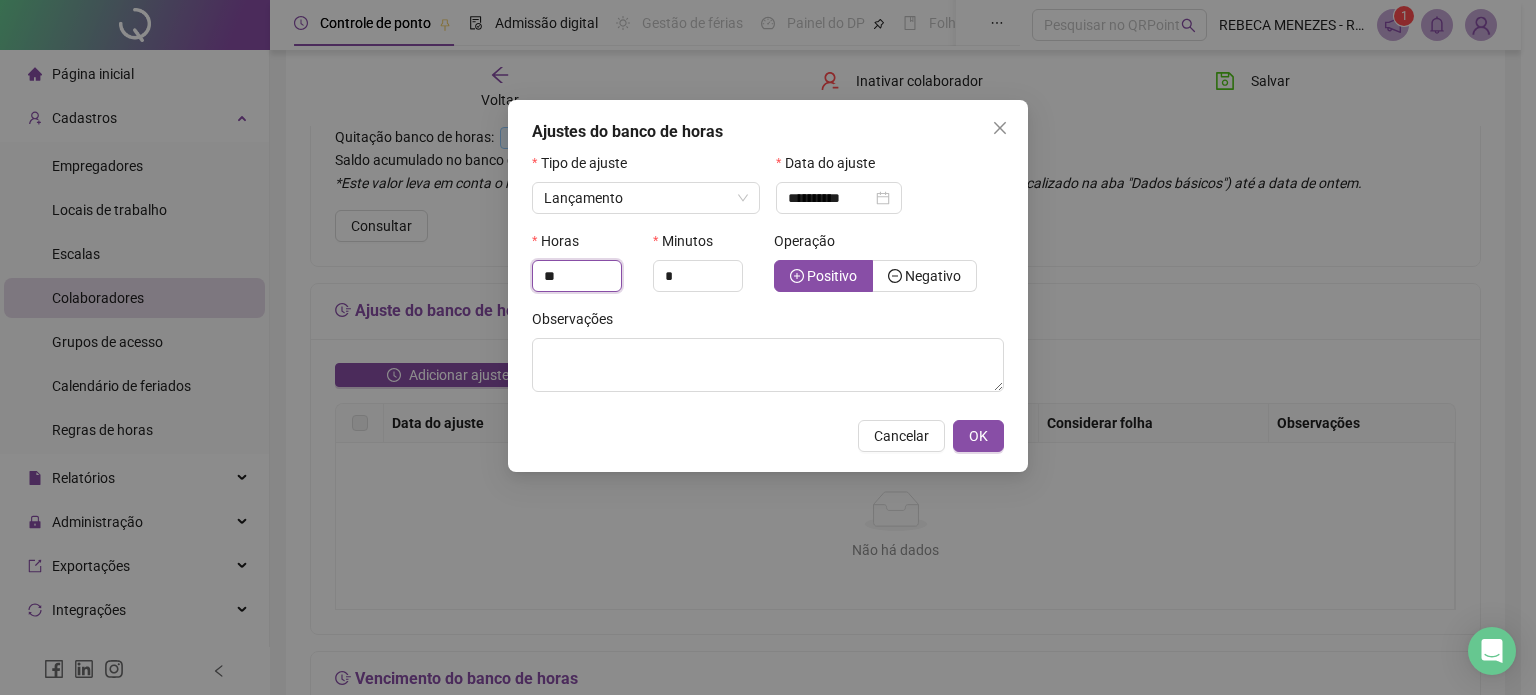 type on "**" 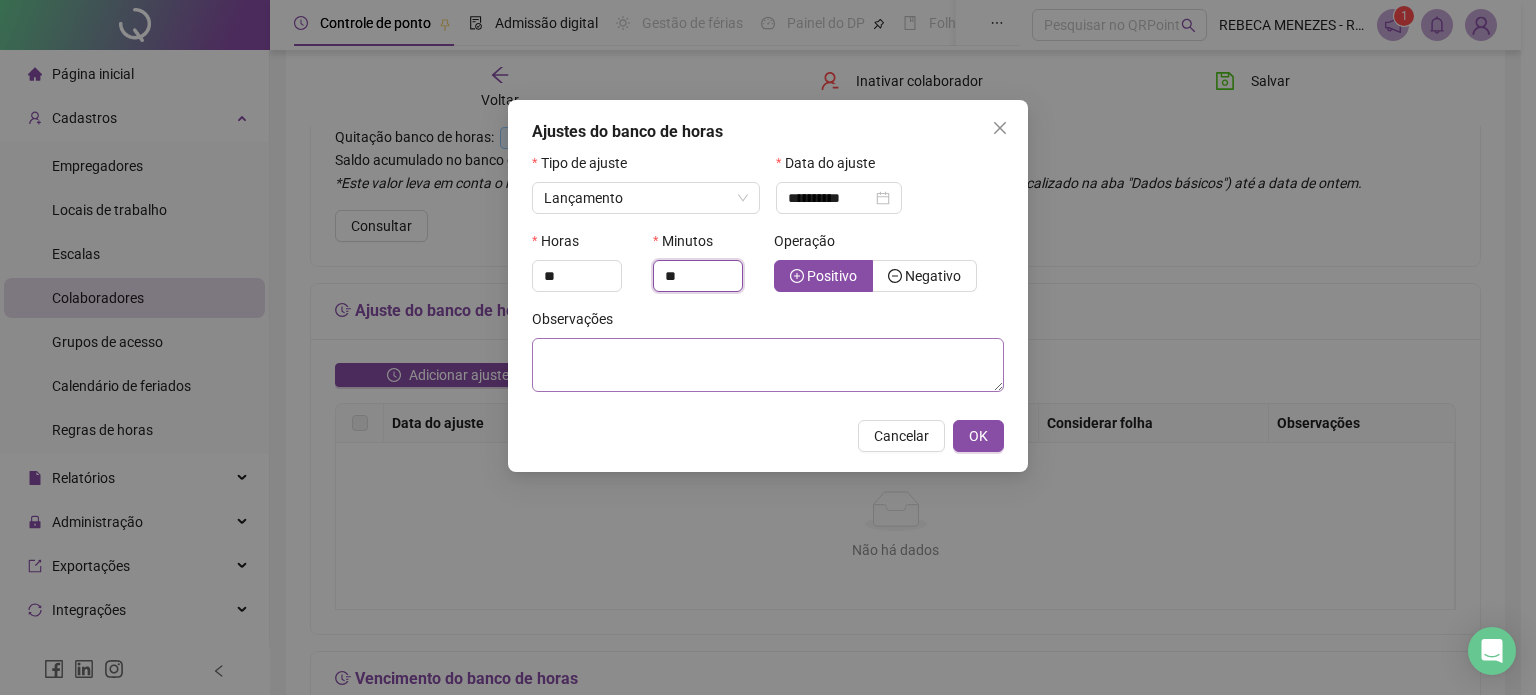 type on "**" 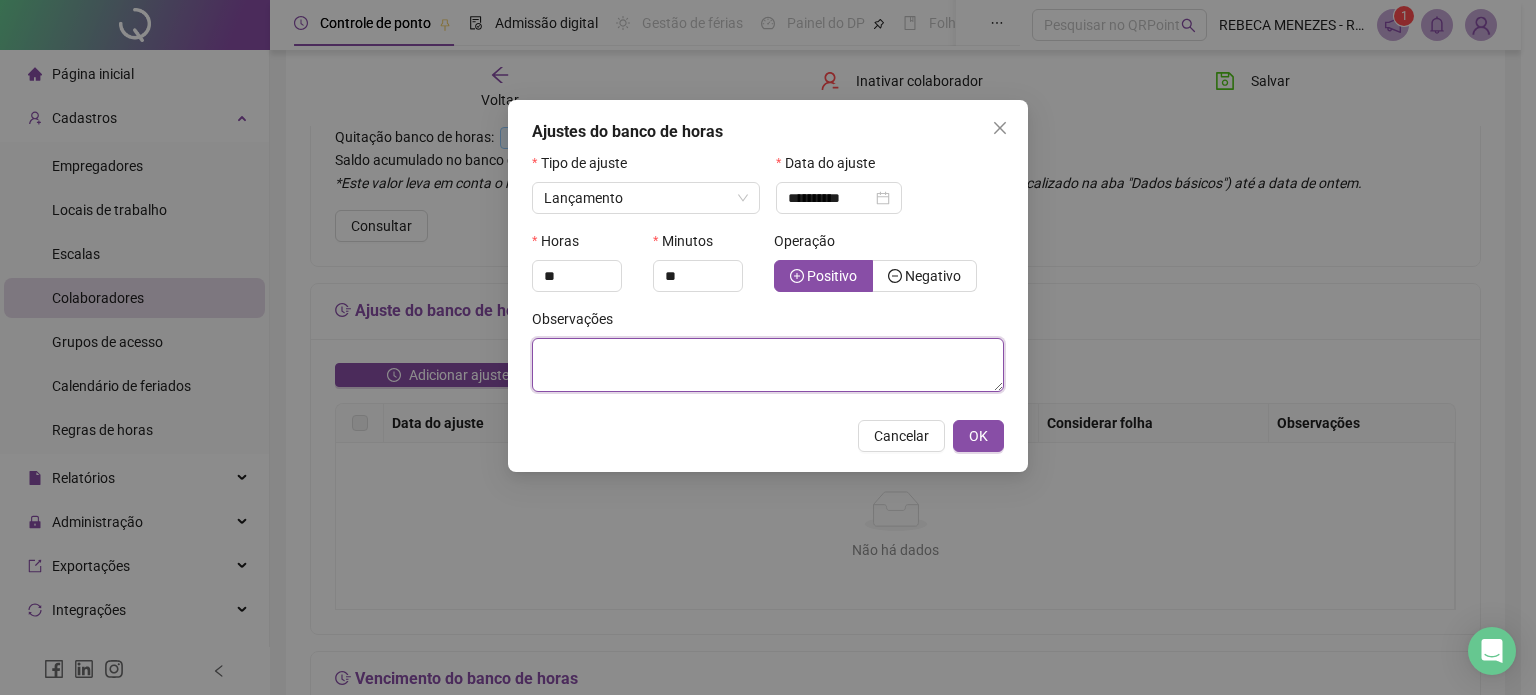 click at bounding box center [768, 365] 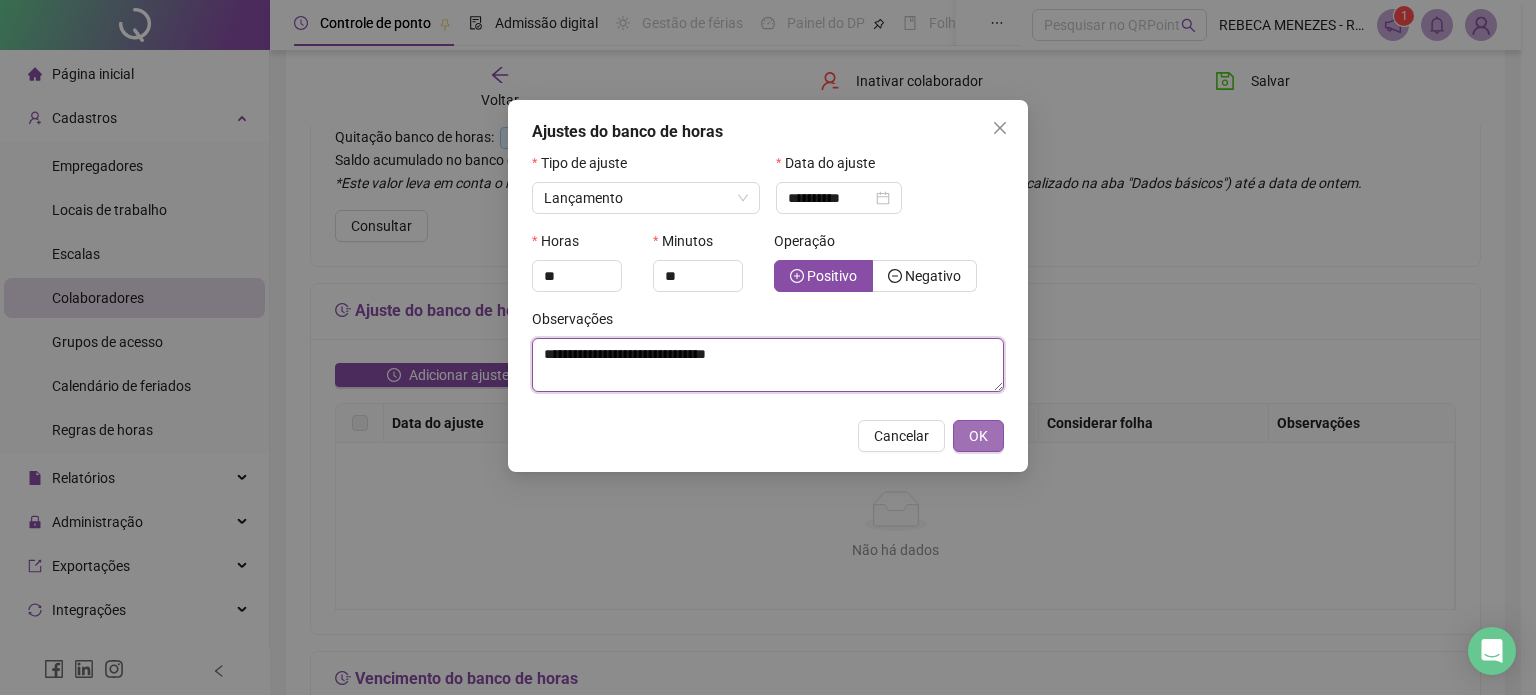 type on "**********" 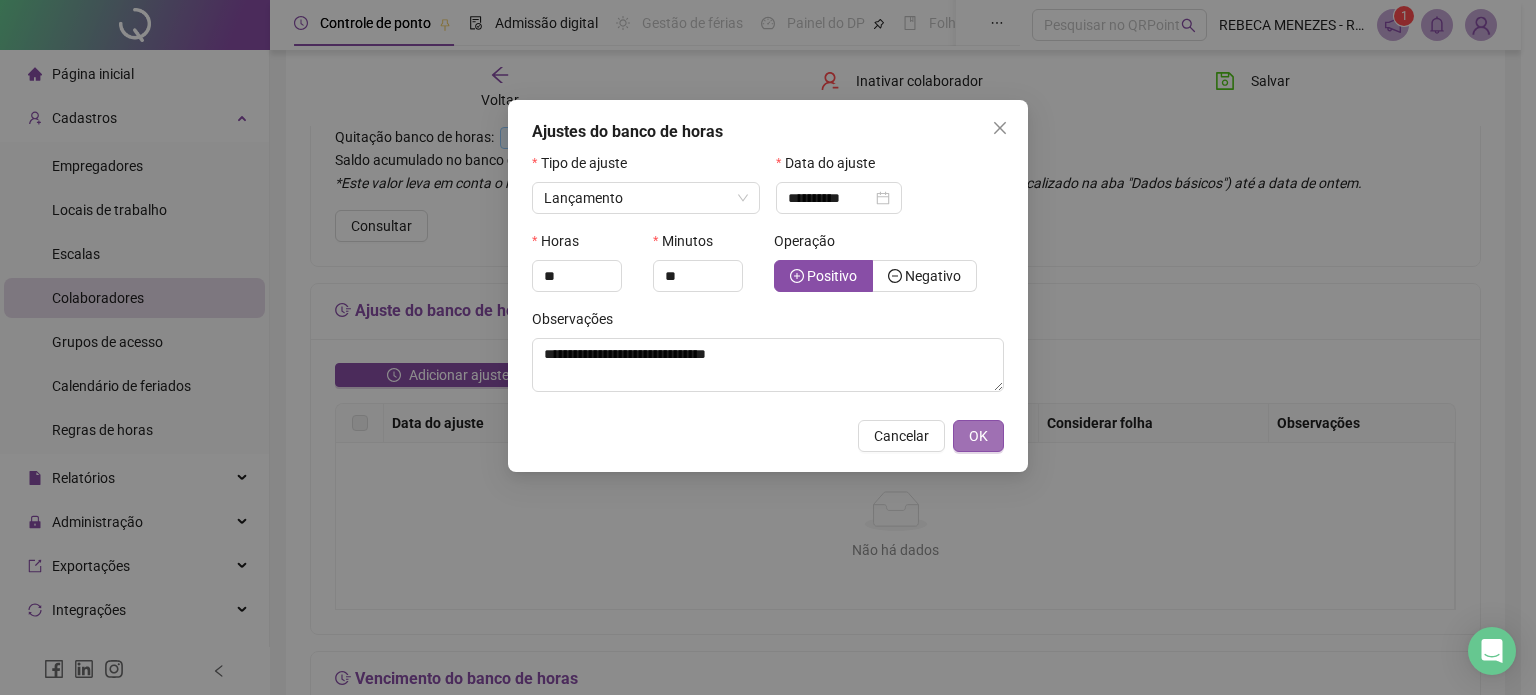 click on "OK" at bounding box center [978, 436] 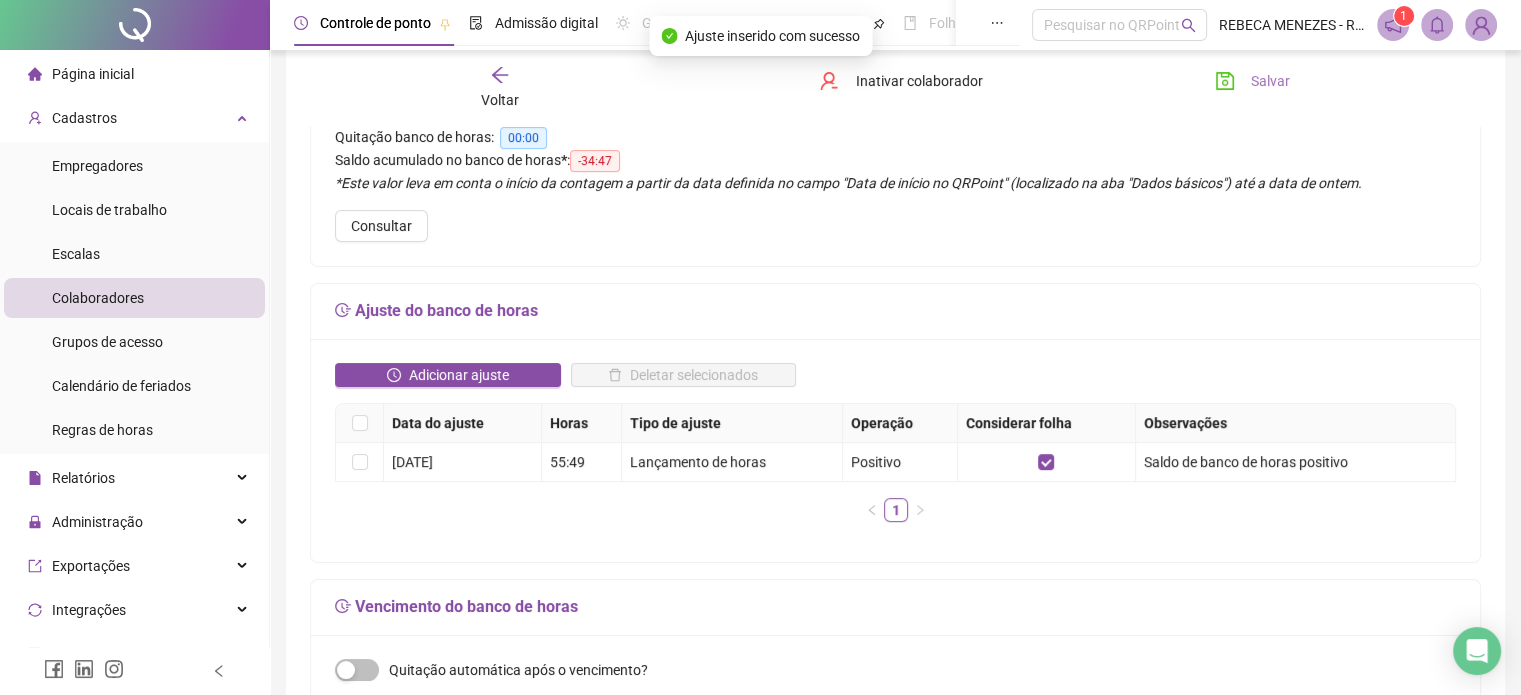 click 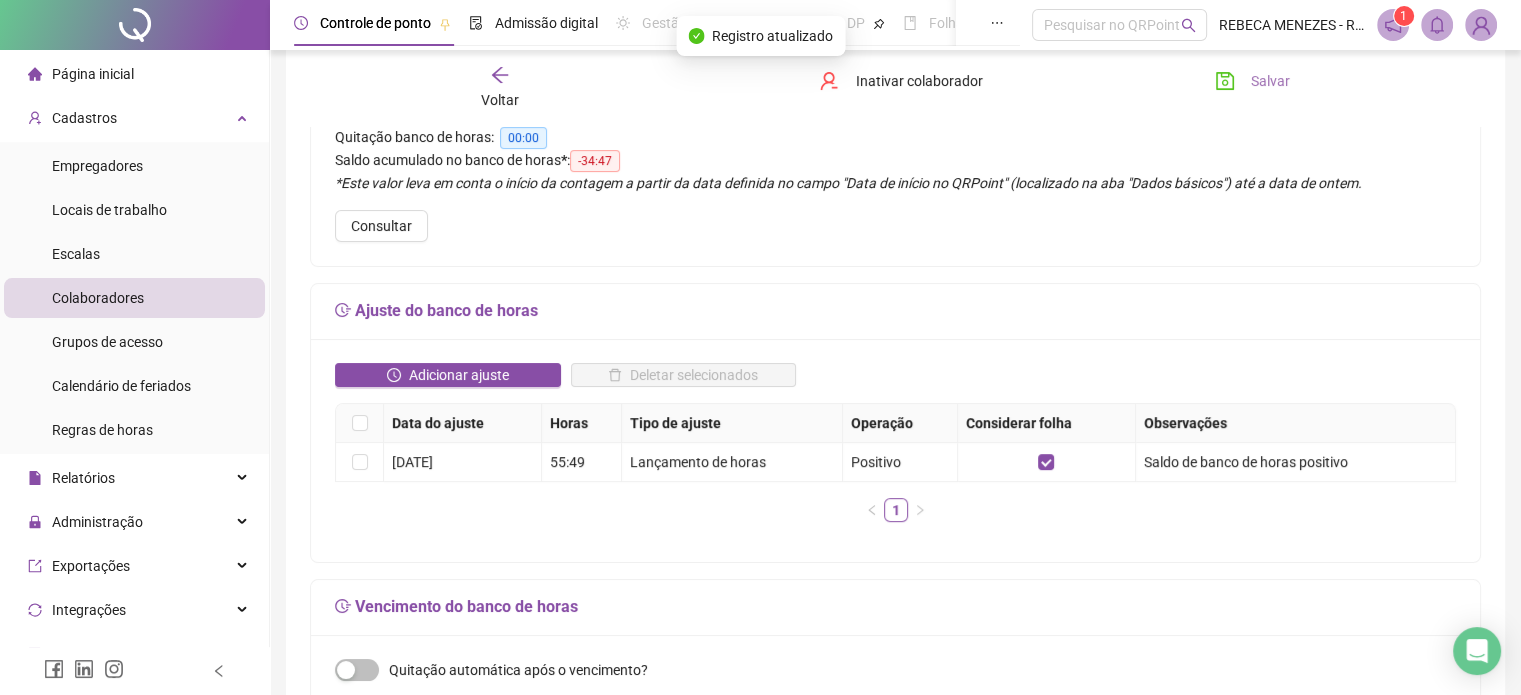 scroll, scrollTop: 0, scrollLeft: 0, axis: both 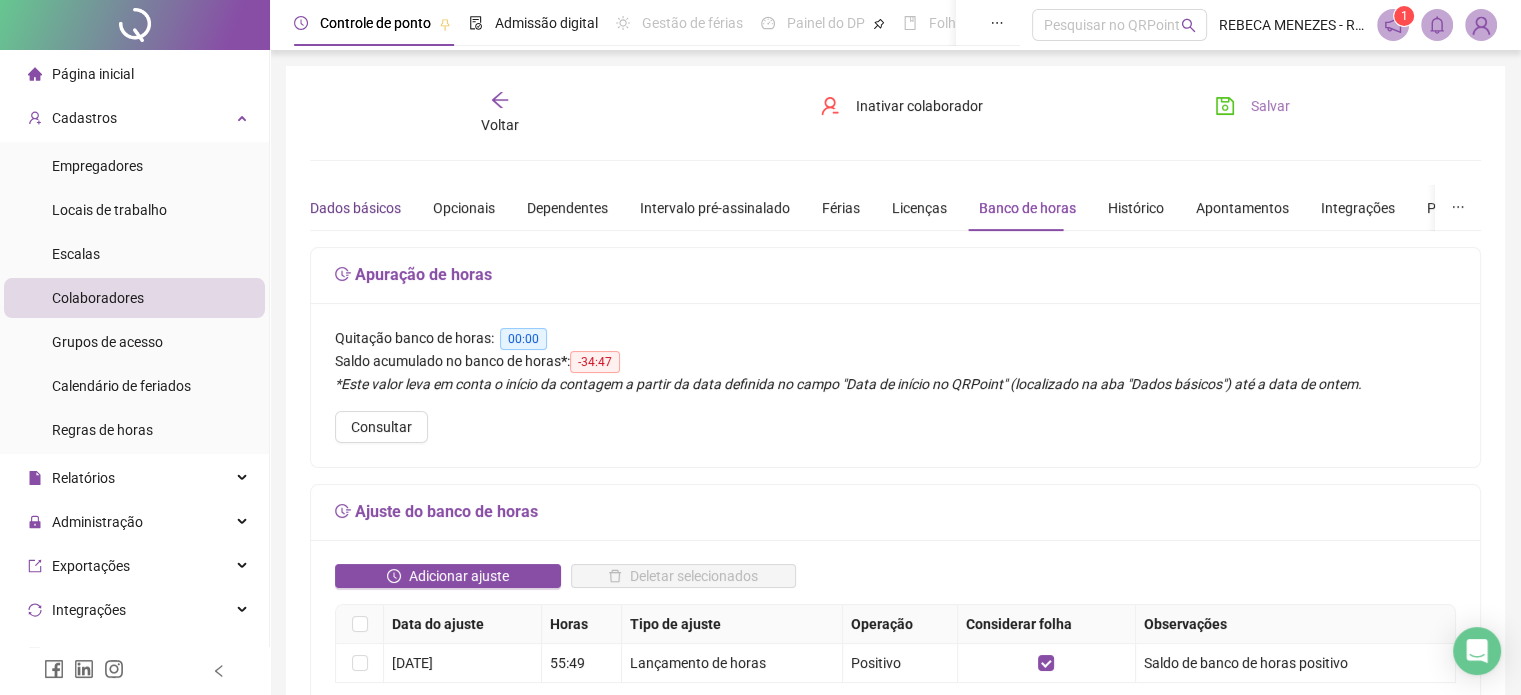 click on "Dados básicos" at bounding box center (355, 208) 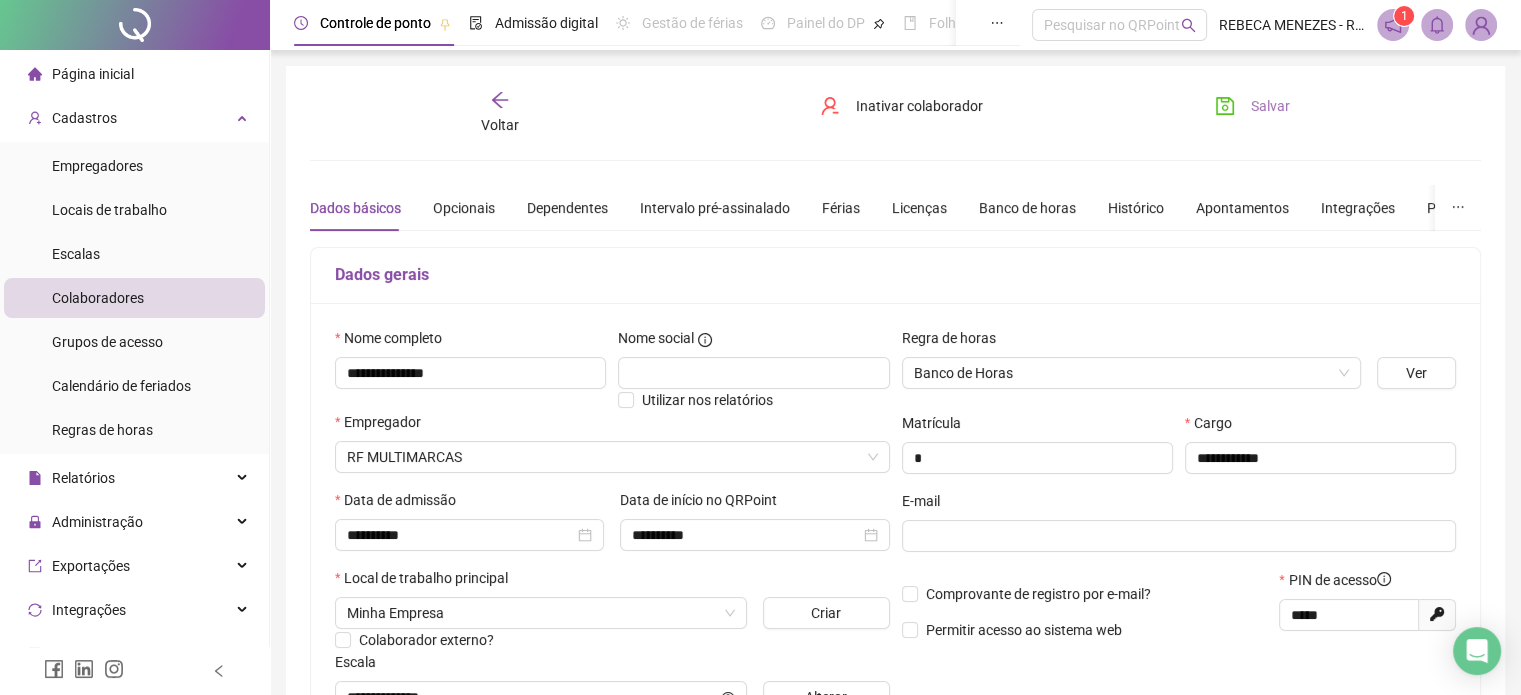 click on "Salvar" at bounding box center (1270, 106) 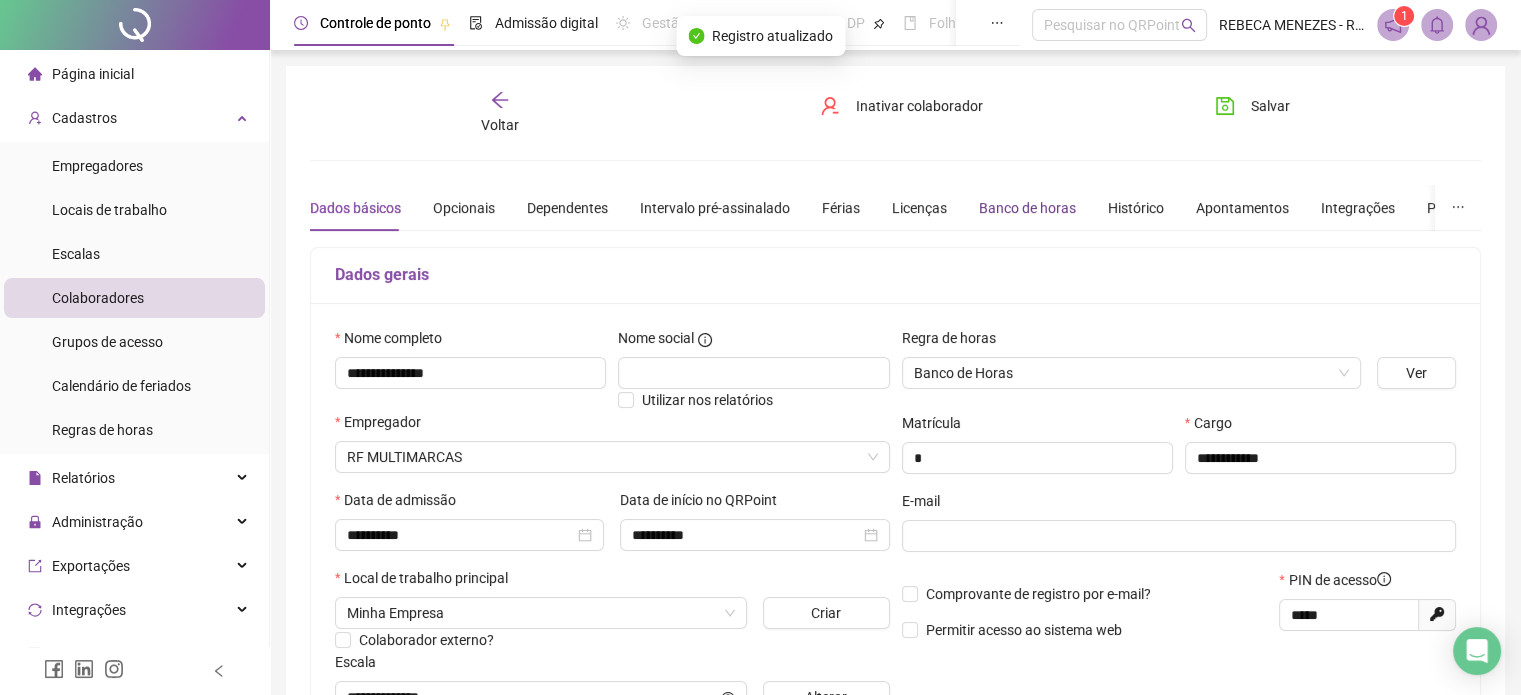 click on "Banco de horas" at bounding box center [1027, 208] 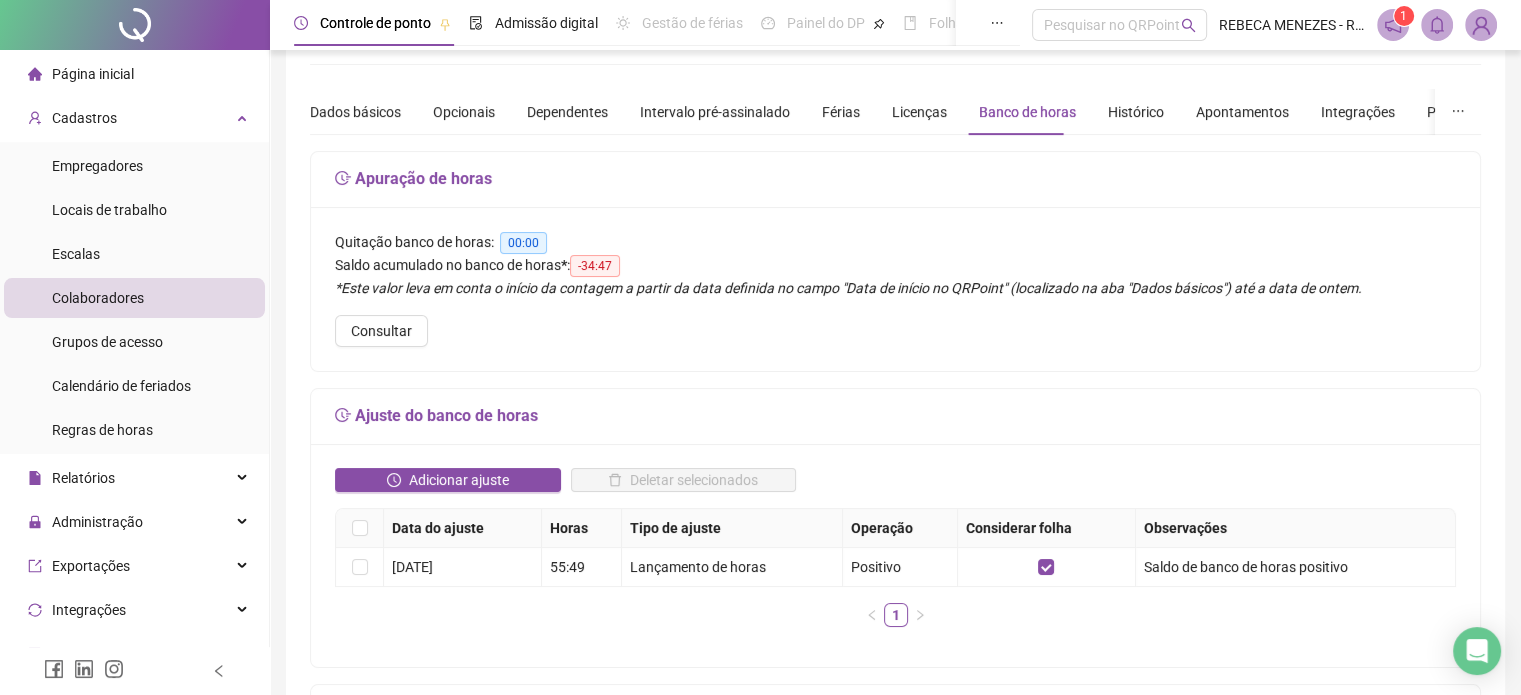 scroll, scrollTop: 0, scrollLeft: 0, axis: both 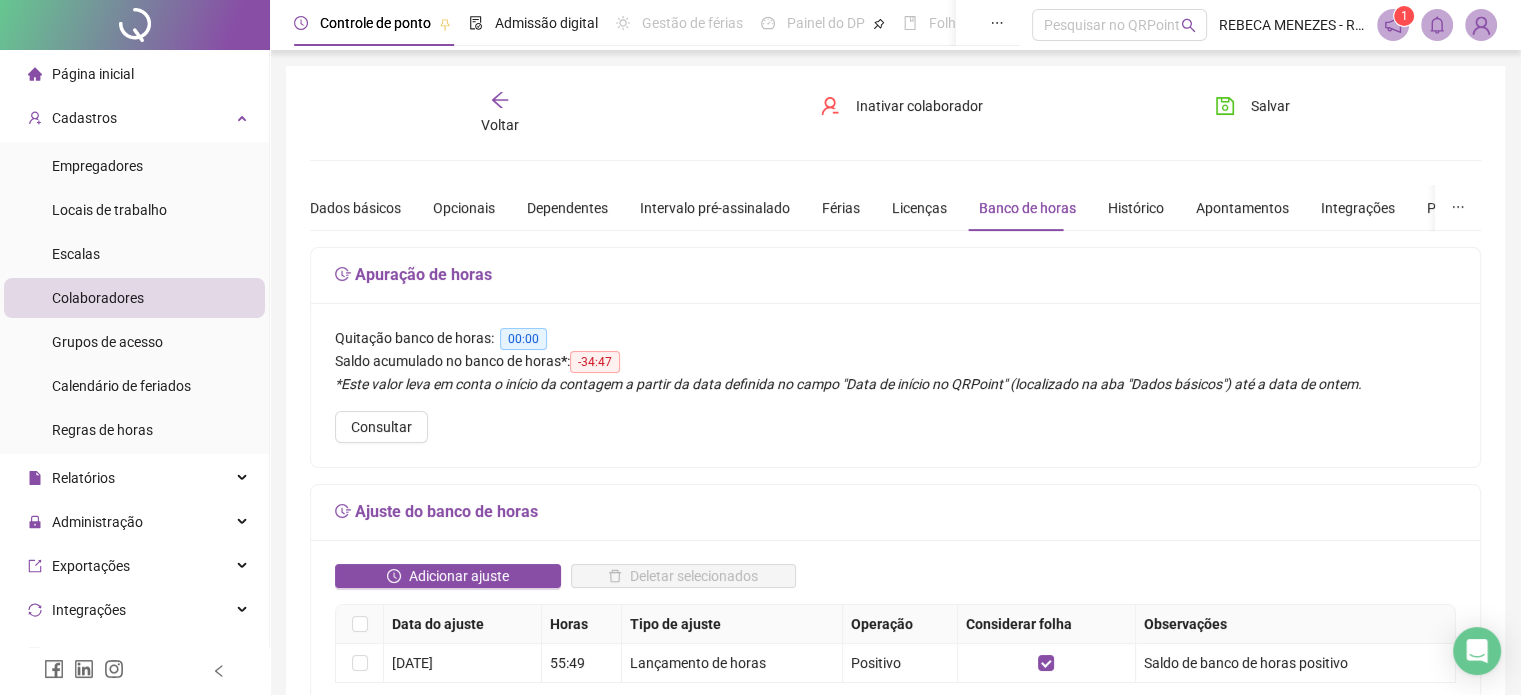 click 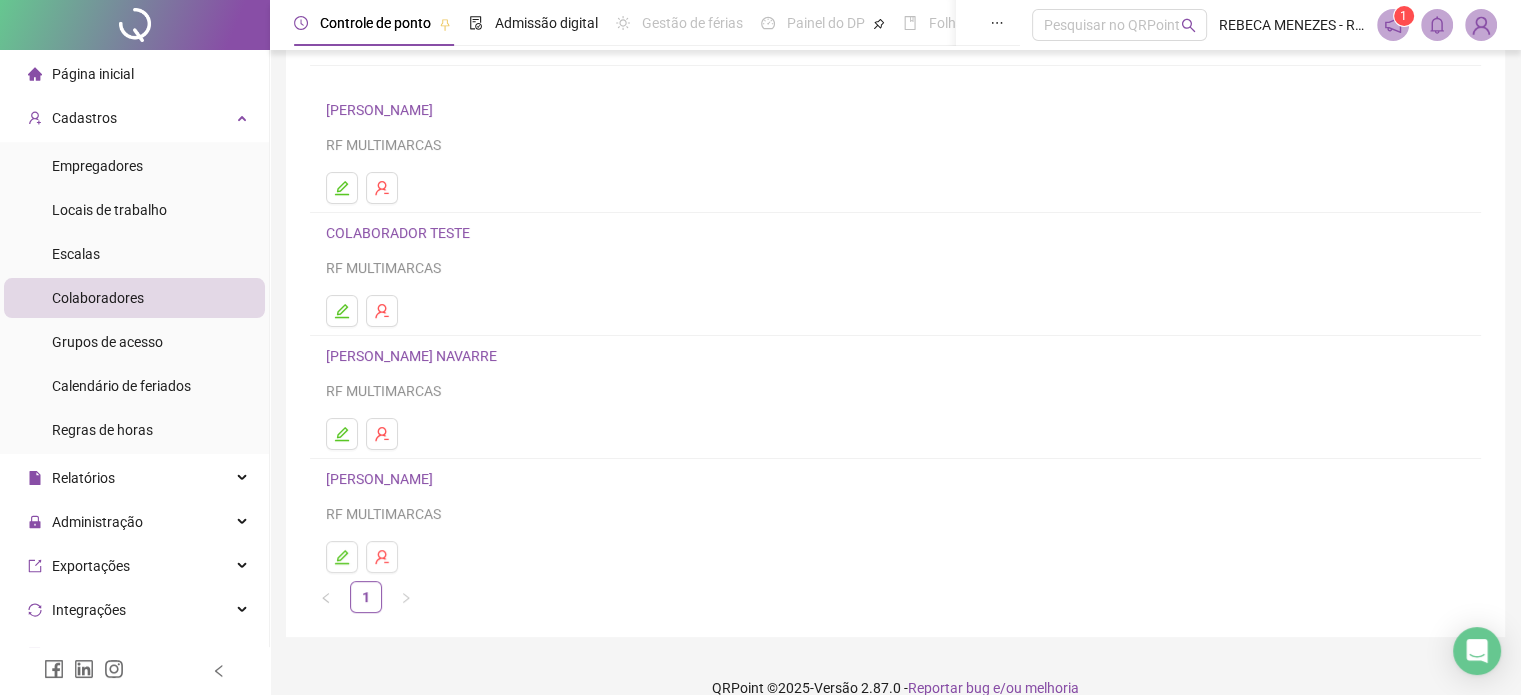 scroll, scrollTop: 148, scrollLeft: 0, axis: vertical 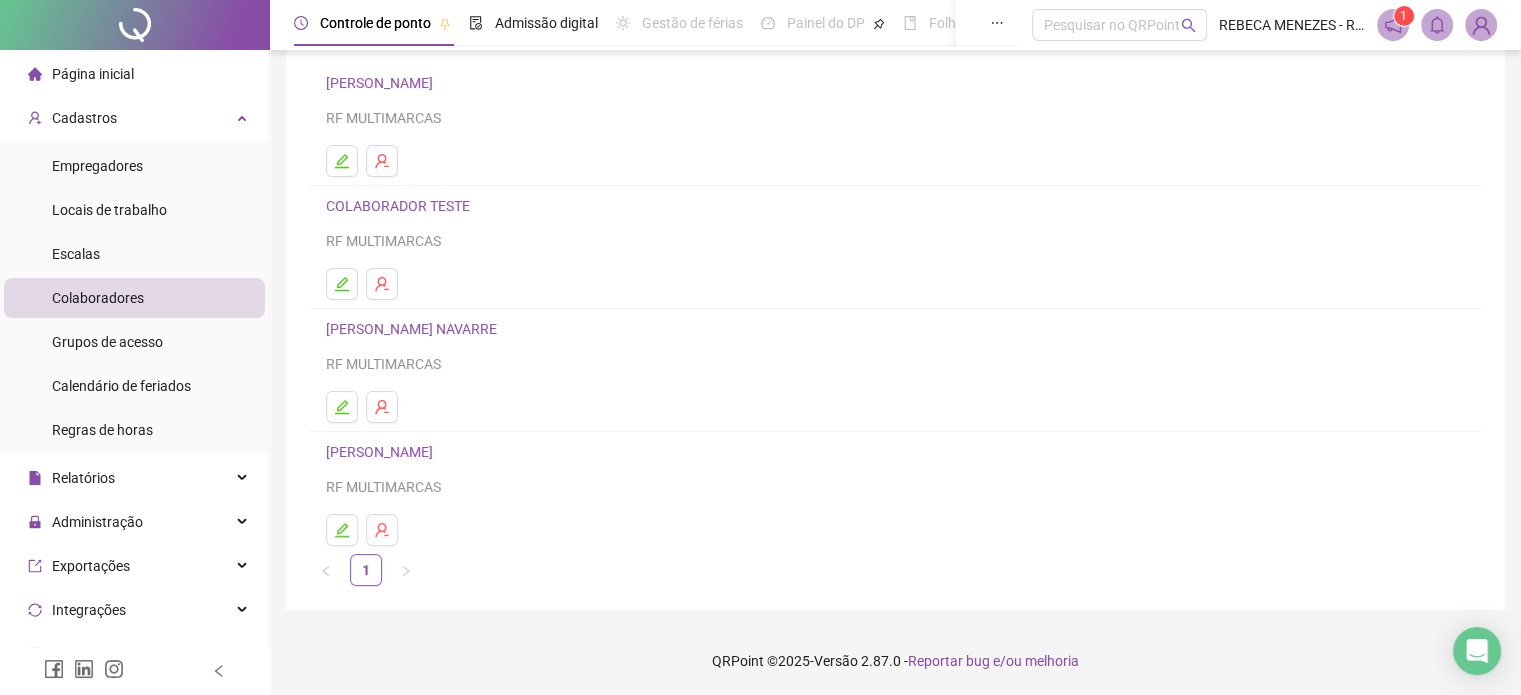 click on "[PERSON_NAME] NAVARRE" at bounding box center (414, 329) 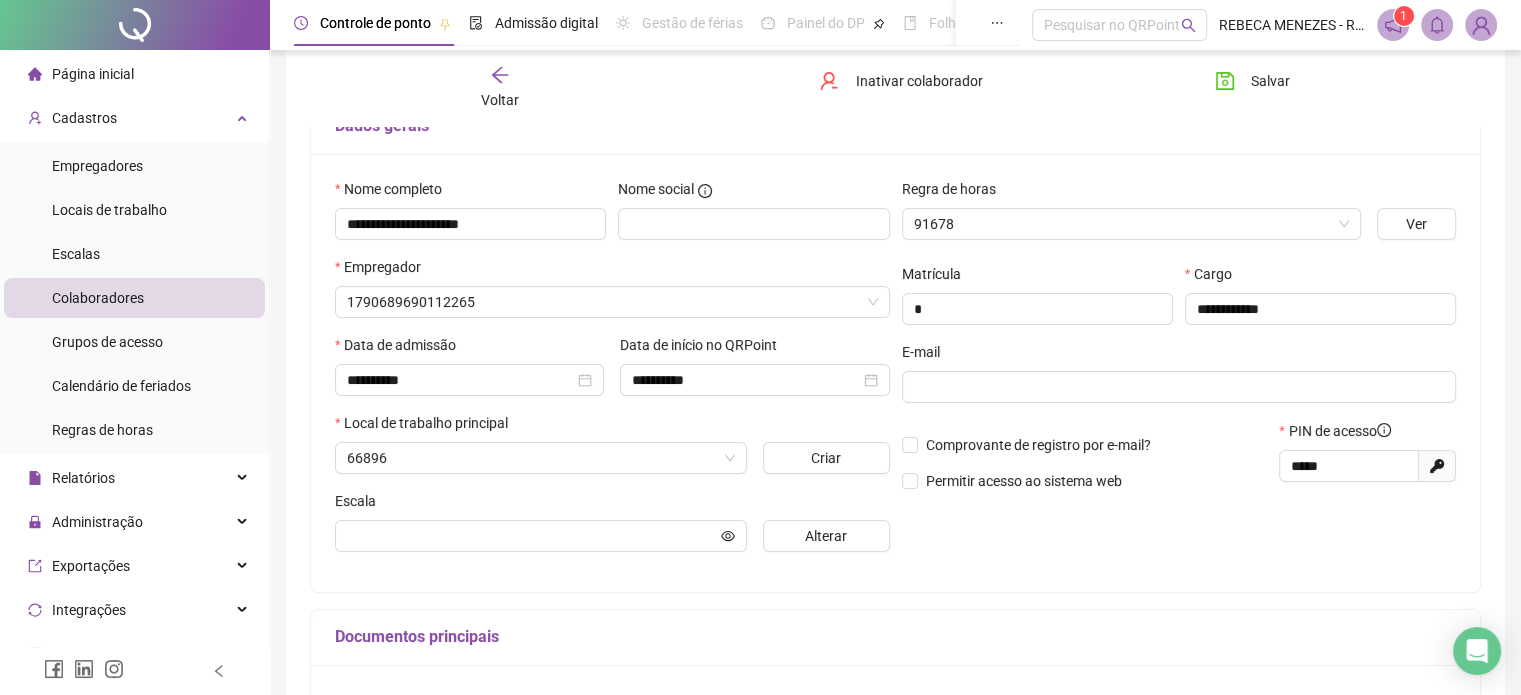 scroll, scrollTop: 158, scrollLeft: 0, axis: vertical 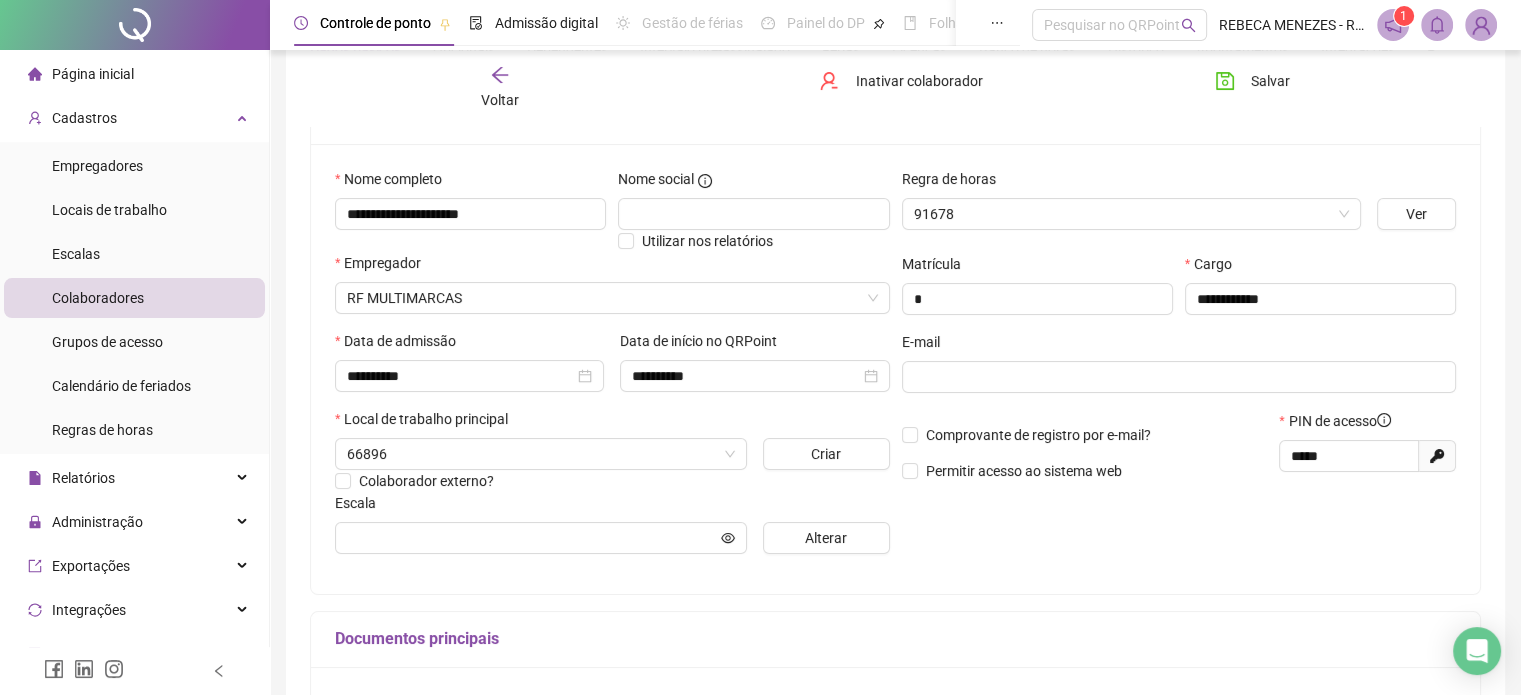 type on "**********" 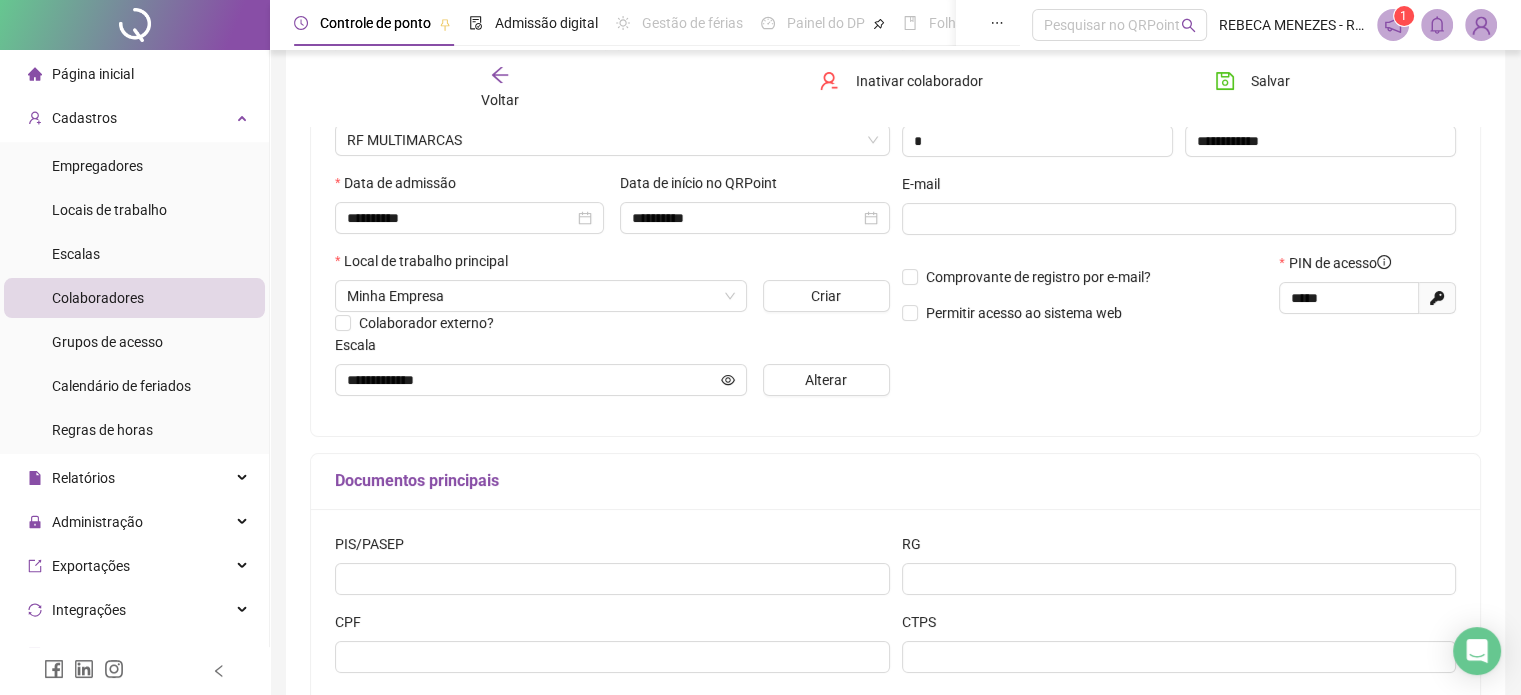 scroll, scrollTop: 358, scrollLeft: 0, axis: vertical 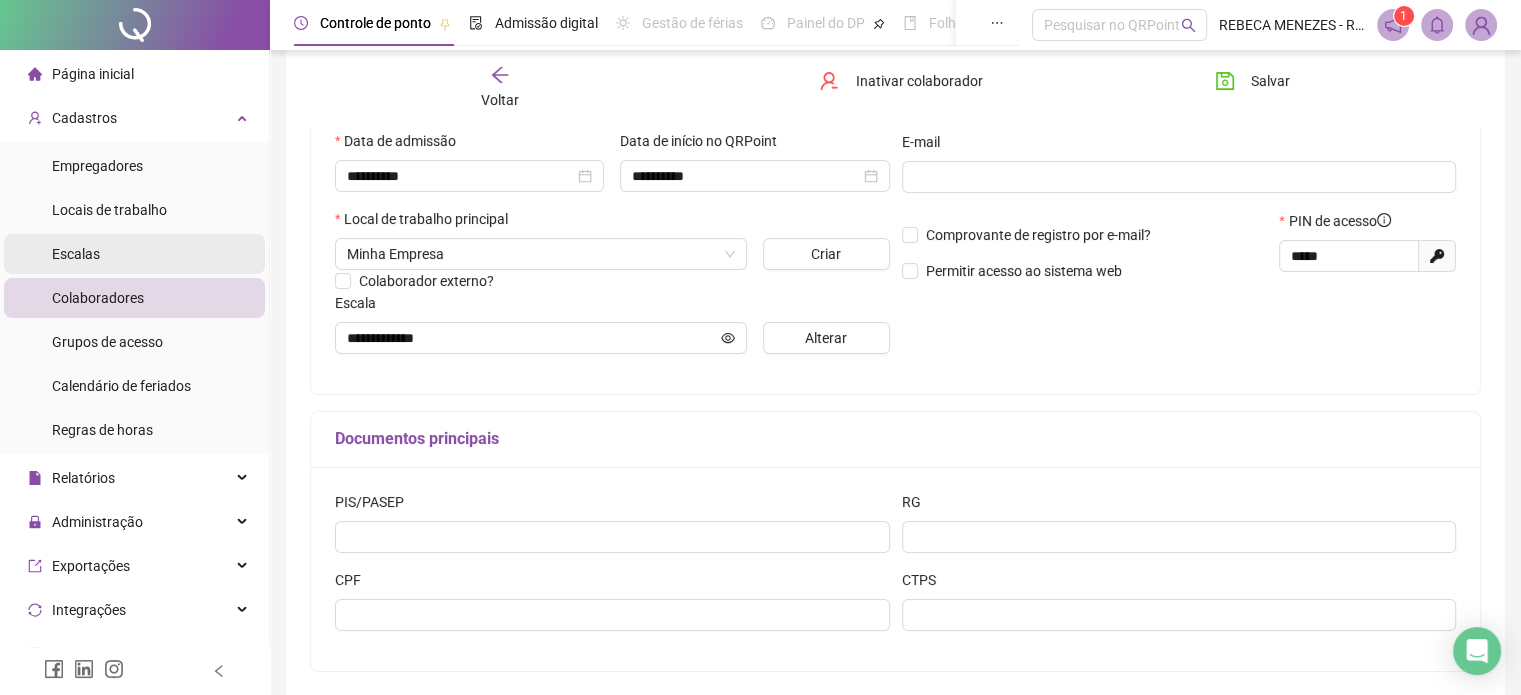 click on "Escalas" at bounding box center (76, 254) 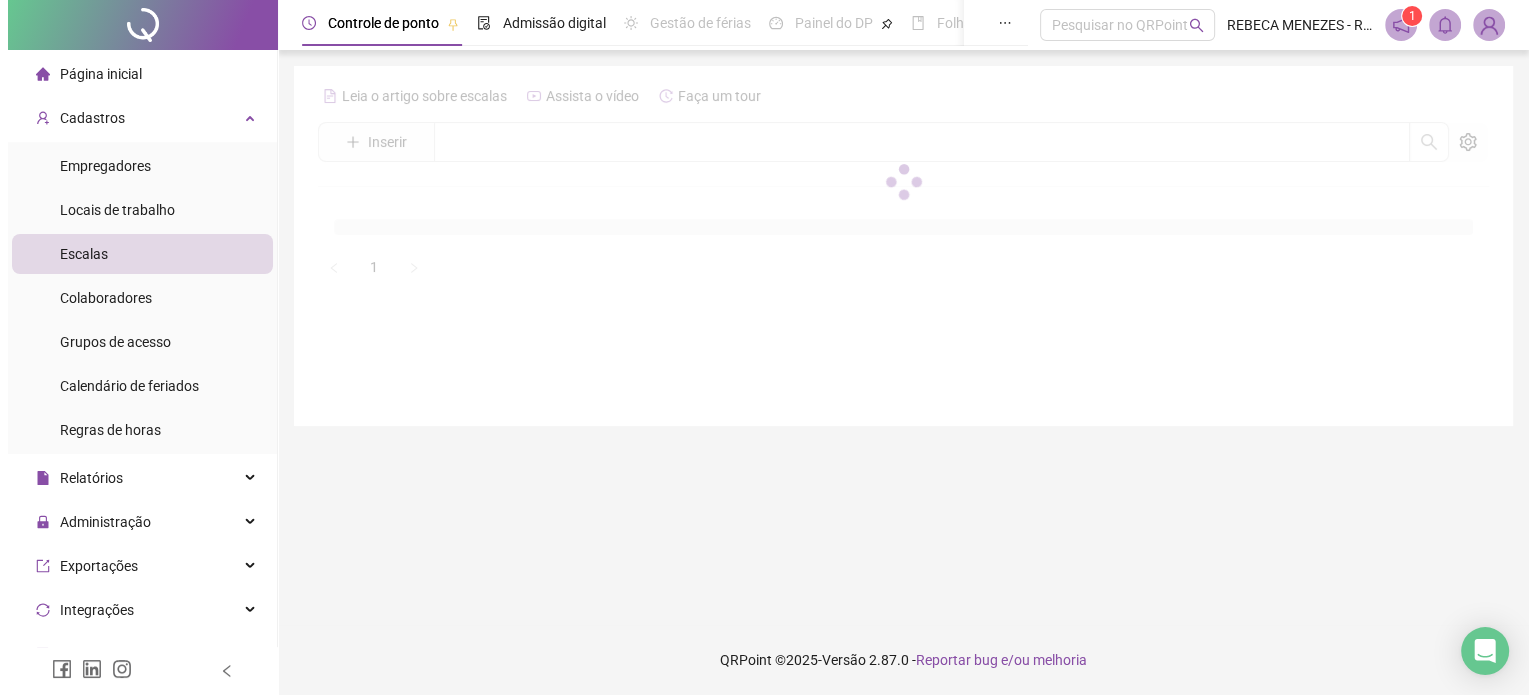 scroll, scrollTop: 0, scrollLeft: 0, axis: both 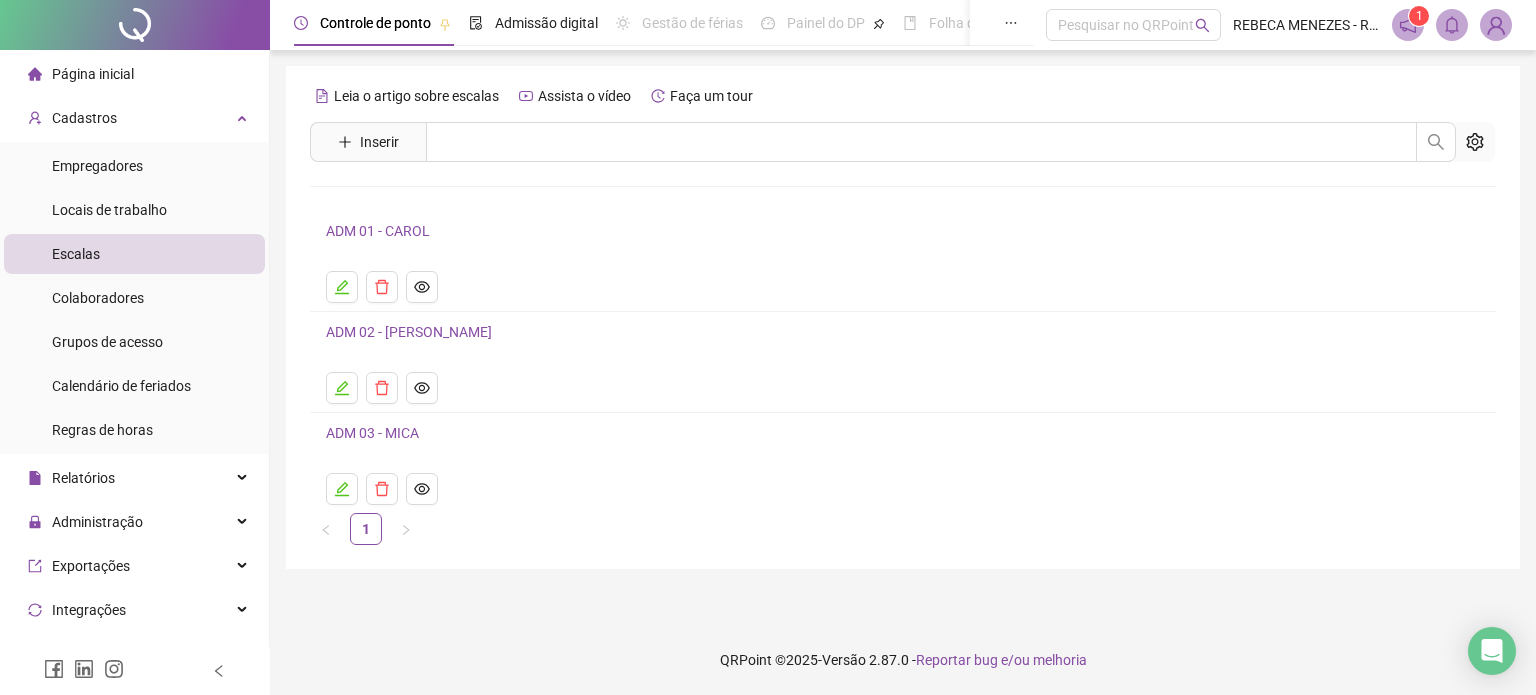 click on "ADM 03 - MICA" at bounding box center (372, 433) 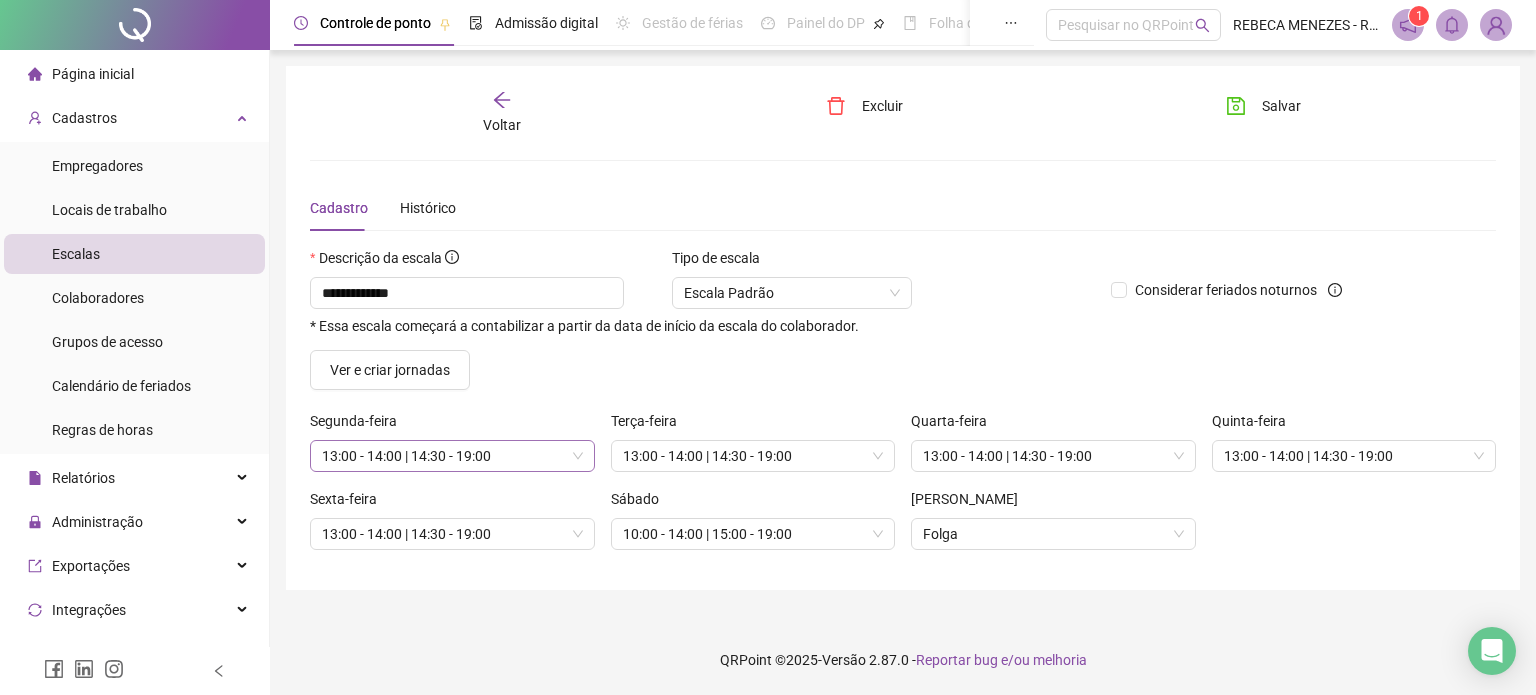 click on "13:00 - 14:00 | 14:30 - 19:00" at bounding box center [452, 456] 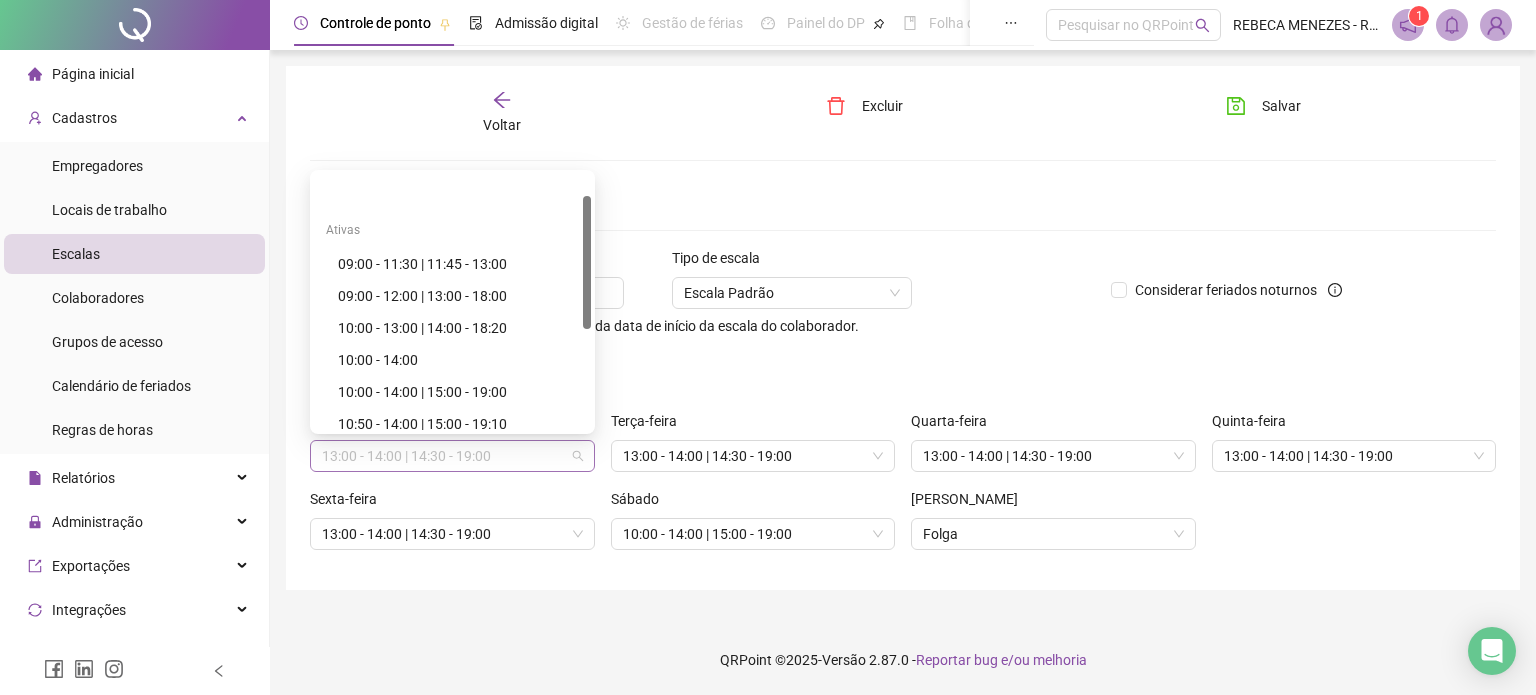 scroll, scrollTop: 42, scrollLeft: 0, axis: vertical 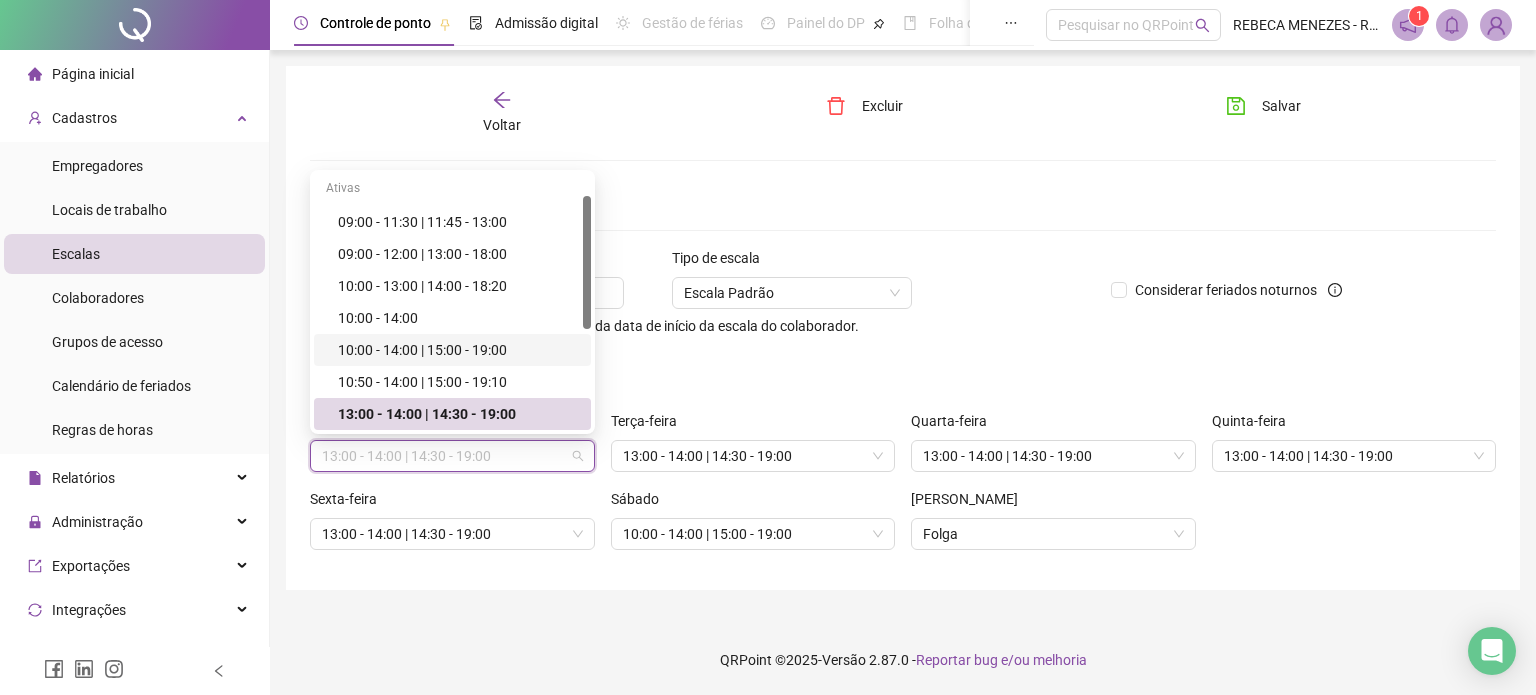 click on "10:00 - 14:00 | 15:00 - 19:00" at bounding box center [458, 350] 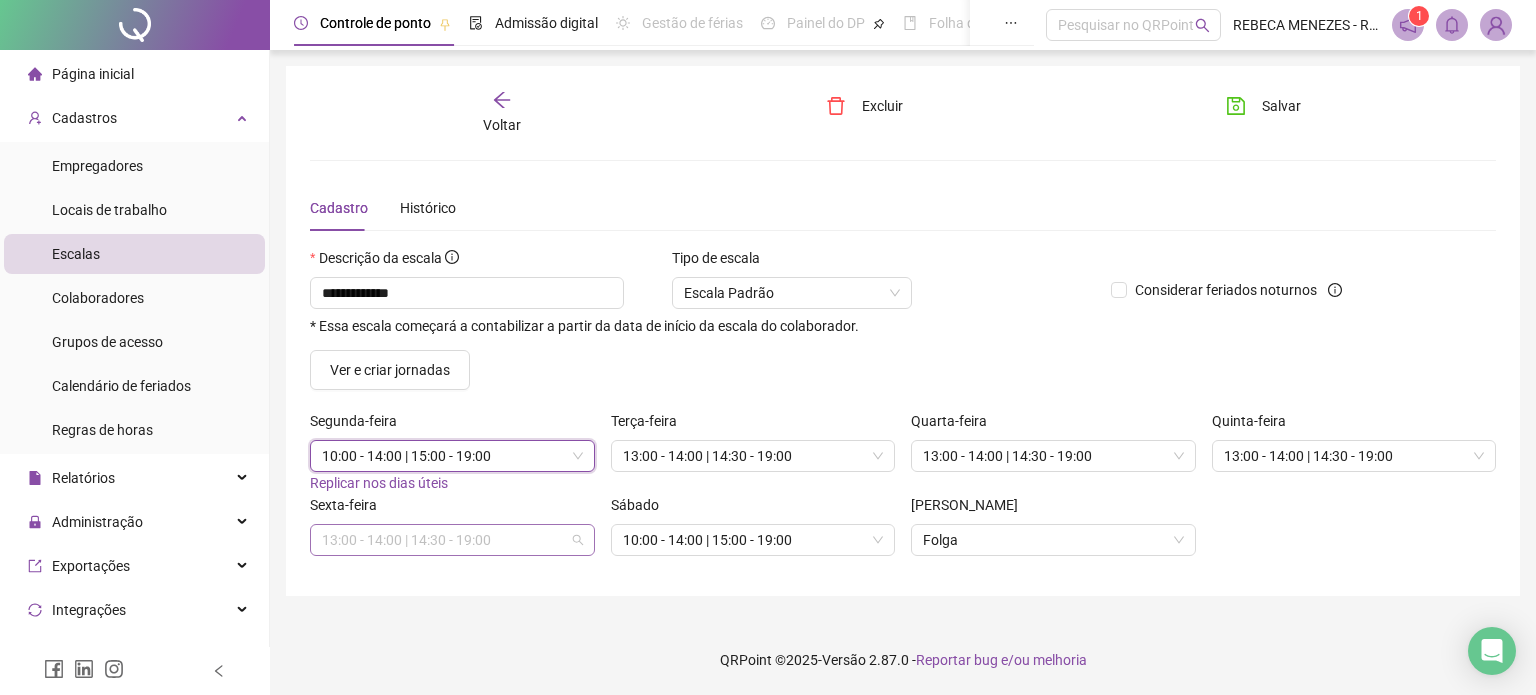 click on "13:00 - 14:00 | 14:30 - 19:00" at bounding box center (452, 540) 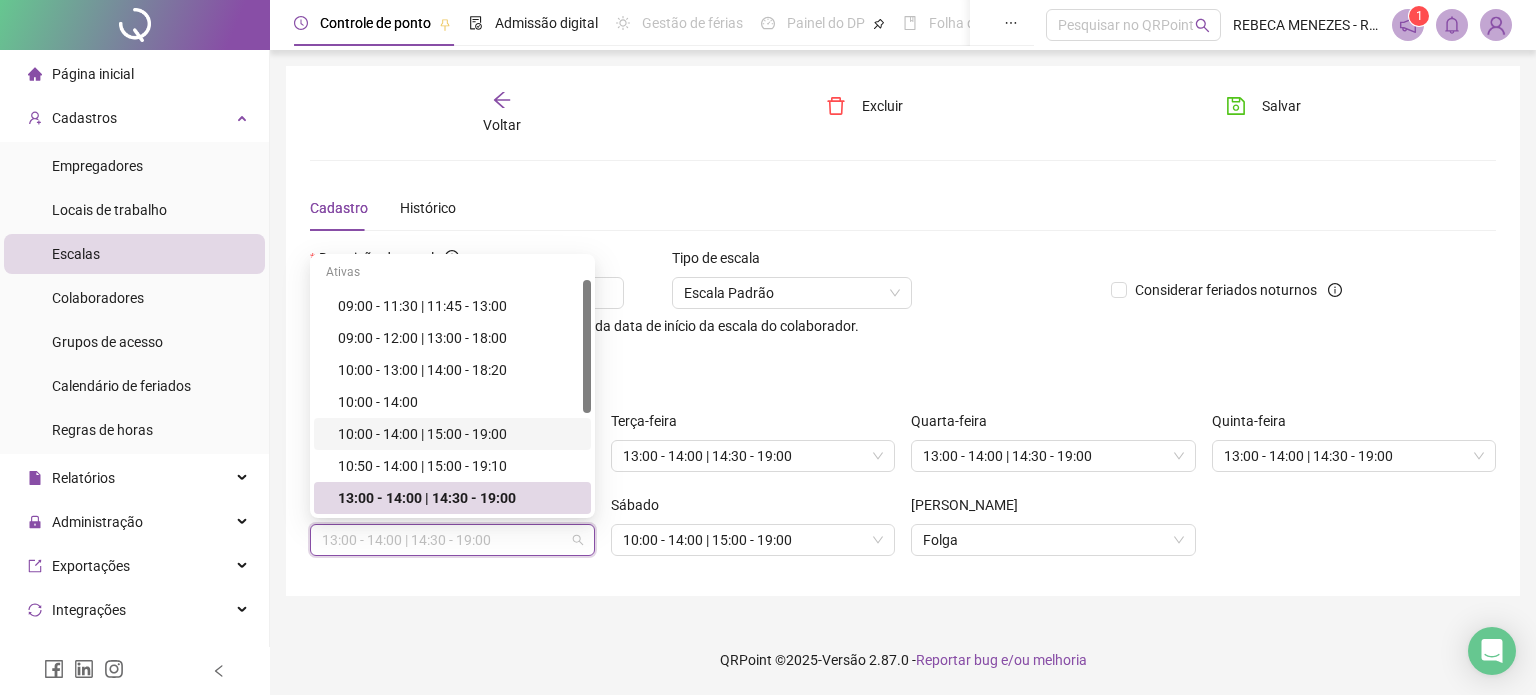 click on "10:00 - 14:00 | 15:00 - 19:00" at bounding box center [458, 434] 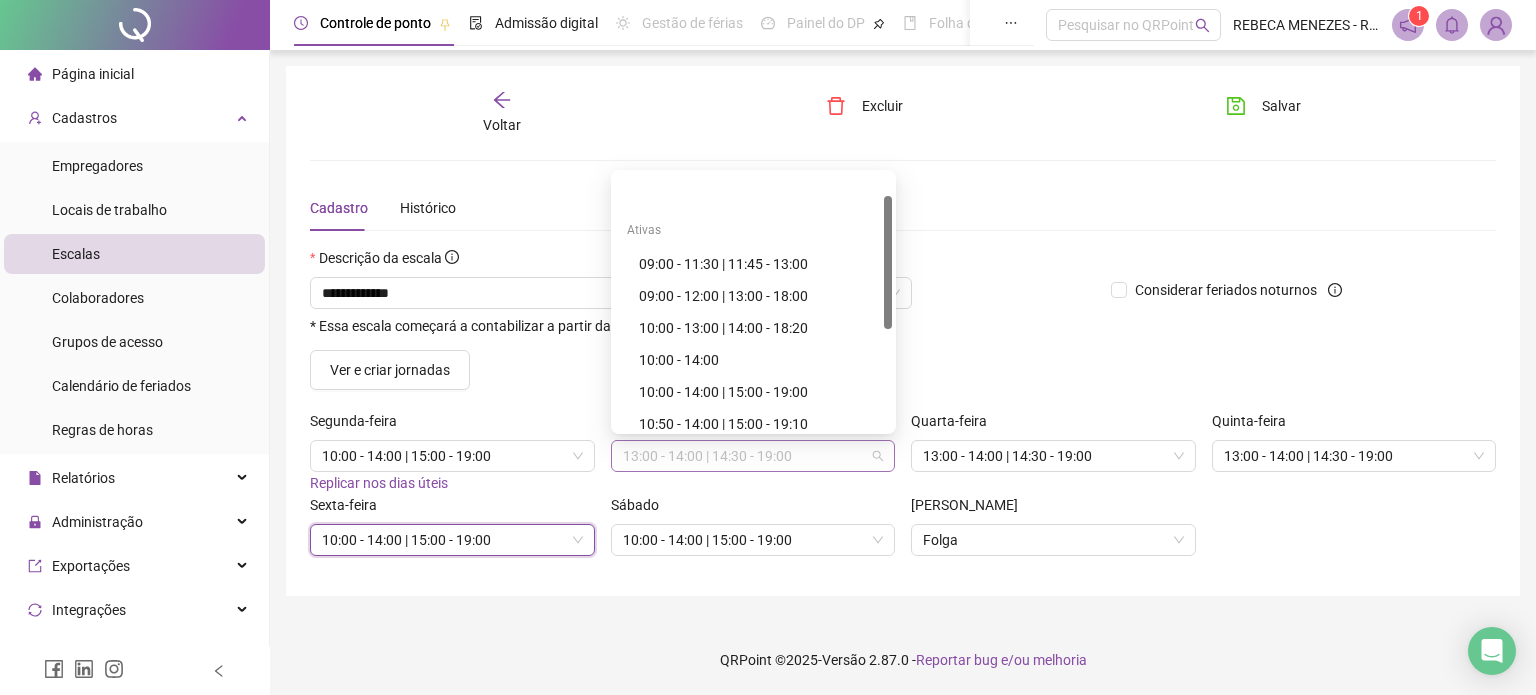 click on "13:00 - 14:00 | 14:30 - 19:00" at bounding box center [753, 456] 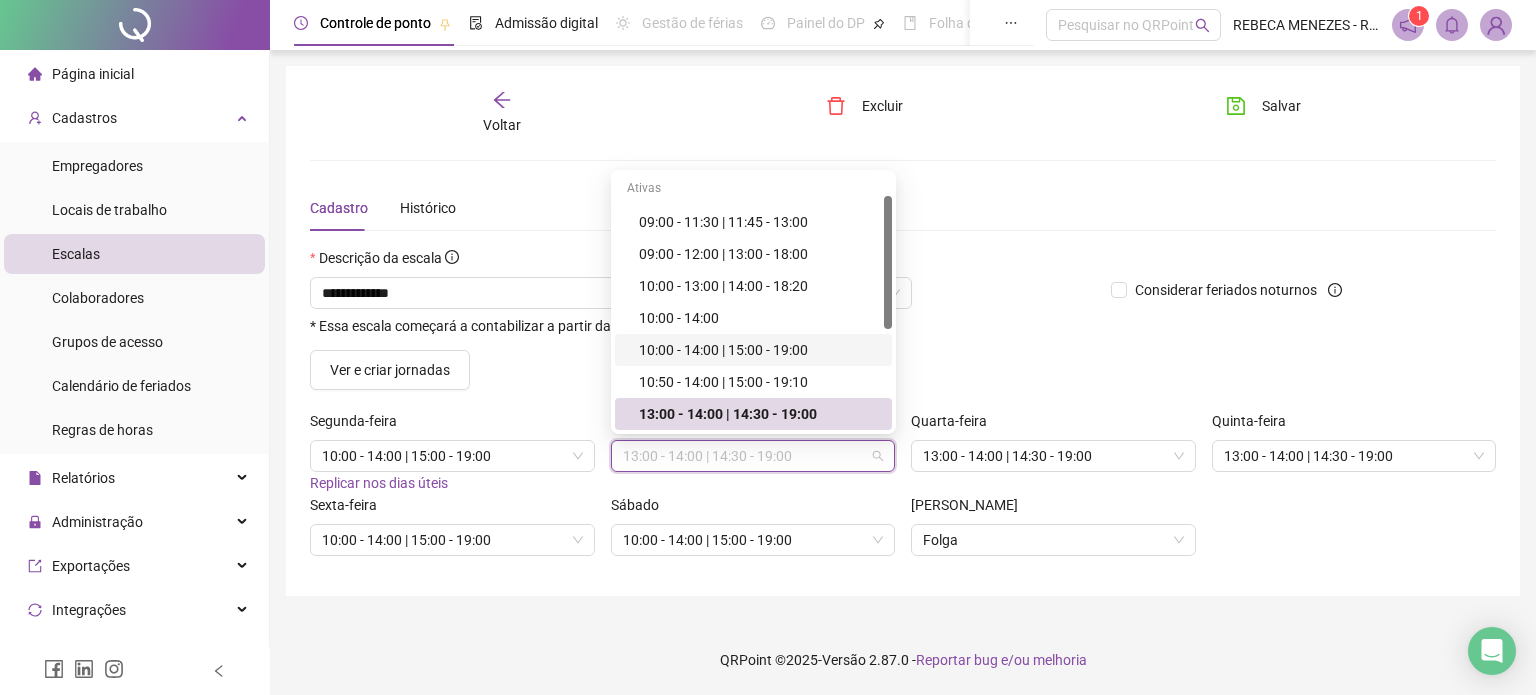 click on "10:00 - 14:00 | 15:00 - 19:00" at bounding box center (759, 350) 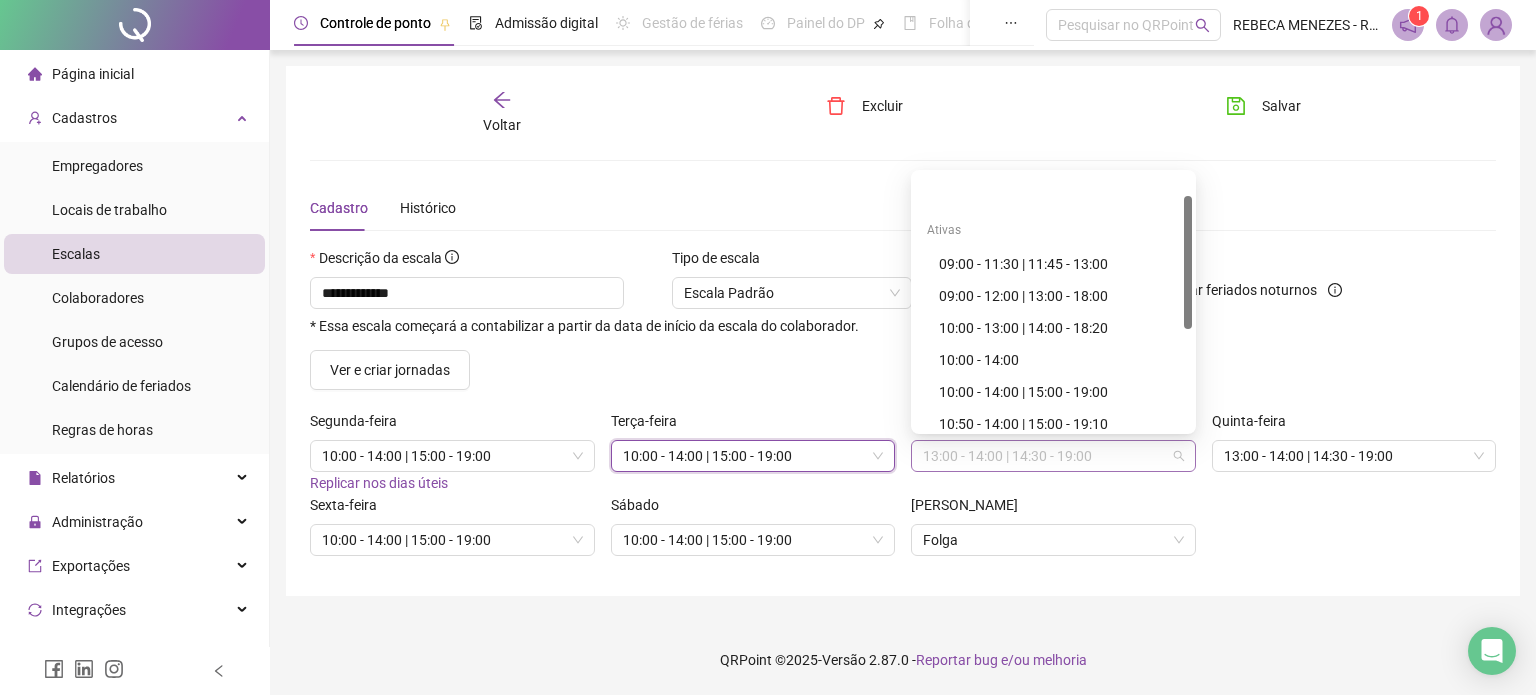 click on "13:00 - 14:00 | 14:30 - 19:00" at bounding box center (1053, 456) 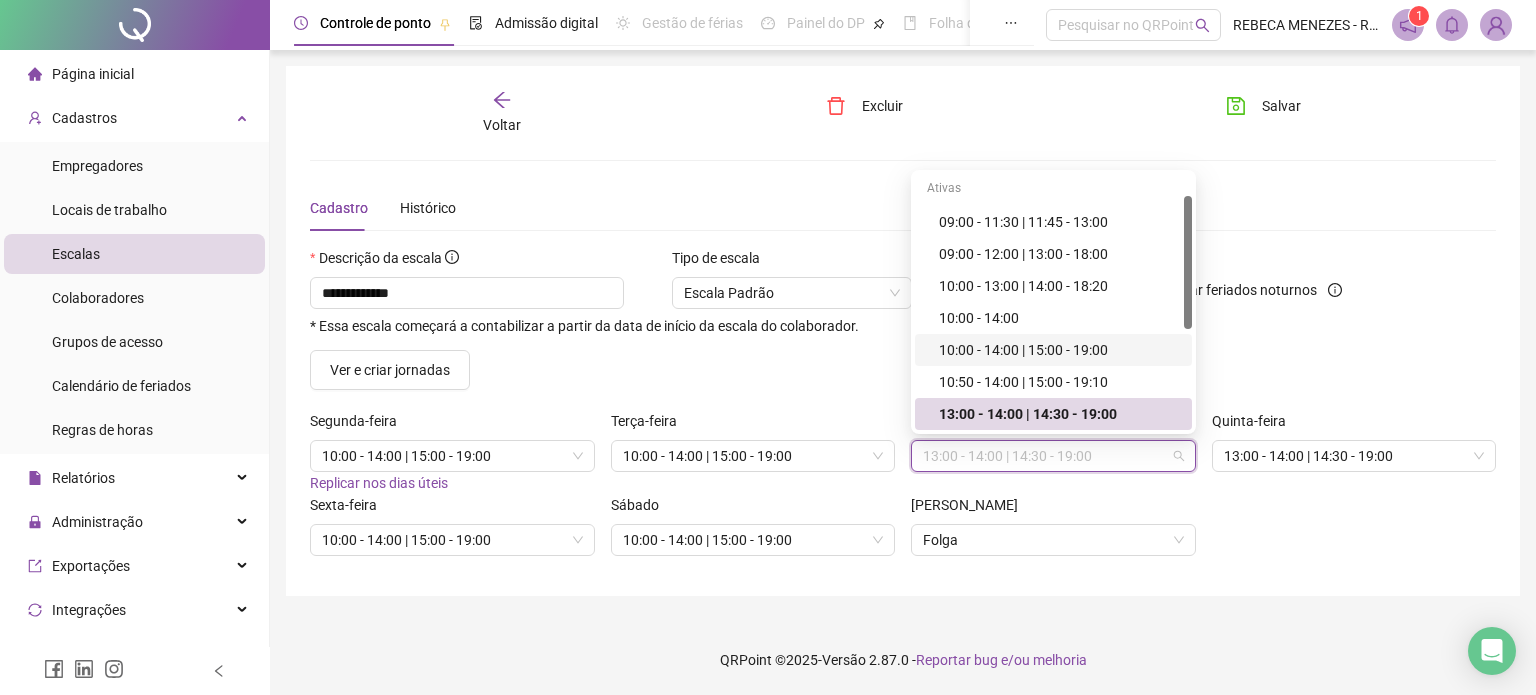 click on "10:00 - 14:00 | 15:00 - 19:00" at bounding box center [1059, 350] 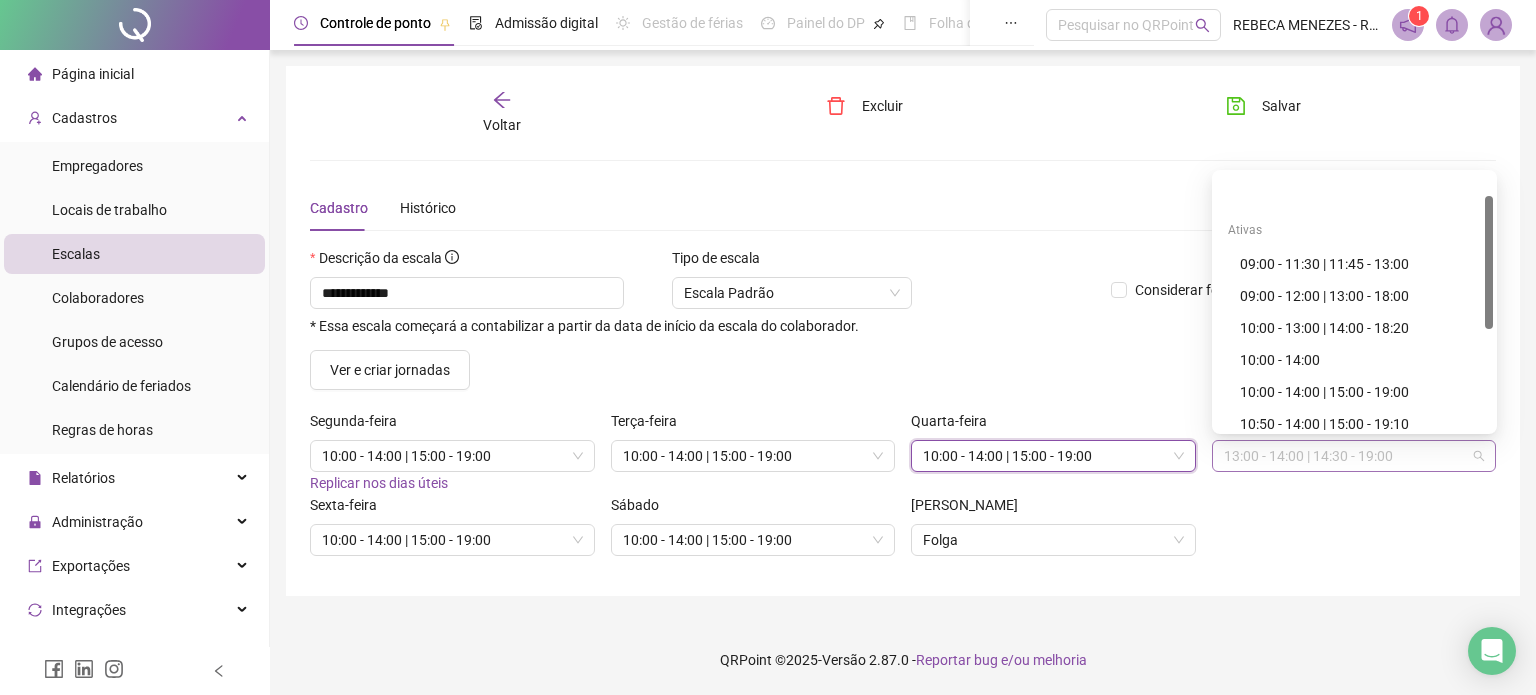 click on "13:00 - 14:00 | 14:30 - 19:00" at bounding box center [1354, 456] 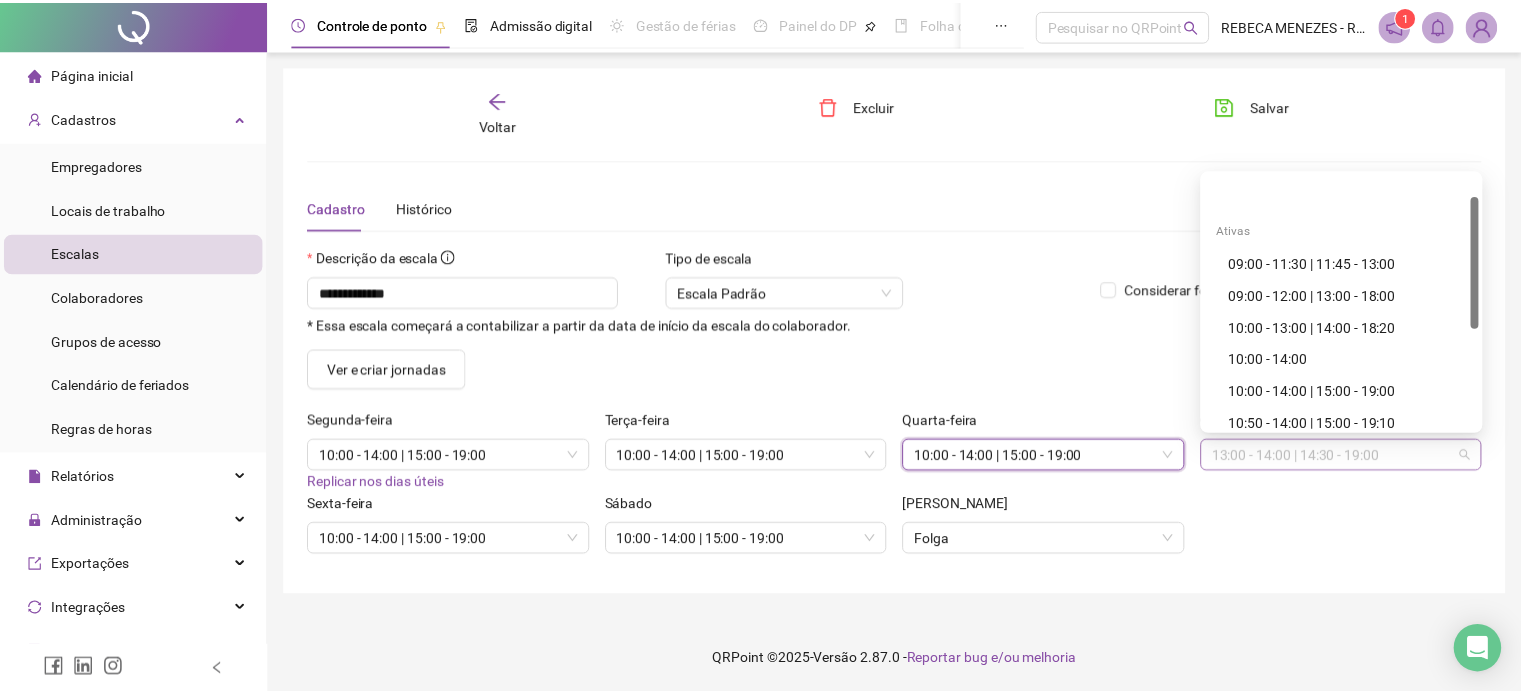 scroll, scrollTop: 42, scrollLeft: 0, axis: vertical 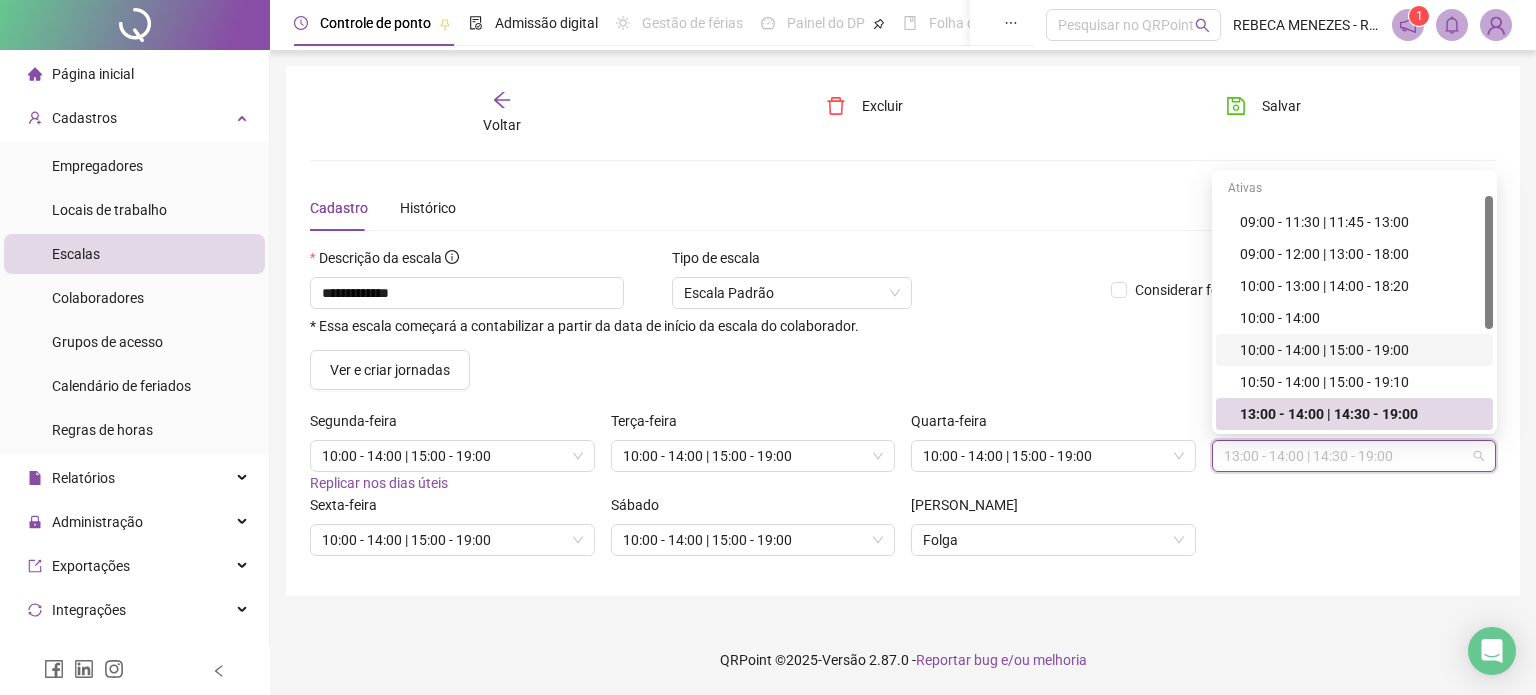 click on "10:00 - 14:00 | 15:00 - 19:00" at bounding box center (1360, 350) 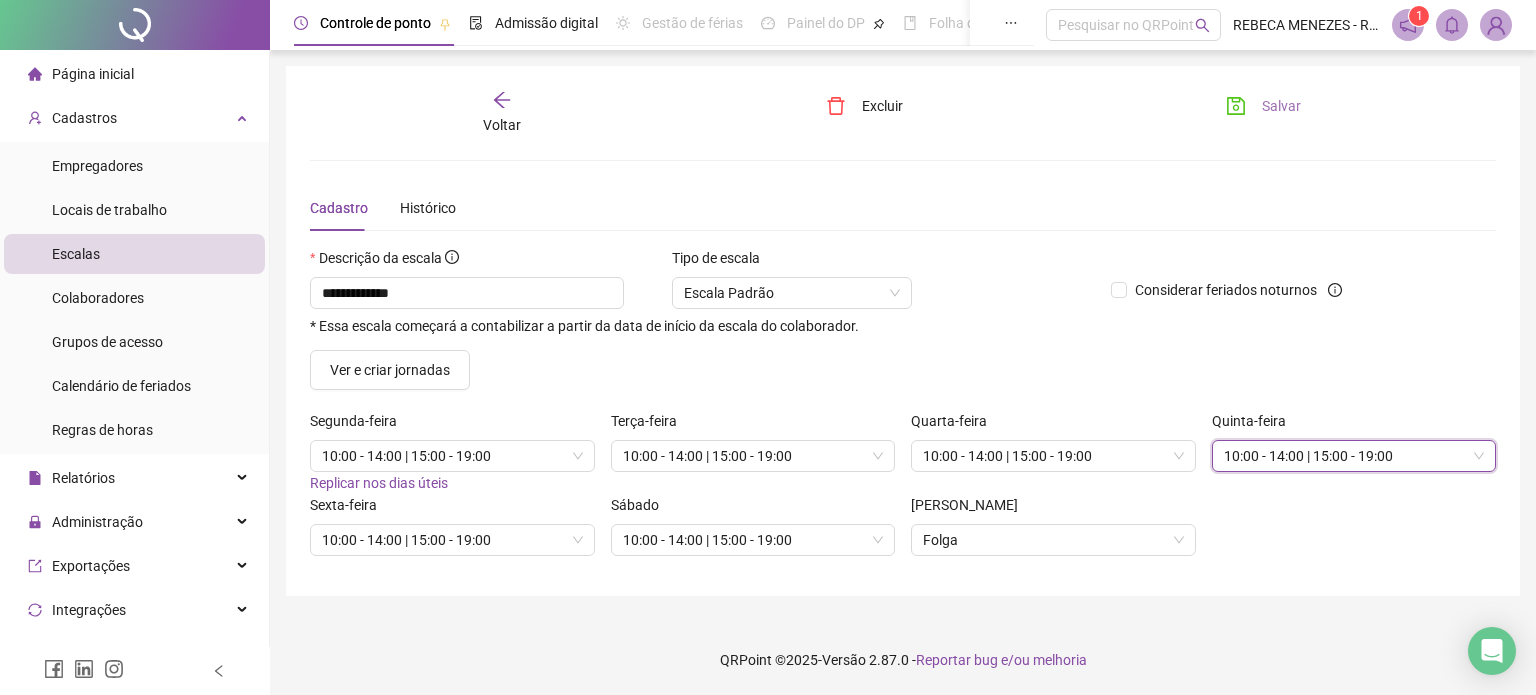 click 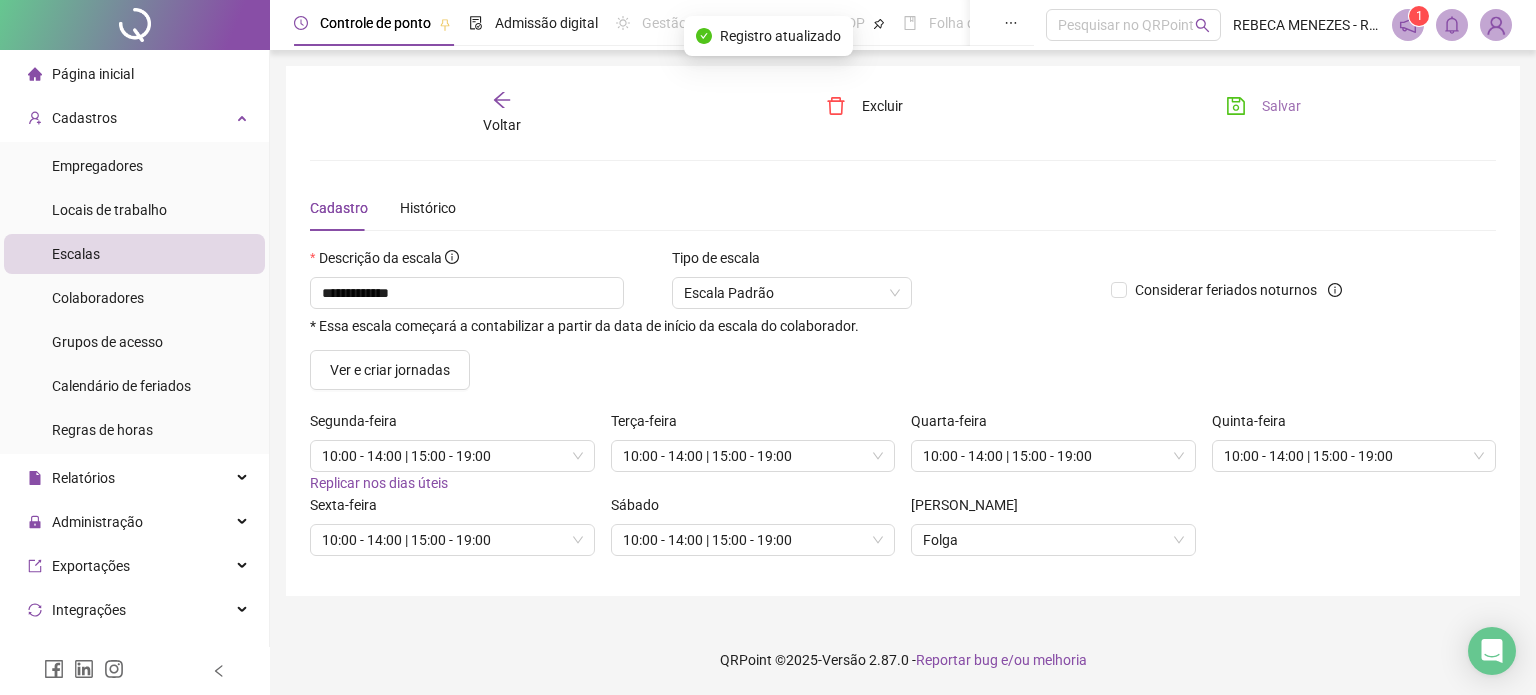 click 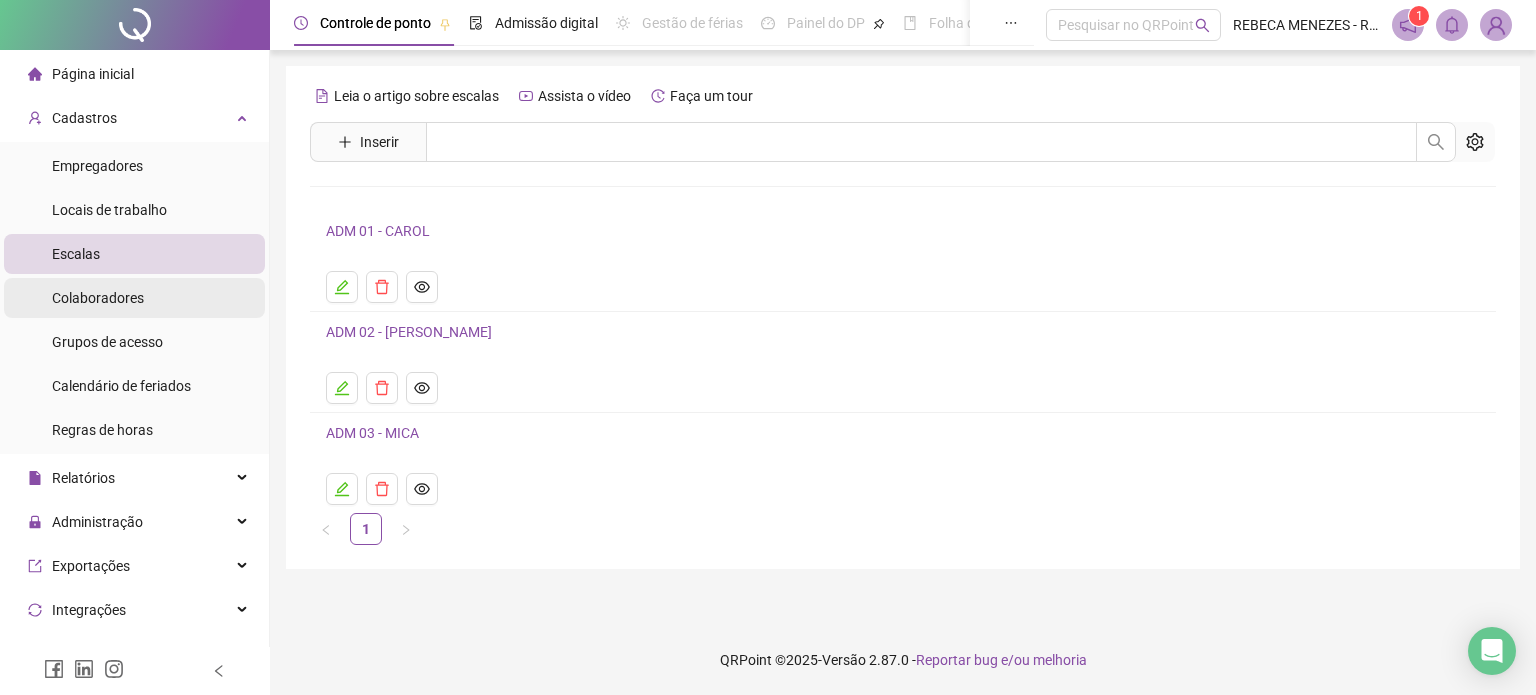 click on "Colaboradores" at bounding box center (98, 298) 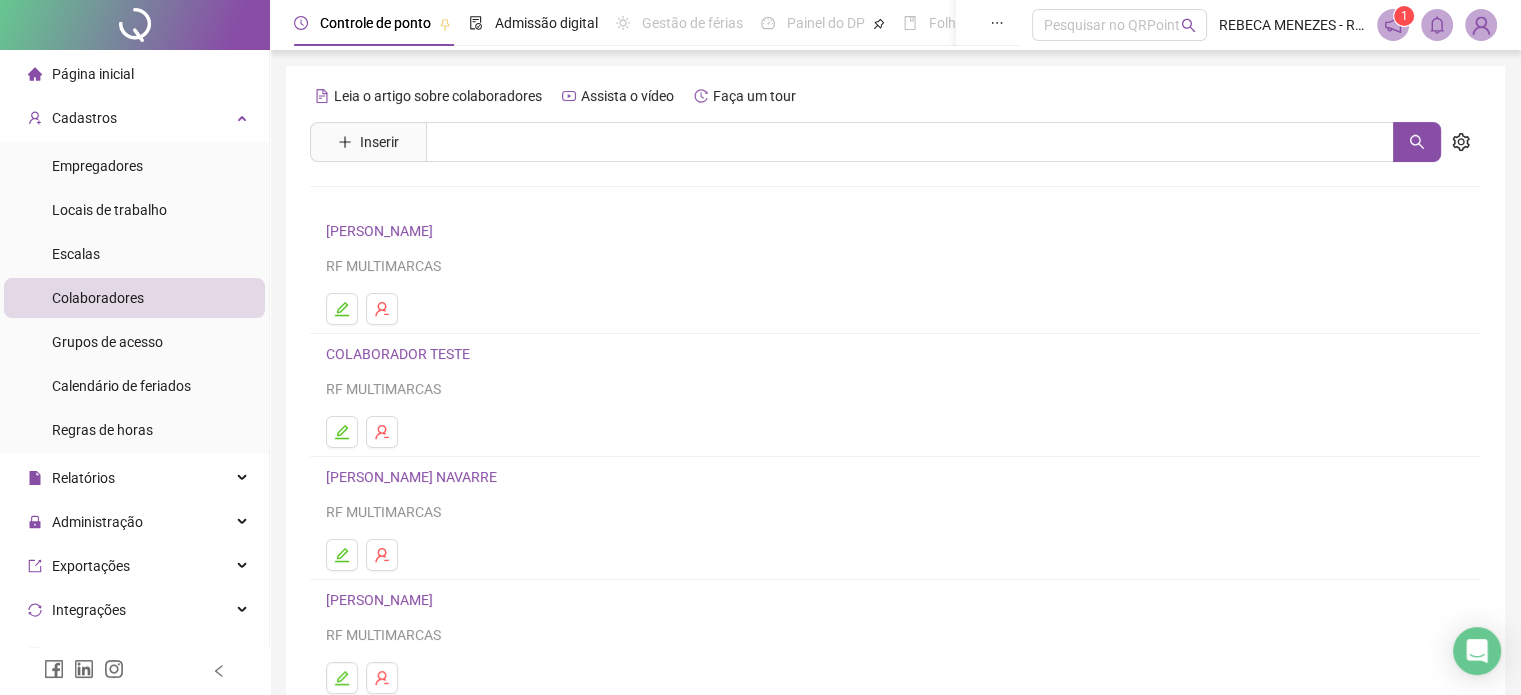 click on "[PERSON_NAME] NAVARRE" at bounding box center [414, 477] 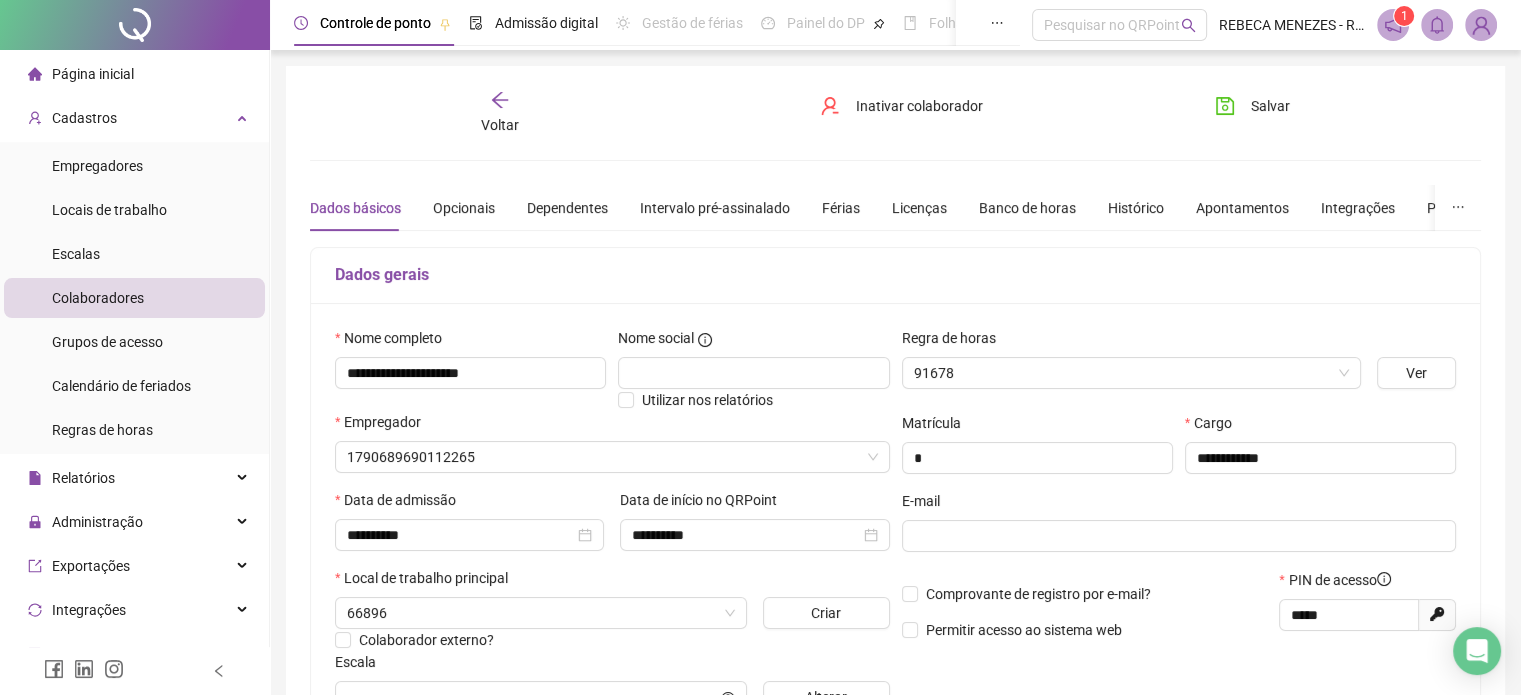 type on "**********" 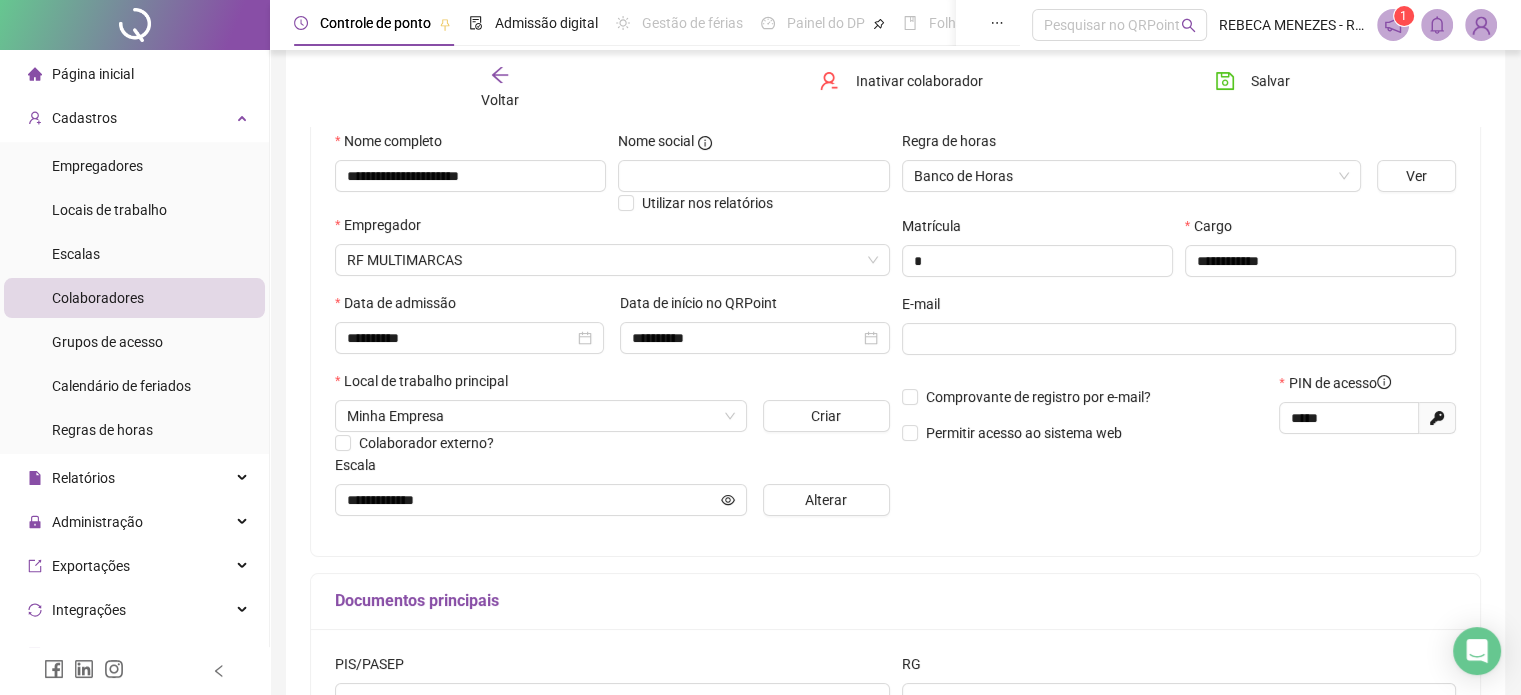 scroll, scrollTop: 200, scrollLeft: 0, axis: vertical 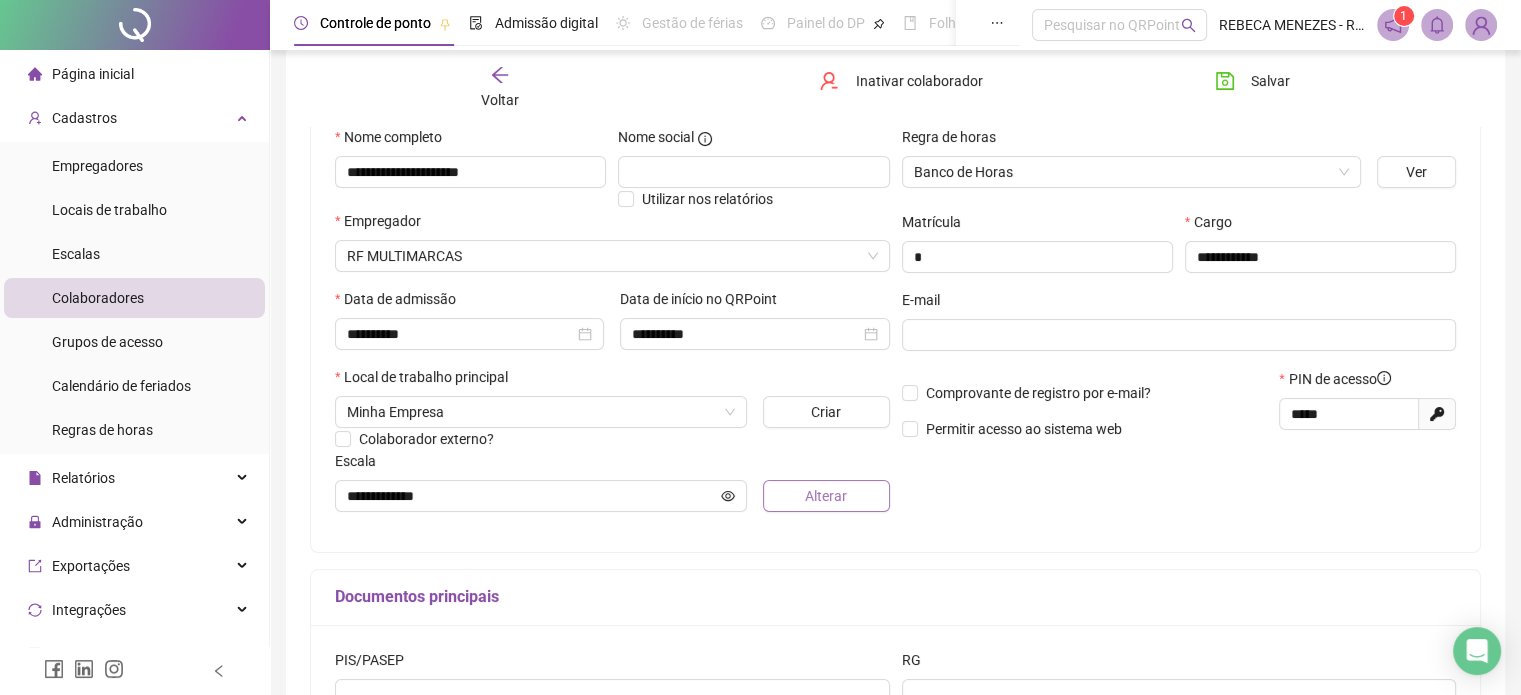 click on "Alterar" at bounding box center (826, 496) 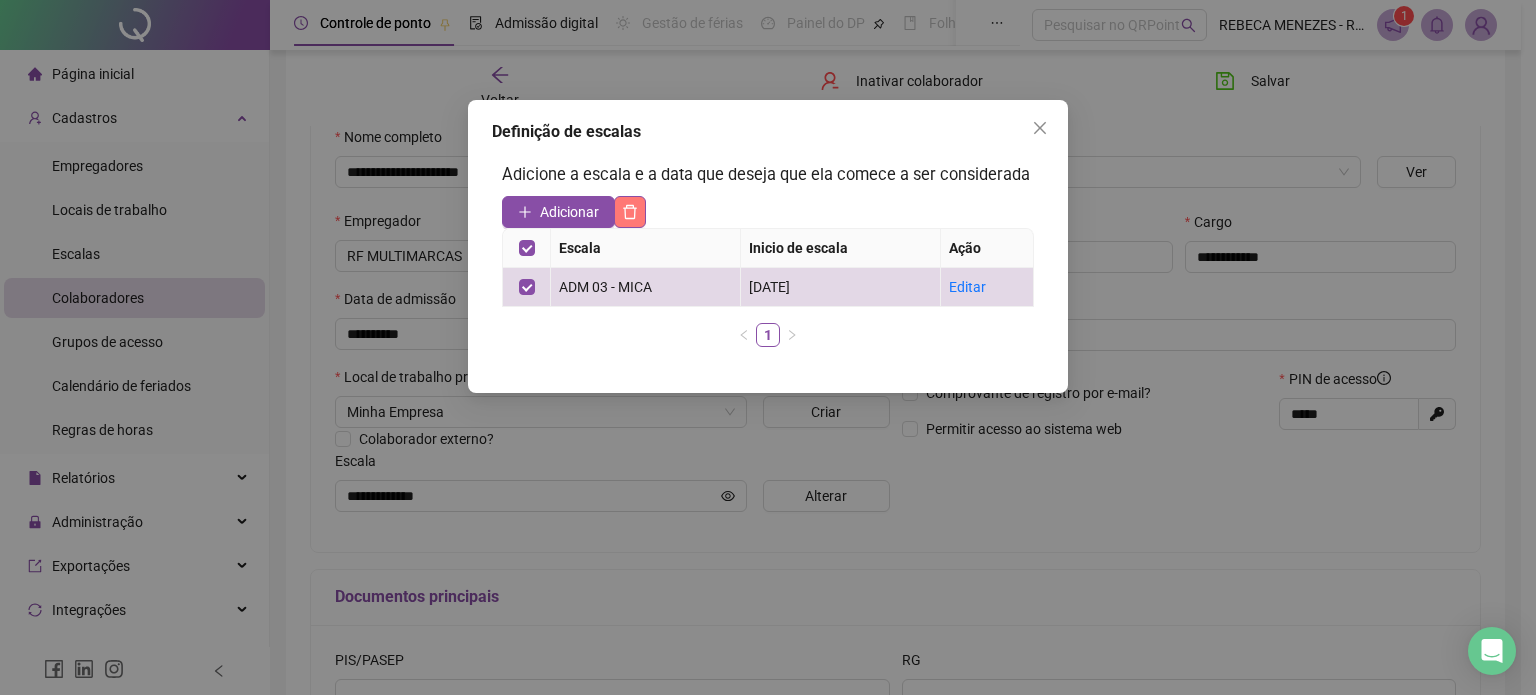 click 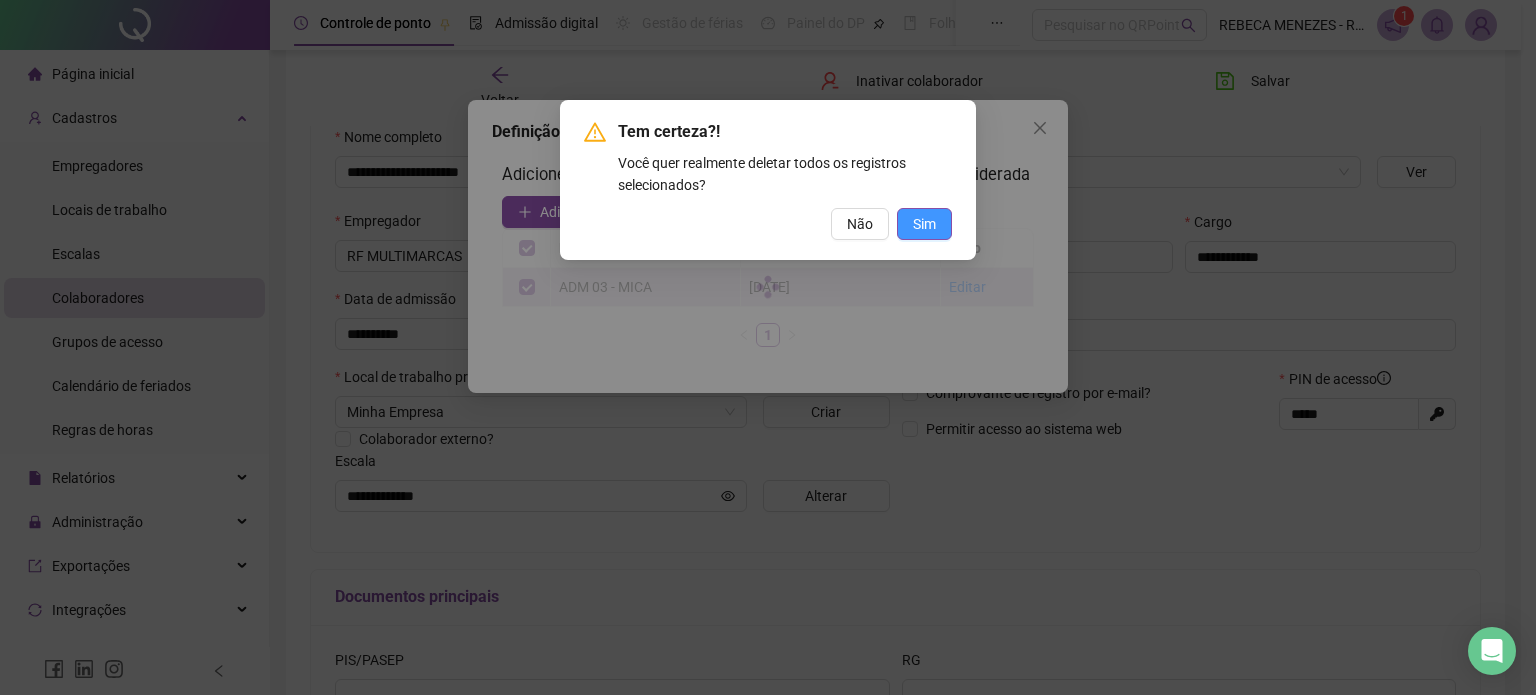click on "Sim" at bounding box center (924, 224) 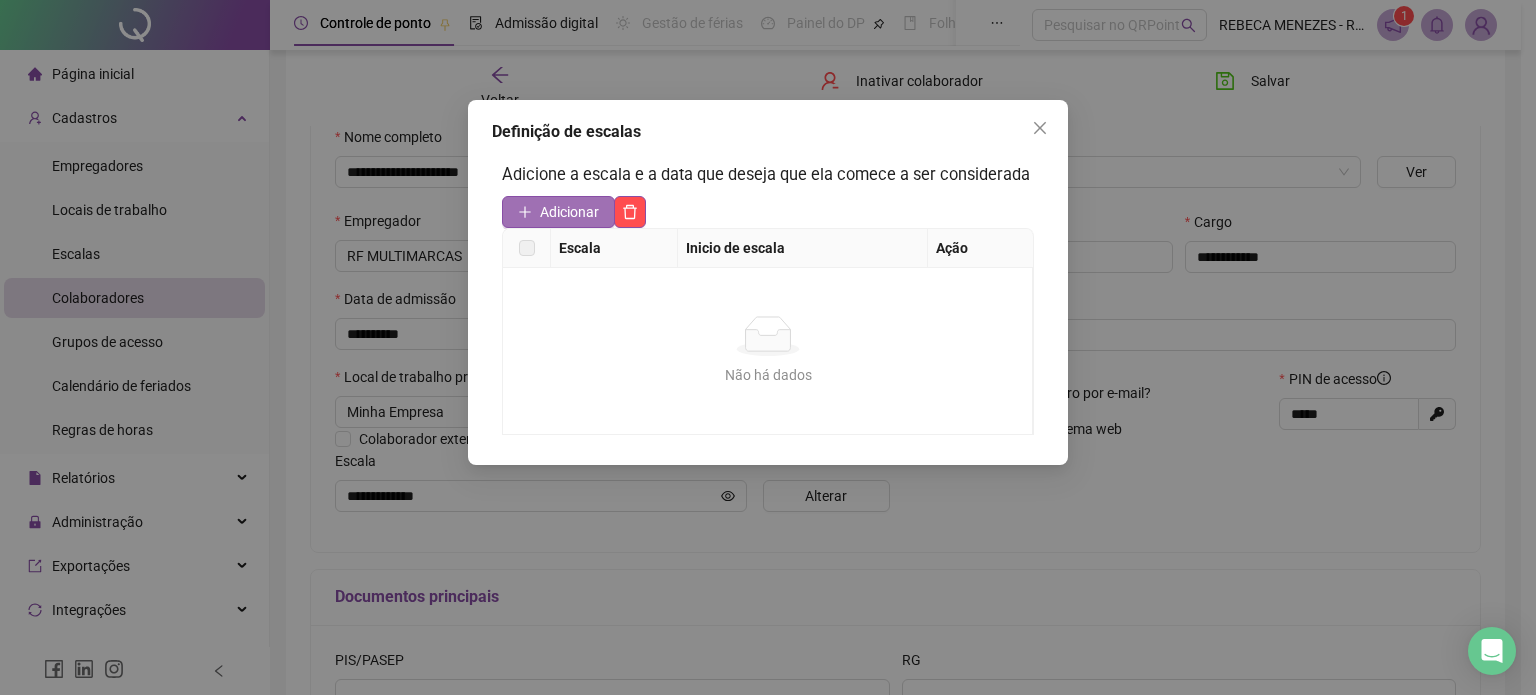 click on "Adicionar" at bounding box center (569, 212) 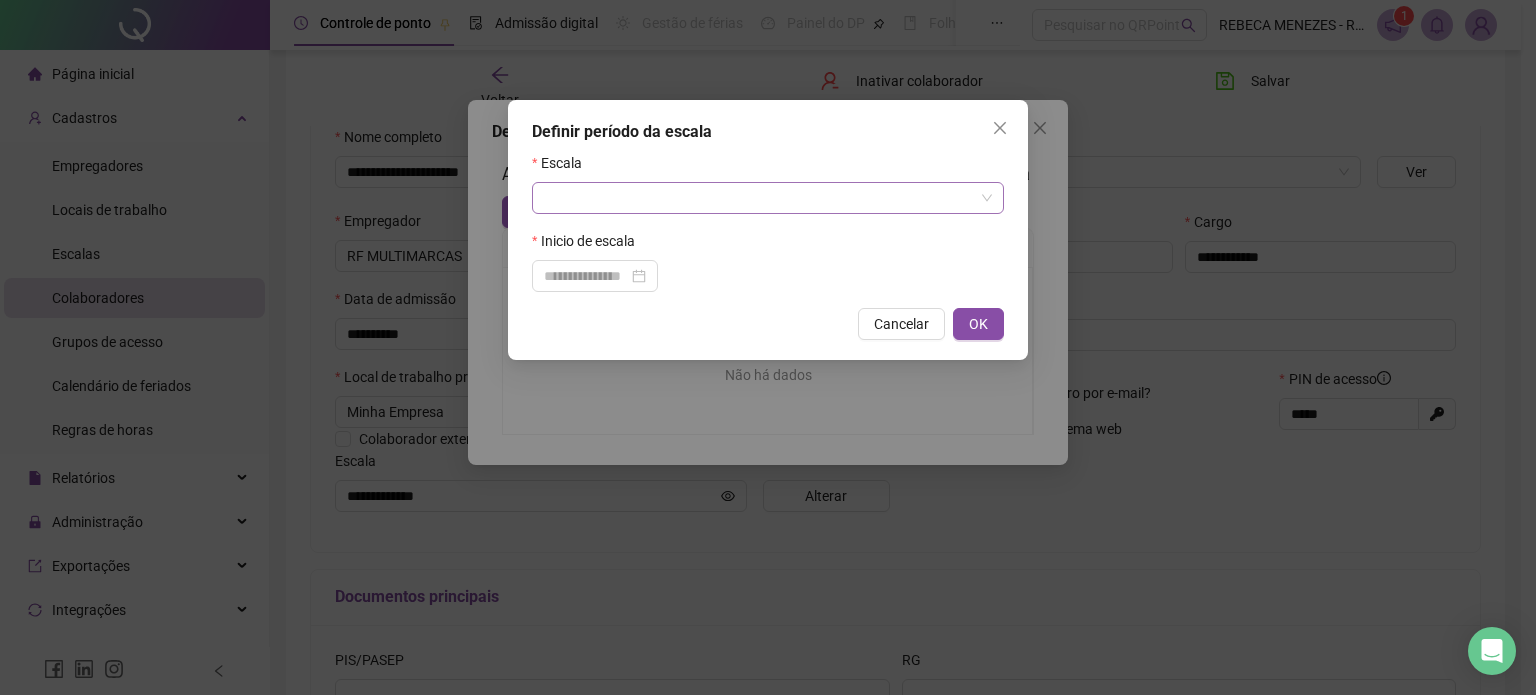 click at bounding box center (762, 198) 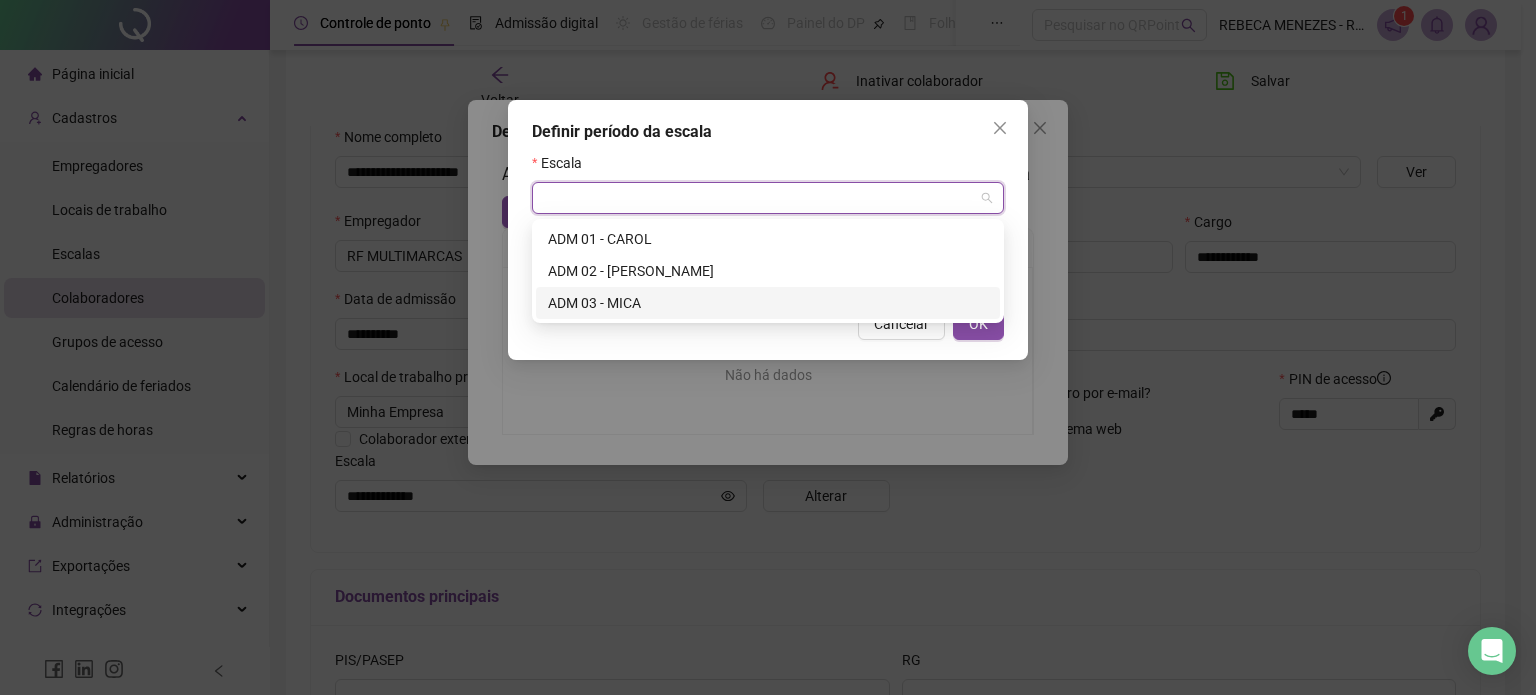 click on "ADM 03 - MICA" at bounding box center [768, 303] 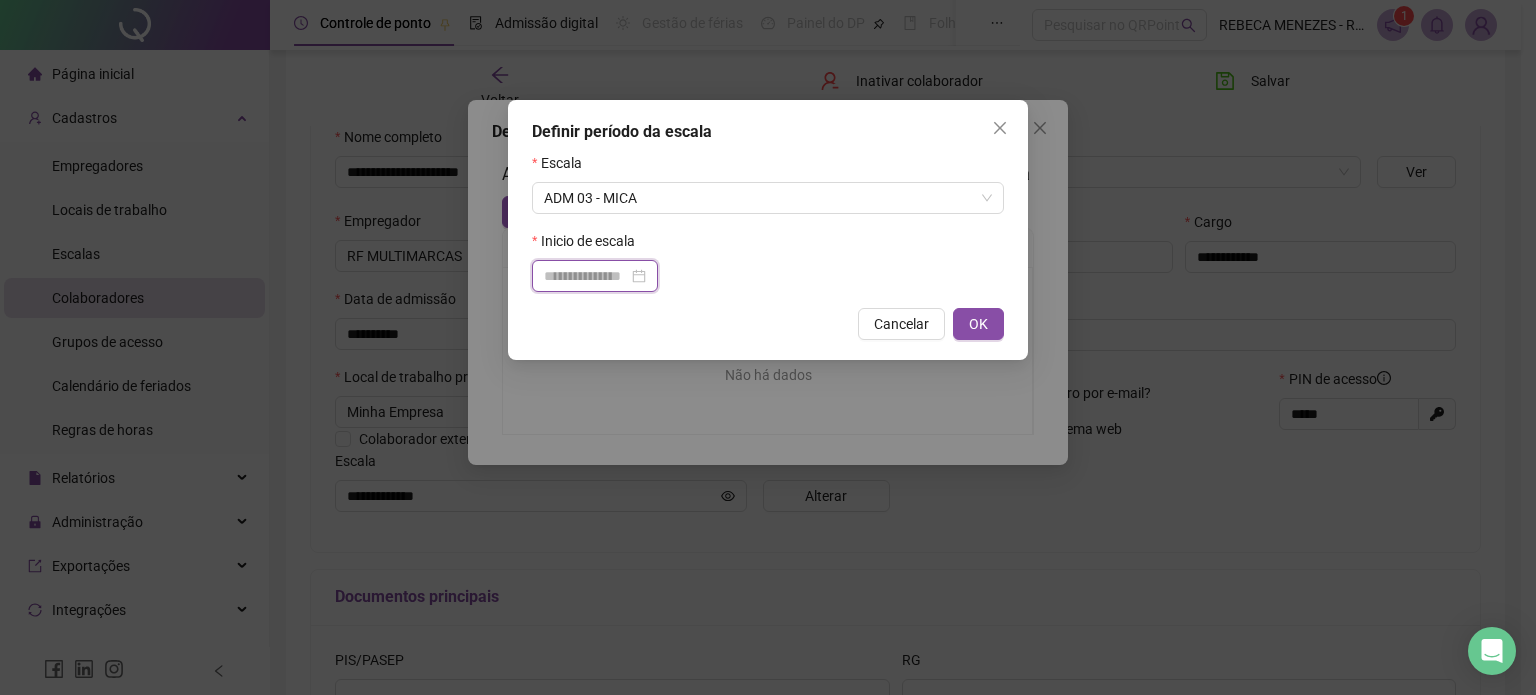 click at bounding box center (586, 276) 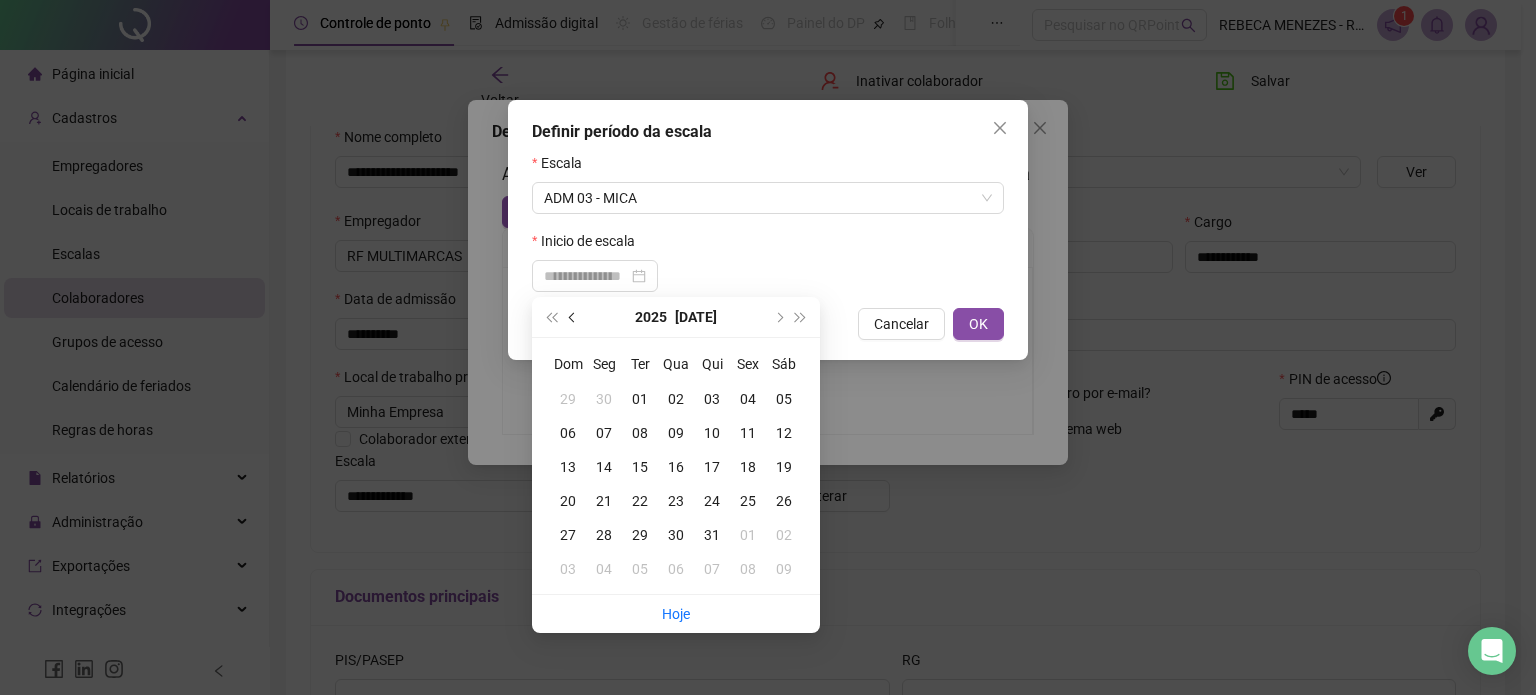 click at bounding box center [573, 317] 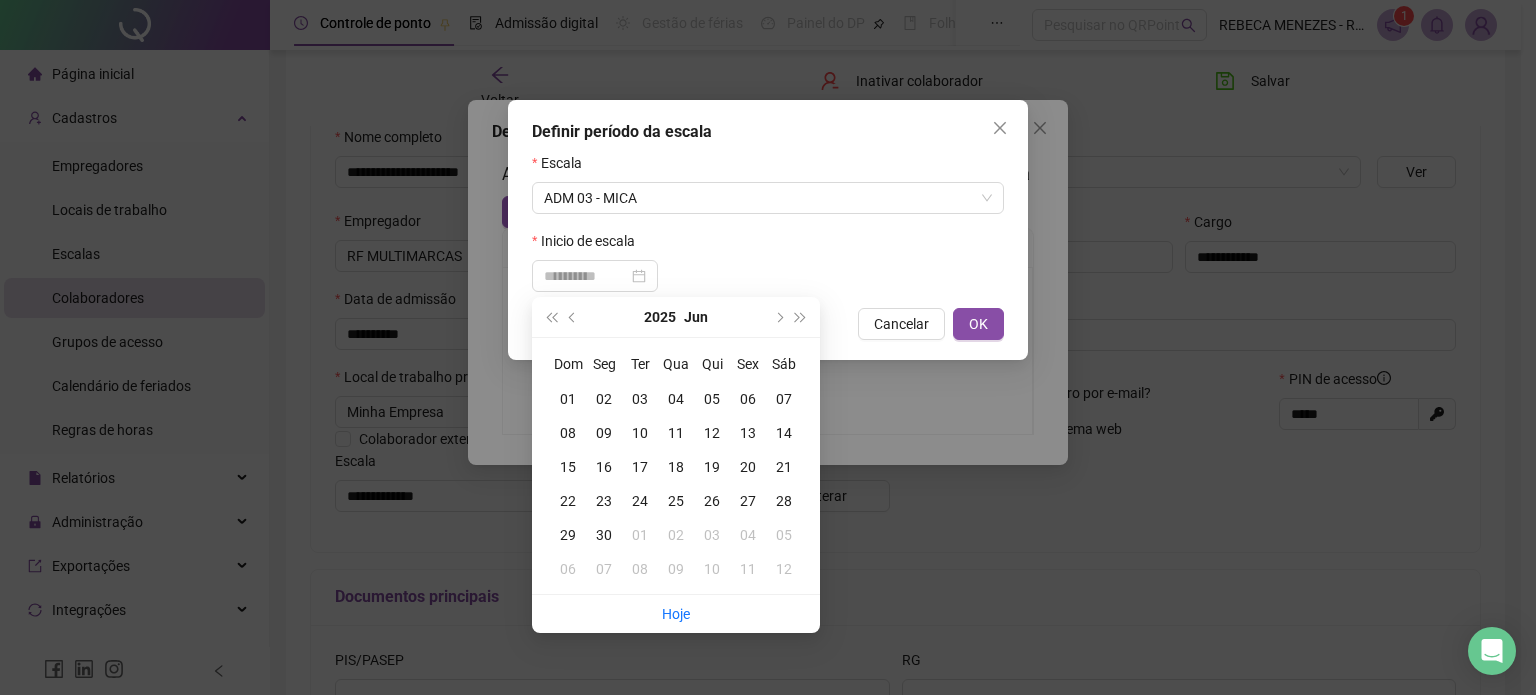 type on "**********" 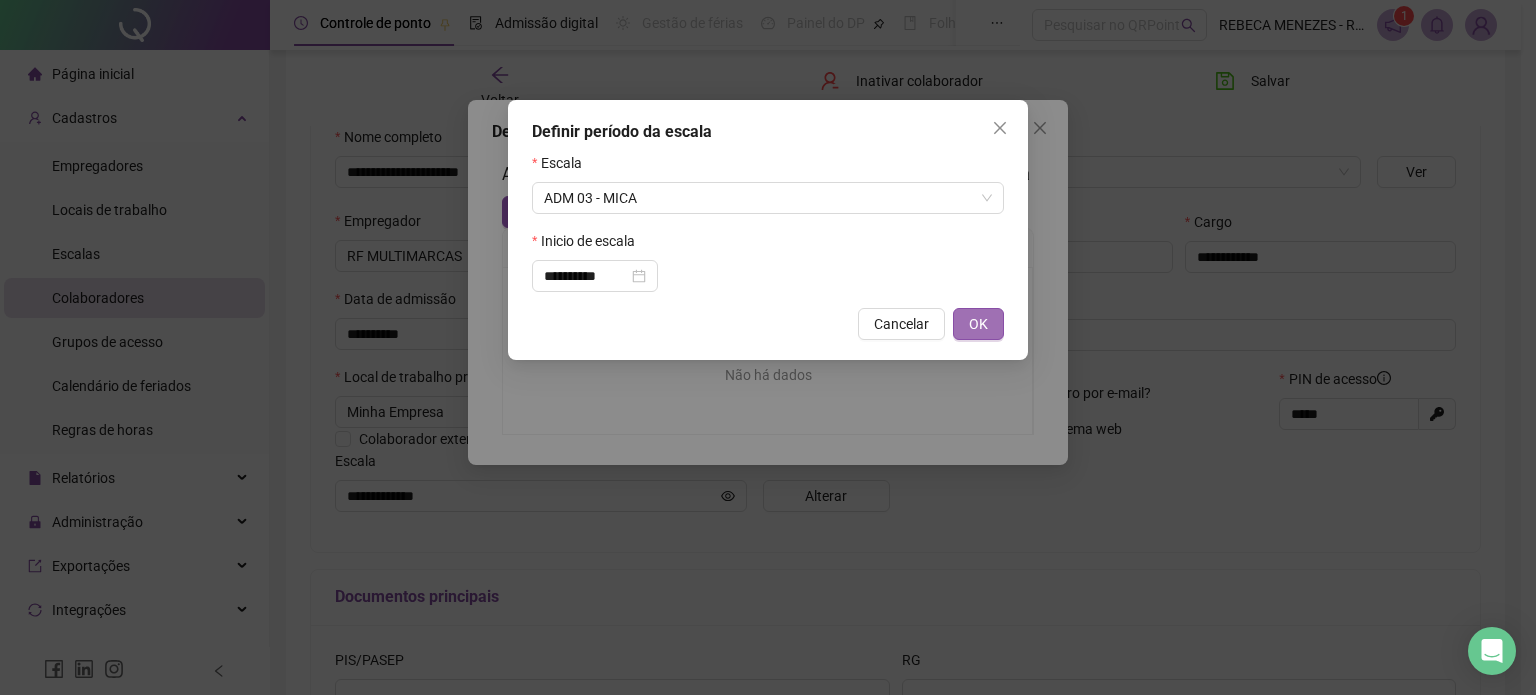 click on "OK" at bounding box center [978, 324] 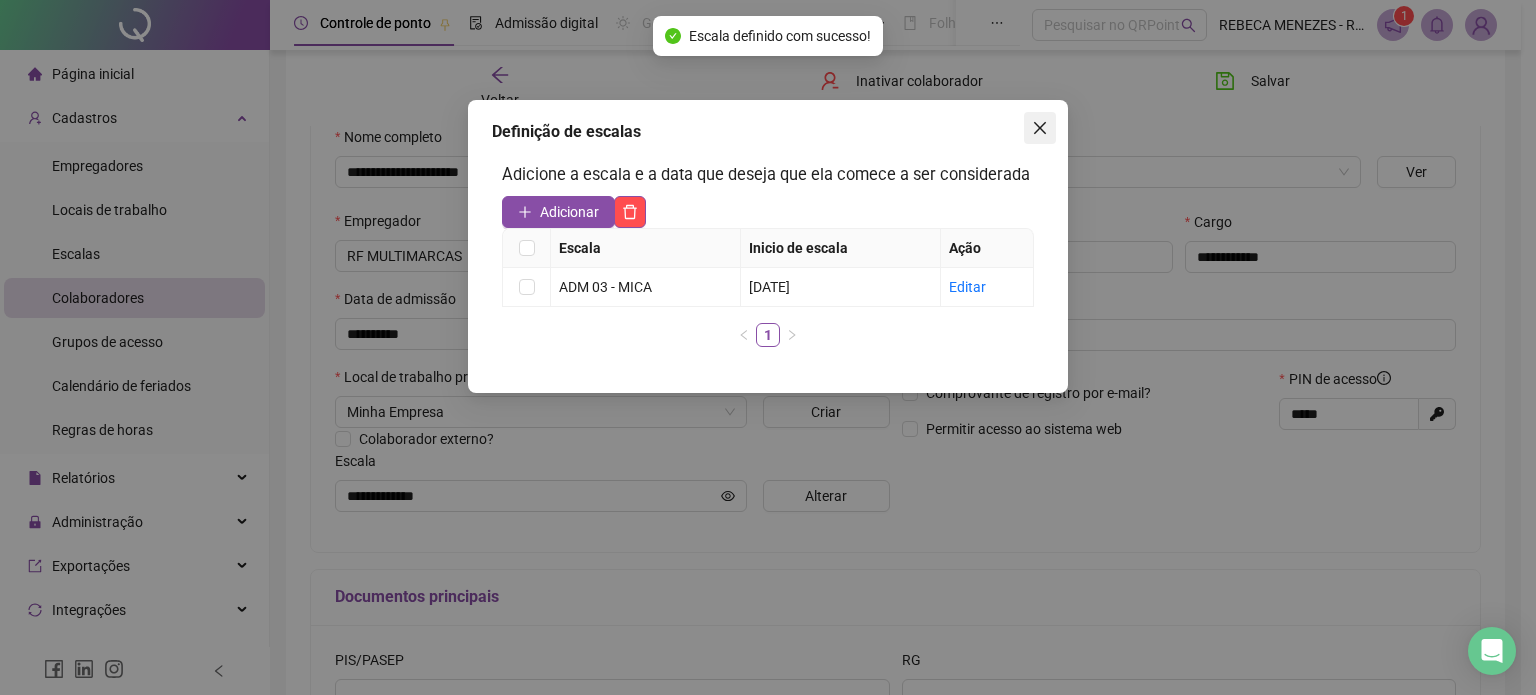 click 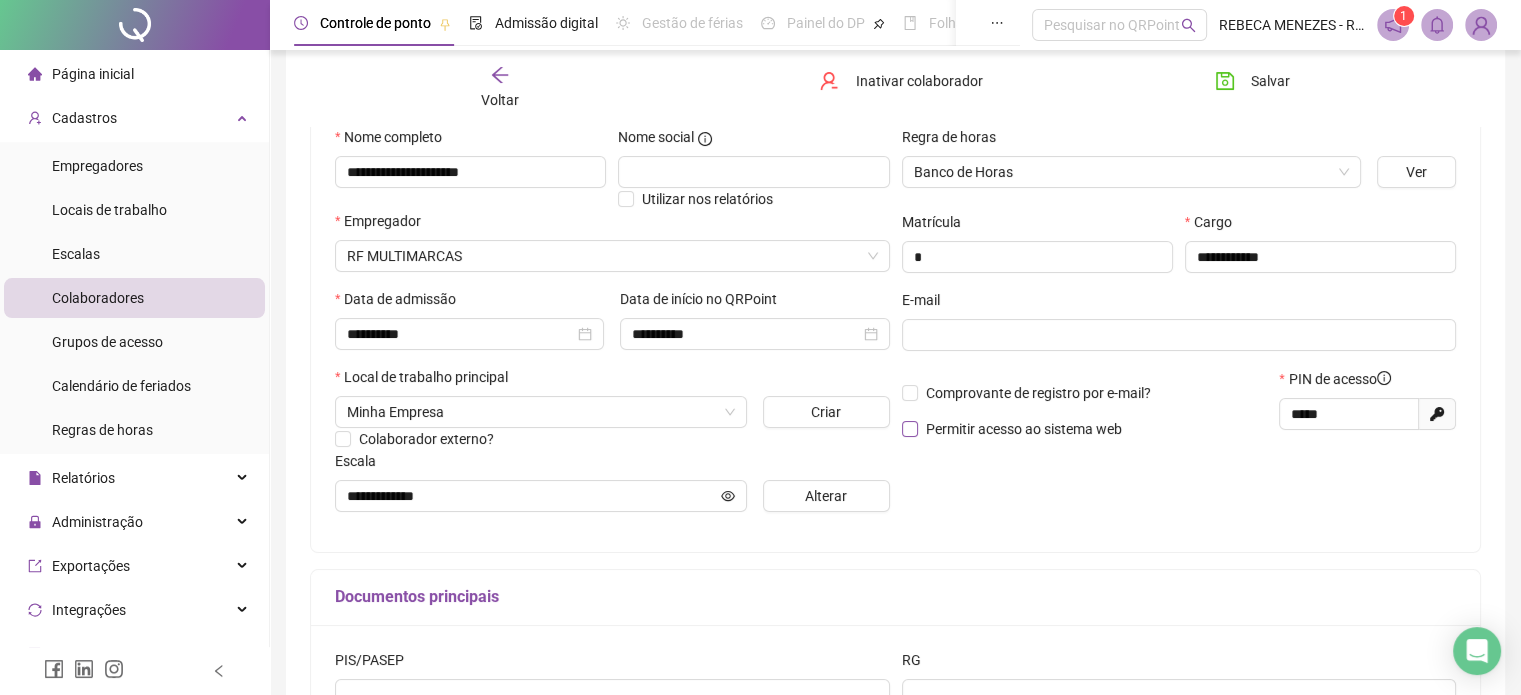 scroll, scrollTop: 100, scrollLeft: 0, axis: vertical 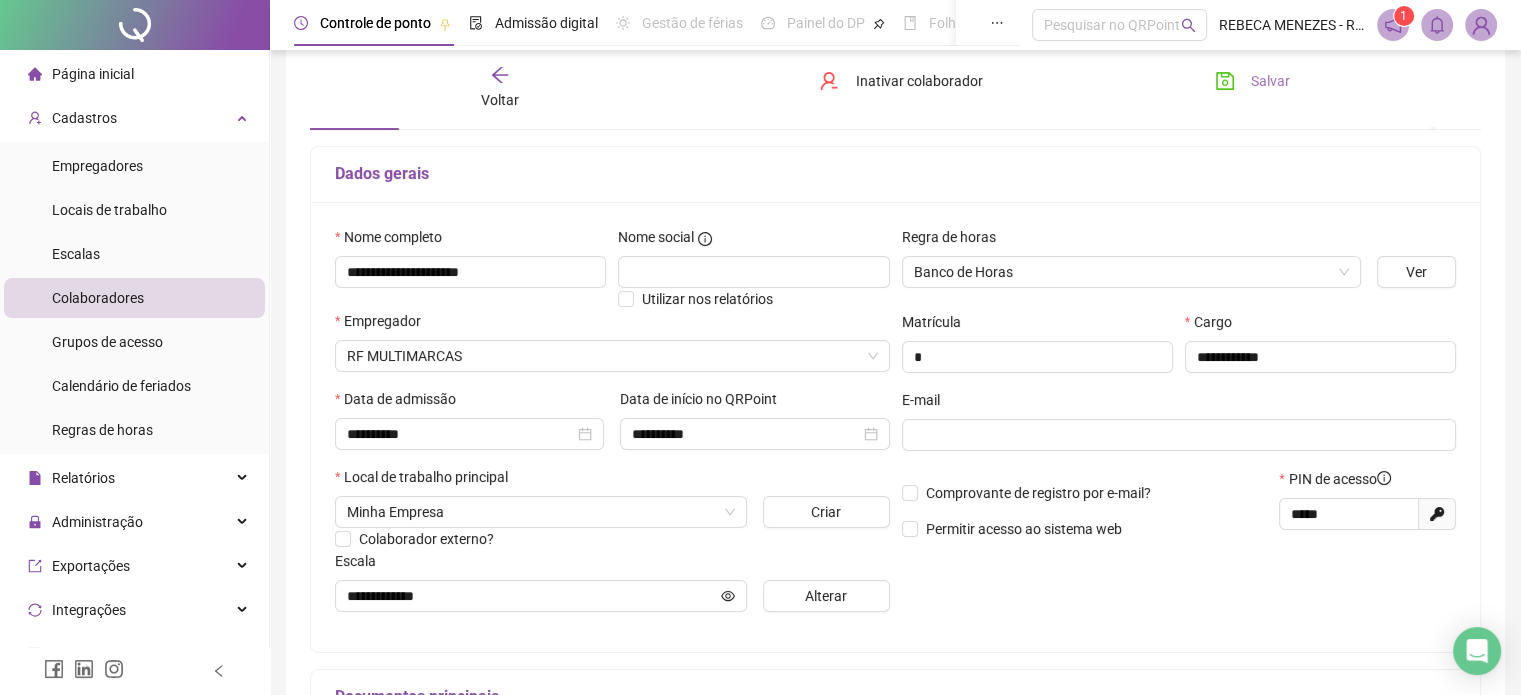 click on "Salvar" at bounding box center [1252, 81] 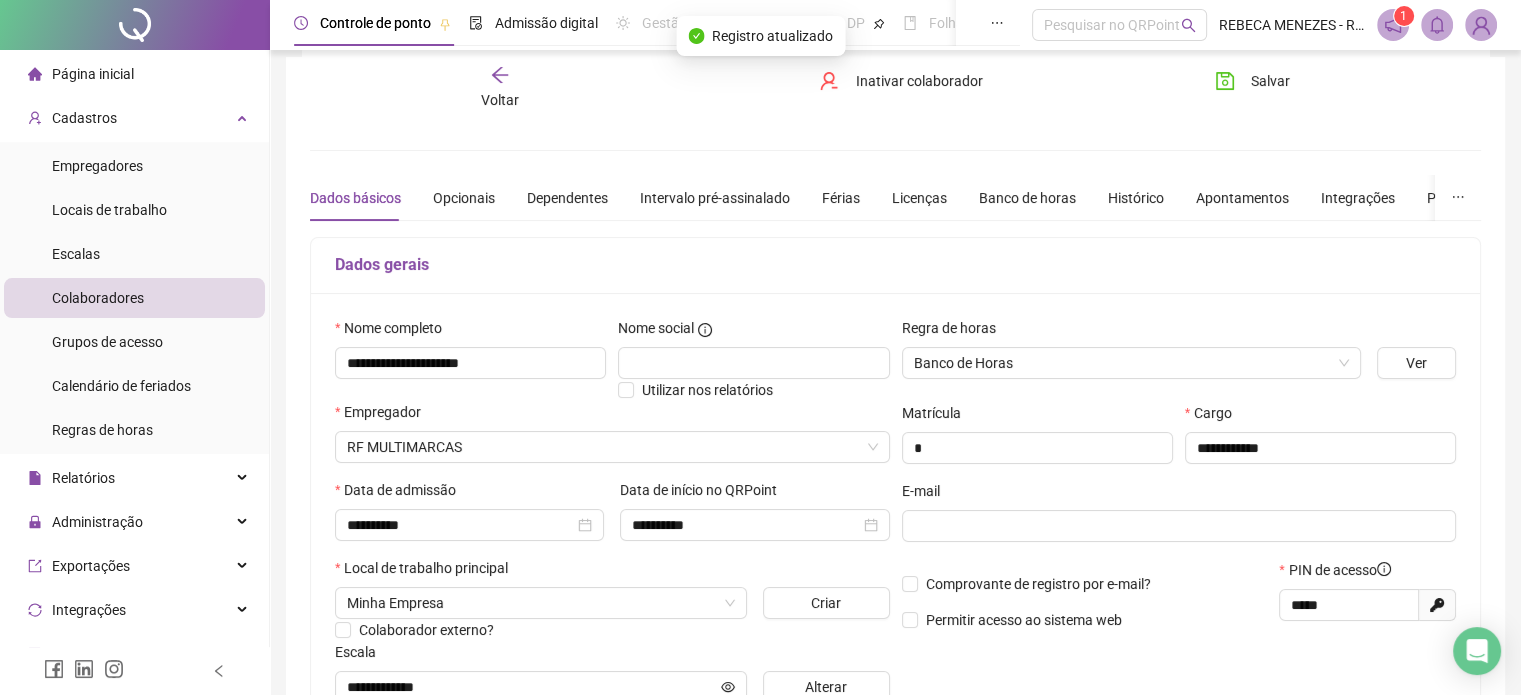 scroll, scrollTop: 0, scrollLeft: 0, axis: both 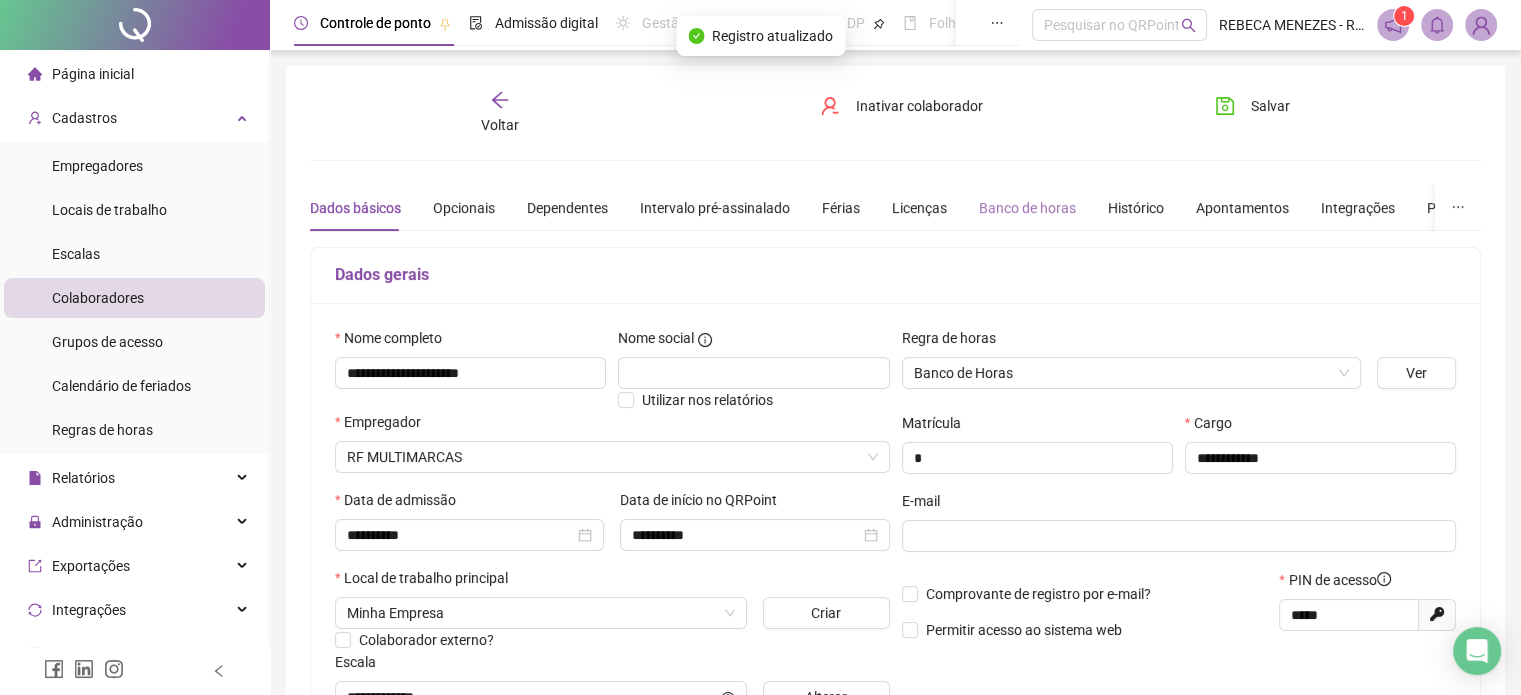 click on "Banco de horas" at bounding box center (1027, 208) 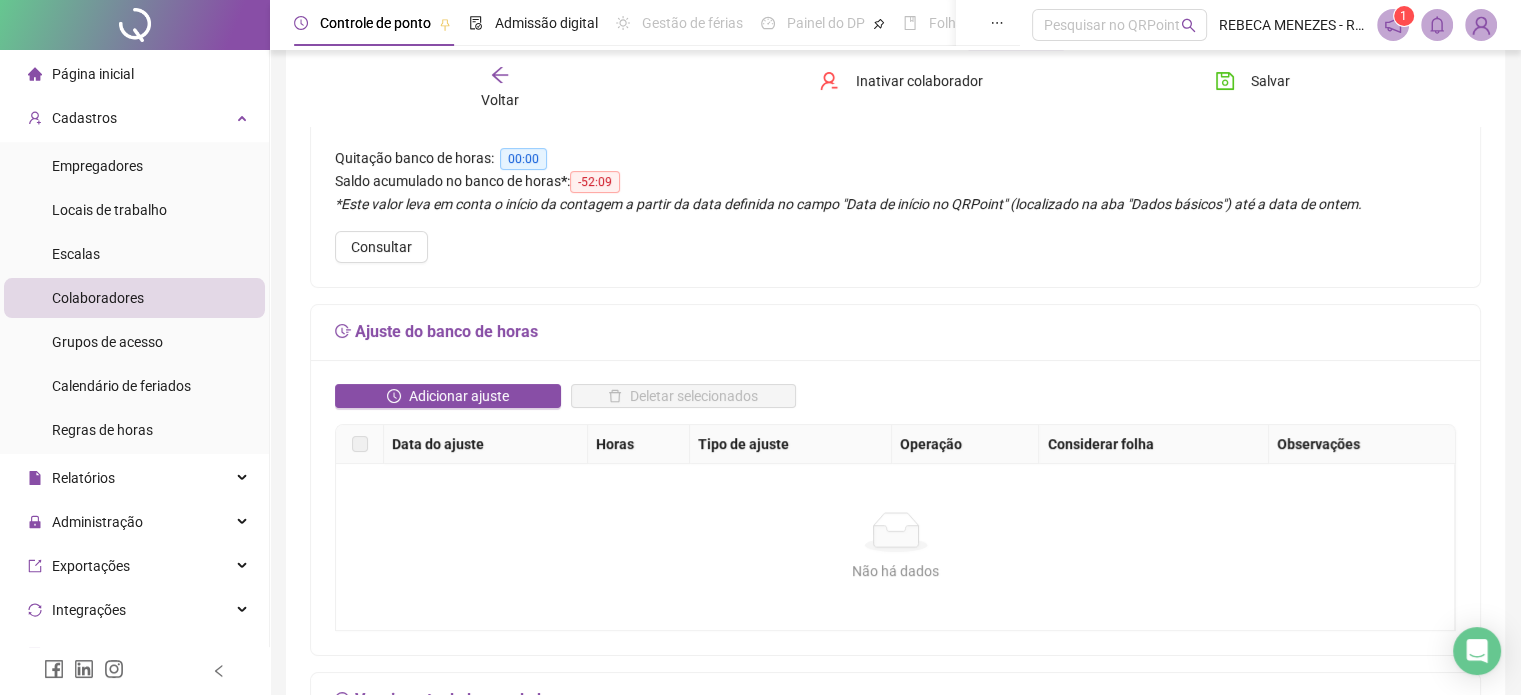 scroll, scrollTop: 200, scrollLeft: 0, axis: vertical 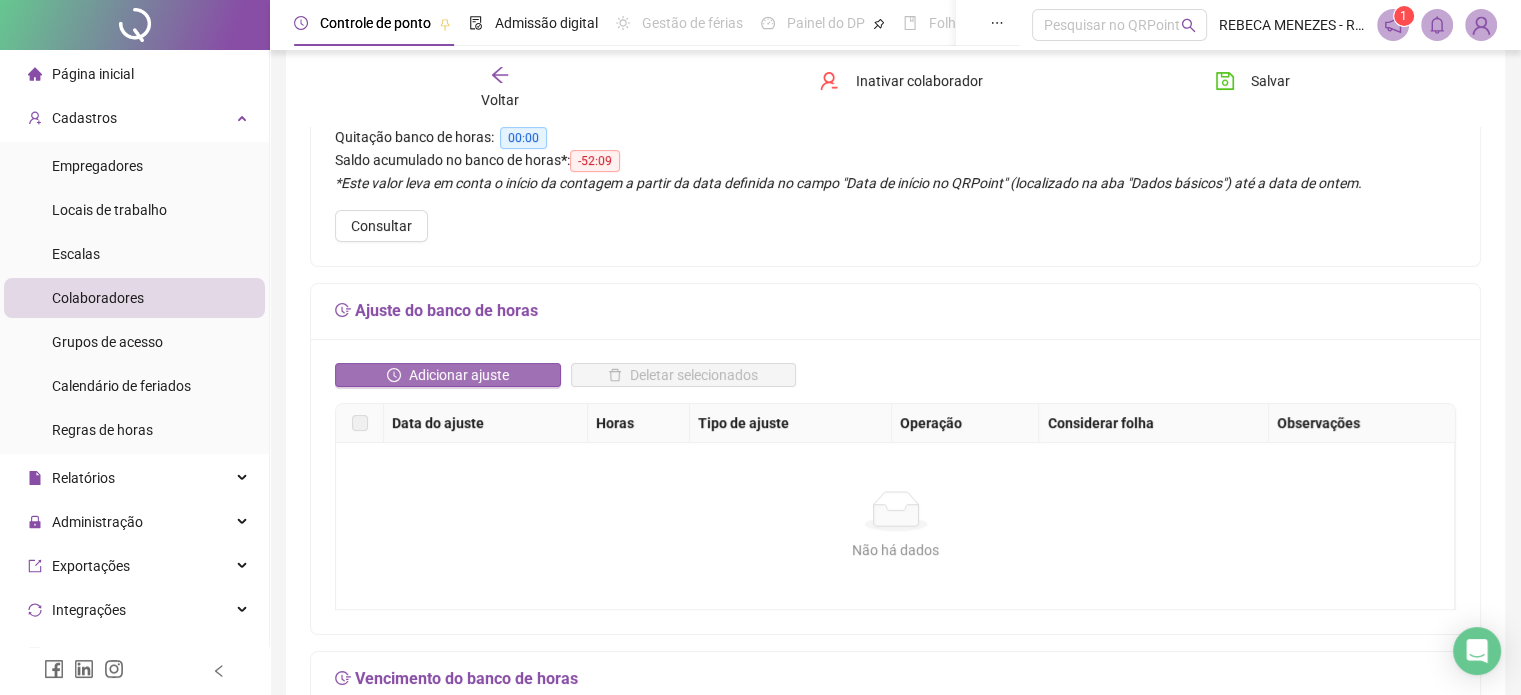 click on "Adicionar ajuste" at bounding box center [459, 375] 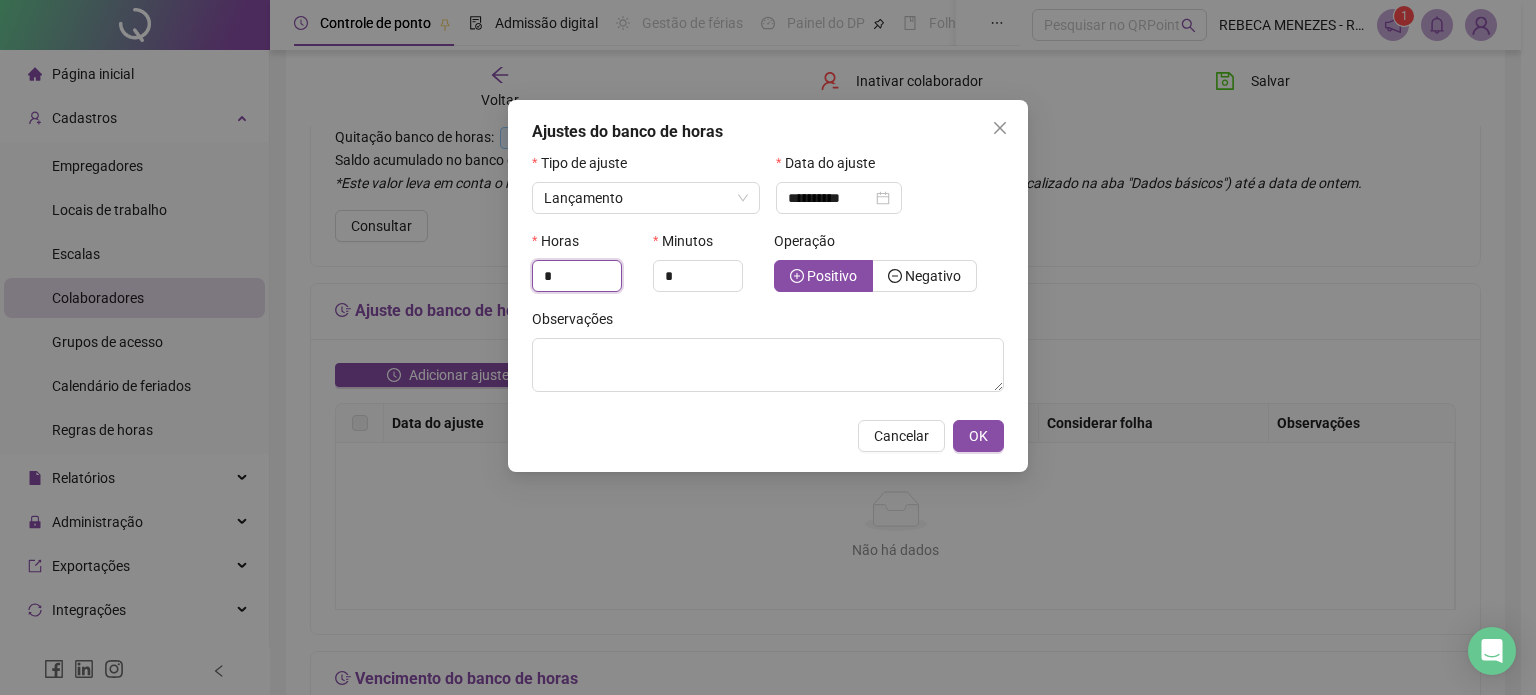 drag, startPoint x: 558, startPoint y: 271, endPoint x: 456, endPoint y: 257, distance: 102.9563 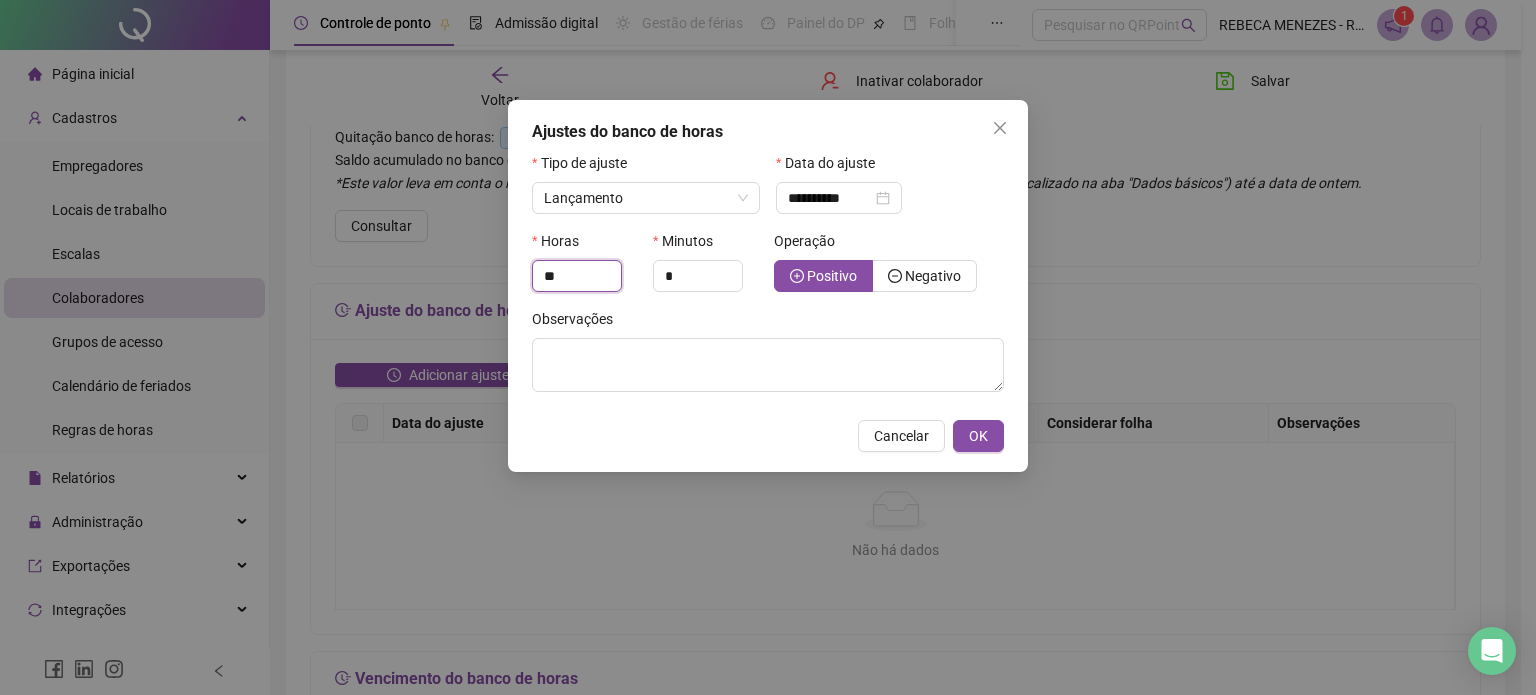 type on "**" 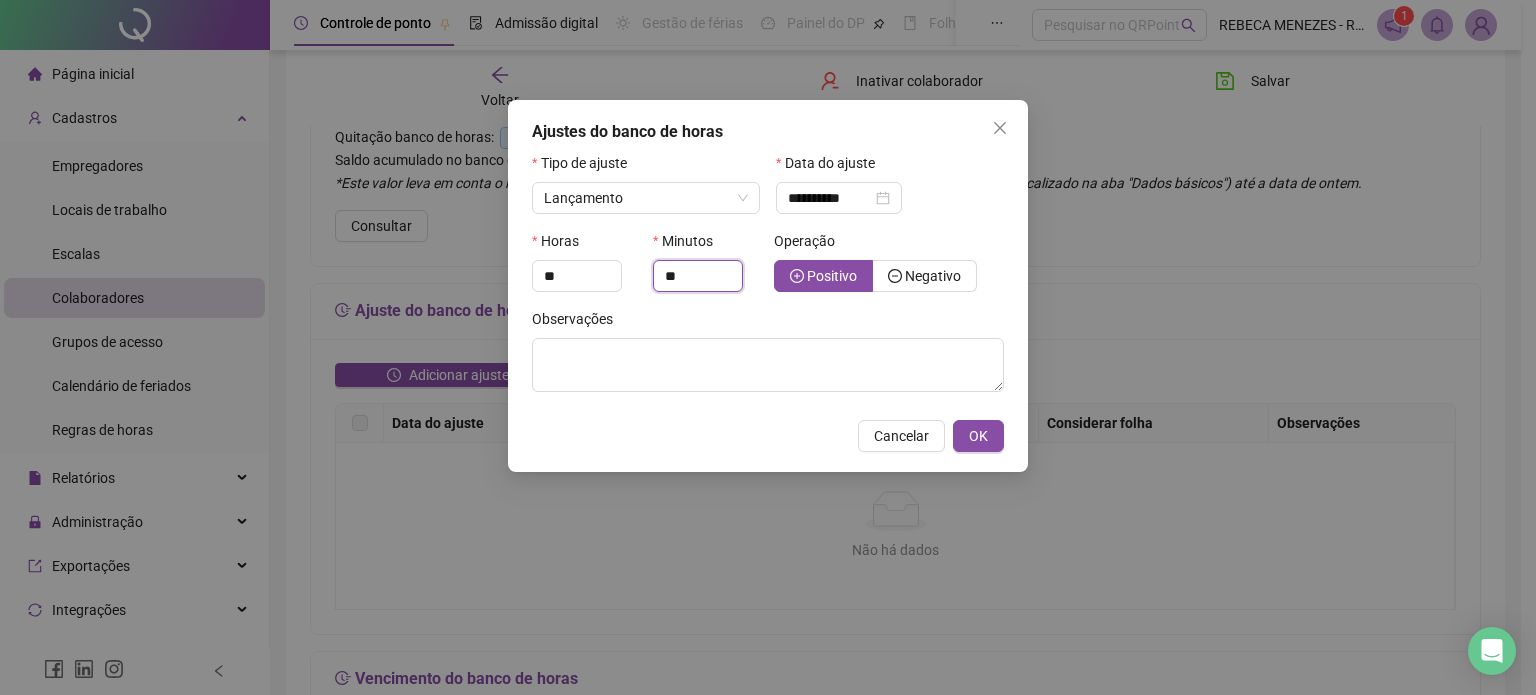 type on "**" 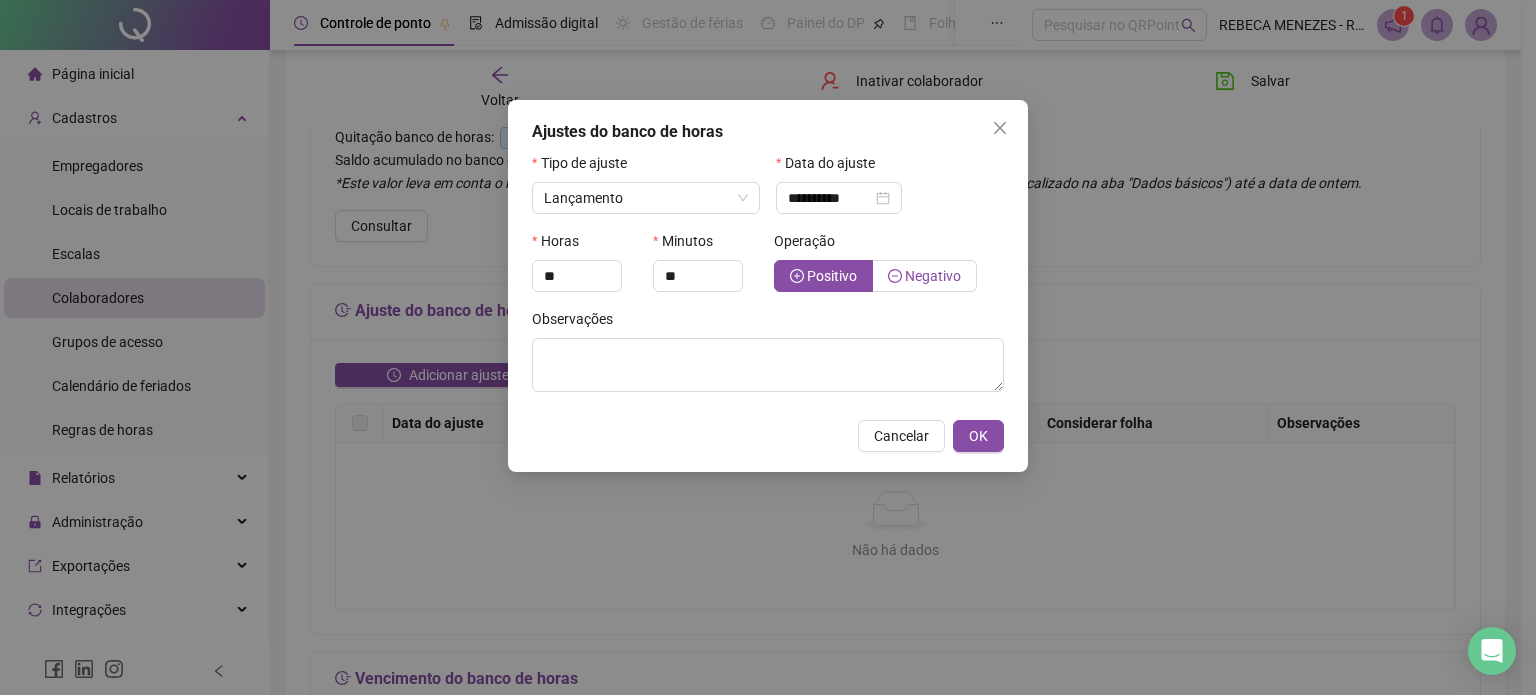 click on "Negativo" at bounding box center (933, 276) 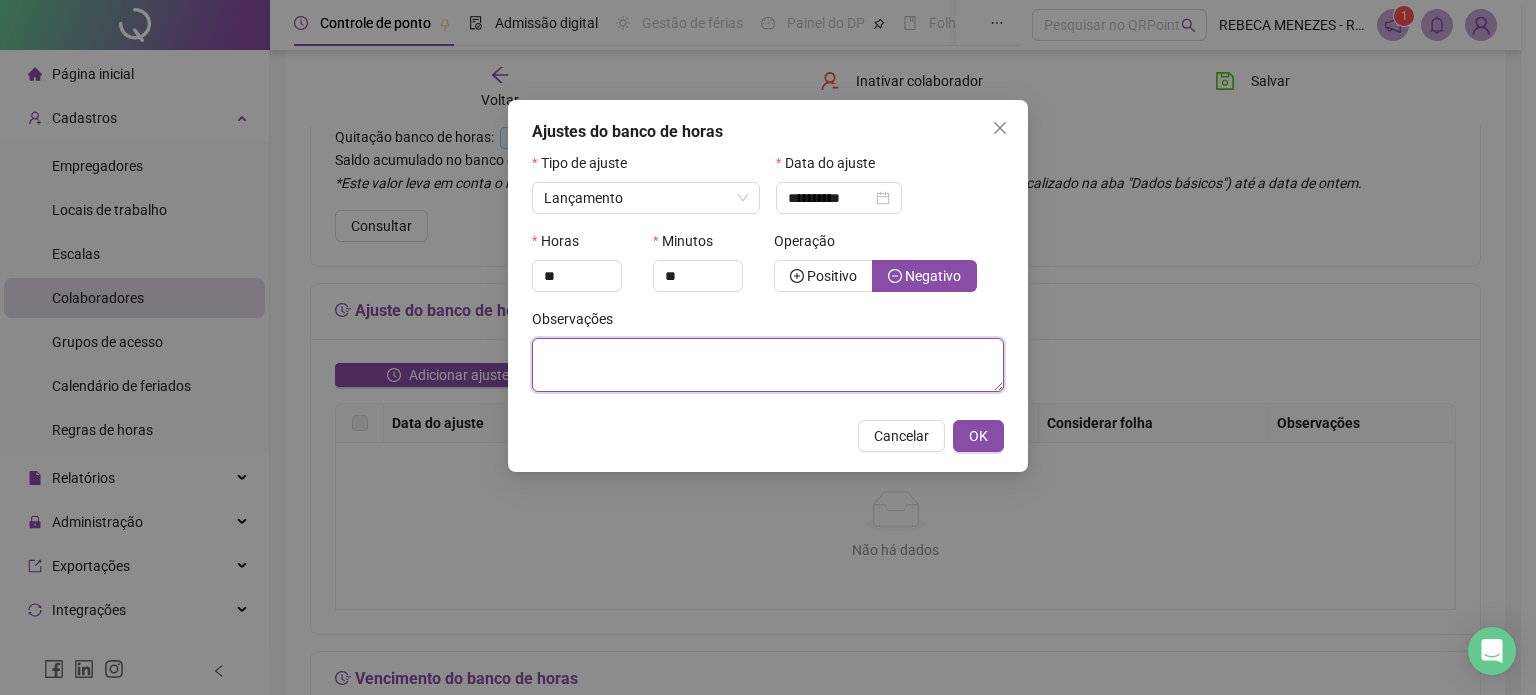 click at bounding box center (768, 365) 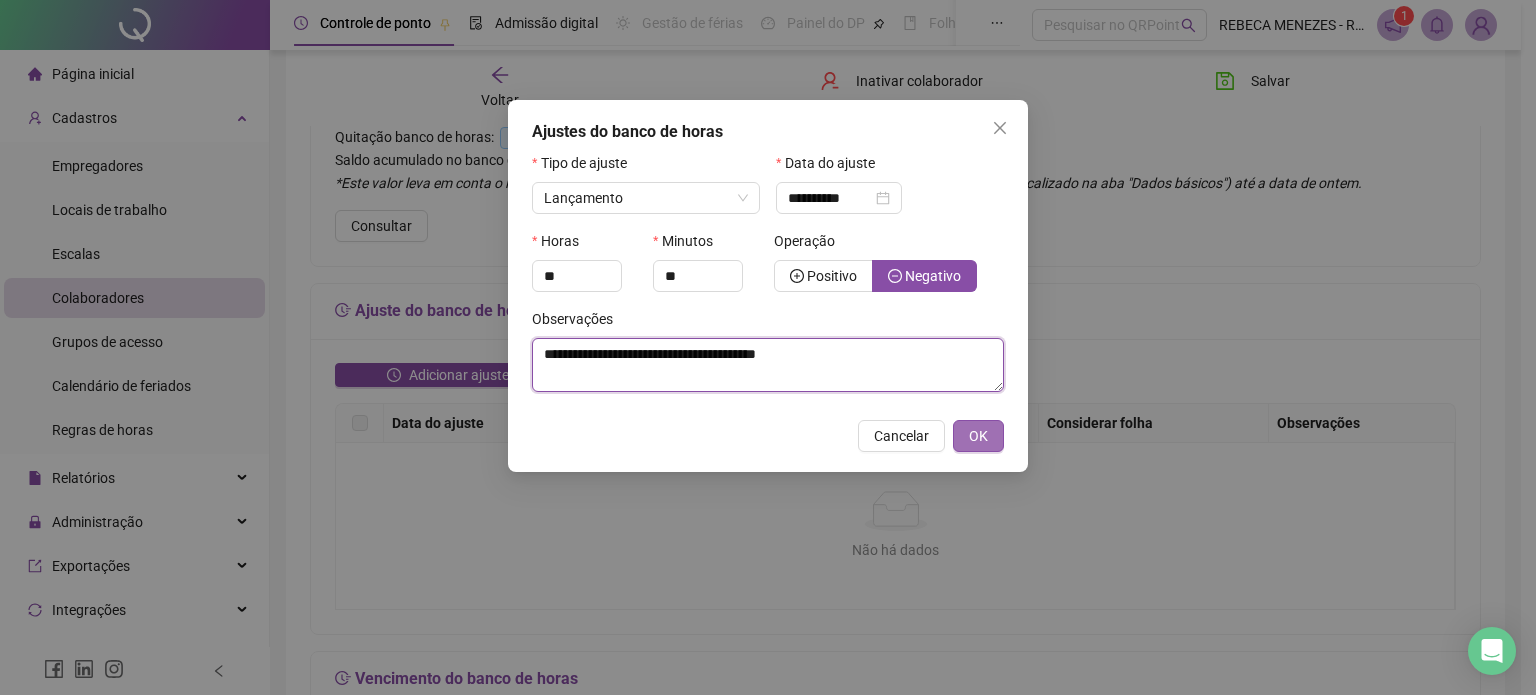 type on "**********" 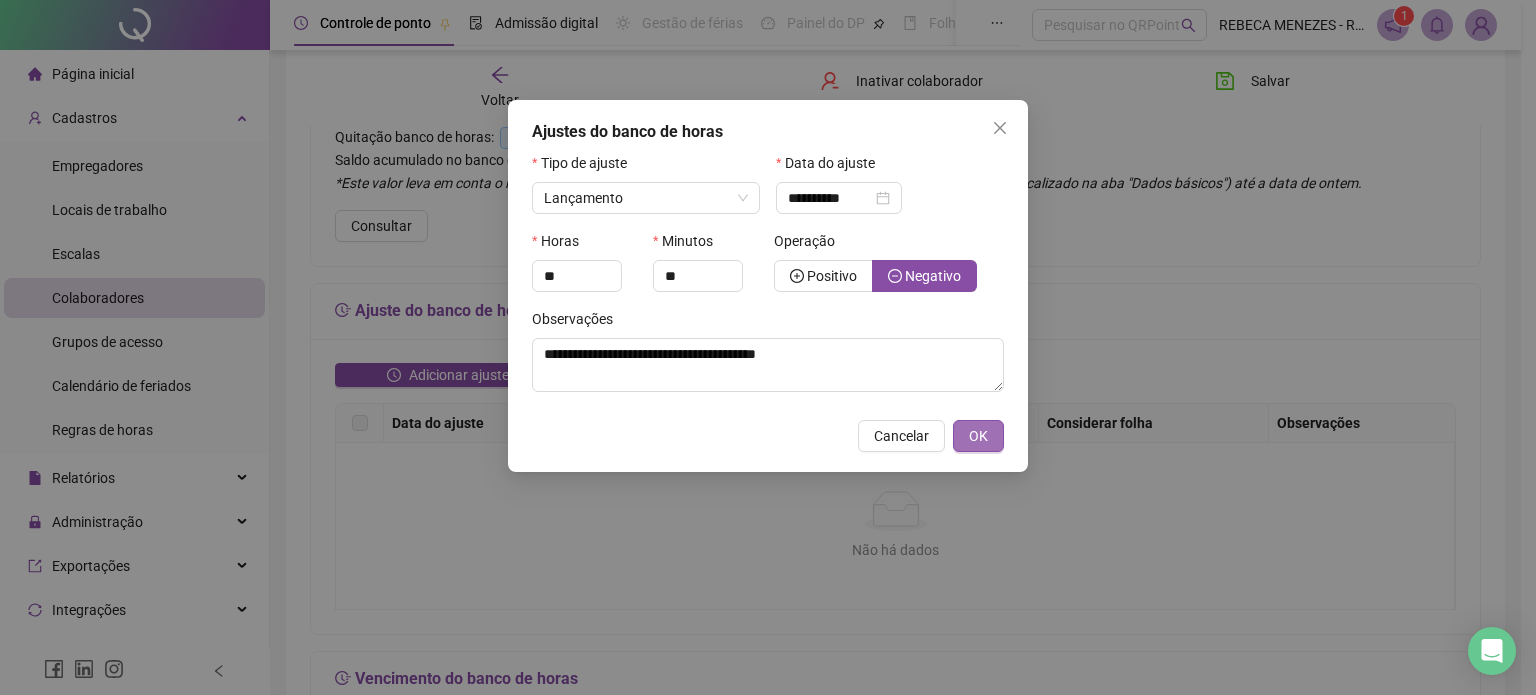click on "OK" at bounding box center (978, 436) 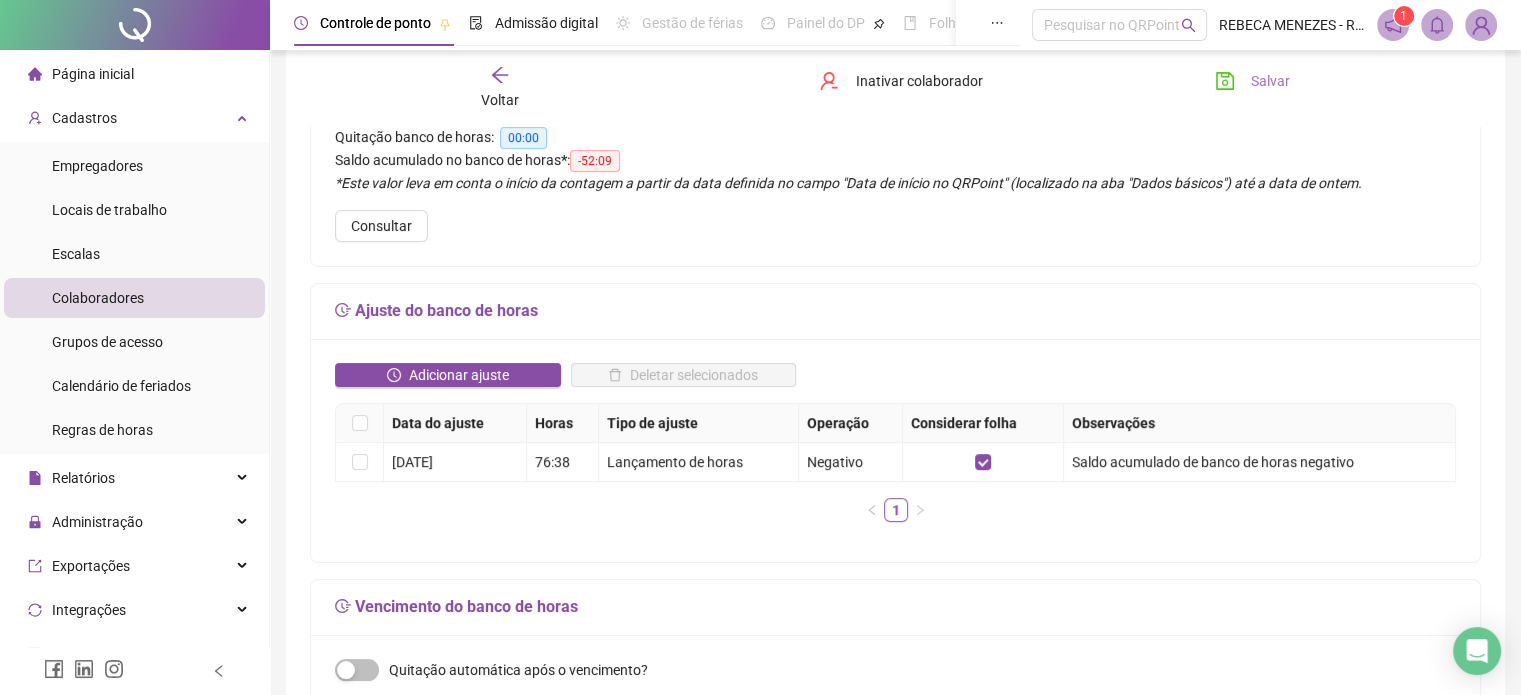 click 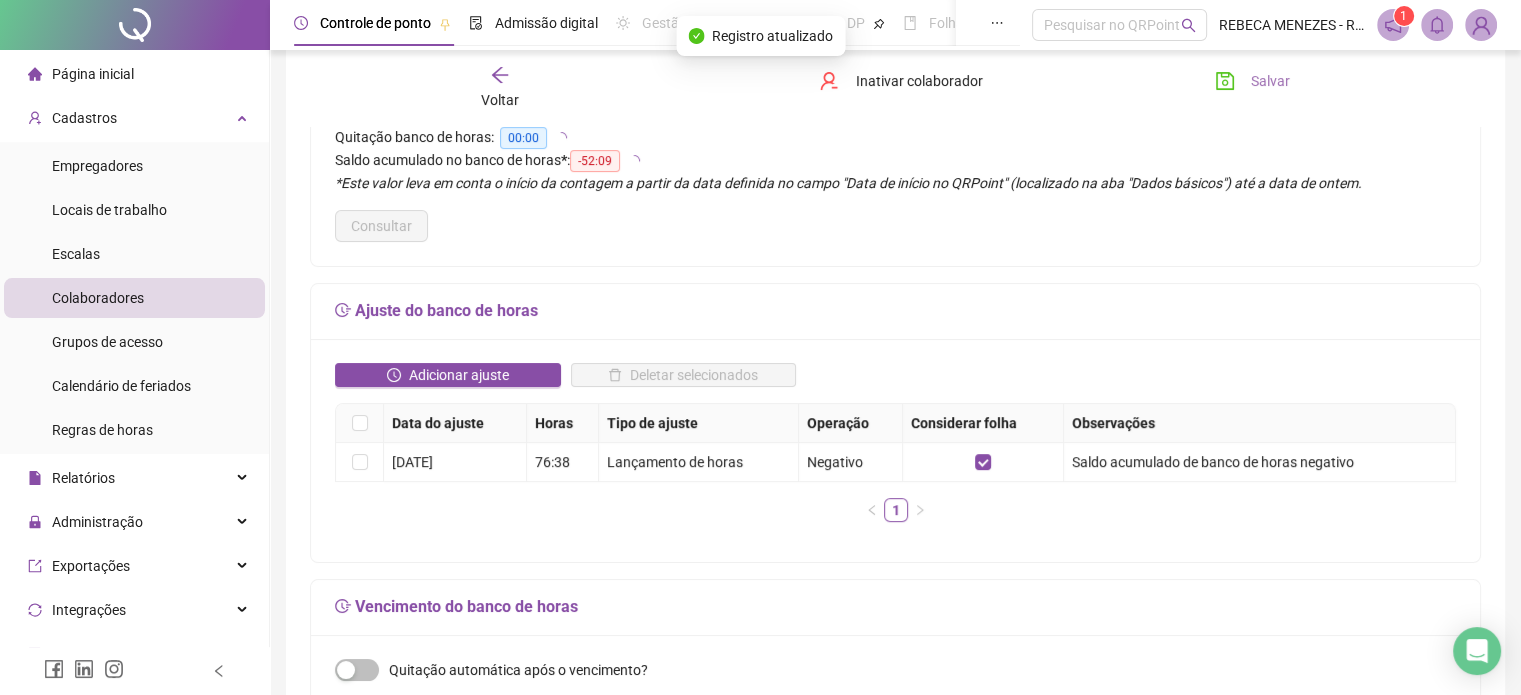 click 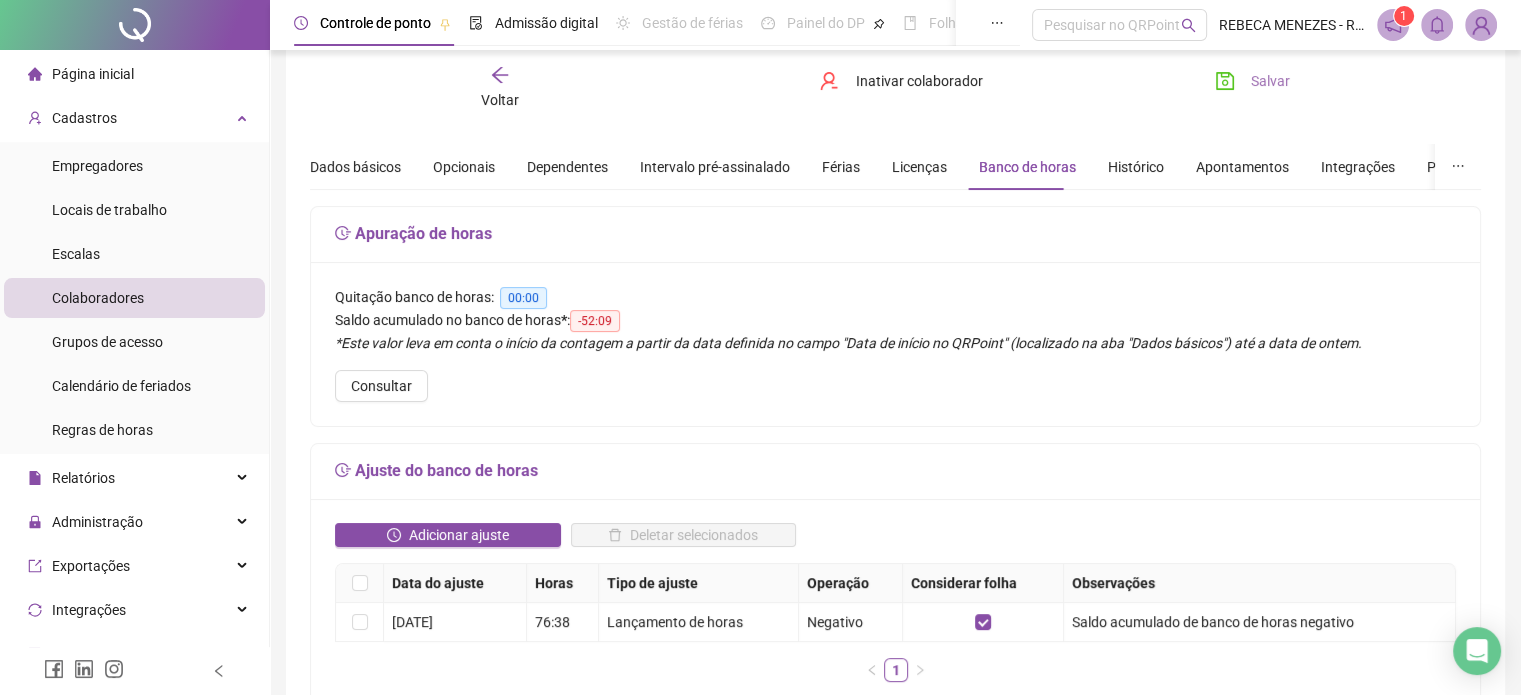 scroll, scrollTop: 0, scrollLeft: 0, axis: both 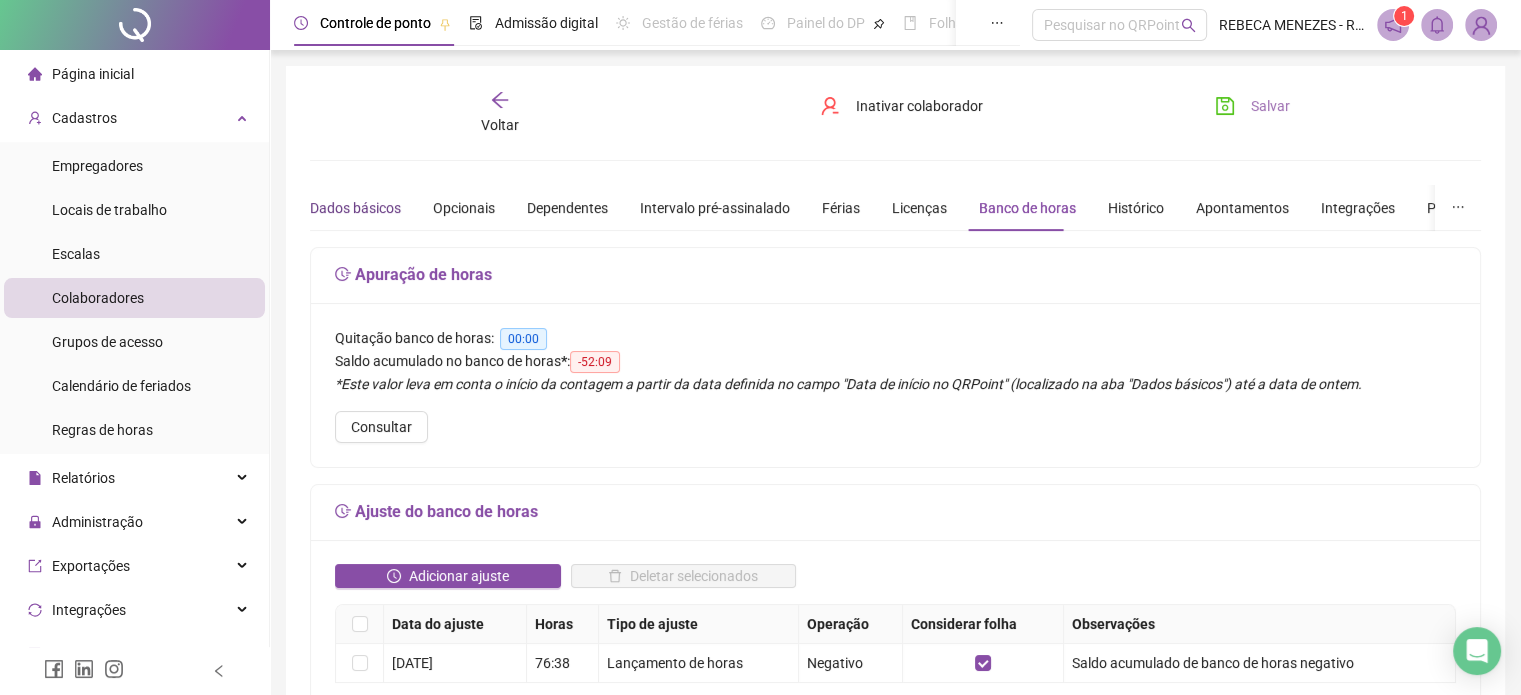 click on "Dados básicos" at bounding box center [355, 208] 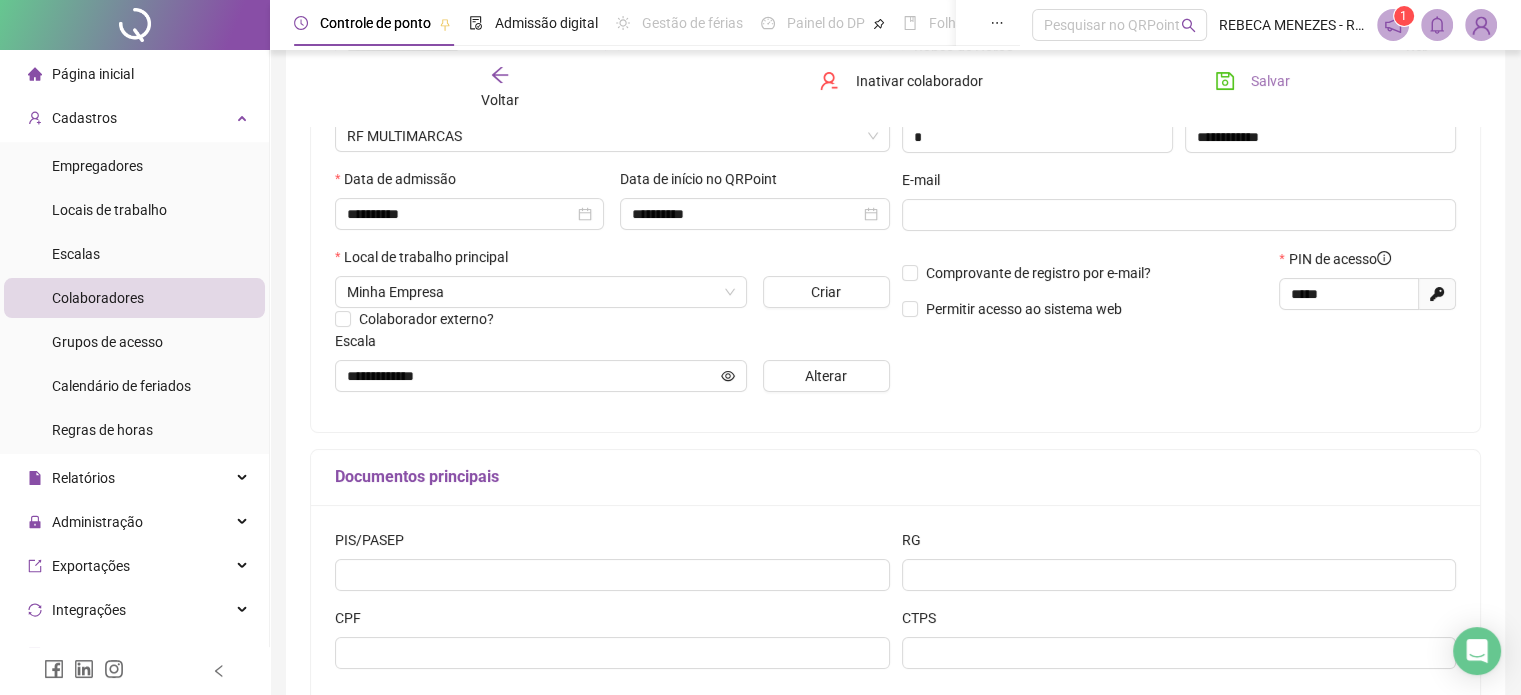 scroll, scrollTop: 400, scrollLeft: 0, axis: vertical 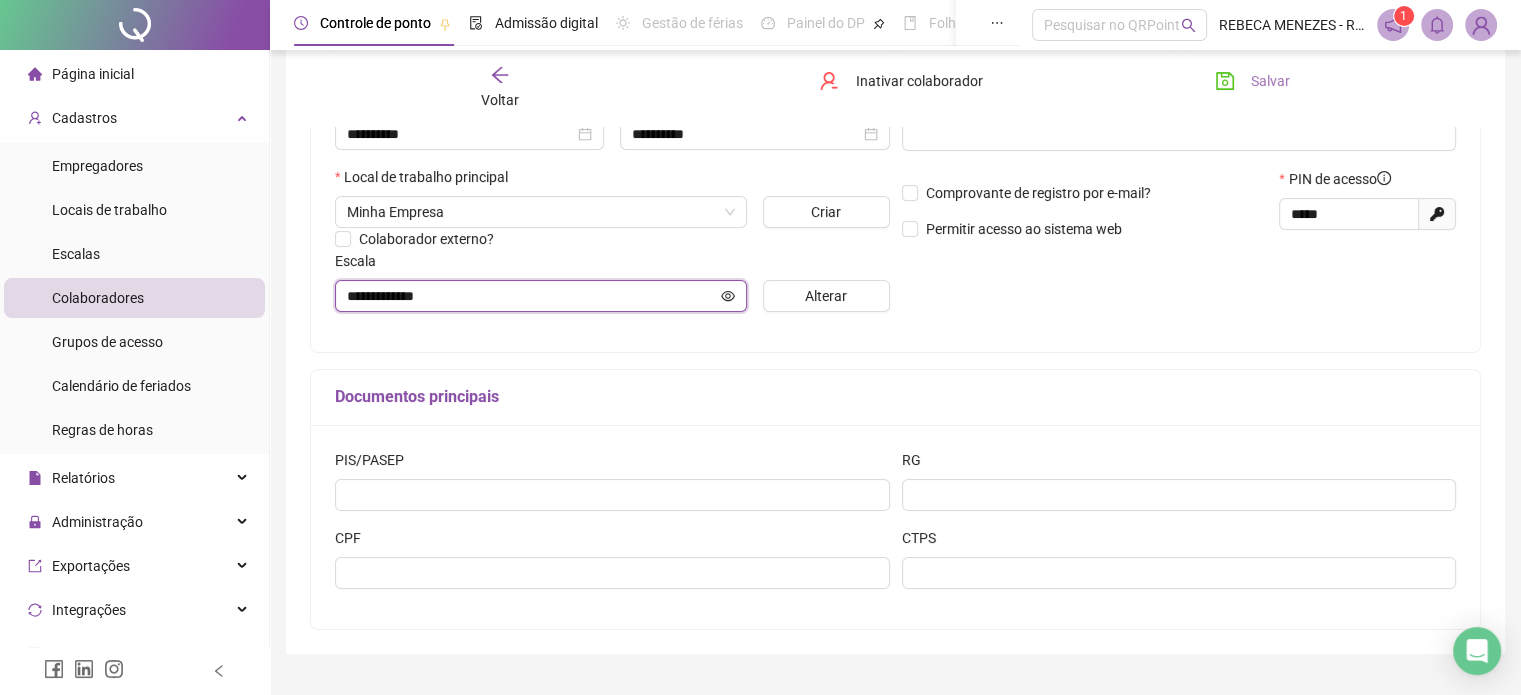 click 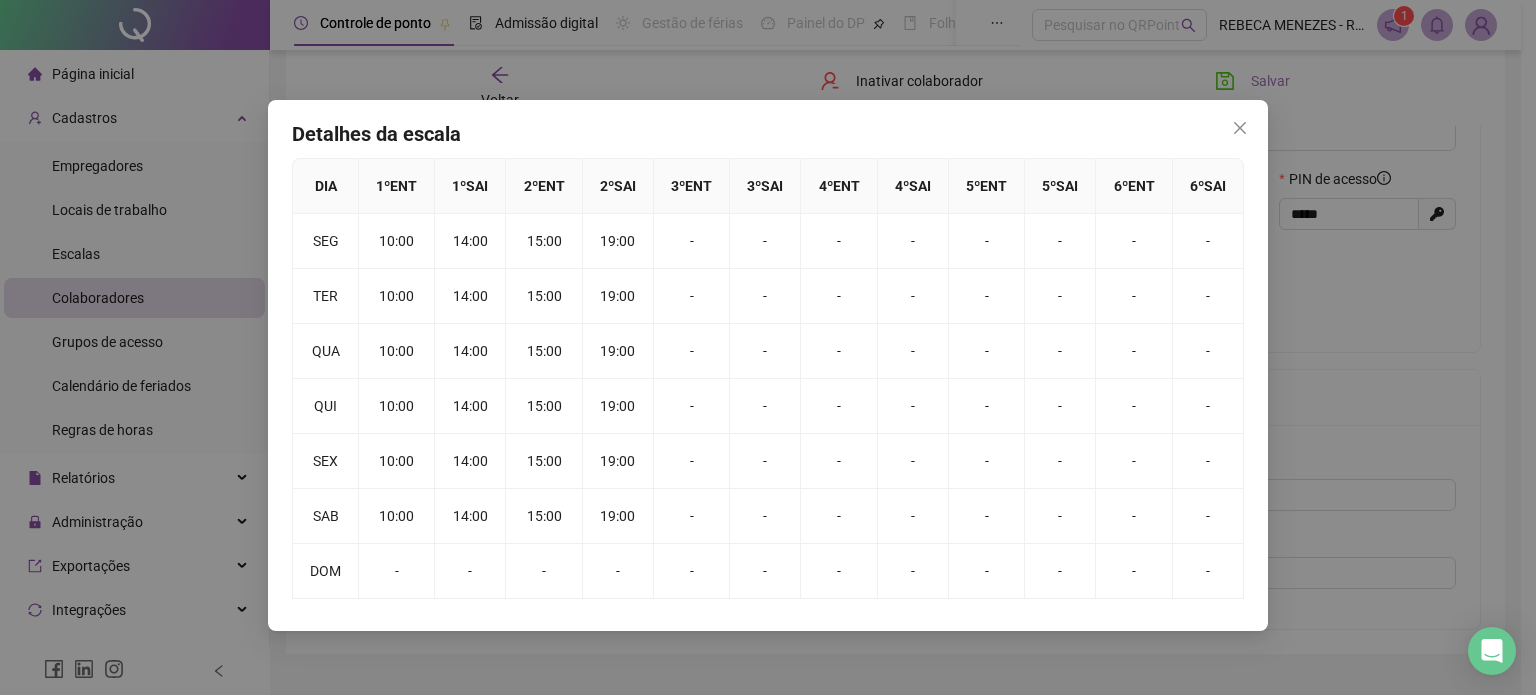 drag, startPoint x: 966, startPoint y: 112, endPoint x: 1058, endPoint y: 164, distance: 105.67876 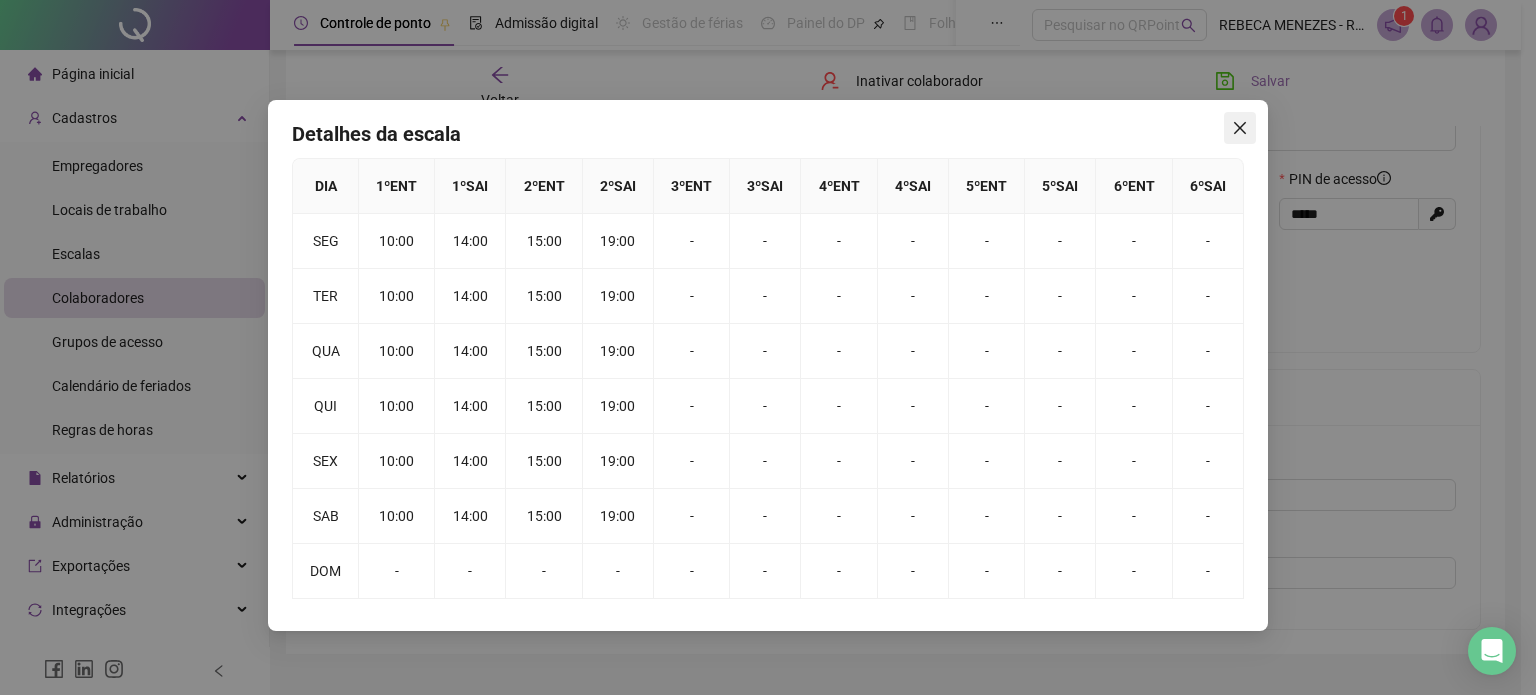 click at bounding box center [1240, 128] 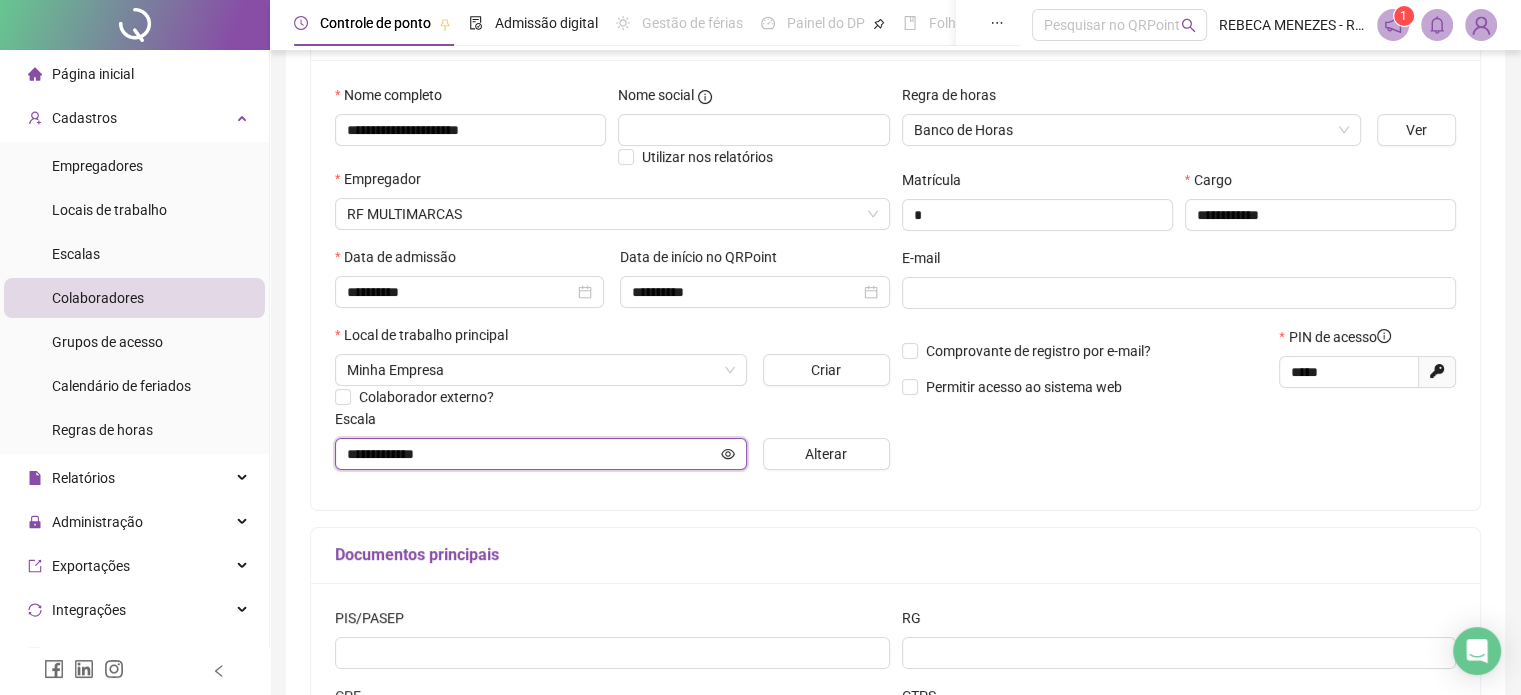 scroll, scrollTop: 0, scrollLeft: 0, axis: both 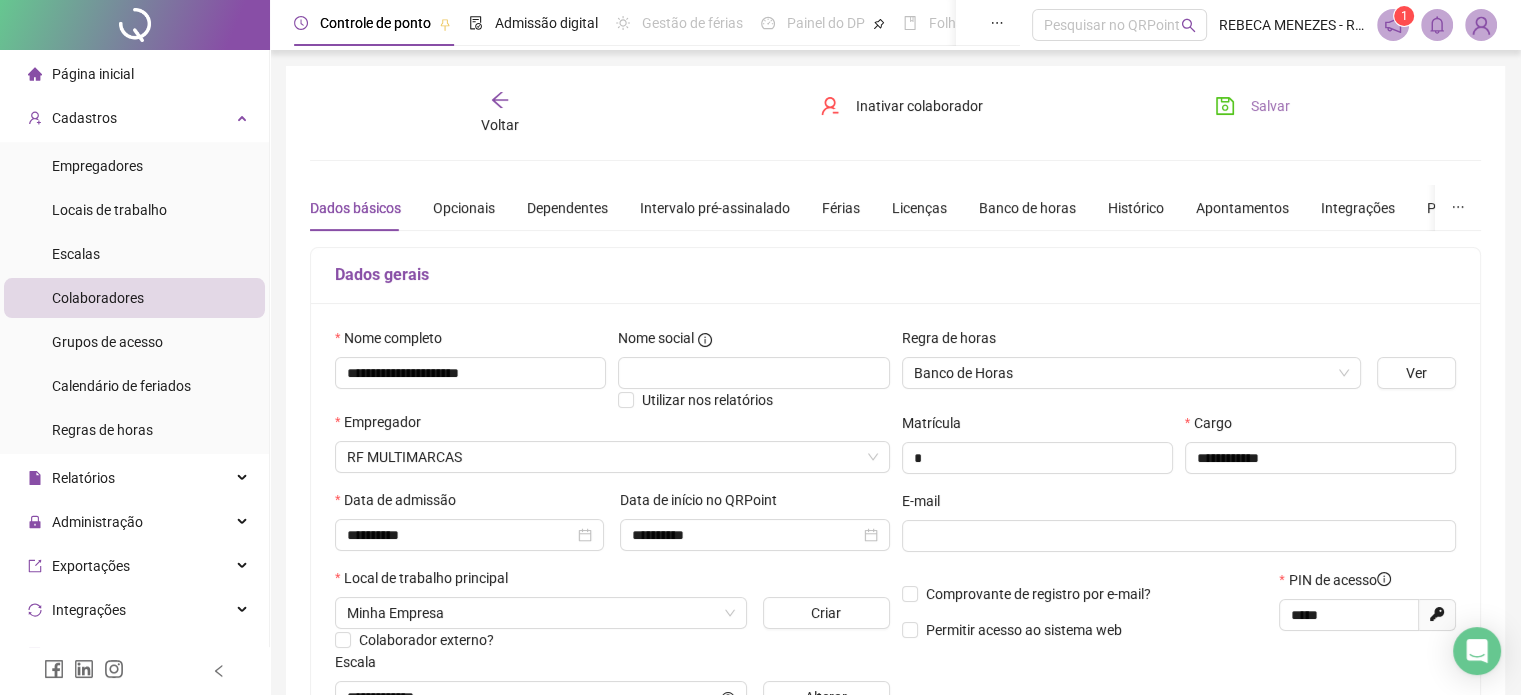 click on "Salvar" at bounding box center [1252, 106] 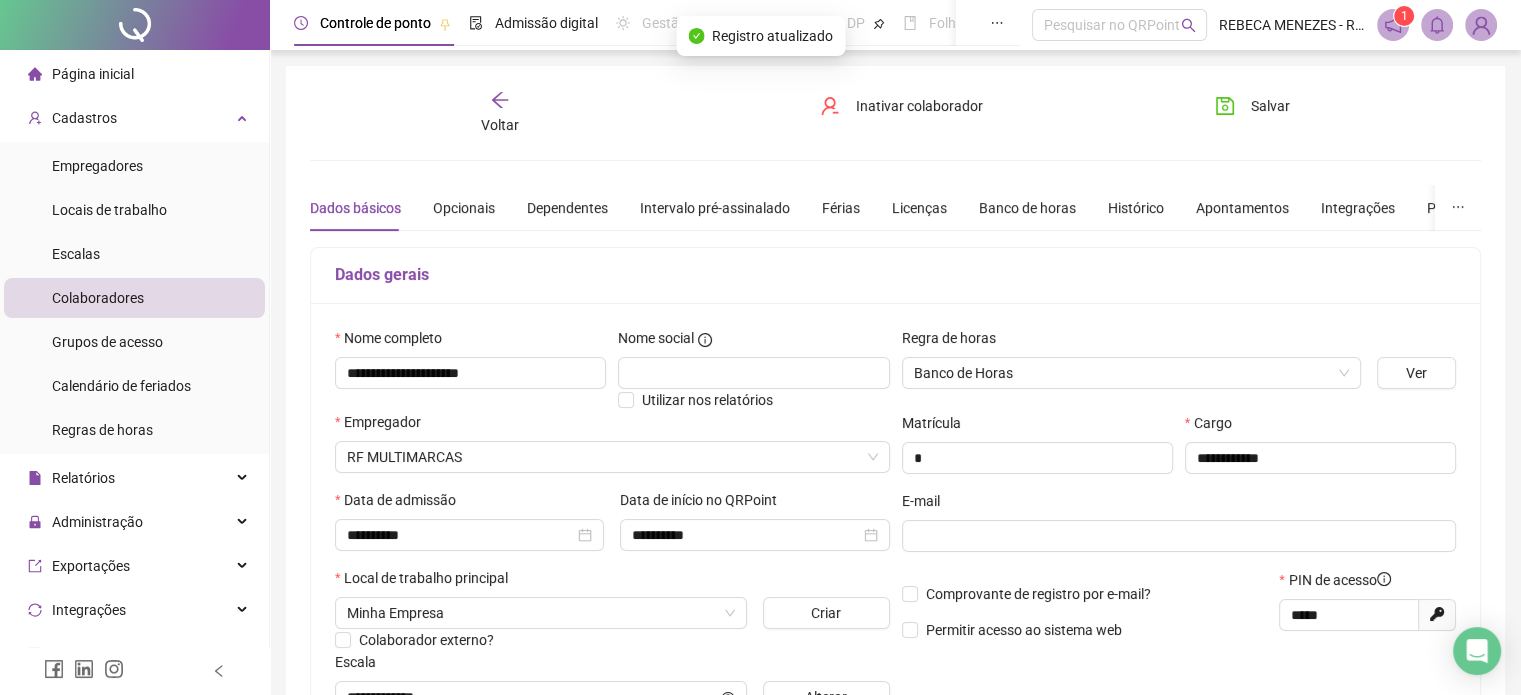 click 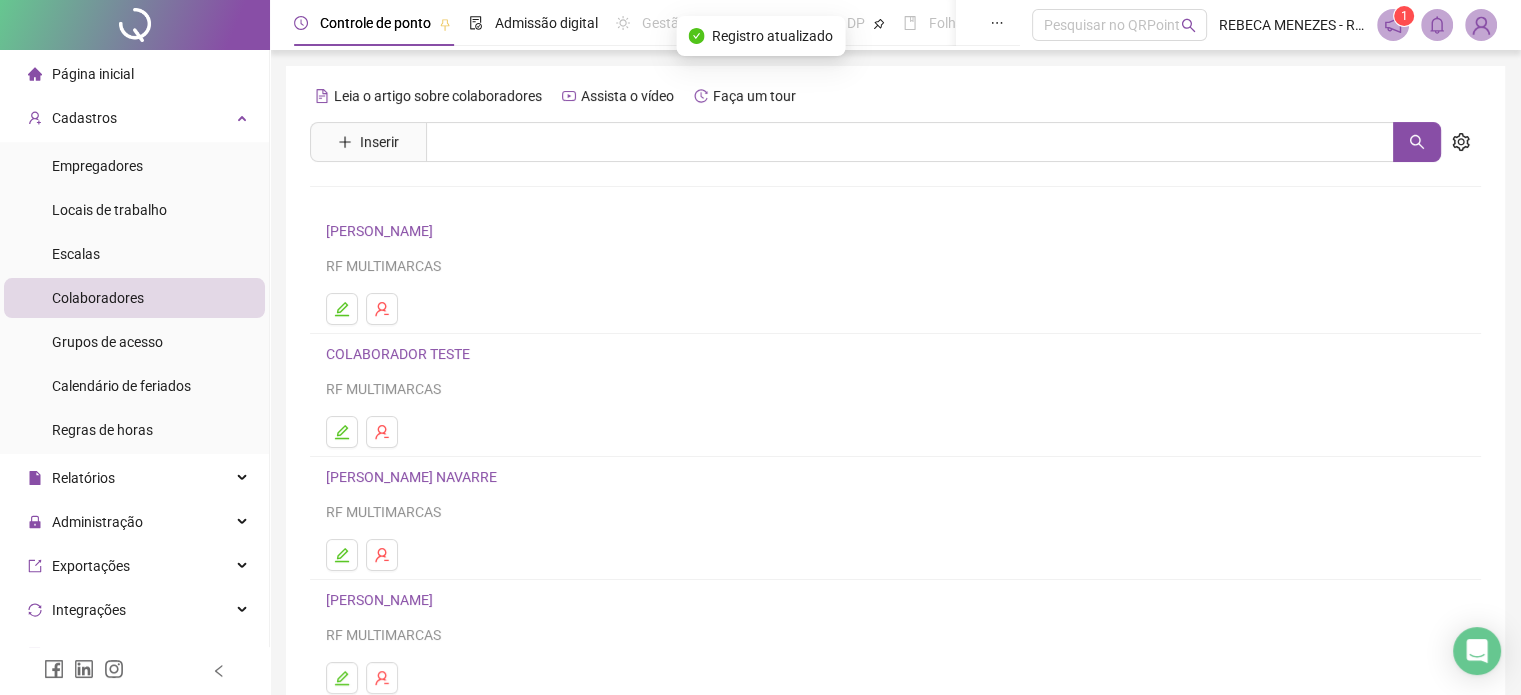 click on "[PERSON_NAME]" at bounding box center [382, 231] 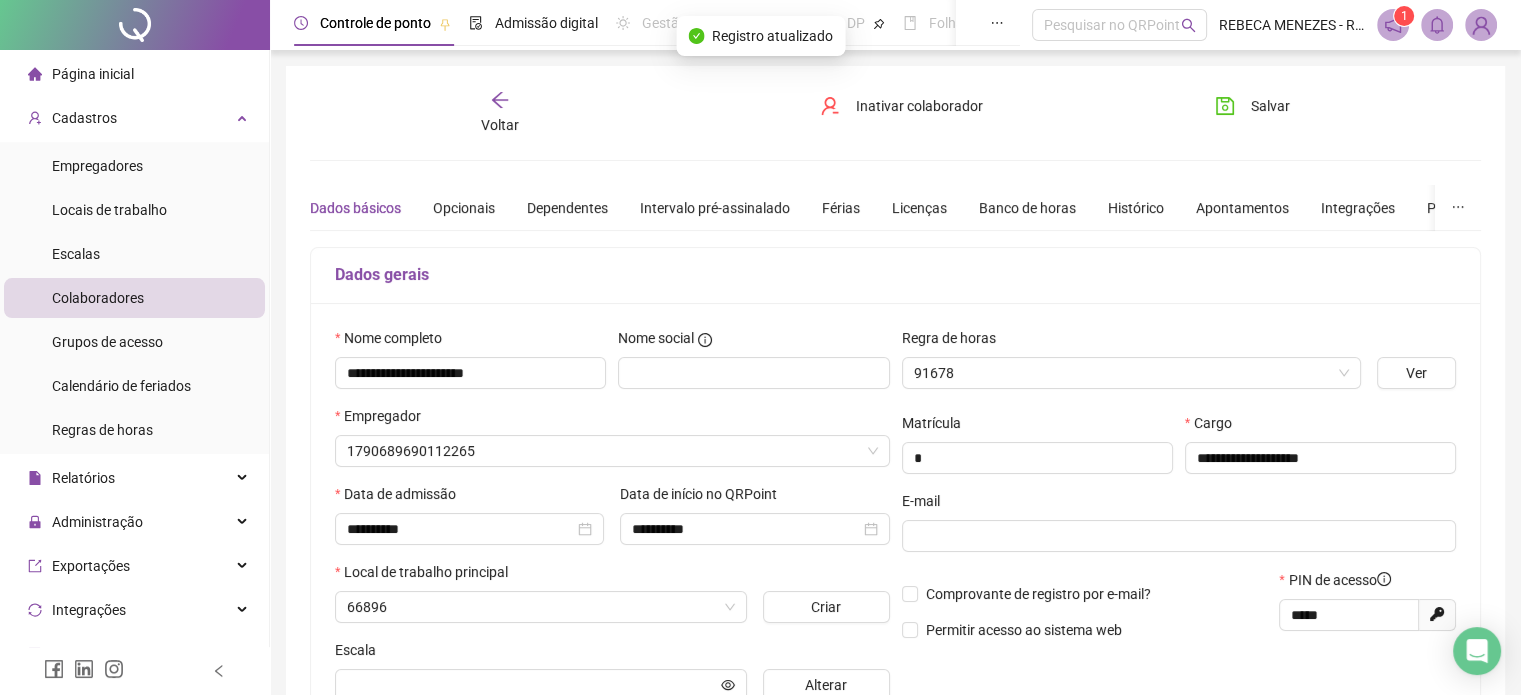 type on "**********" 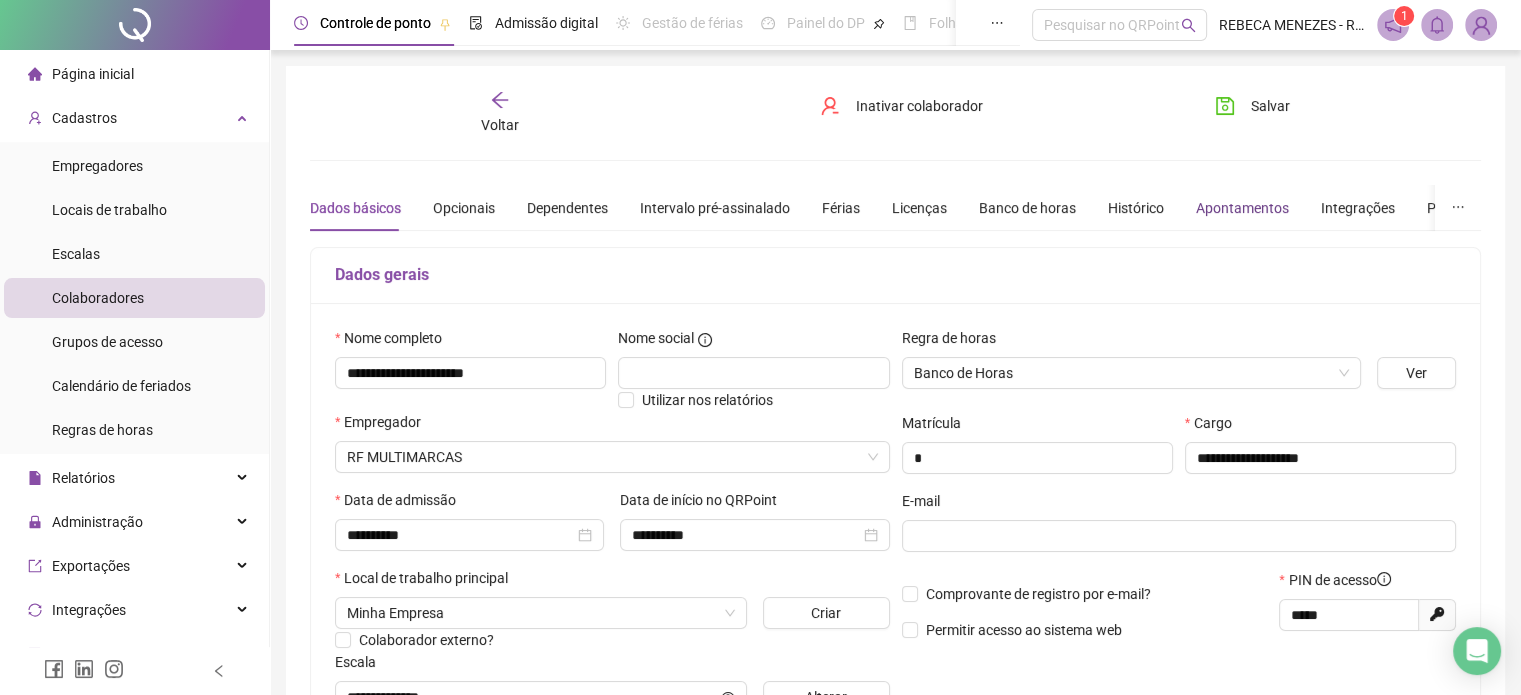 click on "Apontamentos" at bounding box center (1242, 208) 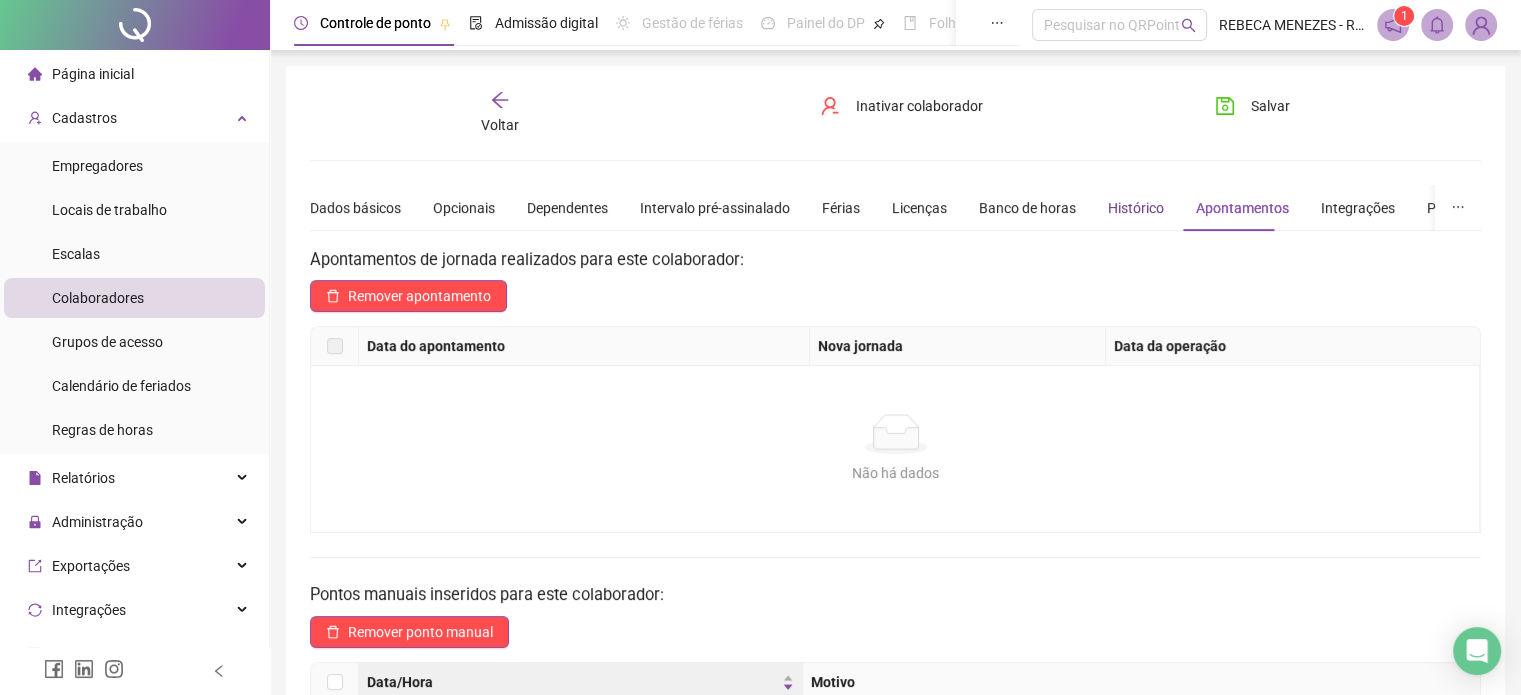 click on "Histórico" at bounding box center [1136, 208] 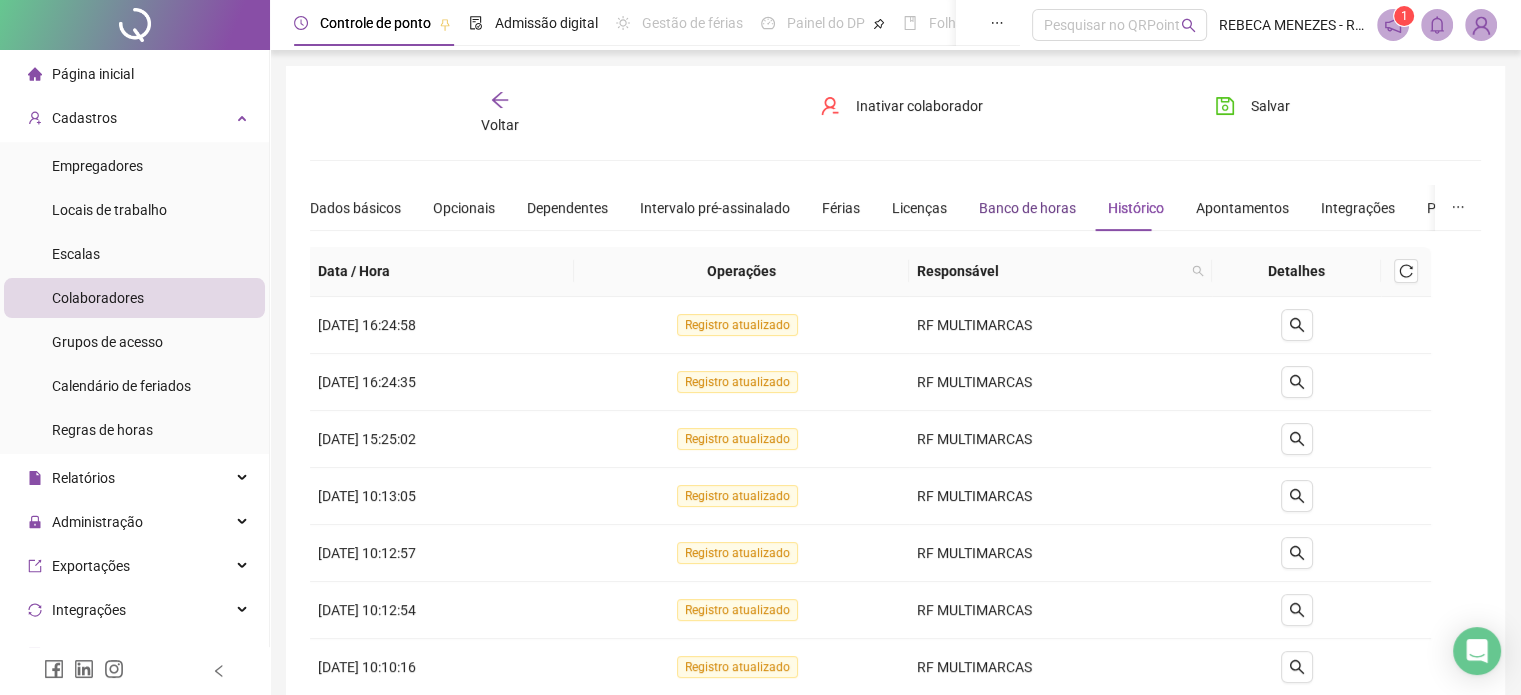 click on "Banco de horas" at bounding box center (1027, 208) 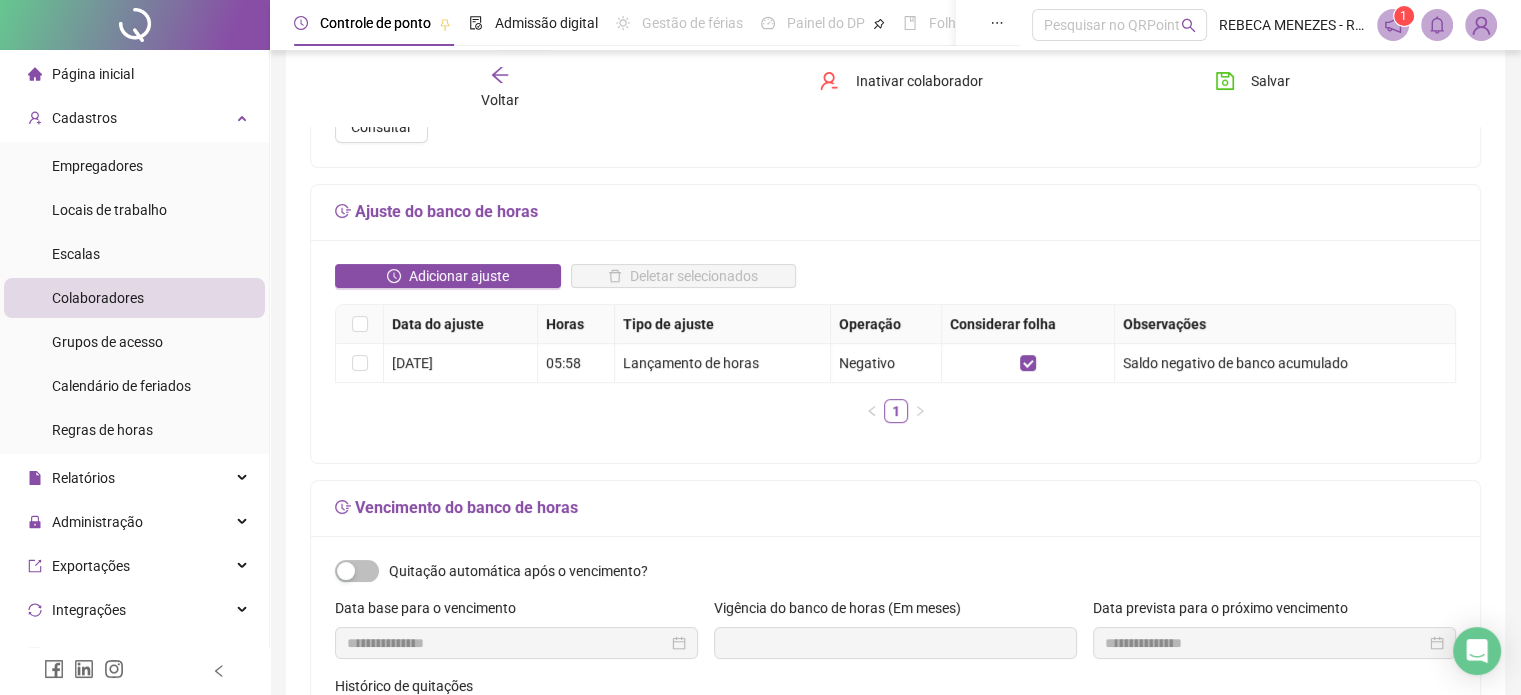 scroll, scrollTop: 300, scrollLeft: 0, axis: vertical 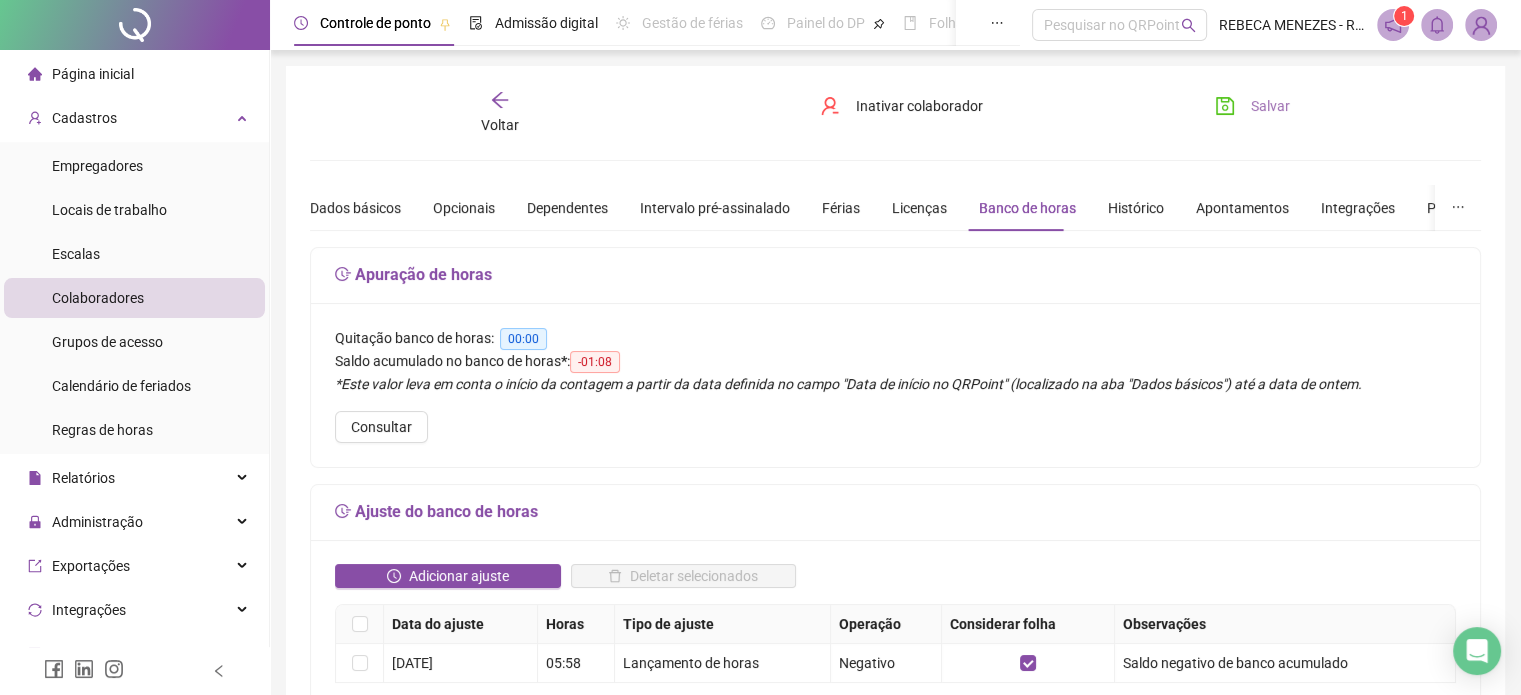 click 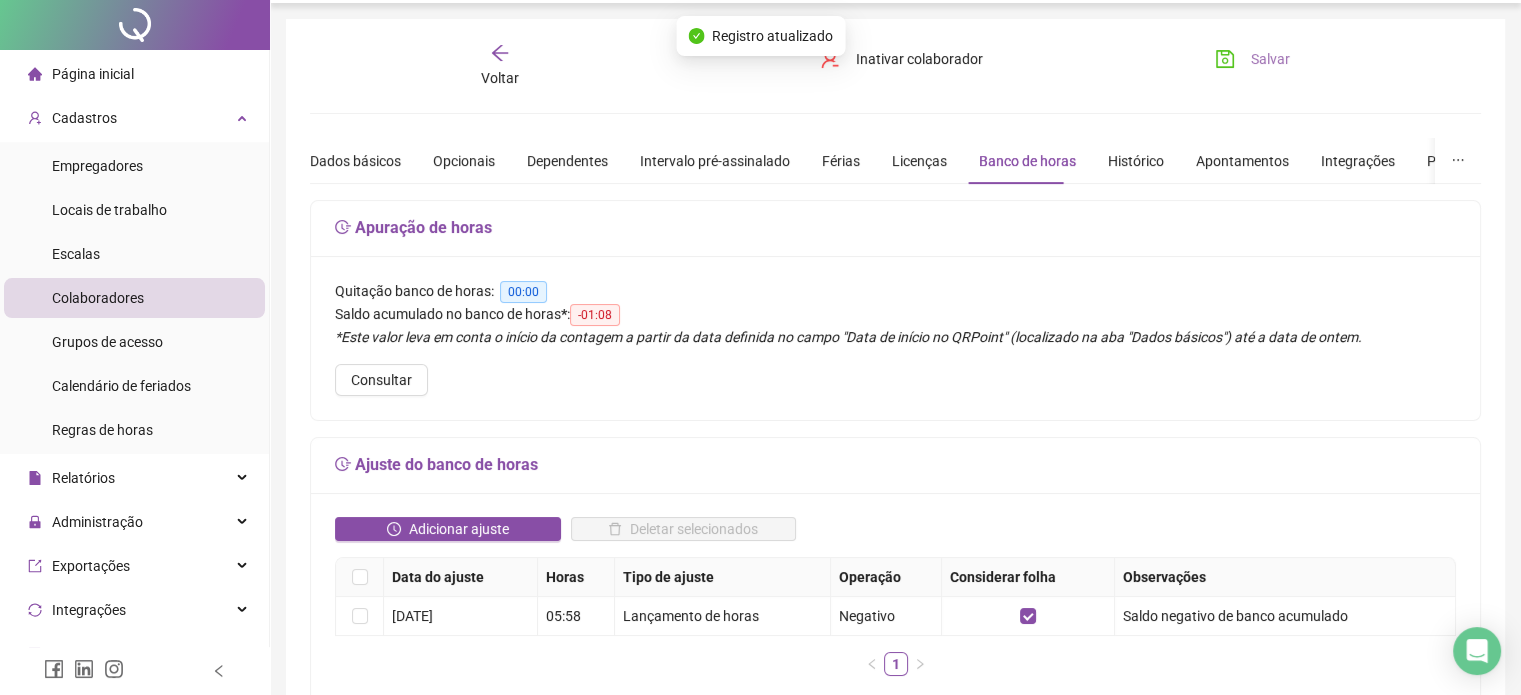 scroll, scrollTop: 0, scrollLeft: 0, axis: both 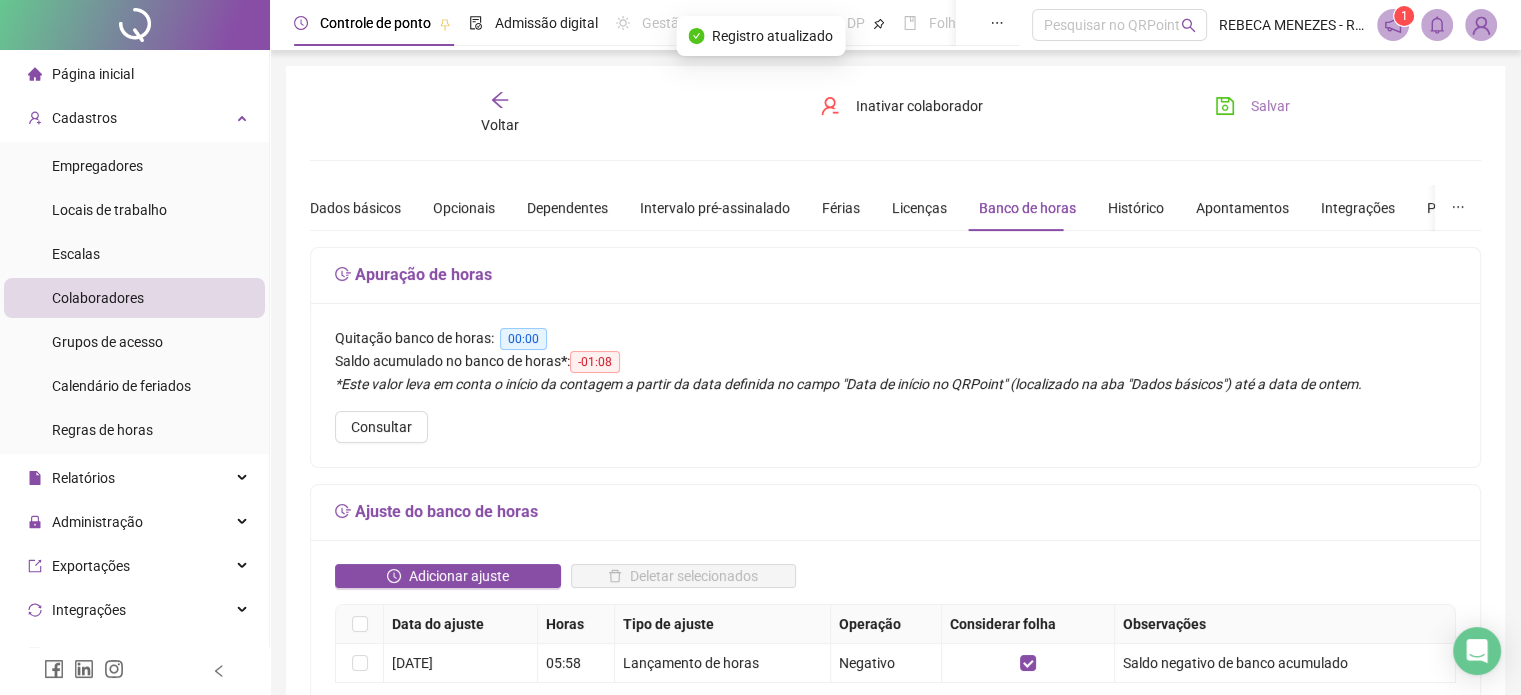click 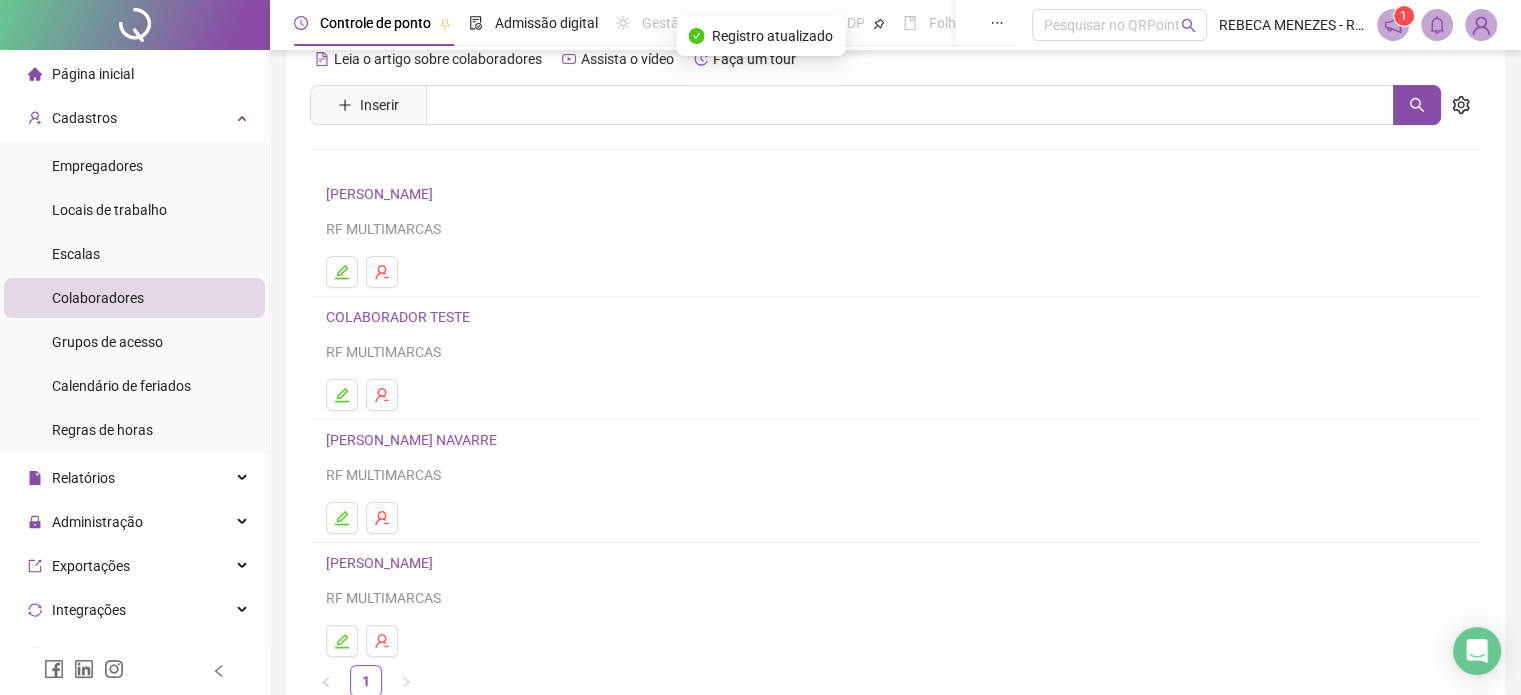 scroll, scrollTop: 100, scrollLeft: 0, axis: vertical 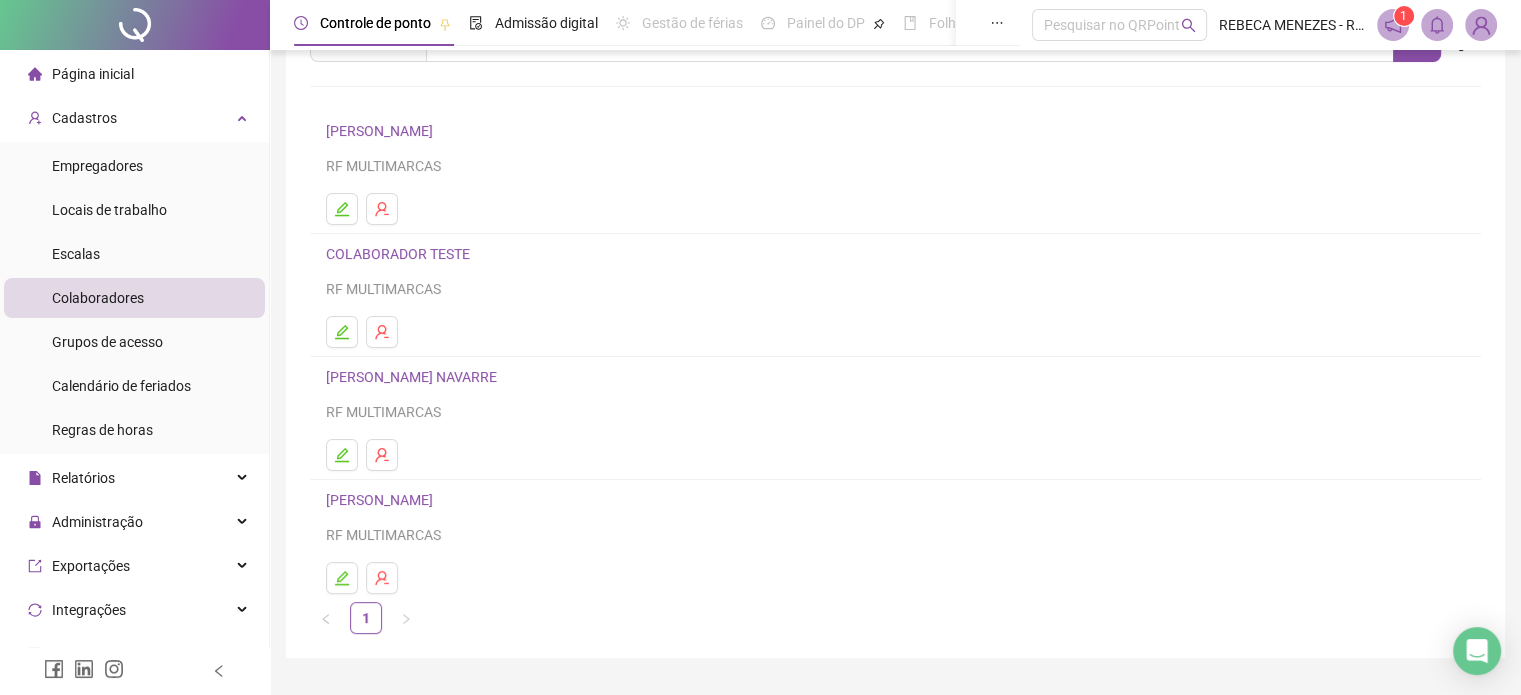 click on "[PERSON_NAME] NAVARRE" at bounding box center (414, 377) 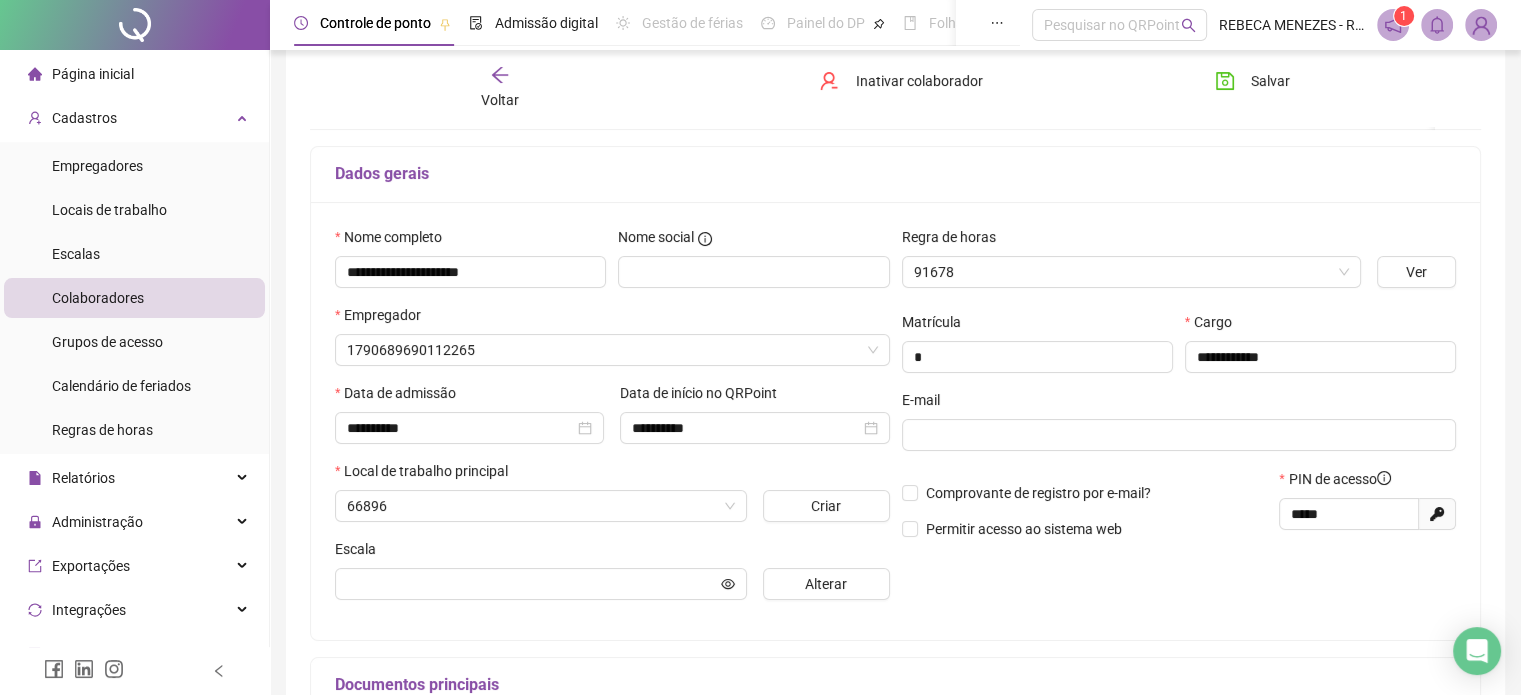 type on "**********" 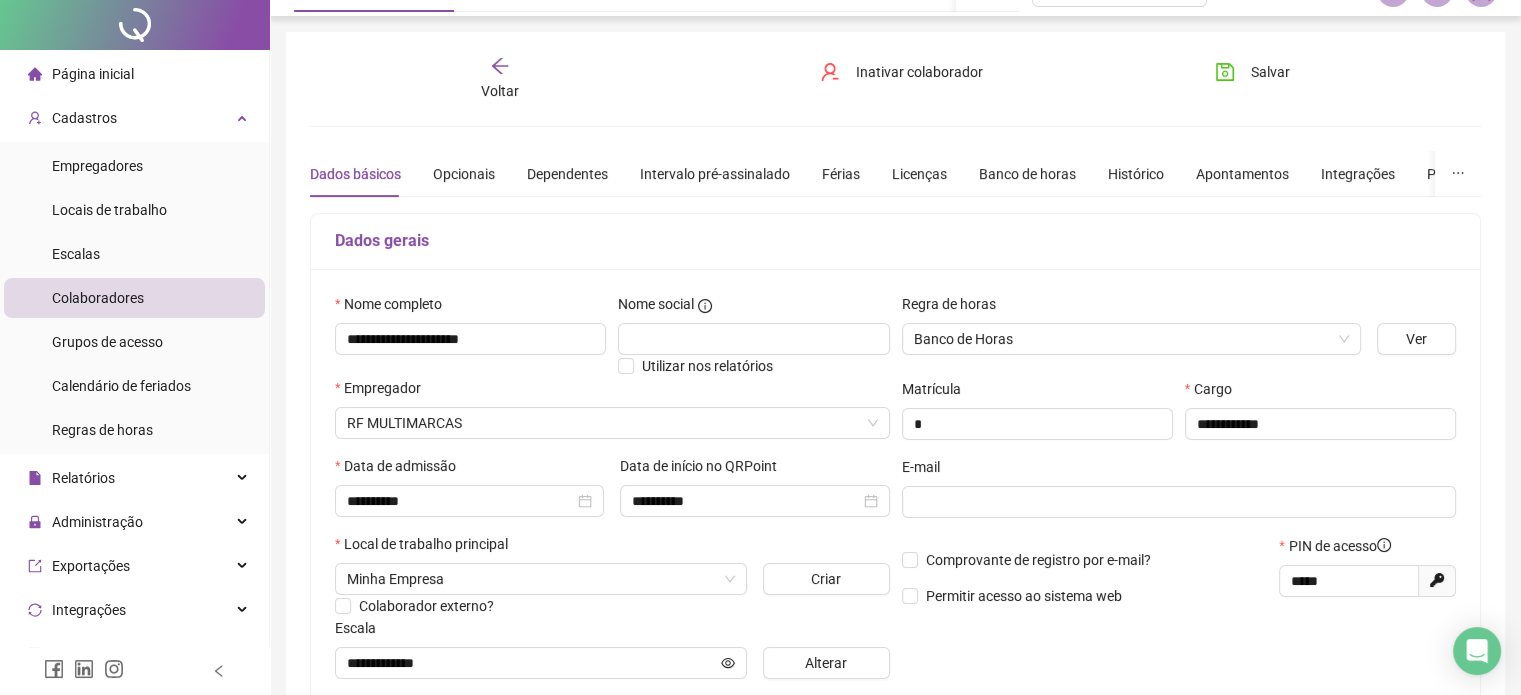 scroll, scrollTop: 0, scrollLeft: 0, axis: both 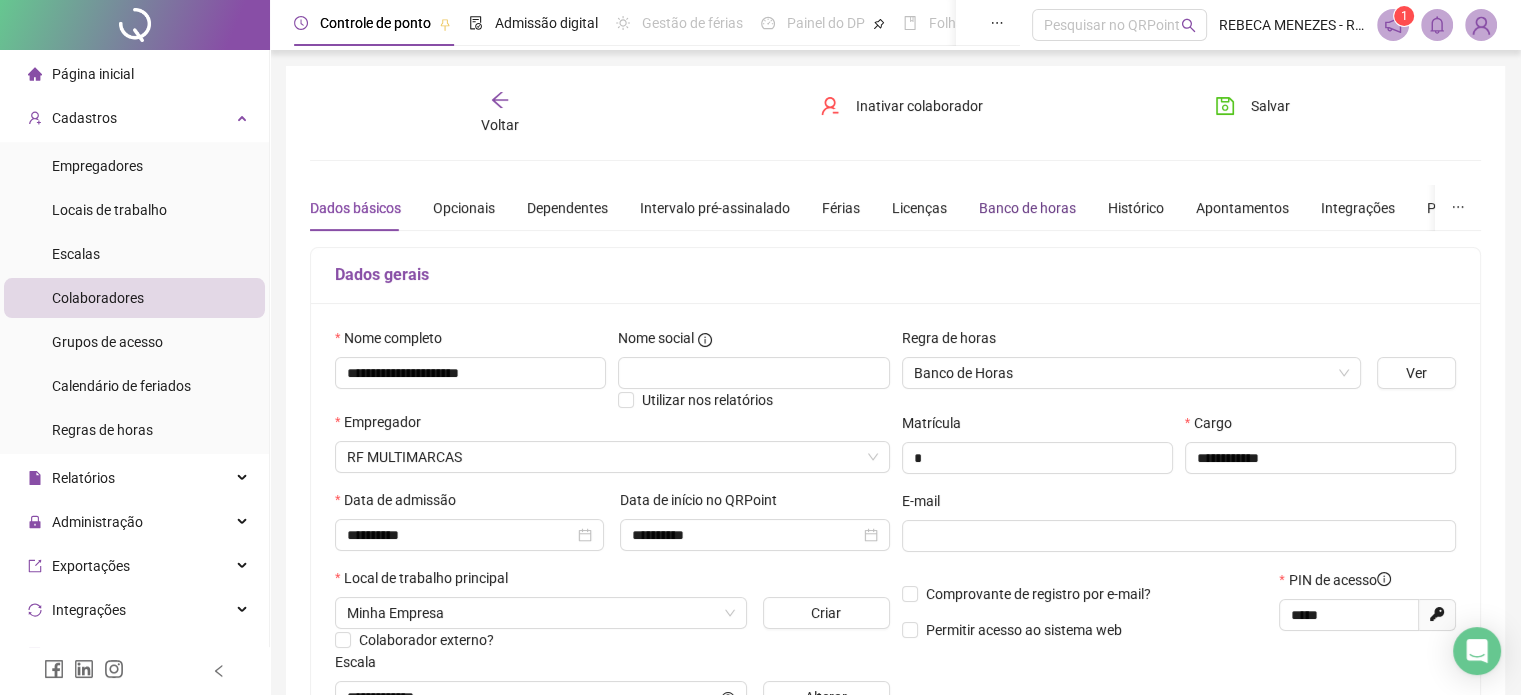 click on "Banco de horas" at bounding box center [1027, 208] 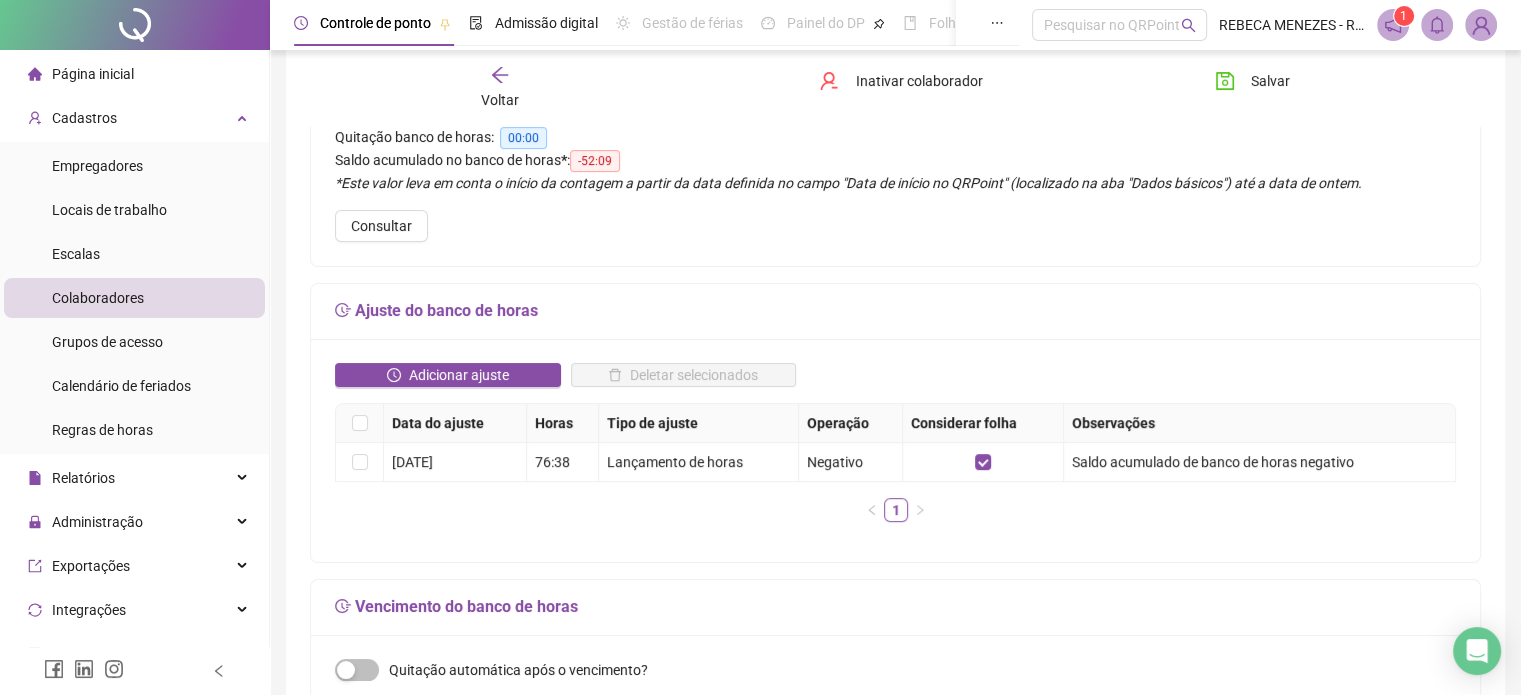 scroll, scrollTop: 0, scrollLeft: 0, axis: both 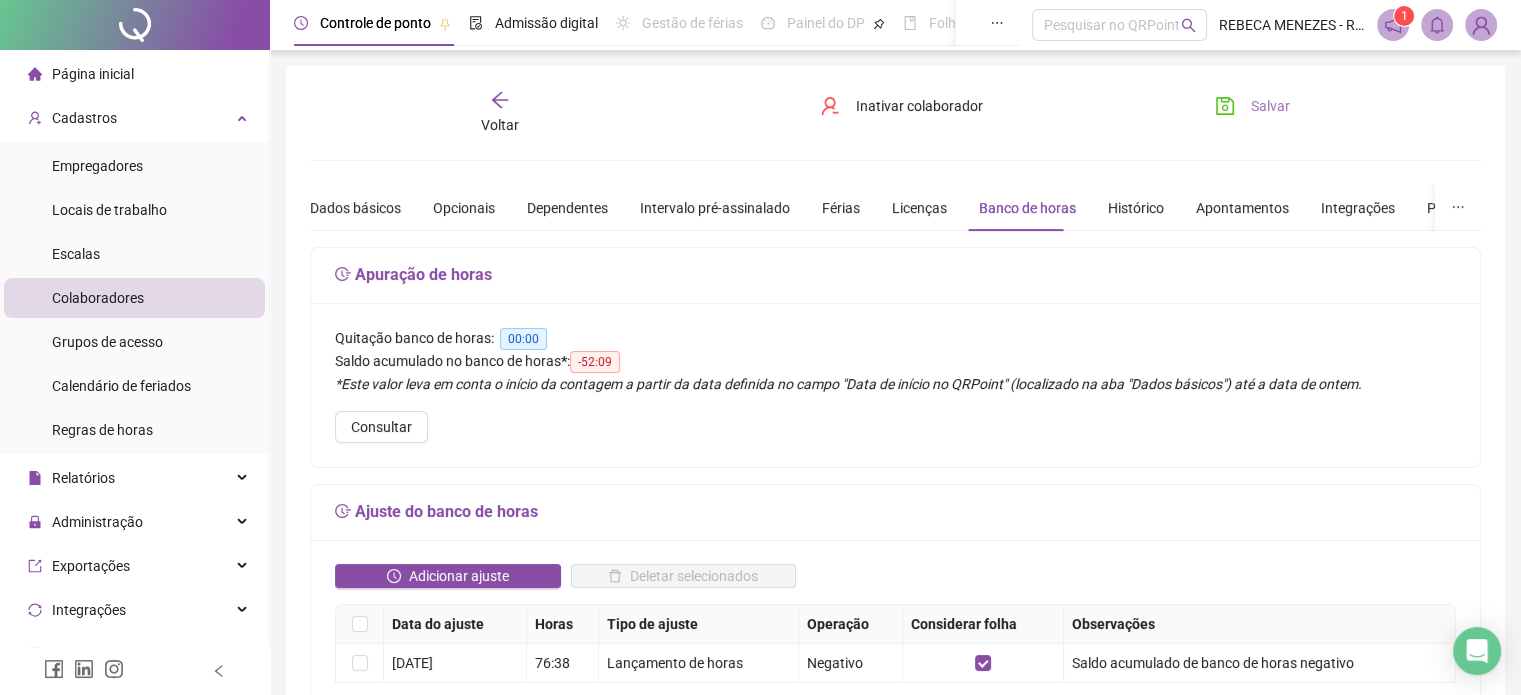 click on "Salvar" at bounding box center (1252, 106) 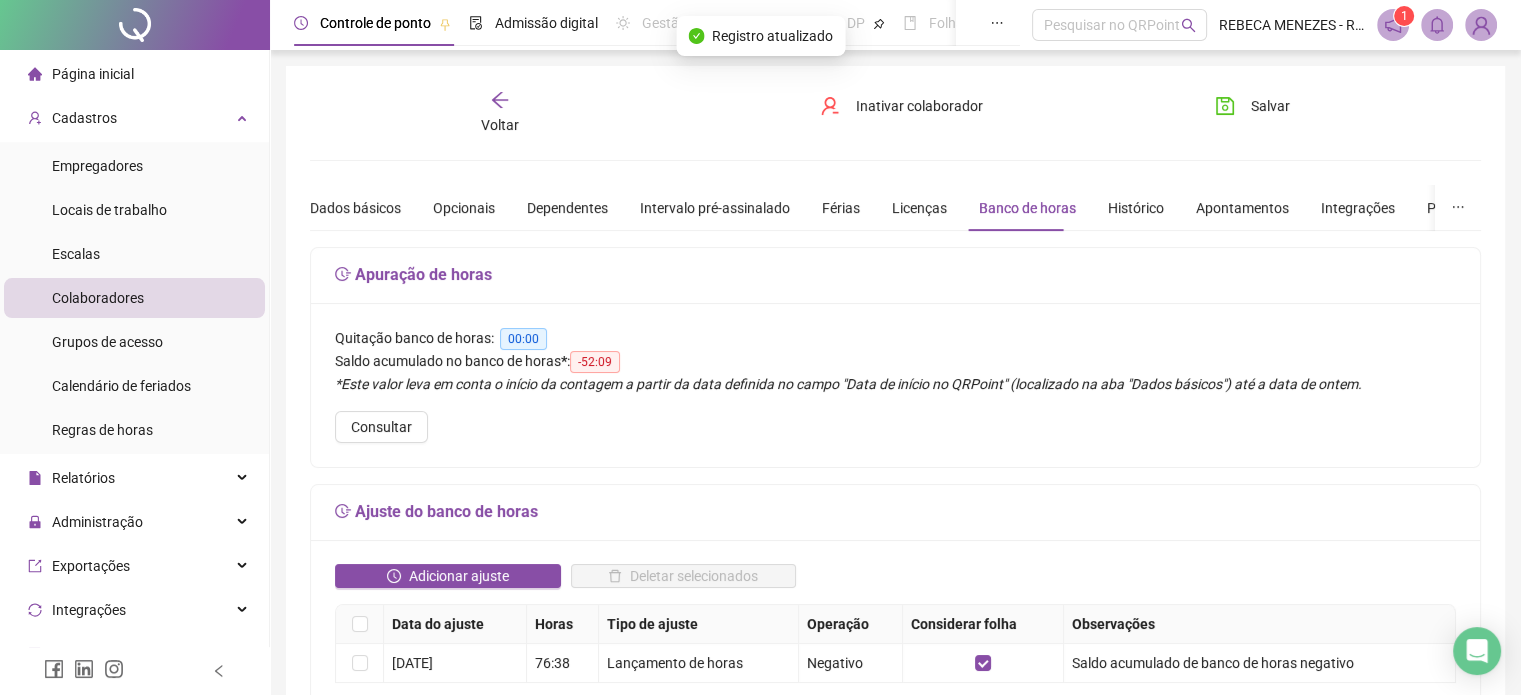 click 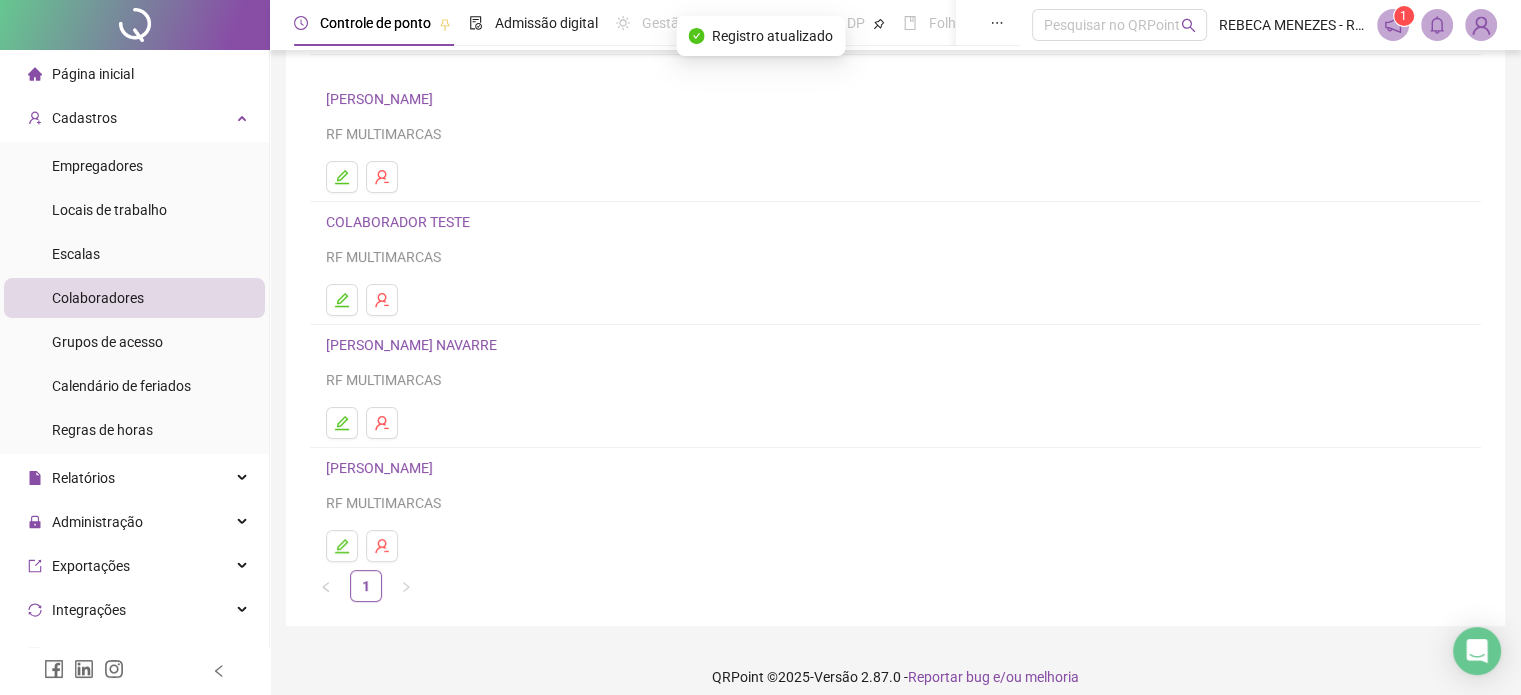 scroll, scrollTop: 148, scrollLeft: 0, axis: vertical 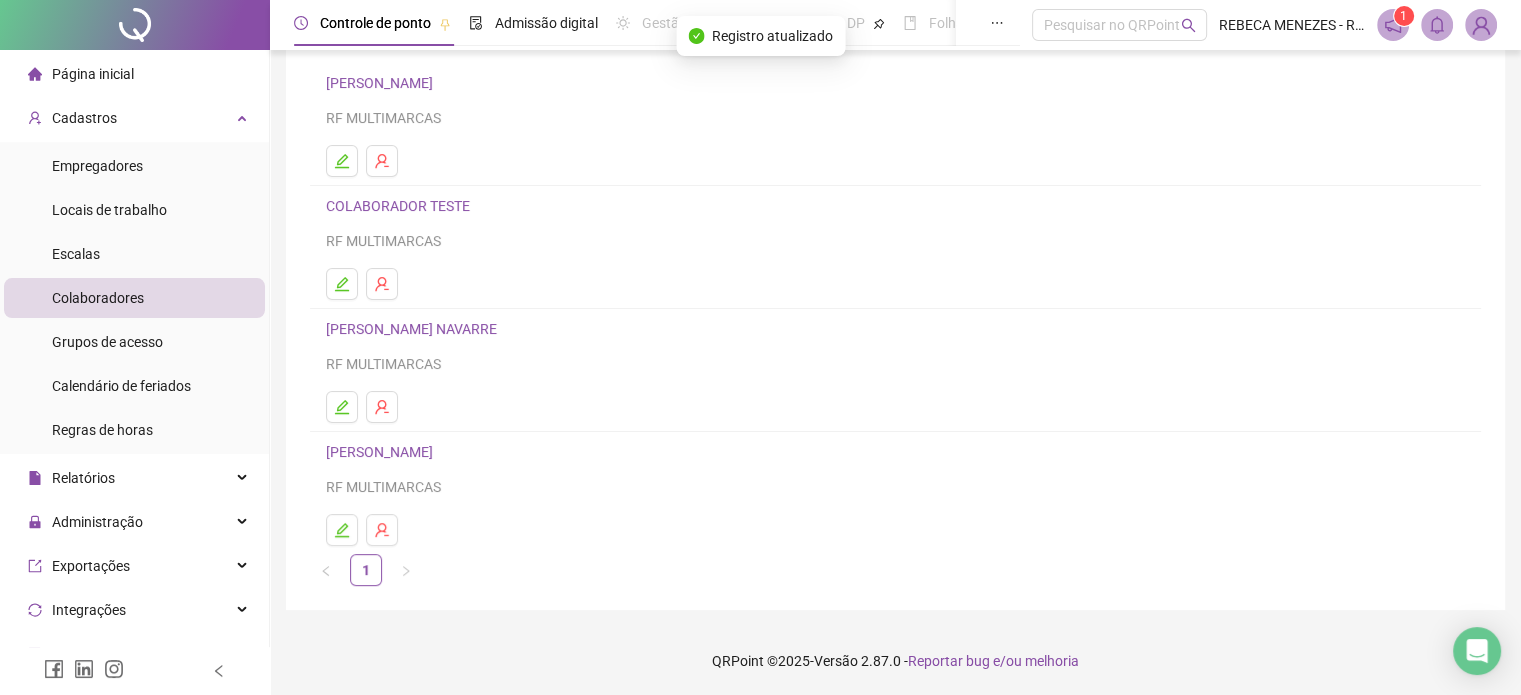click on "[PERSON_NAME]" at bounding box center (382, 452) 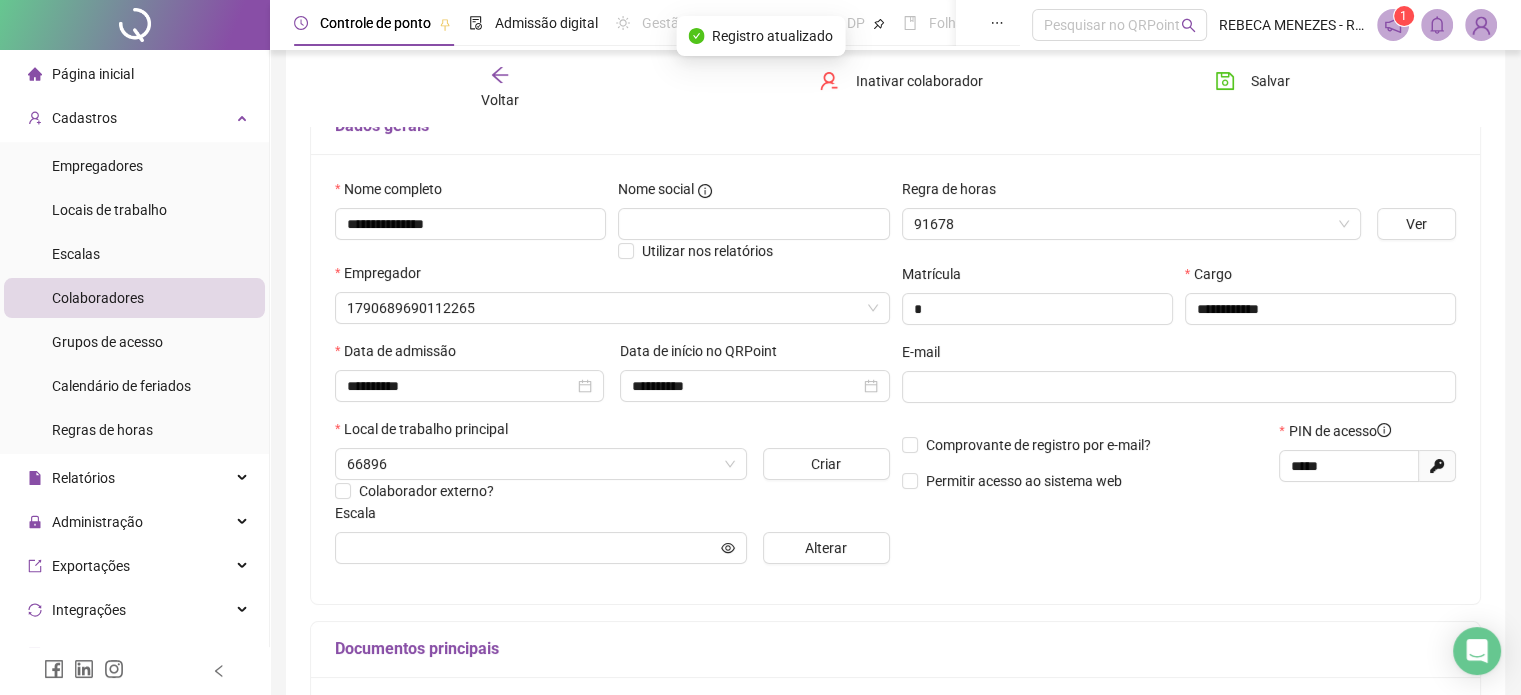 scroll, scrollTop: 158, scrollLeft: 0, axis: vertical 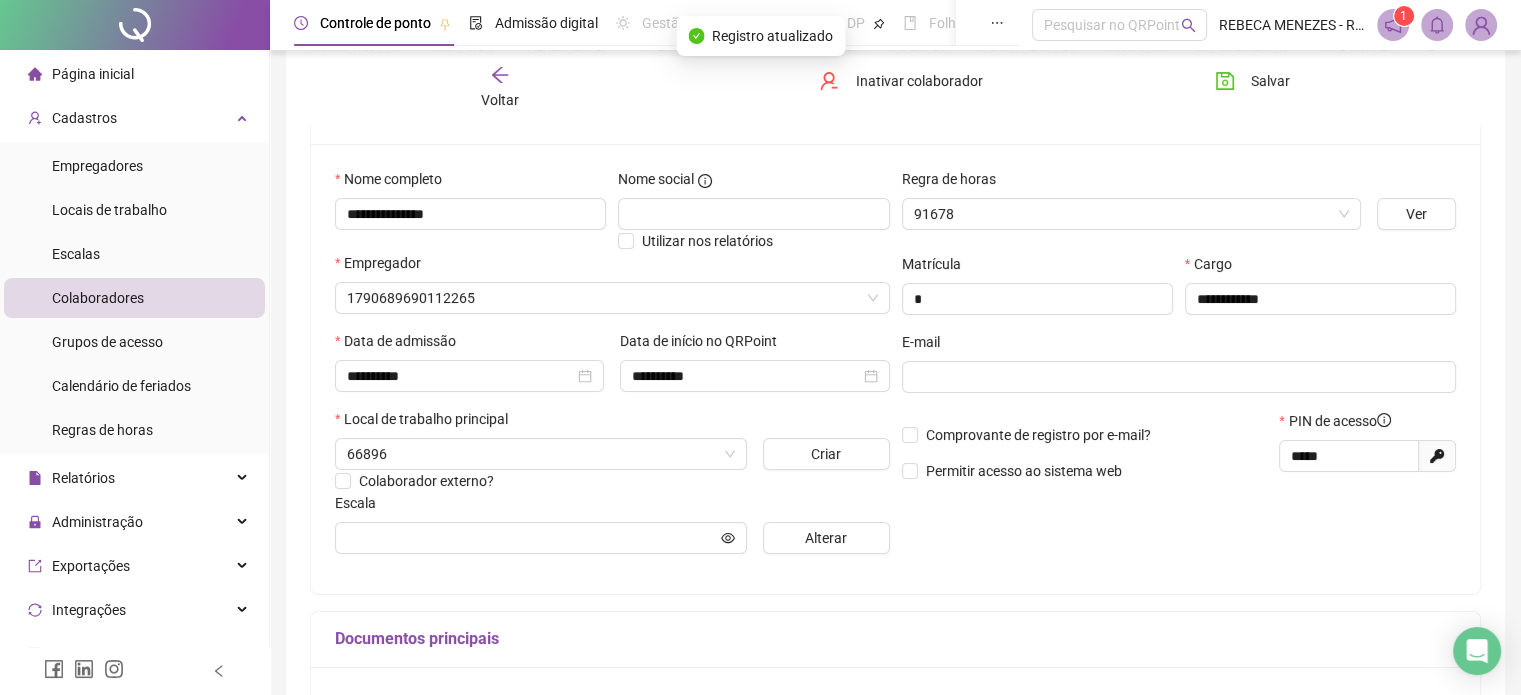 type on "**********" 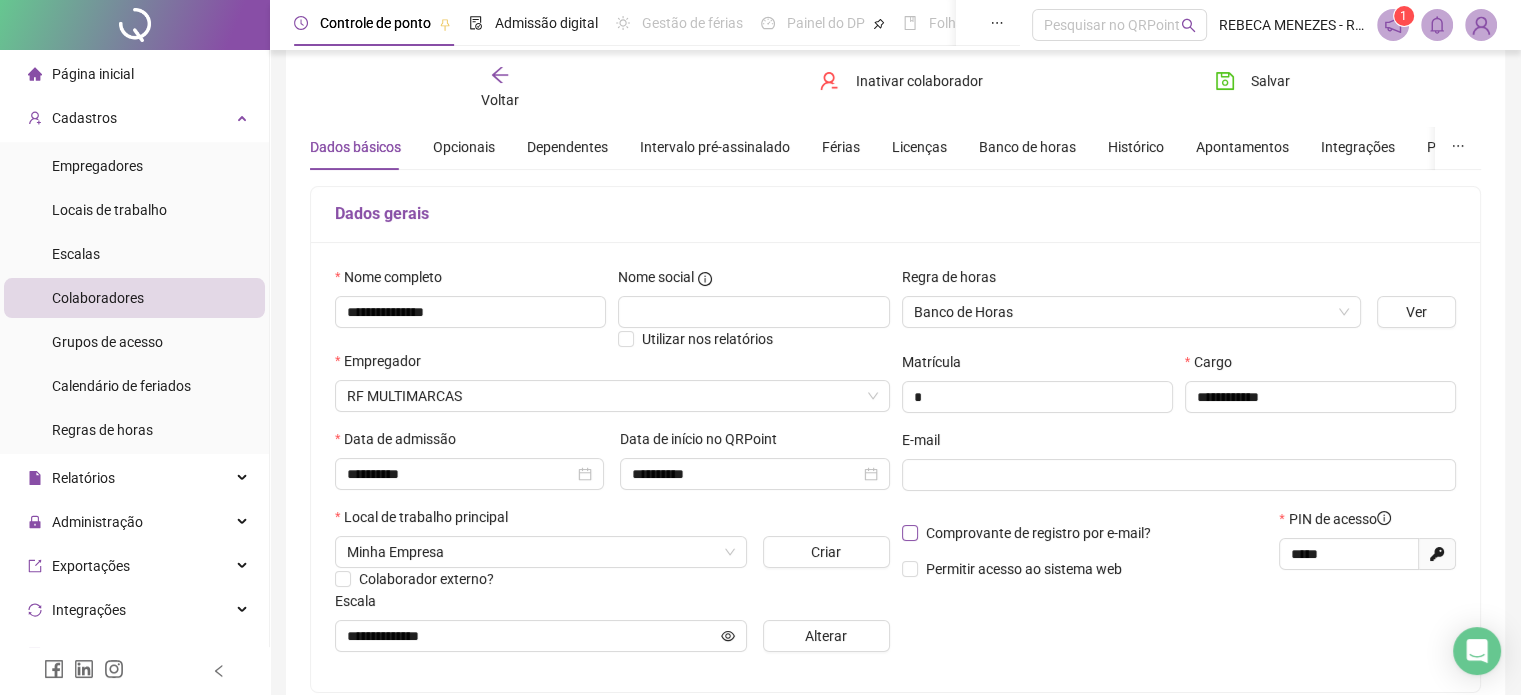 scroll, scrollTop: 0, scrollLeft: 0, axis: both 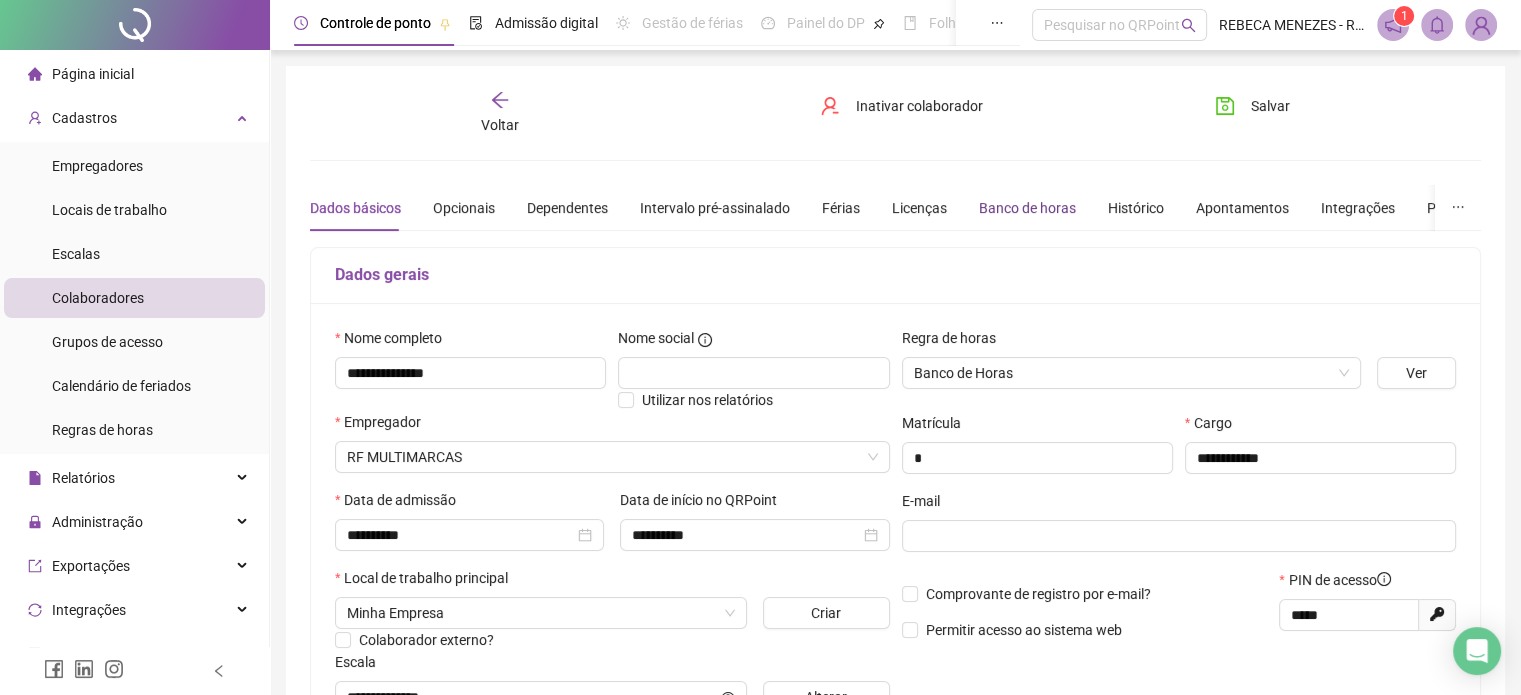 click on "Banco de horas" at bounding box center (1027, 208) 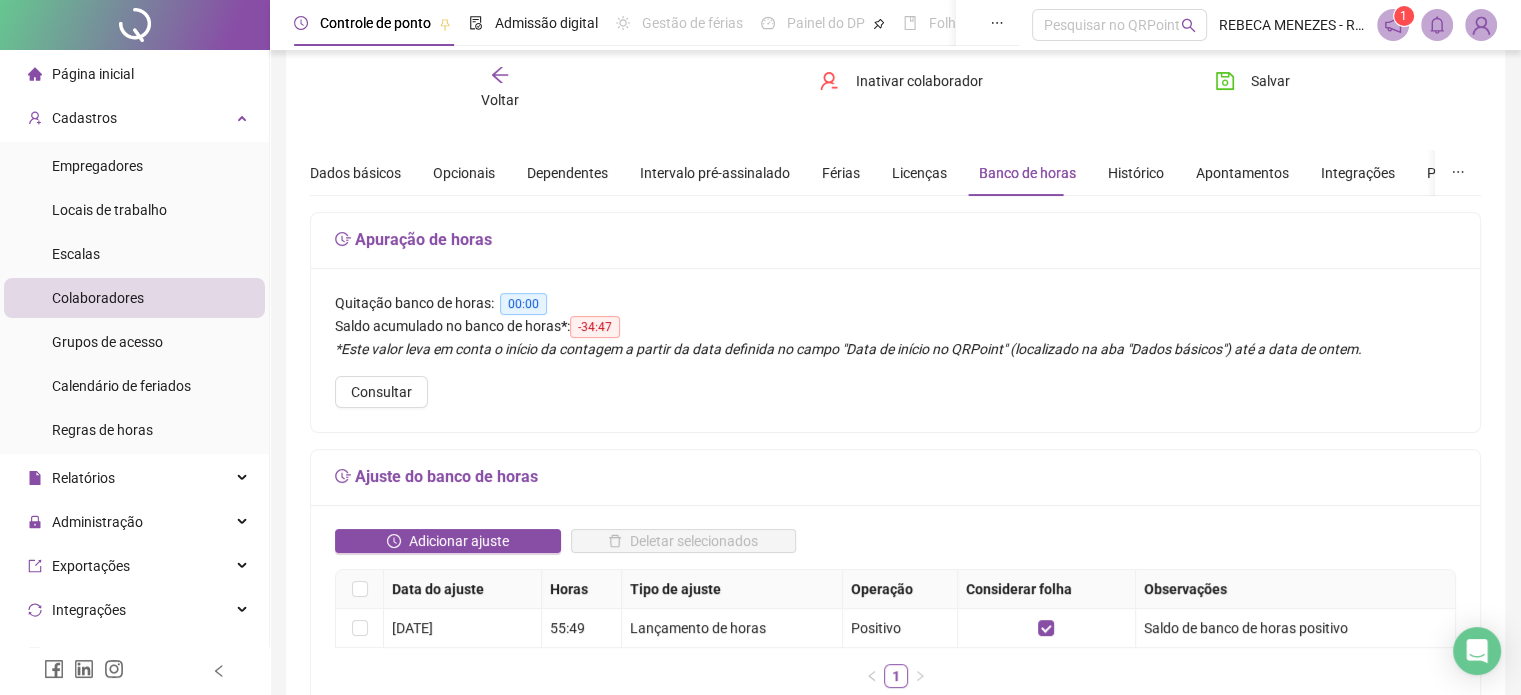scroll, scrollTop: 0, scrollLeft: 0, axis: both 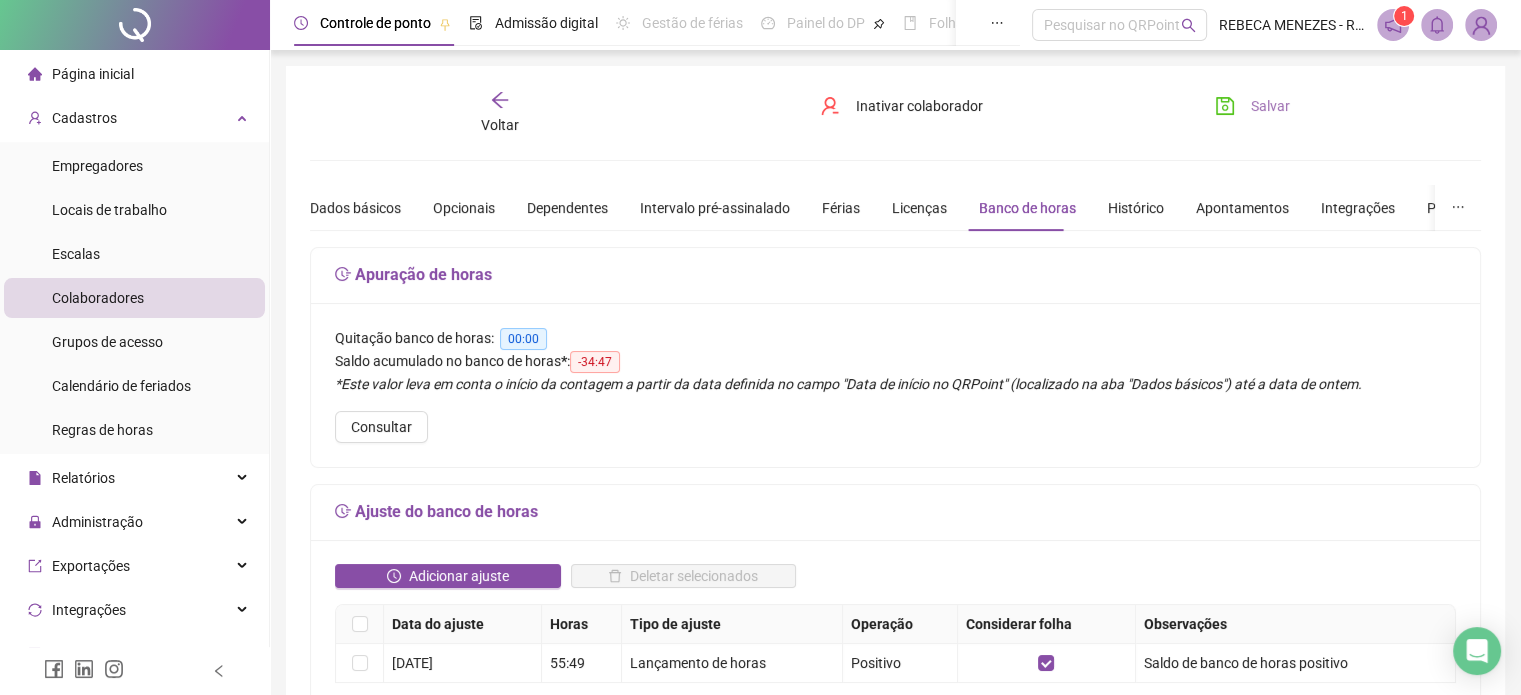 click 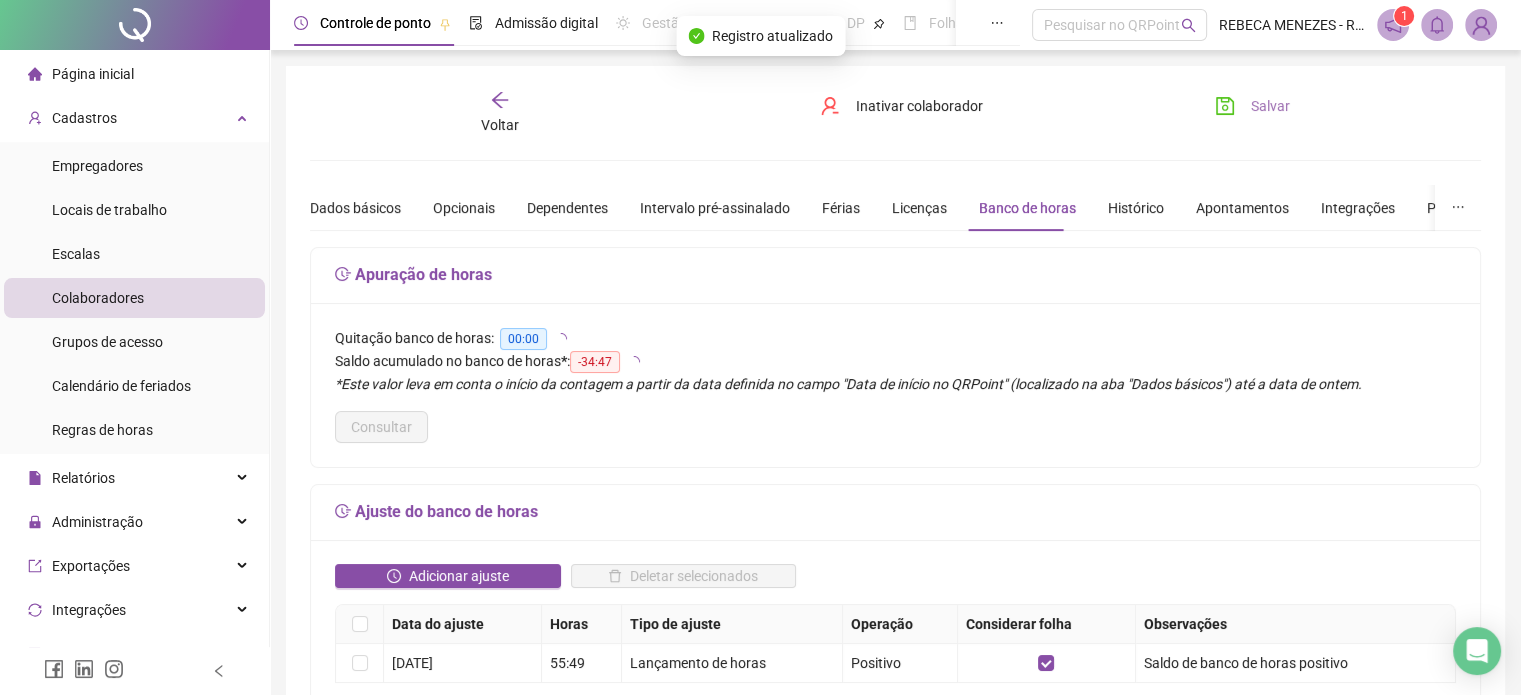 click 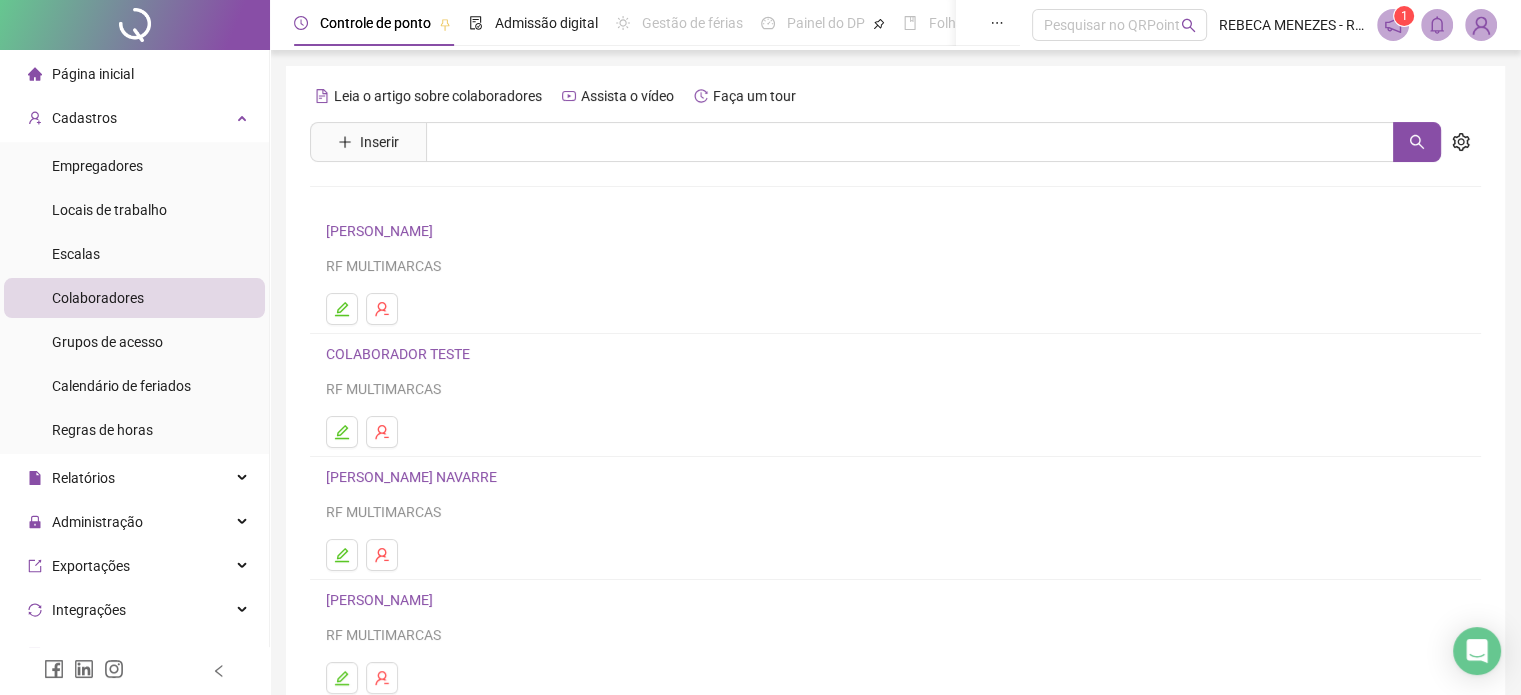 scroll, scrollTop: 100, scrollLeft: 0, axis: vertical 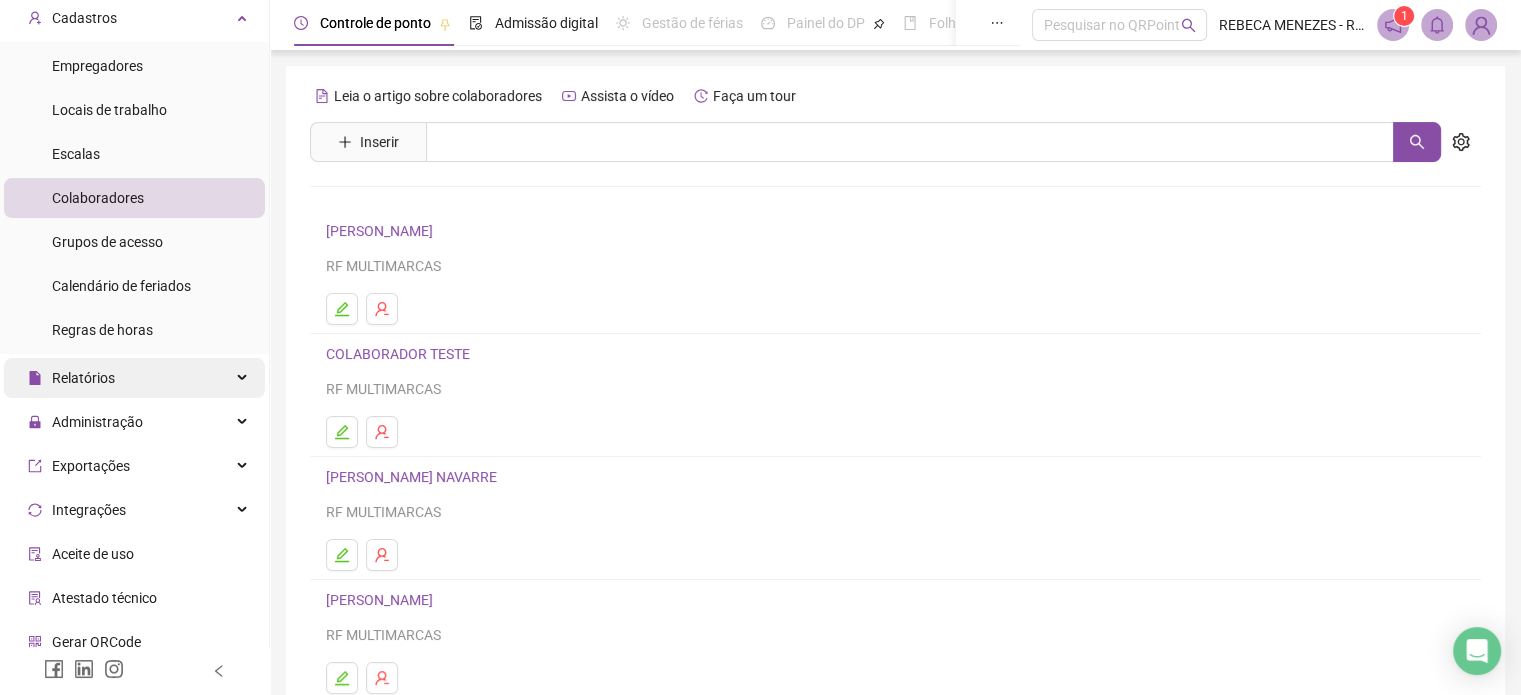 click on "Relatórios" at bounding box center (83, 378) 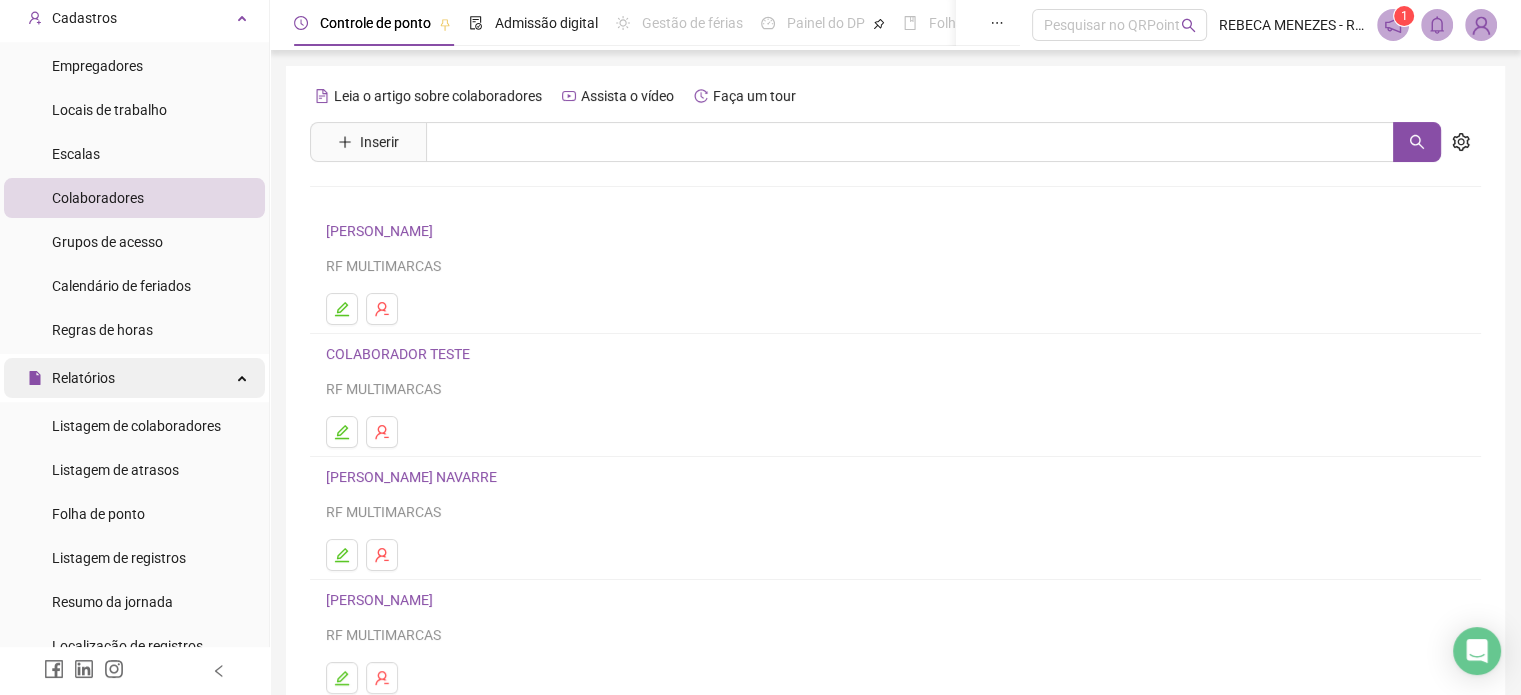 click on "Relatórios" at bounding box center [83, 378] 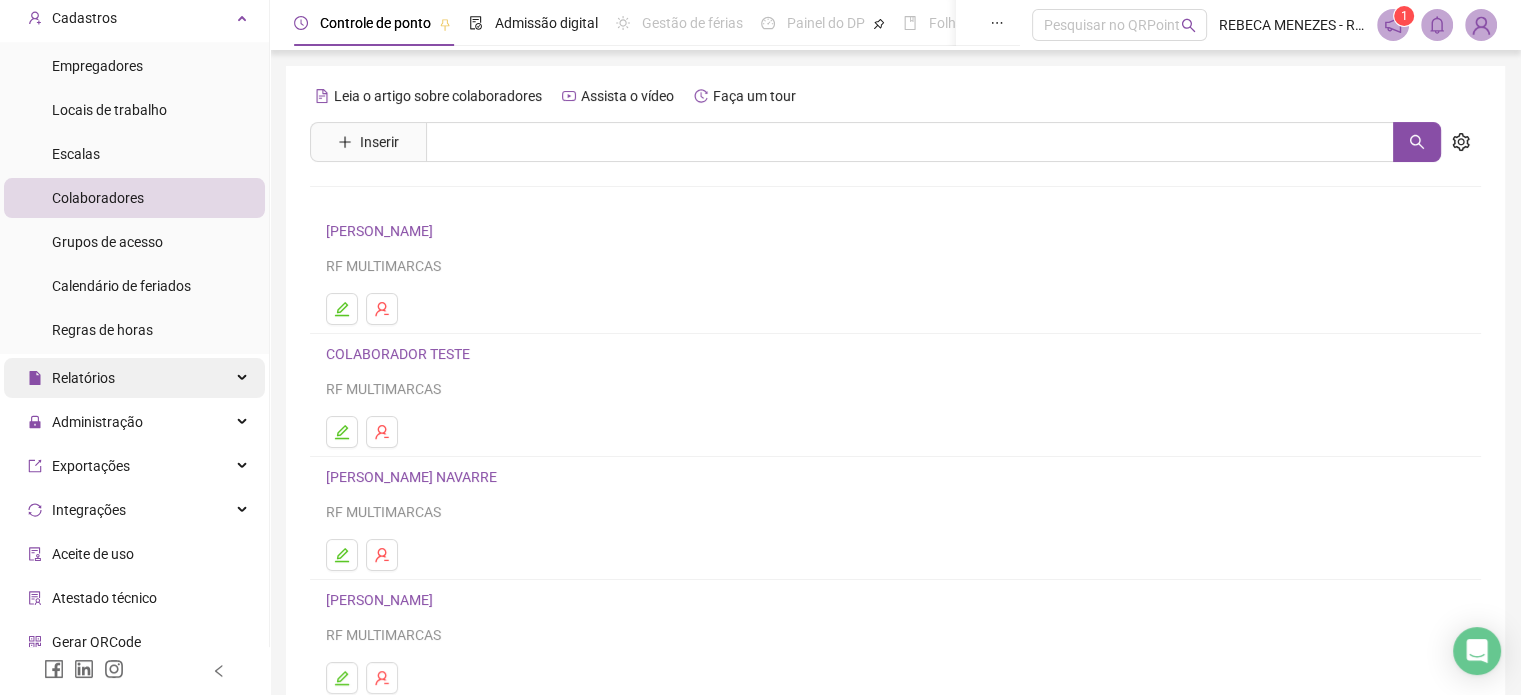 click on "Relatórios" at bounding box center (83, 378) 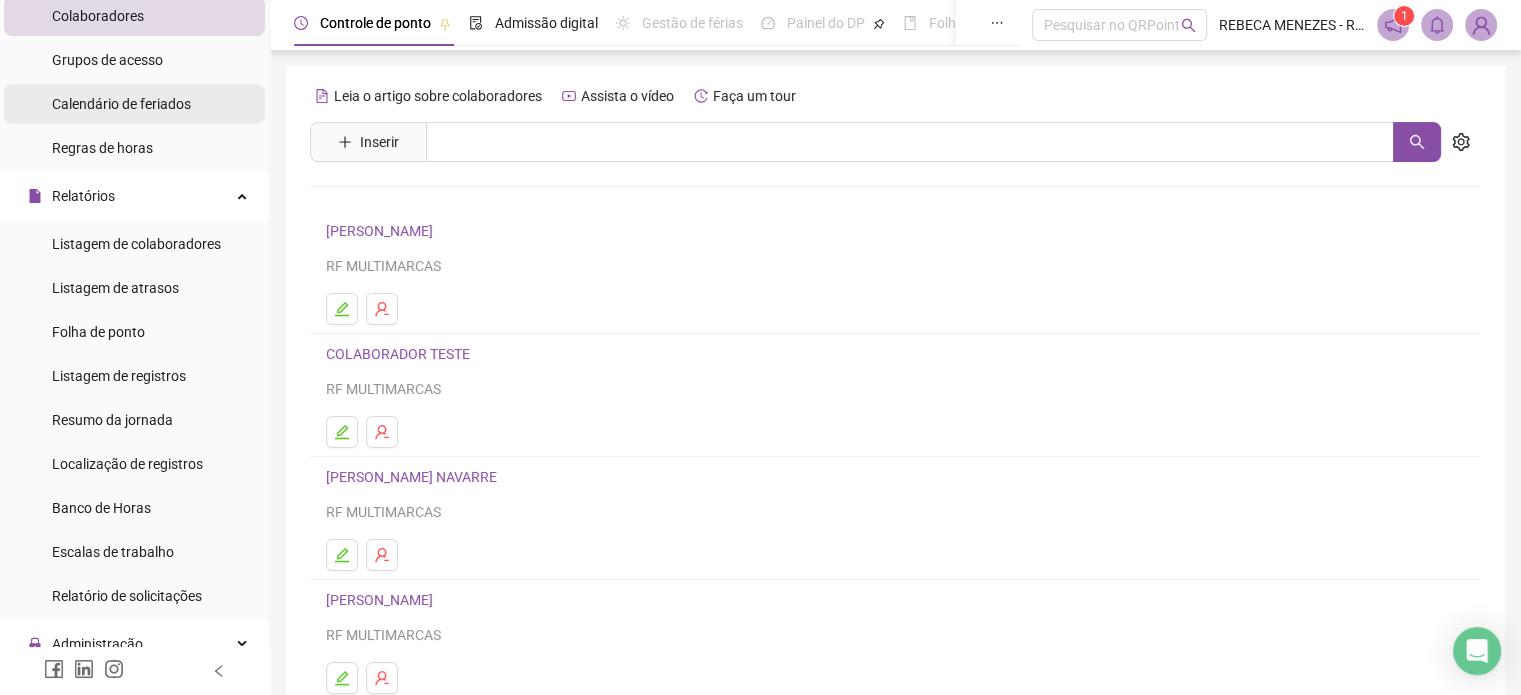 scroll, scrollTop: 300, scrollLeft: 0, axis: vertical 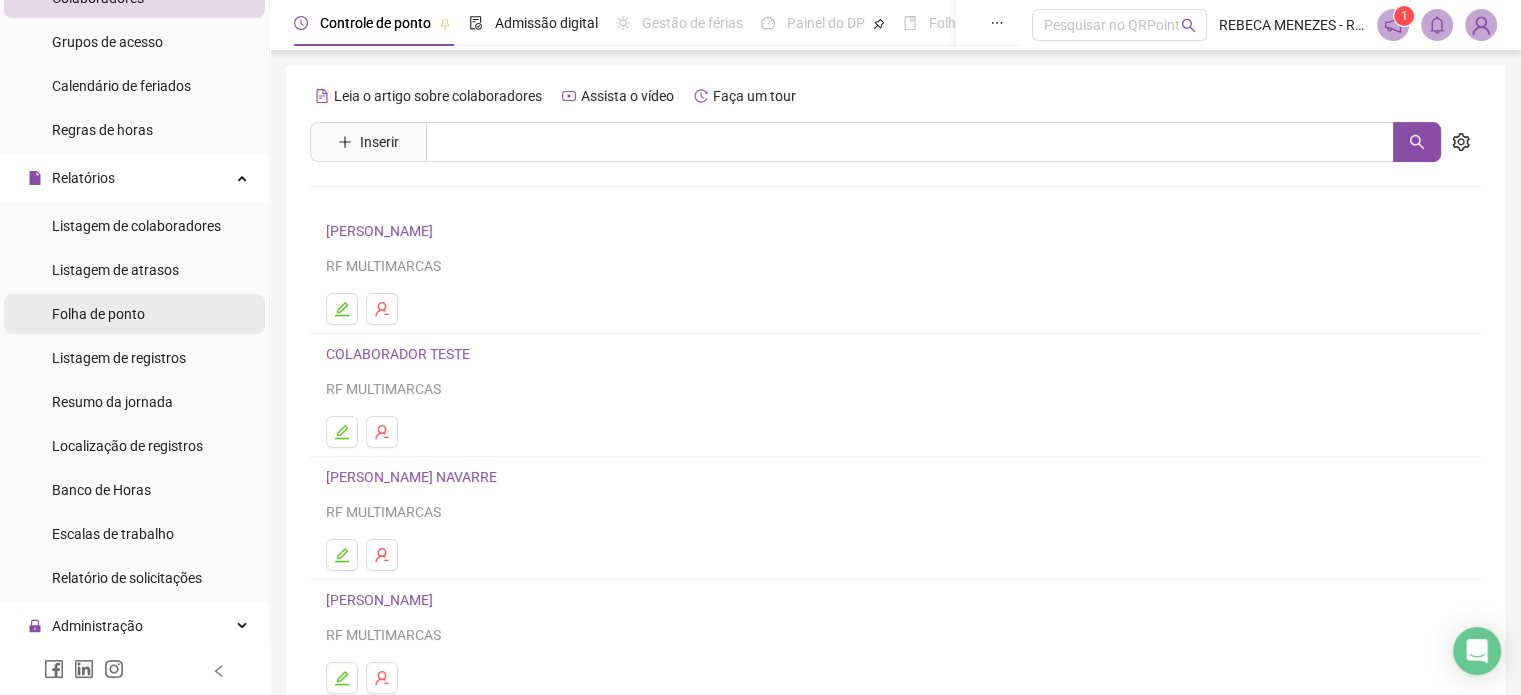 click on "Folha de ponto" at bounding box center (98, 314) 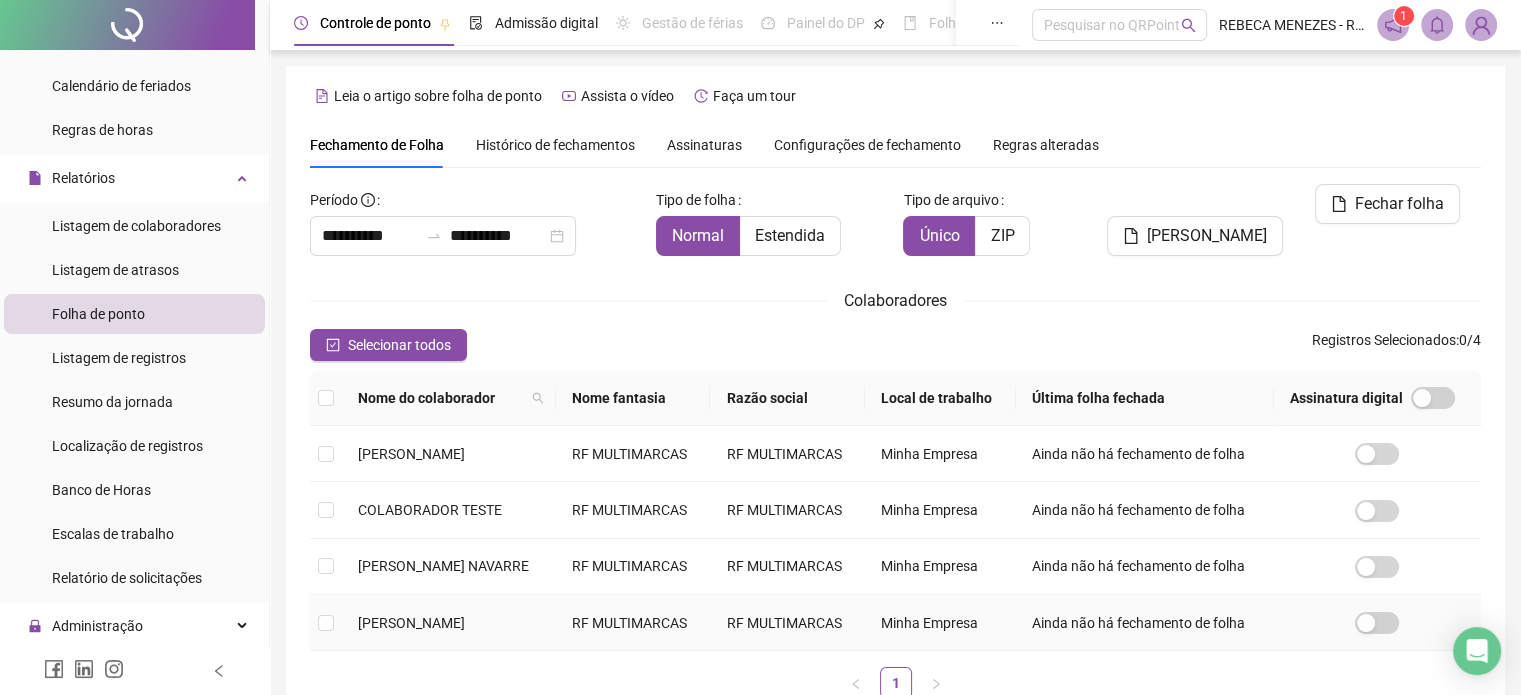scroll, scrollTop: 51, scrollLeft: 0, axis: vertical 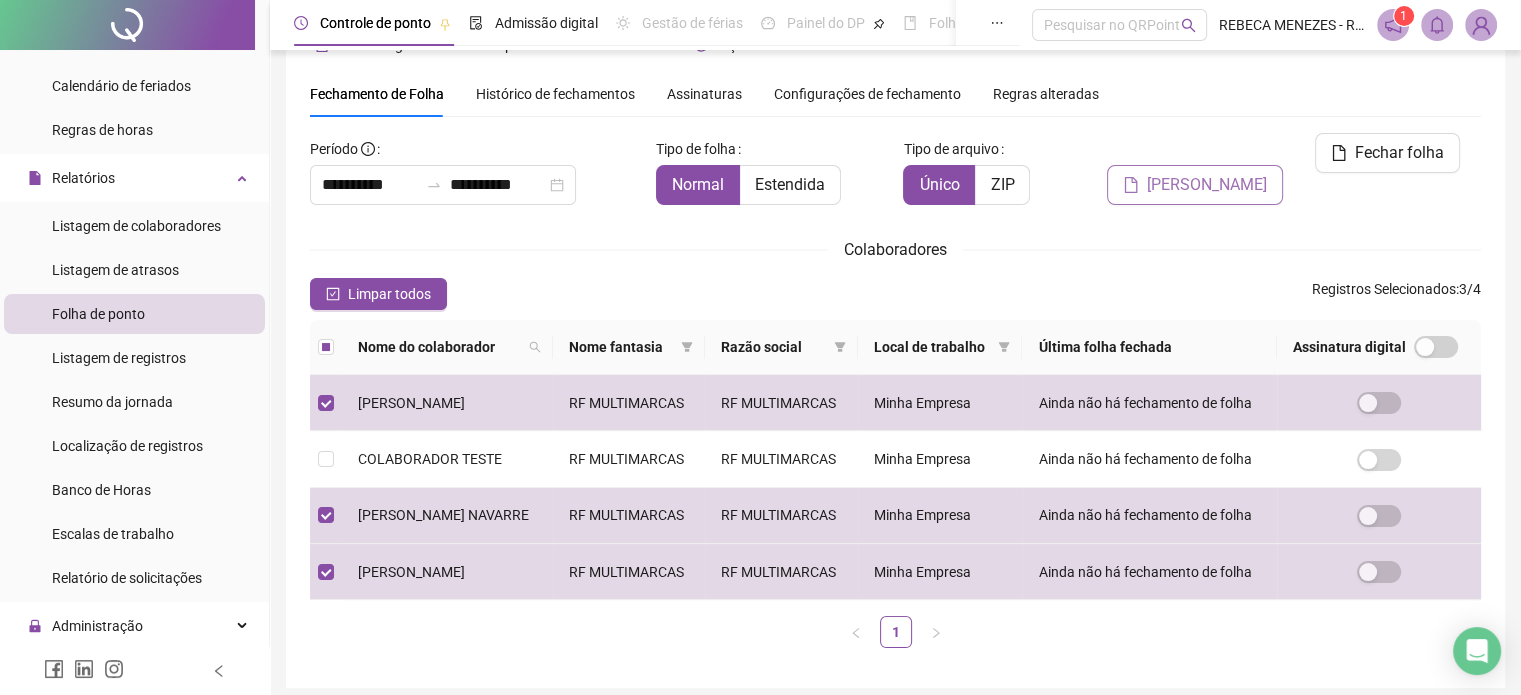 click on "[PERSON_NAME]" at bounding box center (1207, 185) 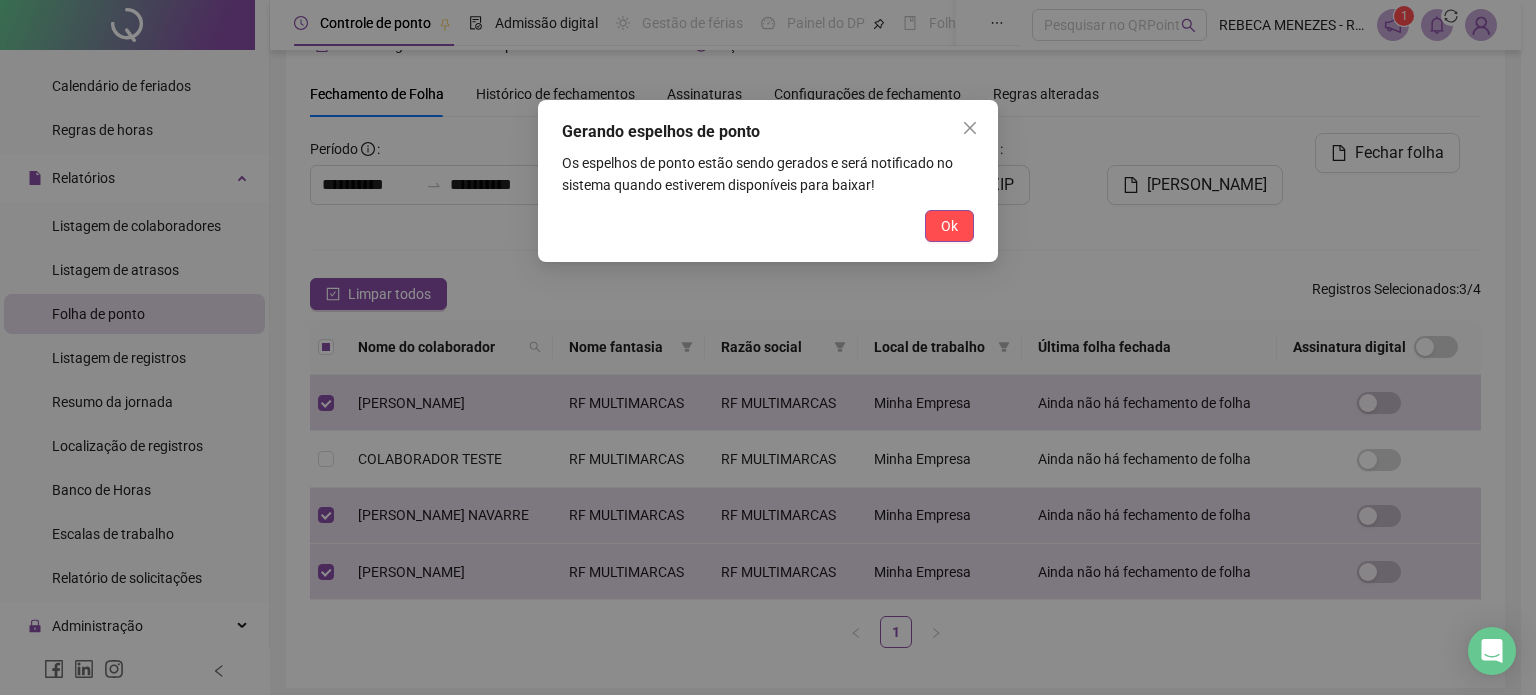 click on "Ok" at bounding box center [949, 226] 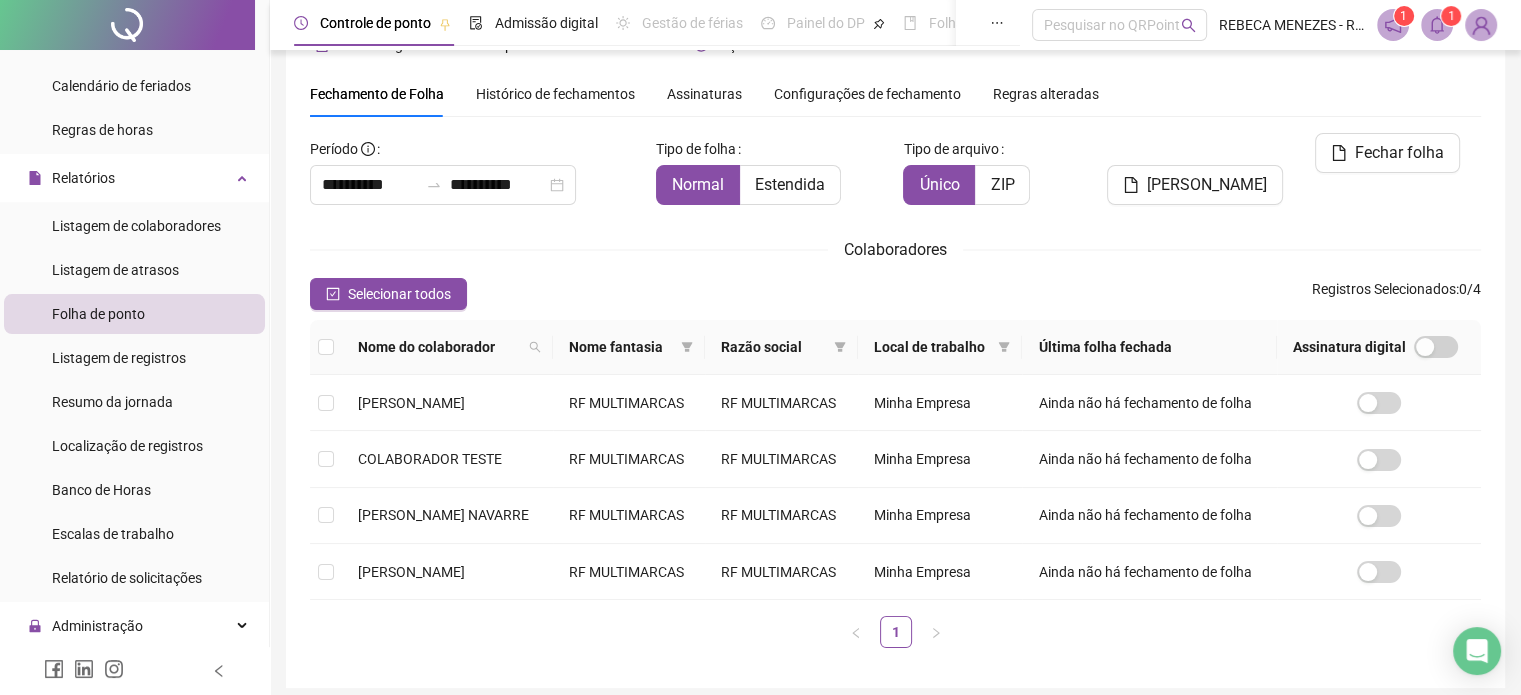 click 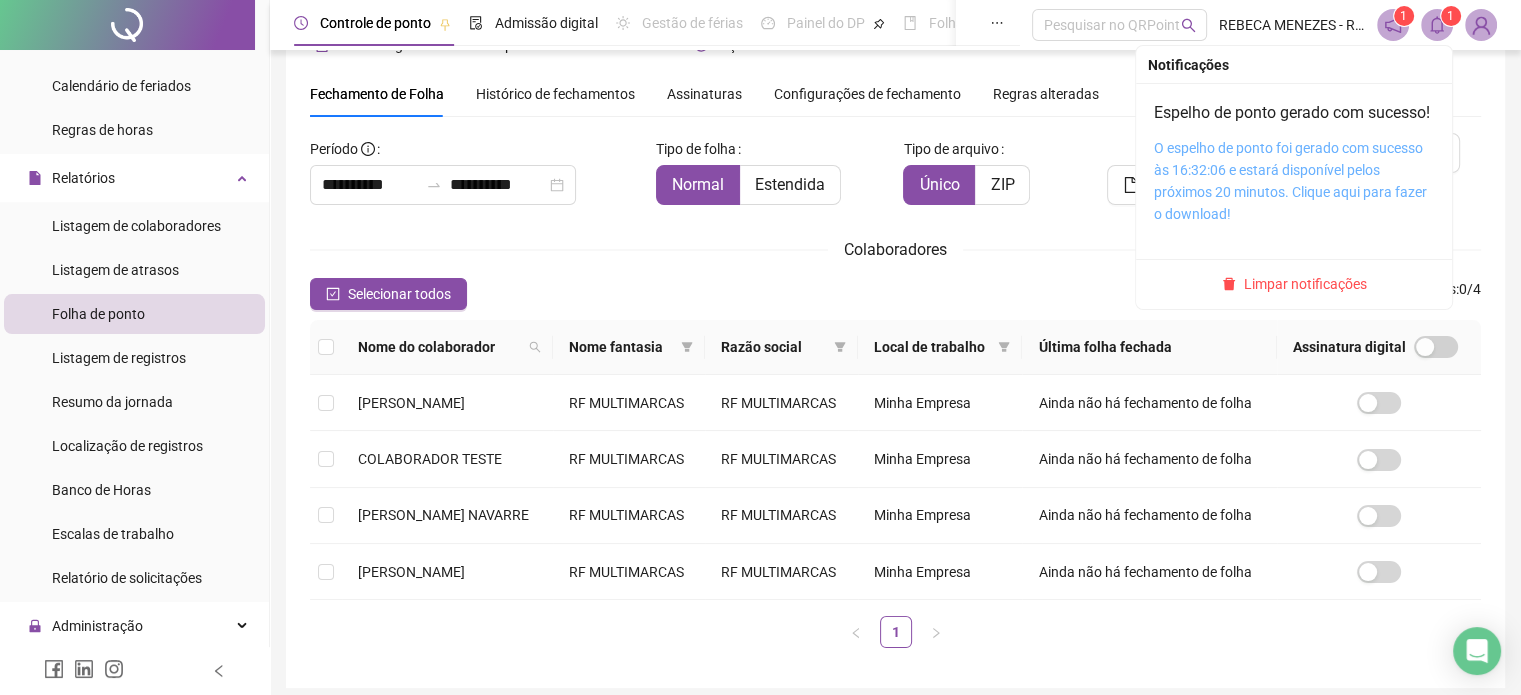 click on "O espelho de ponto foi gerado com sucesso às 16:32:06 e estará disponível pelos próximos 20 minutos.
Clique aqui para fazer o download!" at bounding box center [1290, 181] 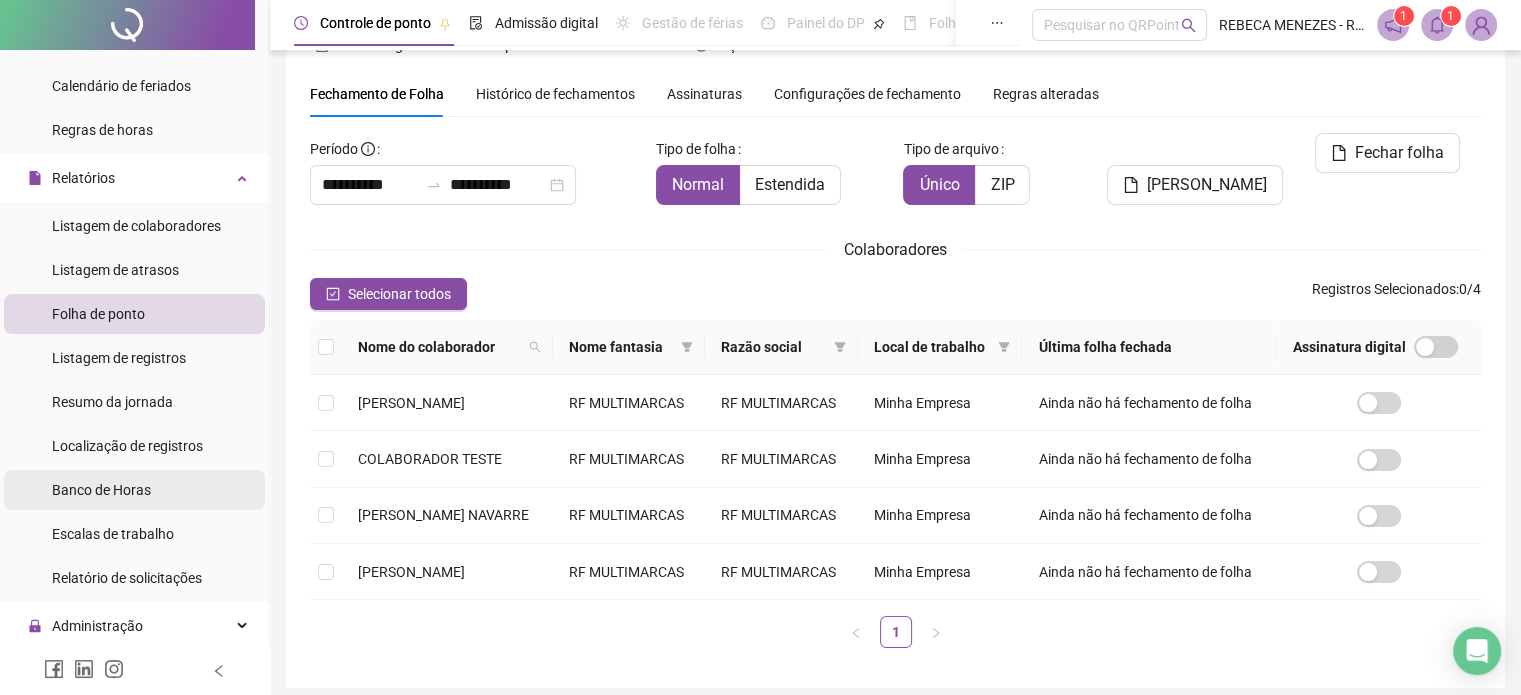 click on "Banco de Horas" at bounding box center [101, 490] 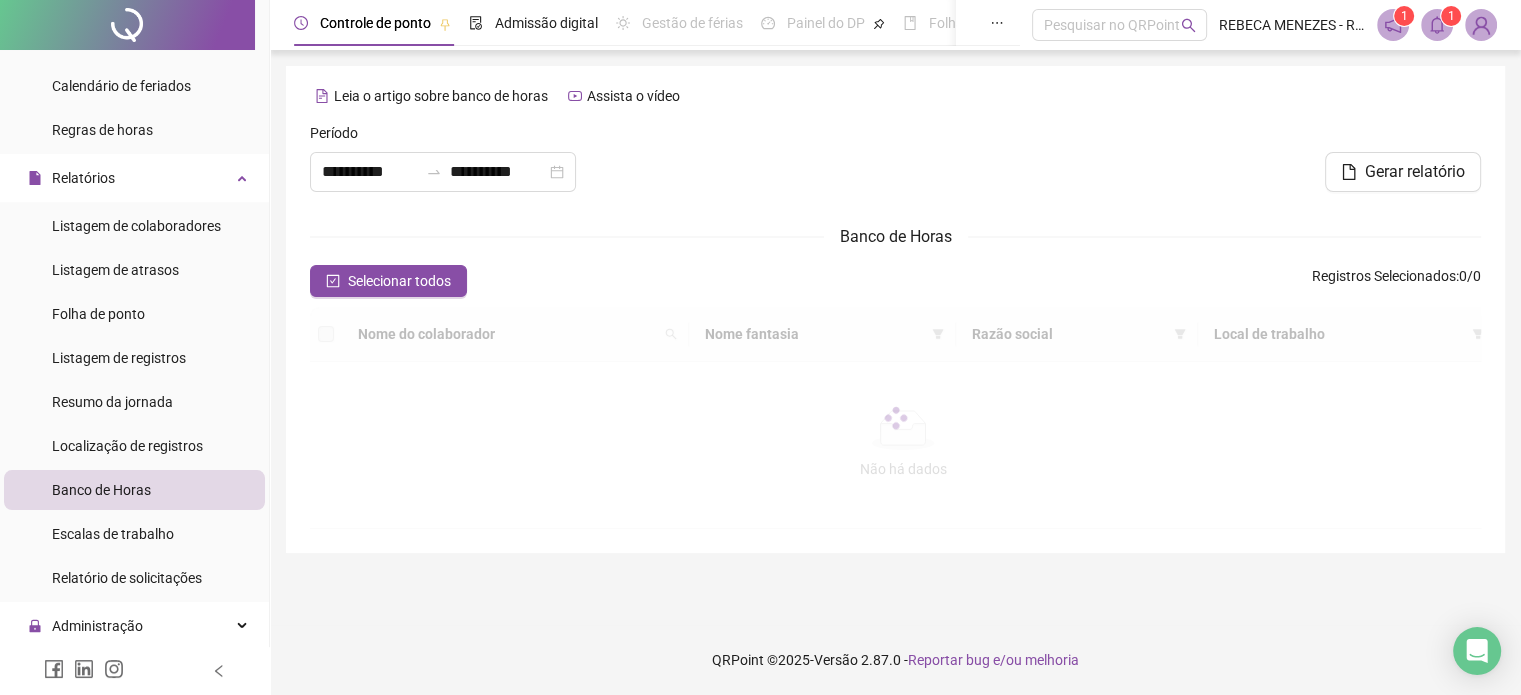 scroll, scrollTop: 0, scrollLeft: 0, axis: both 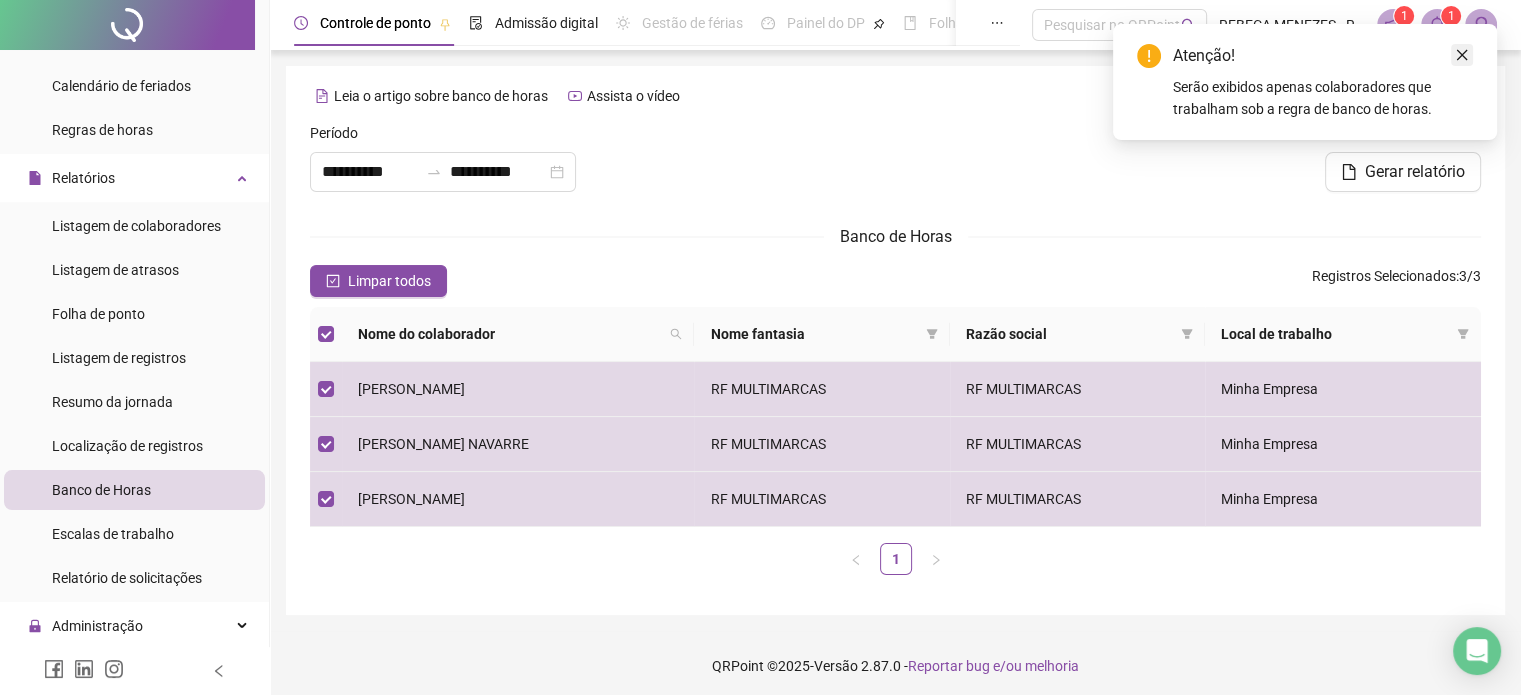 click 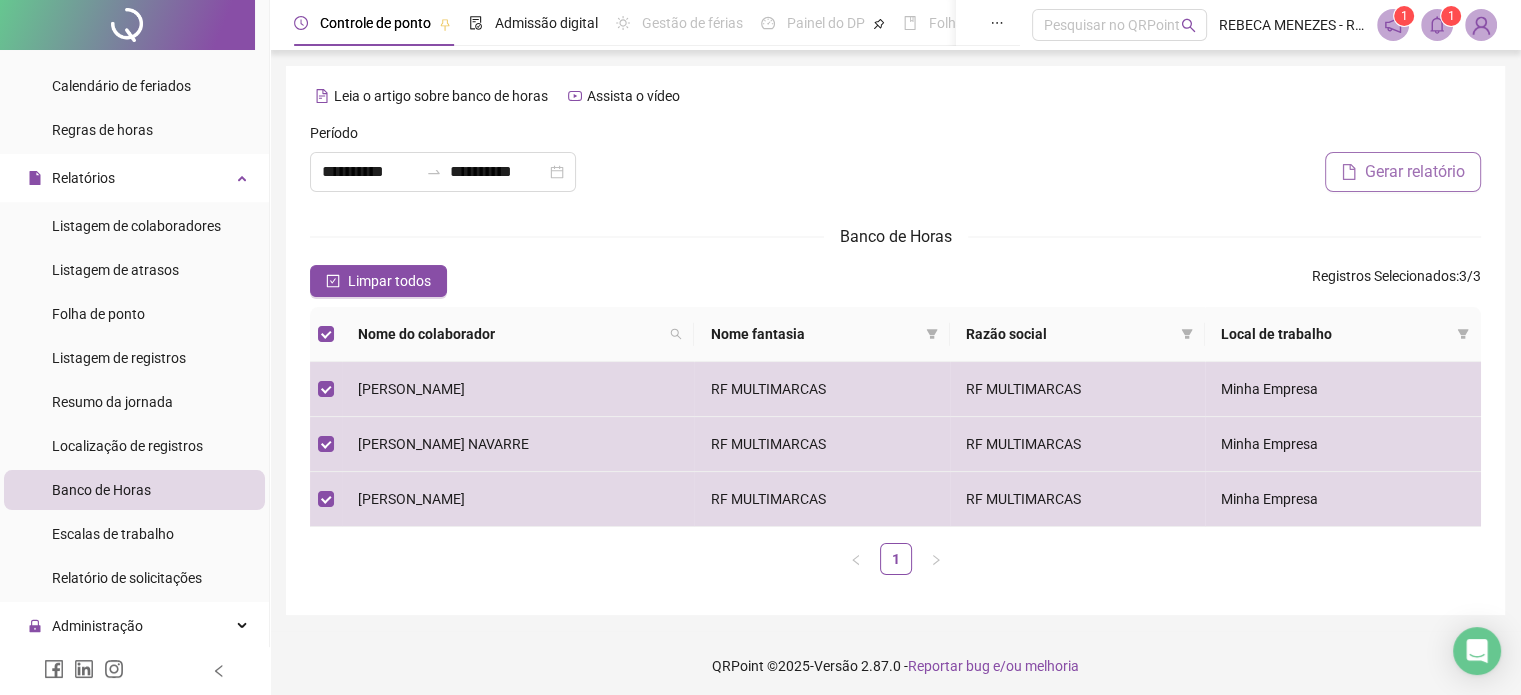 click on "Gerar relatório" at bounding box center (1415, 172) 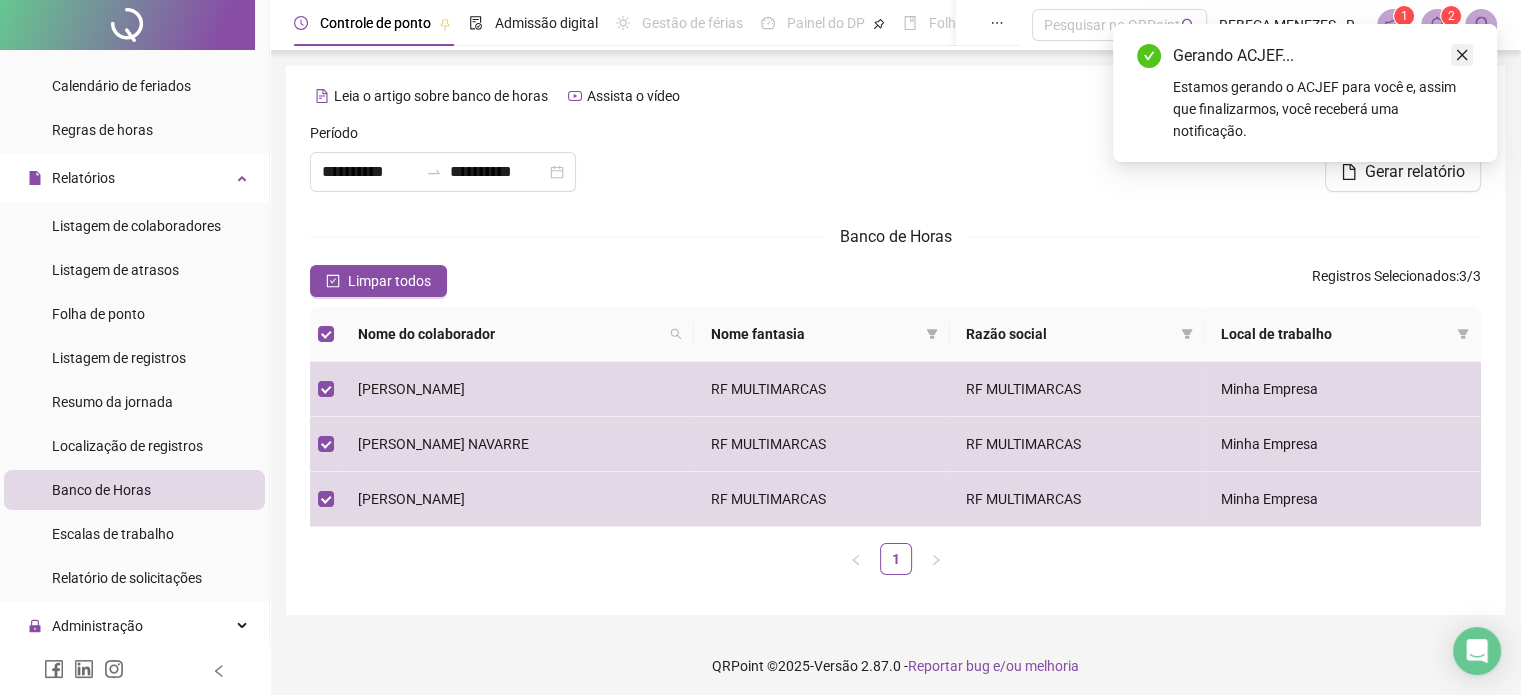 click 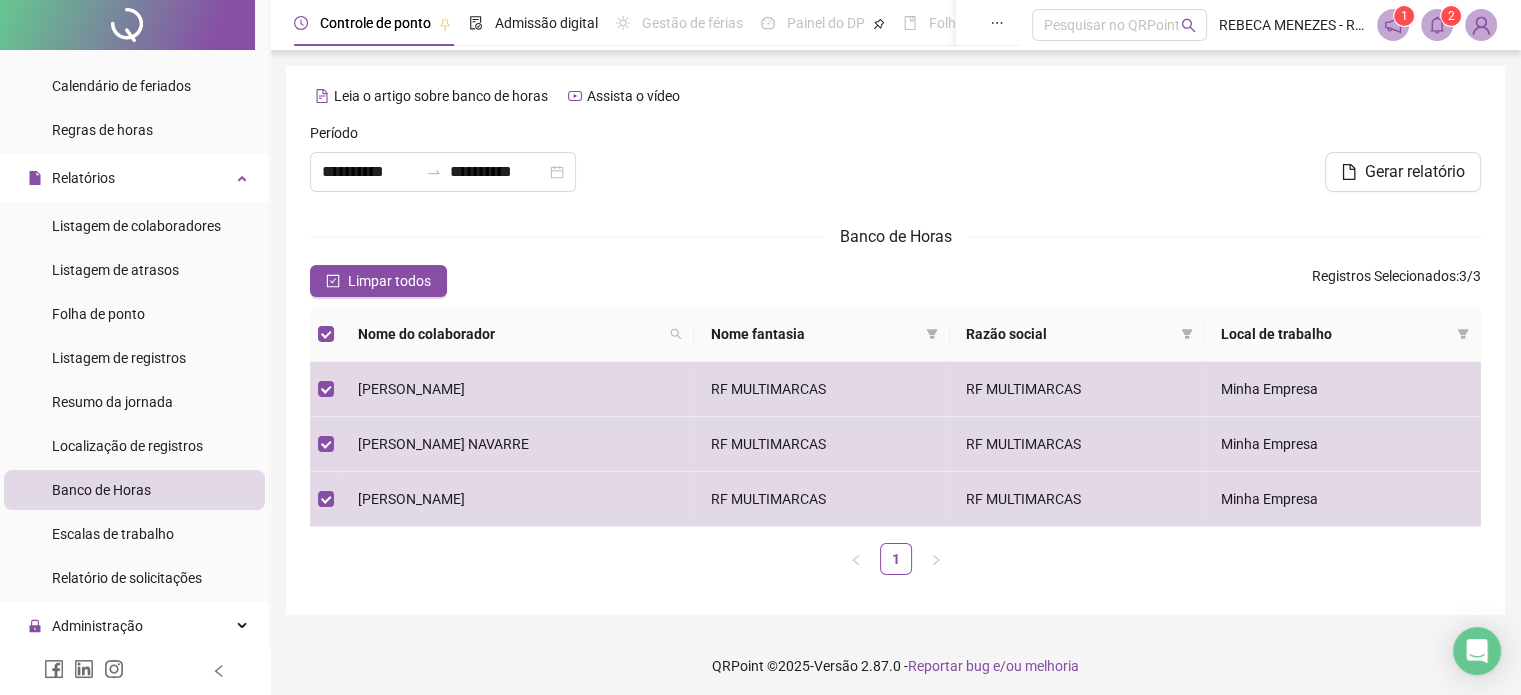 click 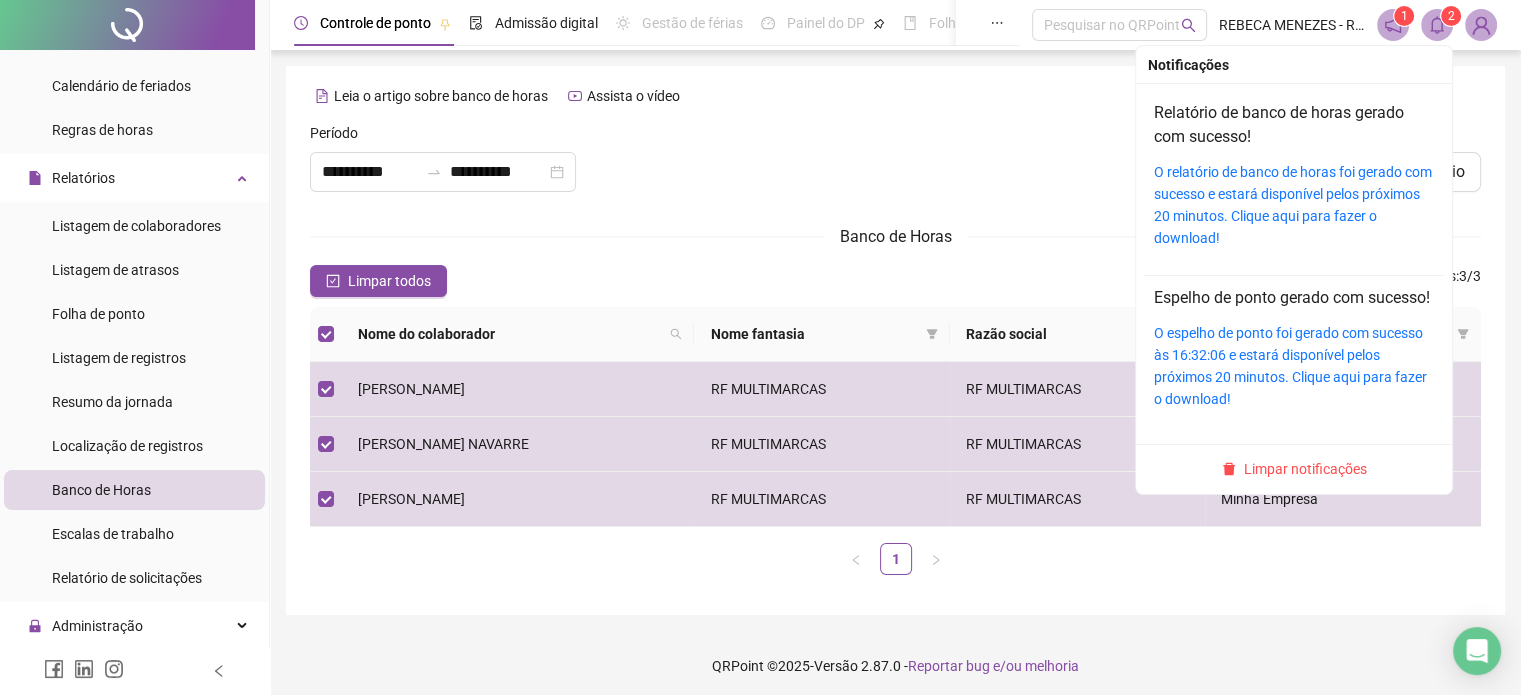 click on "O relatório de banco de horas foi gerado com sucesso e estará disponível pelos próximos 20 minutos.
Clique aqui para fazer o download!" at bounding box center [1294, 205] 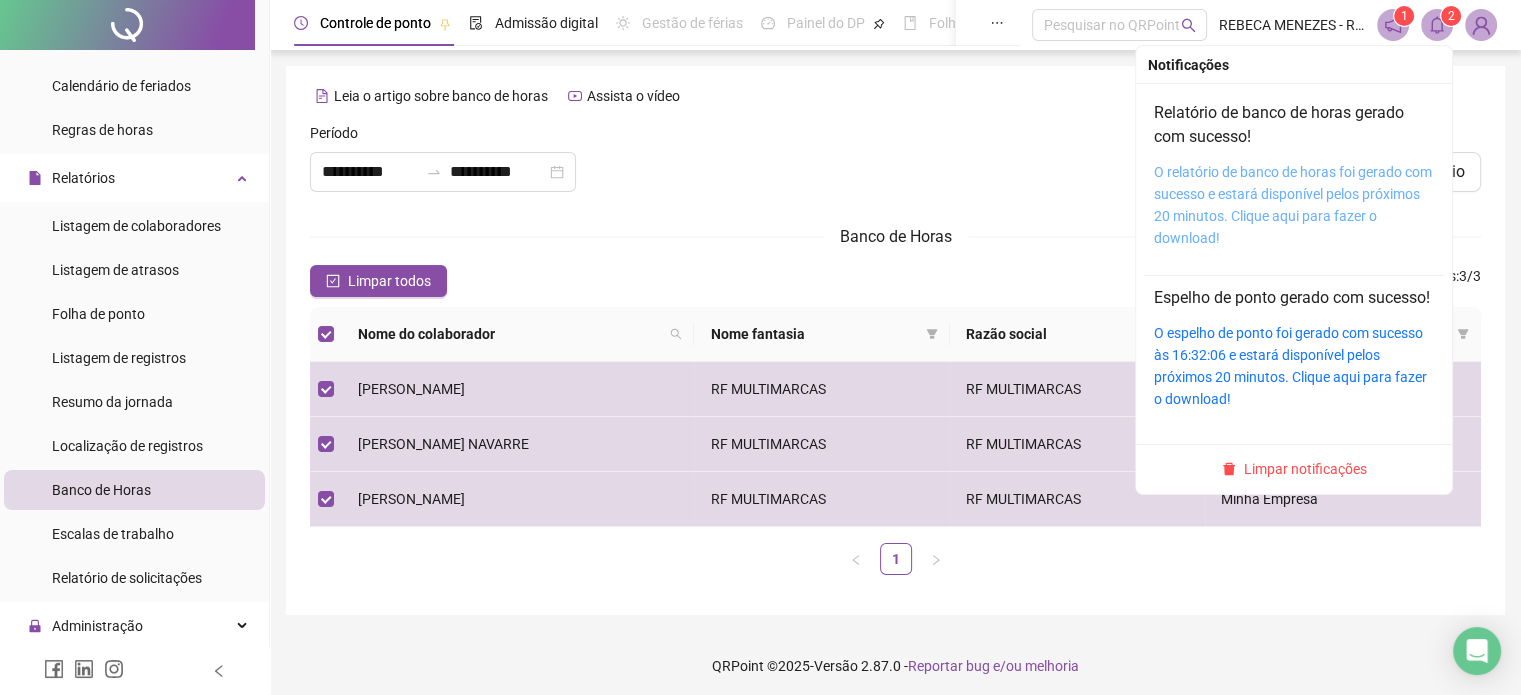 click on "O relatório de banco de horas foi gerado com sucesso e estará disponível pelos próximos 20 minutos.
Clique aqui para fazer o download!" at bounding box center (1293, 205) 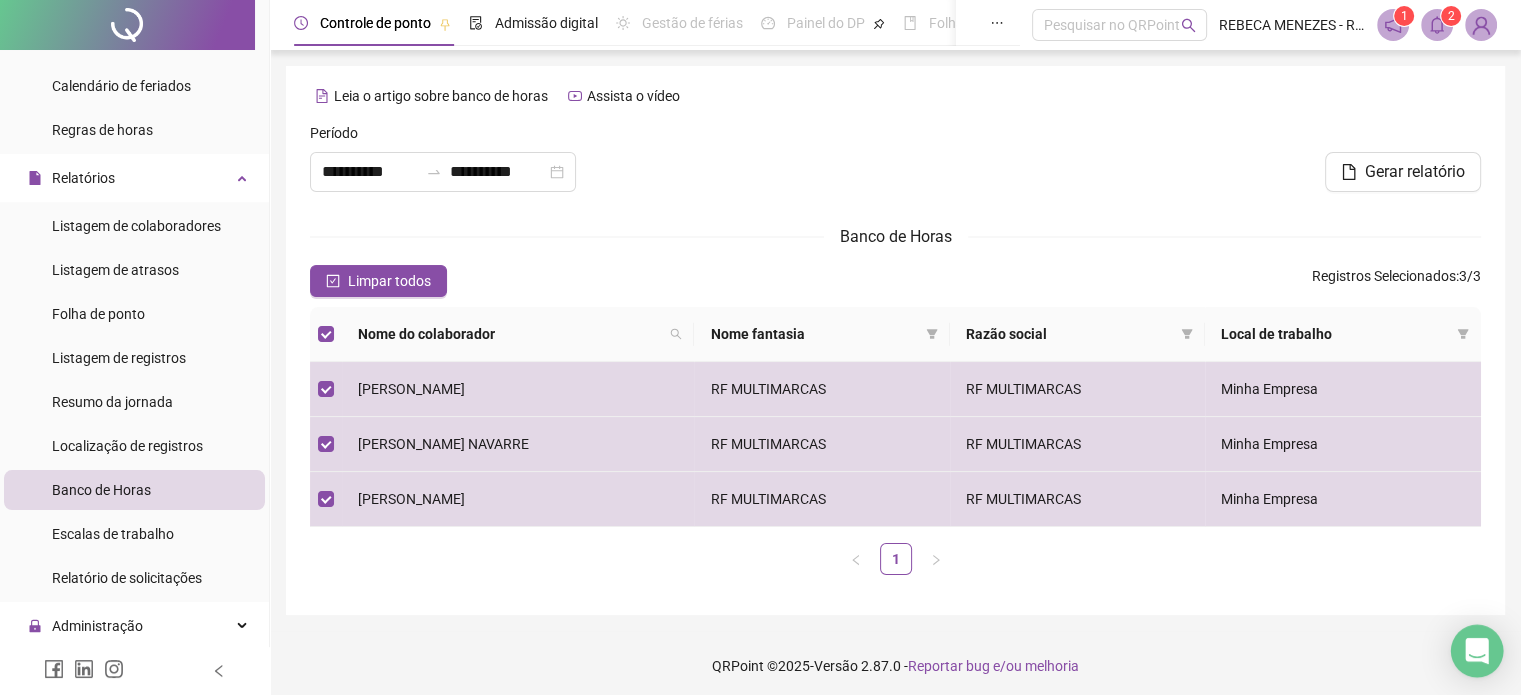click 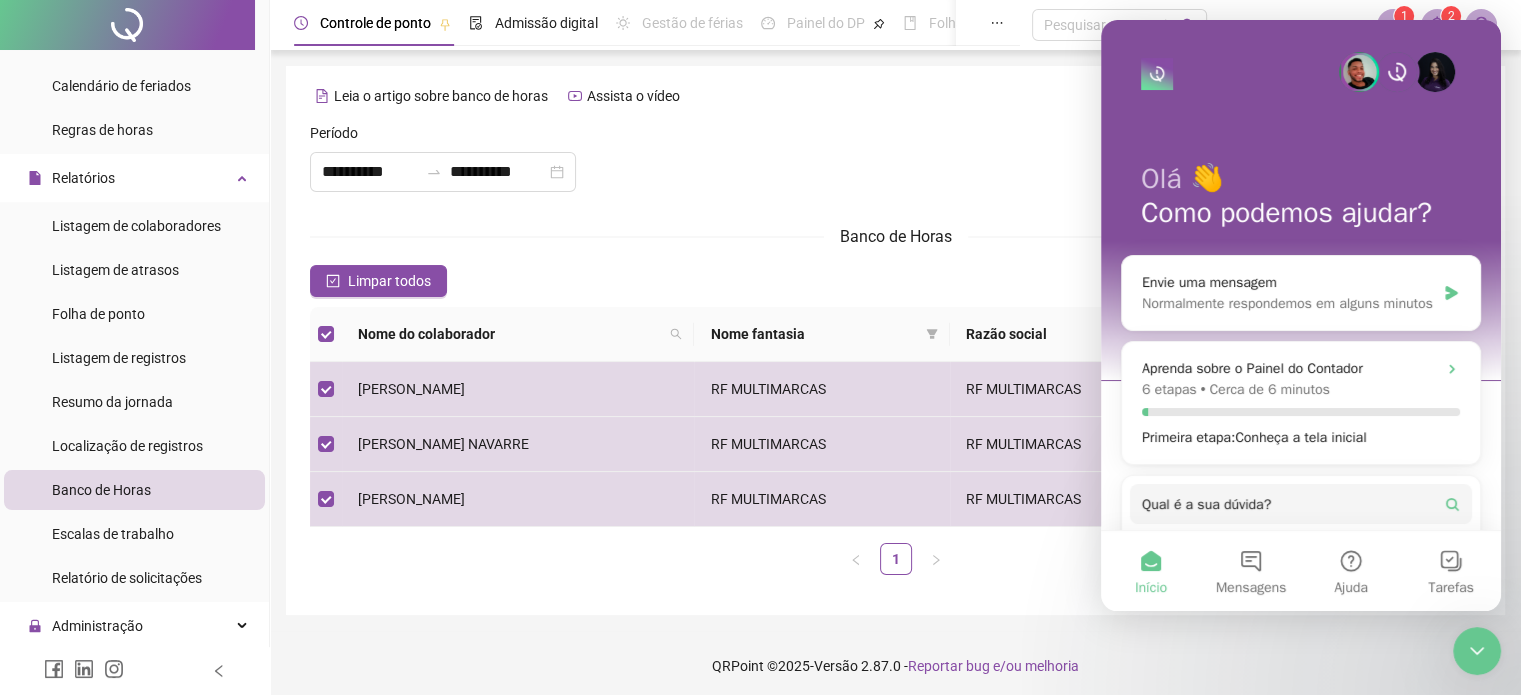 scroll, scrollTop: 0, scrollLeft: 0, axis: both 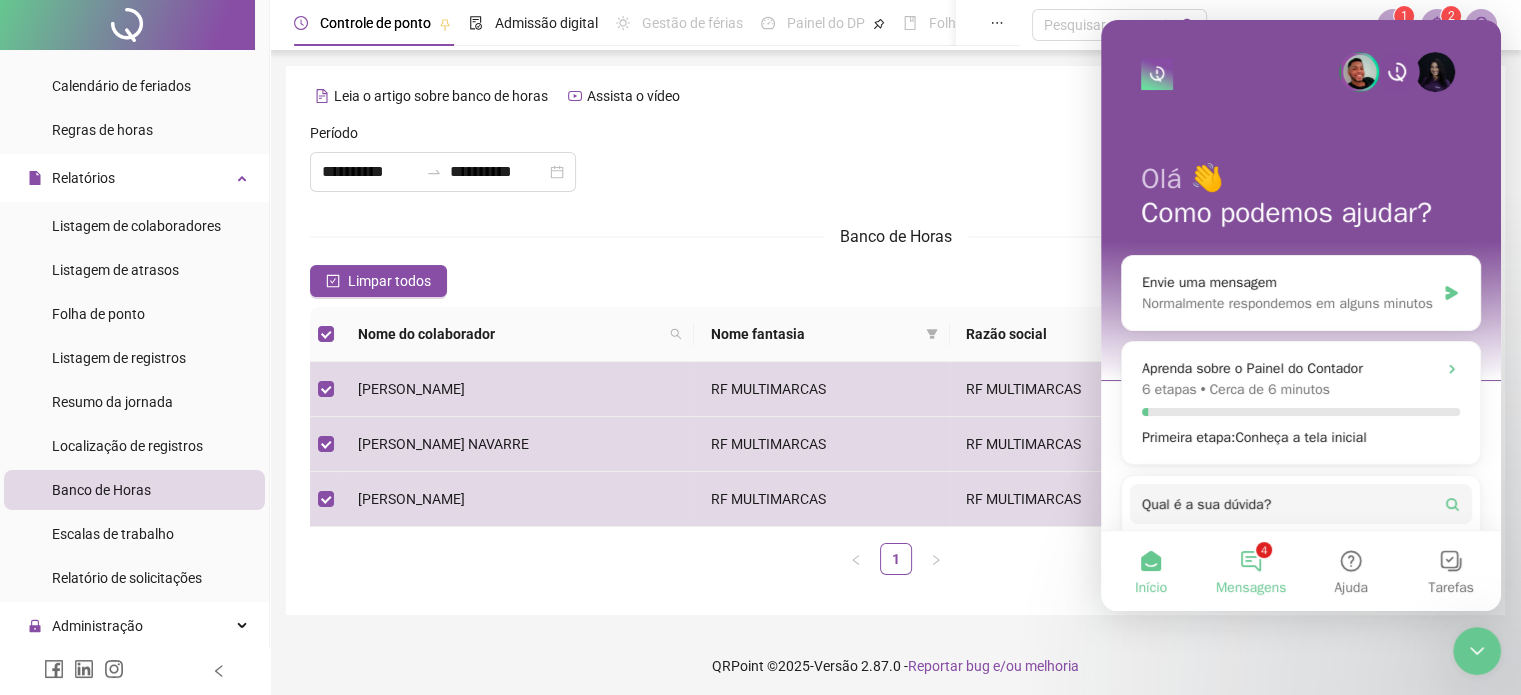 click on "4 Mensagens" at bounding box center [1251, 571] 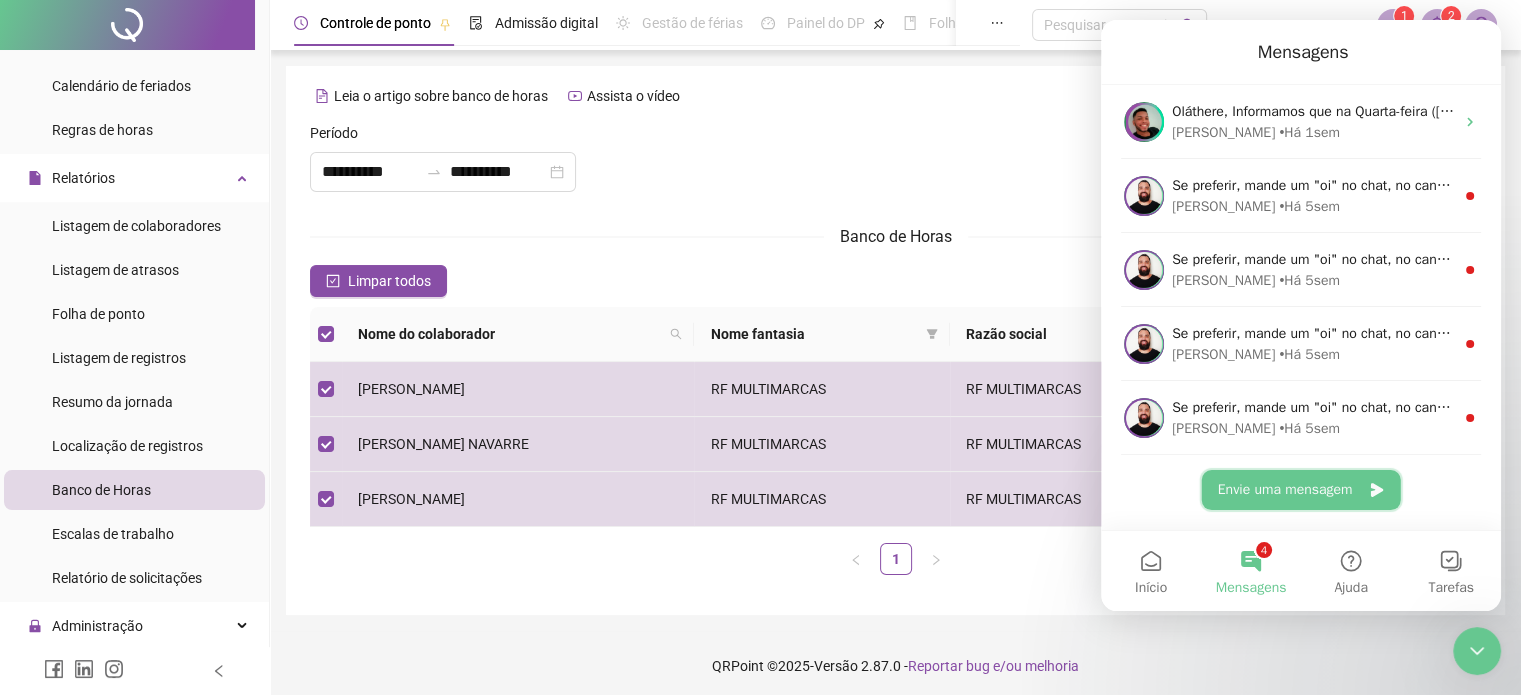 click on "Envie uma mensagem" at bounding box center [1301, 490] 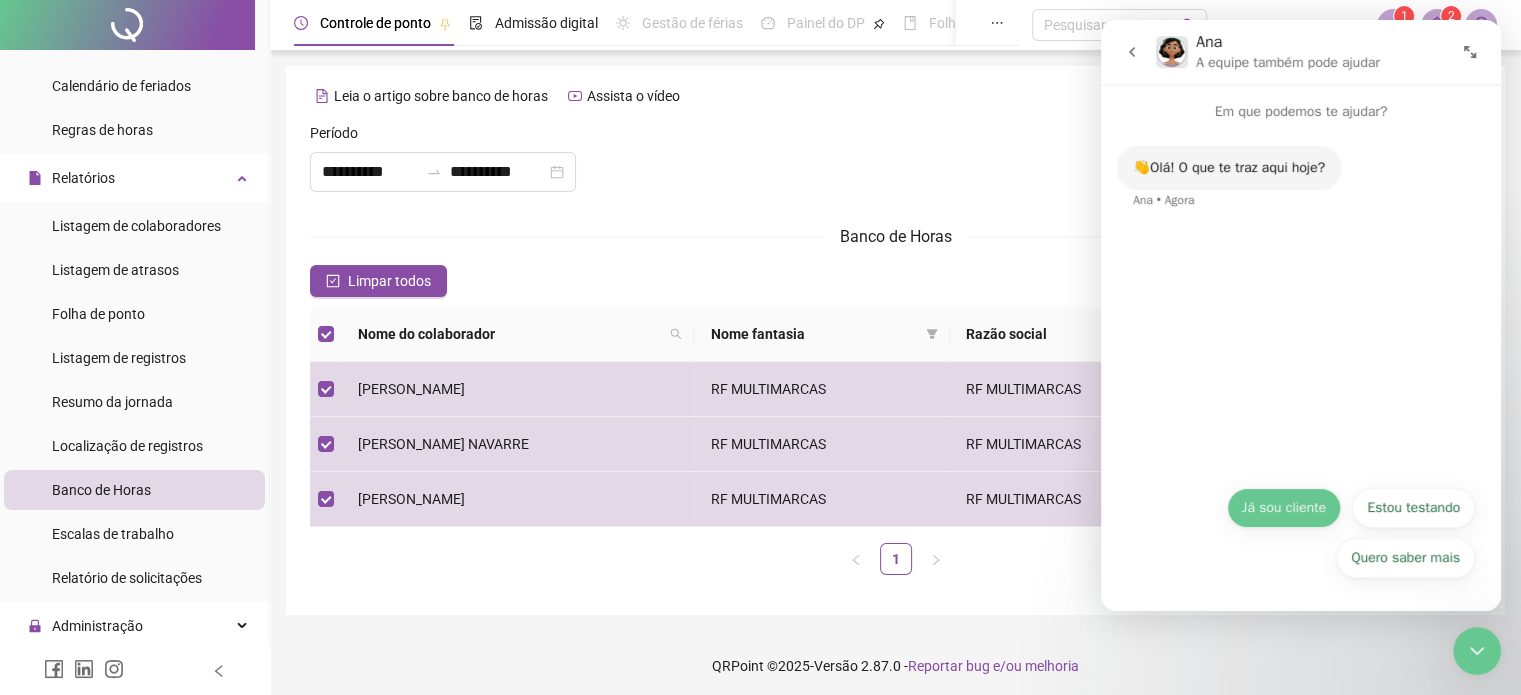 click on "Já sou cliente" at bounding box center [1284, 508] 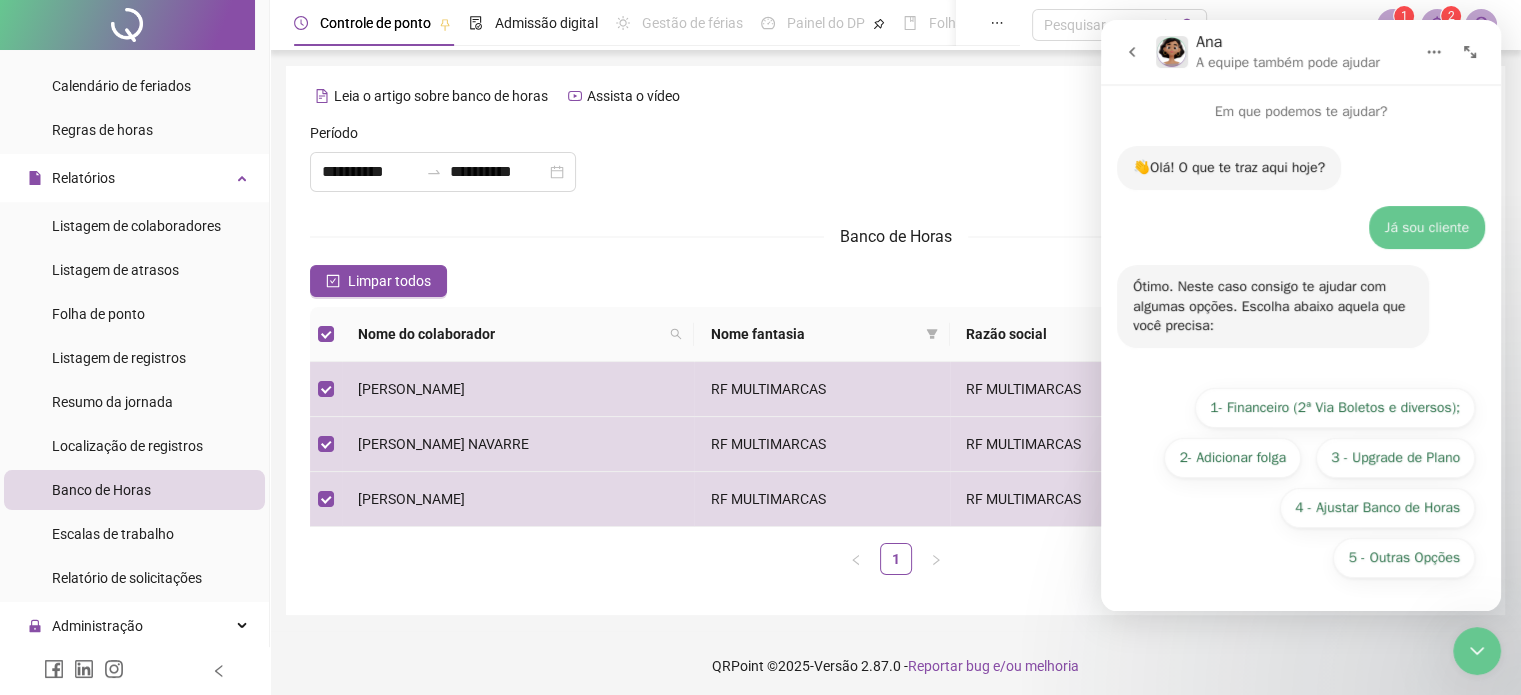 scroll, scrollTop: 4, scrollLeft: 0, axis: vertical 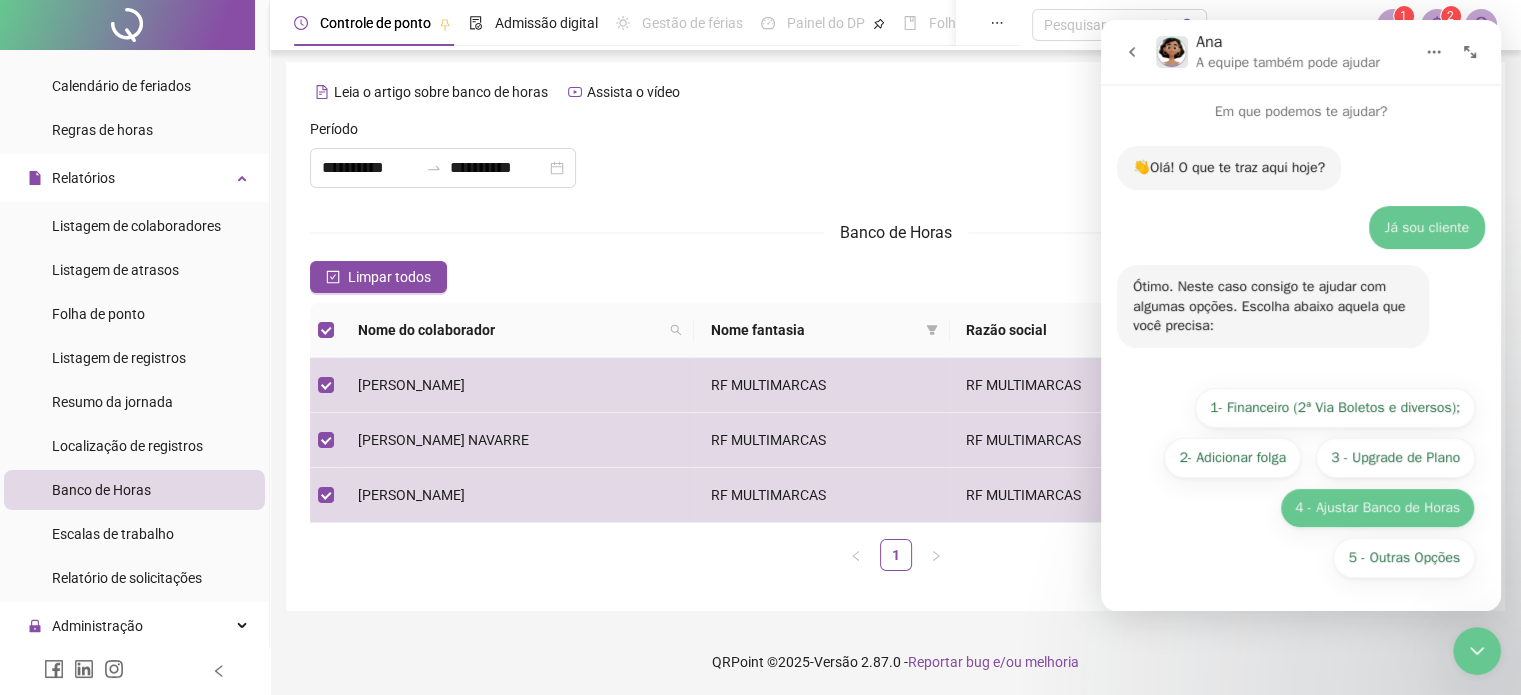 click on "4 - Ajustar Banco de Horas" at bounding box center [1377, 508] 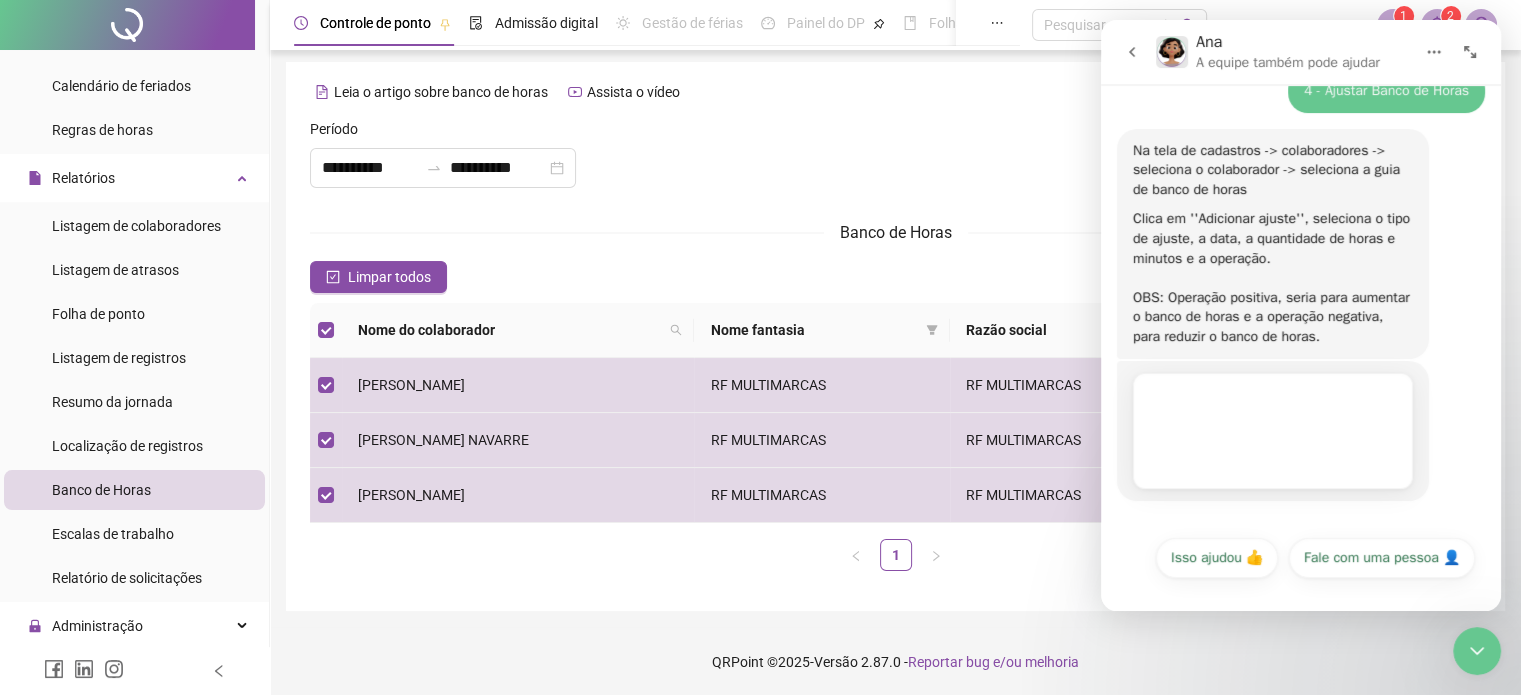 scroll, scrollTop: 296, scrollLeft: 0, axis: vertical 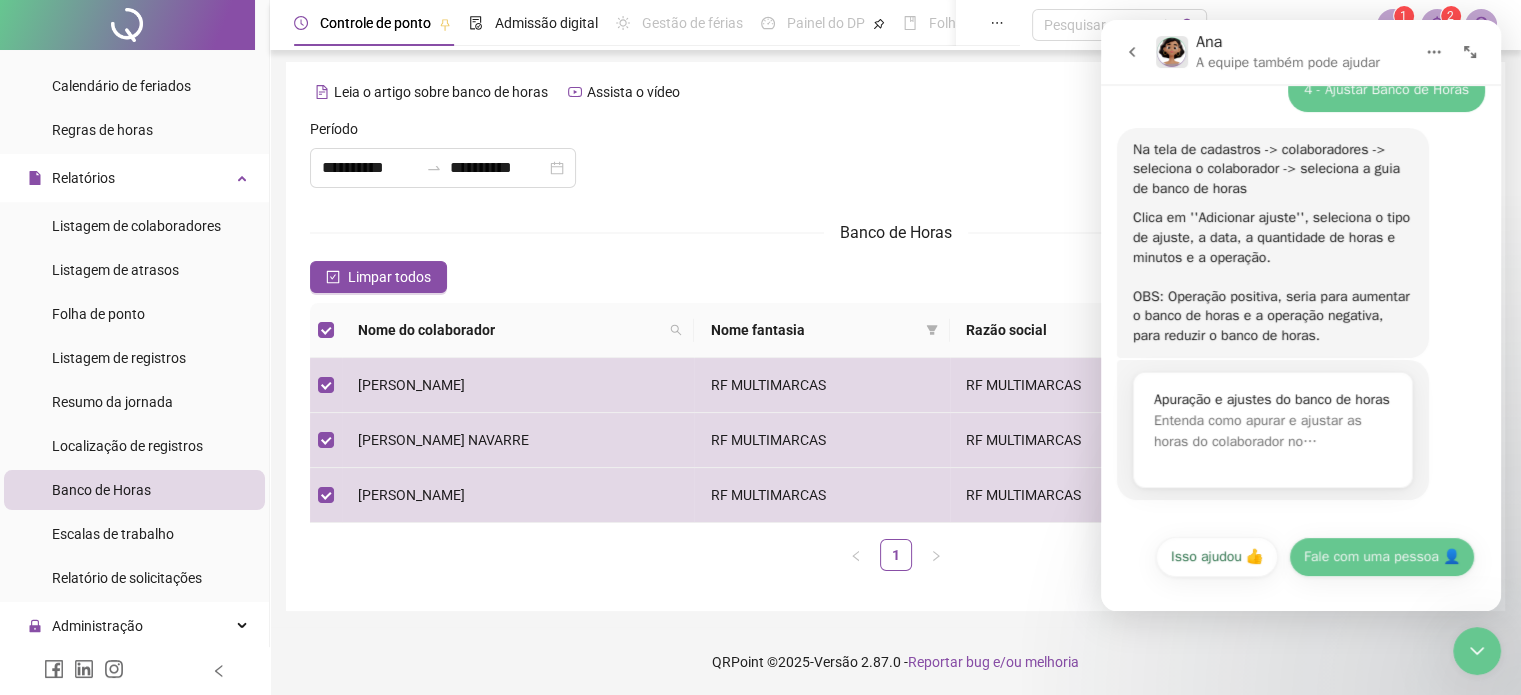 click on "Fale com uma pessoa 👤" at bounding box center (1382, 557) 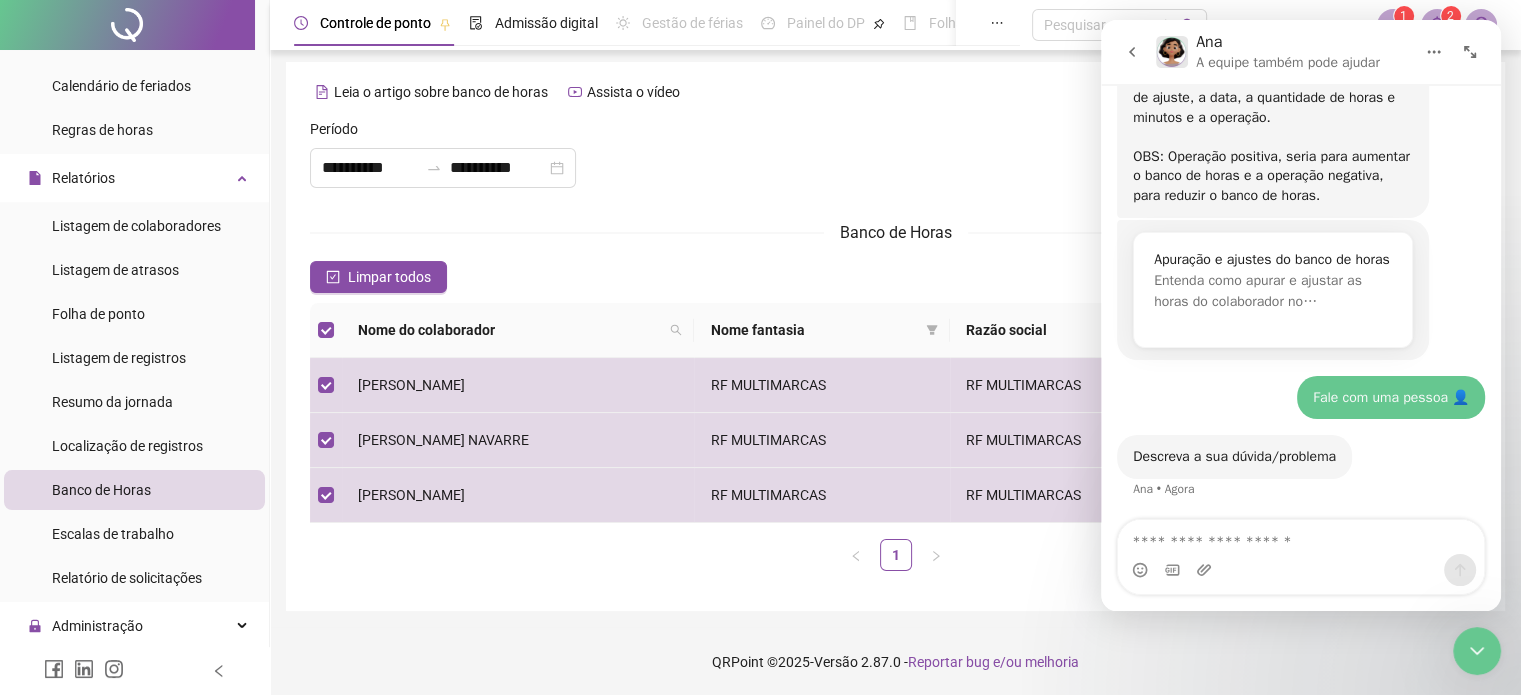 scroll, scrollTop: 525, scrollLeft: 0, axis: vertical 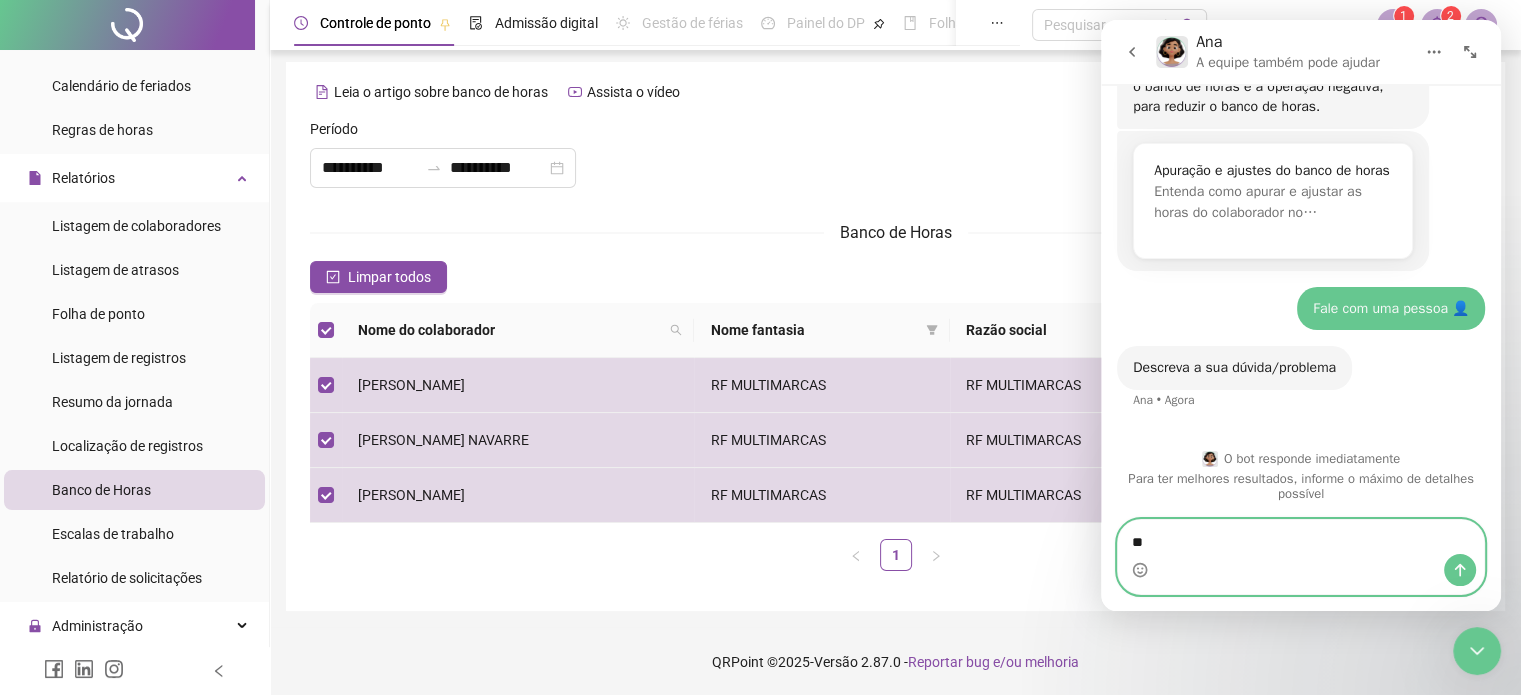 type on "*" 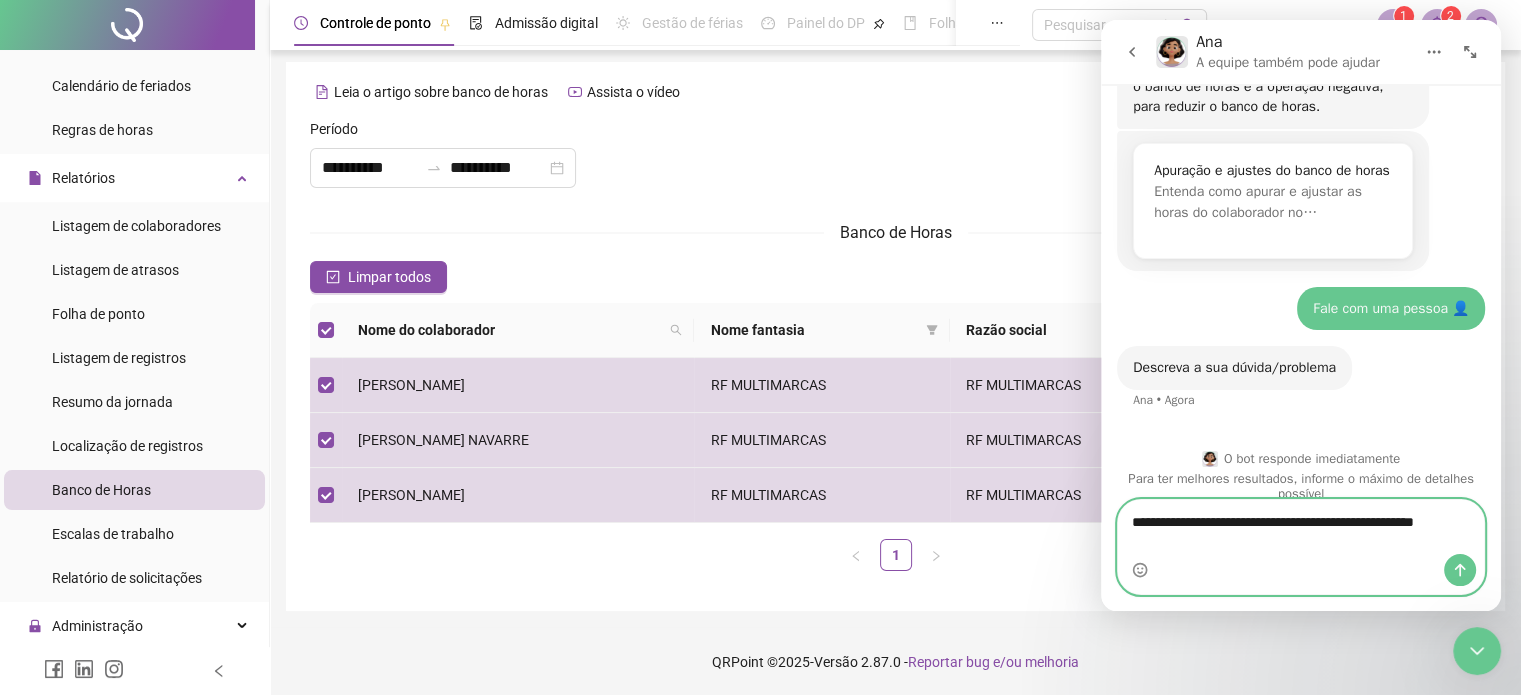 scroll, scrollTop: 545, scrollLeft: 0, axis: vertical 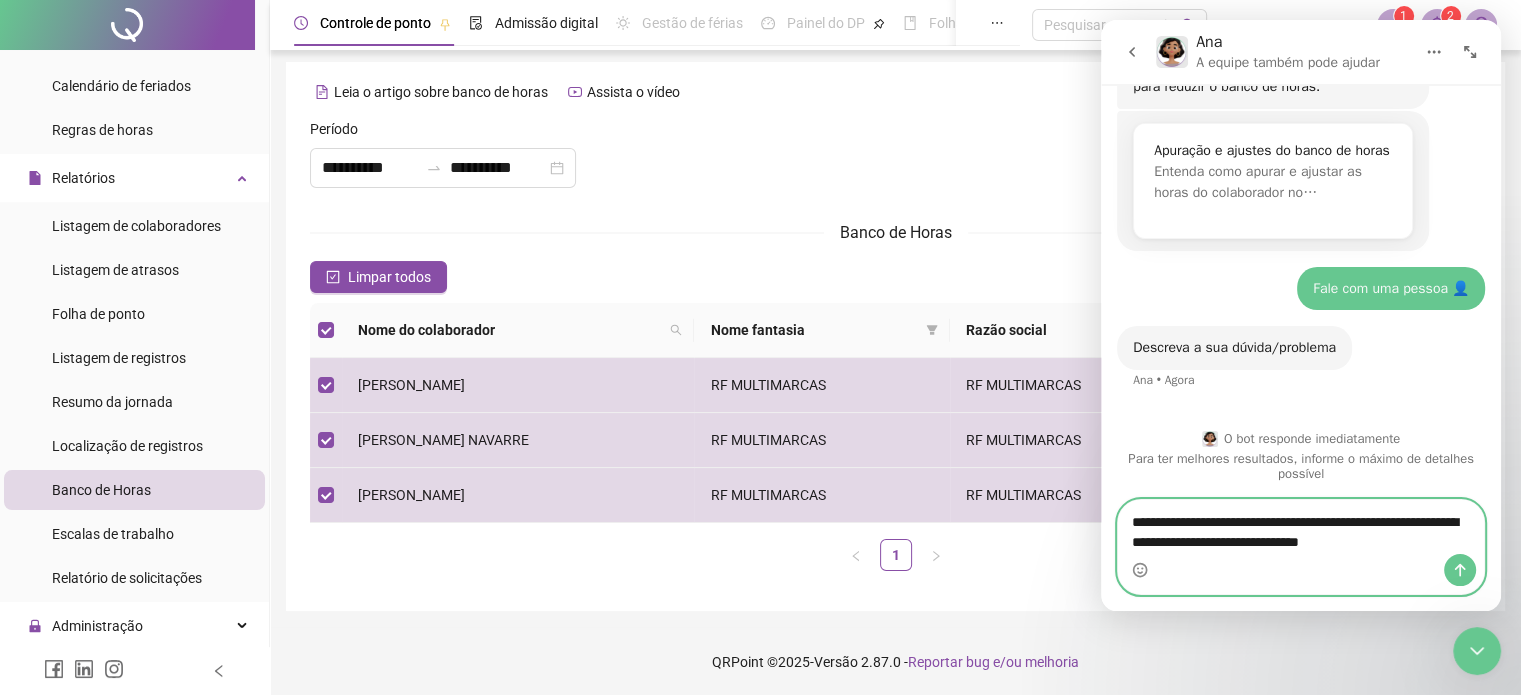 type on "**********" 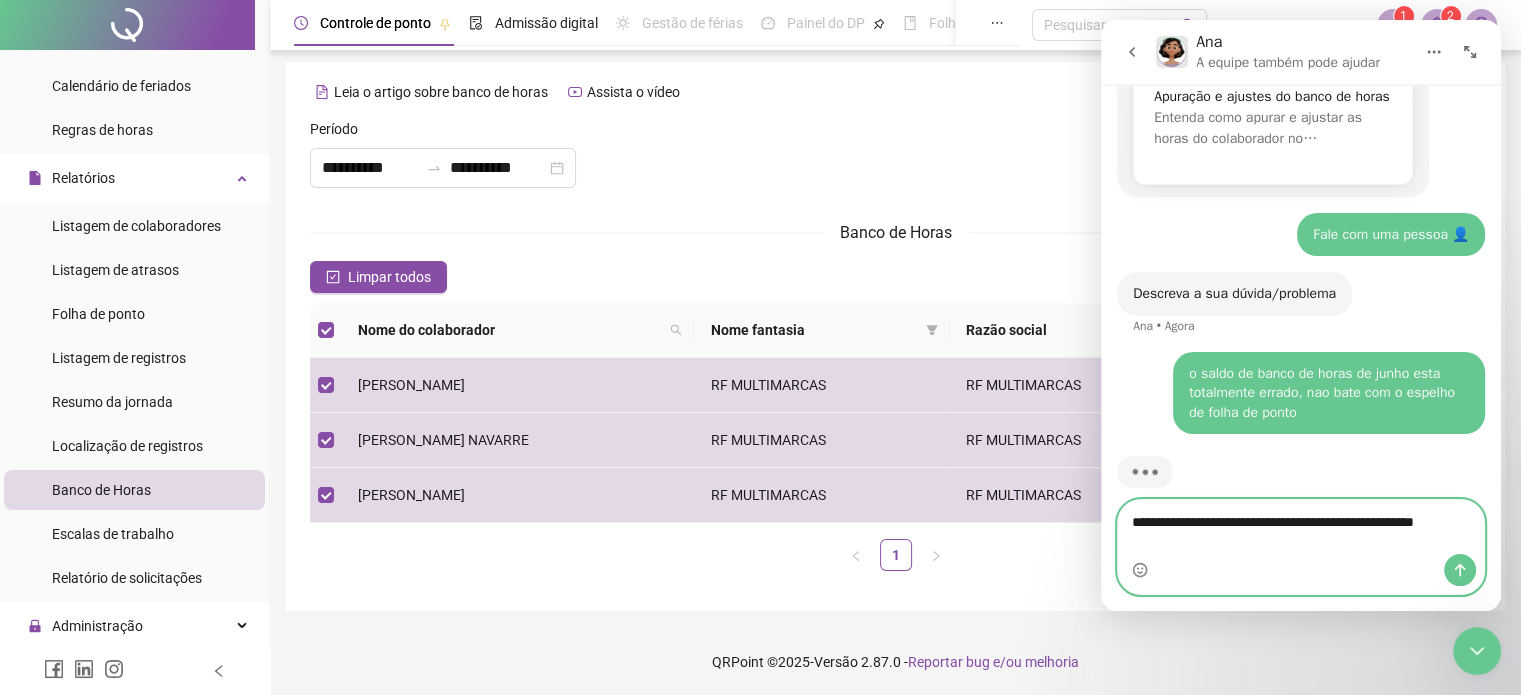 scroll, scrollTop: 619, scrollLeft: 0, axis: vertical 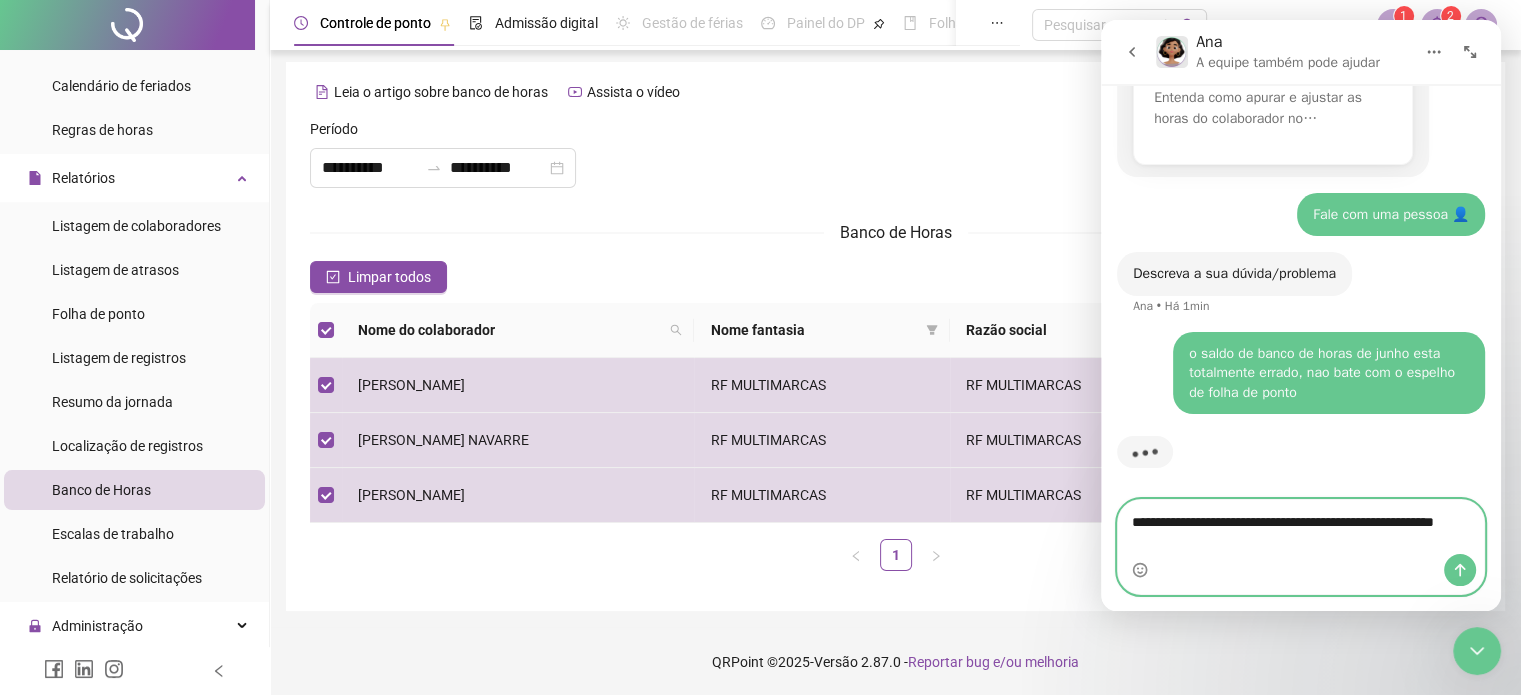 type on "**********" 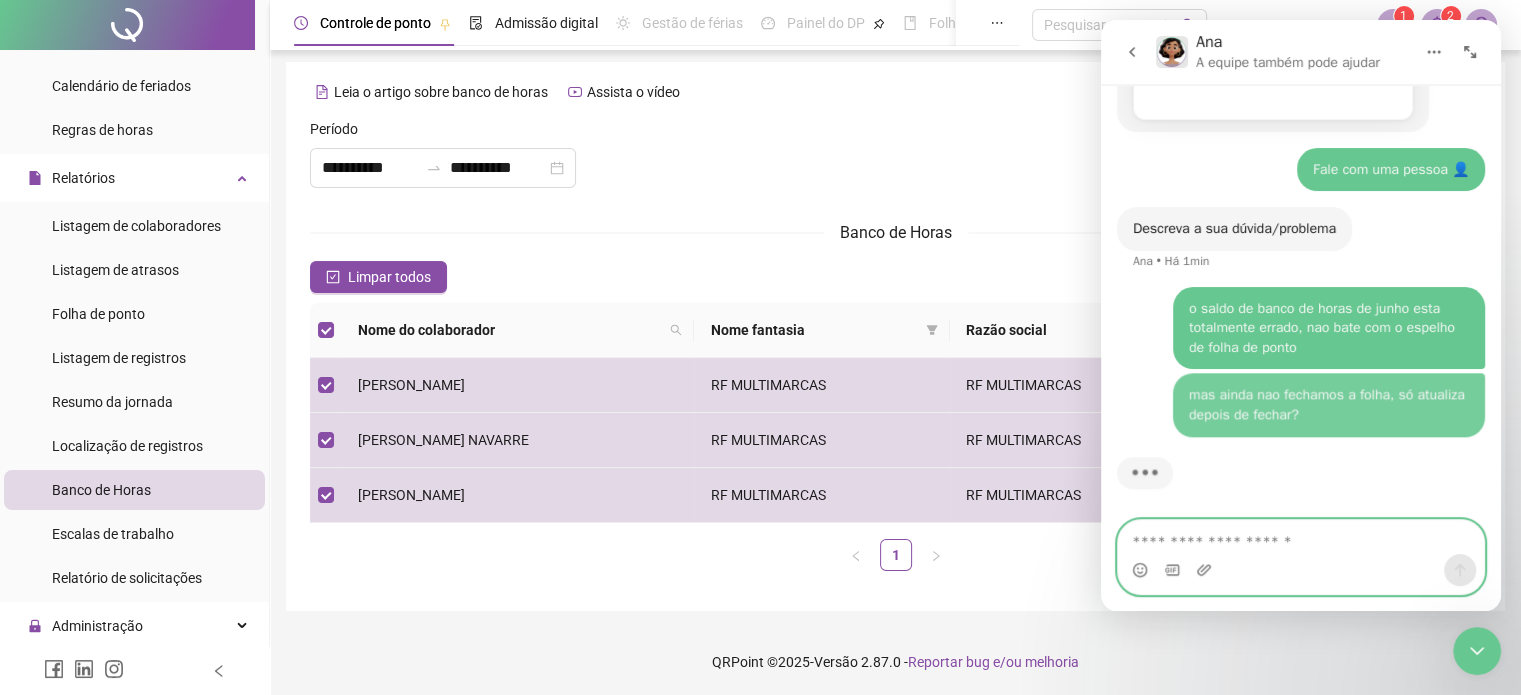 scroll, scrollTop: 664, scrollLeft: 0, axis: vertical 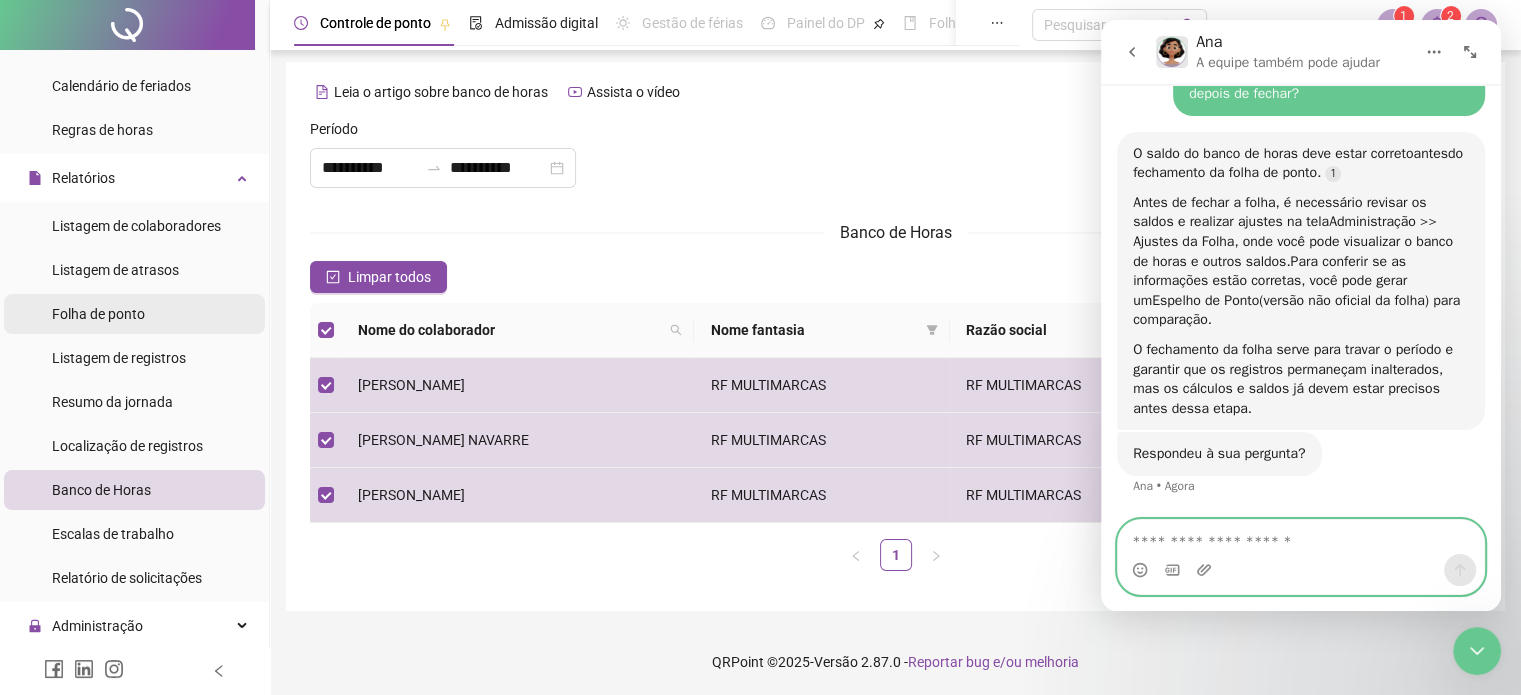 type 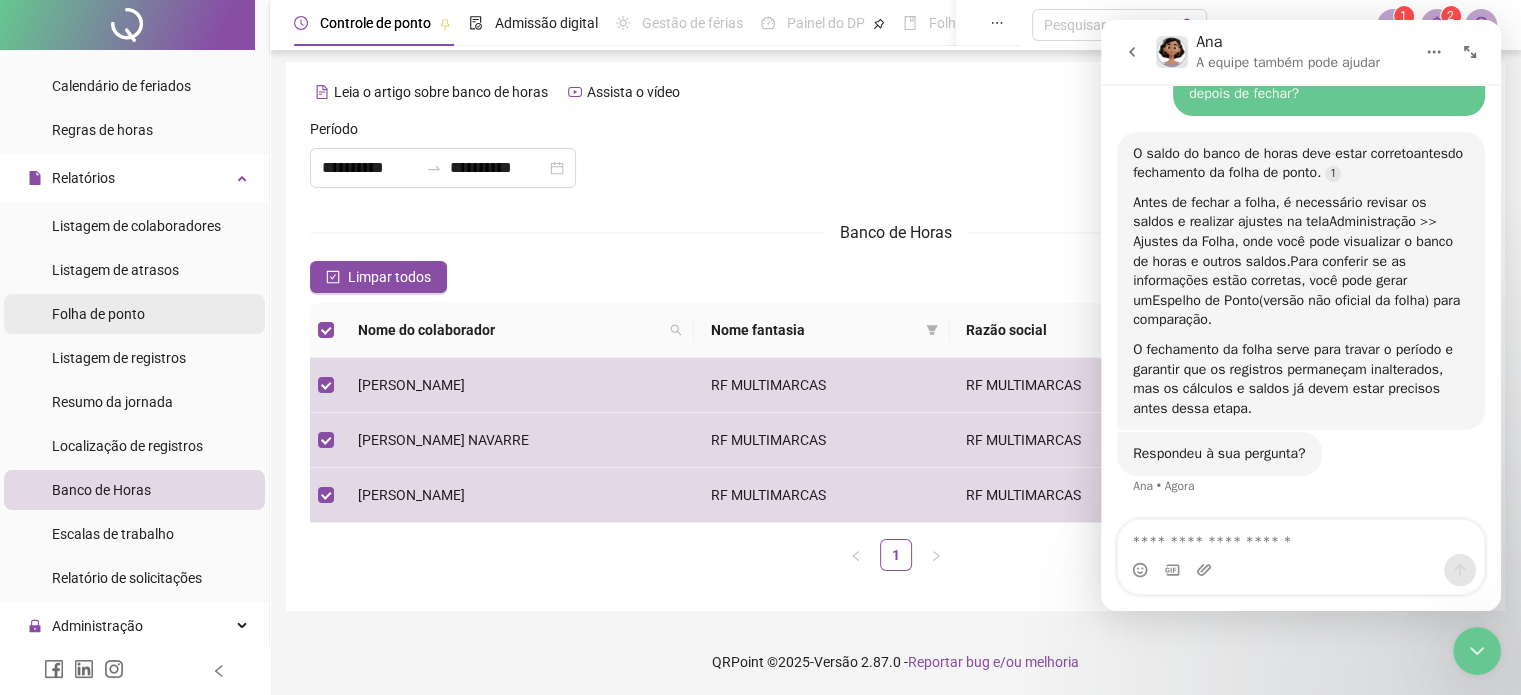 click on "Folha de ponto" at bounding box center (98, 314) 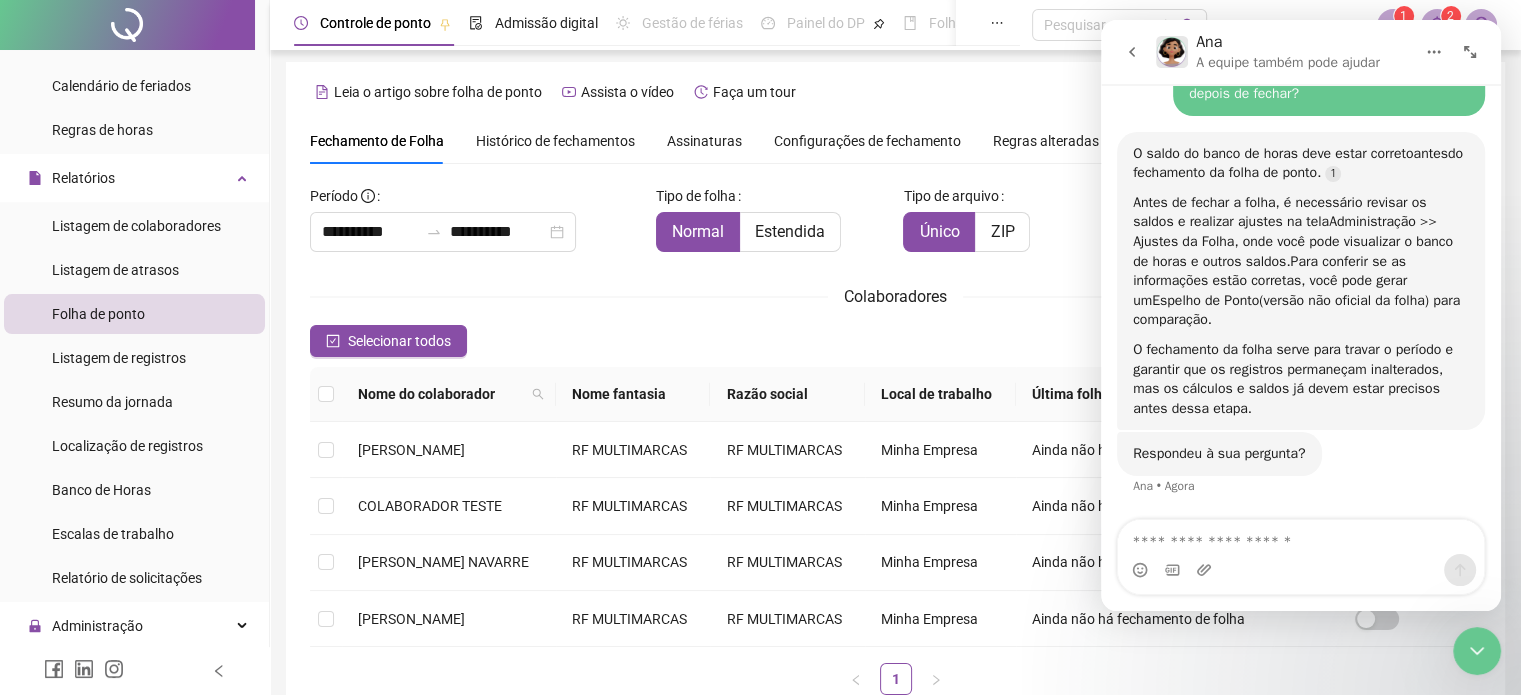 scroll, scrollTop: 51, scrollLeft: 0, axis: vertical 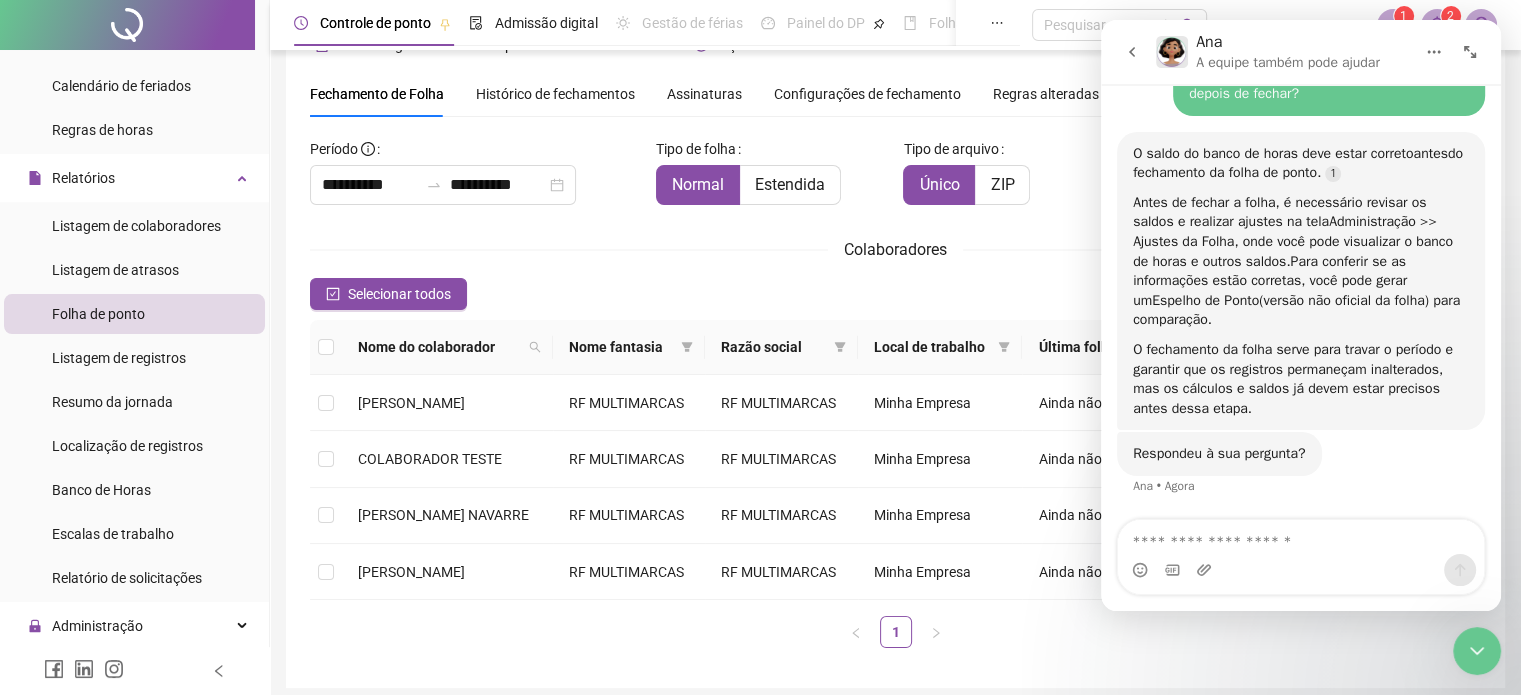 click 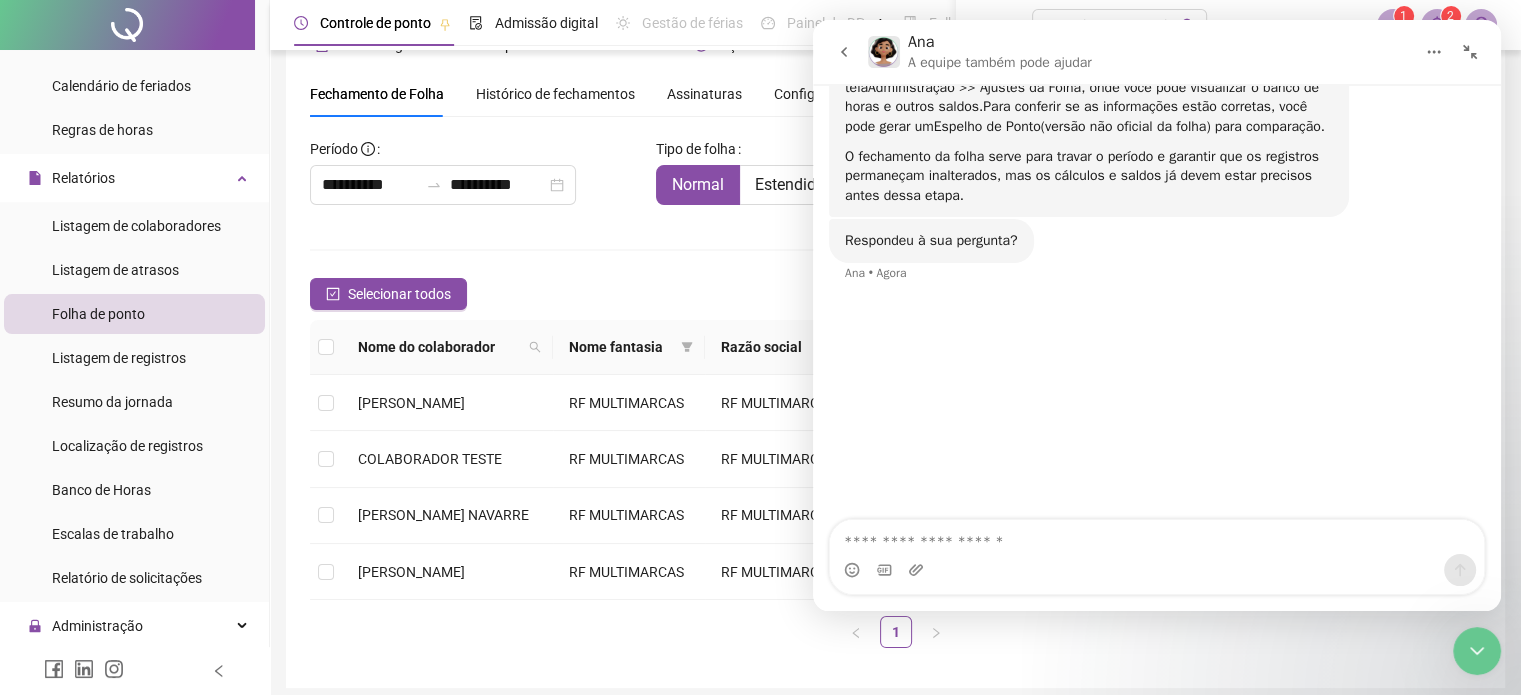 click 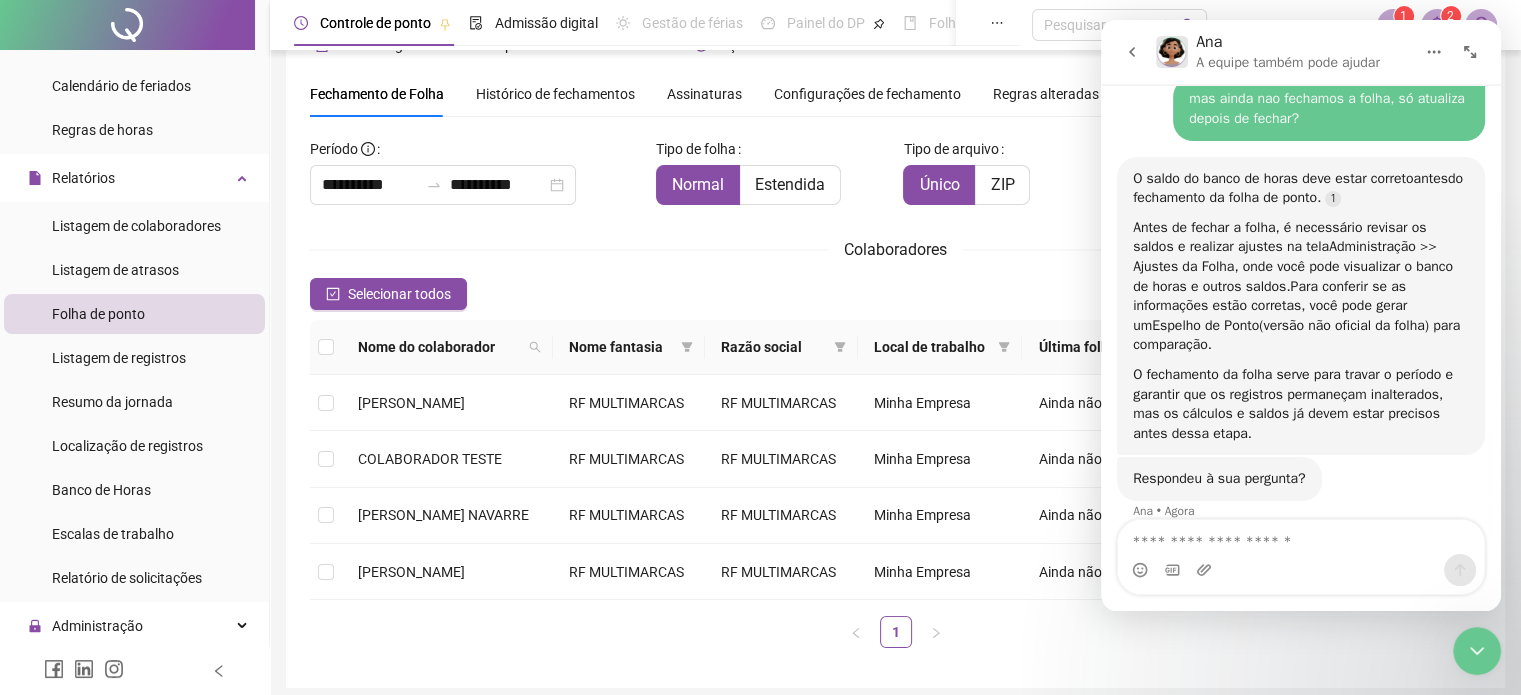 scroll, scrollTop: 960, scrollLeft: 0, axis: vertical 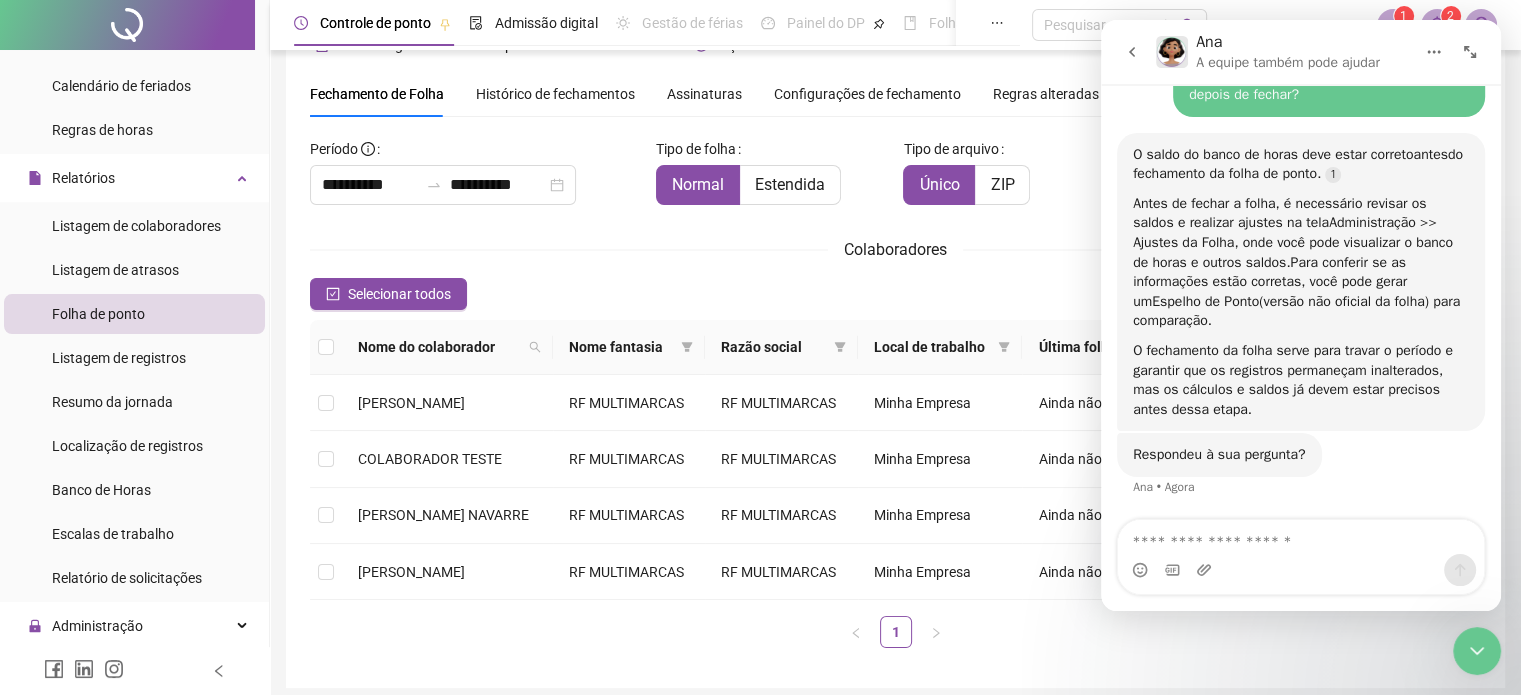 click on "Colaboradores" at bounding box center [895, 249] 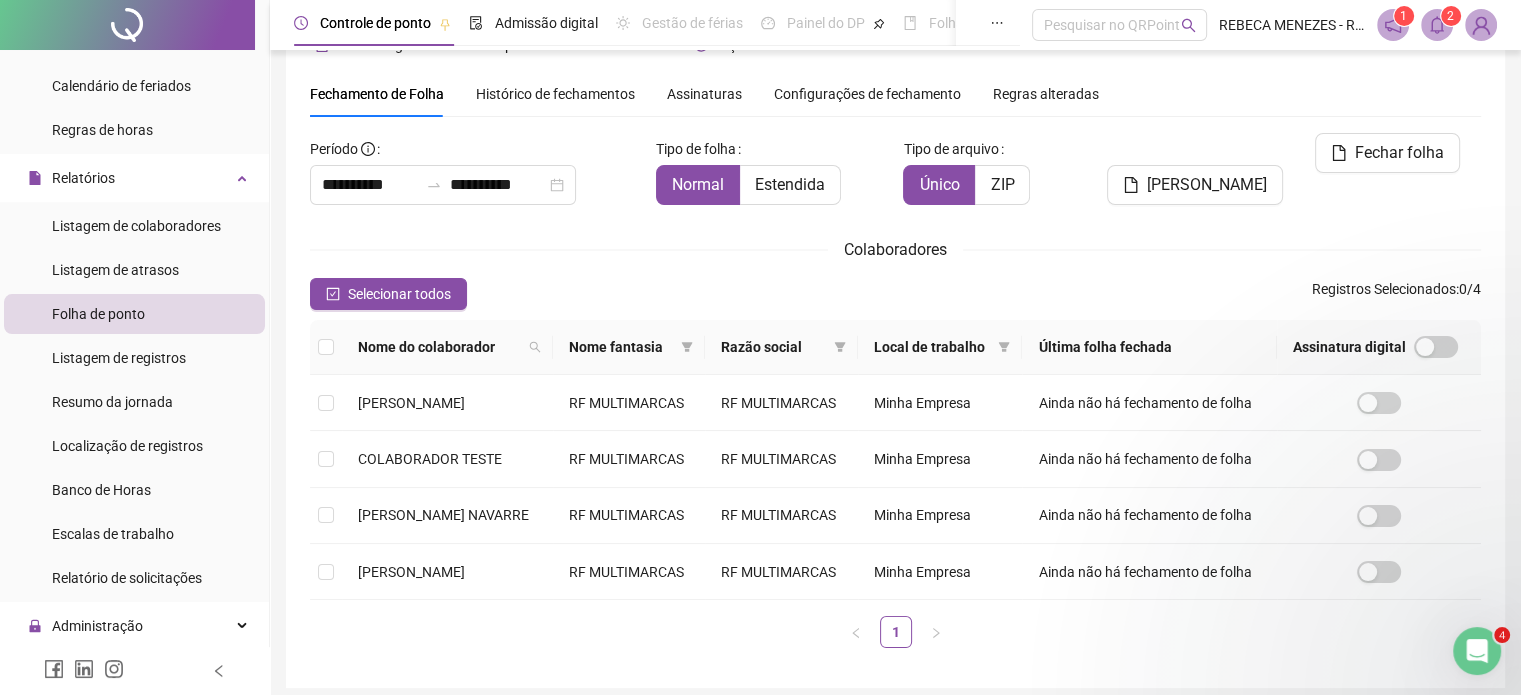 scroll, scrollTop: 0, scrollLeft: 0, axis: both 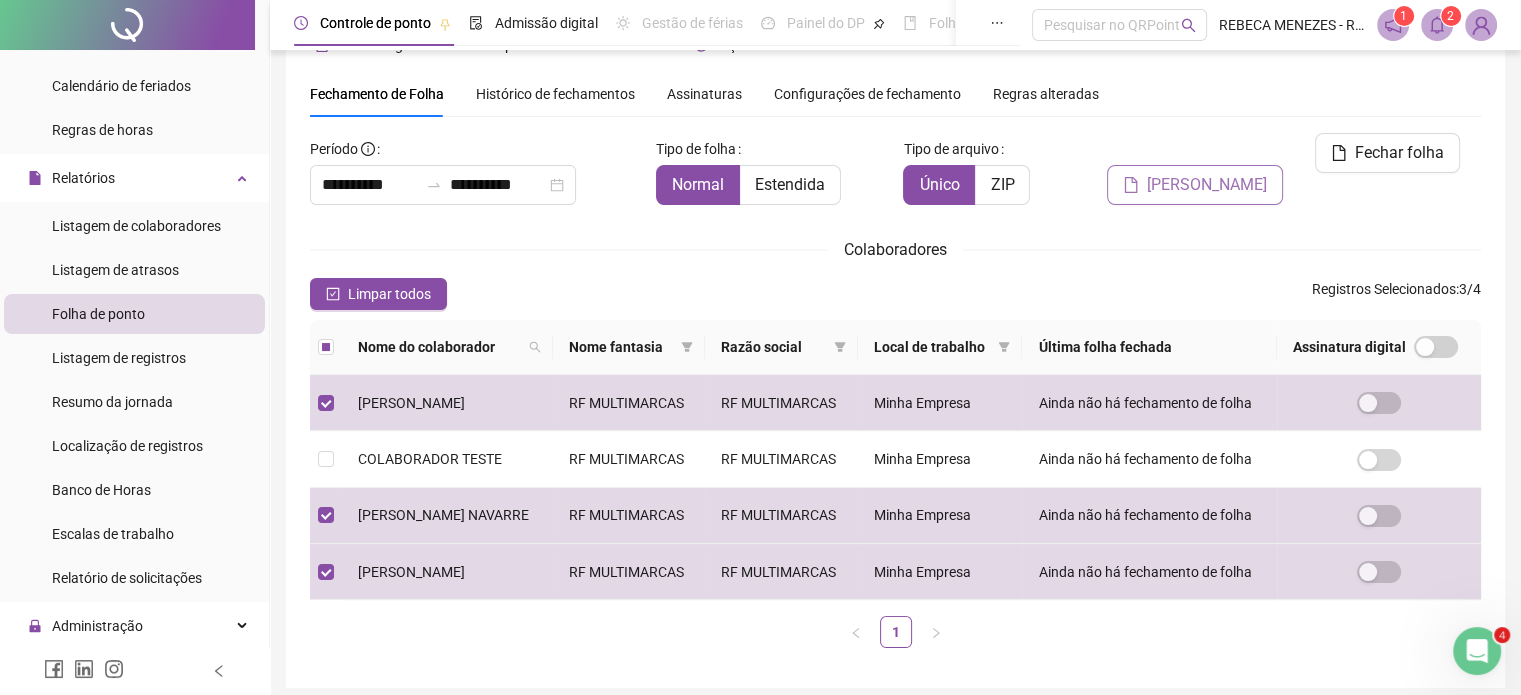 click on "[PERSON_NAME]" at bounding box center (1207, 185) 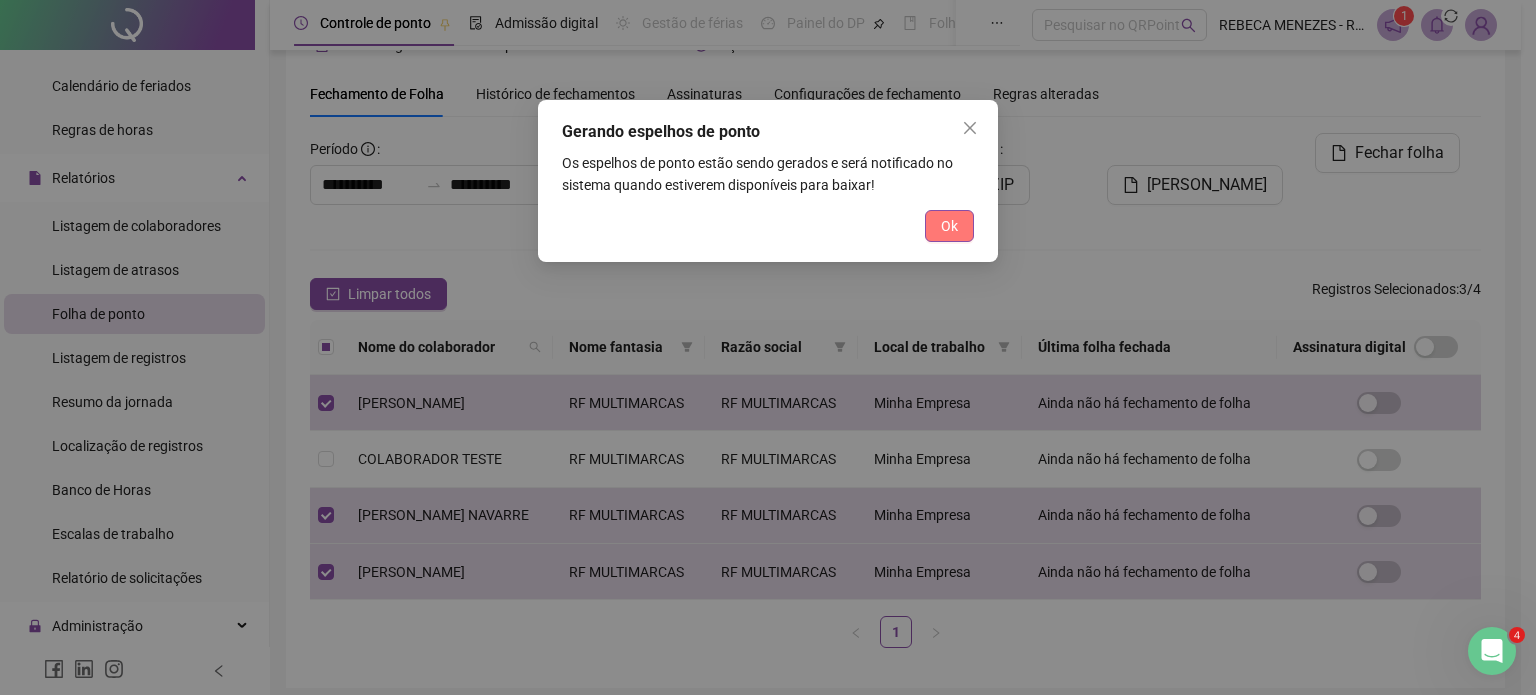 click on "Ok" at bounding box center [949, 226] 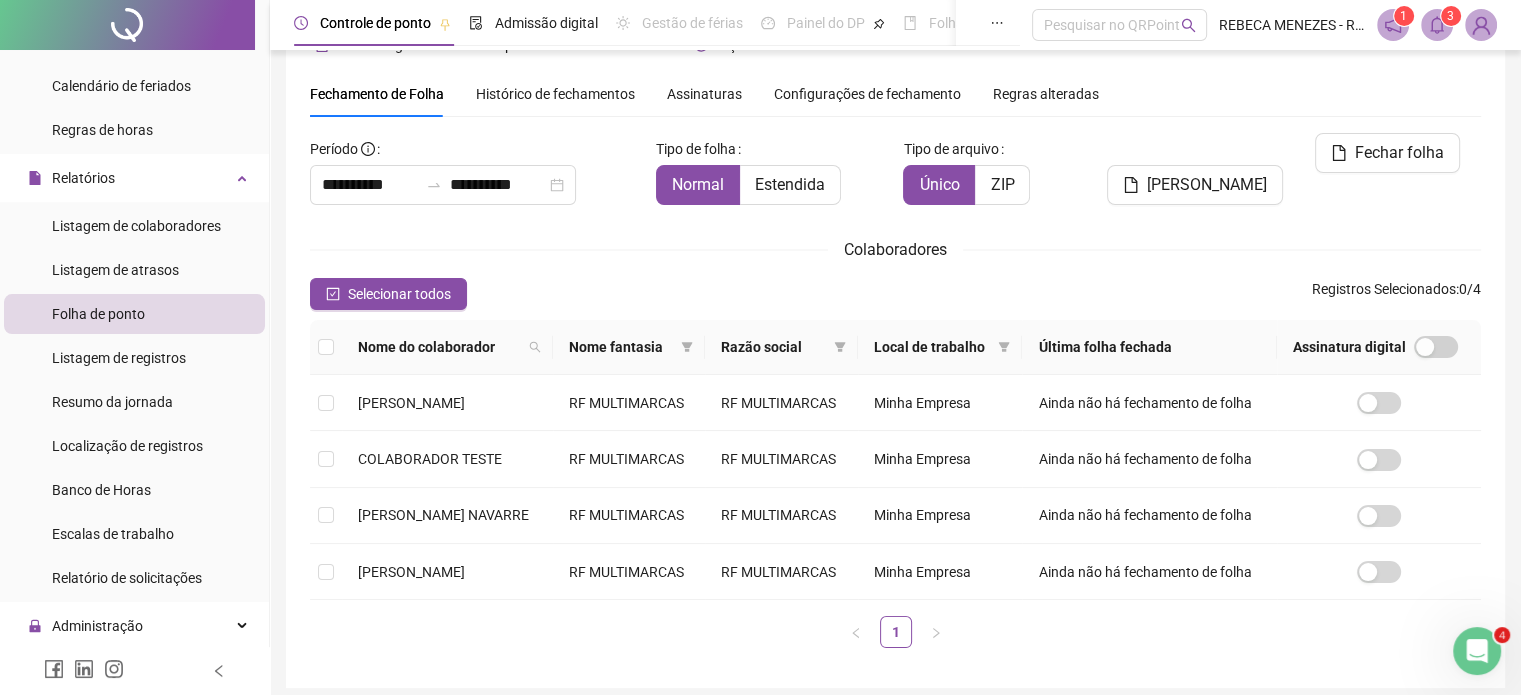 click 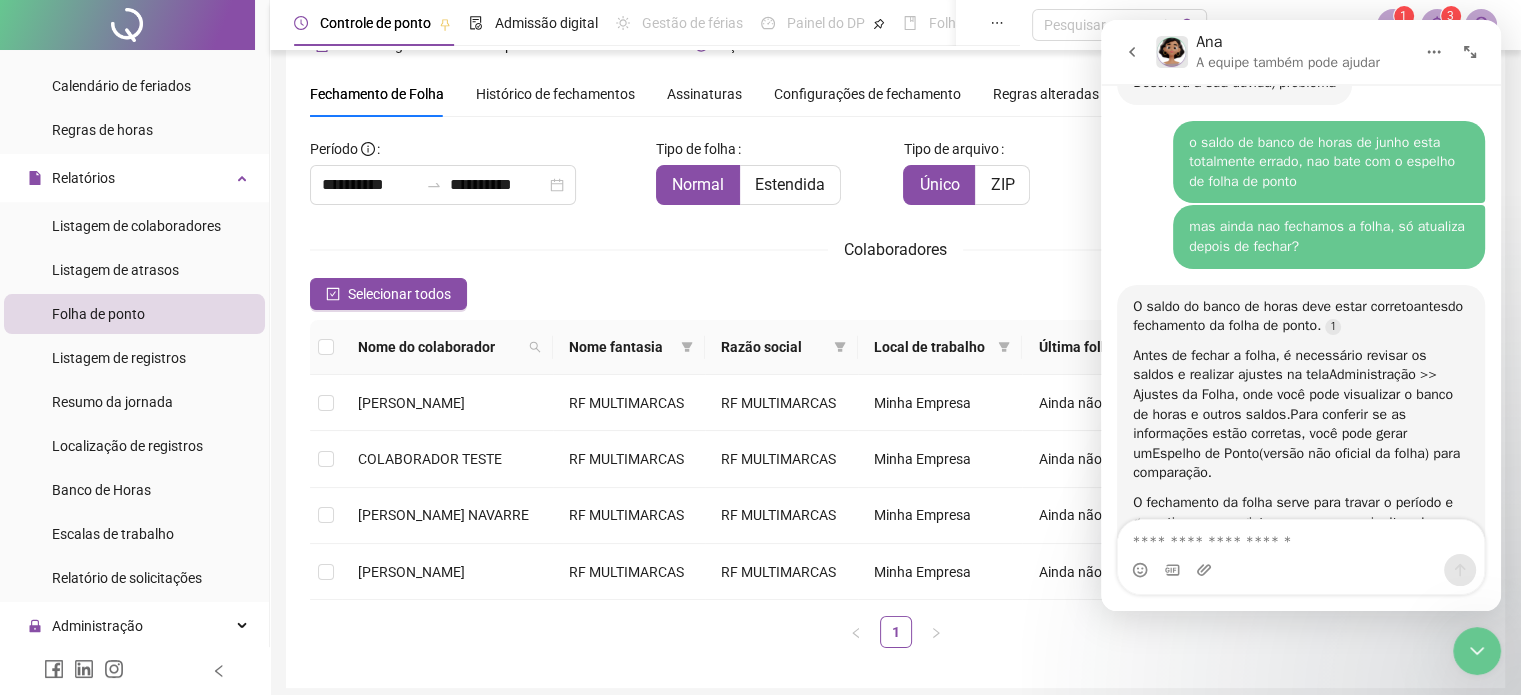scroll, scrollTop: 960, scrollLeft: 0, axis: vertical 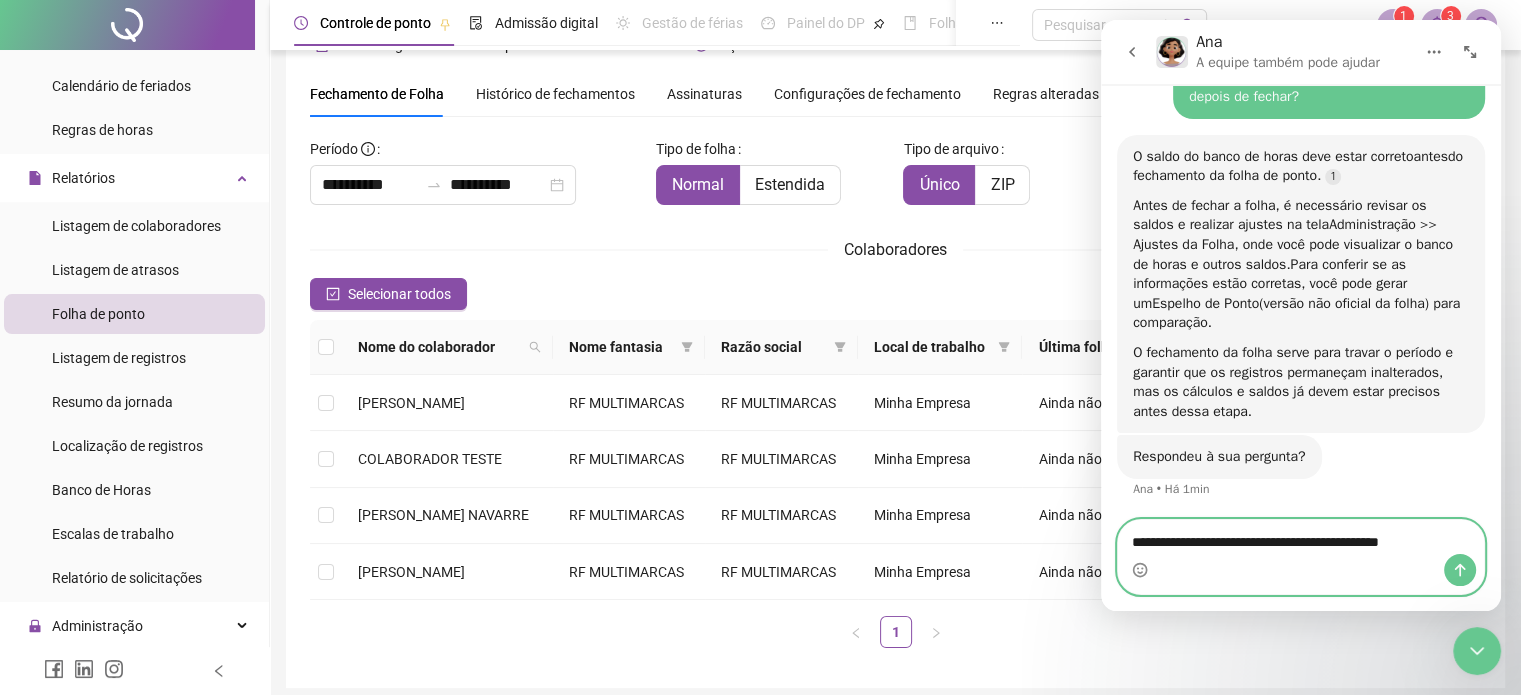 type on "**********" 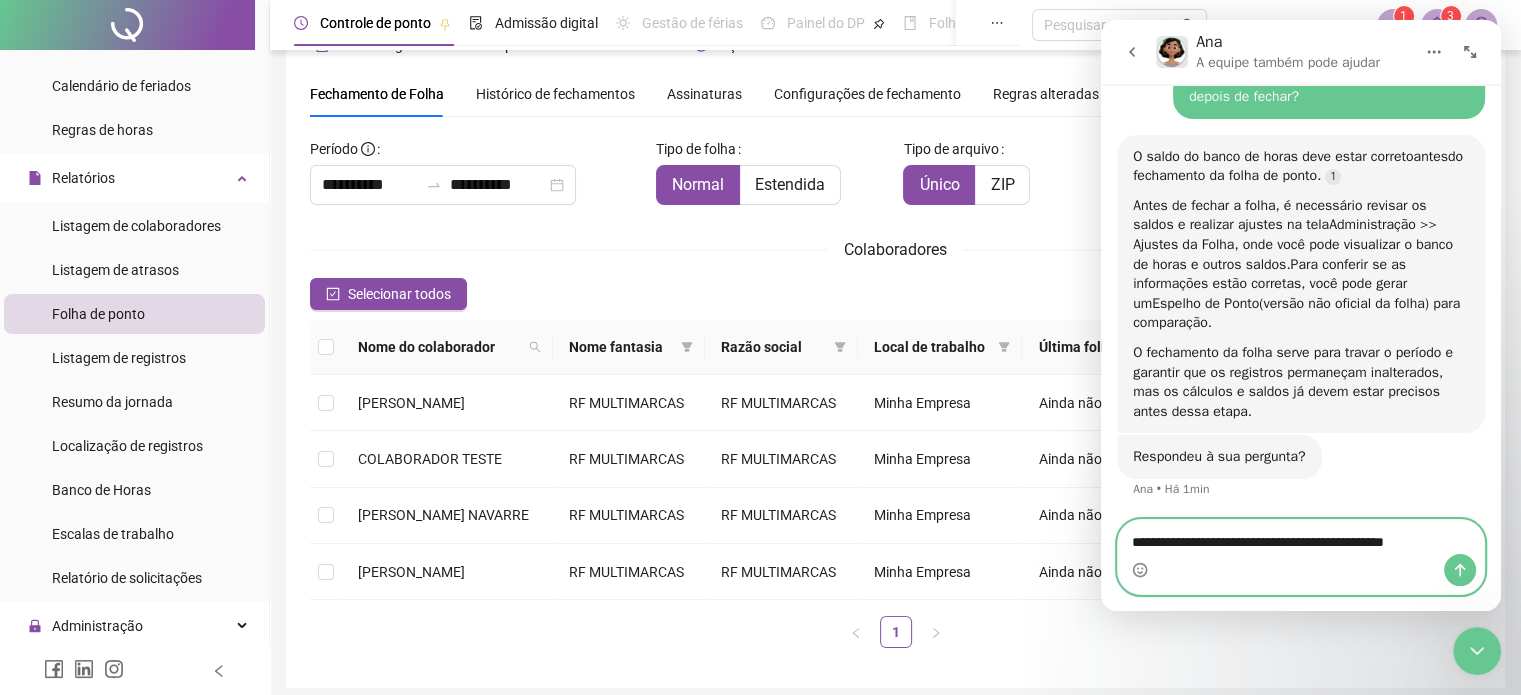 type 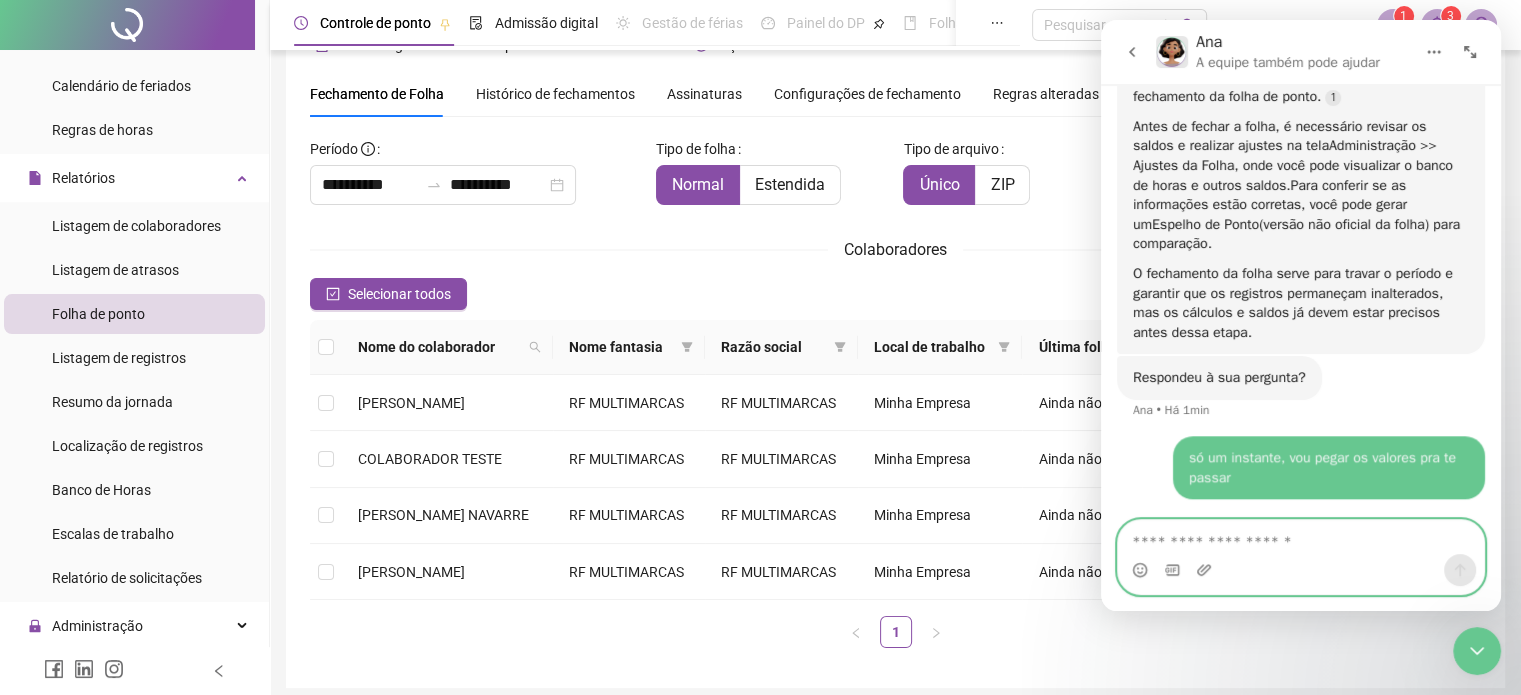 scroll, scrollTop: 1104, scrollLeft: 0, axis: vertical 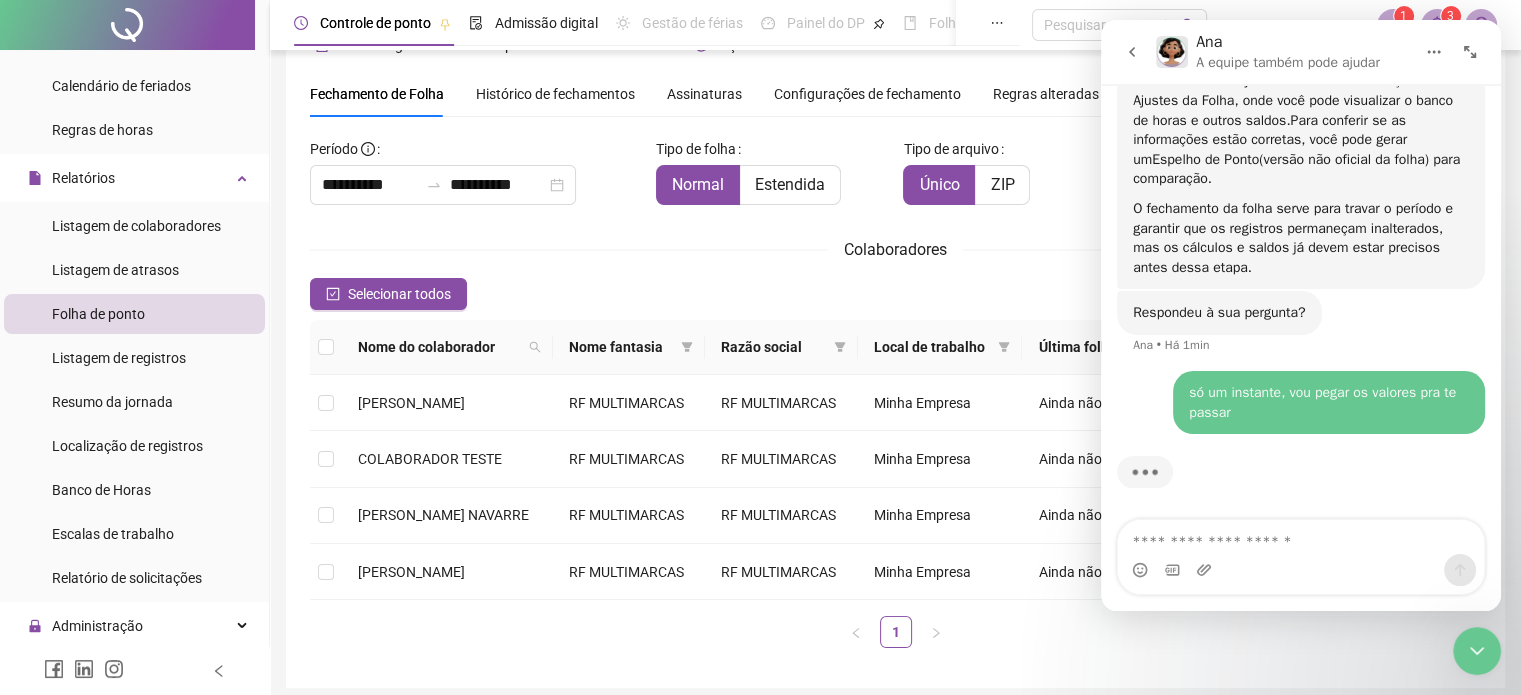 click 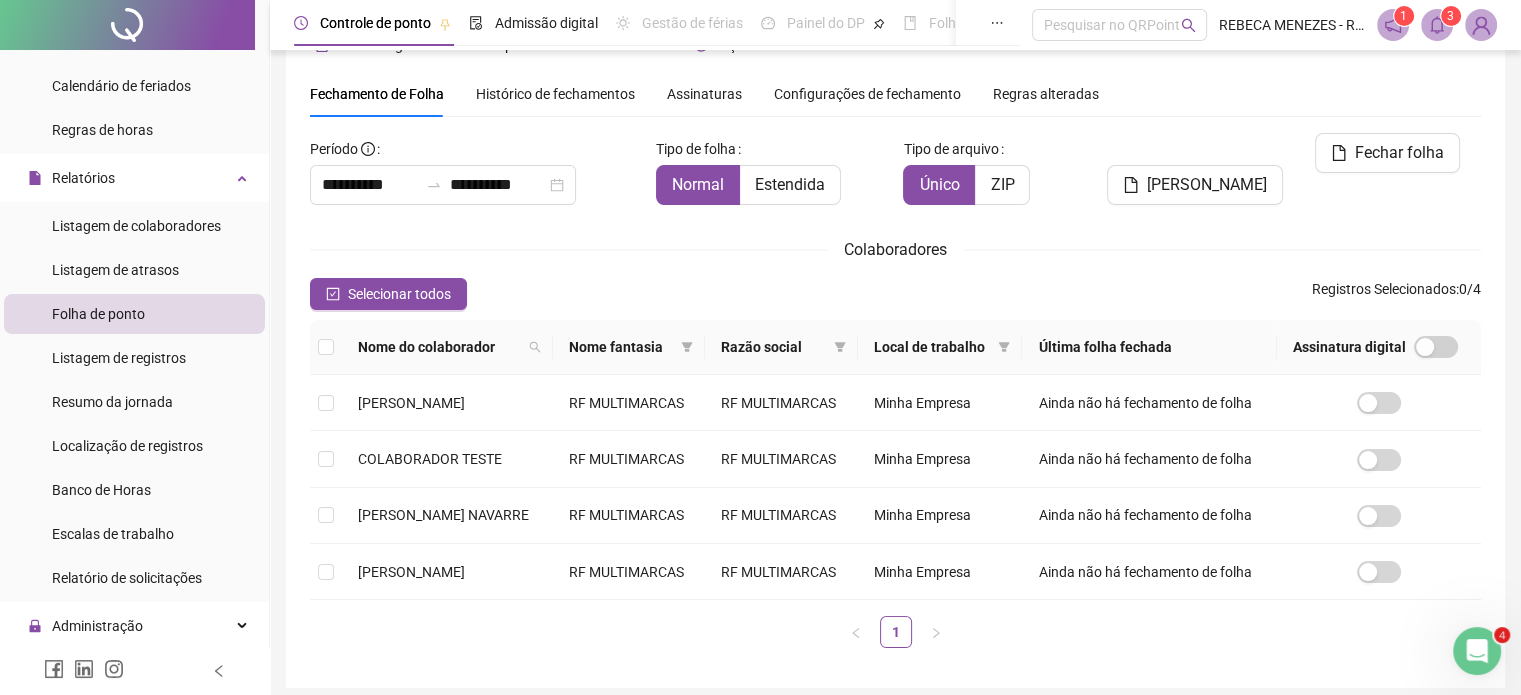 click 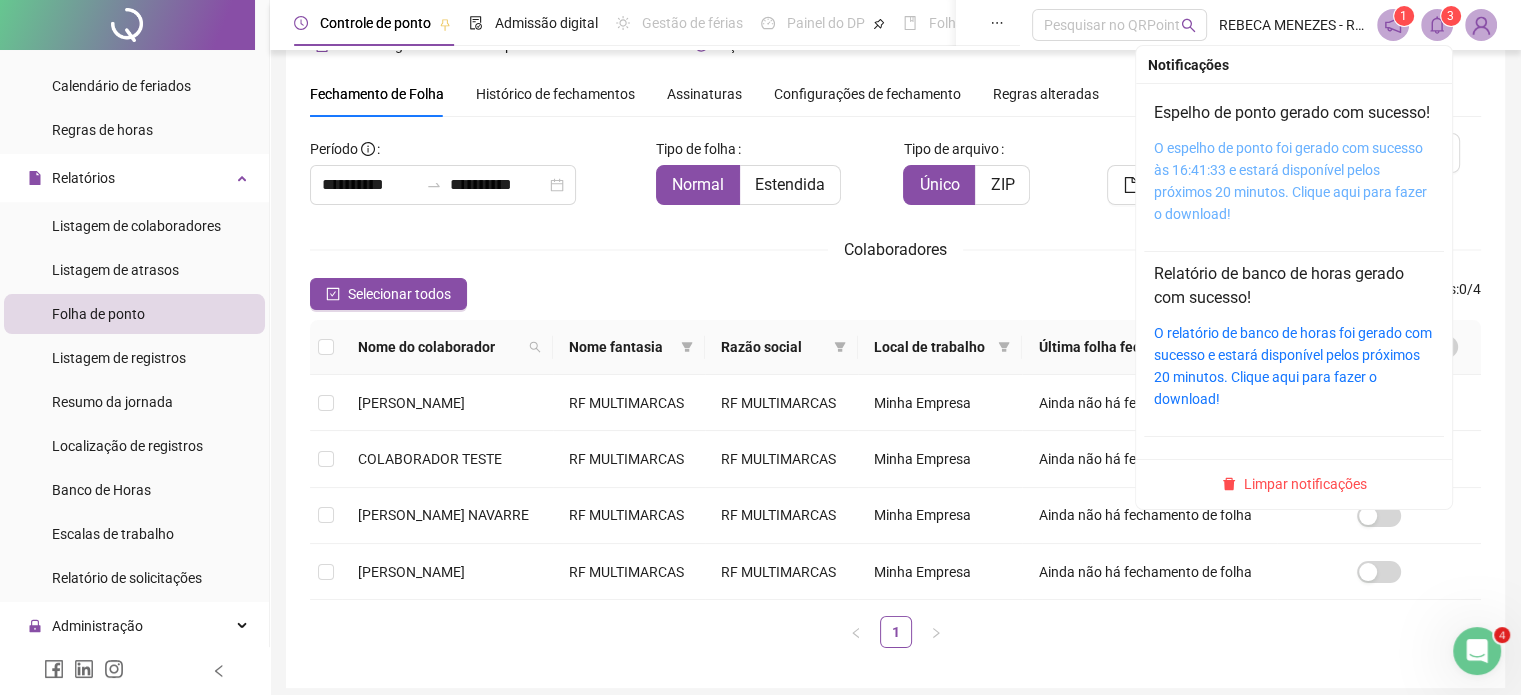 click on "O espelho de ponto foi gerado com sucesso às 16:41:33 e estará disponível pelos próximos 20 minutos.
Clique aqui para fazer o download!" at bounding box center [1290, 181] 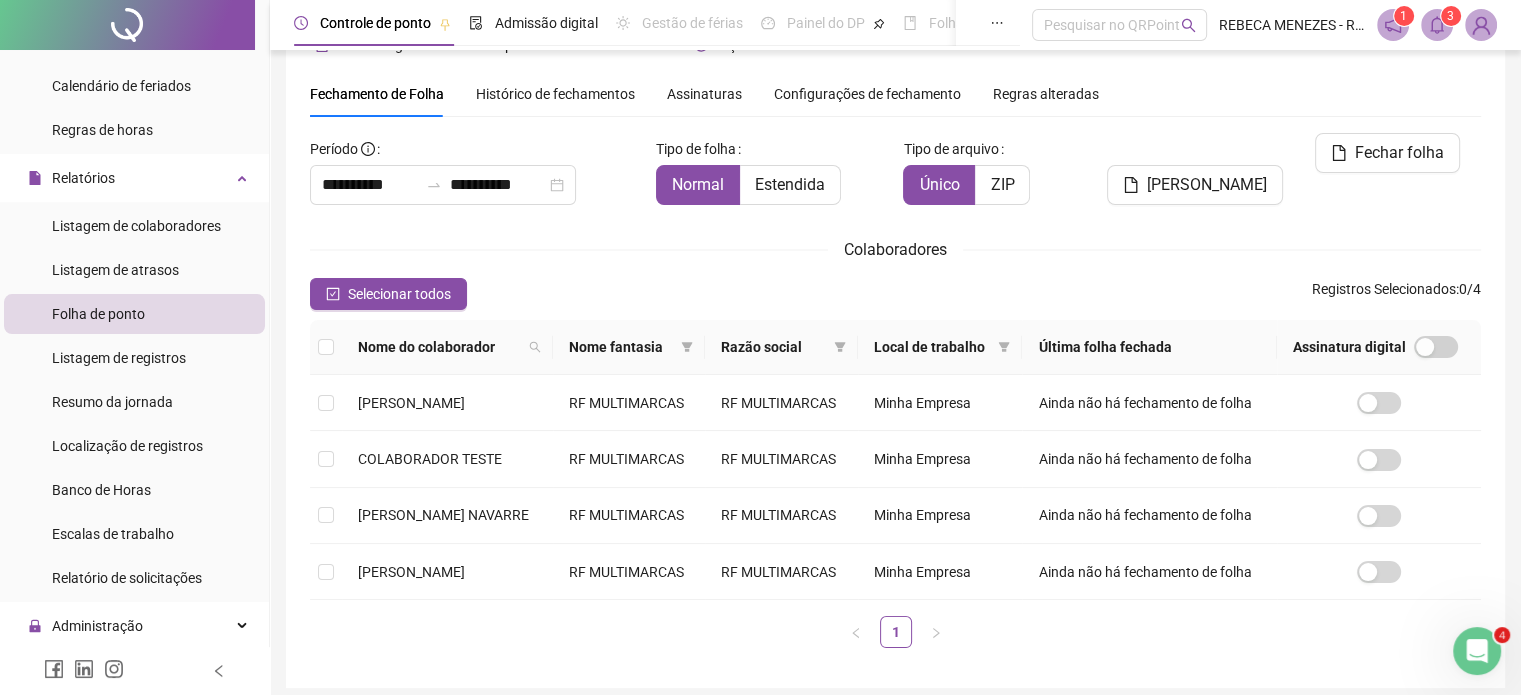 scroll, scrollTop: 1109, scrollLeft: 0, axis: vertical 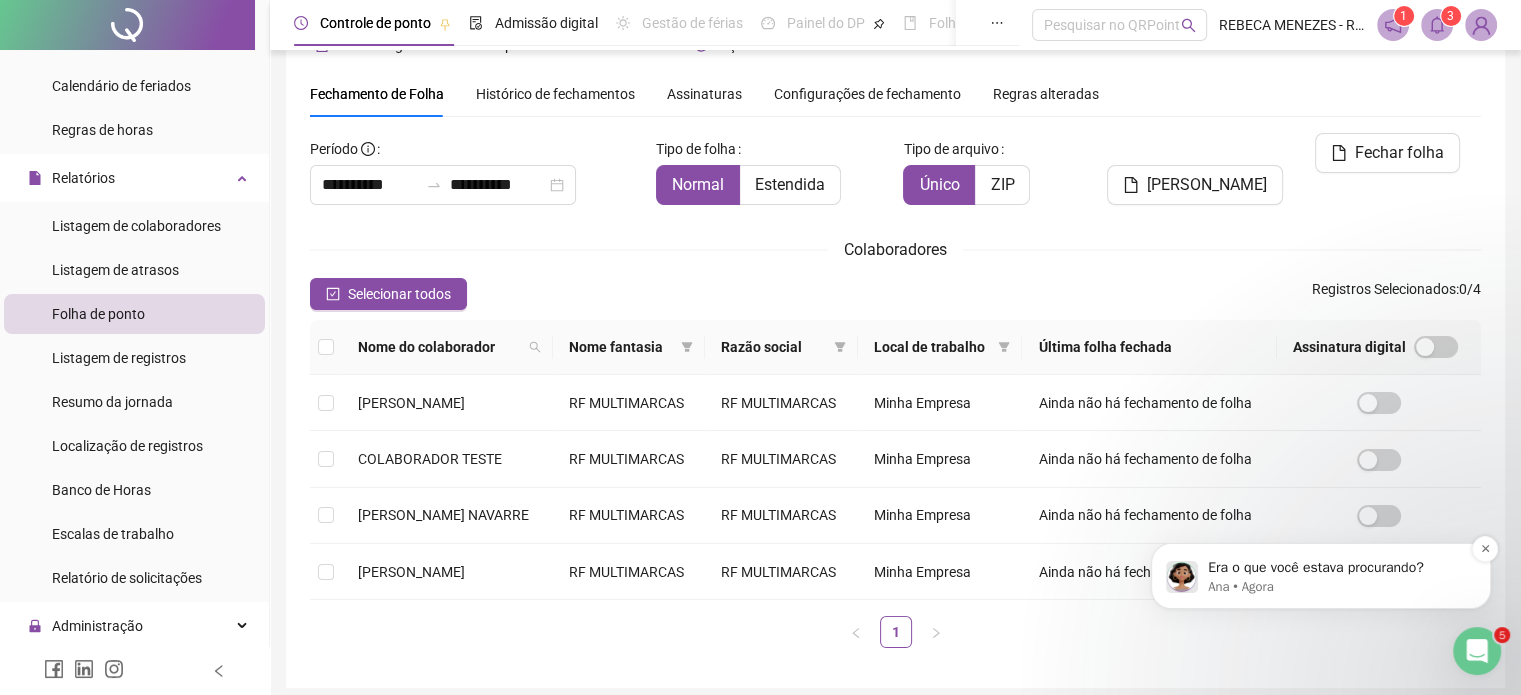 click on "Era o que você estava procurando?" at bounding box center (1337, 568) 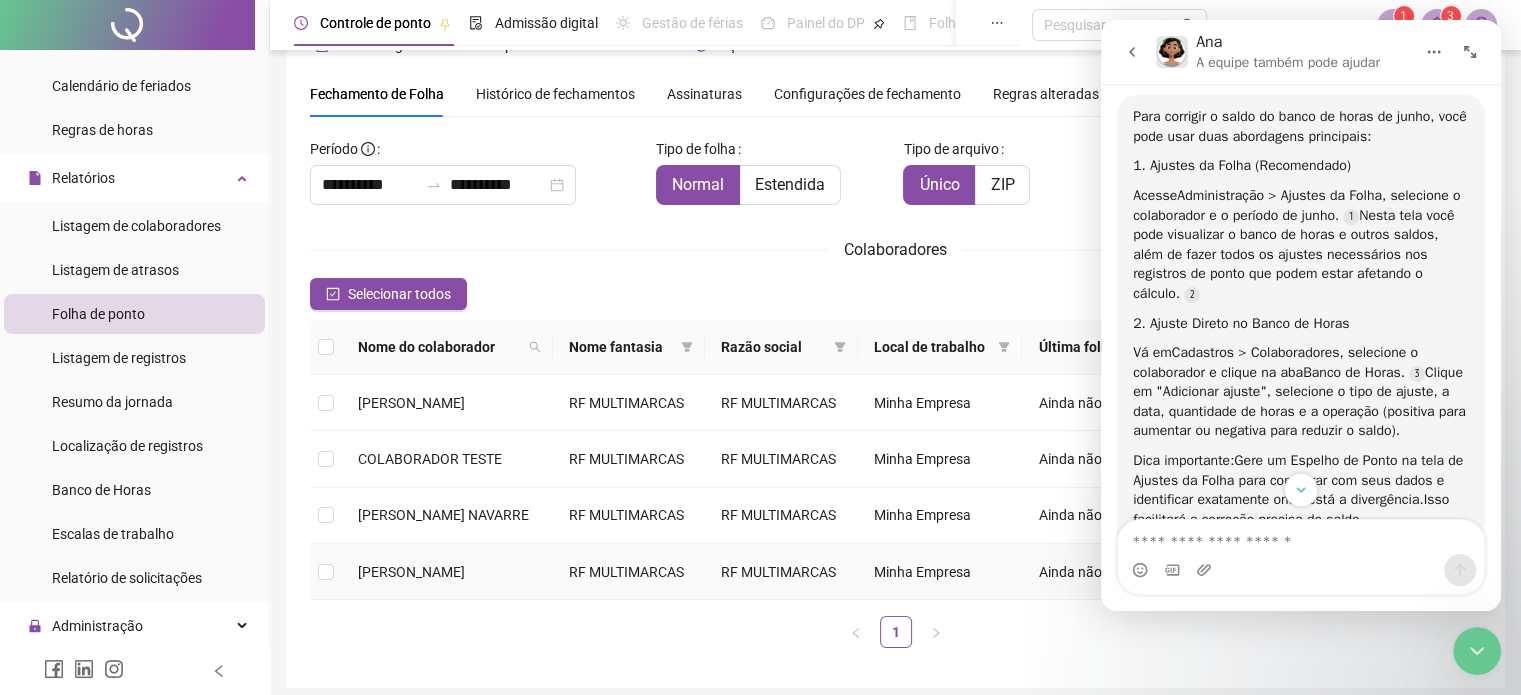 scroll, scrollTop: 0, scrollLeft: 0, axis: both 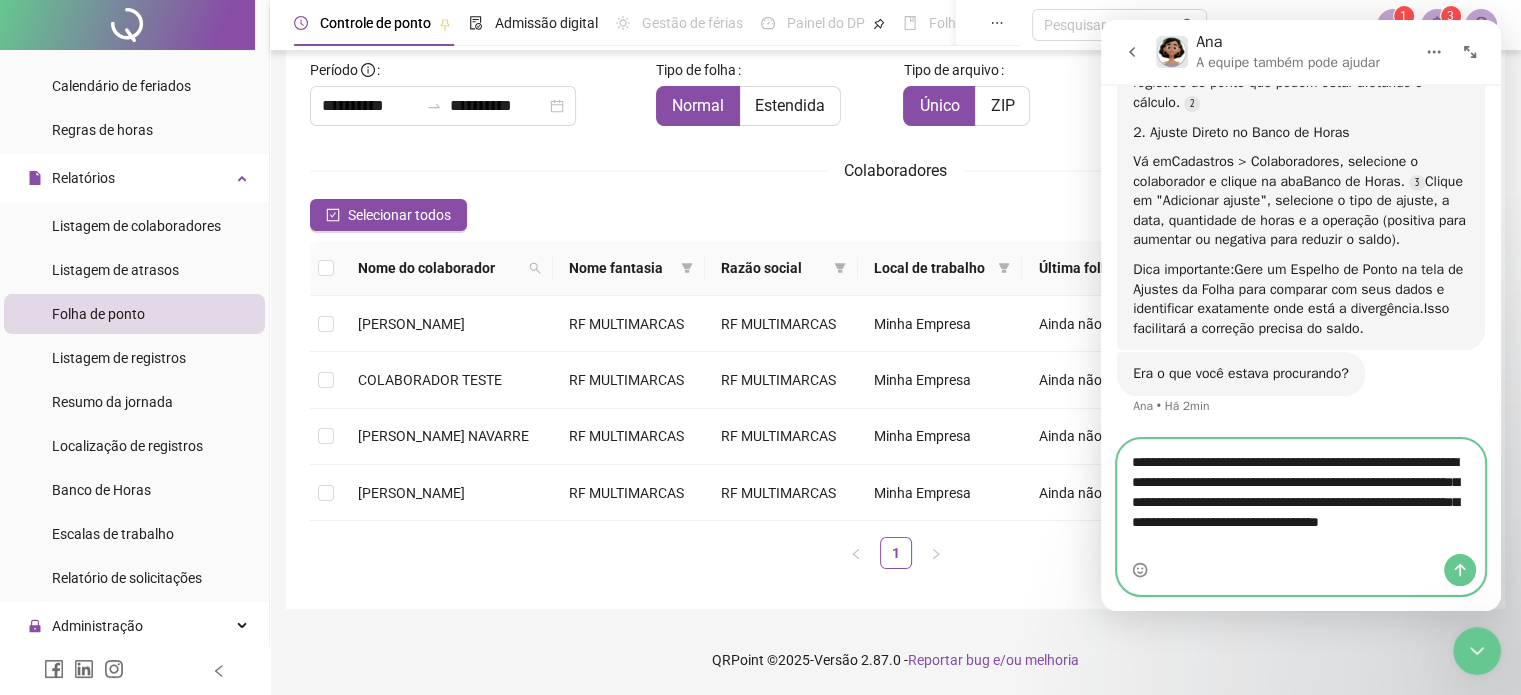 type on "**********" 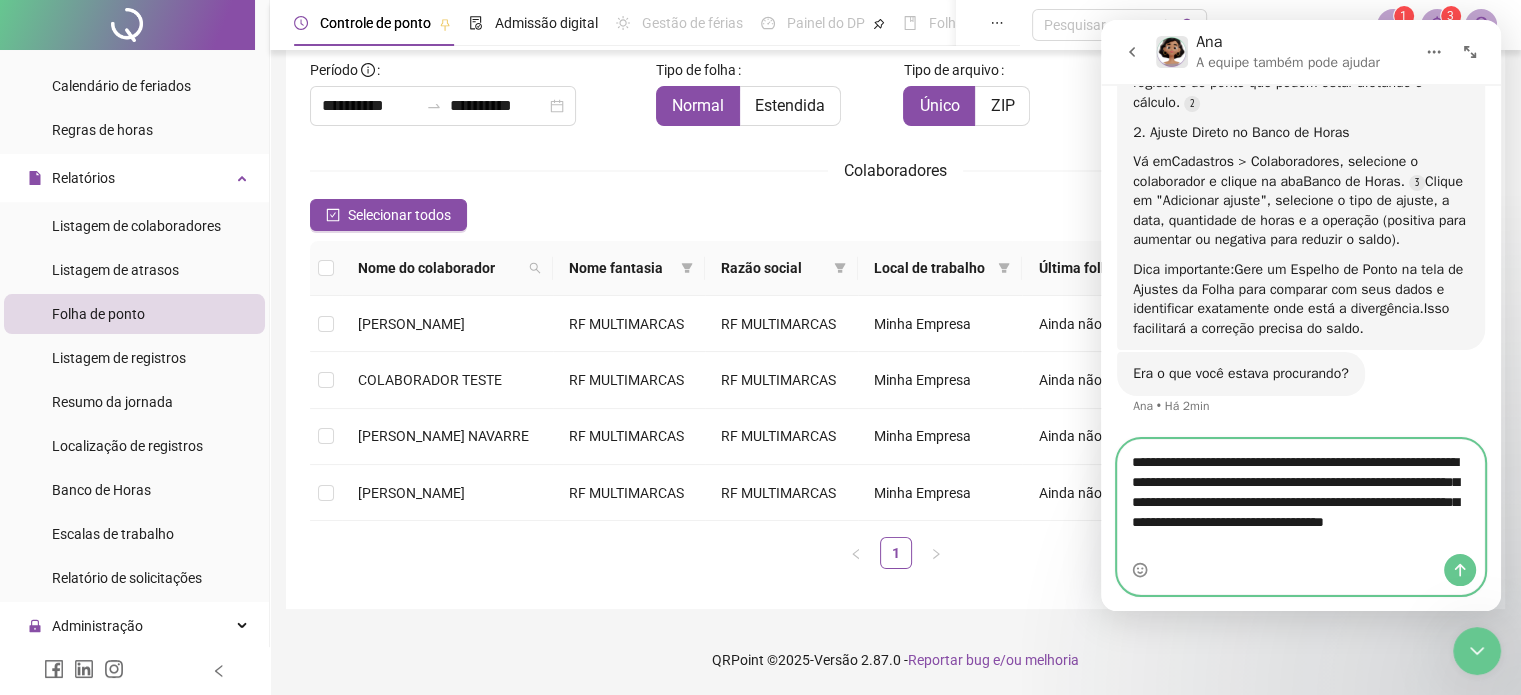 type 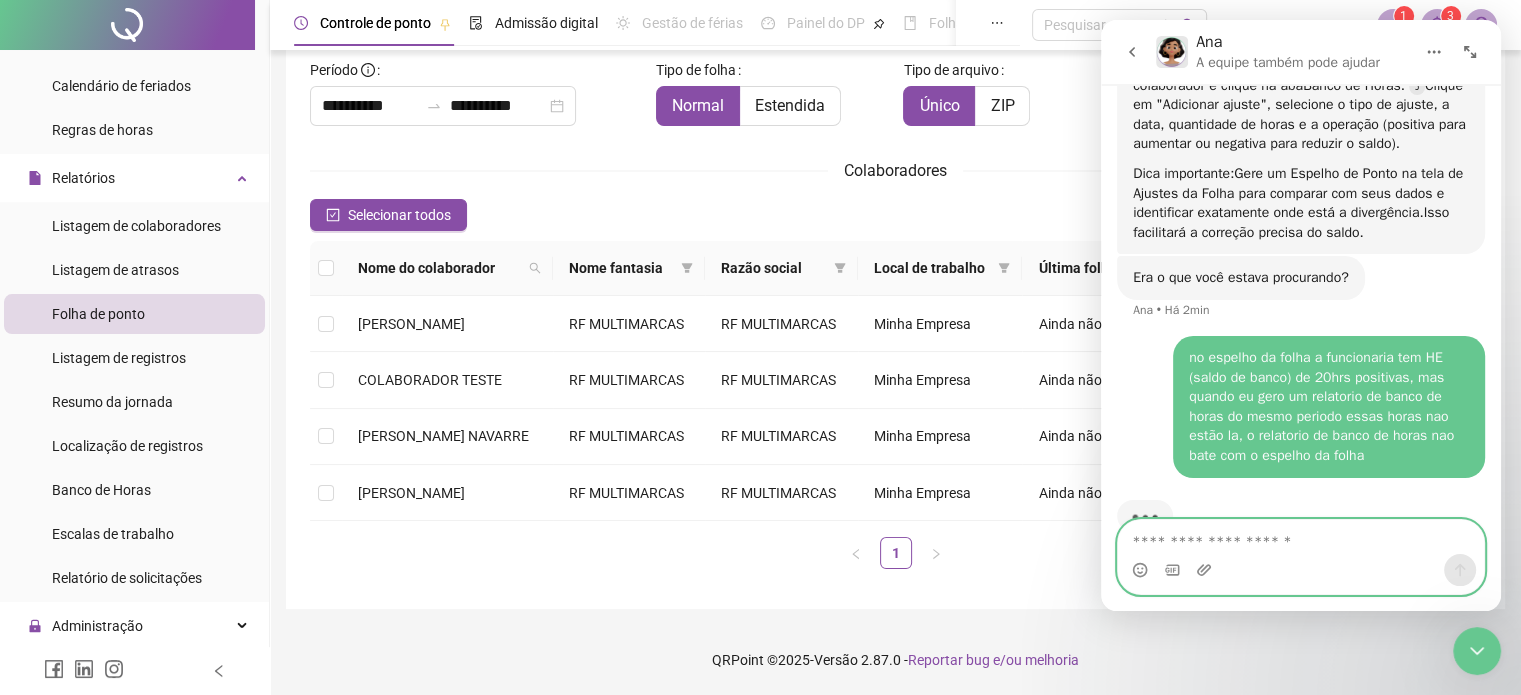scroll, scrollTop: 1789, scrollLeft: 0, axis: vertical 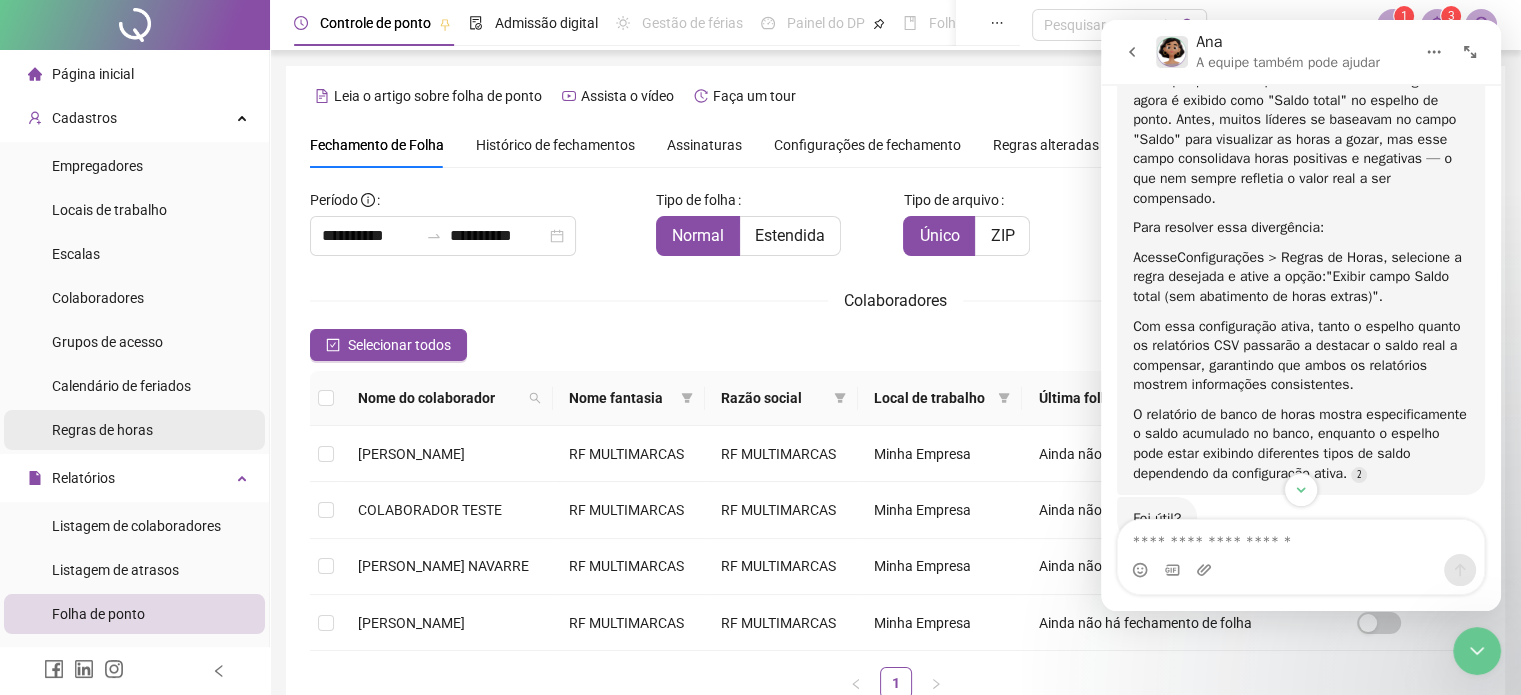 click on "Regras de horas" at bounding box center (102, 430) 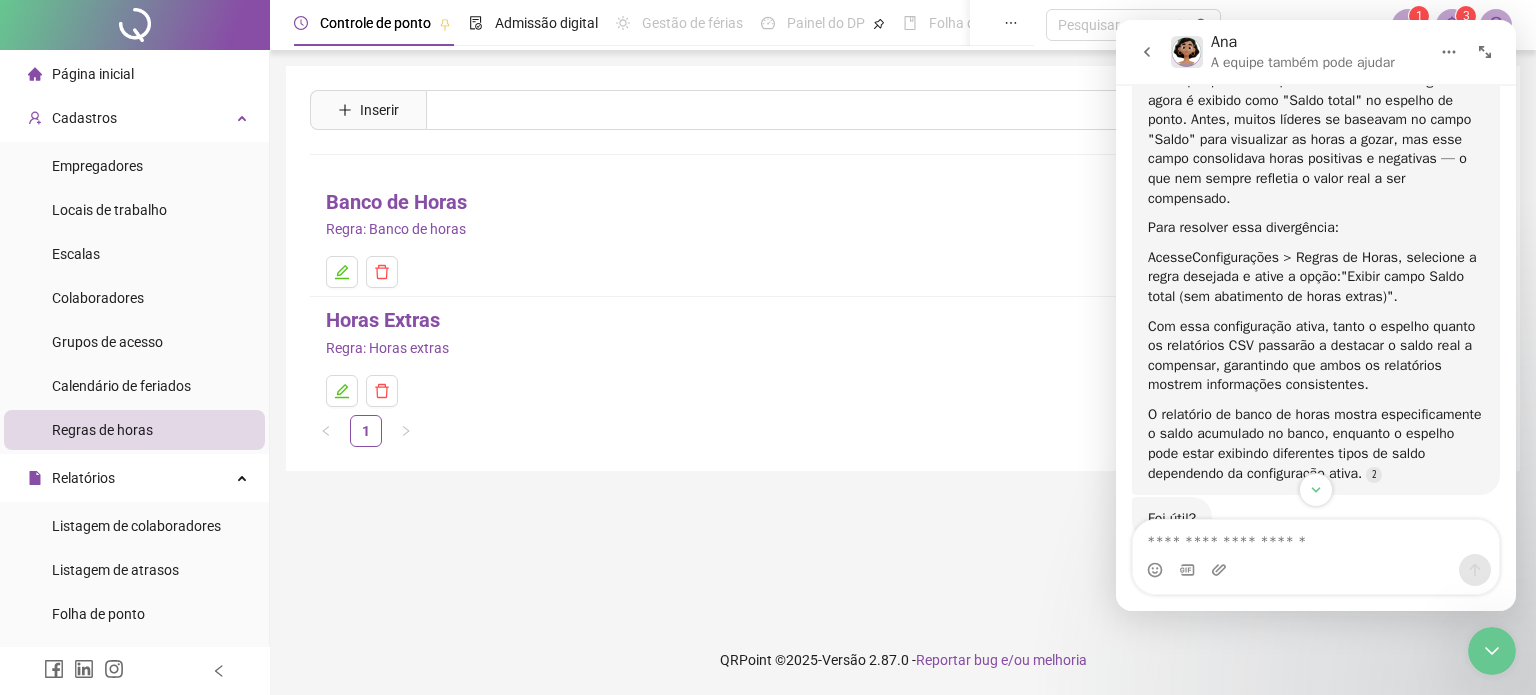 click on "Banco de Horas" at bounding box center [396, 202] 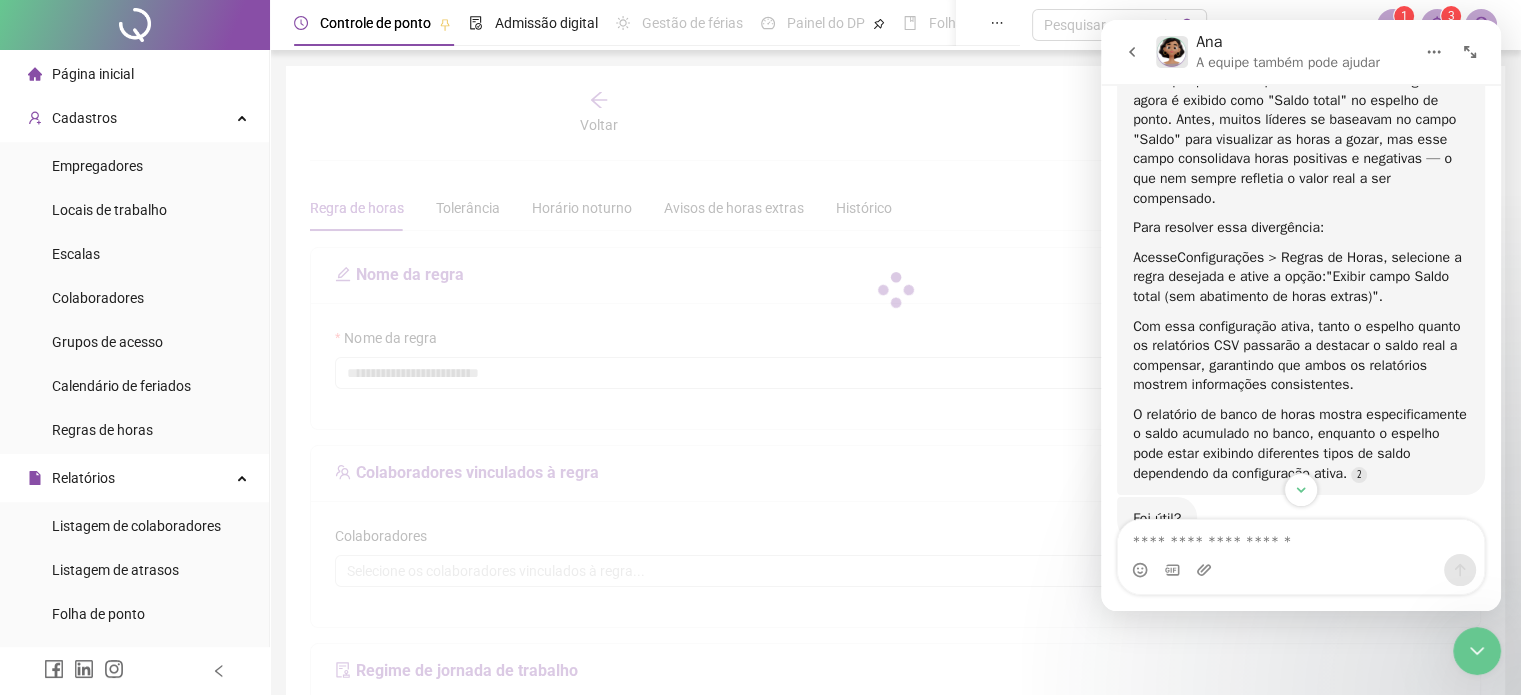 type on "**********" 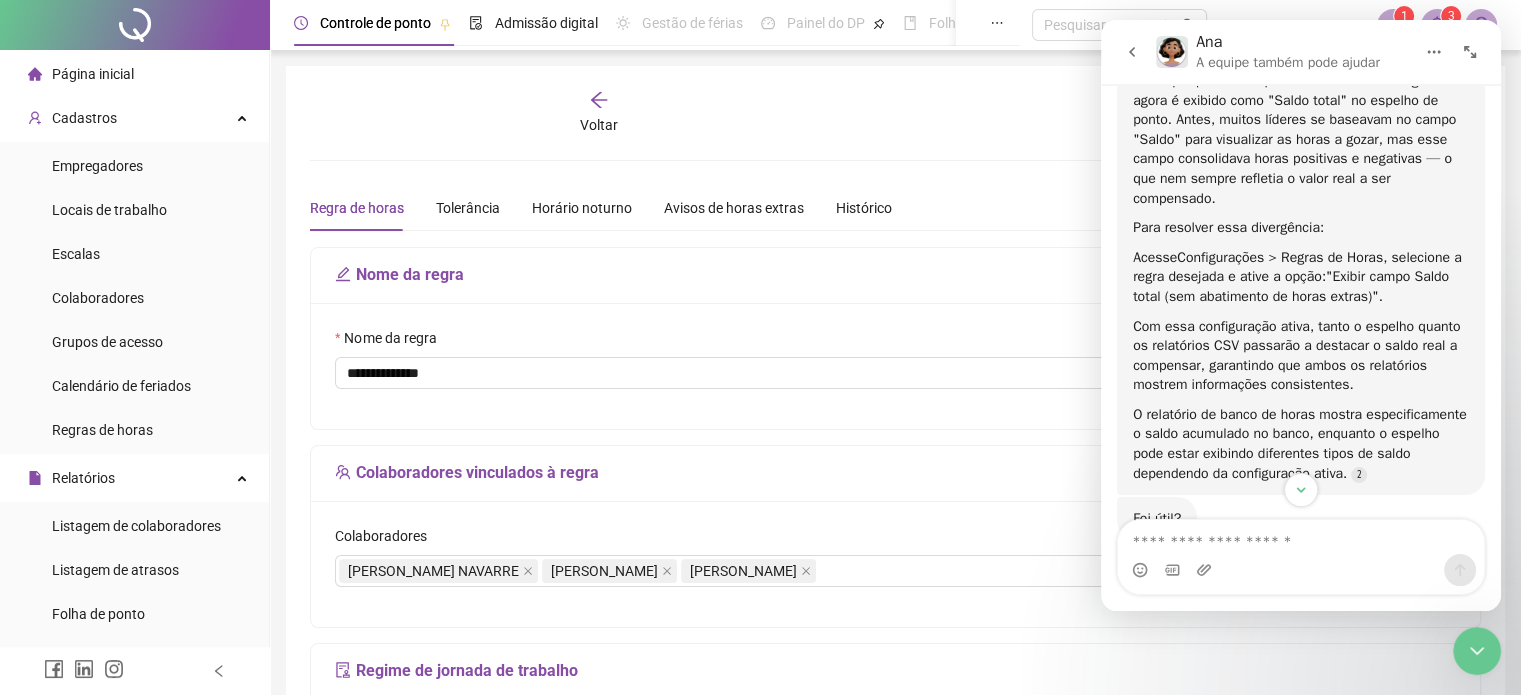 click 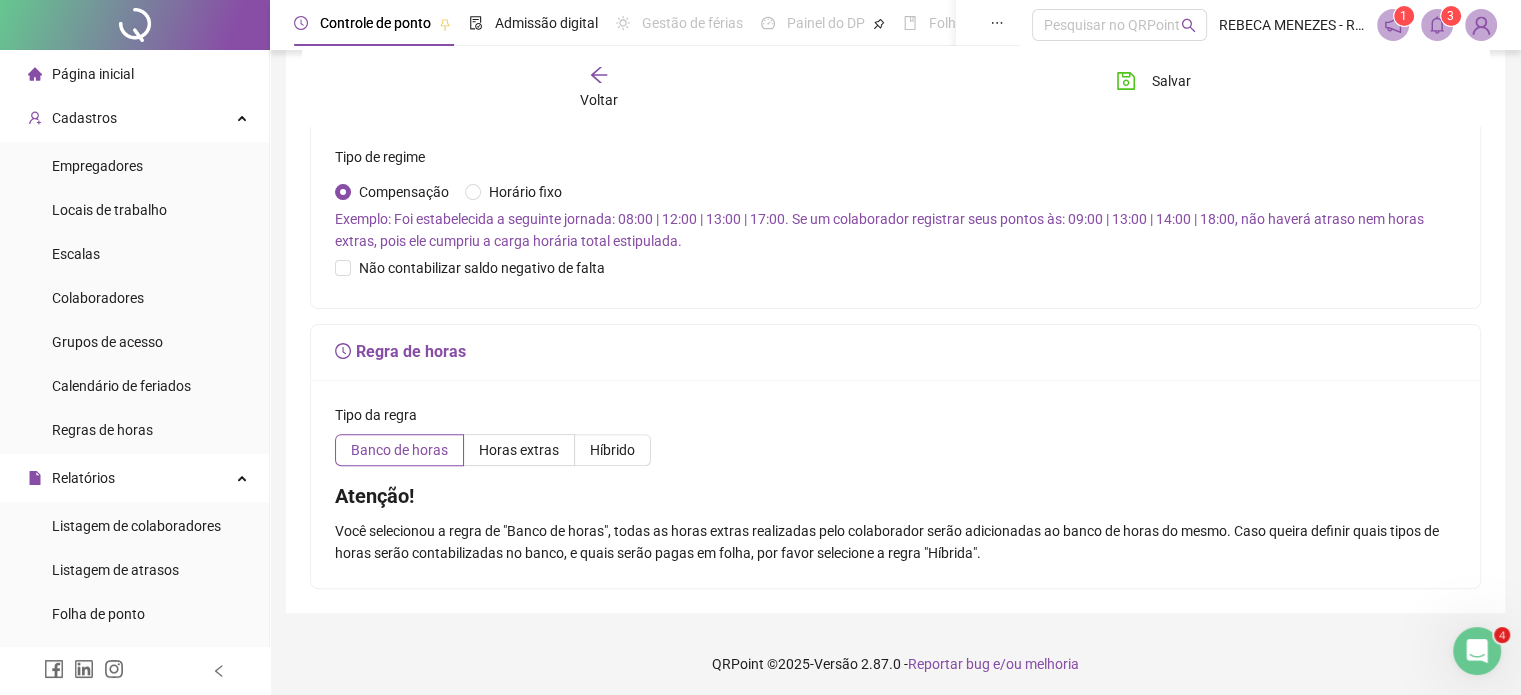 scroll, scrollTop: 578, scrollLeft: 0, axis: vertical 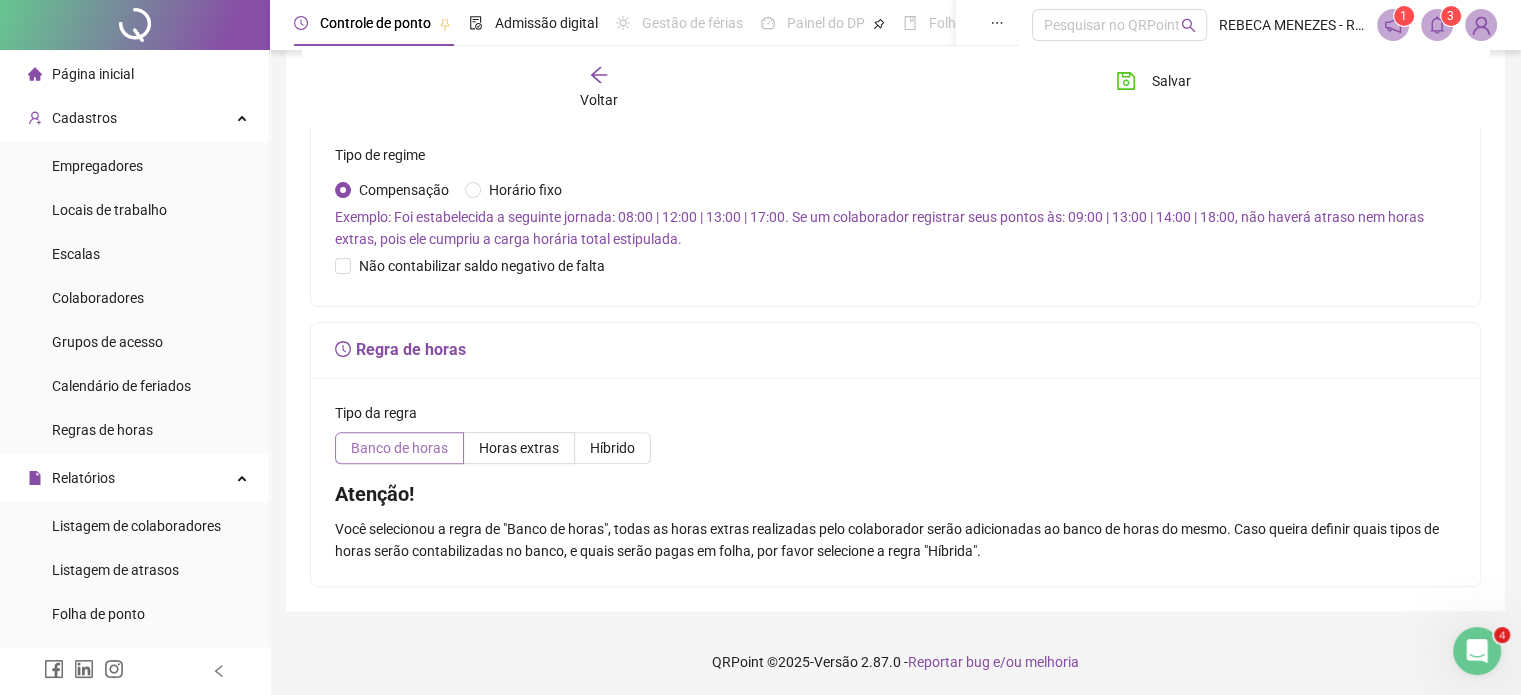 click on "Banco de horas" at bounding box center [399, 448] 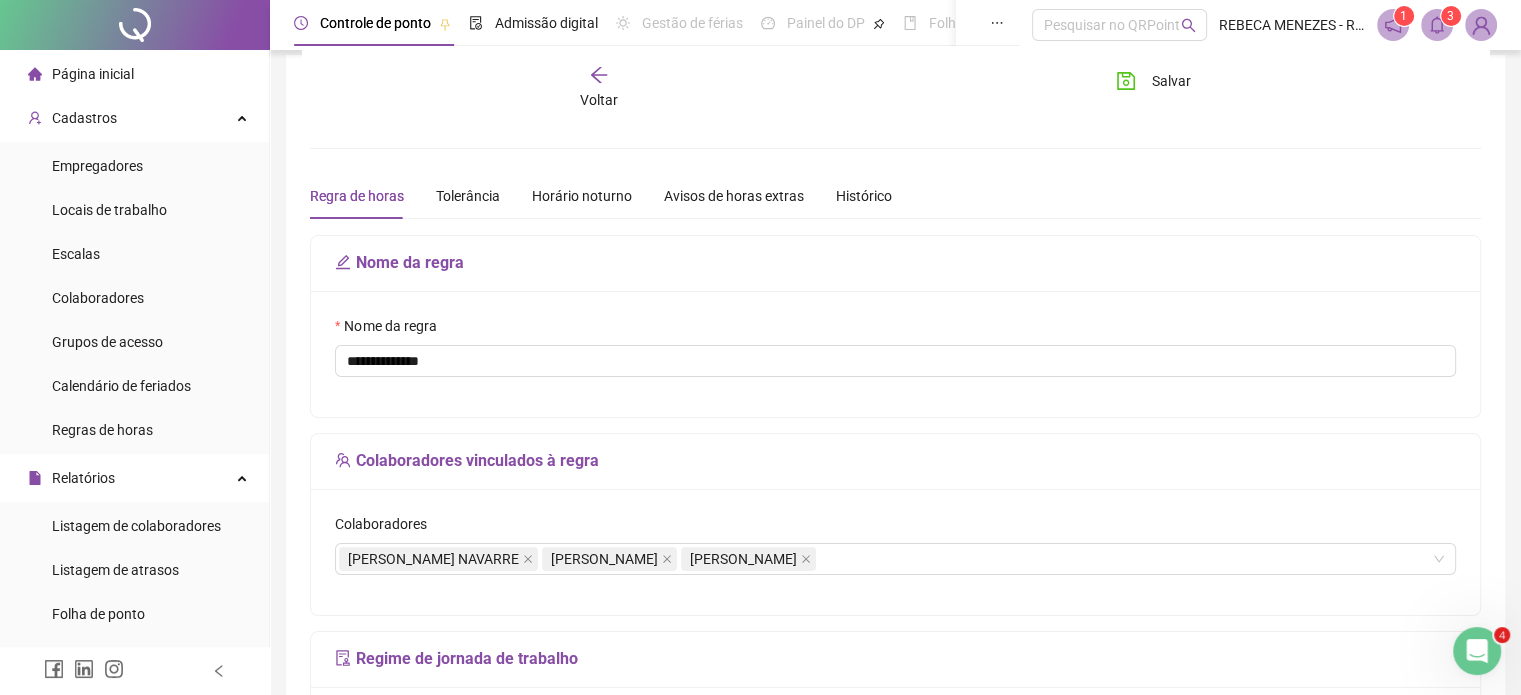 scroll, scrollTop: 0, scrollLeft: 0, axis: both 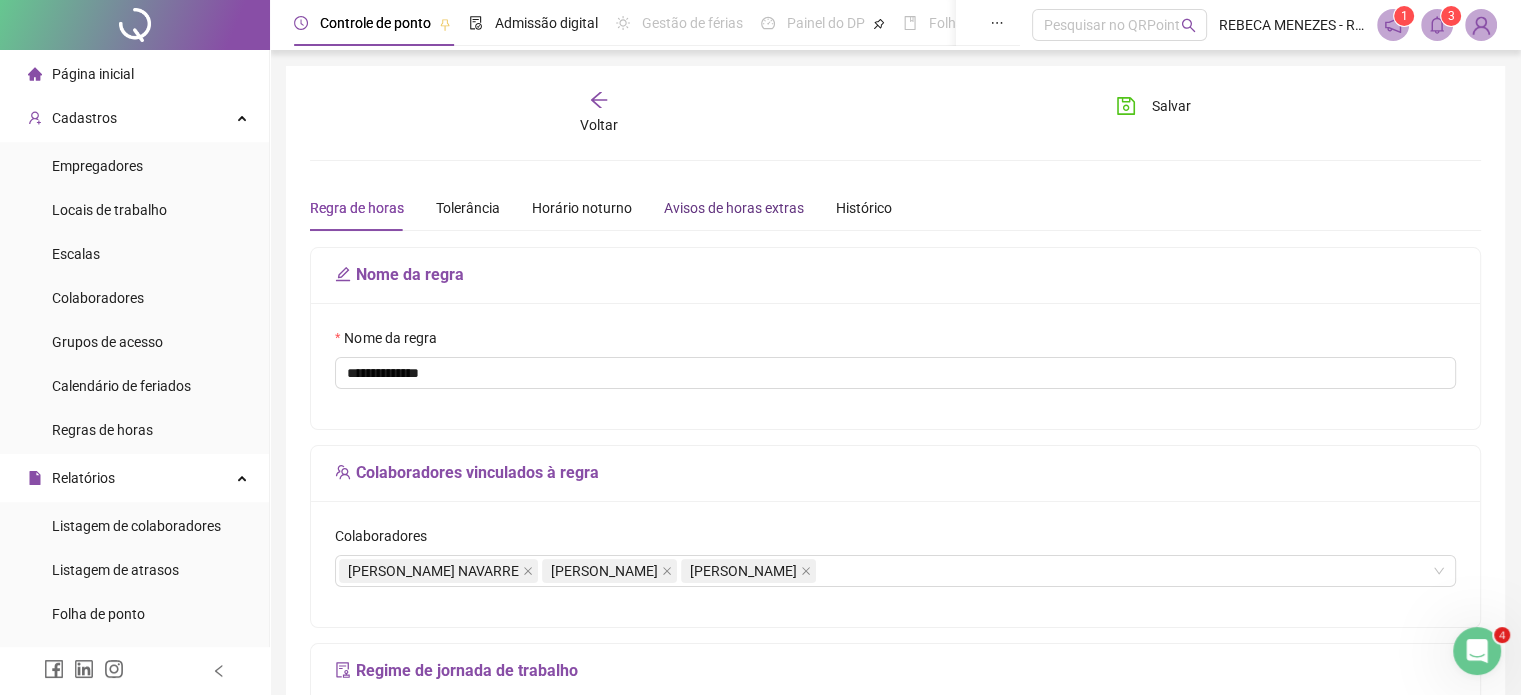 click on "Avisos de horas extras" at bounding box center [734, 208] 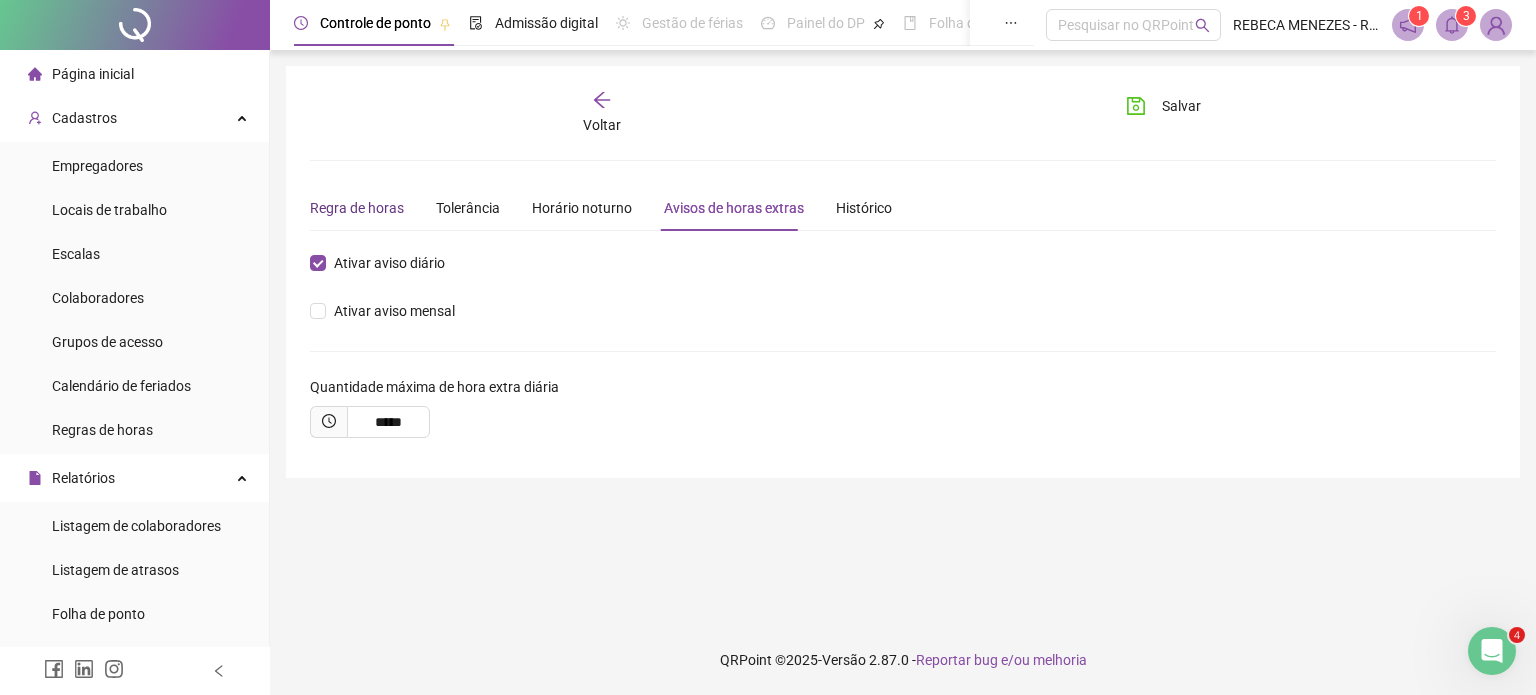 click on "Regra de horas" at bounding box center (357, 208) 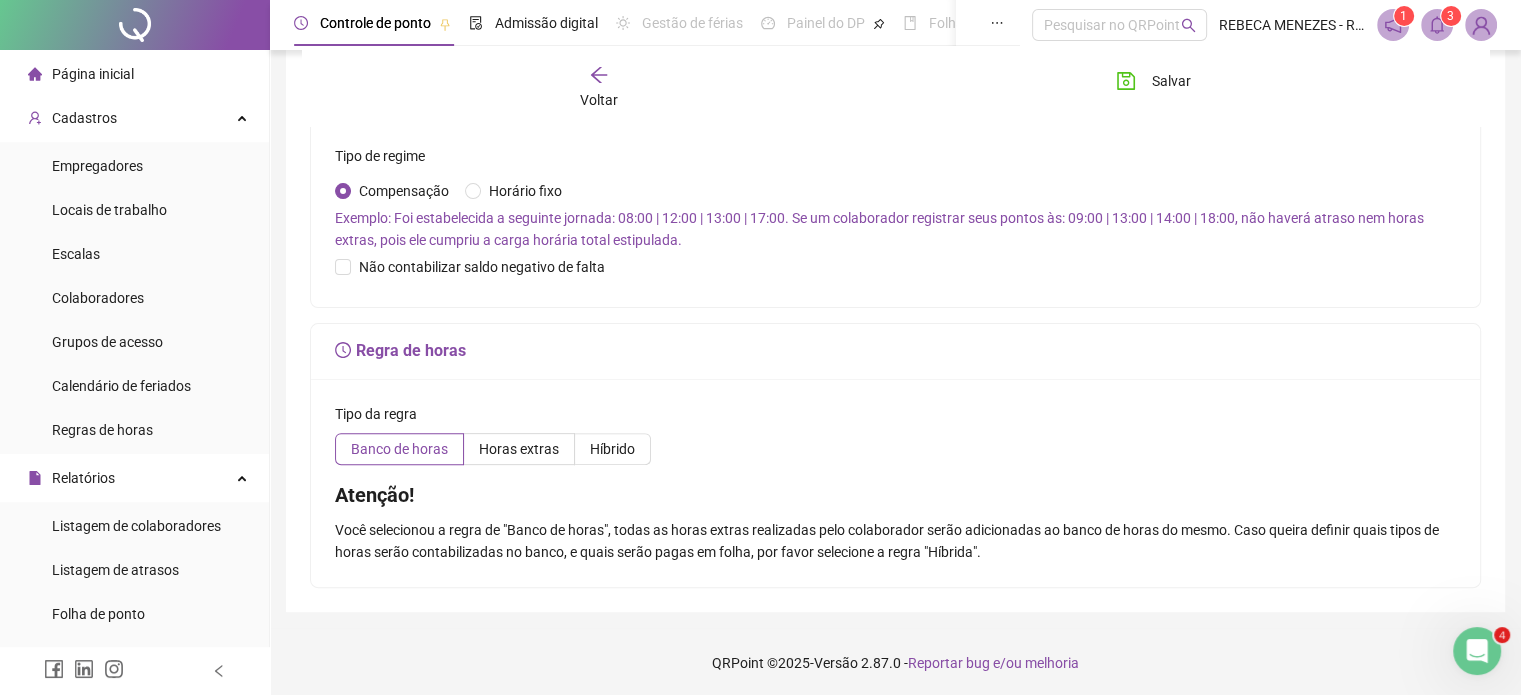 scroll, scrollTop: 578, scrollLeft: 0, axis: vertical 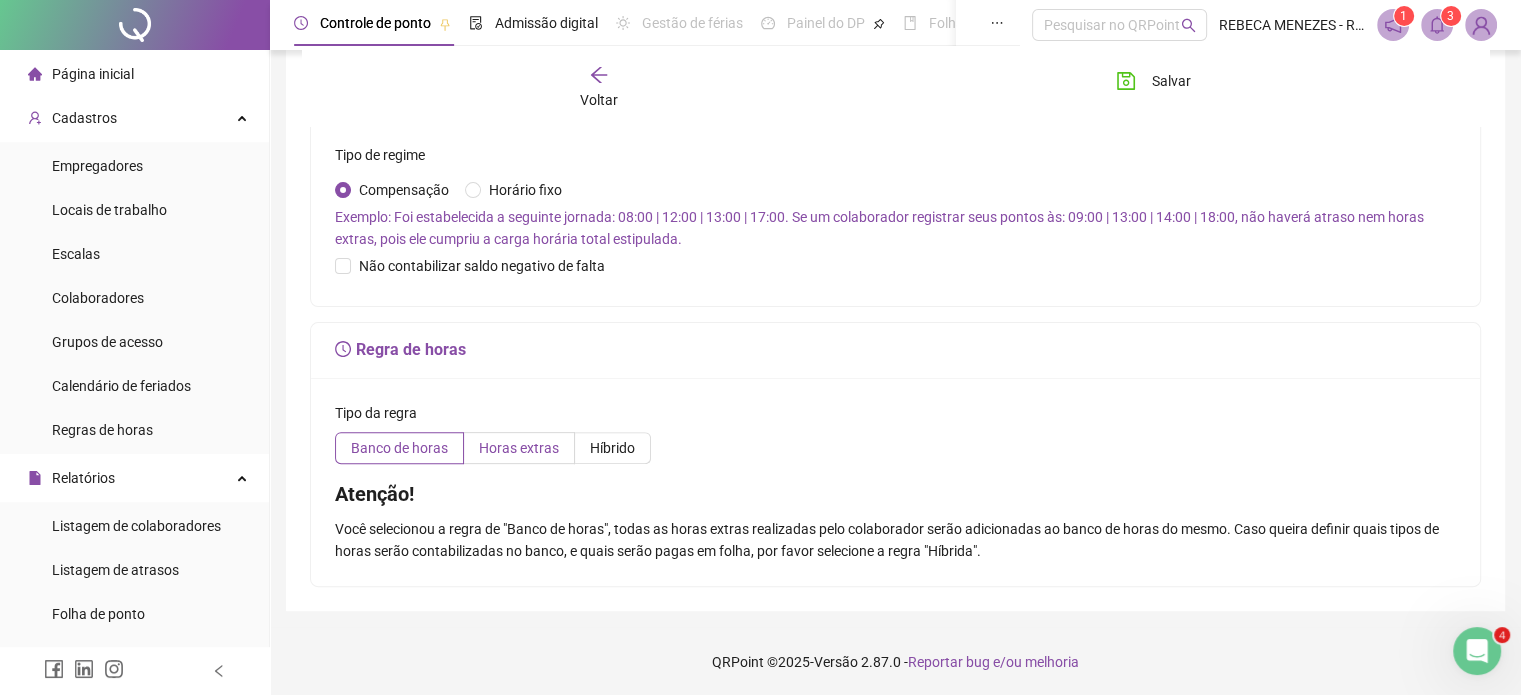 click on "Horas extras" at bounding box center (519, 448) 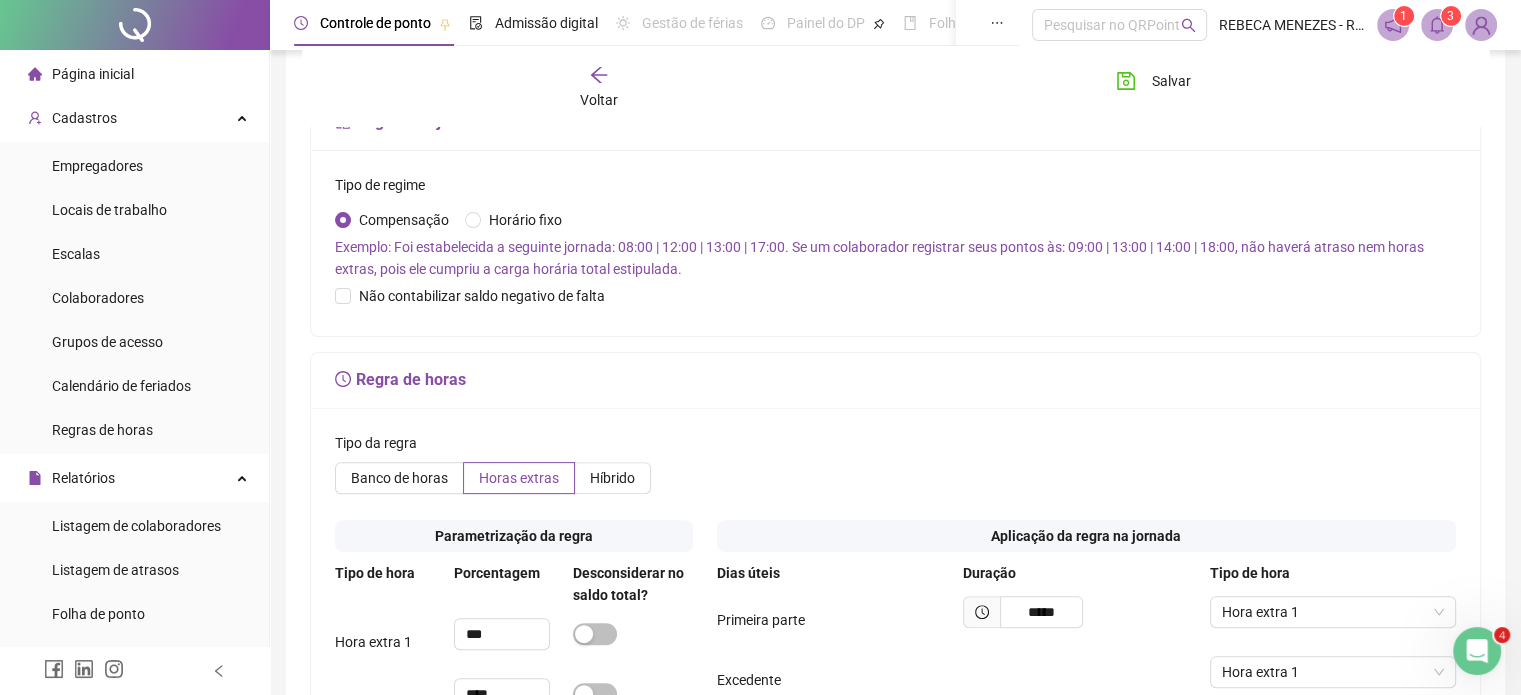 scroll, scrollTop: 600, scrollLeft: 0, axis: vertical 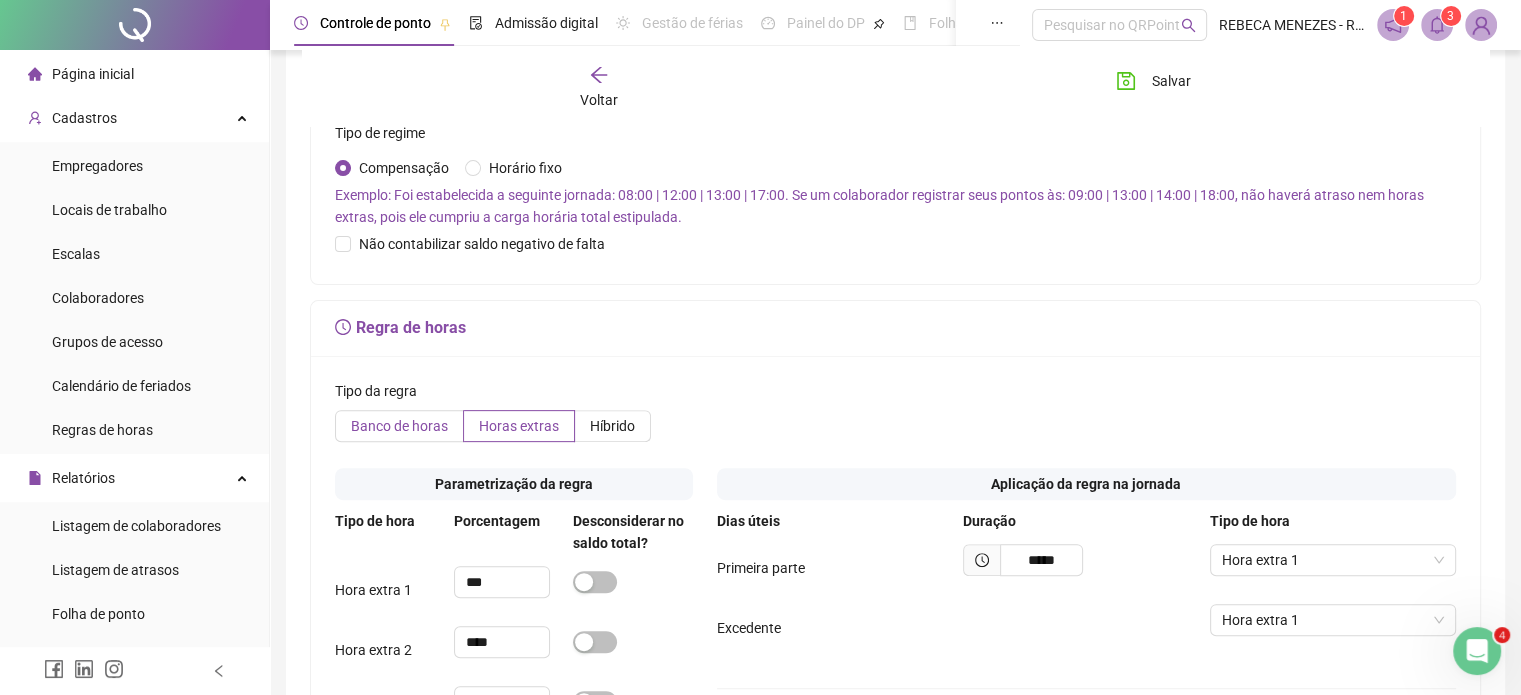 click on "Banco de horas" at bounding box center [399, 426] 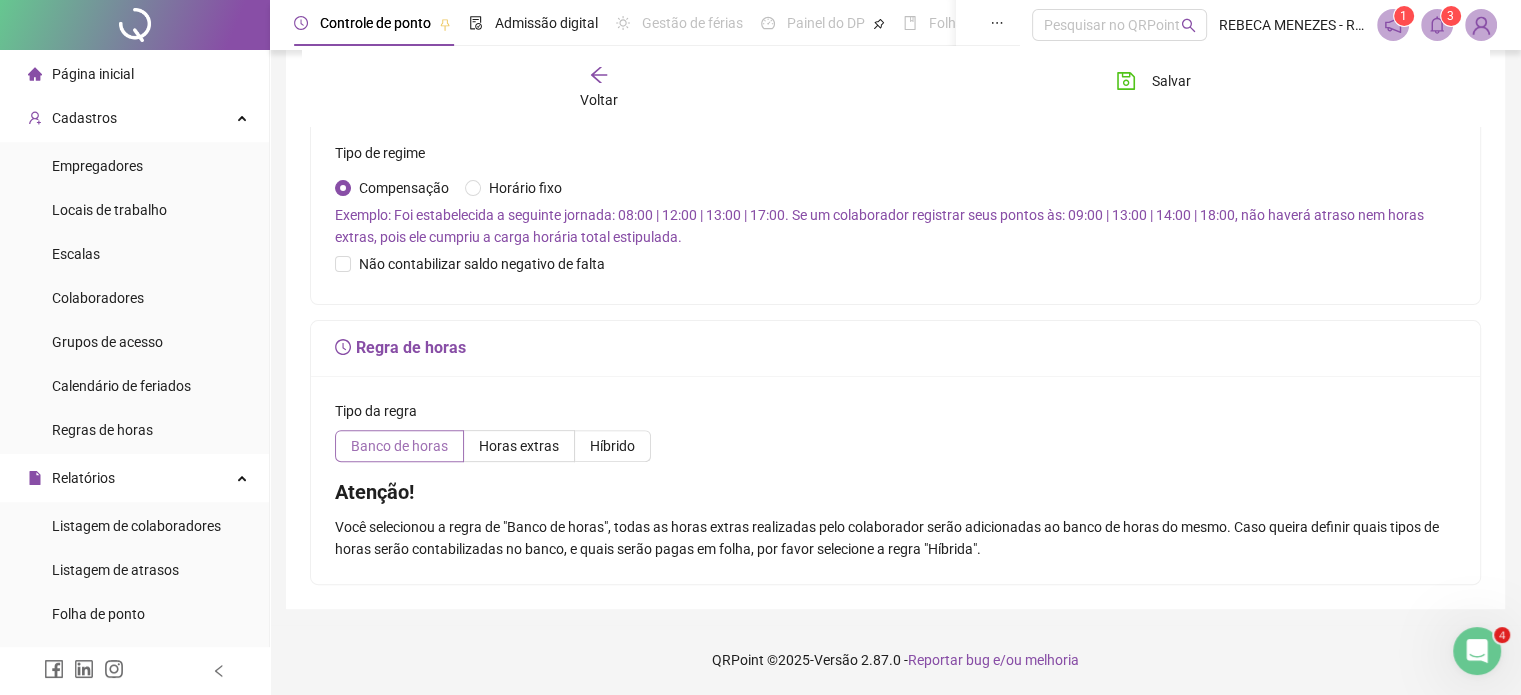 scroll, scrollTop: 578, scrollLeft: 0, axis: vertical 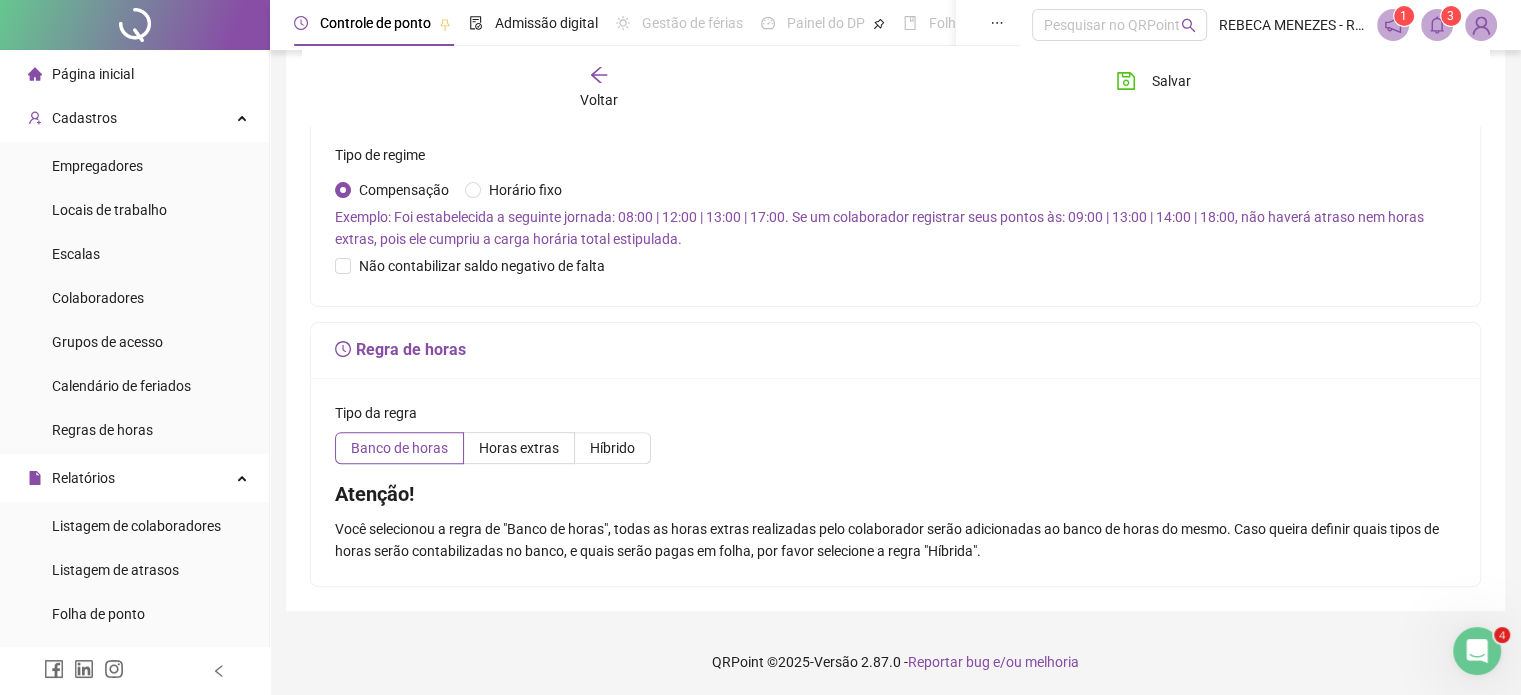 click 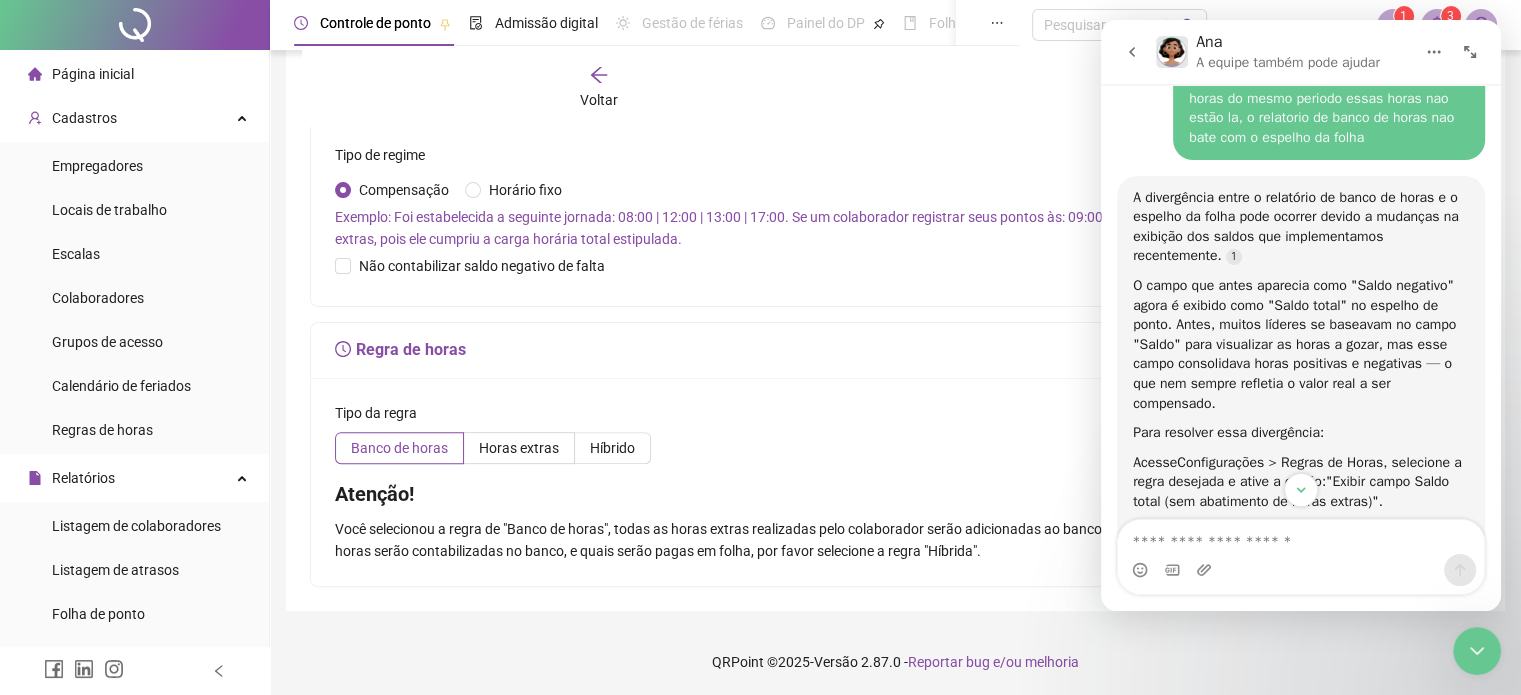 scroll, scrollTop: 2023, scrollLeft: 0, axis: vertical 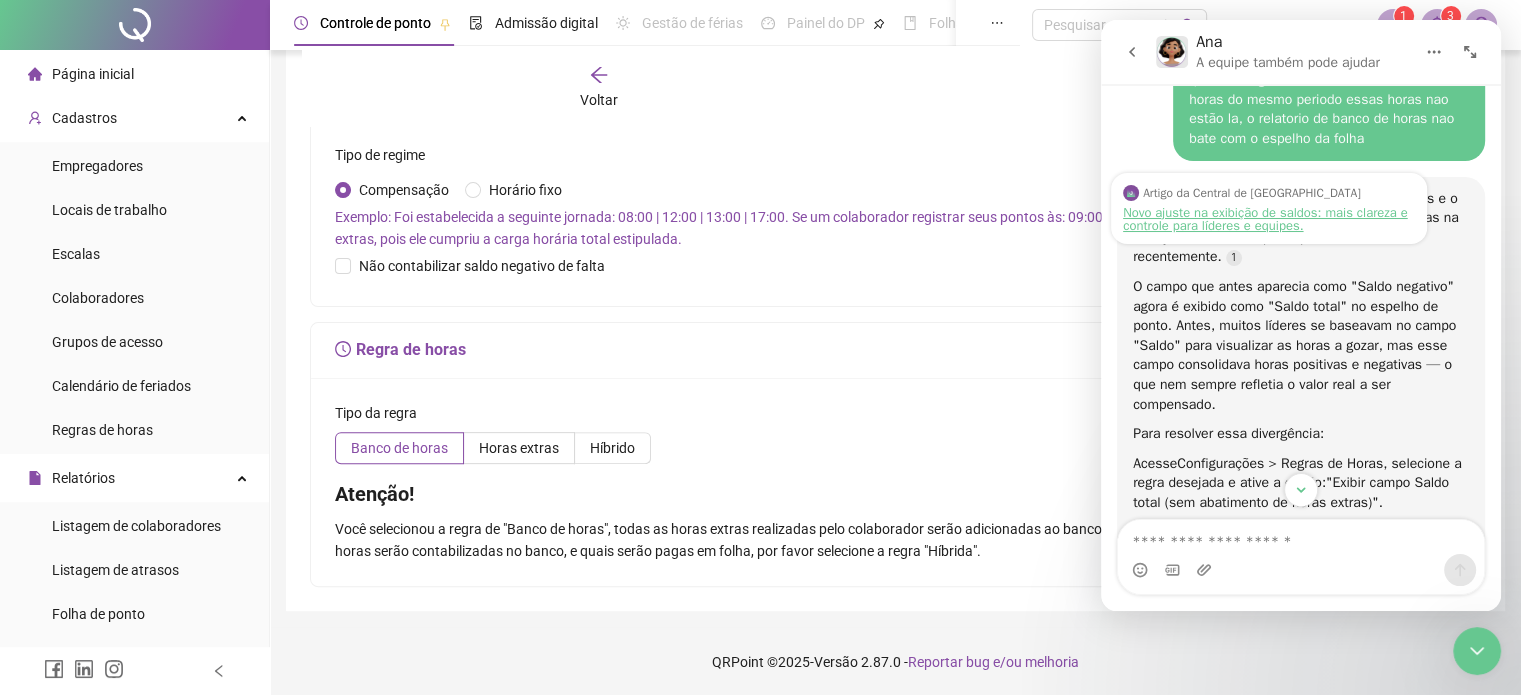 click on "Novo ajuste na exibição de saldos: mais clareza e controle para líderes e equipes." at bounding box center [1269, 219] 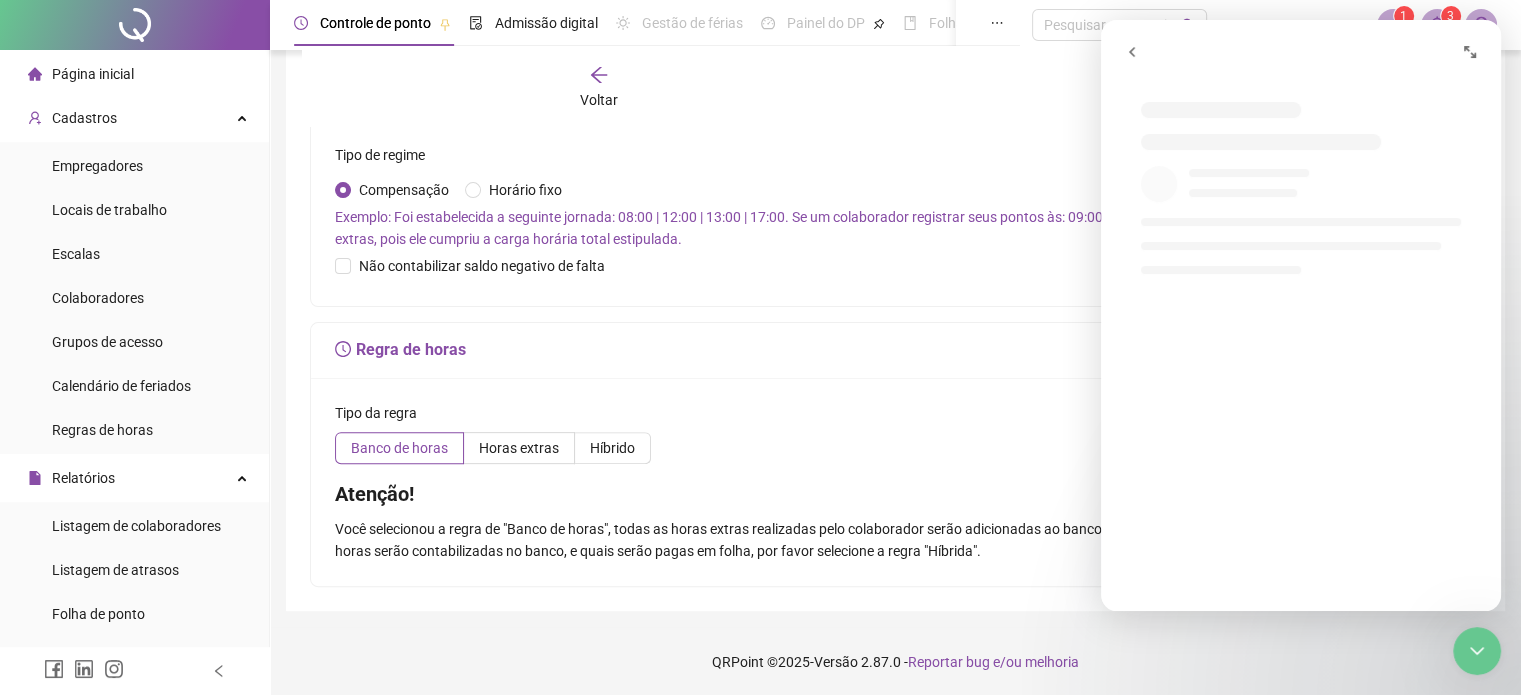 scroll, scrollTop: 0, scrollLeft: 0, axis: both 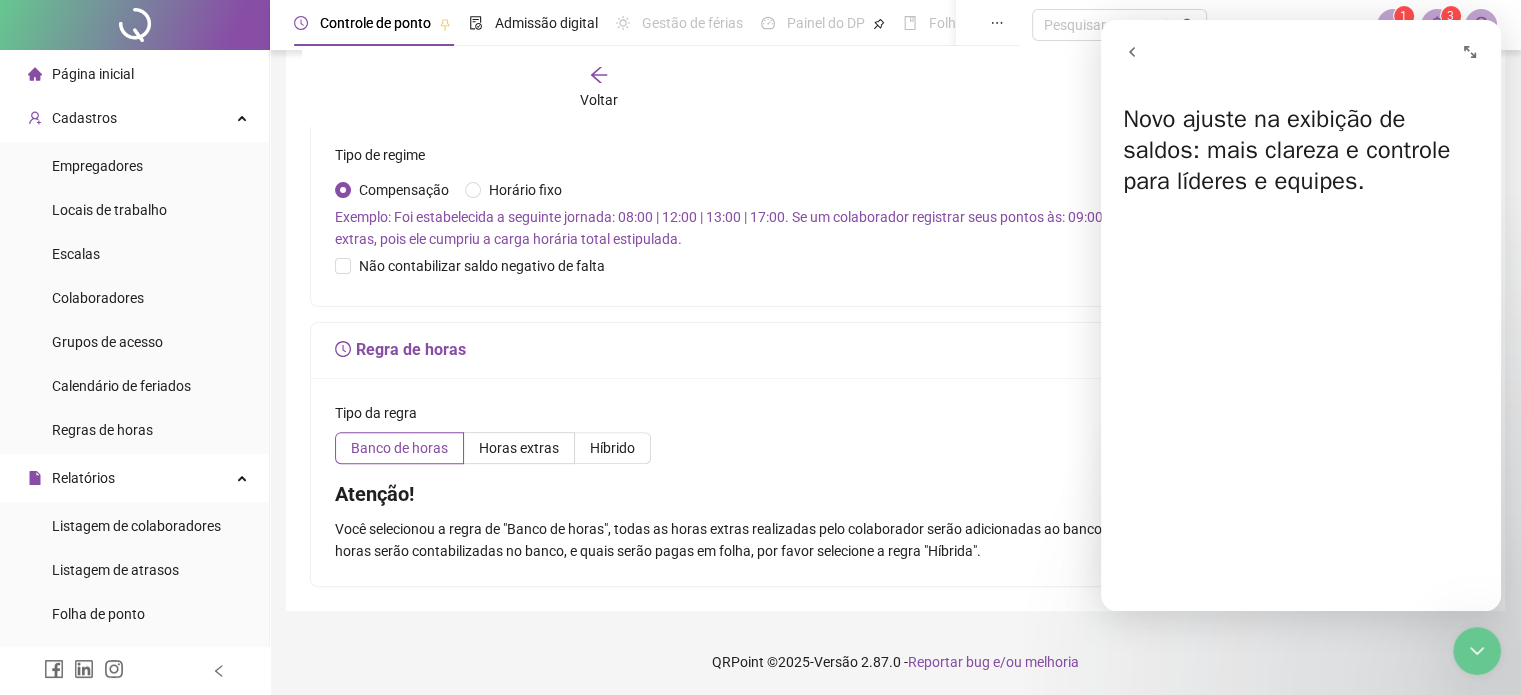 click 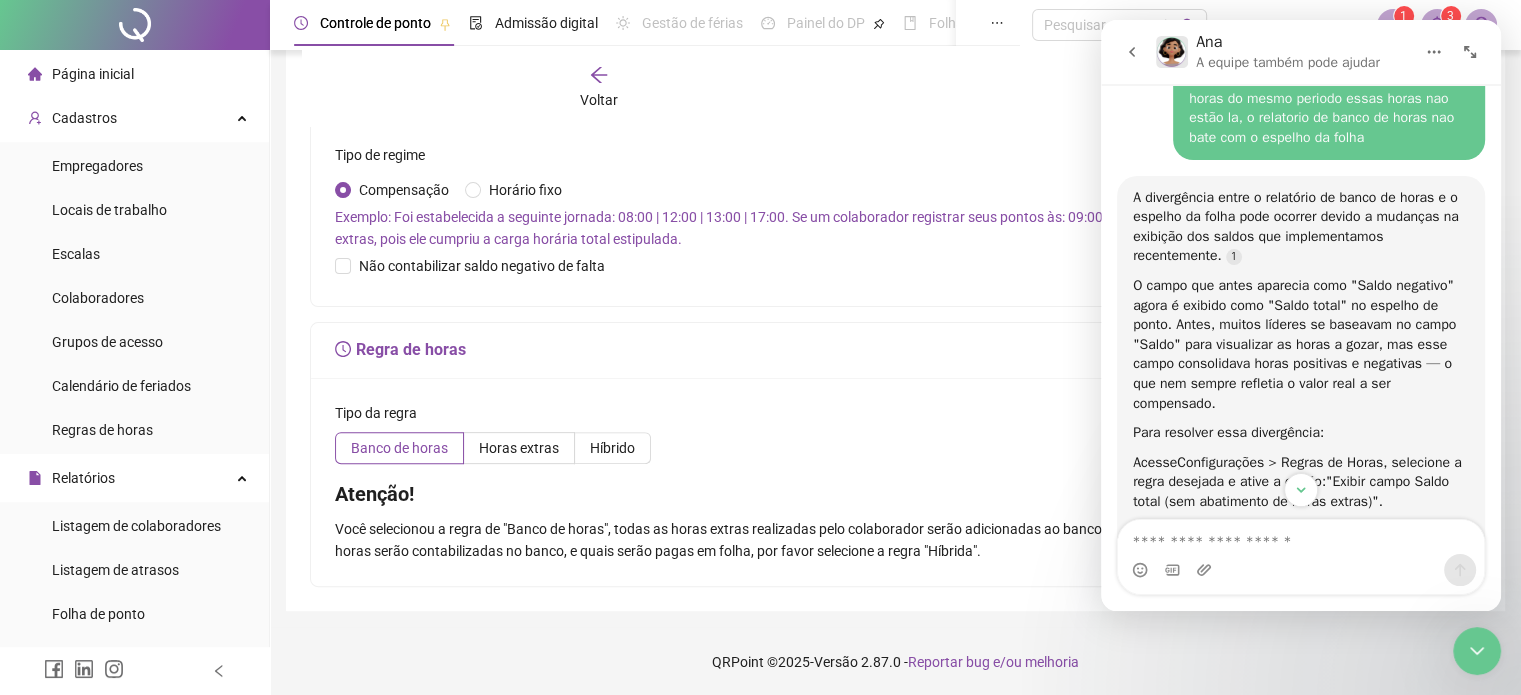 scroll, scrollTop: 2023, scrollLeft: 0, axis: vertical 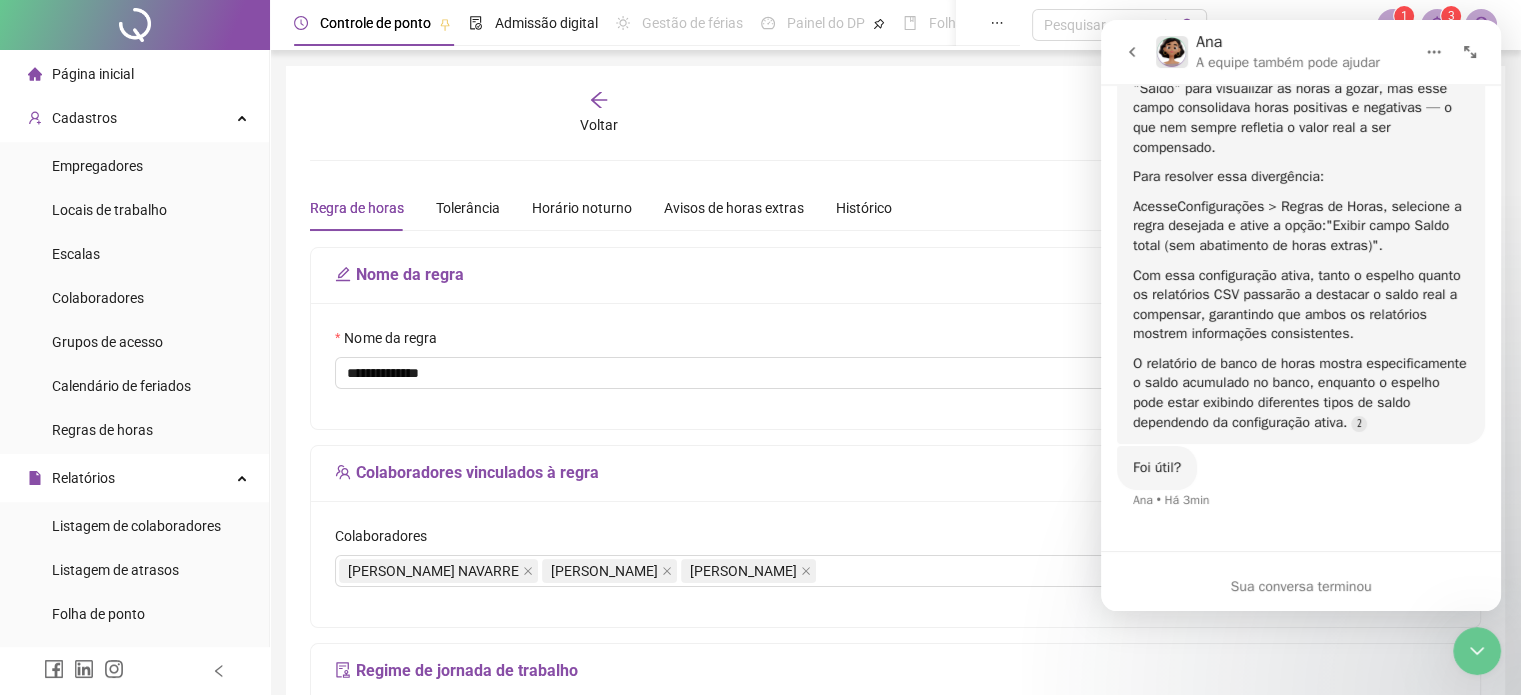 drag, startPoint x: 1486, startPoint y: 650, endPoint x: 2913, endPoint y: 1098, distance: 1495.6714 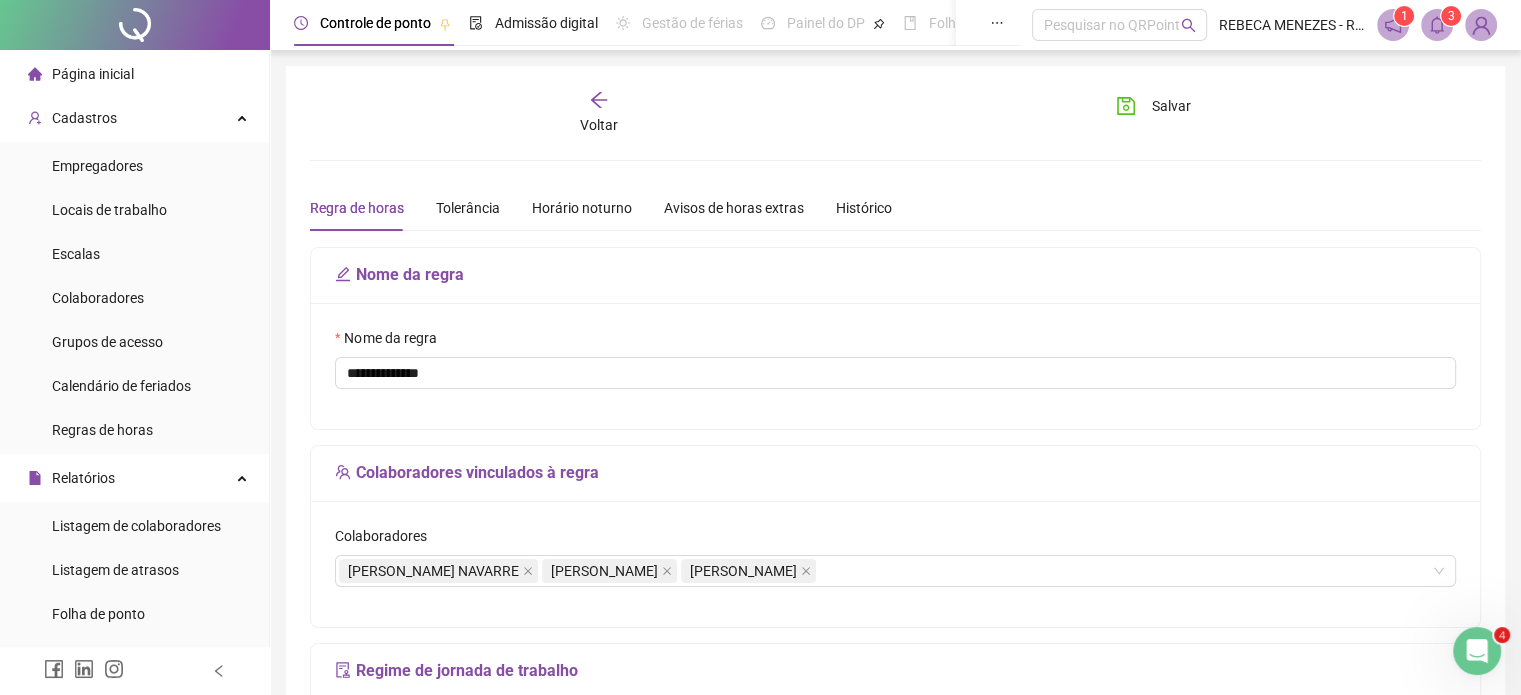 click at bounding box center [1481, 25] 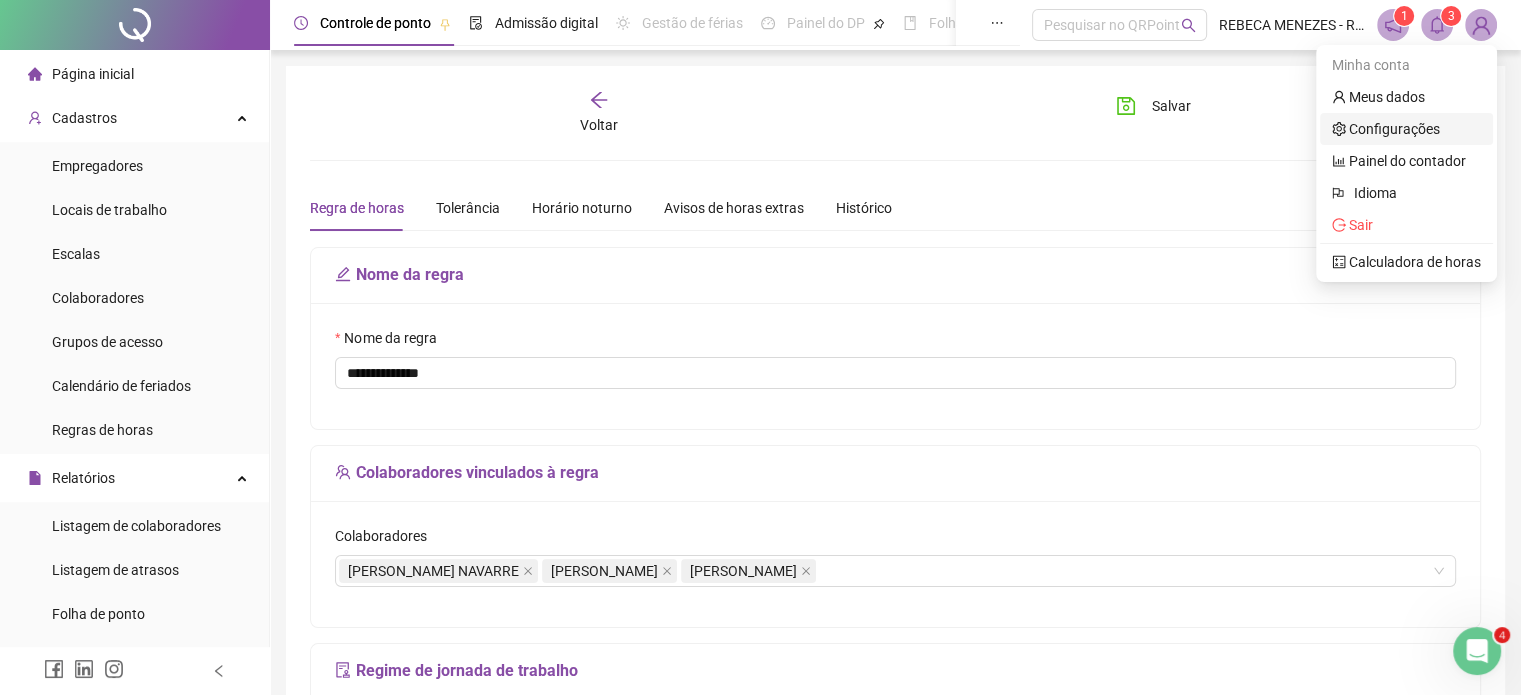 click on "Configurações" at bounding box center (1386, 129) 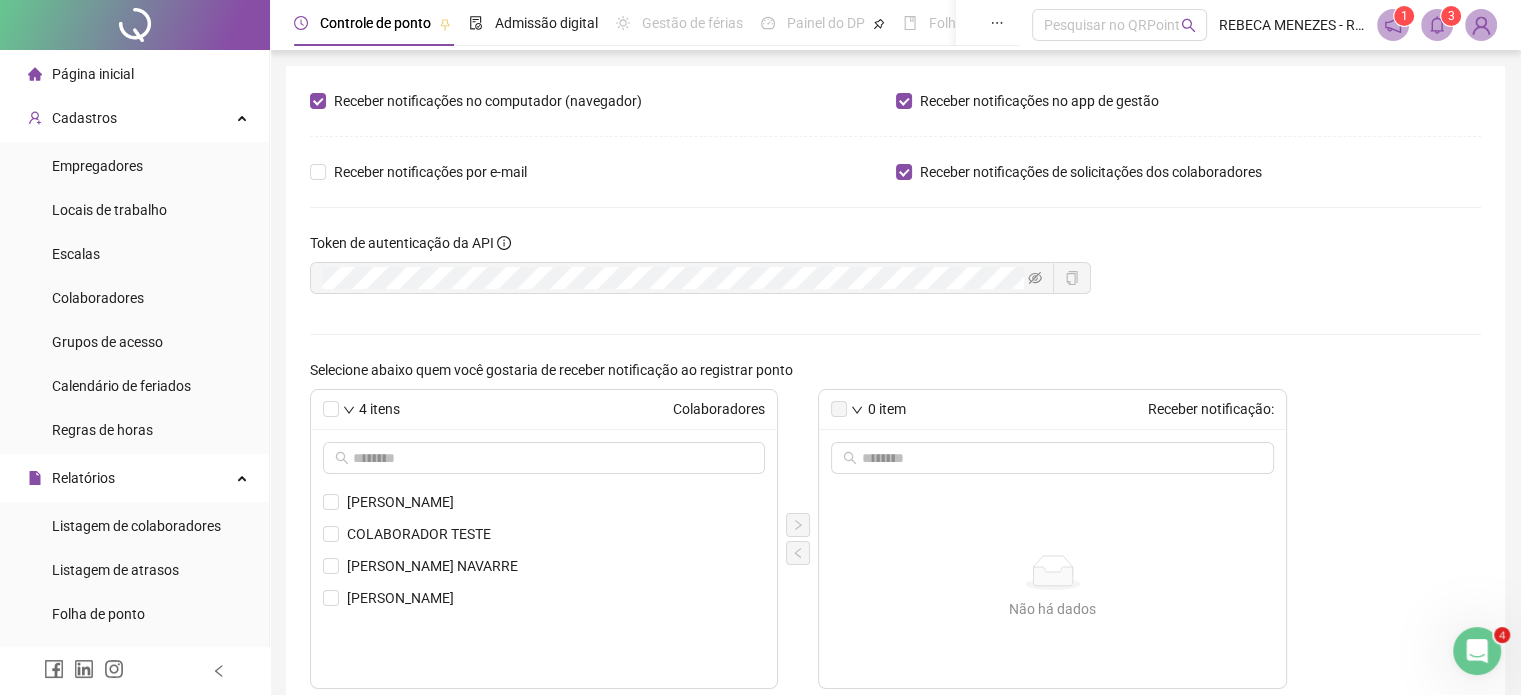 click 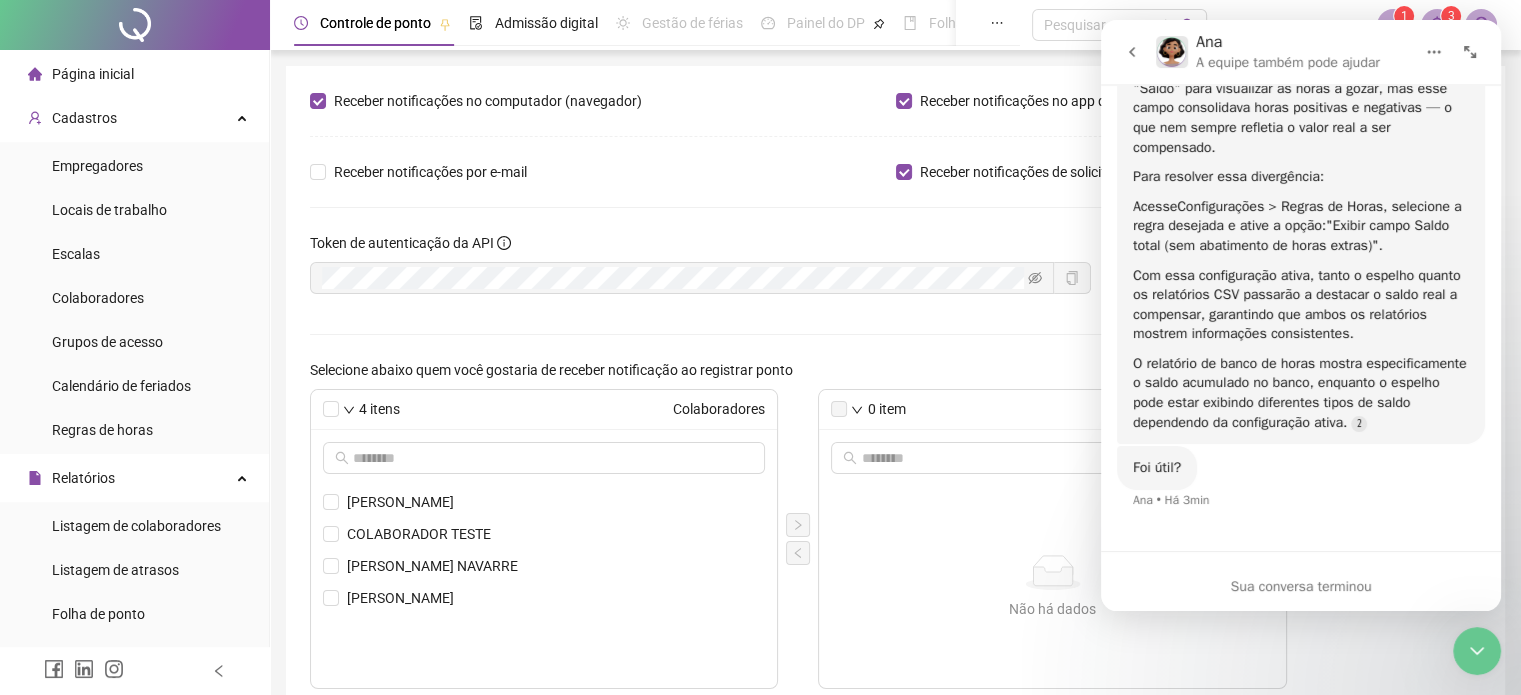 scroll, scrollTop: 2312, scrollLeft: 0, axis: vertical 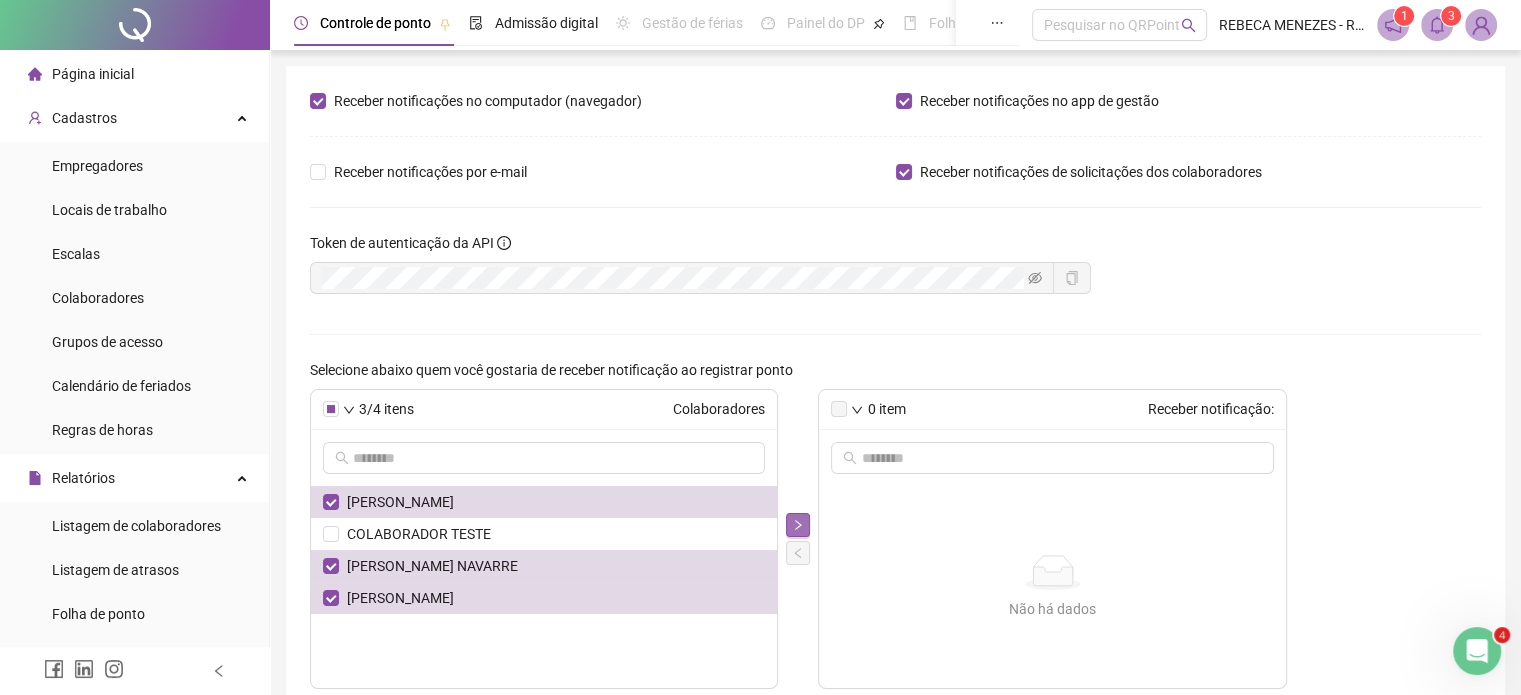click at bounding box center [798, 525] 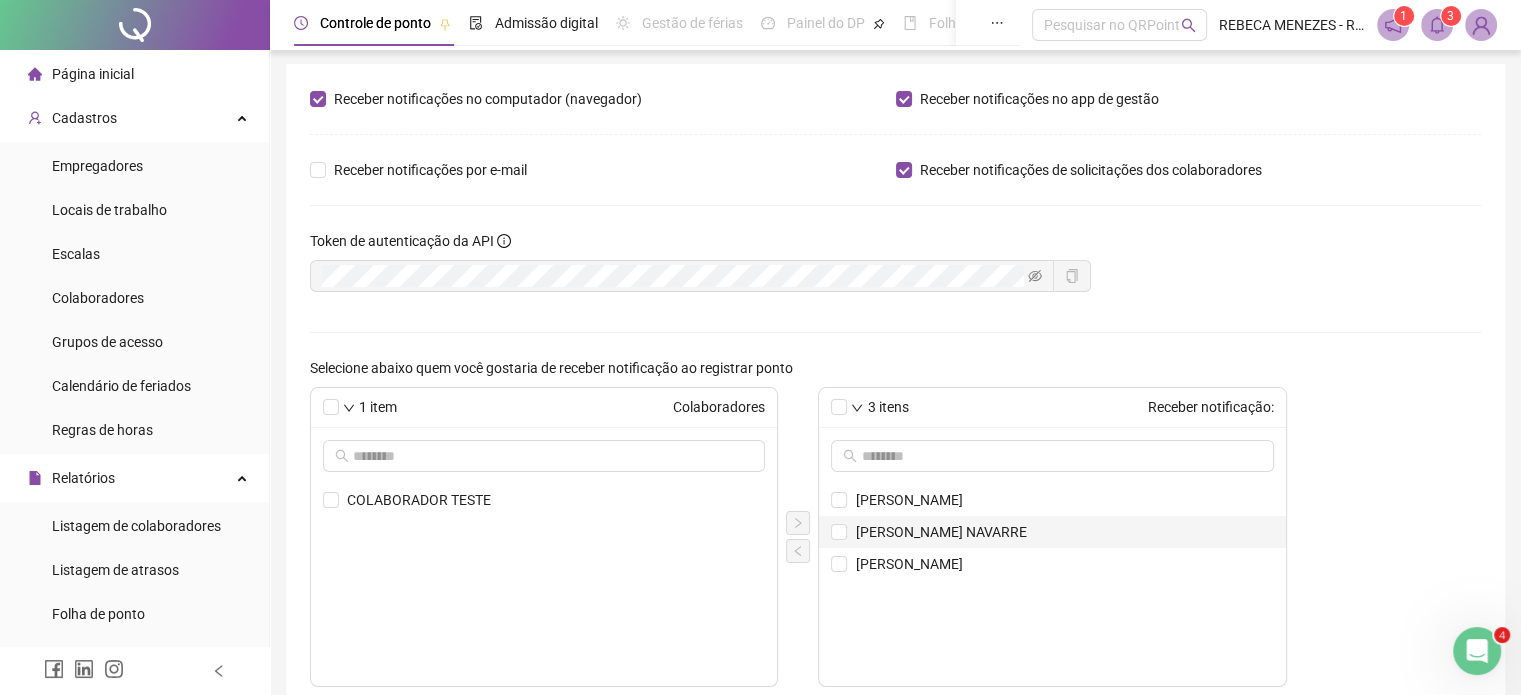 scroll, scrollTop: 0, scrollLeft: 0, axis: both 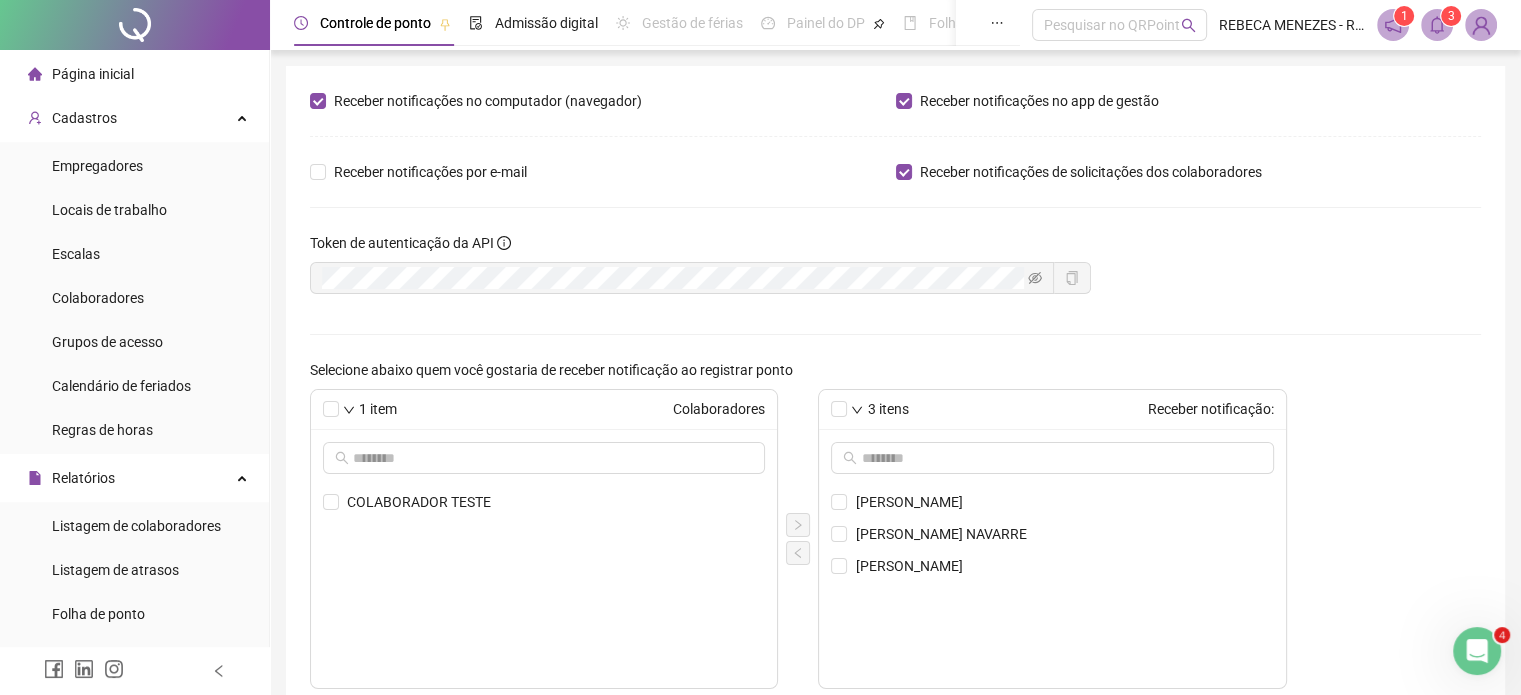 click at bounding box center (1481, 25) 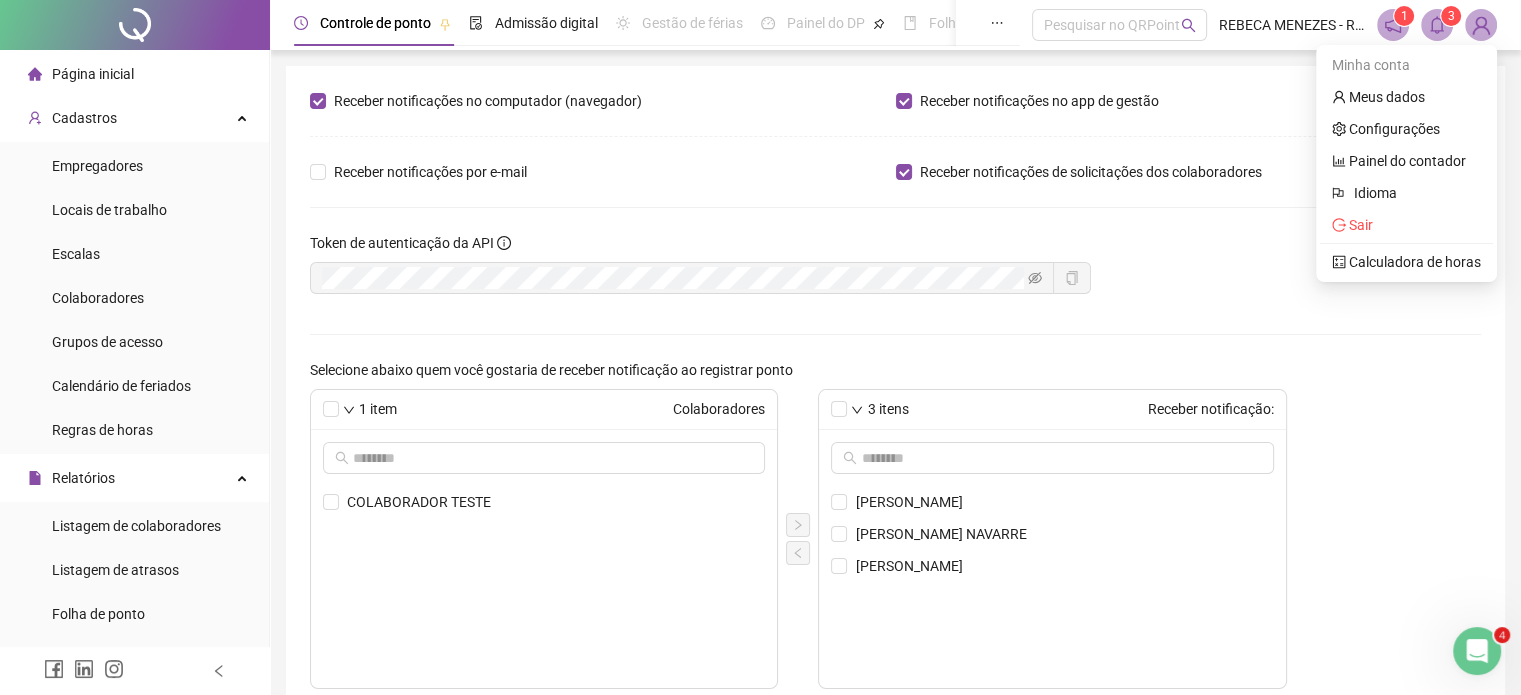 click 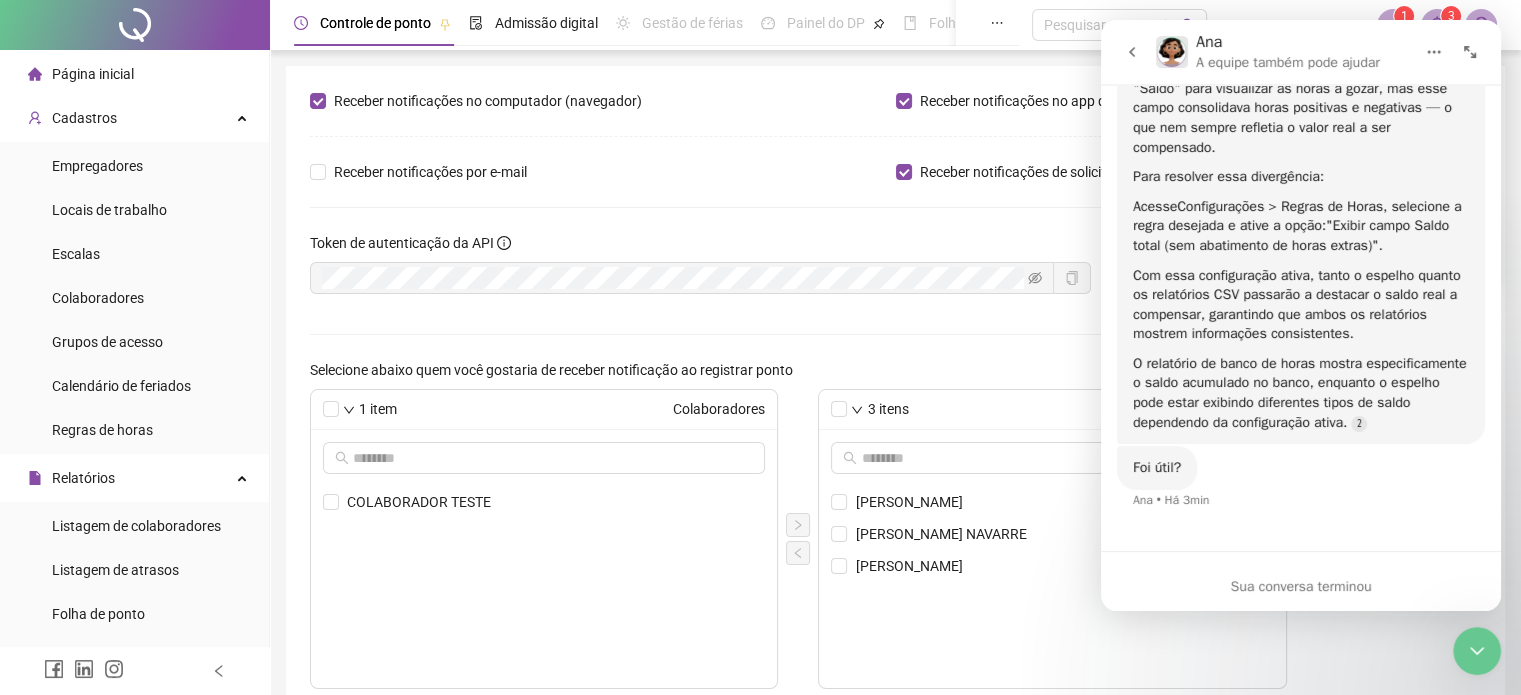 scroll, scrollTop: 2312, scrollLeft: 0, axis: vertical 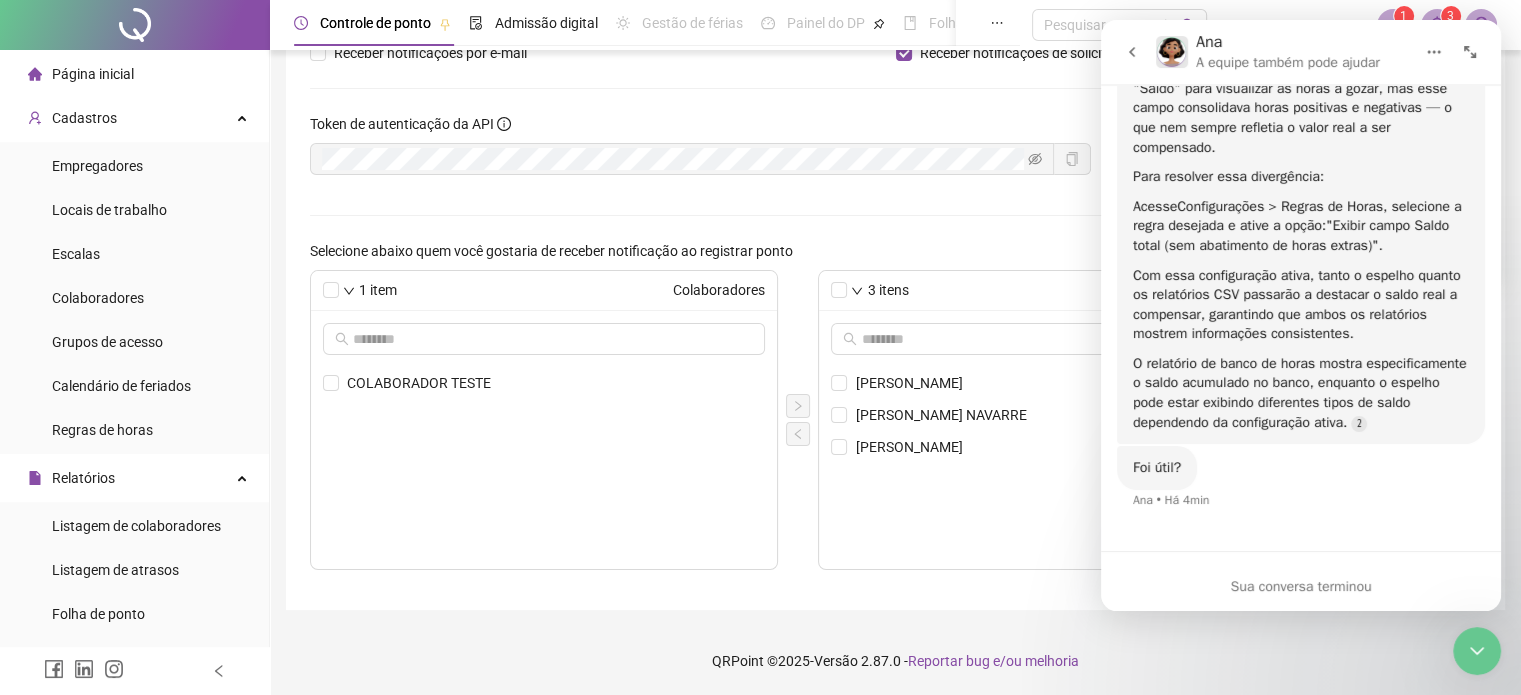 click on "Sua conversa terminou" at bounding box center (1301, 586) 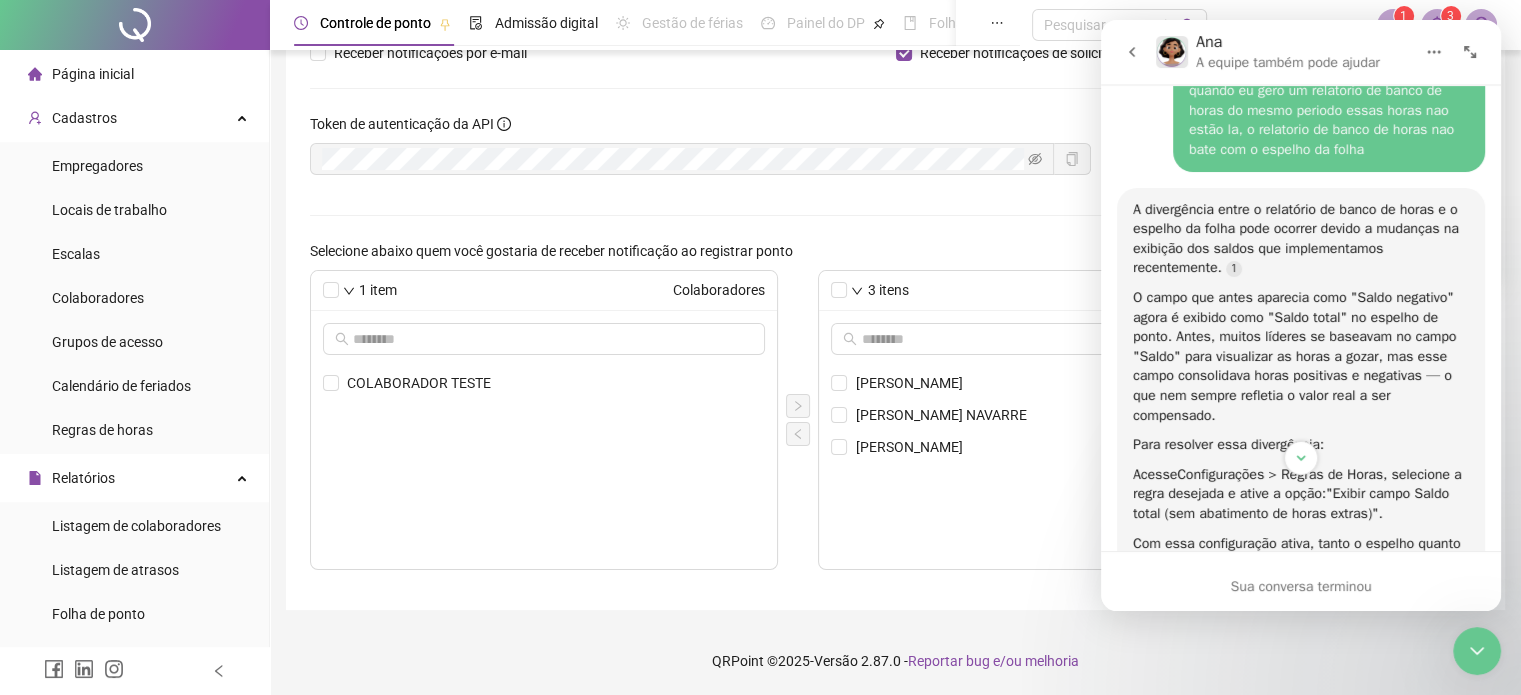 scroll, scrollTop: 2312, scrollLeft: 0, axis: vertical 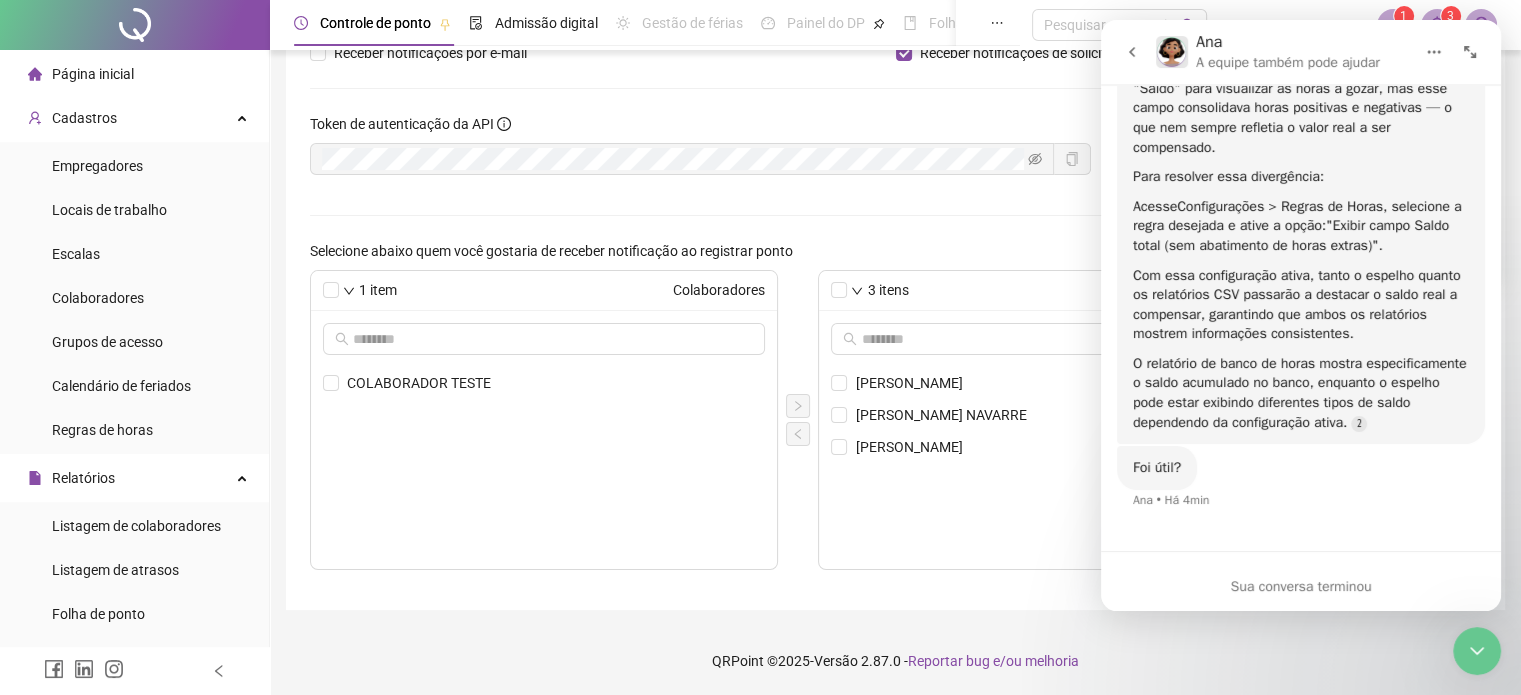 click 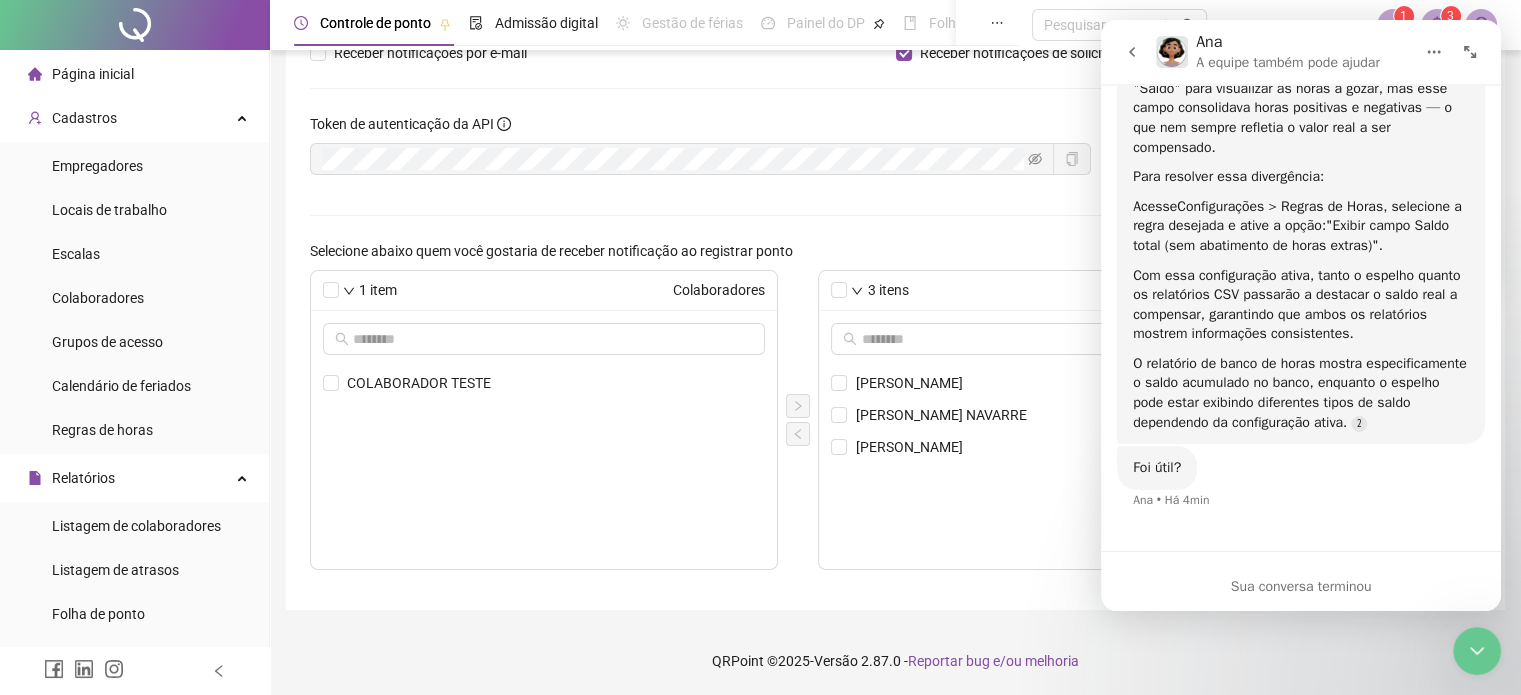scroll, scrollTop: 0, scrollLeft: 0, axis: both 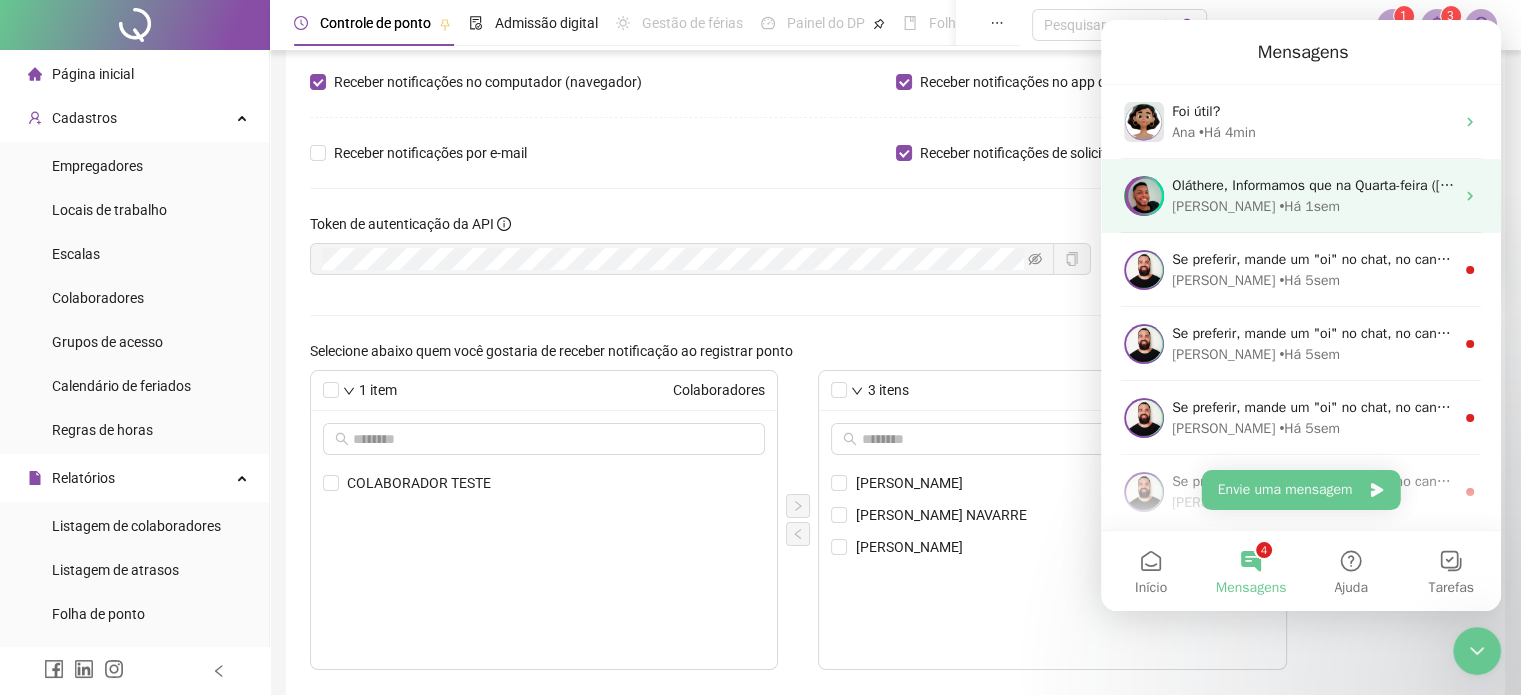 click on "•  Há 1sem" at bounding box center (1309, 206) 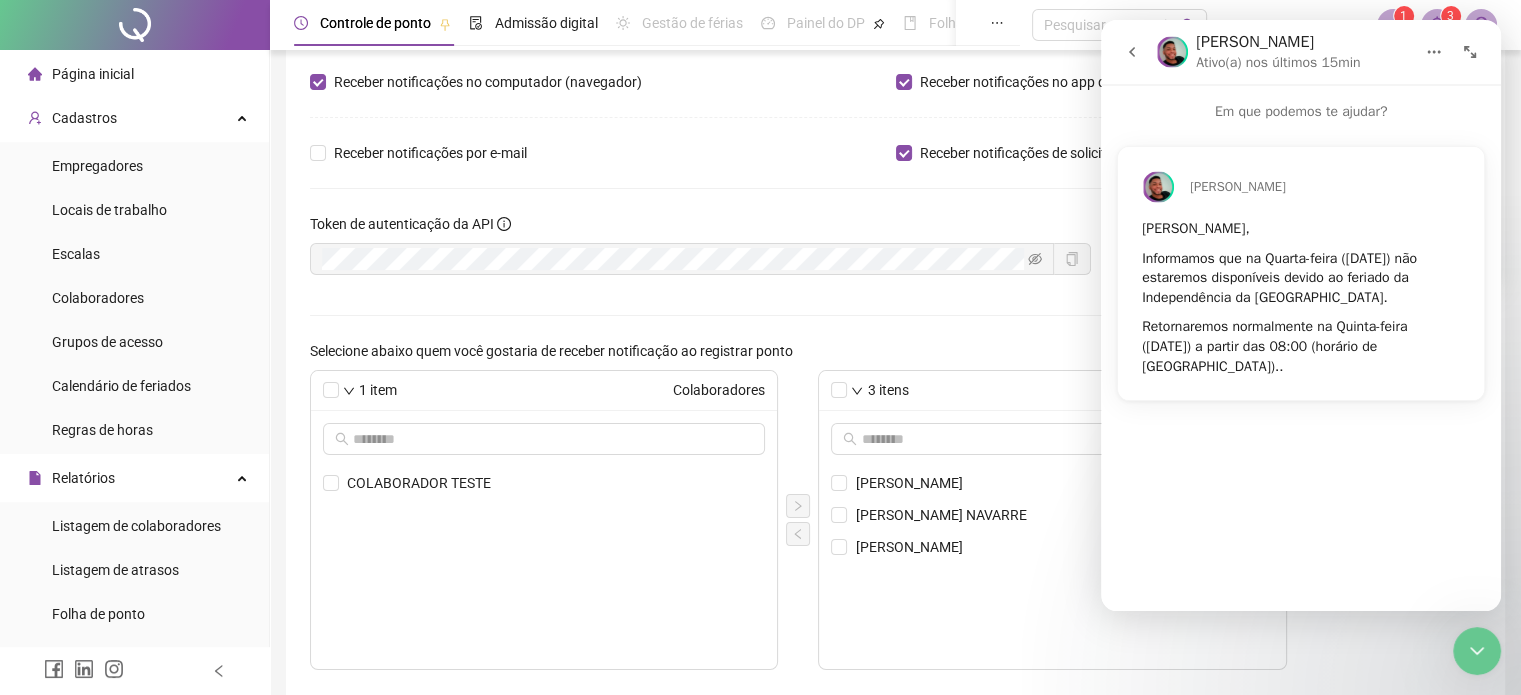click 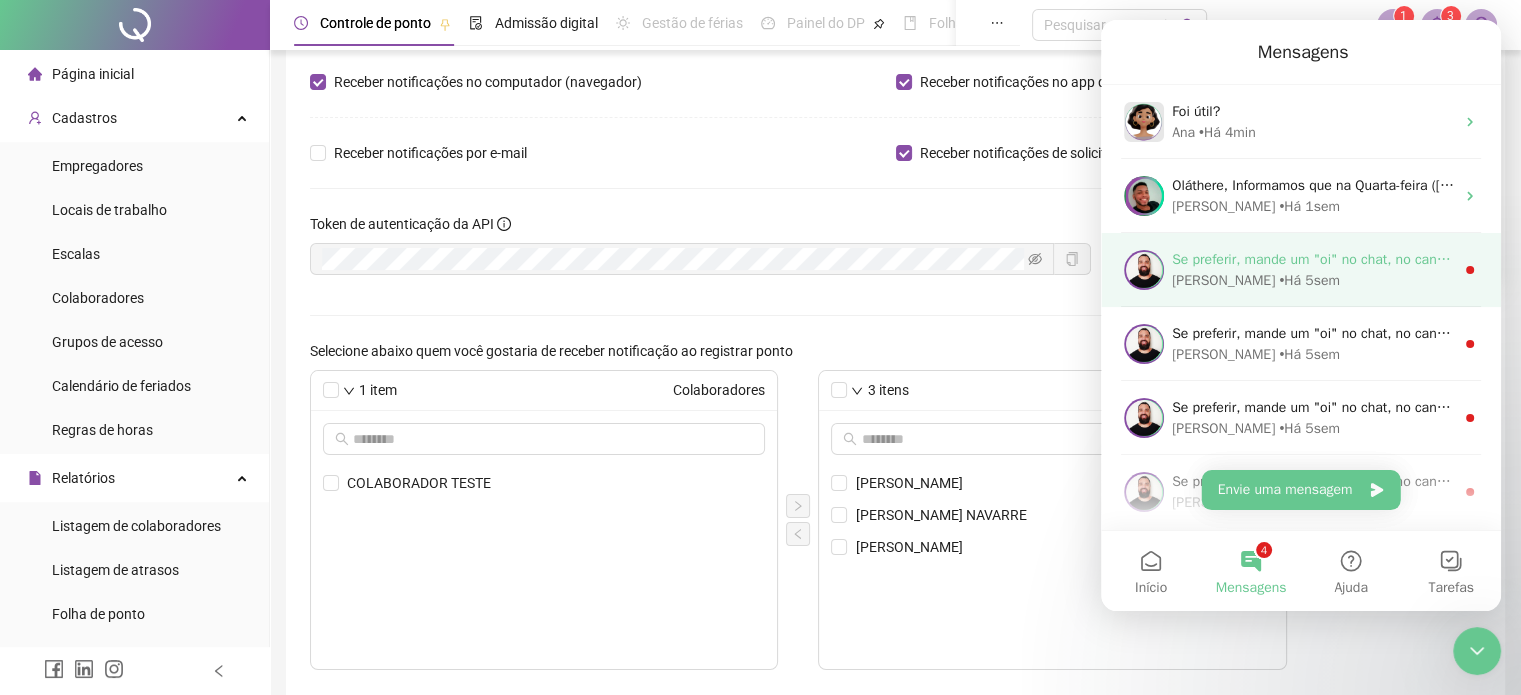 click on "[PERSON_NAME] •  Há 5sem" at bounding box center [1313, 280] 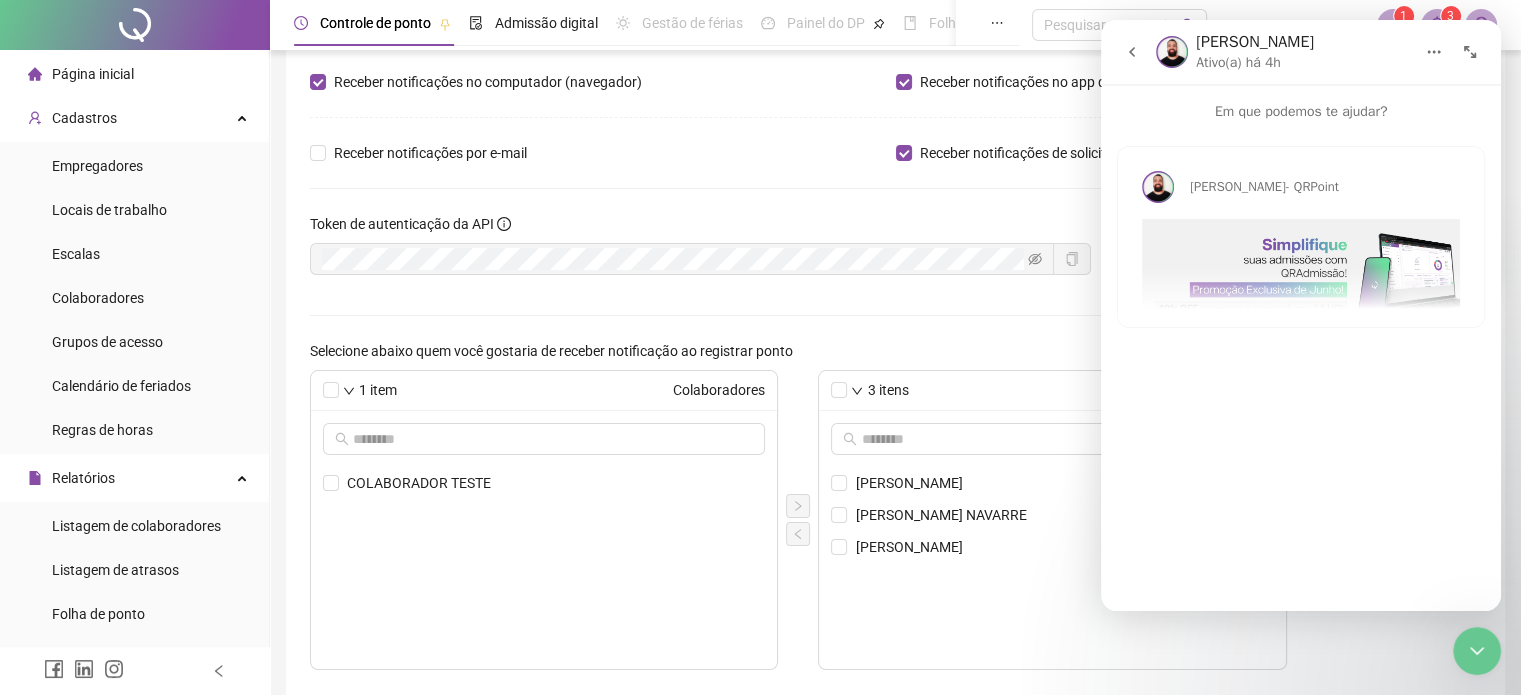 click 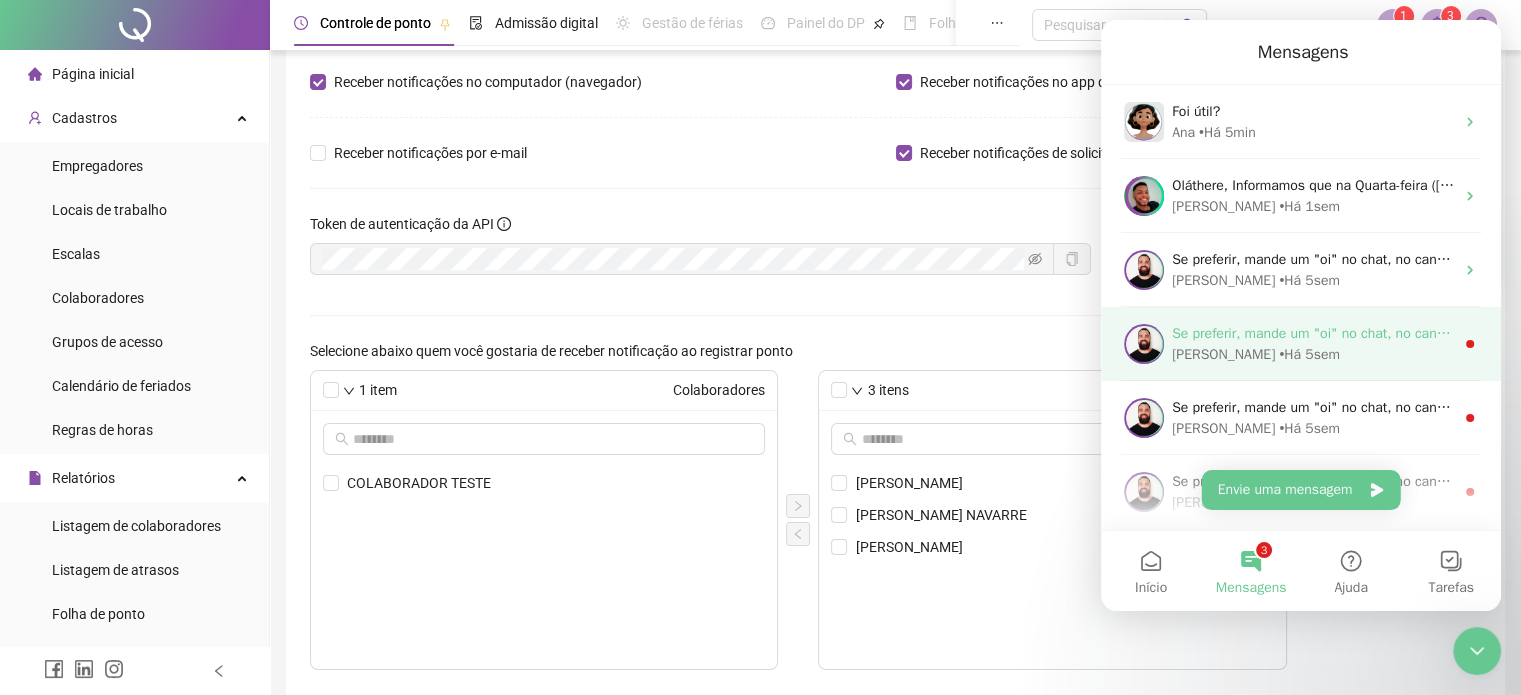 scroll, scrollTop: 78, scrollLeft: 0, axis: vertical 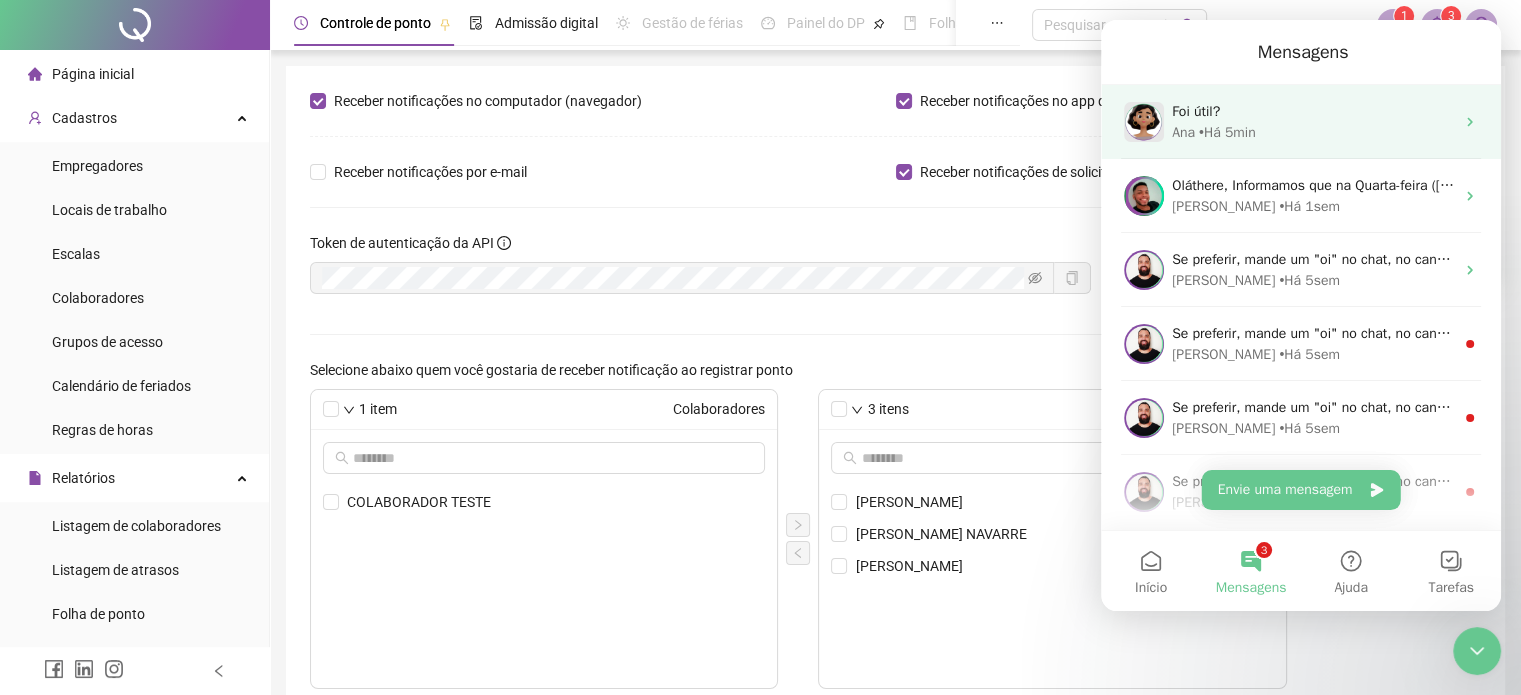 click on "•  Há 5min" at bounding box center [1227, 132] 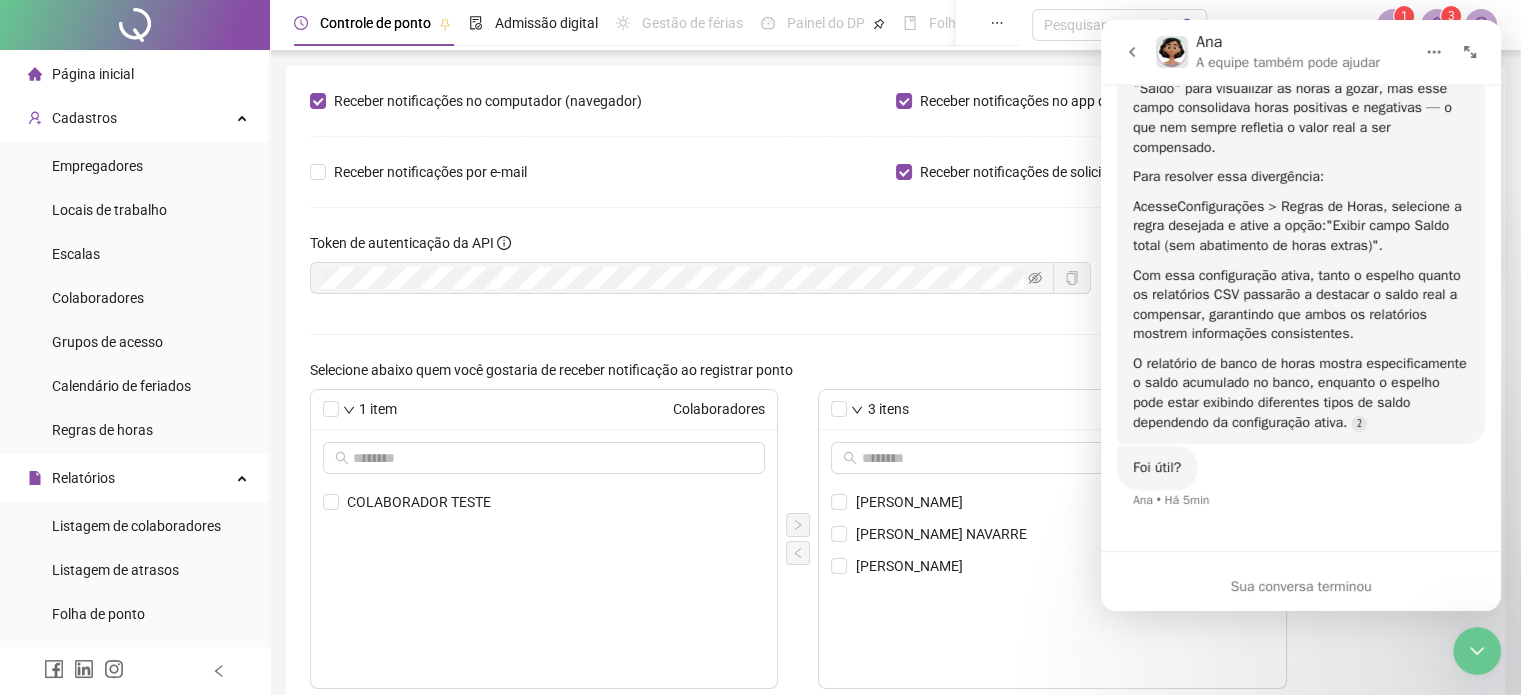 scroll, scrollTop: 2312, scrollLeft: 0, axis: vertical 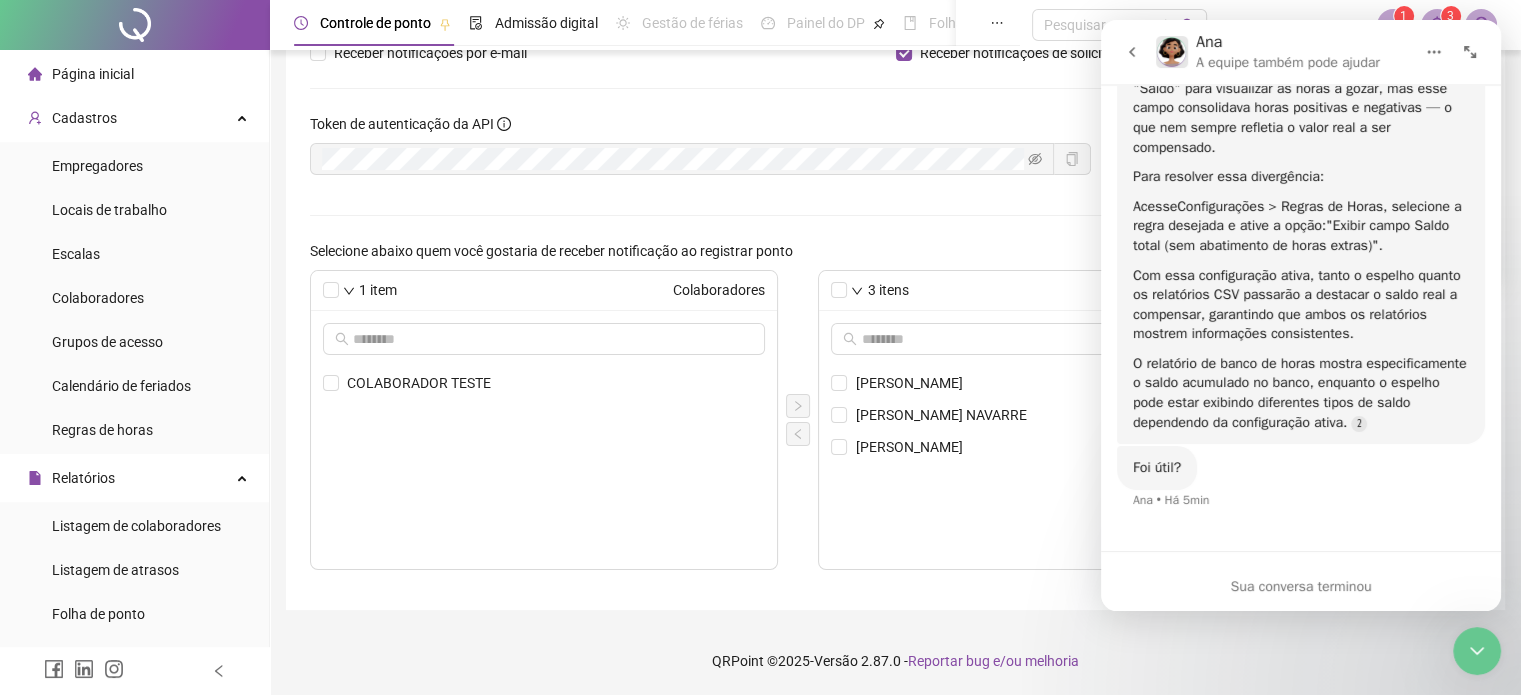 click on "Sua conversa terminou" at bounding box center [1301, 586] 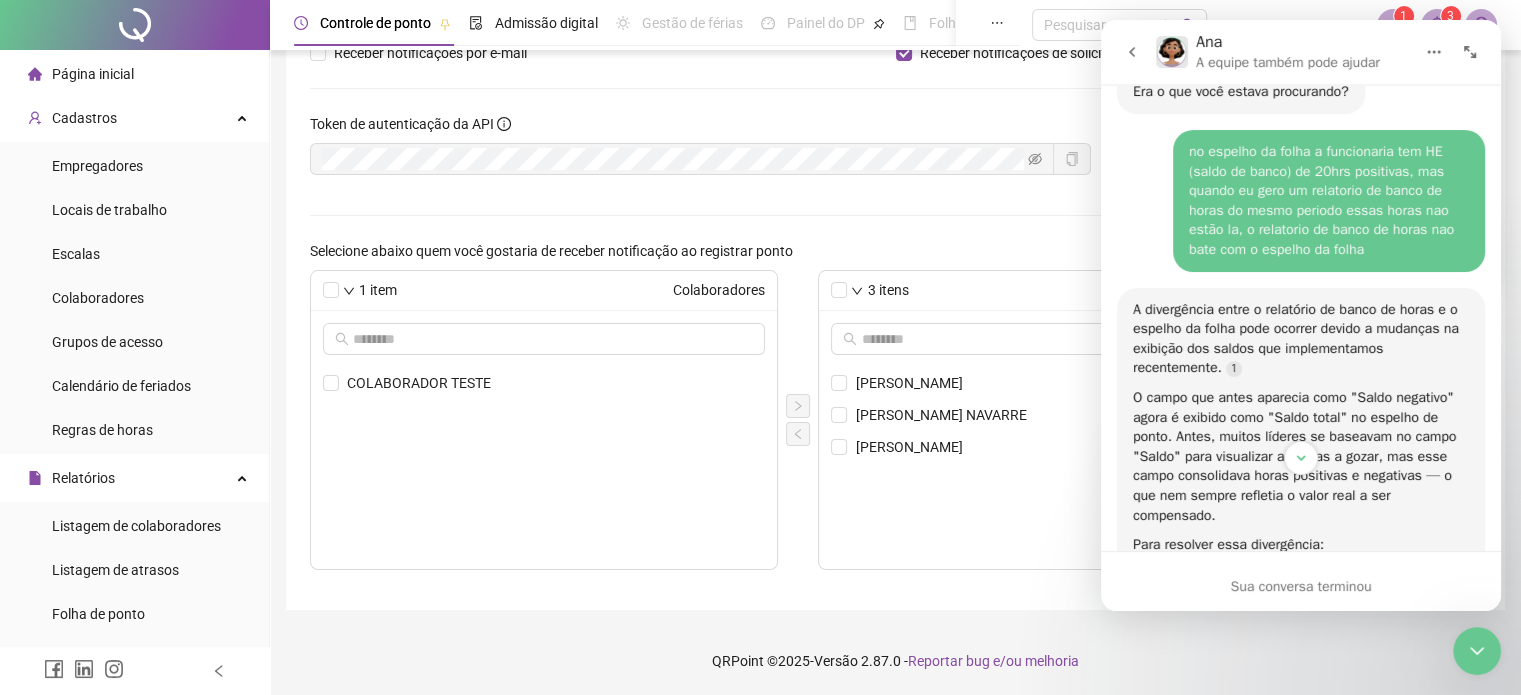 scroll, scrollTop: 1912, scrollLeft: 0, axis: vertical 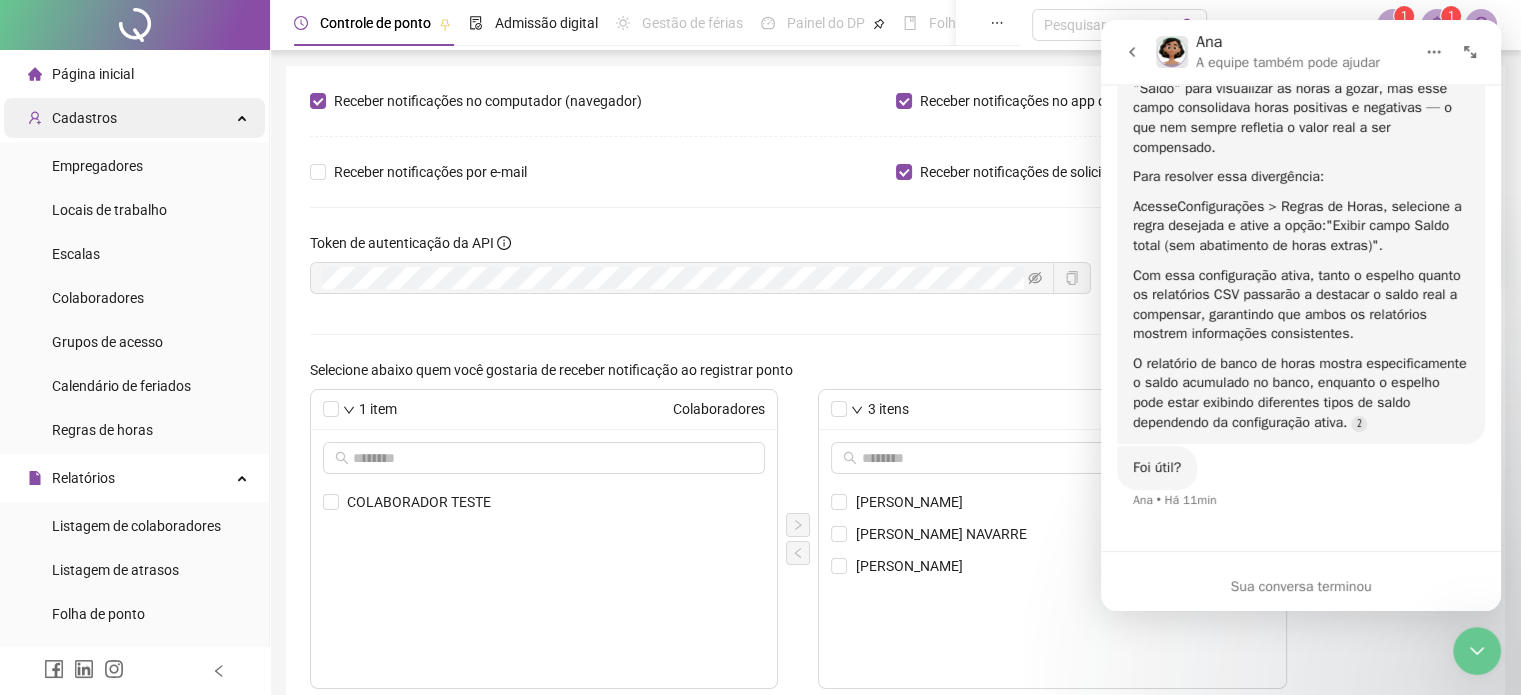 click on "Cadastros" at bounding box center [84, 118] 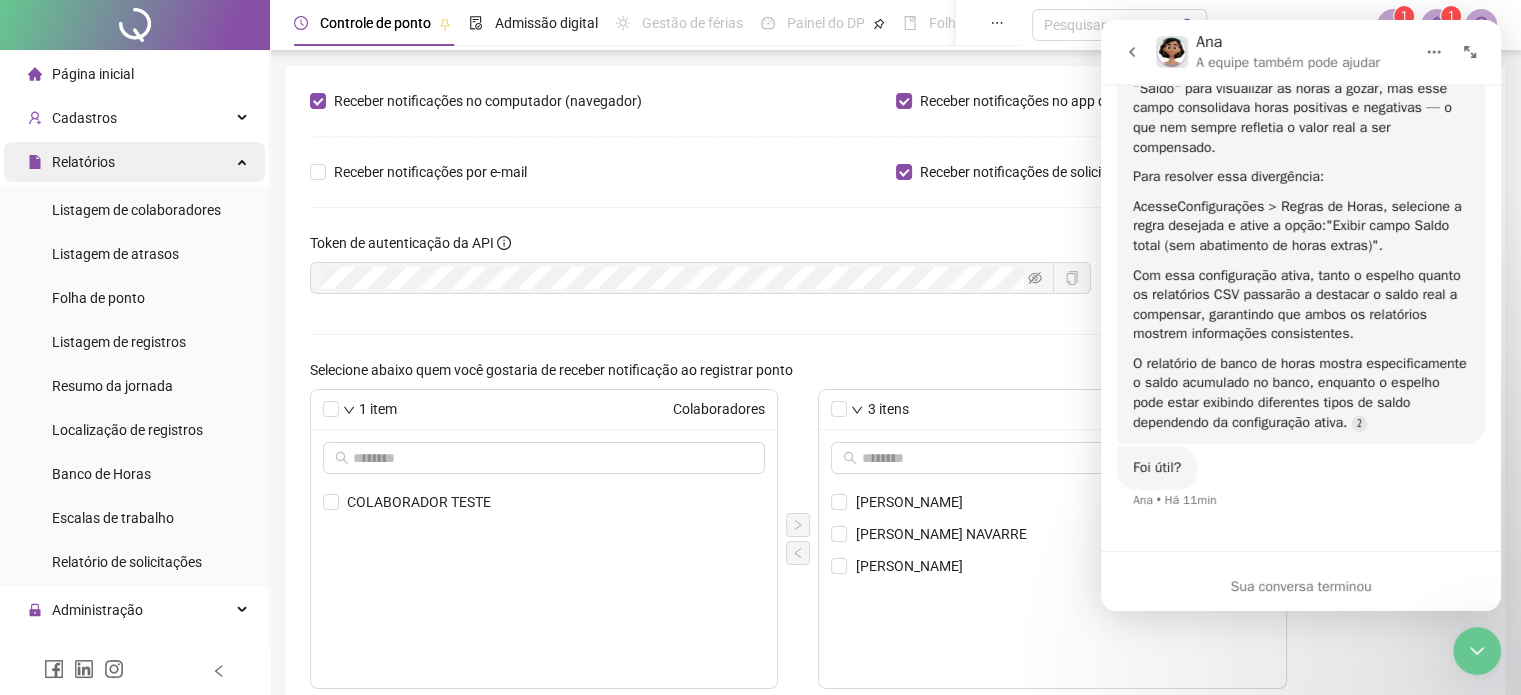 click on "Relatórios" at bounding box center [83, 162] 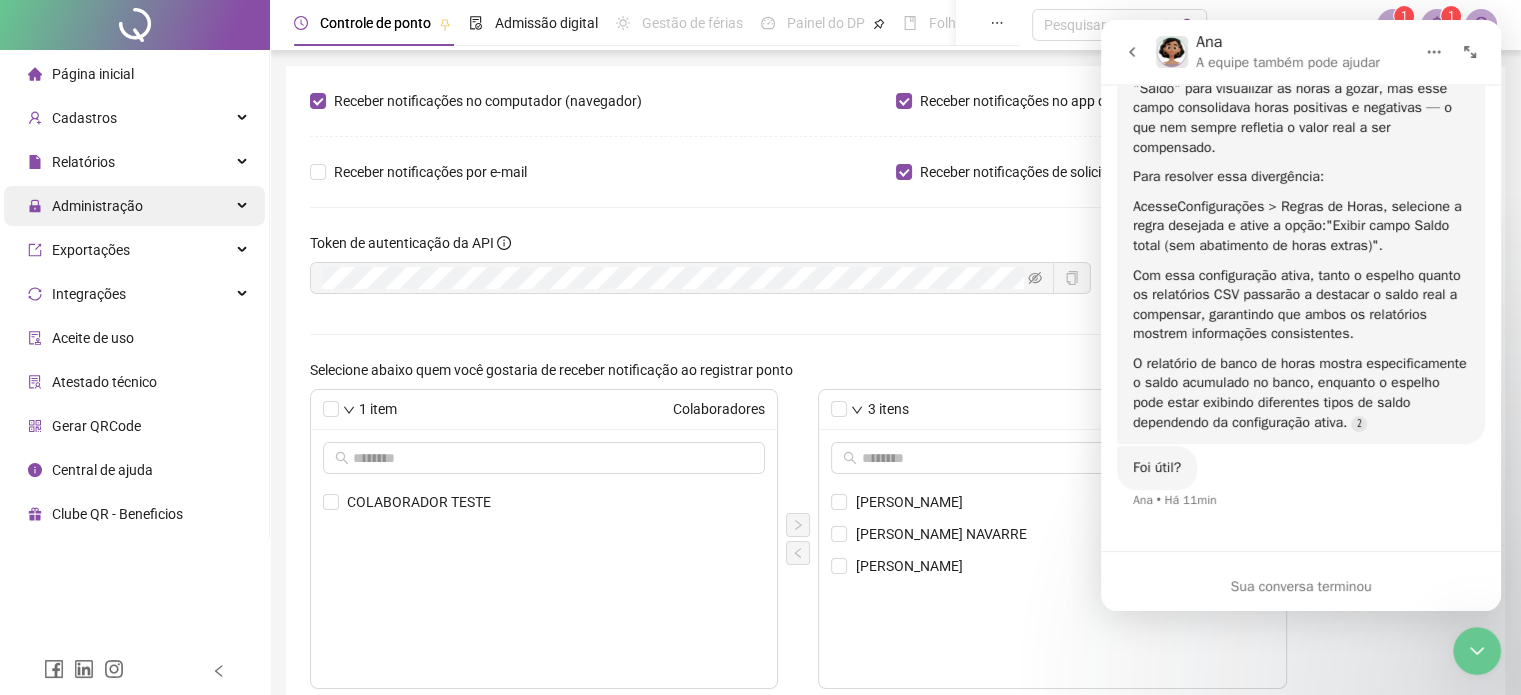click on "Administração" at bounding box center (97, 206) 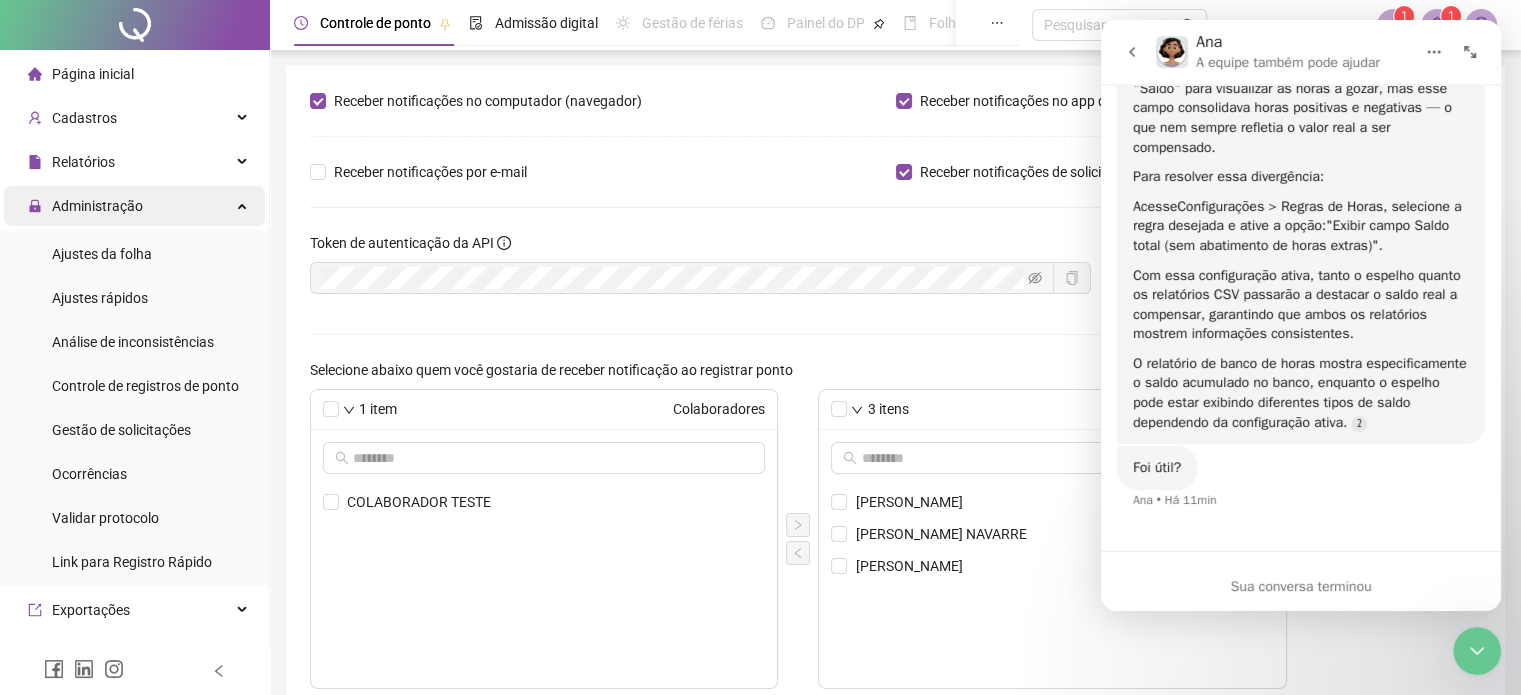 click on "Administração" at bounding box center (97, 206) 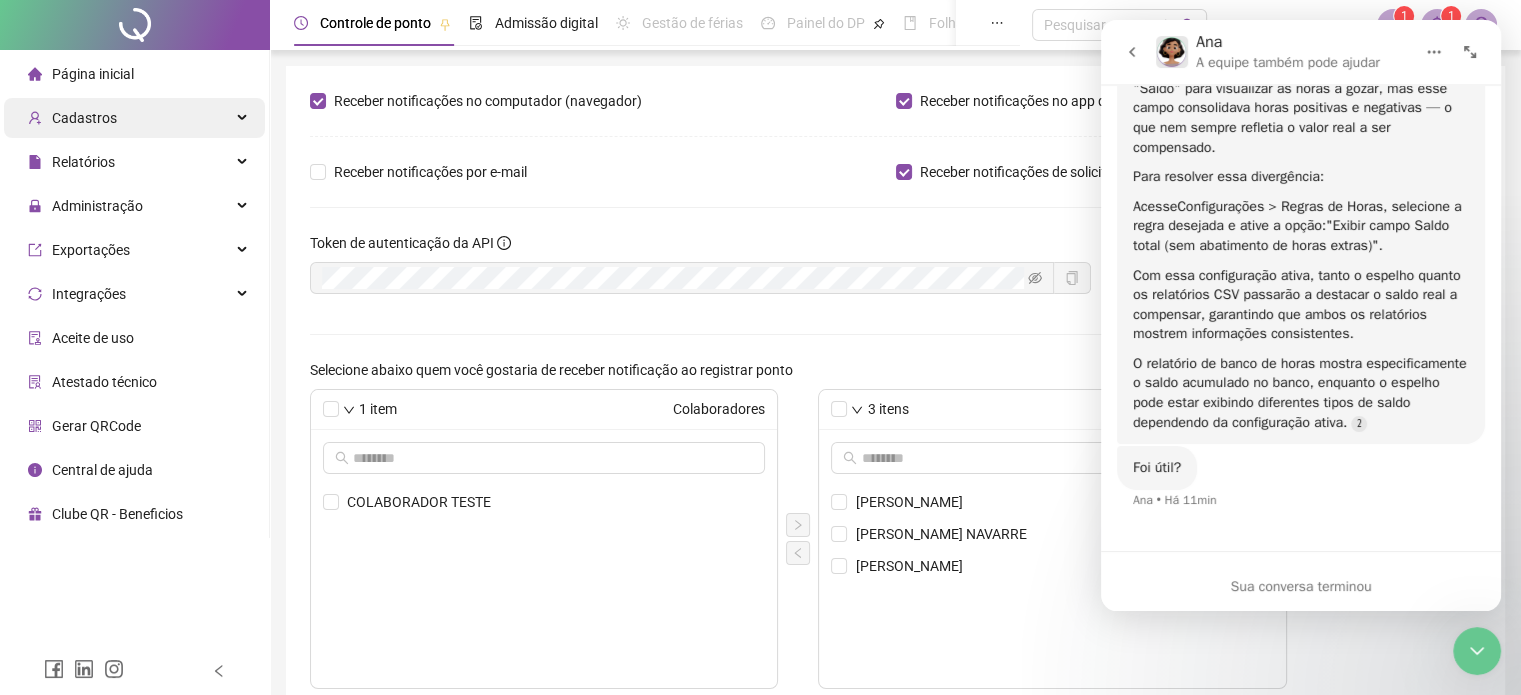 click on "Cadastros" at bounding box center [84, 118] 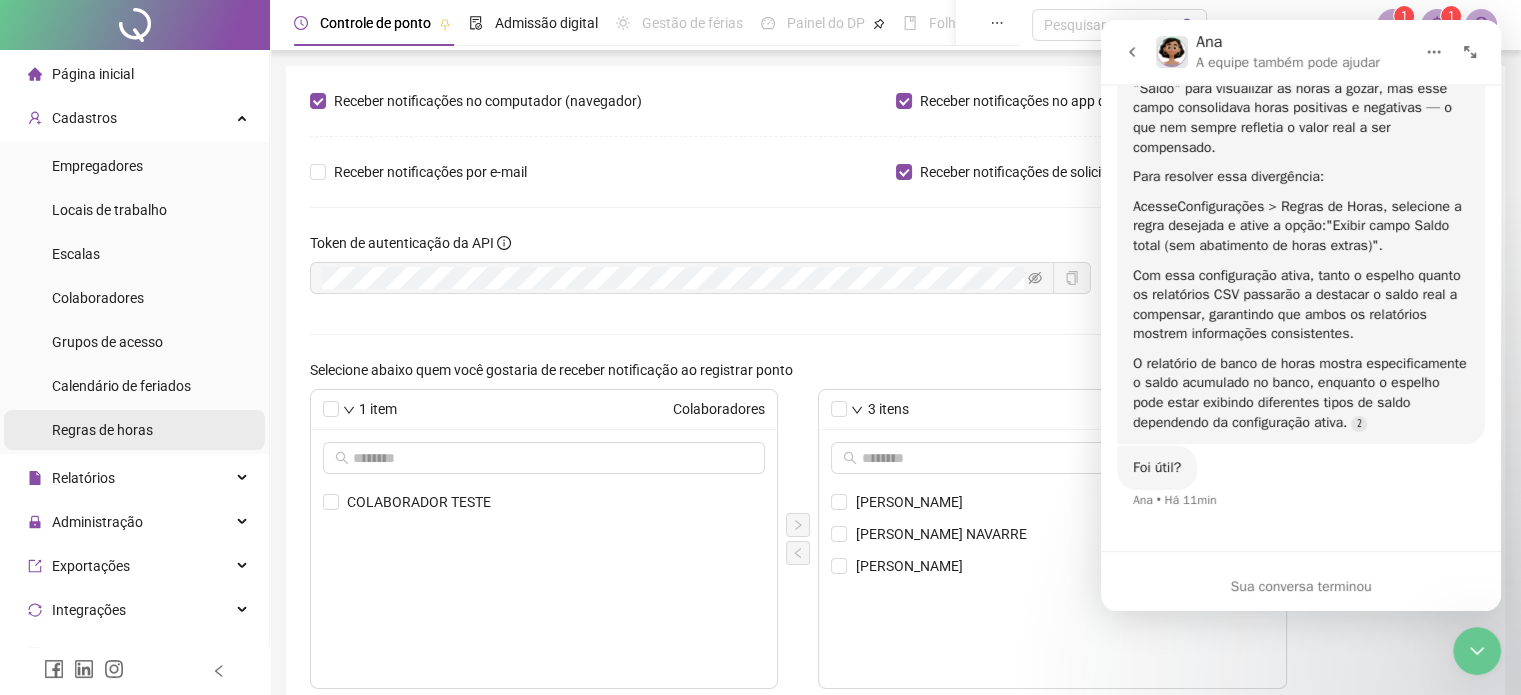 click on "Regras de horas" at bounding box center [102, 430] 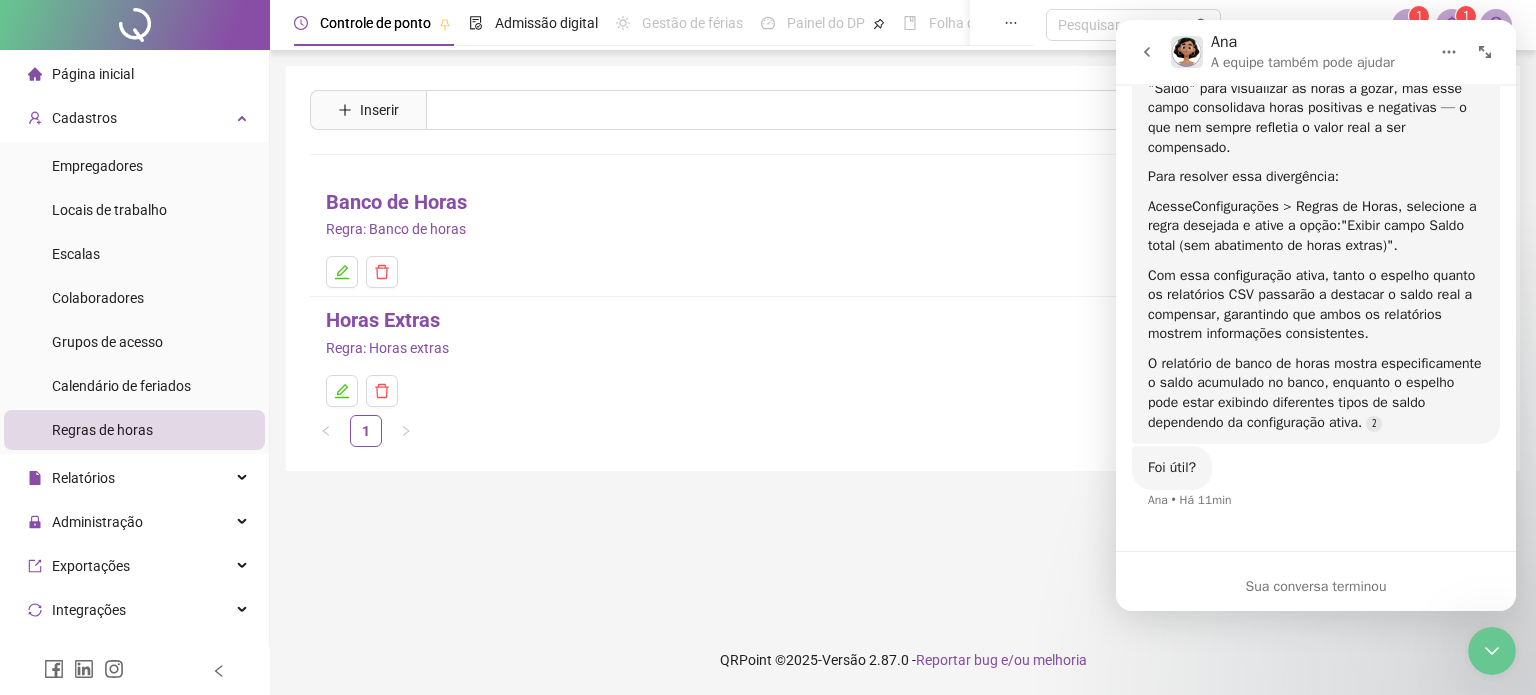 click 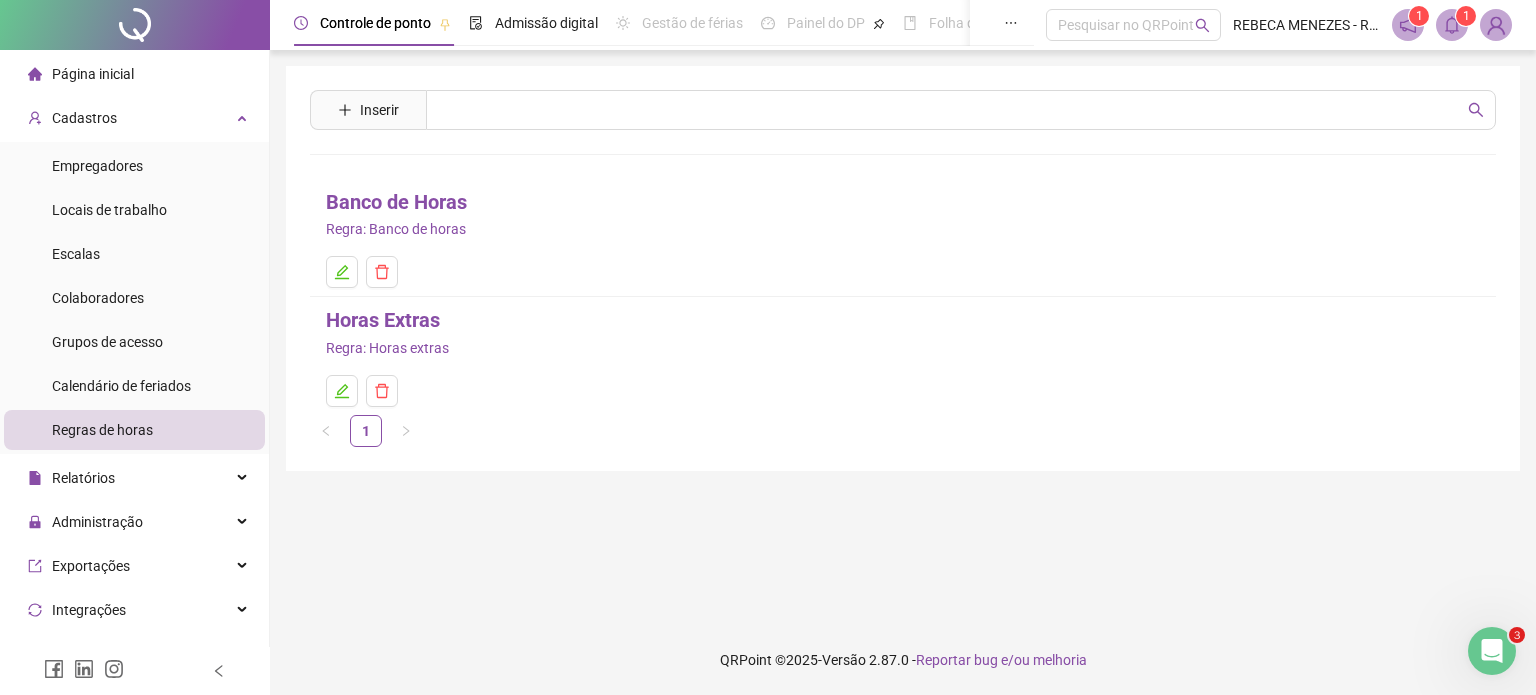 click at bounding box center [1496, 25] 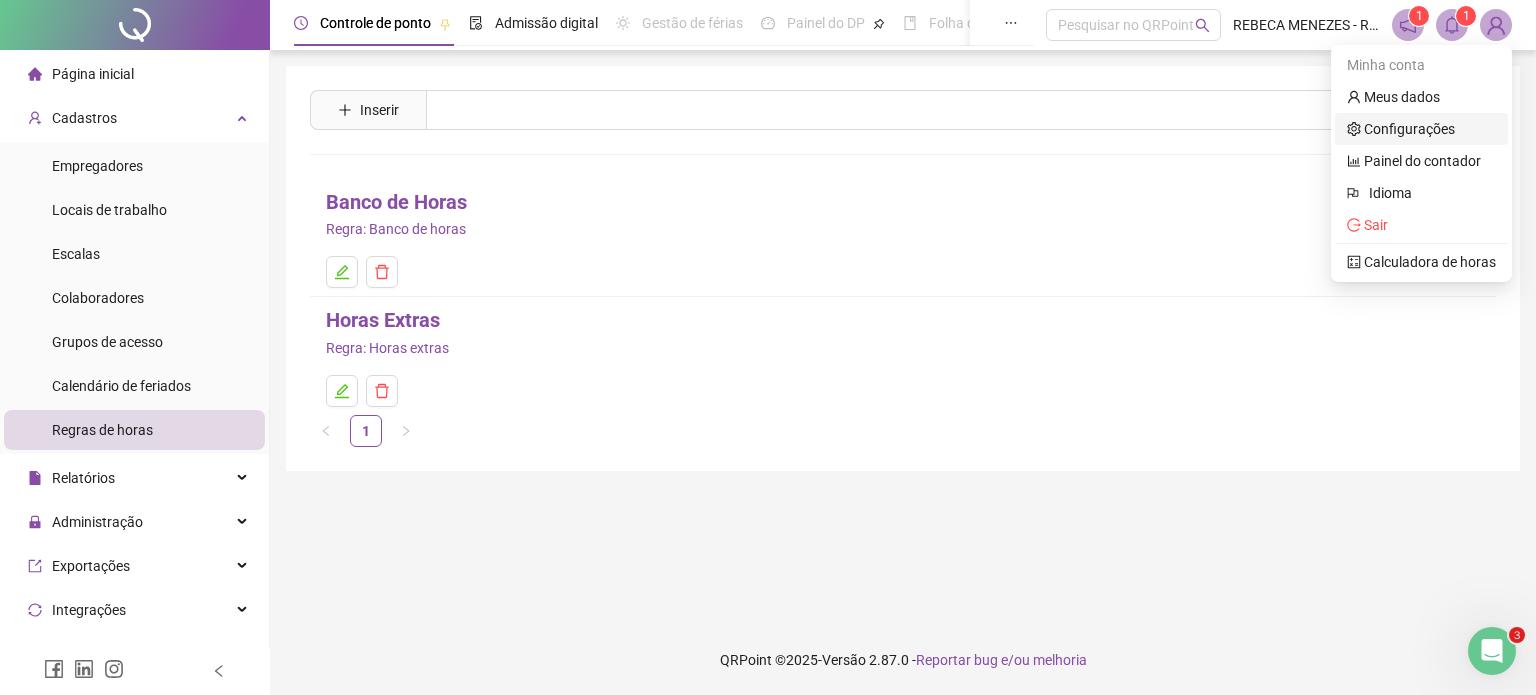 click on "Configurações" at bounding box center [1401, 129] 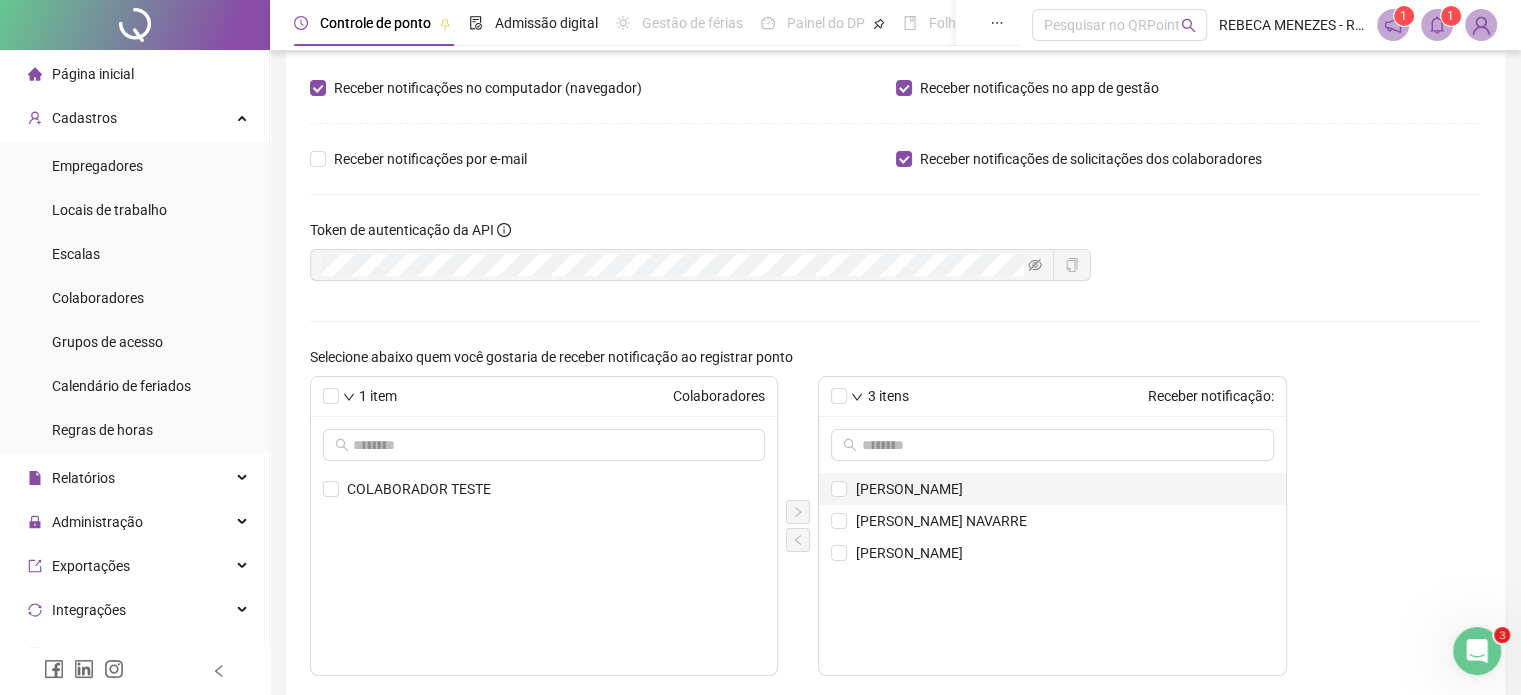 scroll, scrollTop: 0, scrollLeft: 0, axis: both 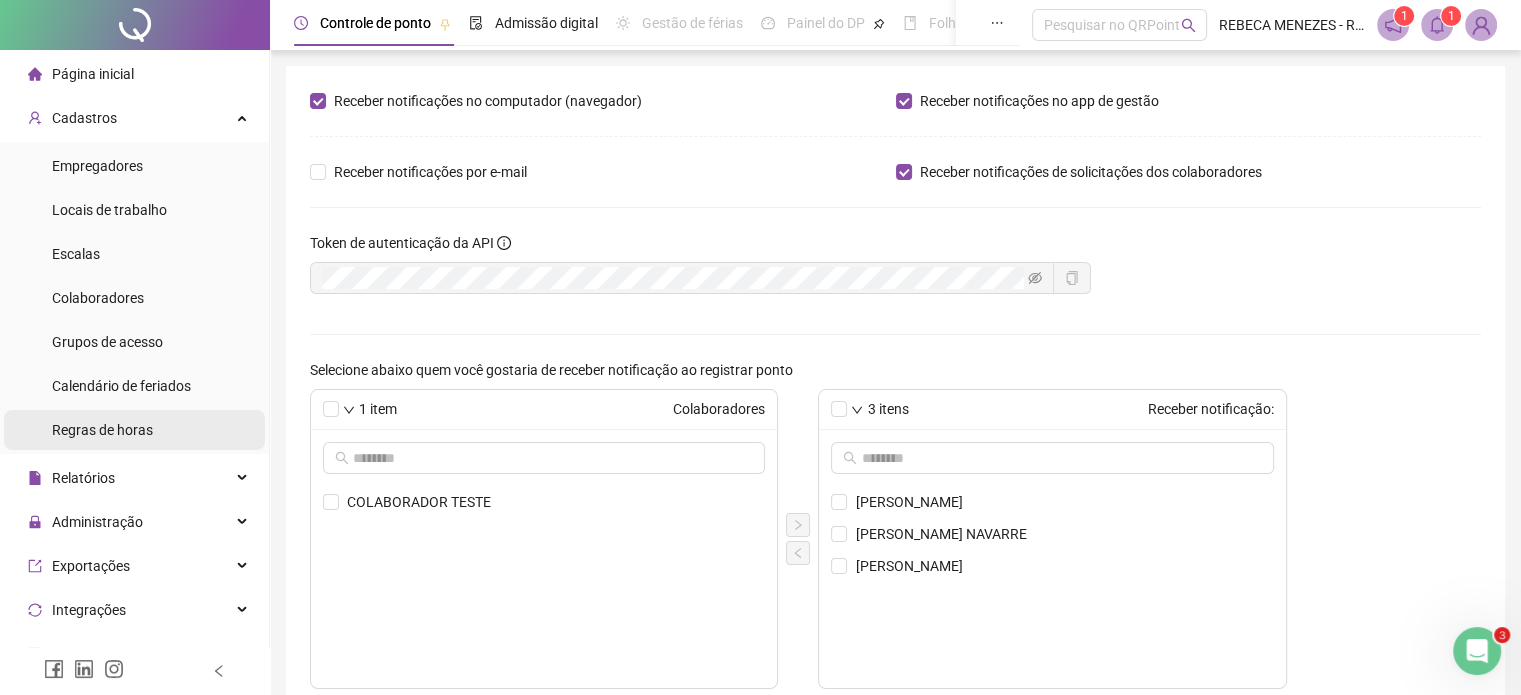 click on "Regras de horas" at bounding box center [102, 430] 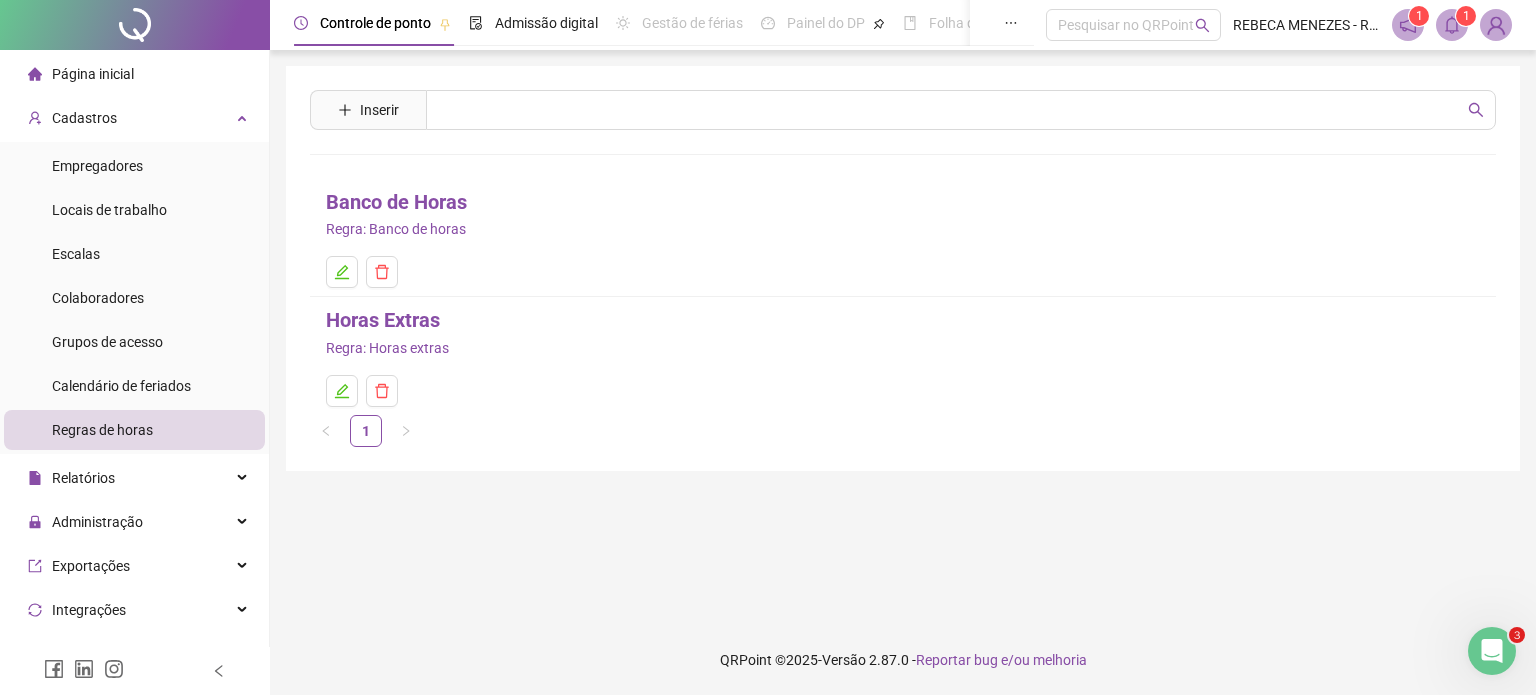 click on "Banco de Horas" at bounding box center [396, 202] 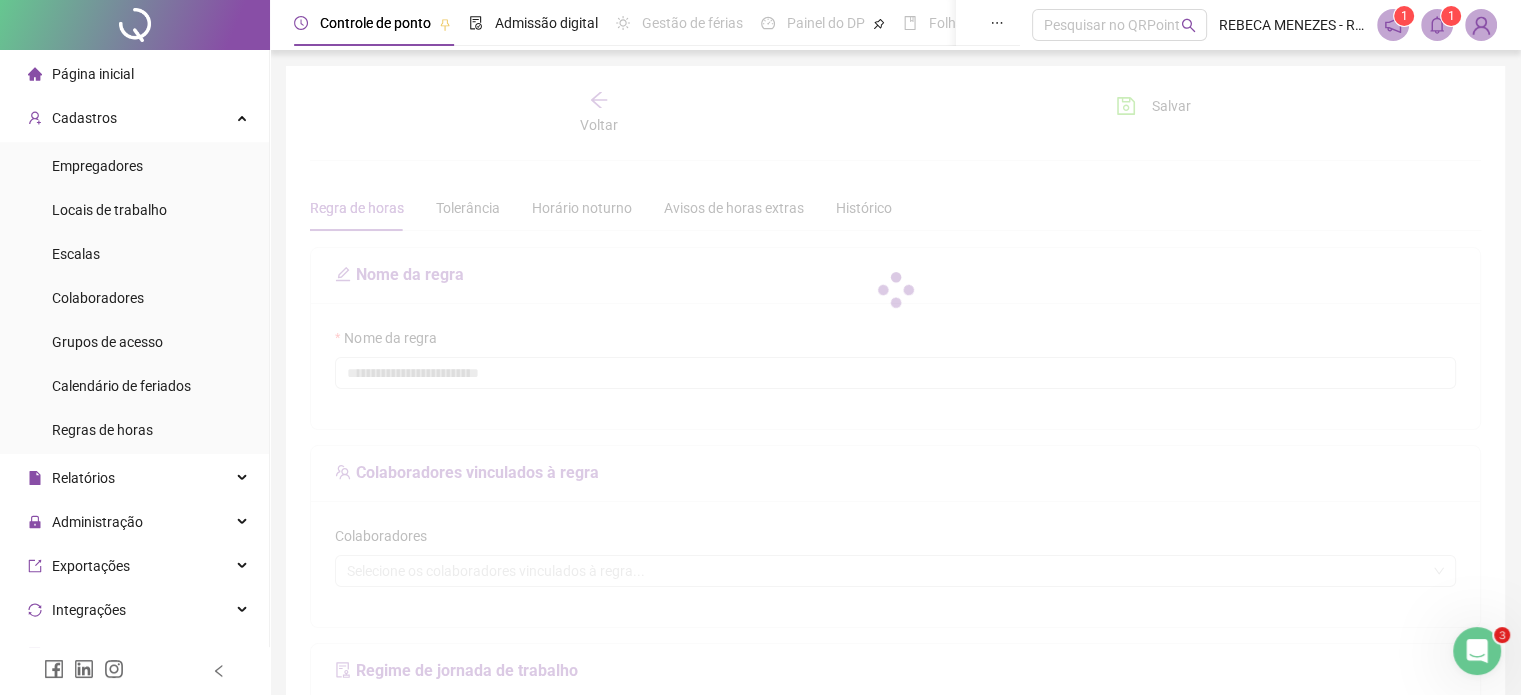 type on "**********" 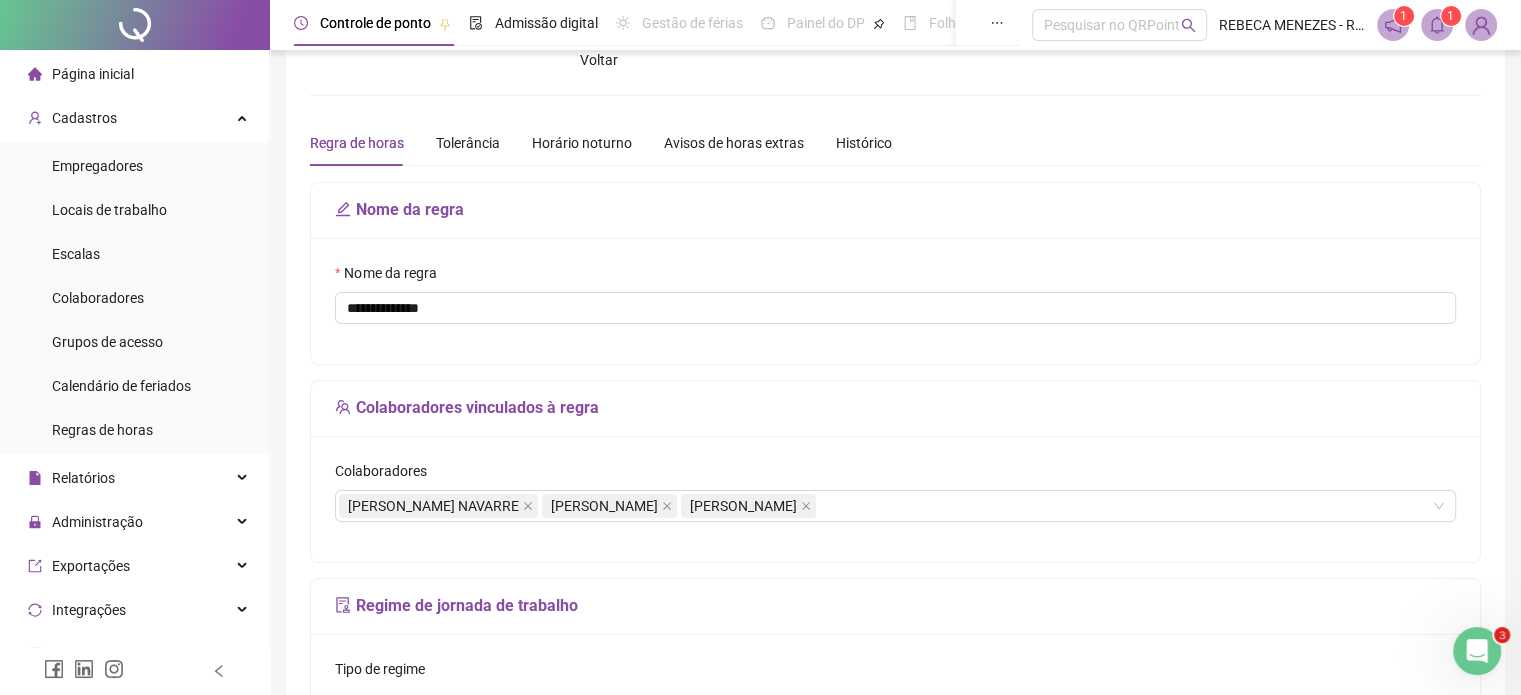 scroll, scrollTop: 100, scrollLeft: 0, axis: vertical 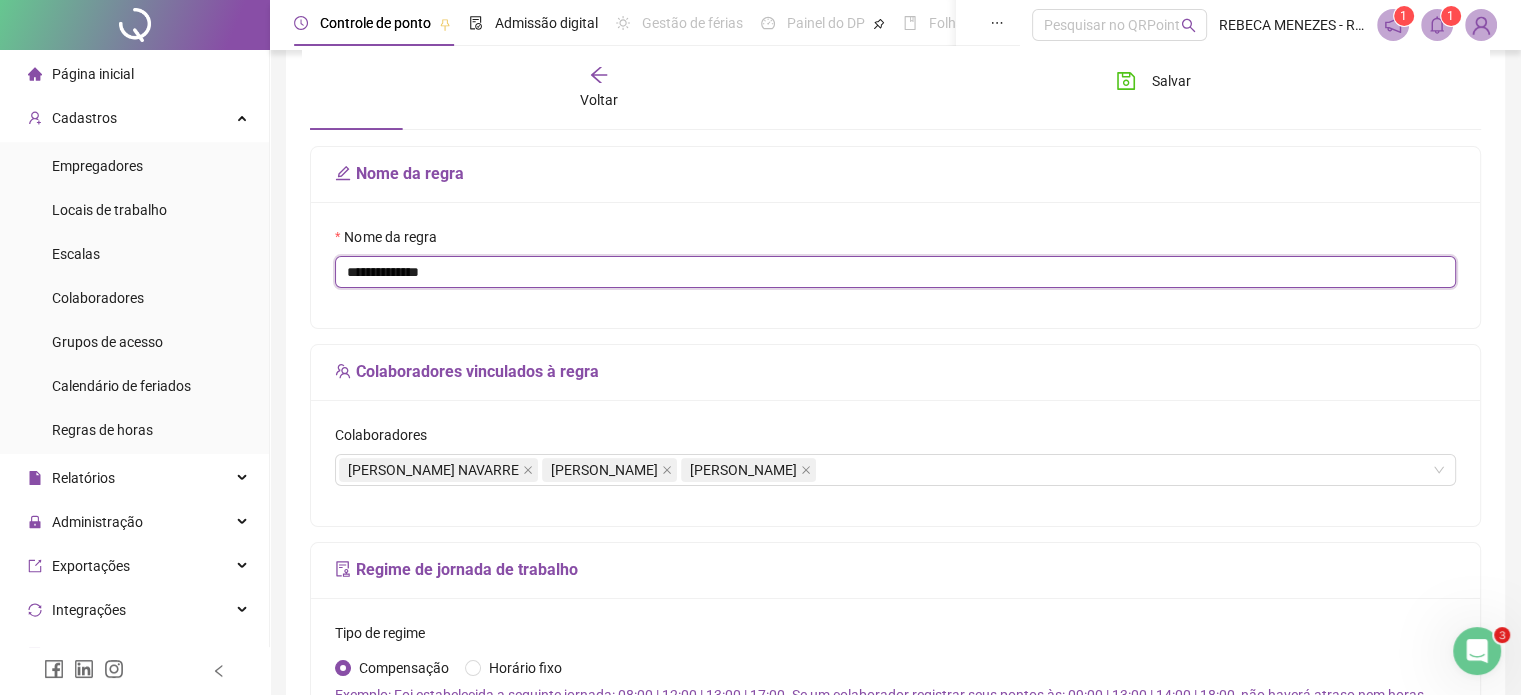 click on "**********" at bounding box center (895, 272) 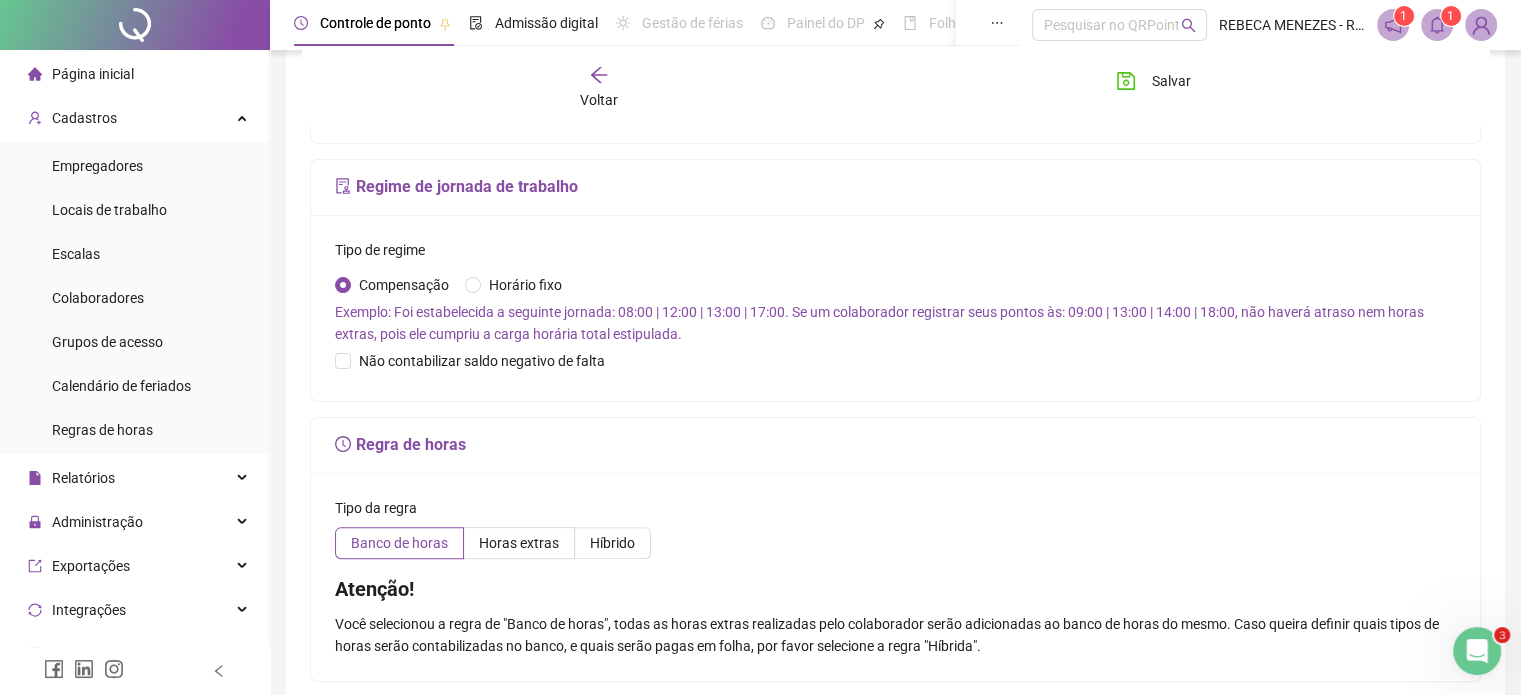 scroll, scrollTop: 478, scrollLeft: 0, axis: vertical 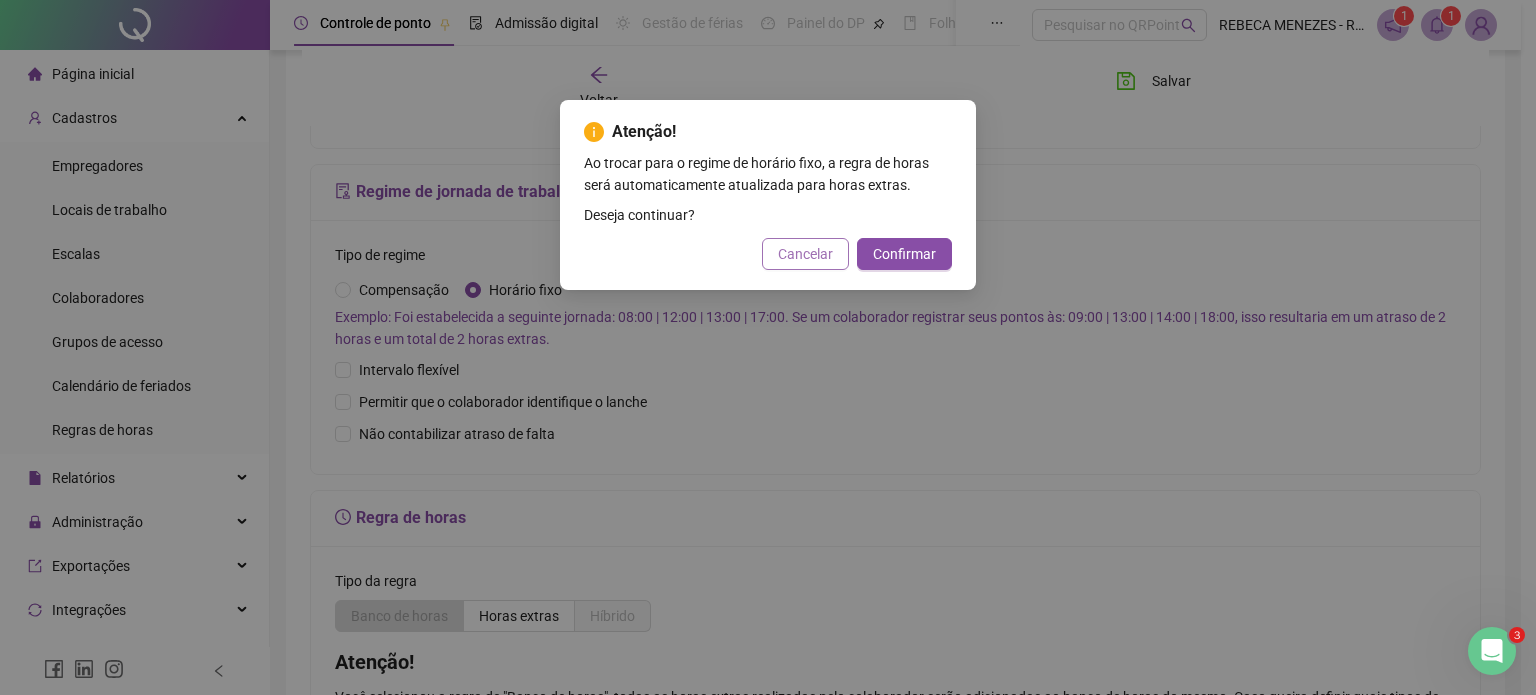 click on "Cancelar" at bounding box center (805, 254) 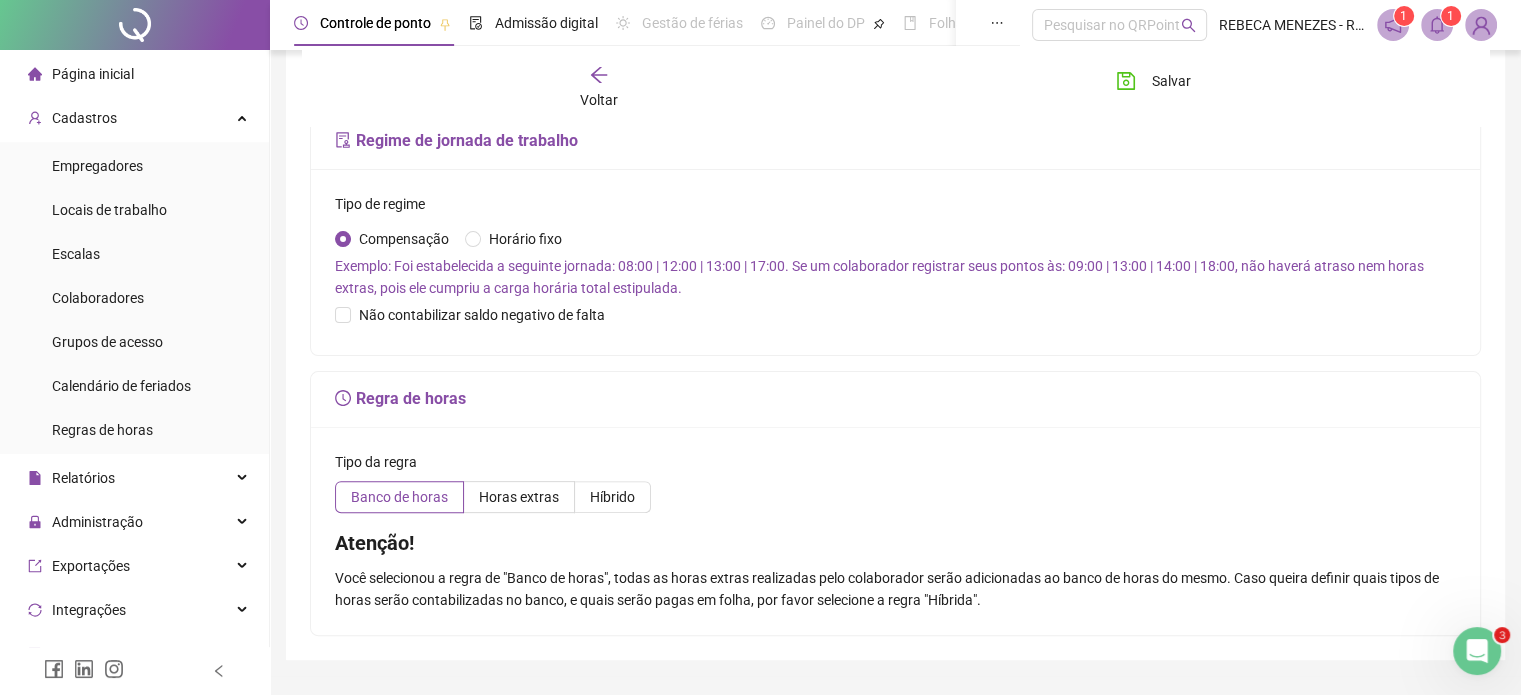 scroll, scrollTop: 578, scrollLeft: 0, axis: vertical 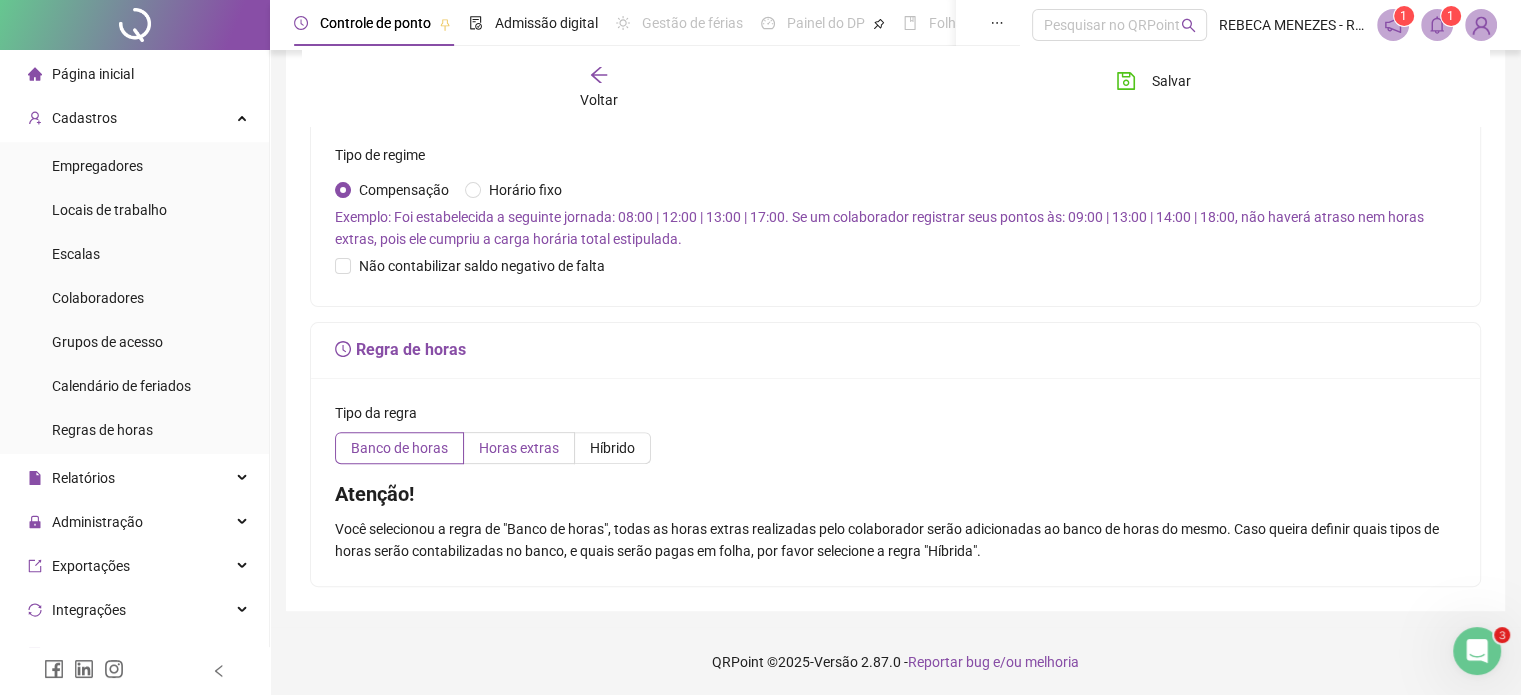 click on "Horas extras" at bounding box center [519, 448] 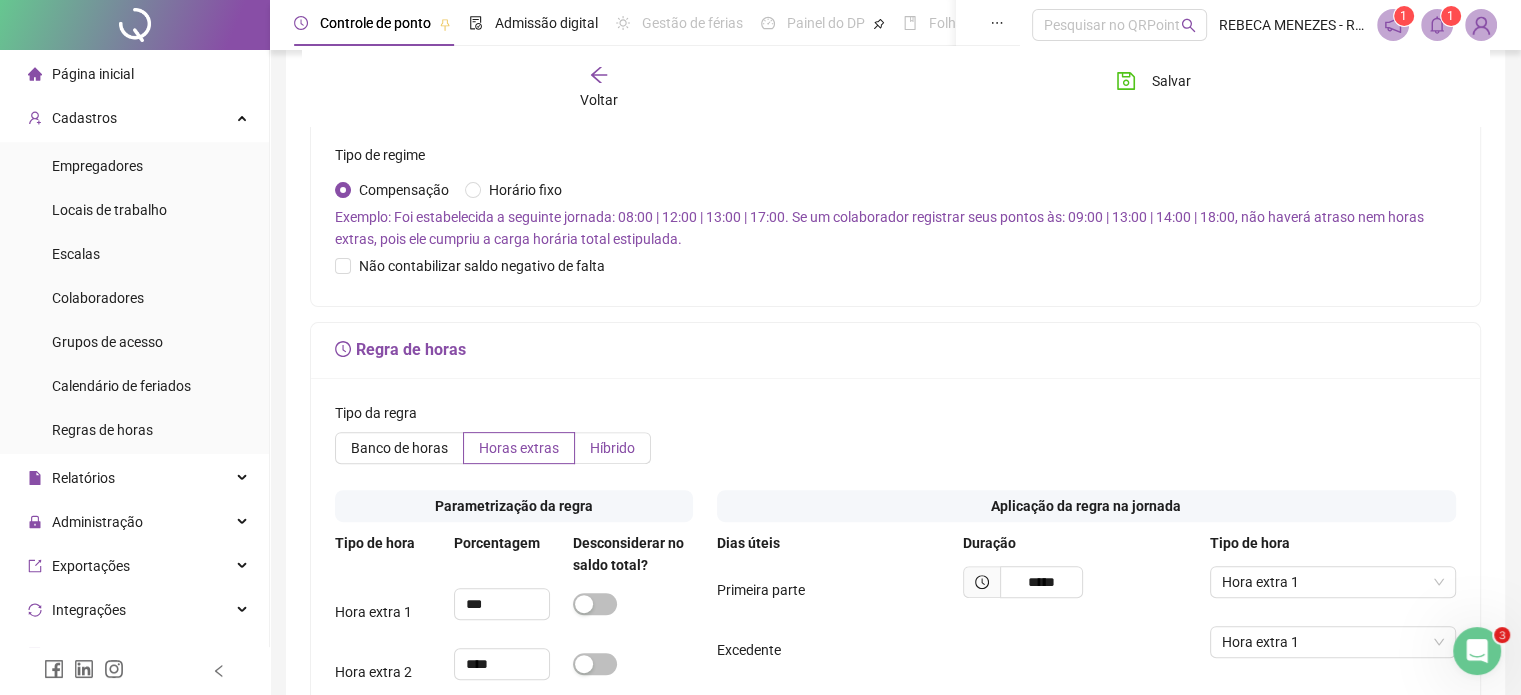 click on "Híbrido" at bounding box center [613, 448] 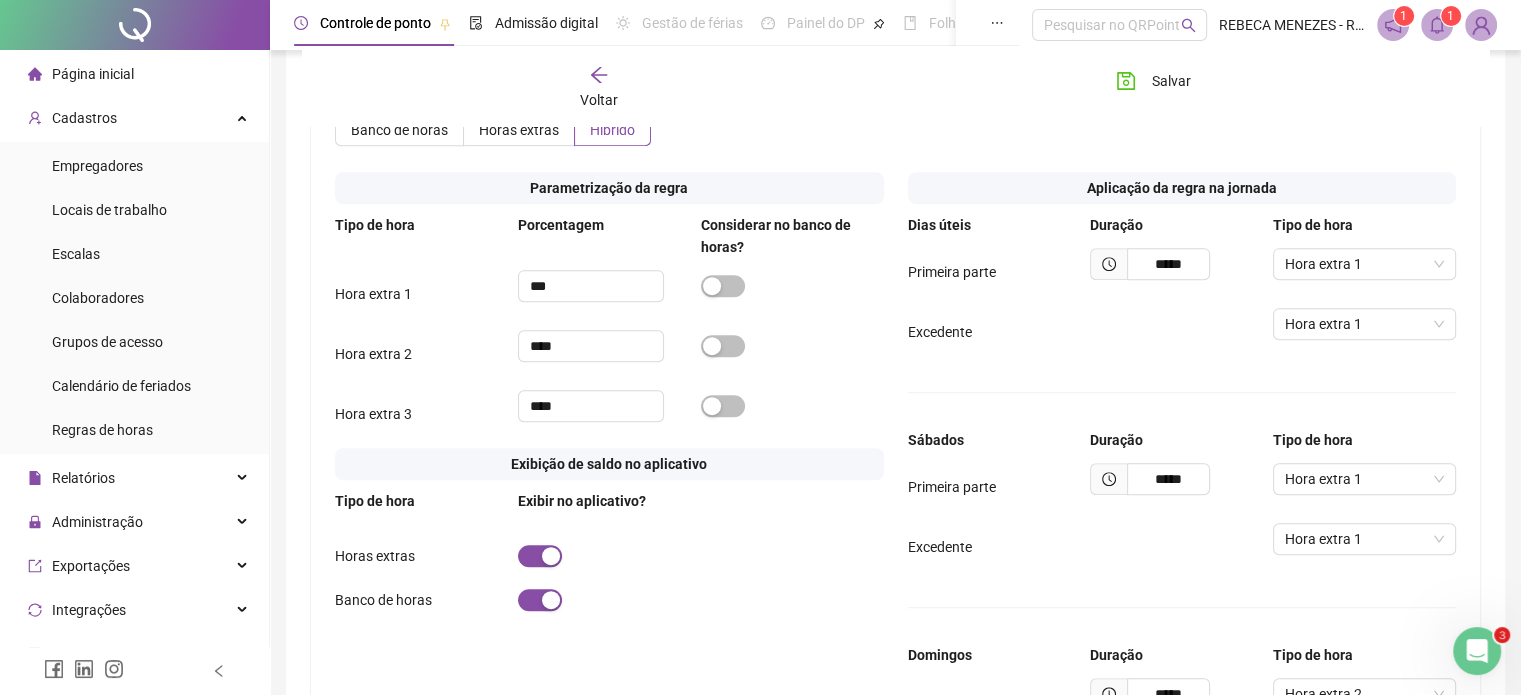 scroll, scrollTop: 835, scrollLeft: 0, axis: vertical 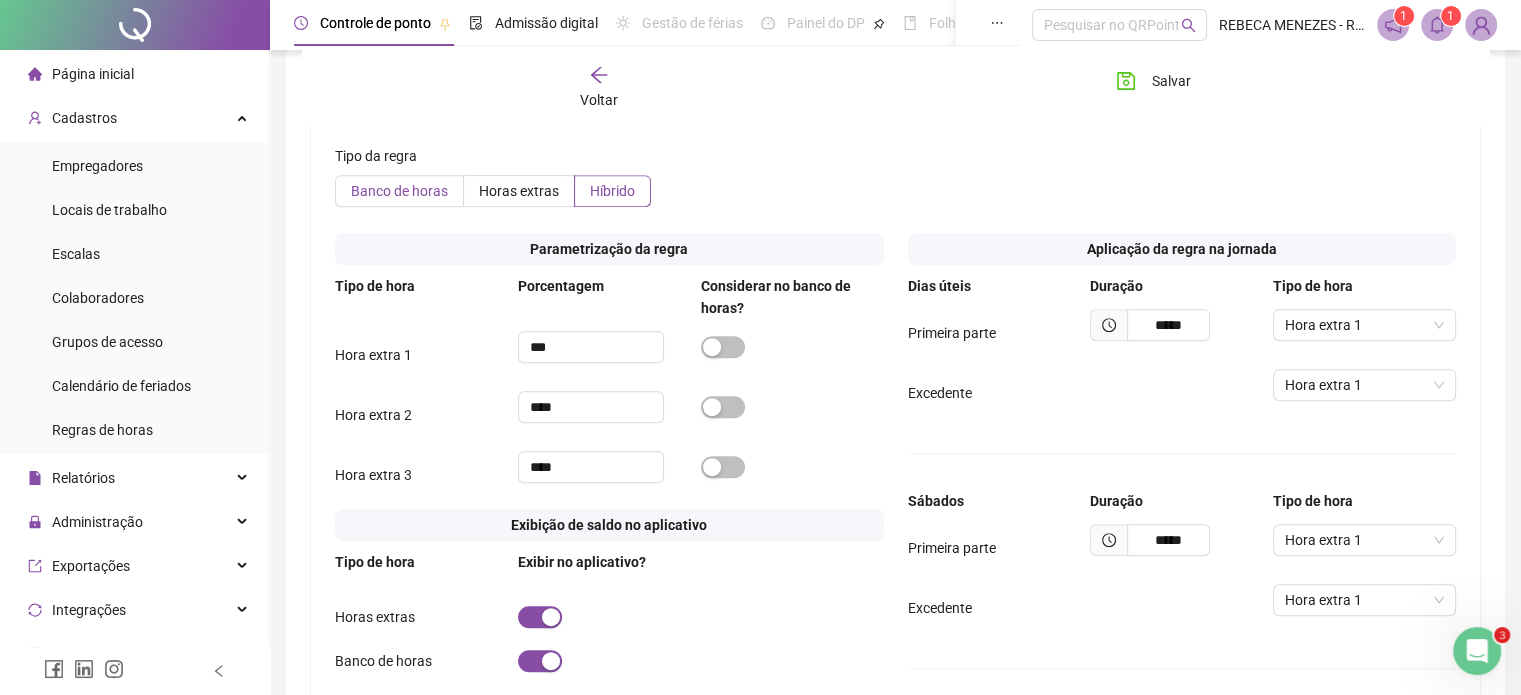 click on "Banco de horas" at bounding box center [399, 191] 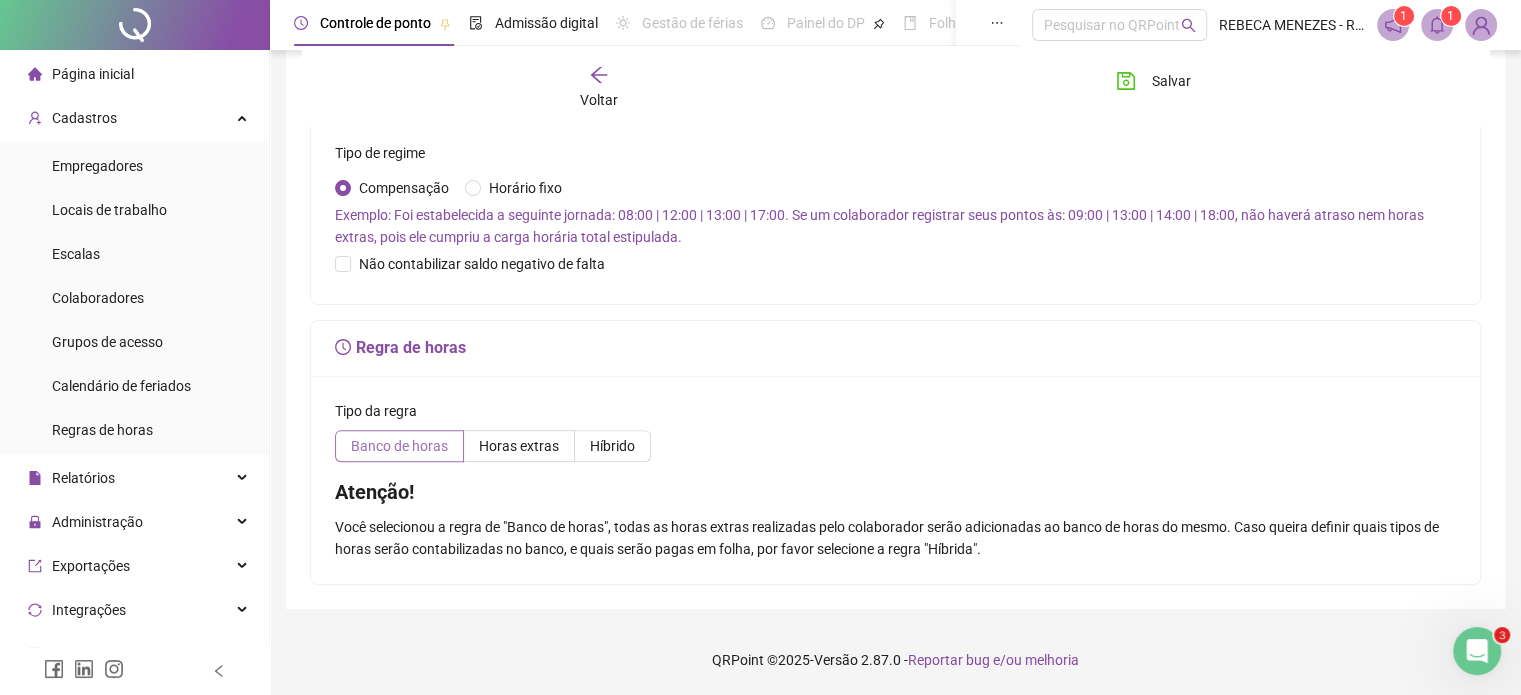 scroll, scrollTop: 578, scrollLeft: 0, axis: vertical 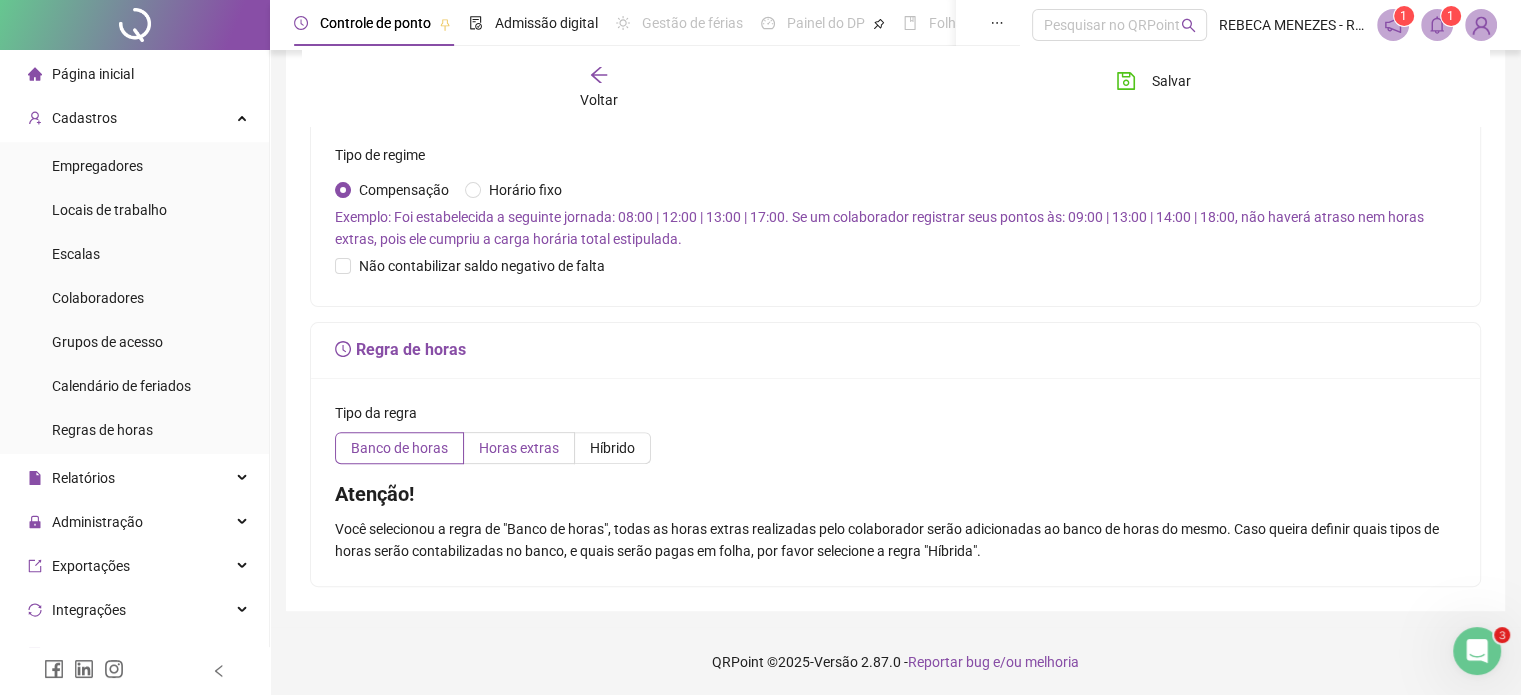 click on "Horas extras" at bounding box center (519, 448) 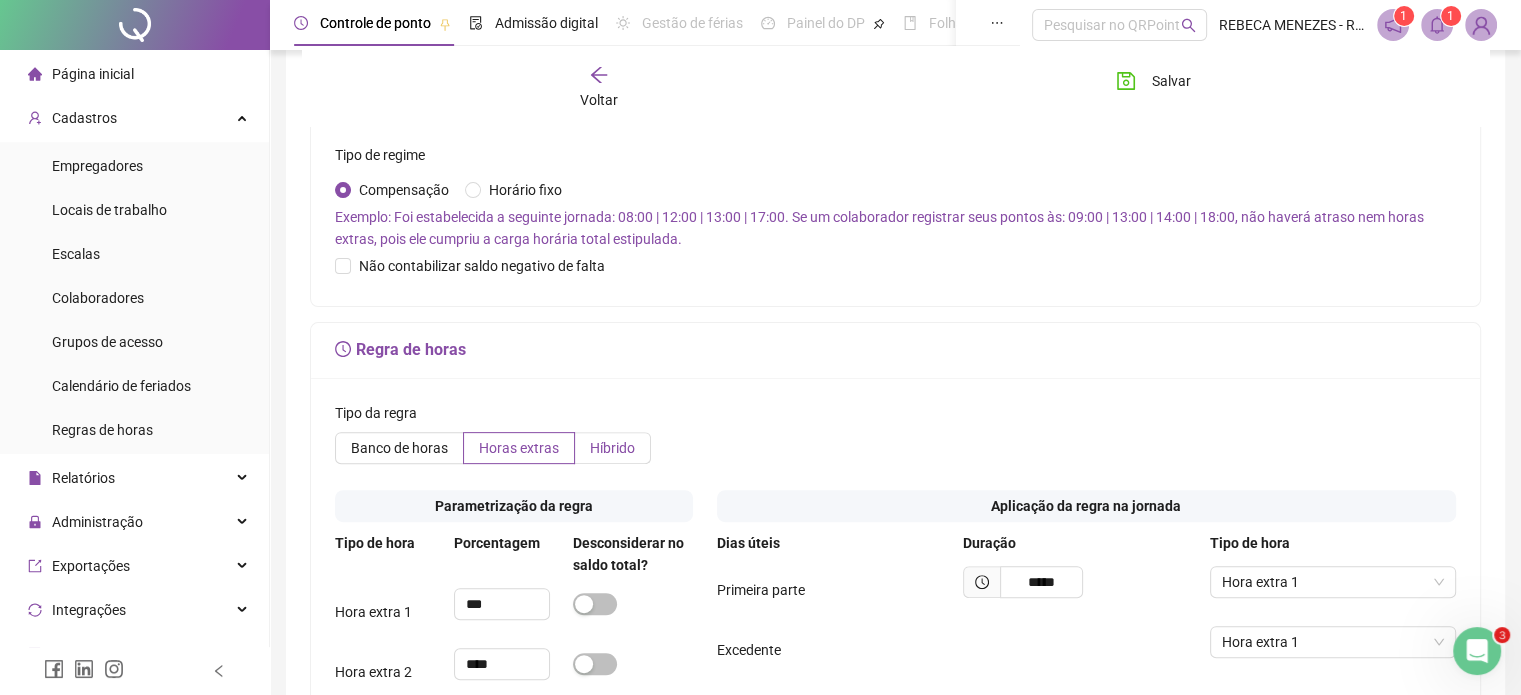 click on "Híbrido" at bounding box center [612, 448] 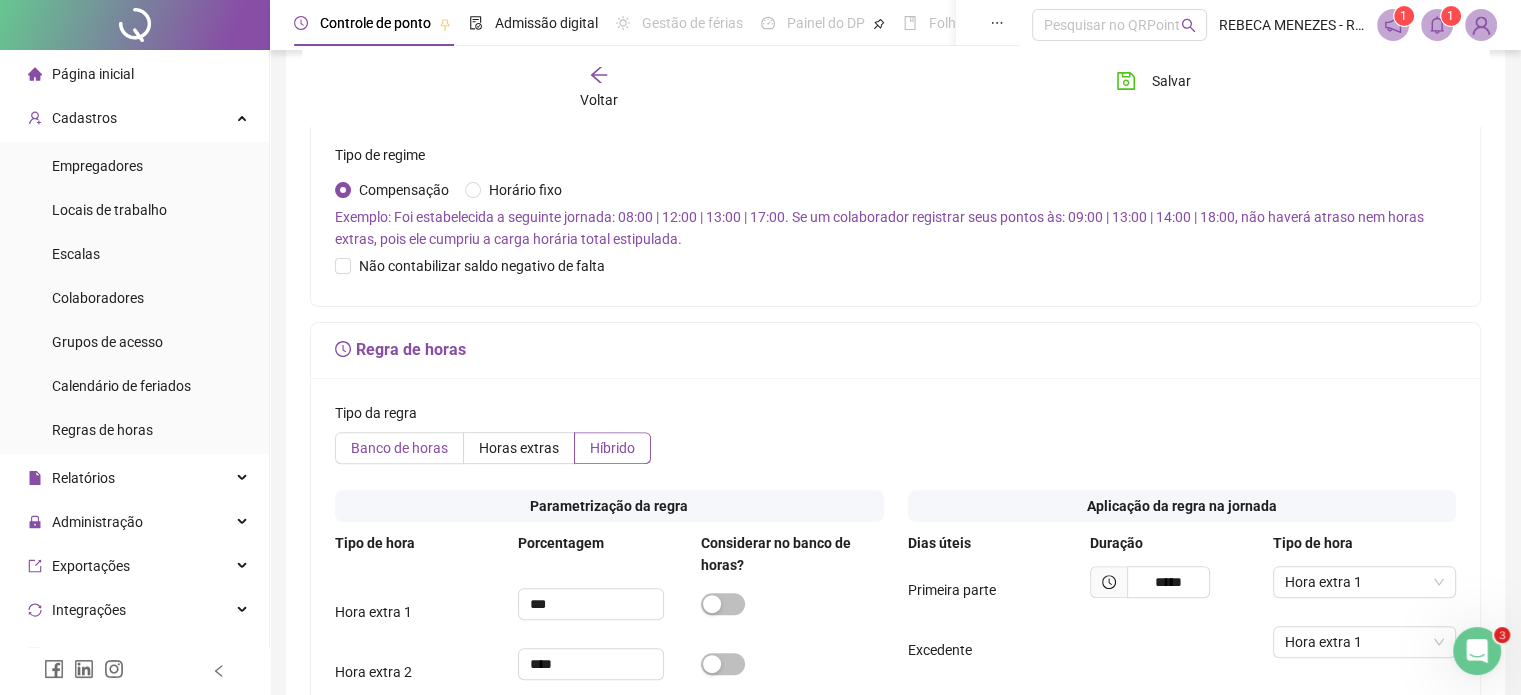 click on "Banco de horas" at bounding box center [399, 448] 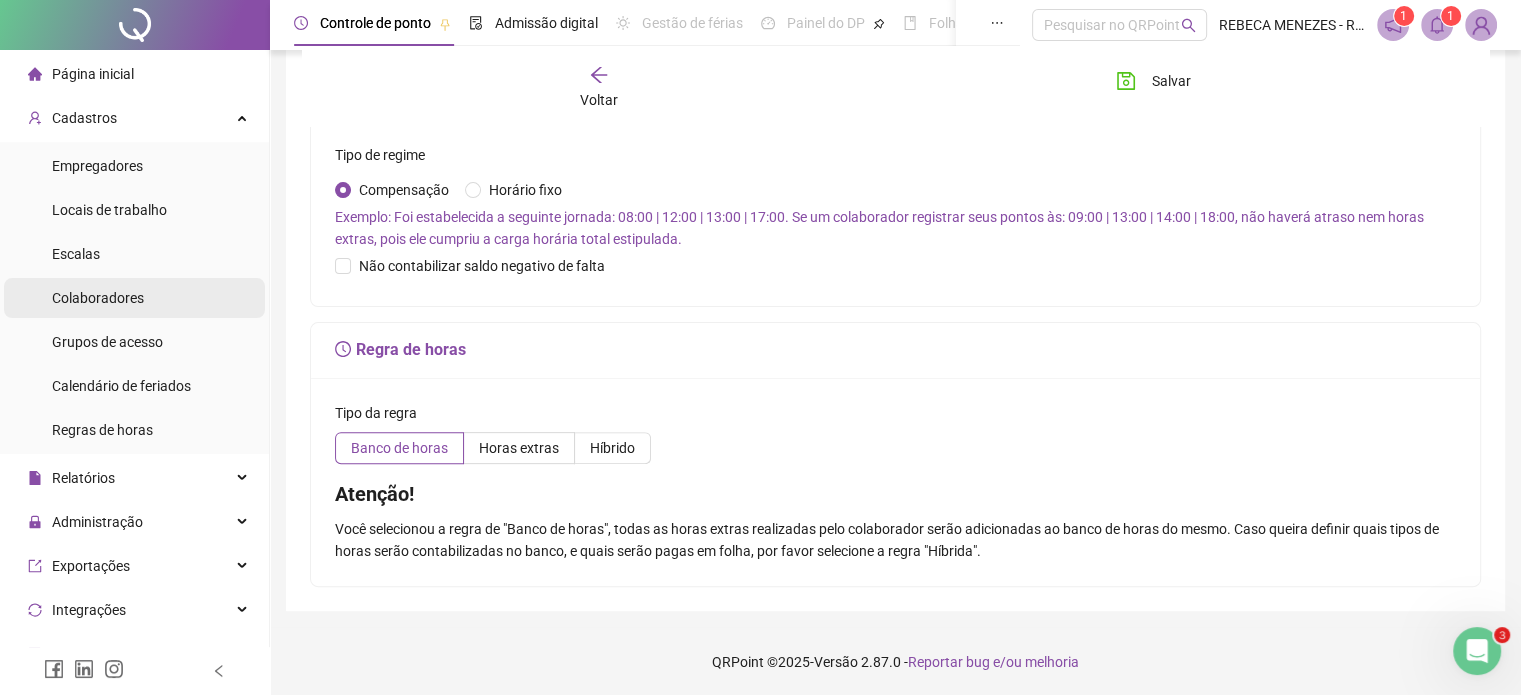 click on "Colaboradores" at bounding box center [98, 298] 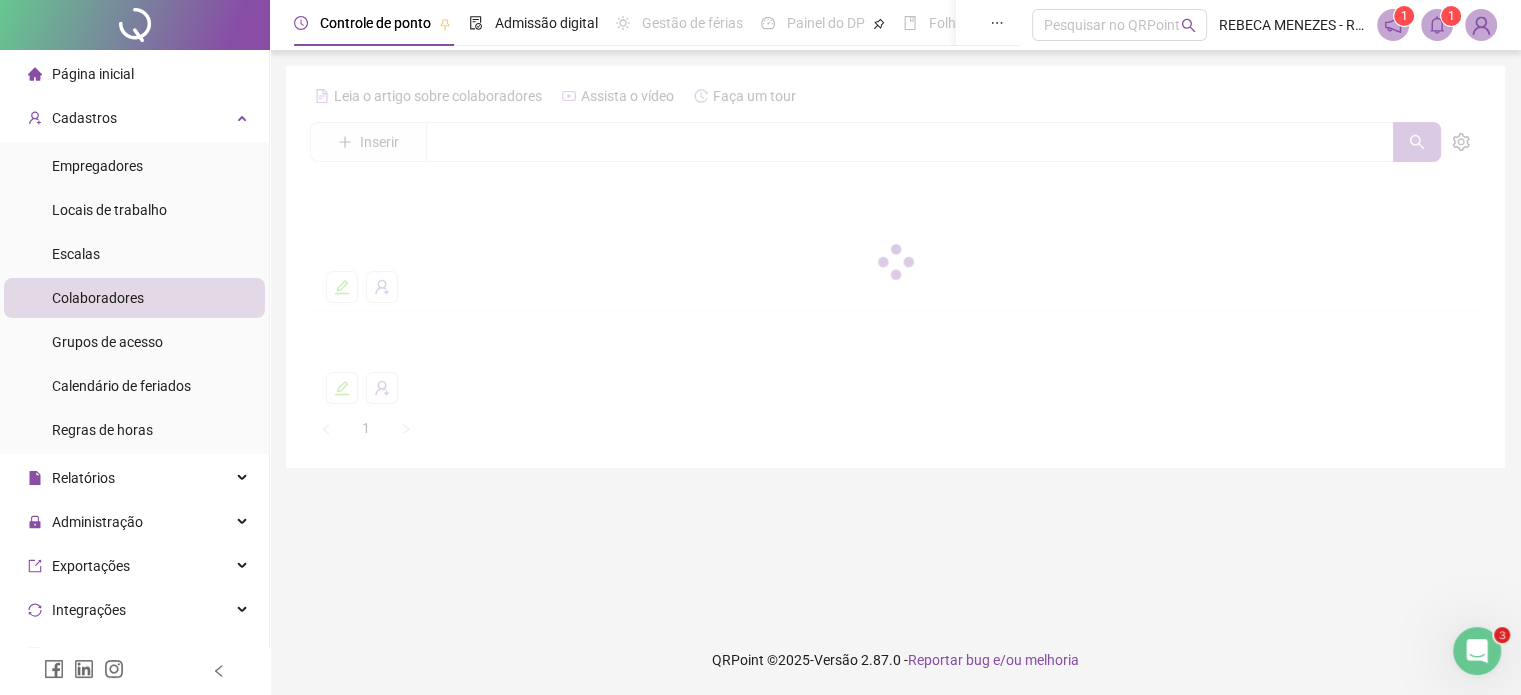 scroll, scrollTop: 0, scrollLeft: 0, axis: both 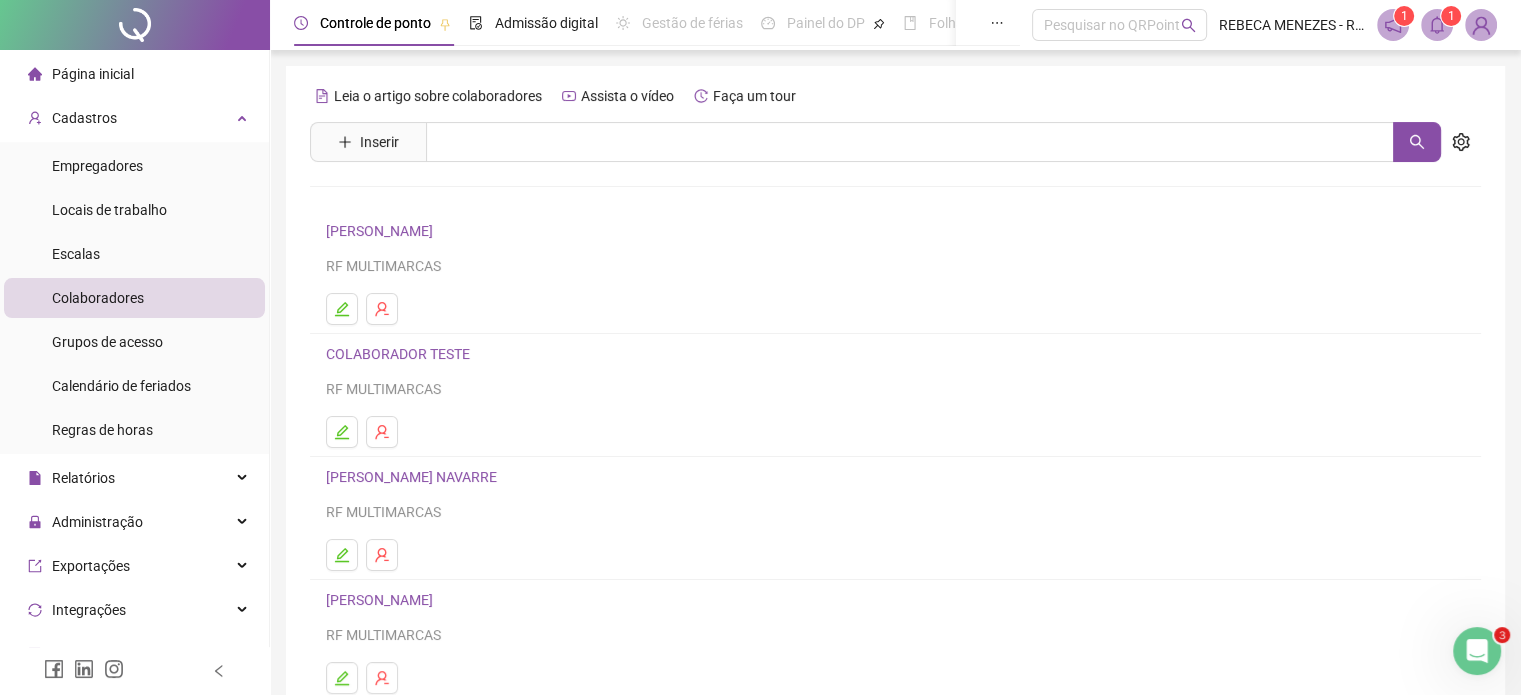 click on "[PERSON_NAME]" at bounding box center [382, 231] 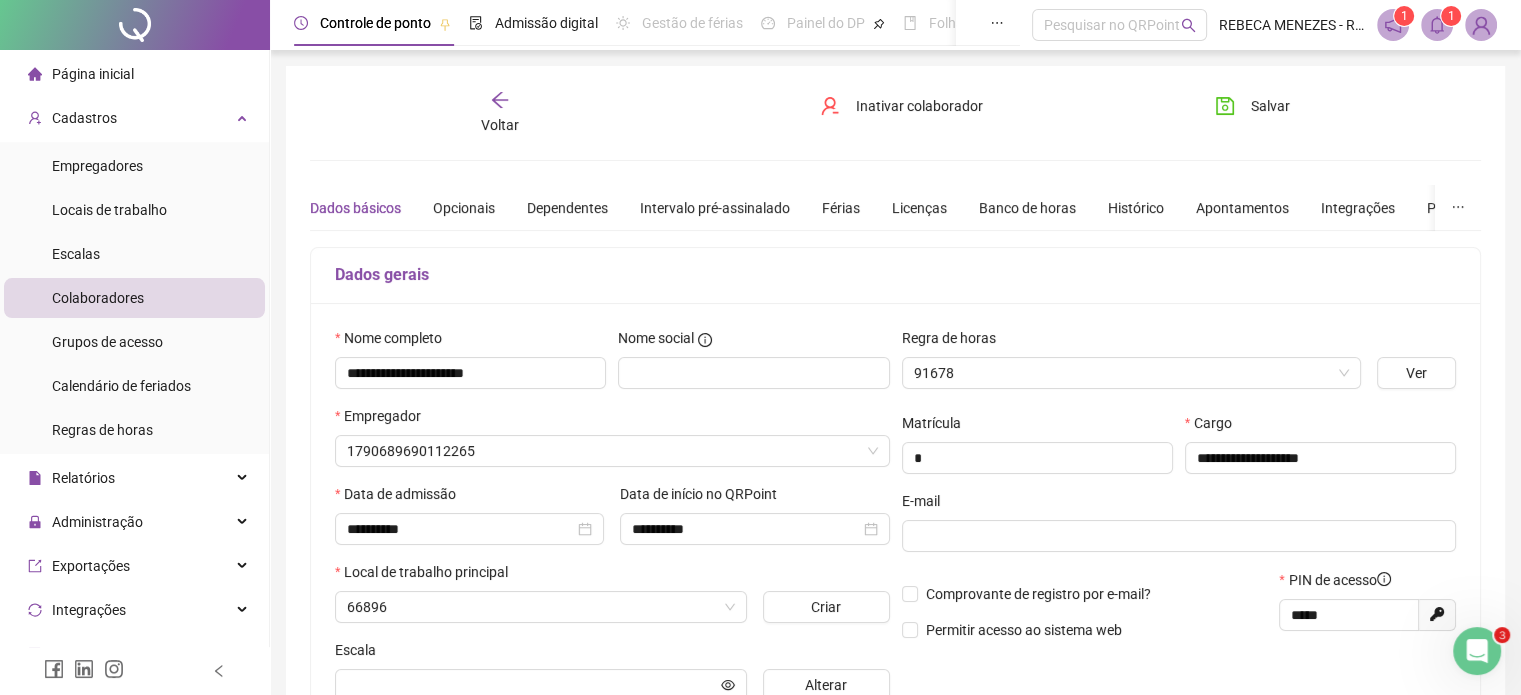 type on "**********" 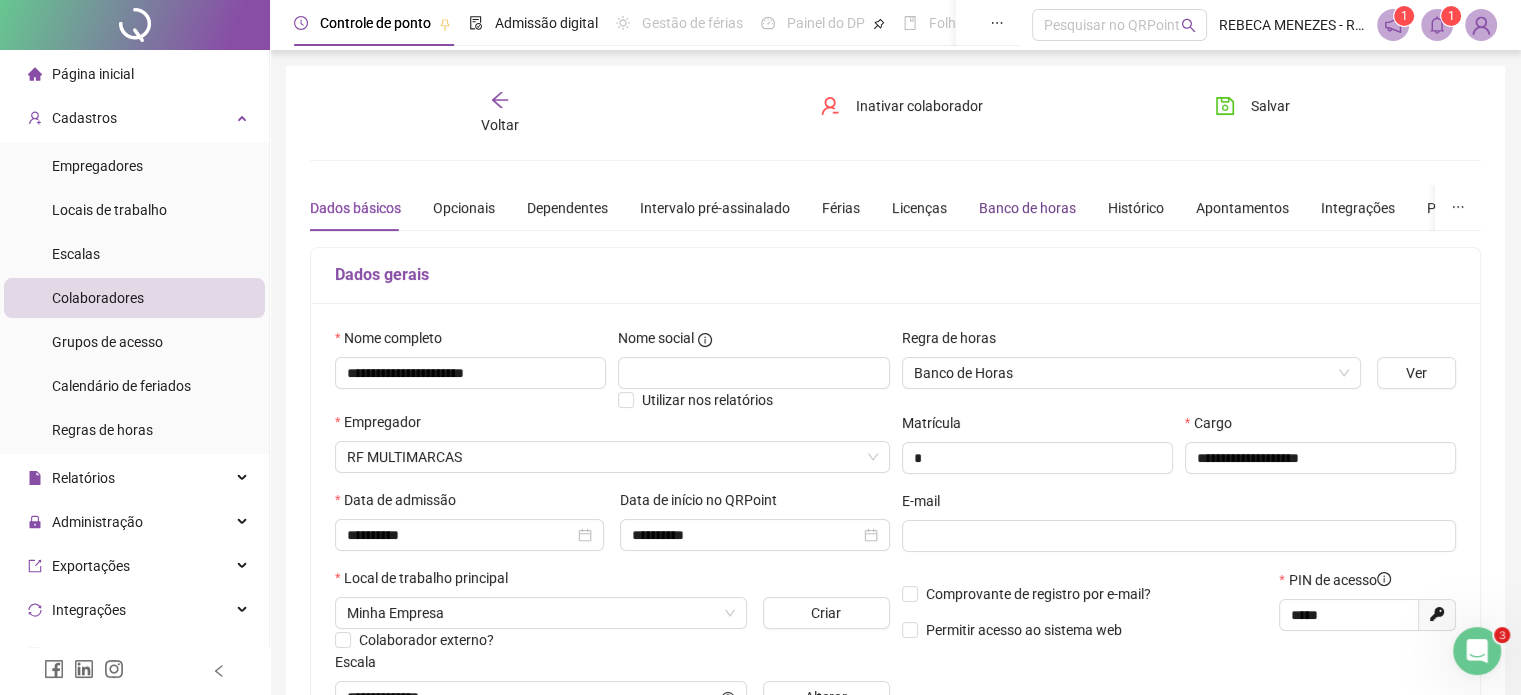 click on "Banco de horas" at bounding box center [1027, 208] 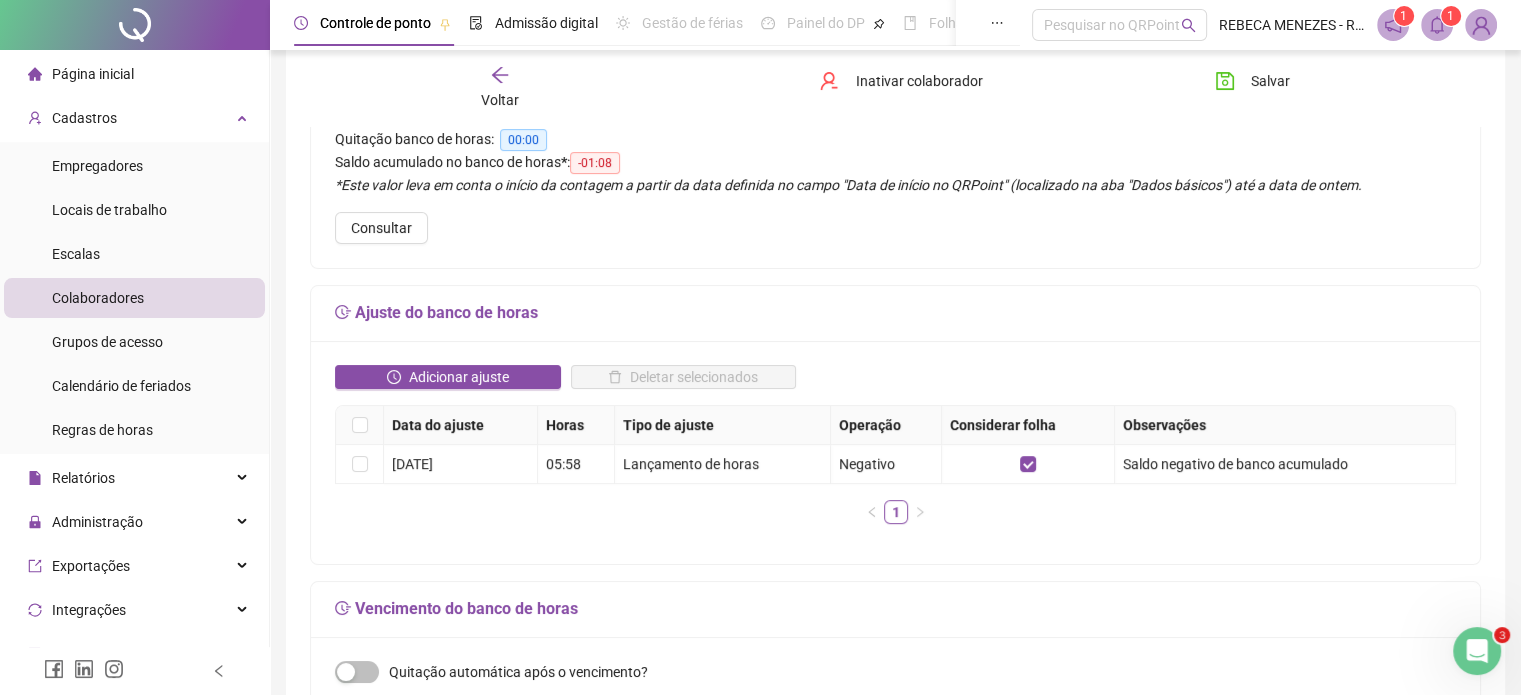 scroll, scrollTop: 200, scrollLeft: 0, axis: vertical 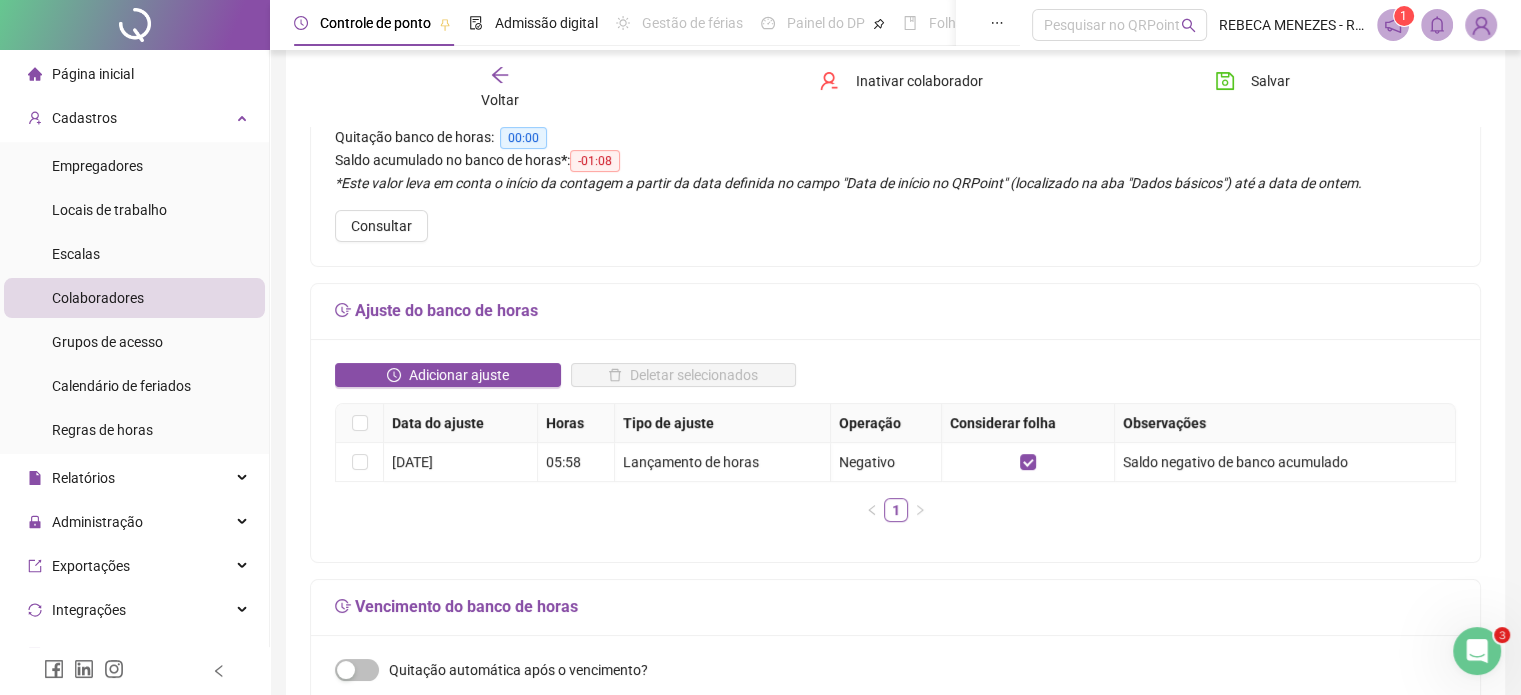 click 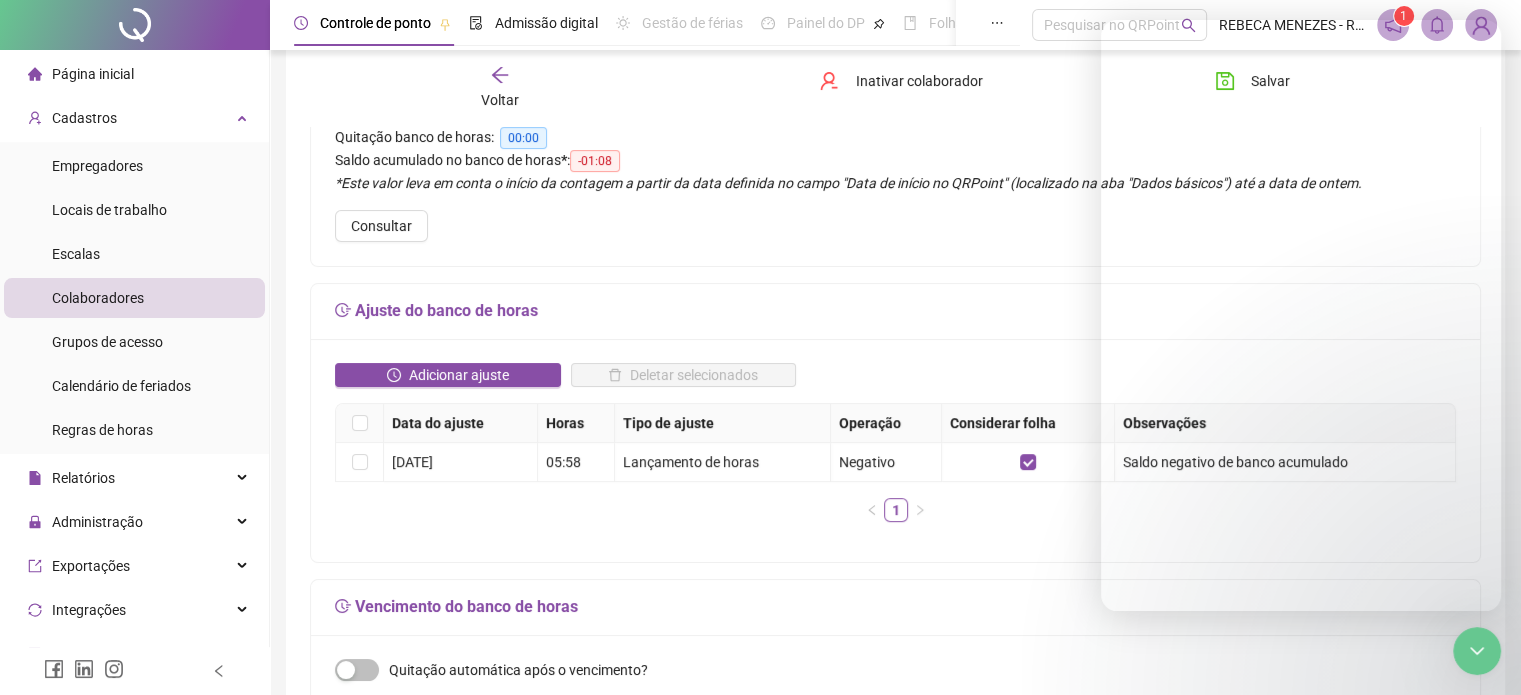 scroll, scrollTop: 2312, scrollLeft: 0, axis: vertical 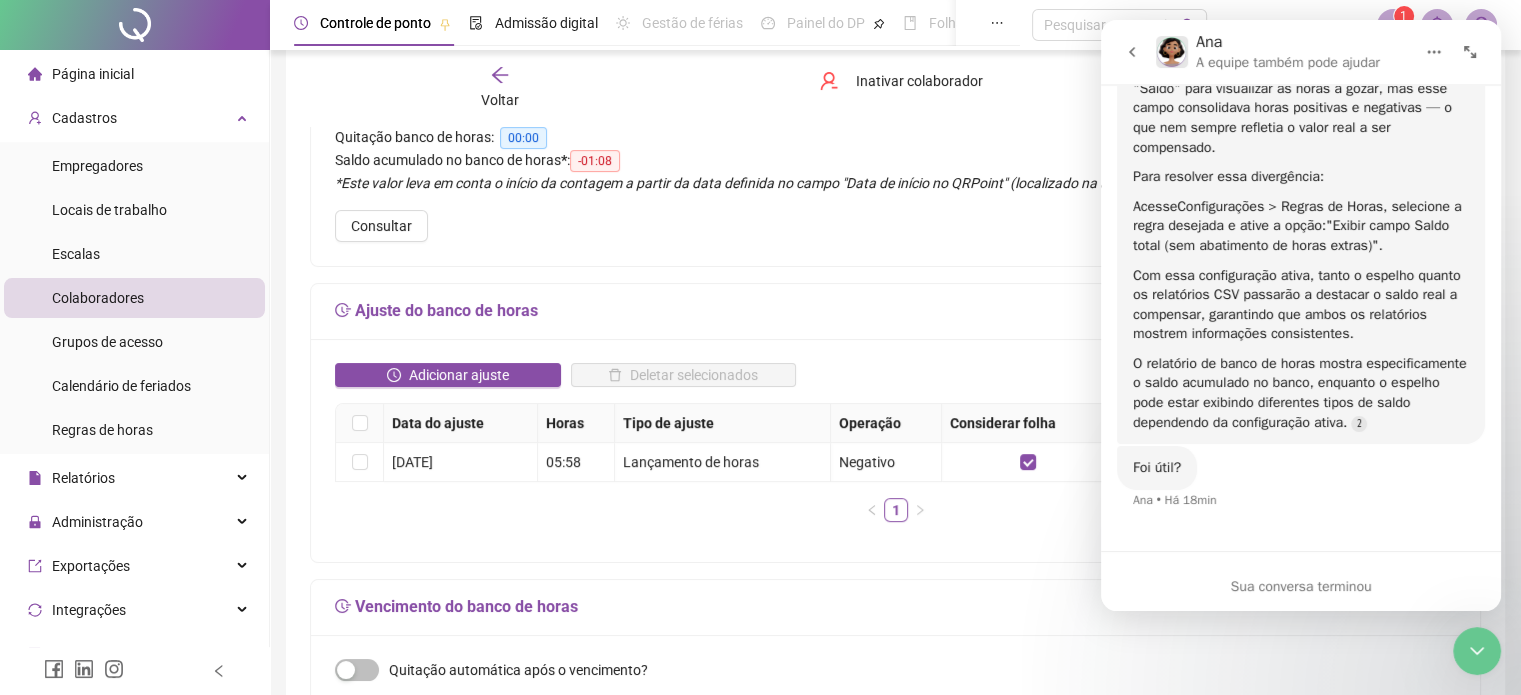 click 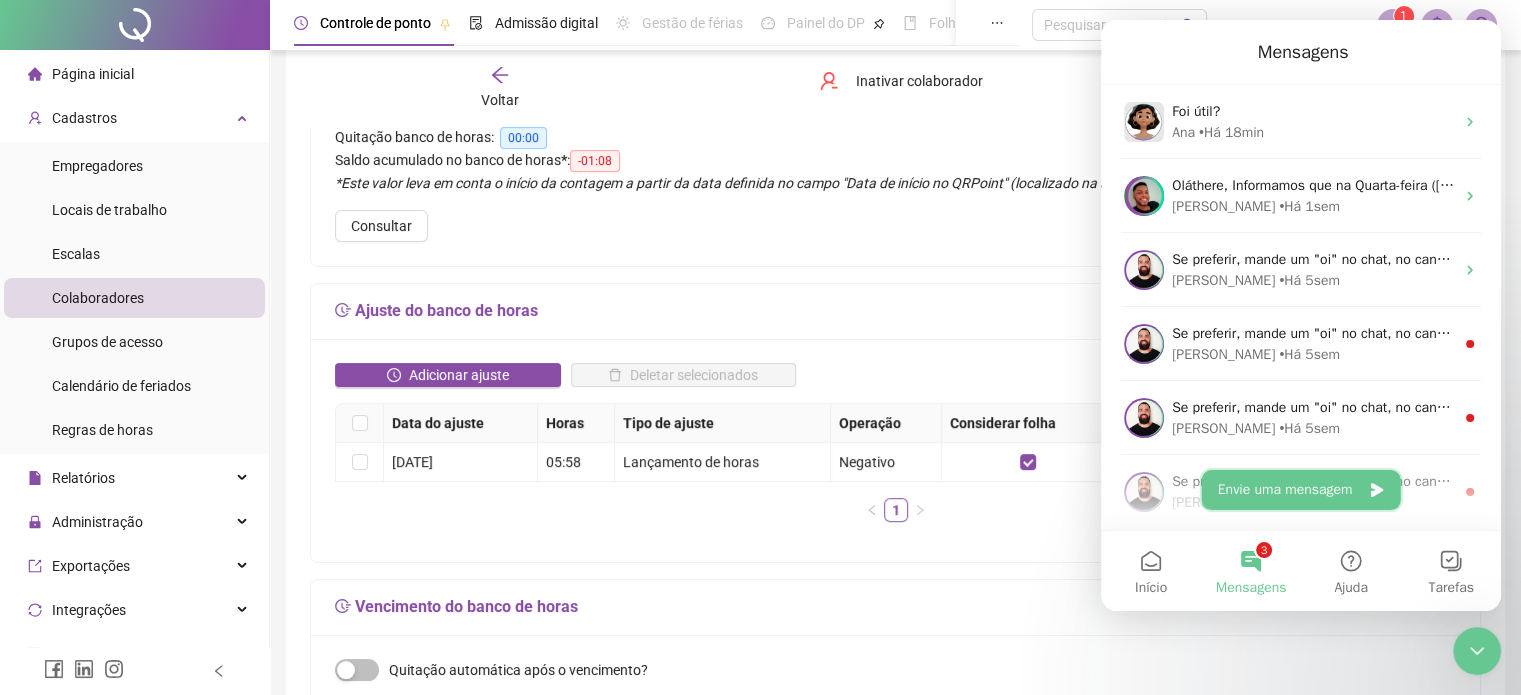 click on "Envie uma mensagem" at bounding box center (1301, 490) 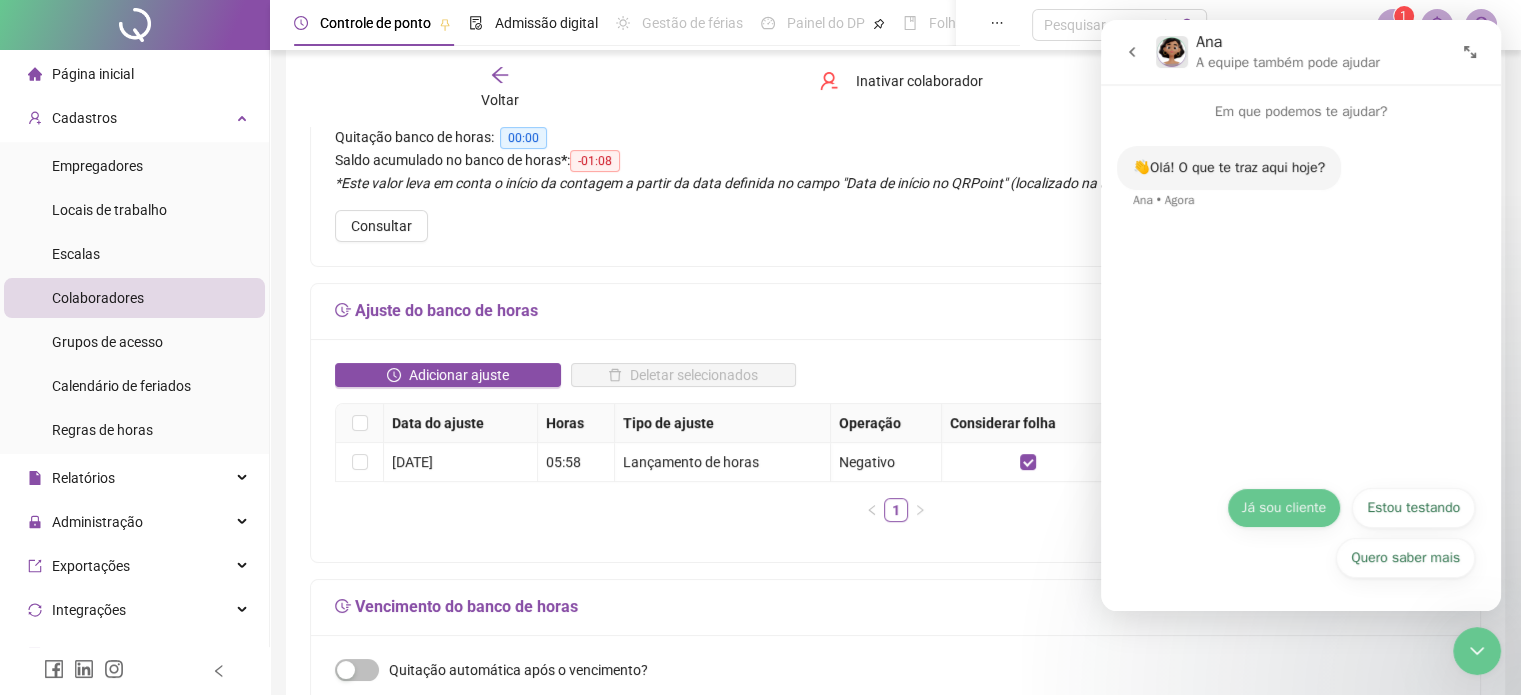click on "Já sou cliente" at bounding box center [1284, 508] 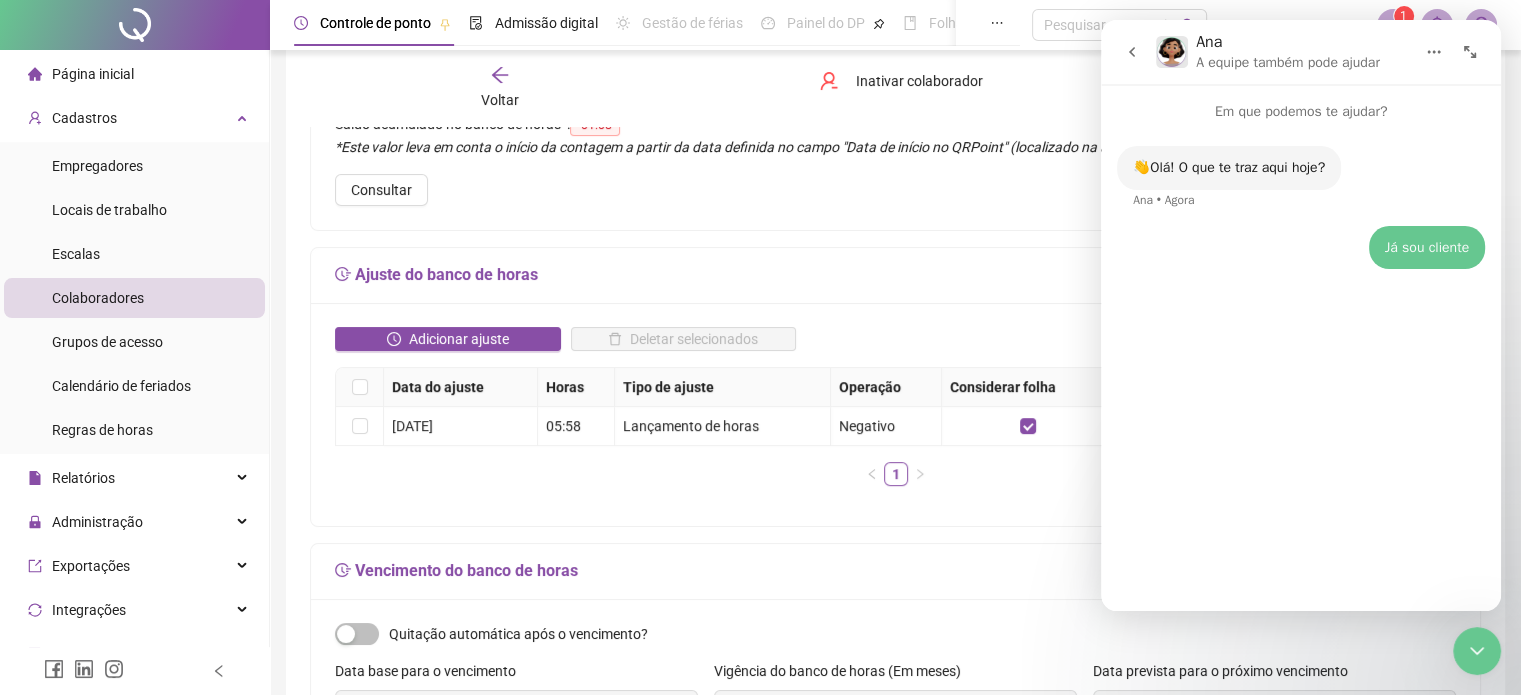 scroll, scrollTop: 0, scrollLeft: 0, axis: both 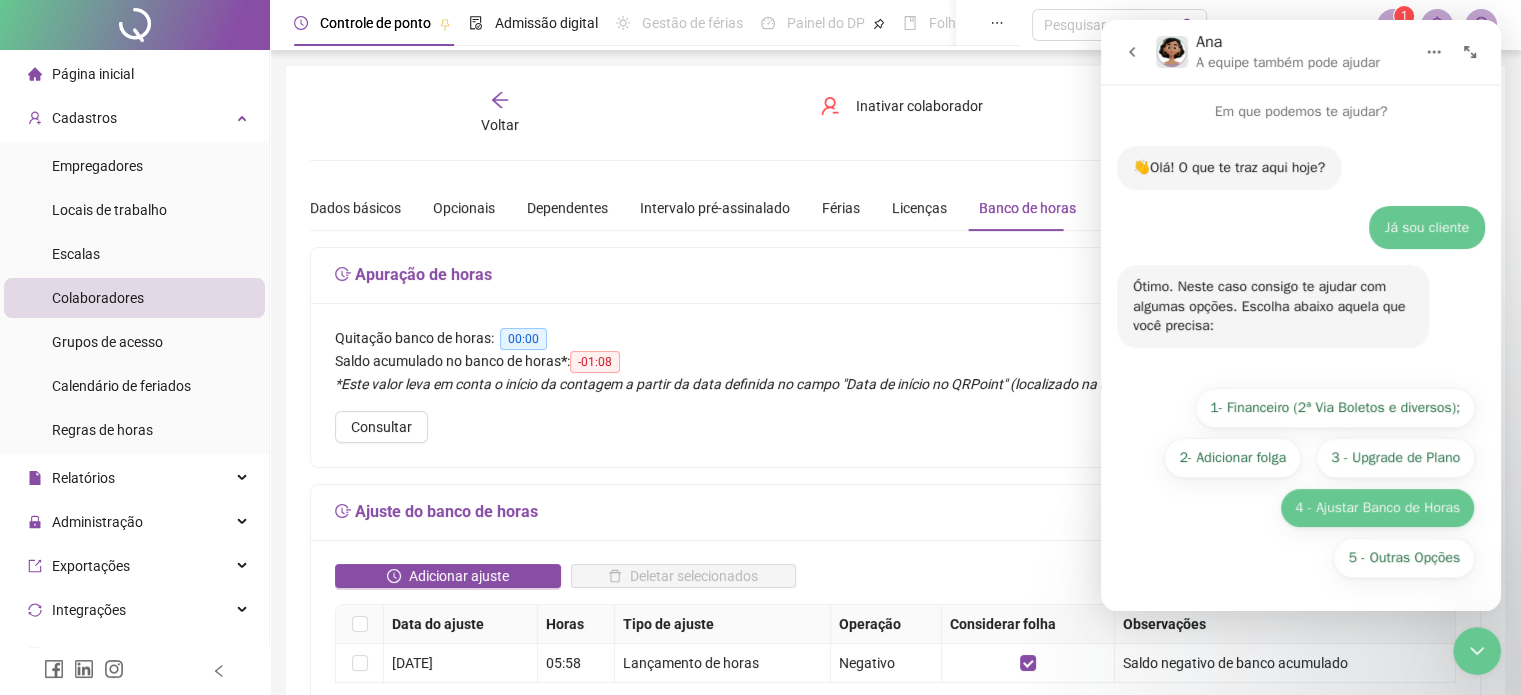 click on "4 - Ajustar Banco de Horas" at bounding box center [1377, 508] 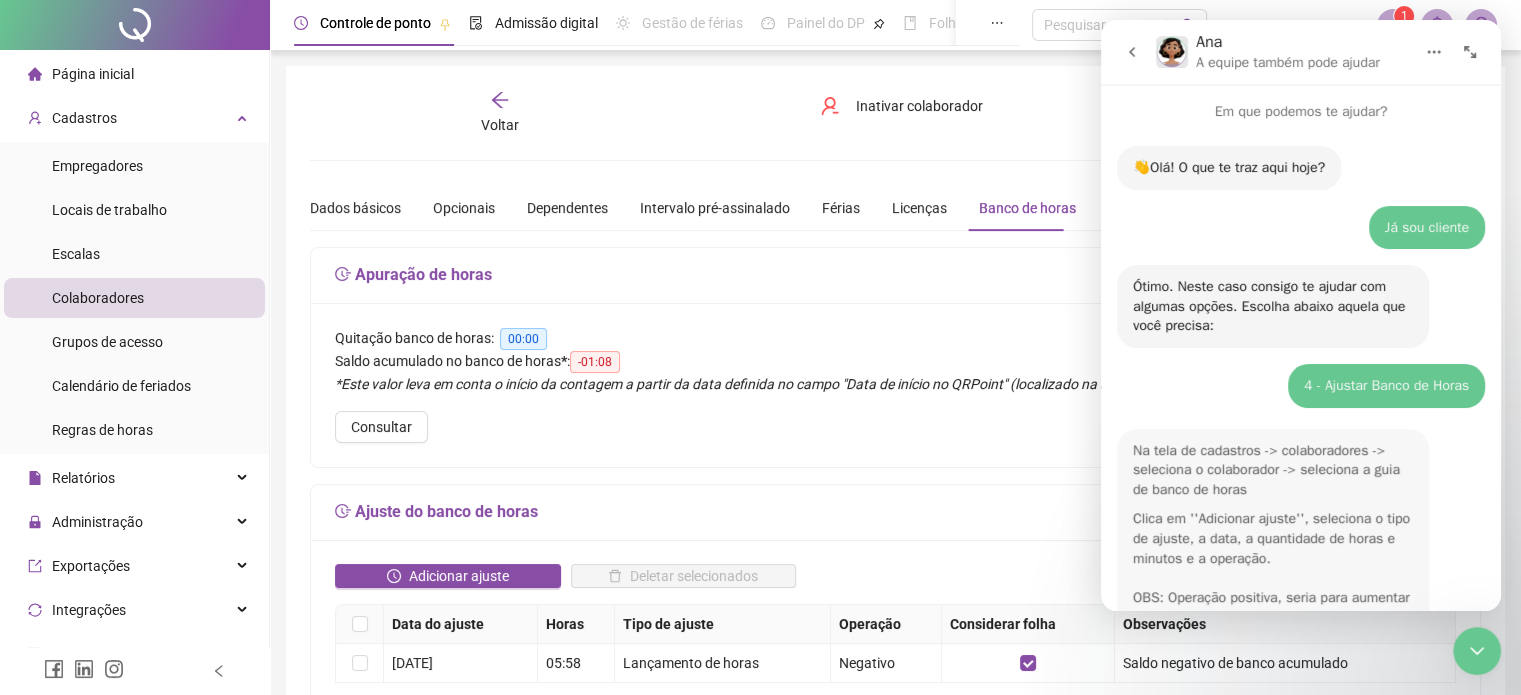 scroll, scrollTop: 103, scrollLeft: 0, axis: vertical 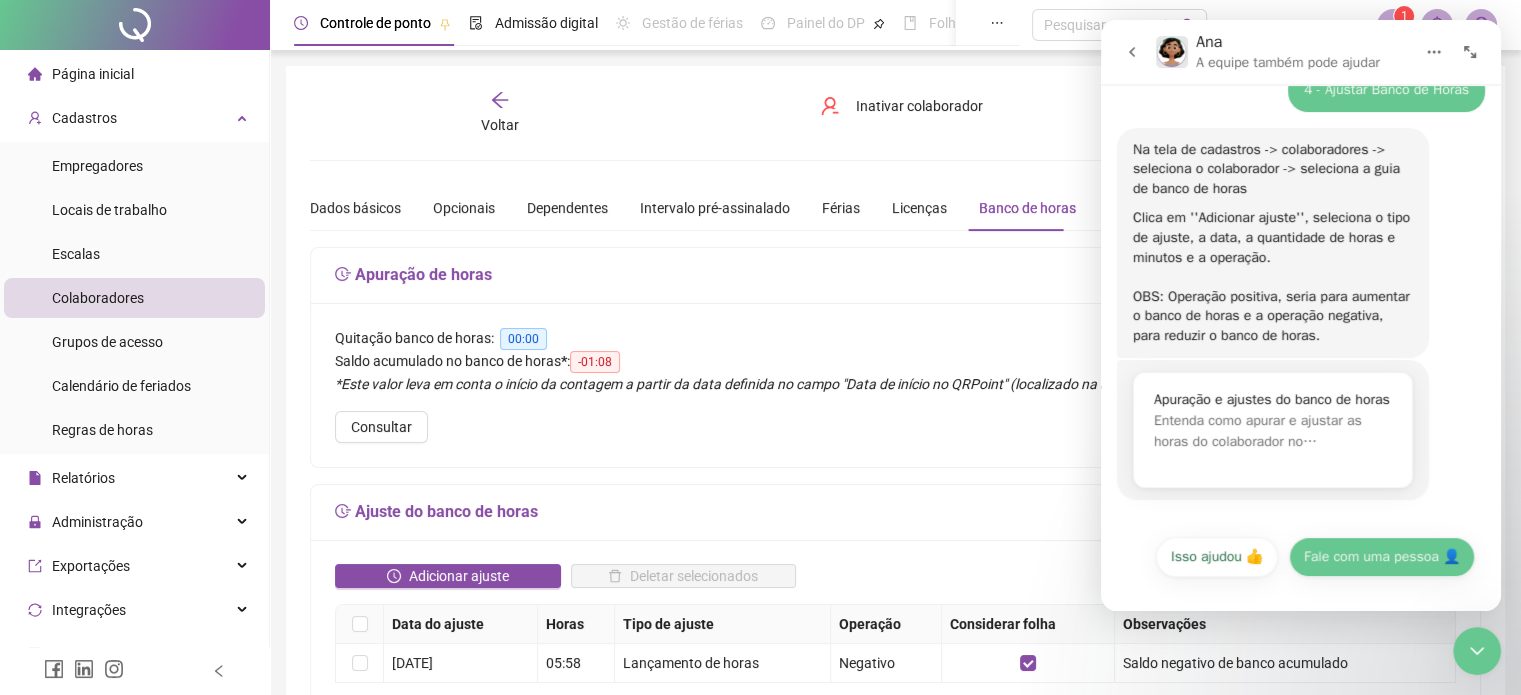 click on "Fale com uma pessoa 👤" at bounding box center [1382, 557] 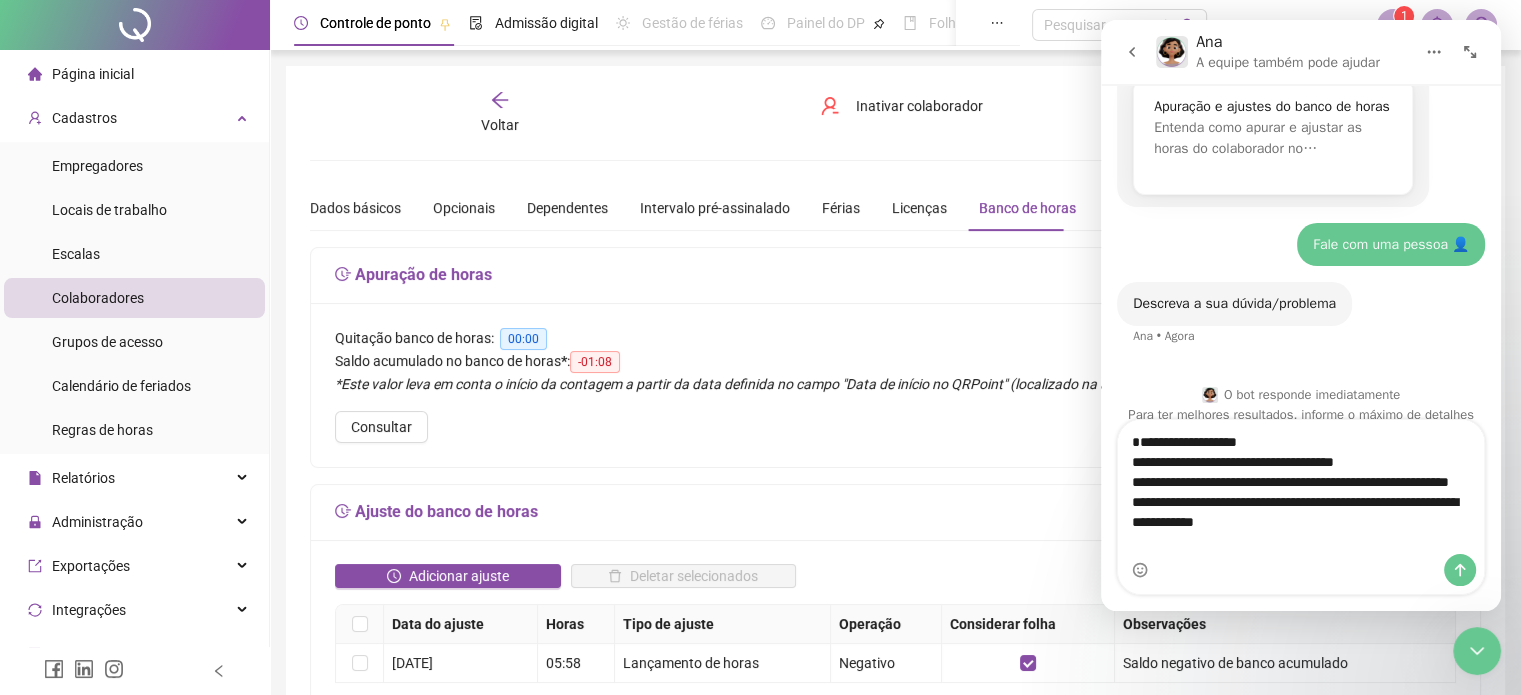 scroll, scrollTop: 625, scrollLeft: 0, axis: vertical 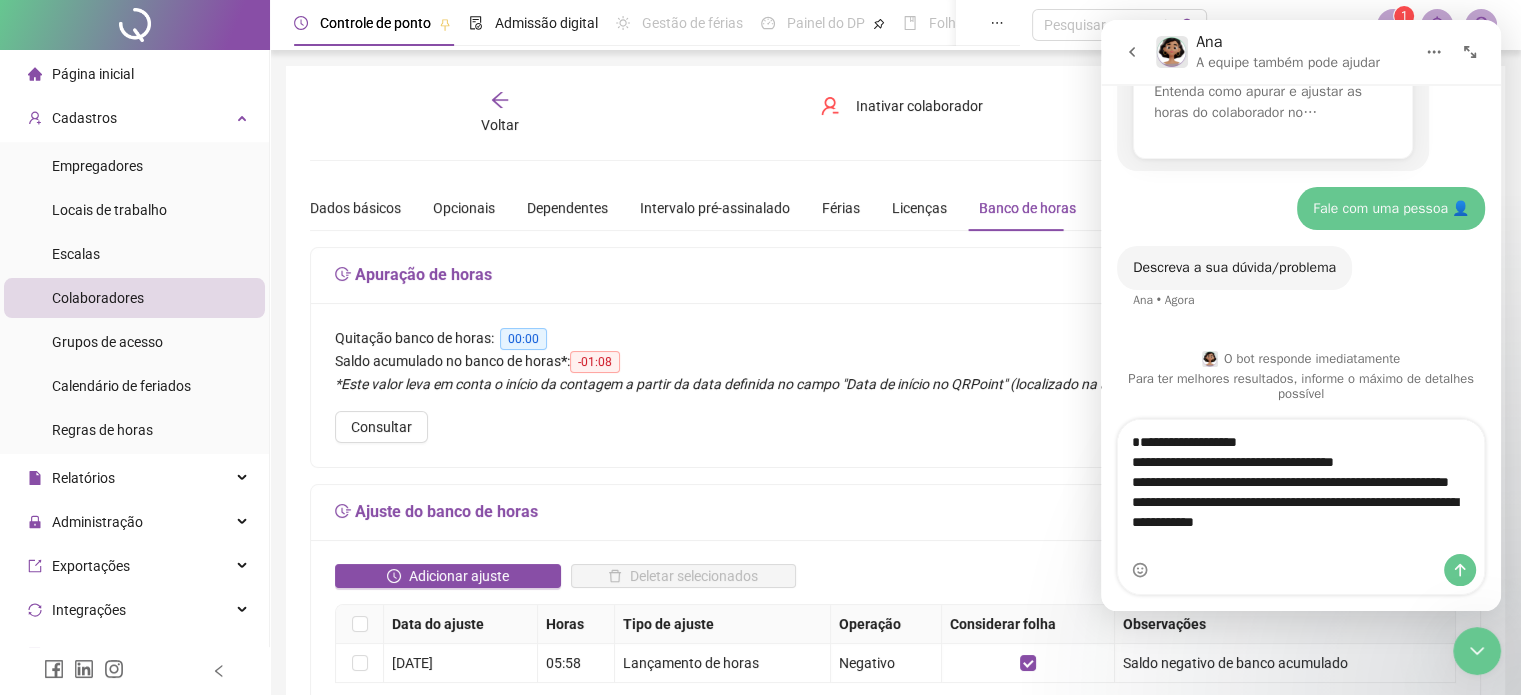 click on "**********" at bounding box center (1301, 487) 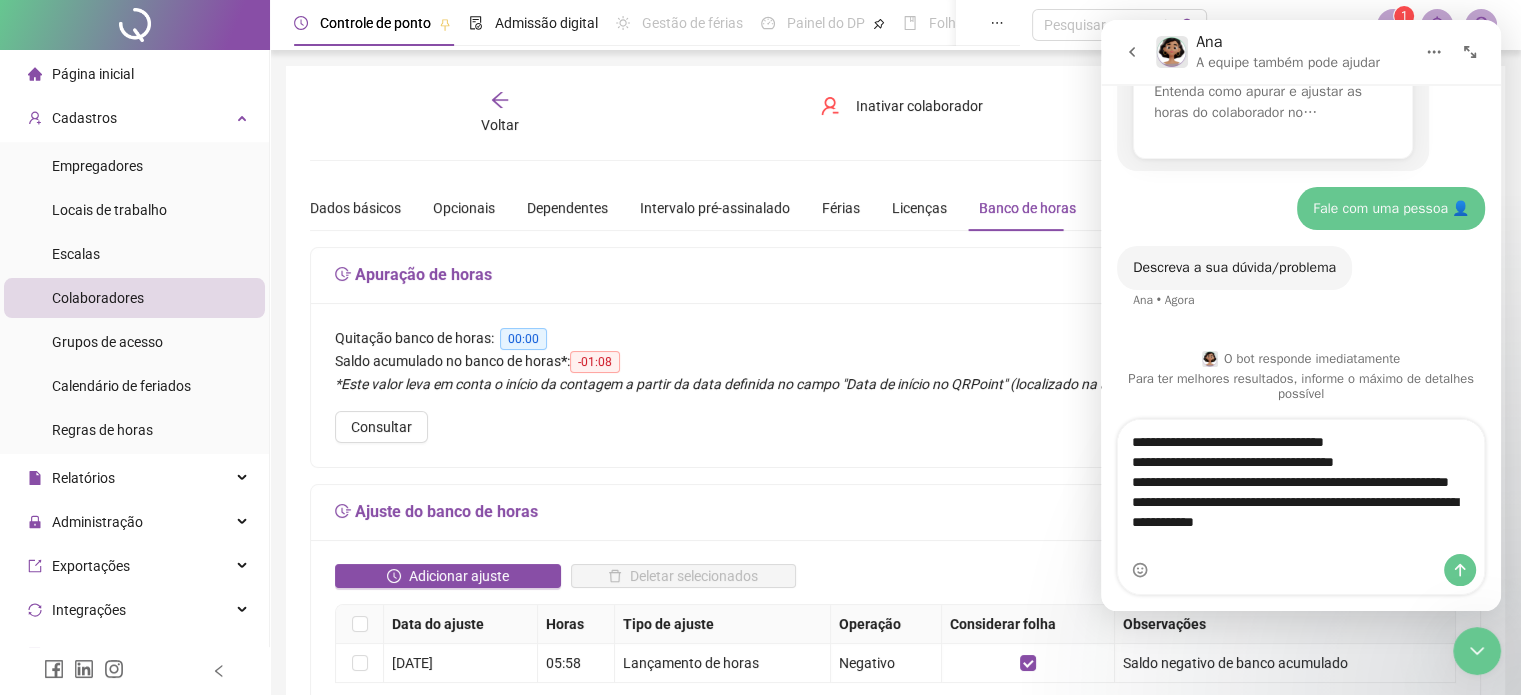 type on "**********" 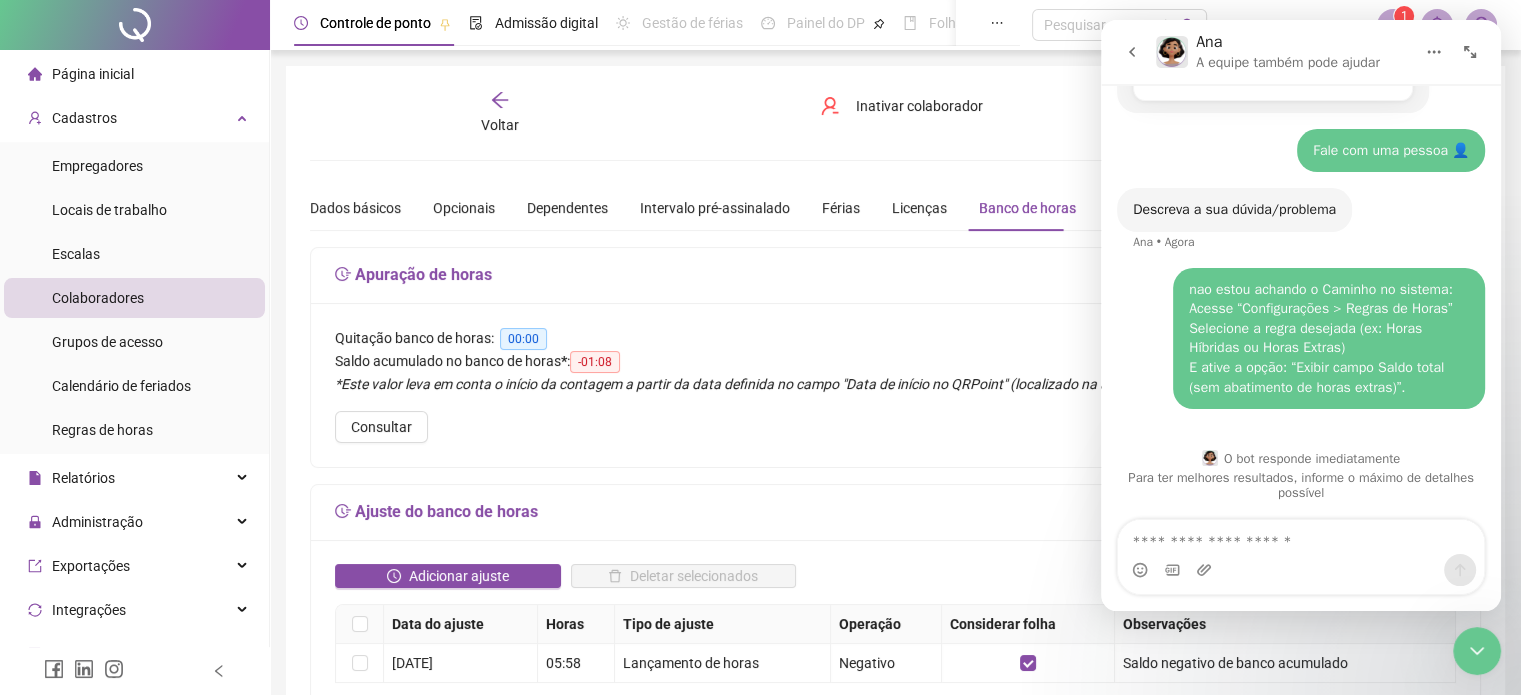 scroll, scrollTop: 658, scrollLeft: 0, axis: vertical 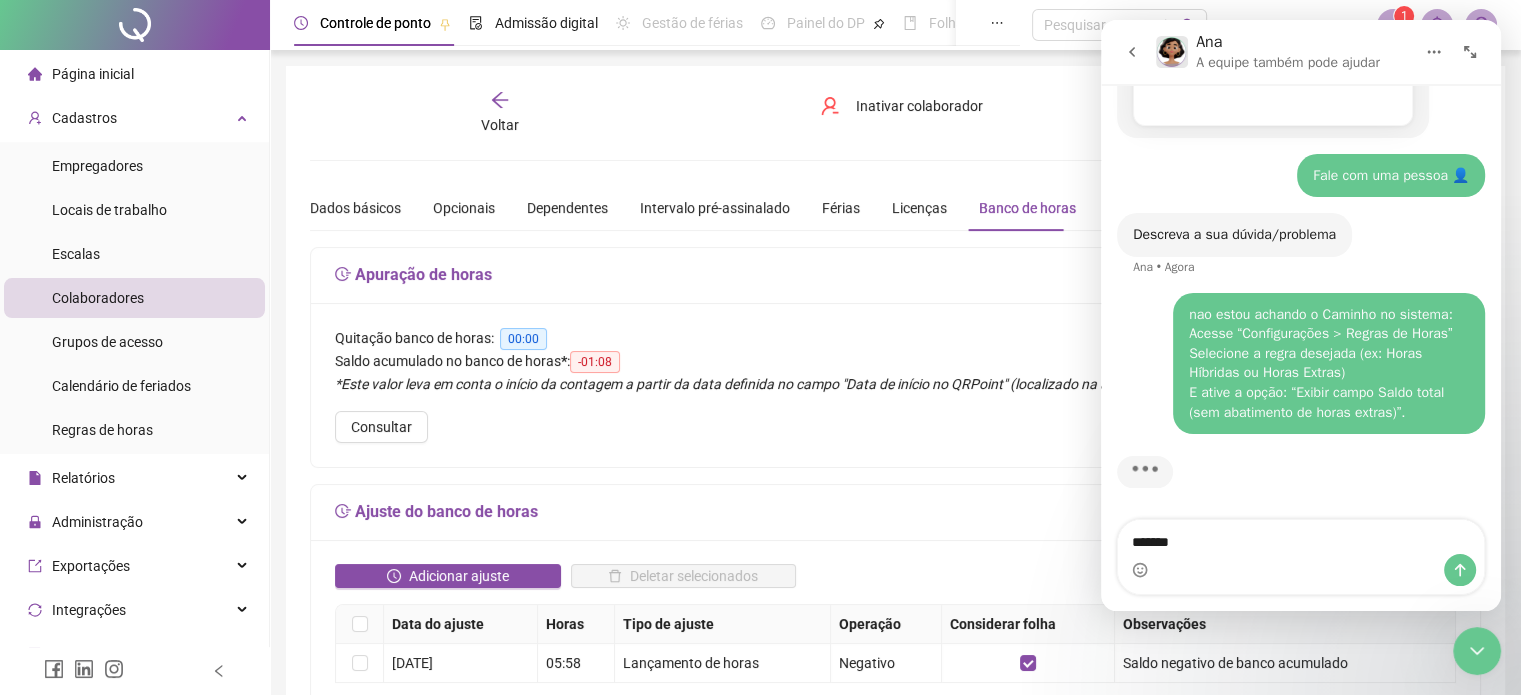 type on "********" 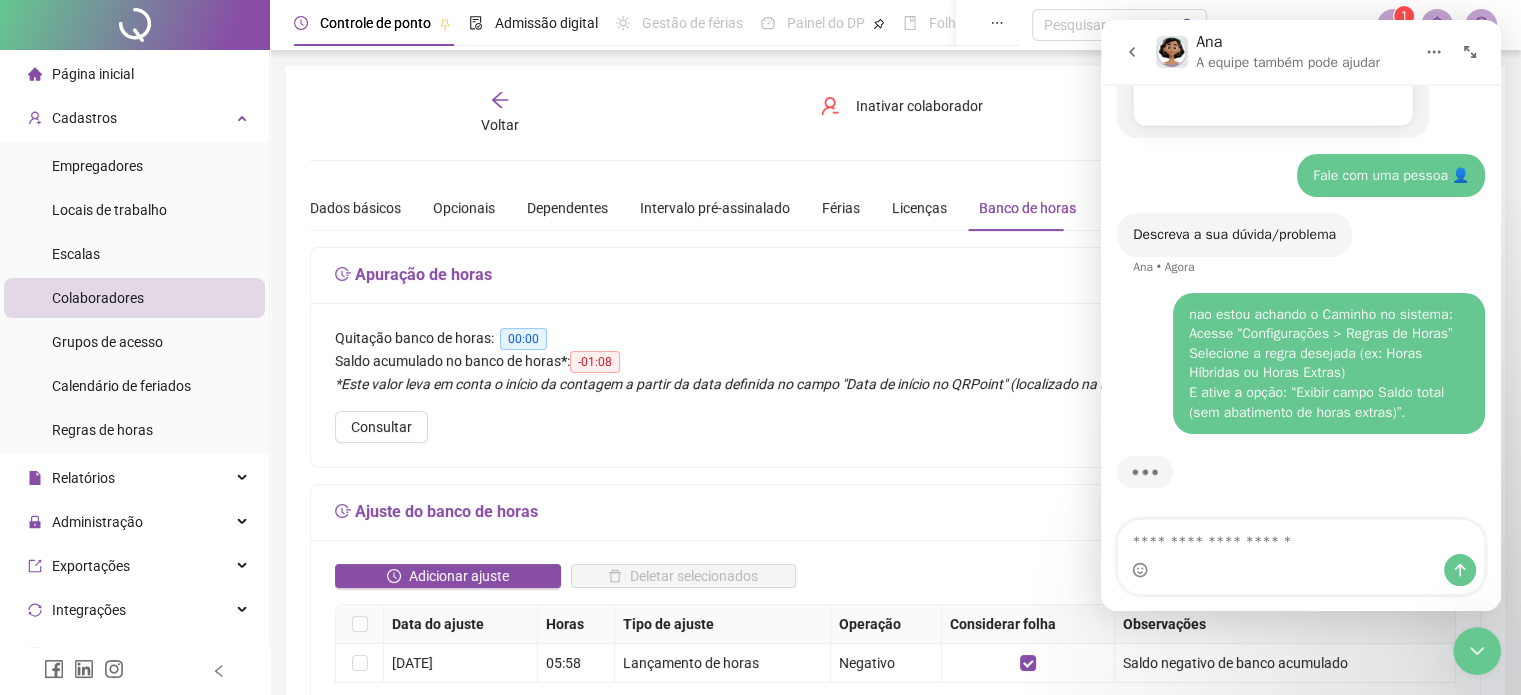 scroll, scrollTop: 704, scrollLeft: 0, axis: vertical 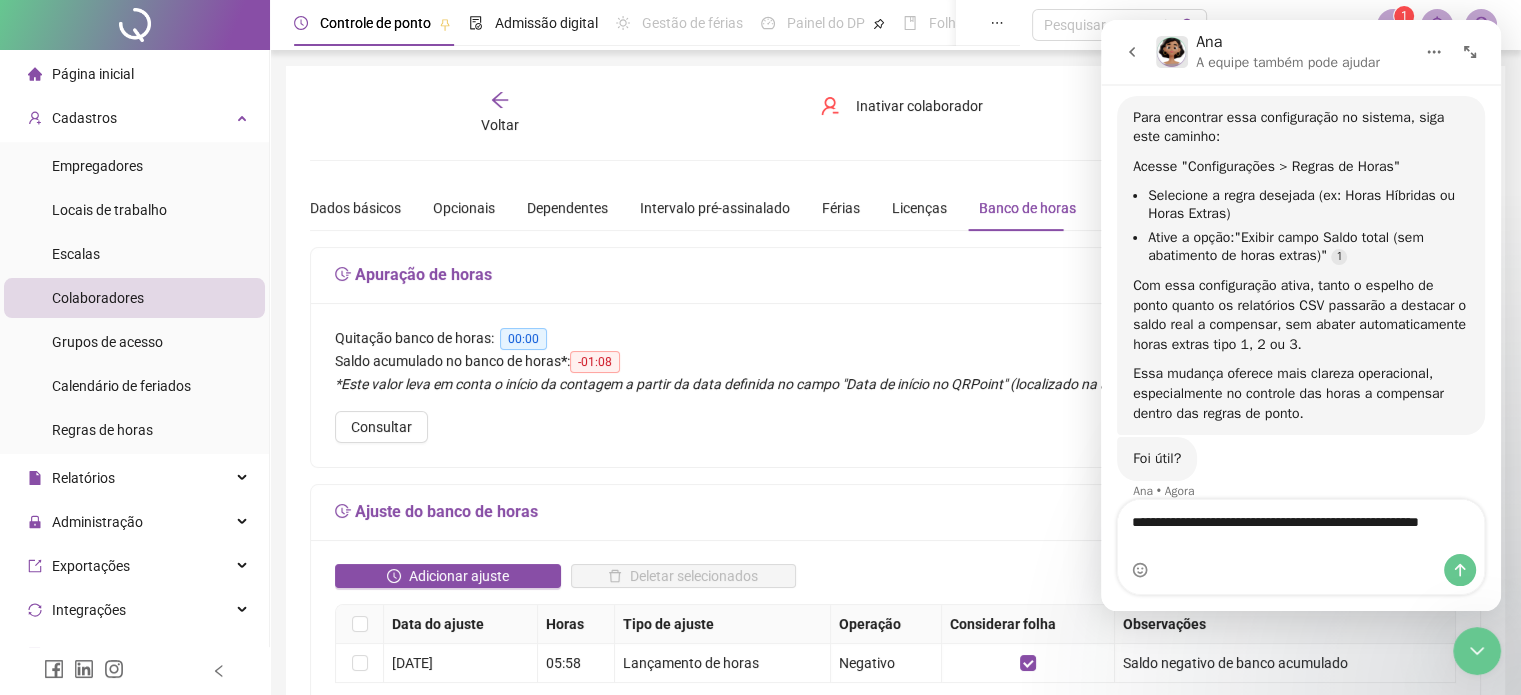 type on "**********" 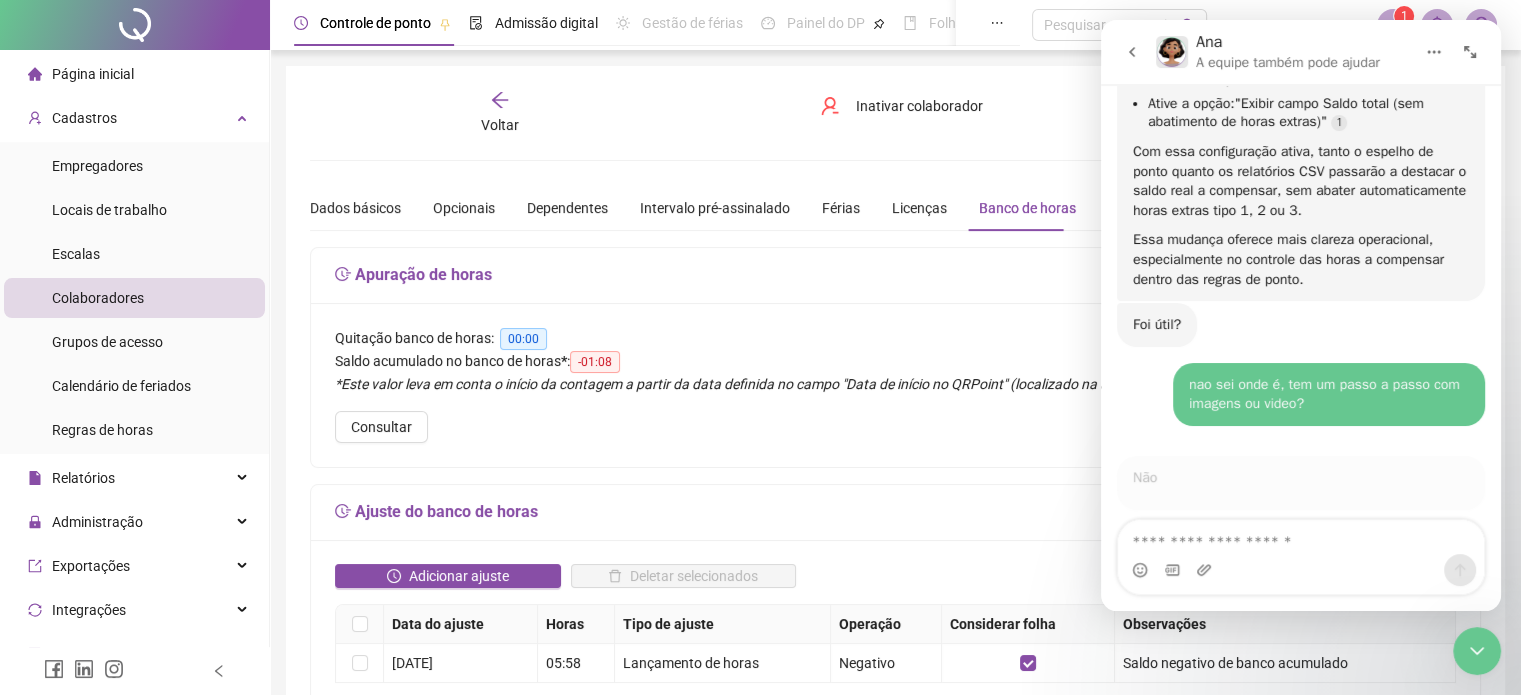 scroll, scrollTop: 1190, scrollLeft: 0, axis: vertical 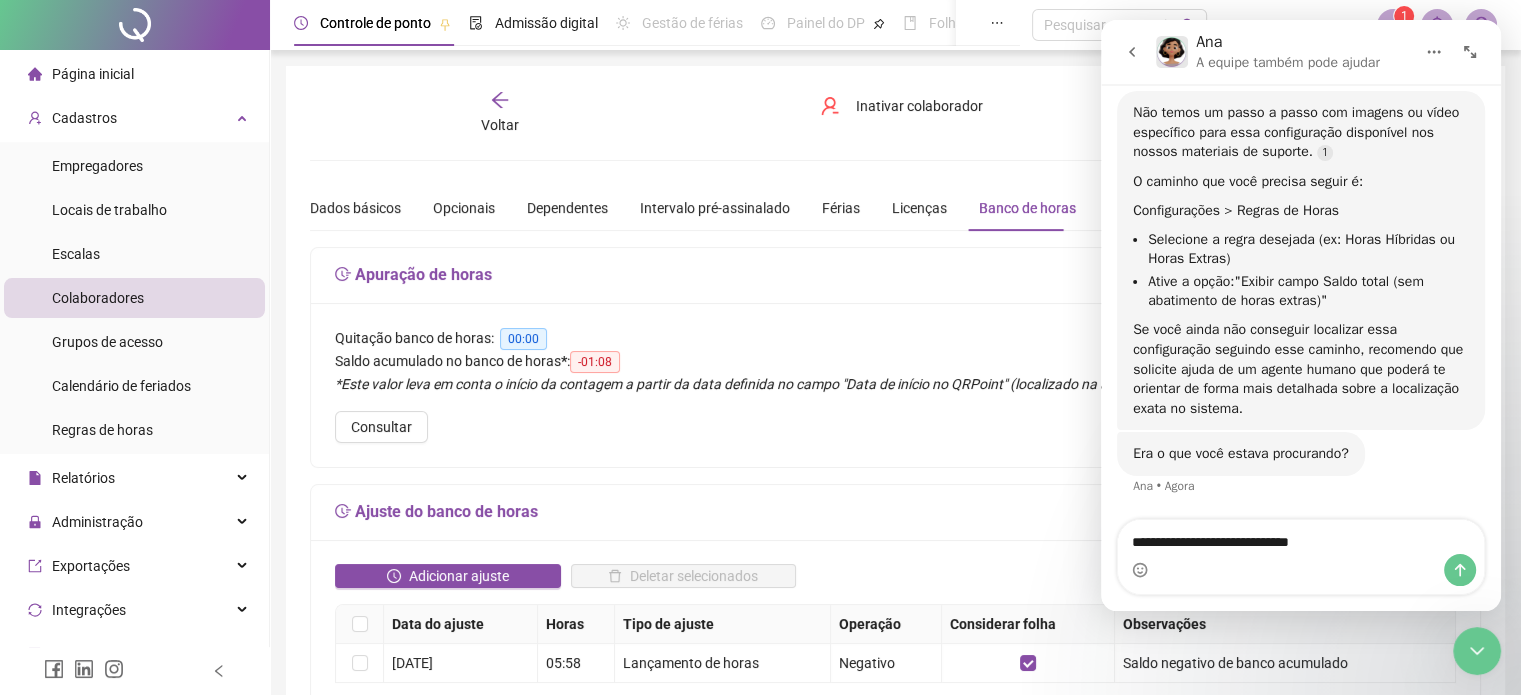 type on "**********" 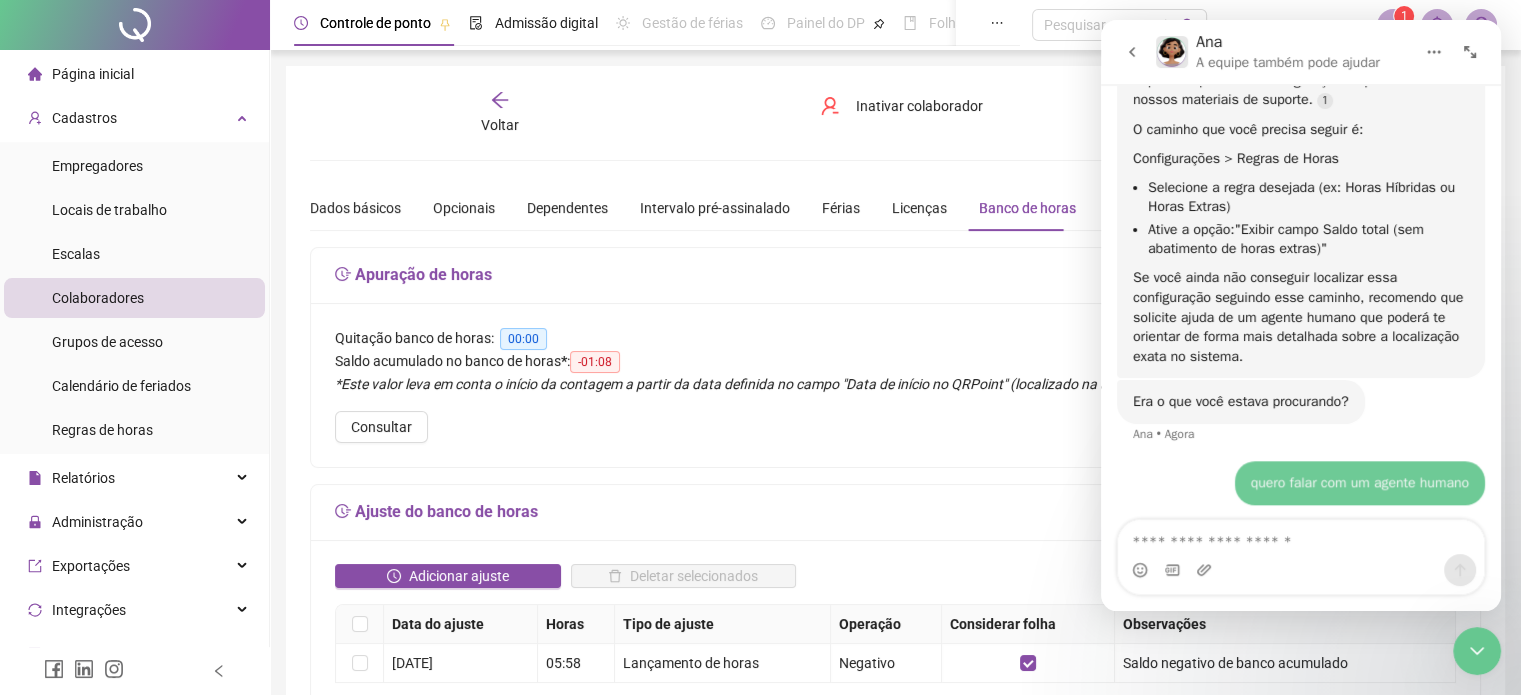 scroll, scrollTop: 1580, scrollLeft: 0, axis: vertical 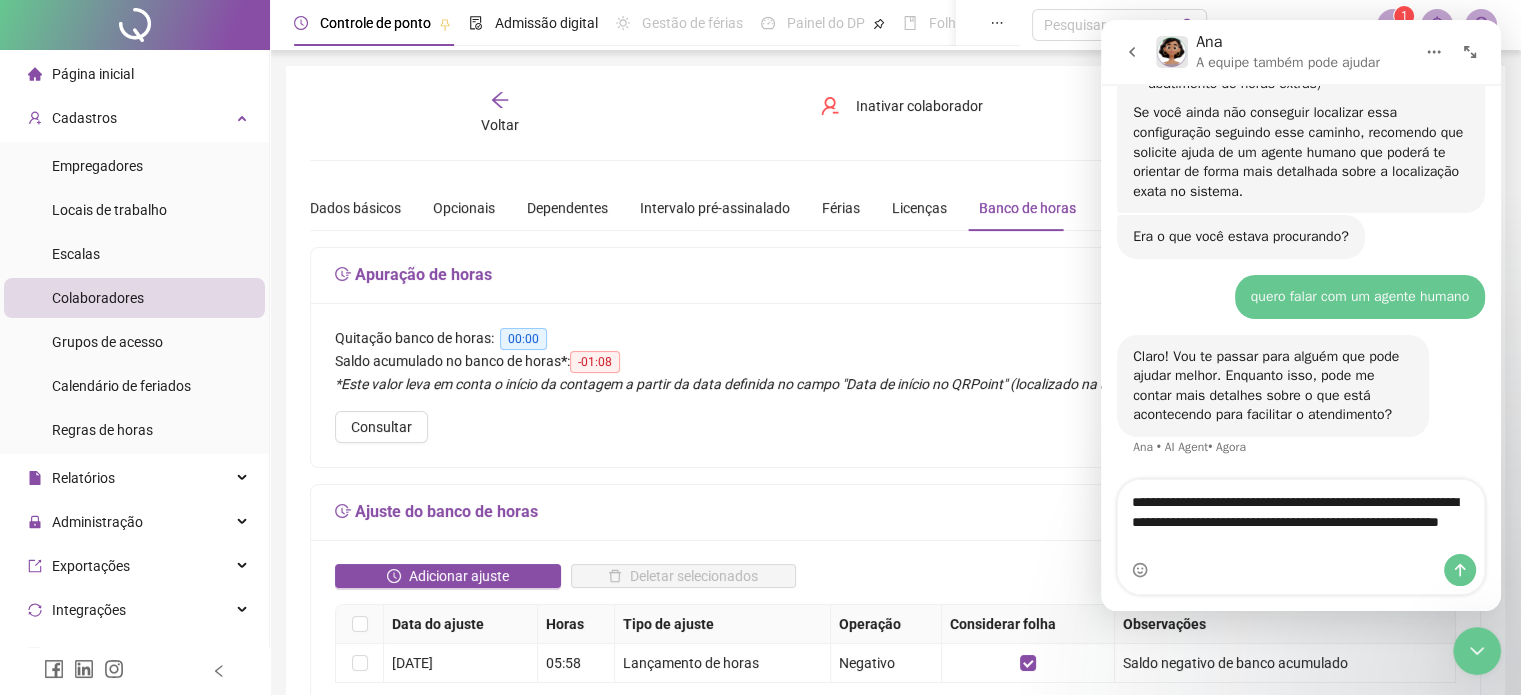 type on "**********" 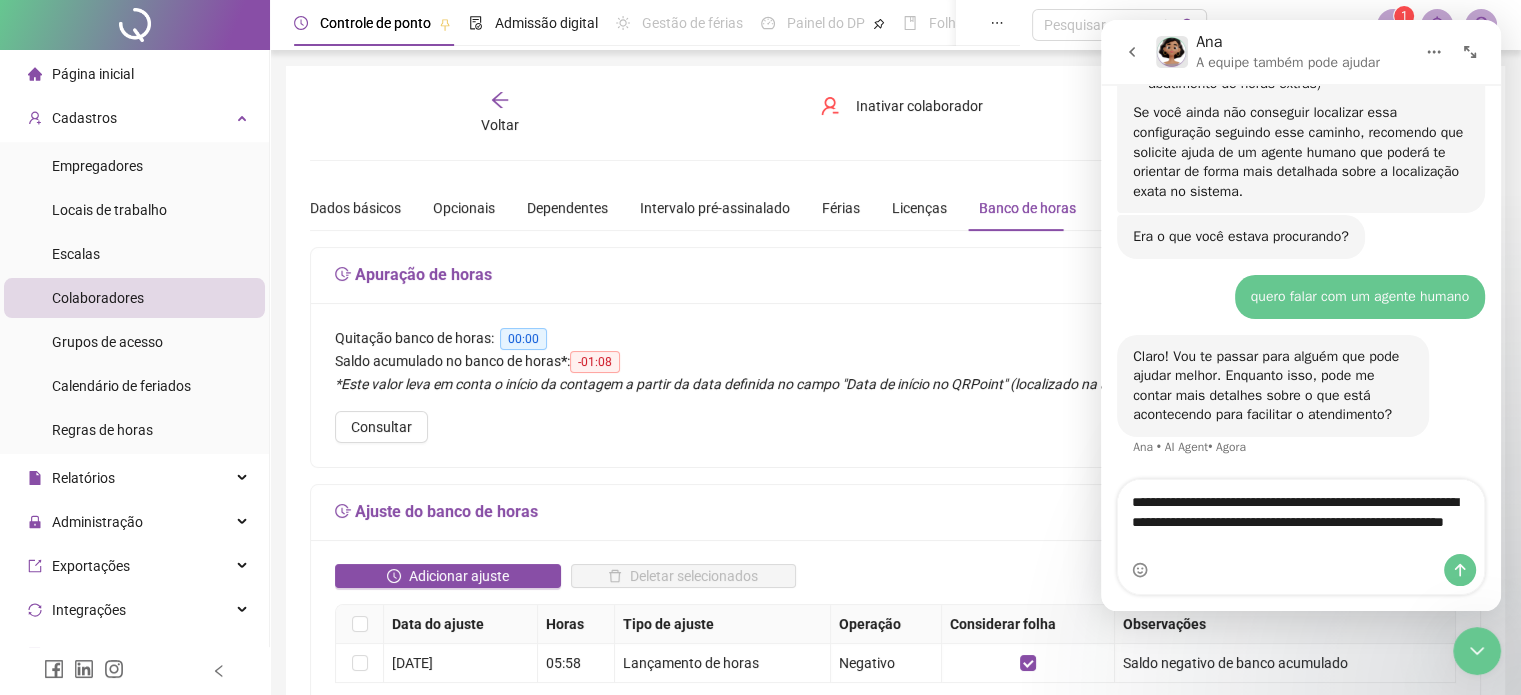 type 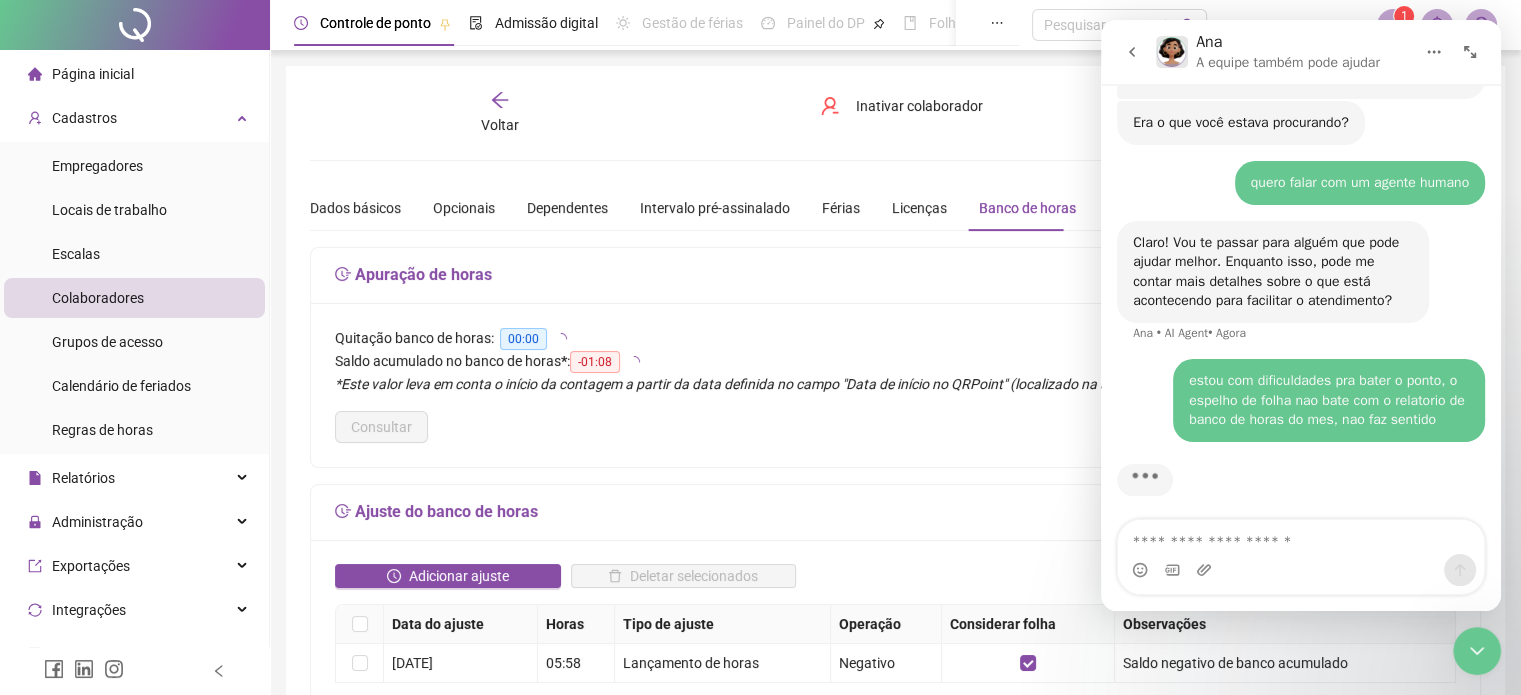 scroll, scrollTop: 1861, scrollLeft: 0, axis: vertical 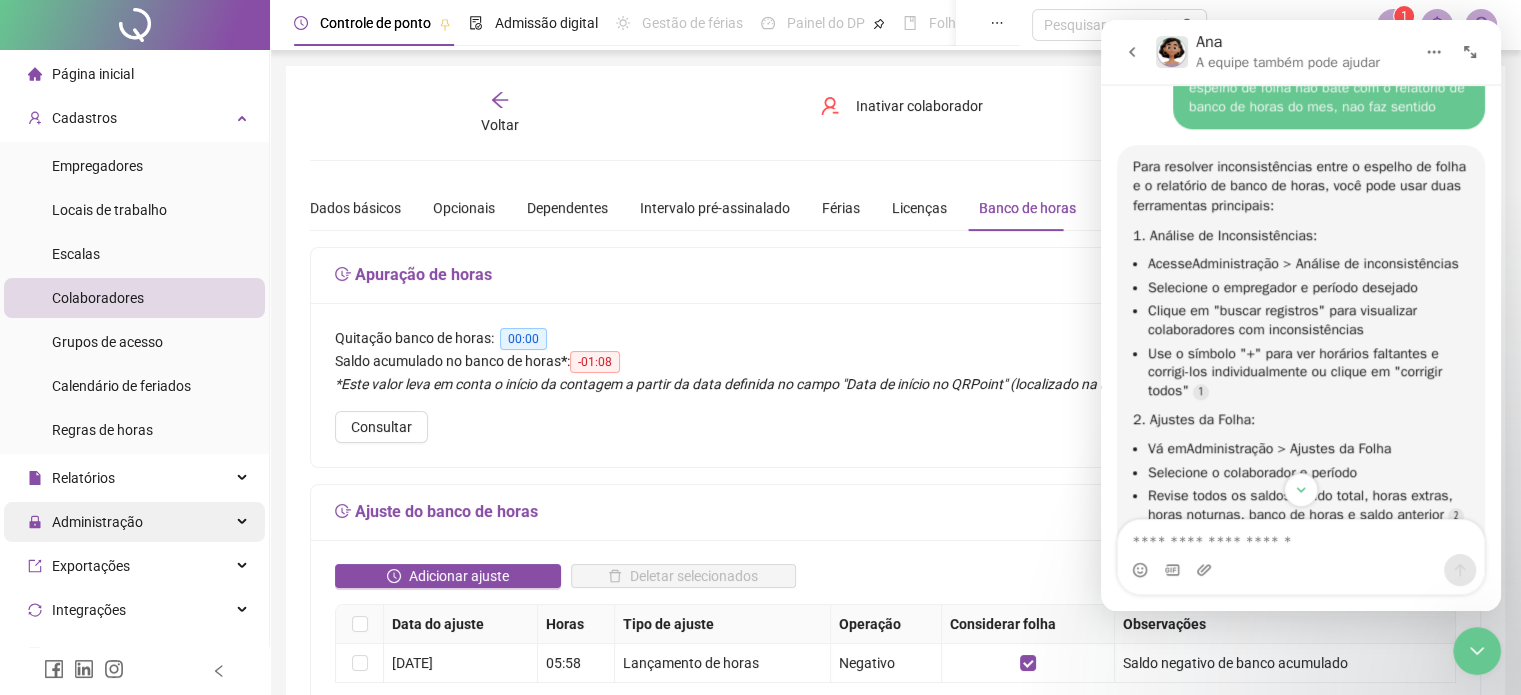 click on "Administração" at bounding box center (97, 522) 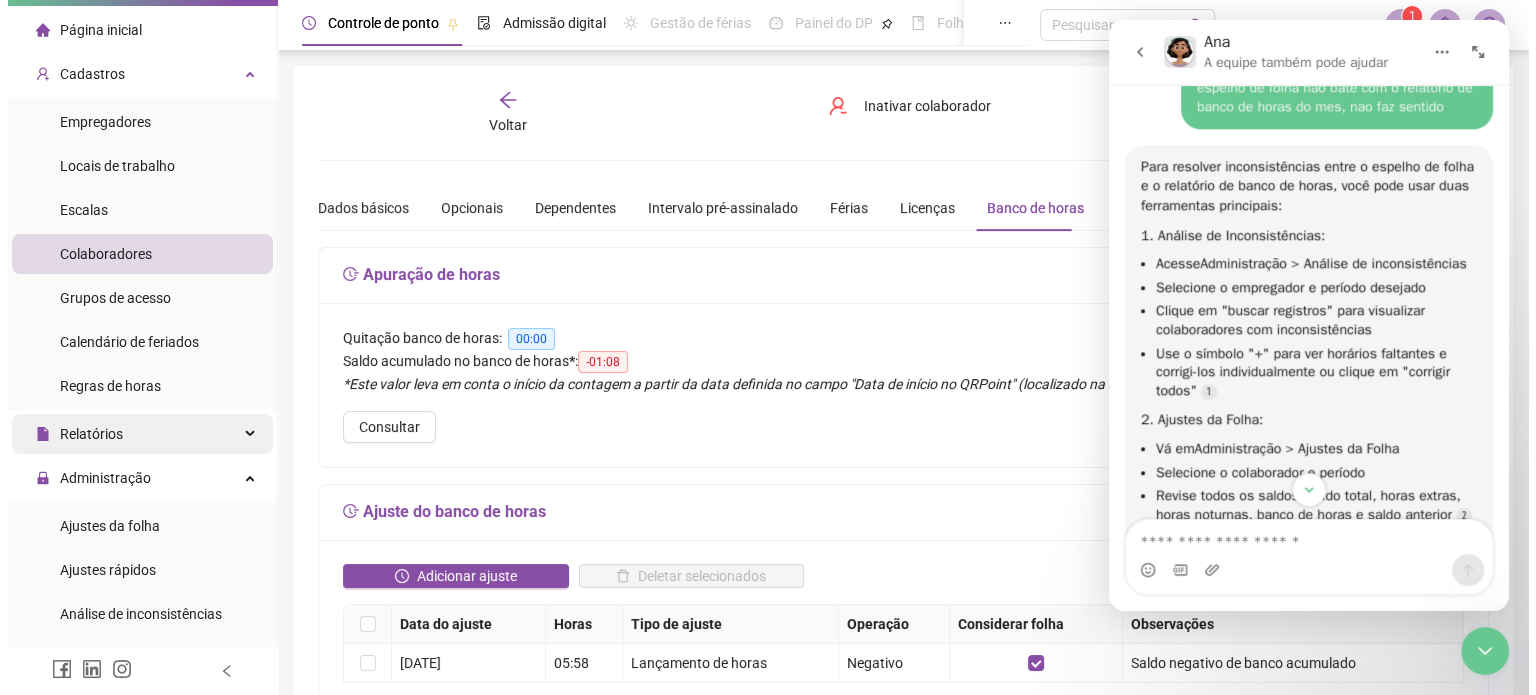 scroll, scrollTop: 200, scrollLeft: 0, axis: vertical 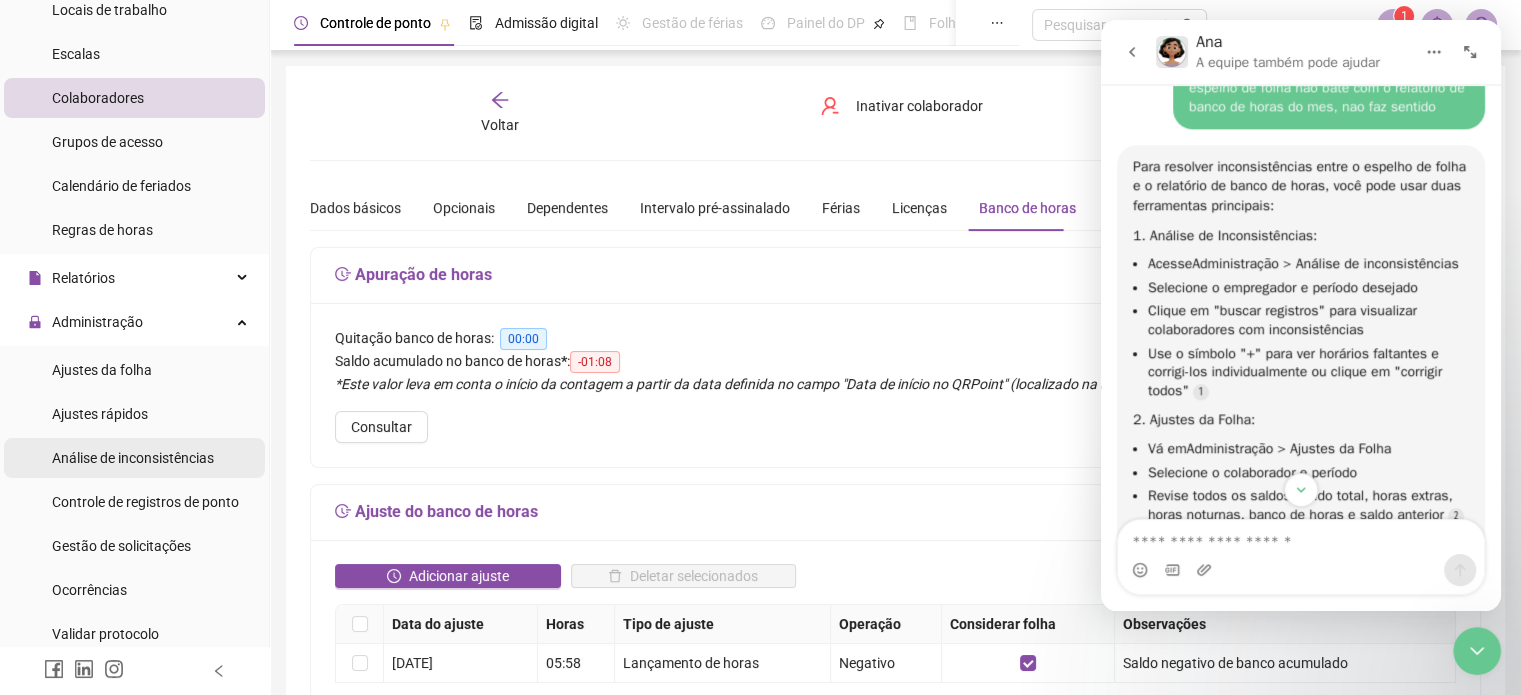 click on "Análise de inconsistências" at bounding box center (133, 458) 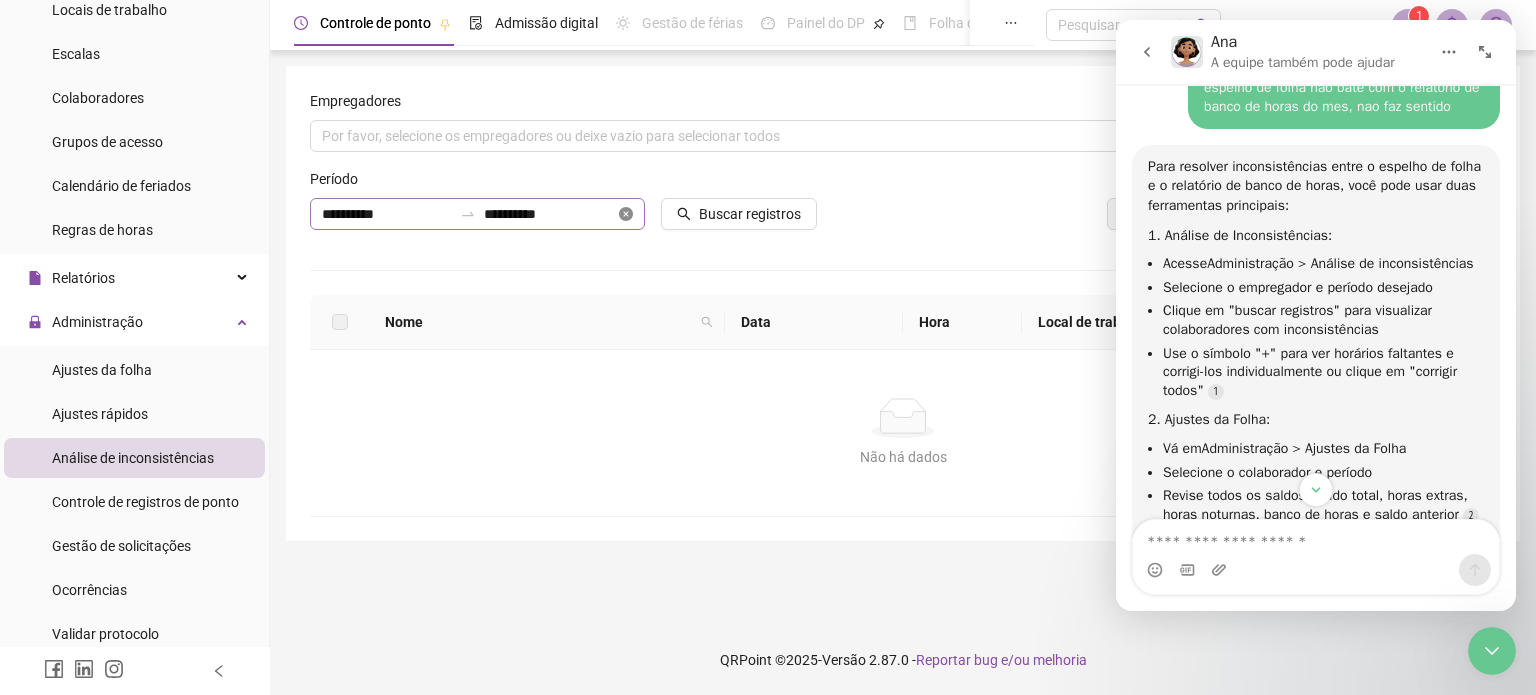 click 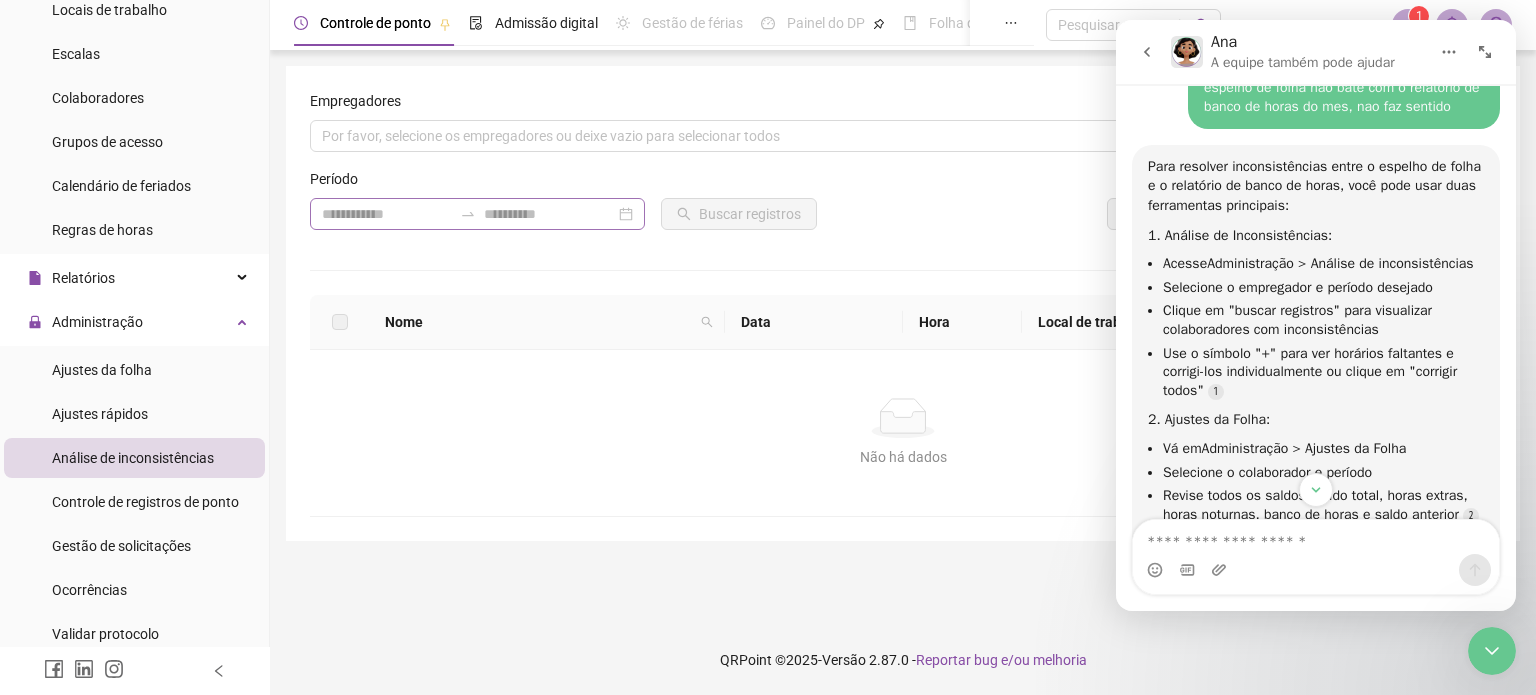 click at bounding box center [477, 214] 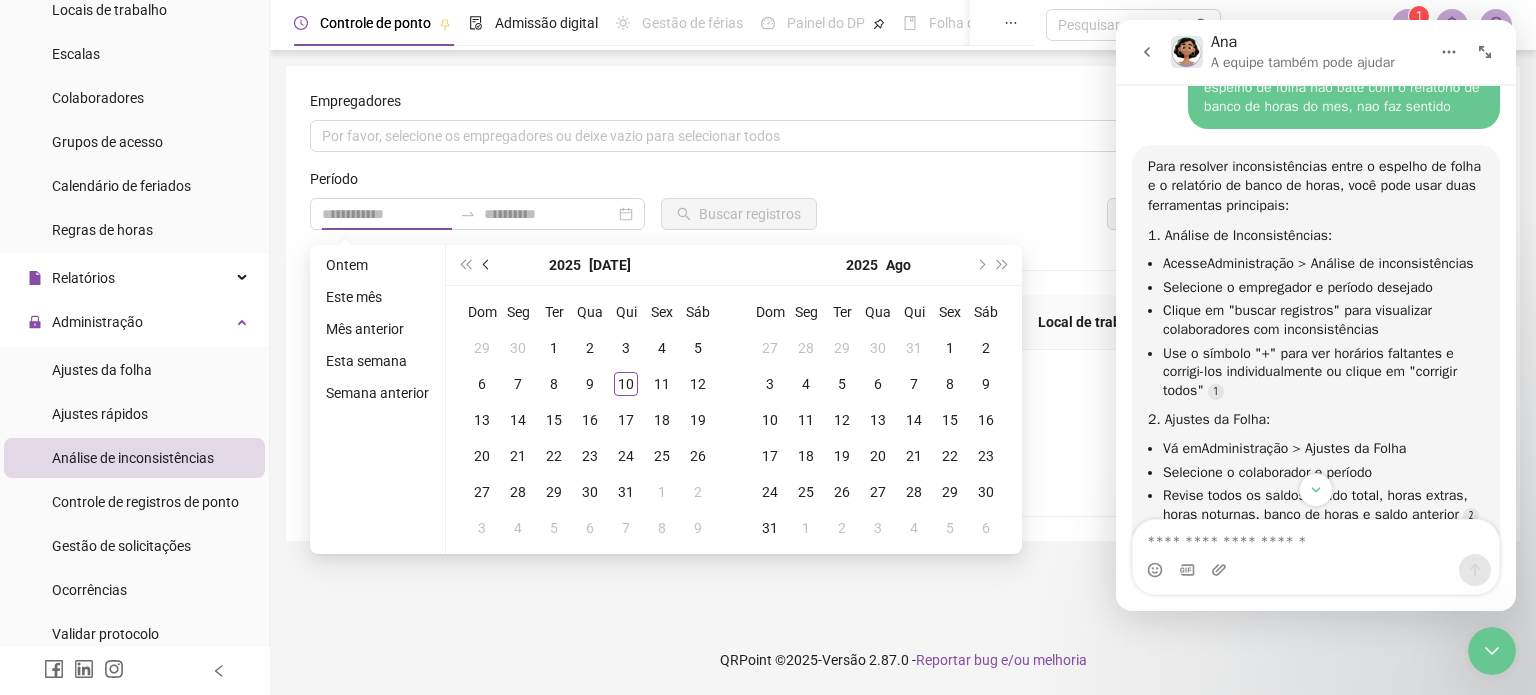 click at bounding box center (487, 265) 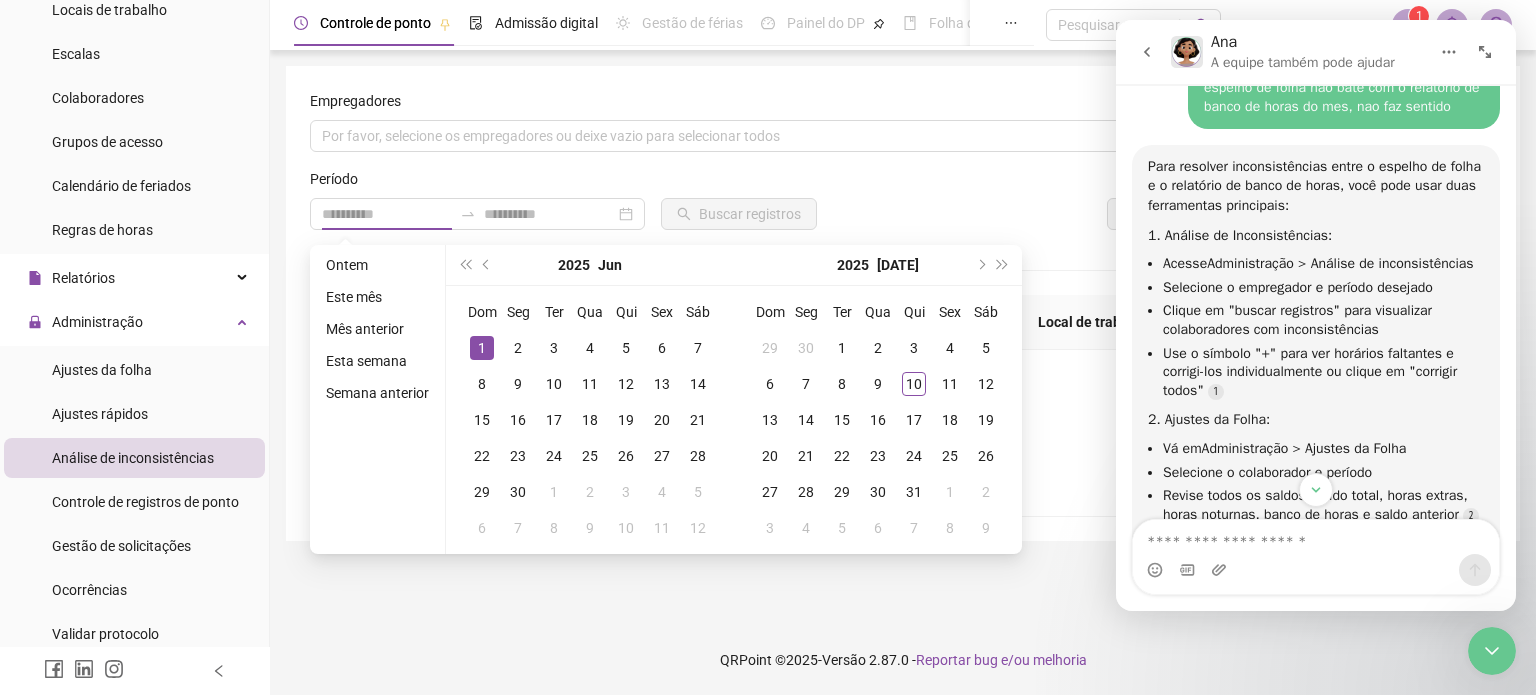type on "**********" 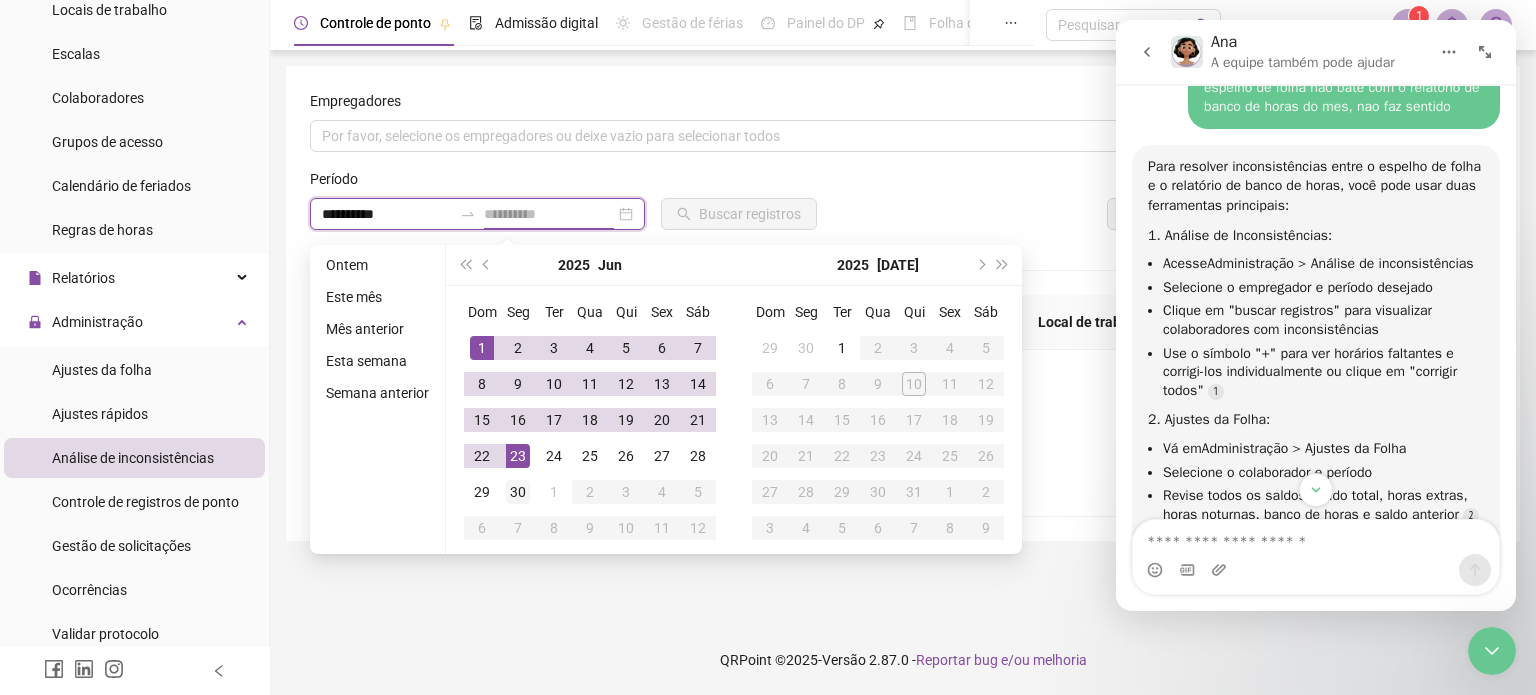 type on "**********" 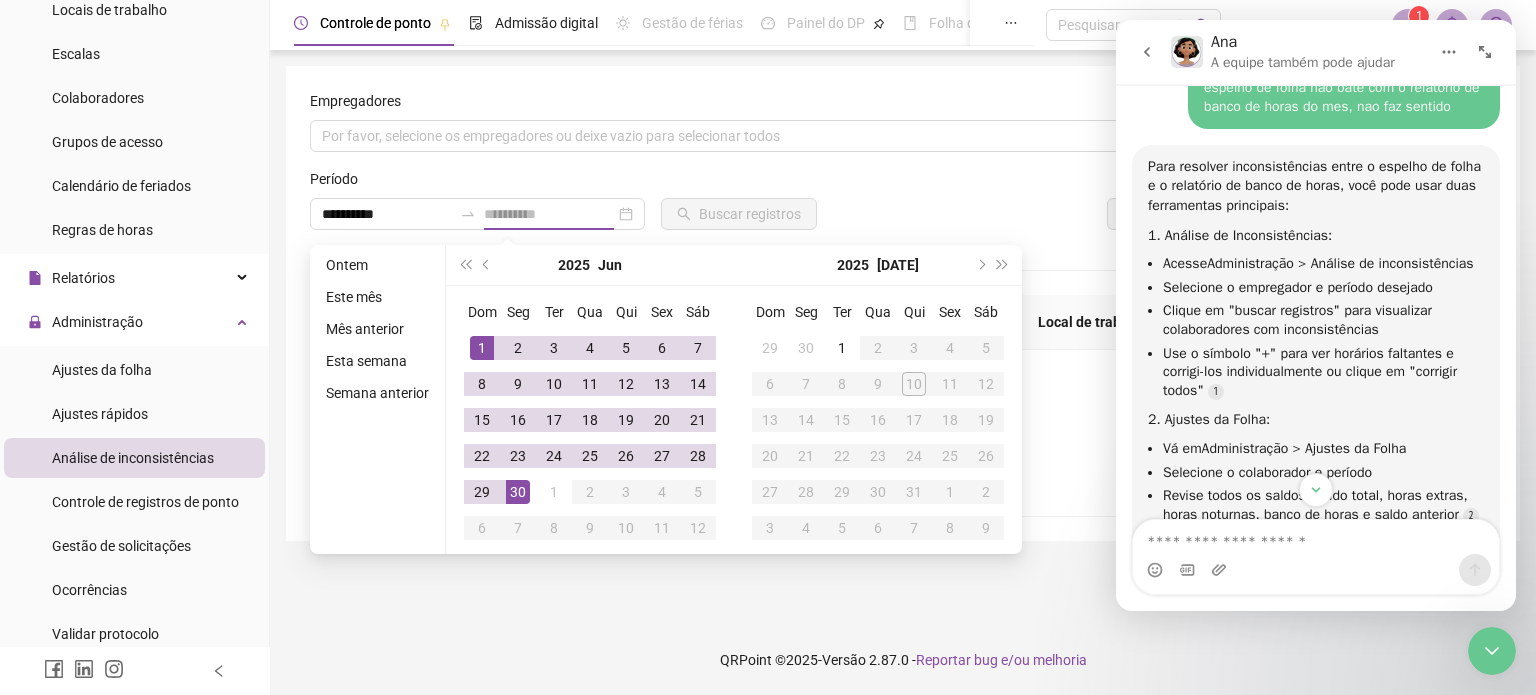 click on "30" at bounding box center [518, 492] 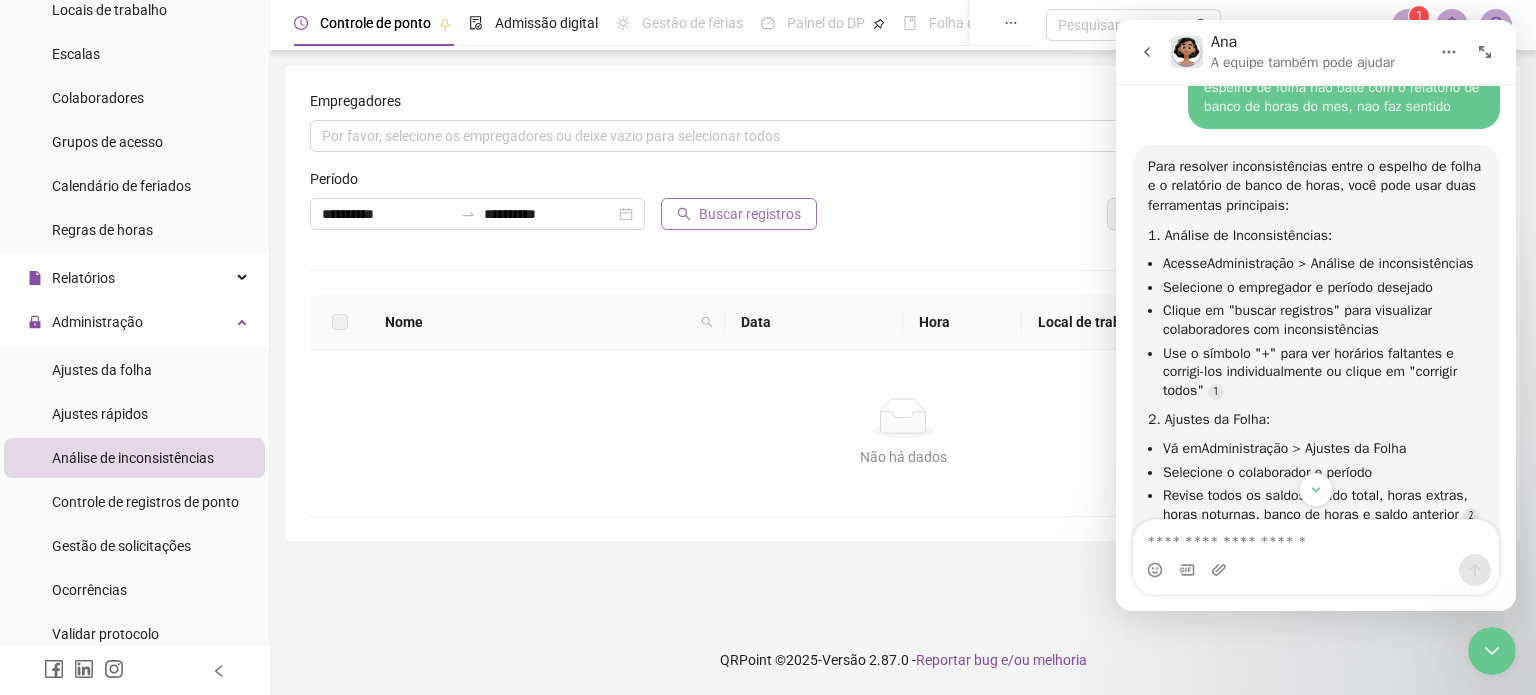 click on "Buscar registros" at bounding box center [750, 214] 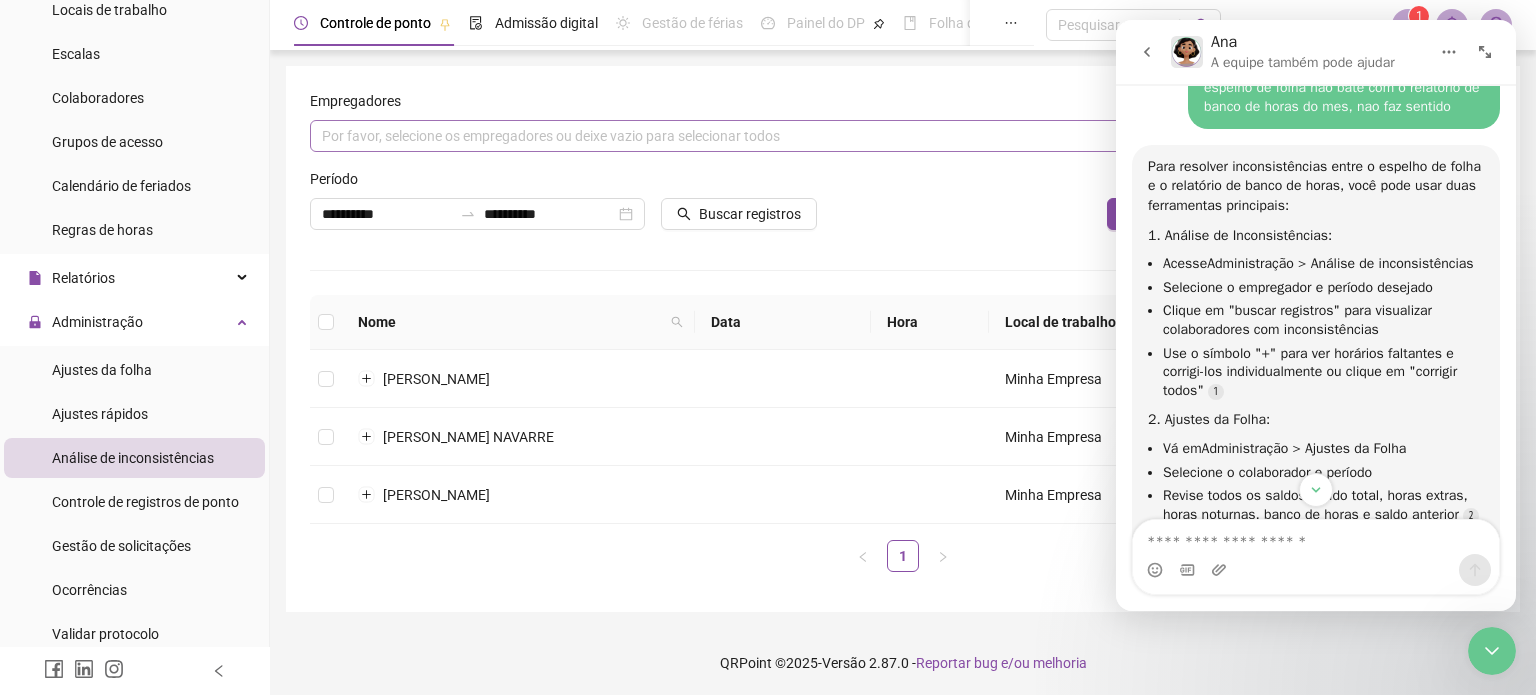 click at bounding box center (892, 136) 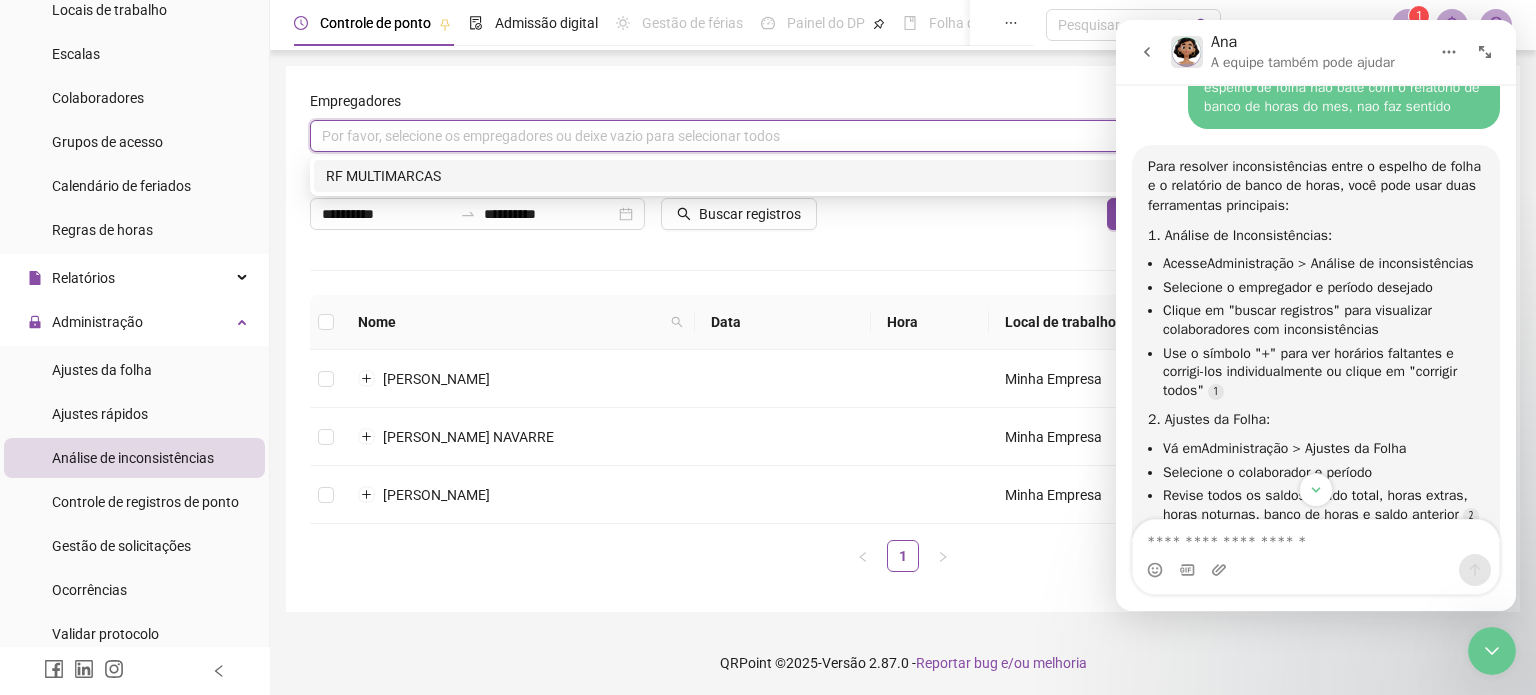 click on "RF MULTIMARCAS" at bounding box center [903, 176] 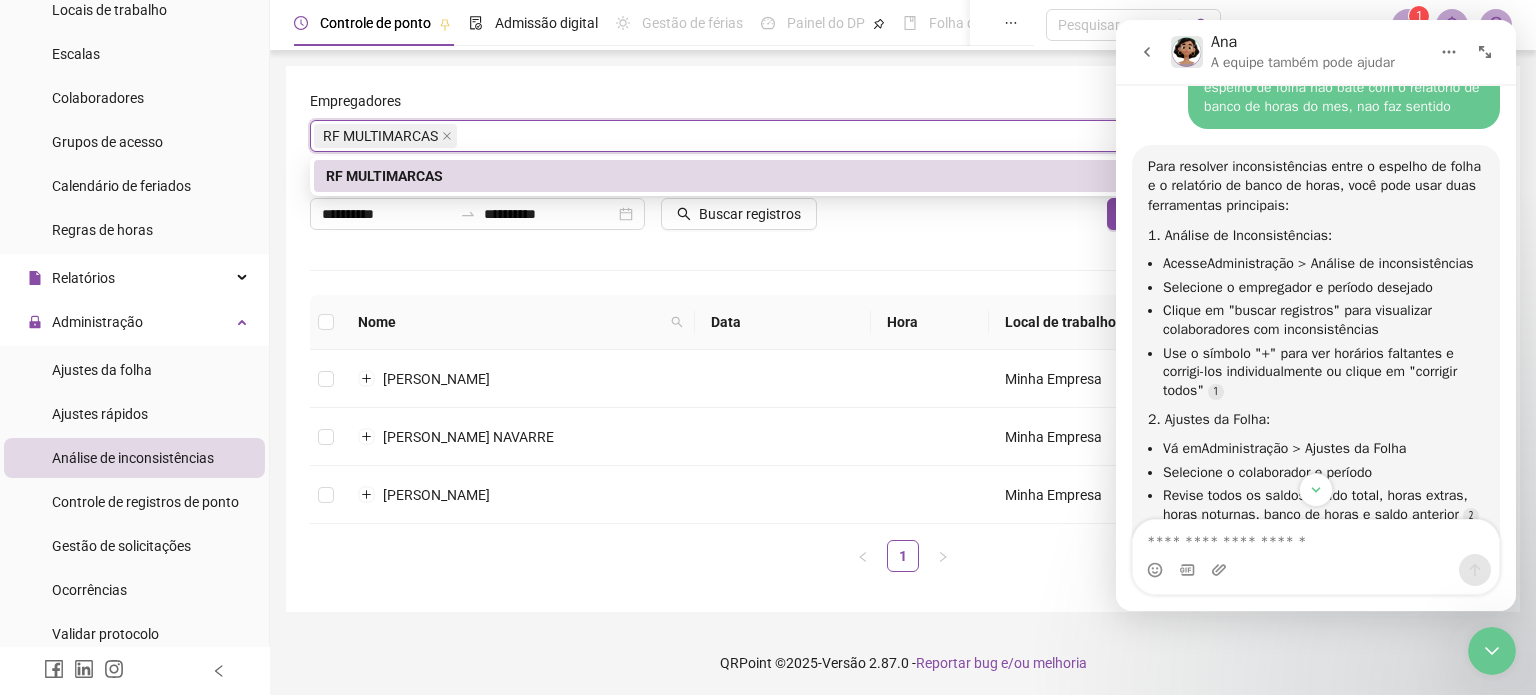 click at bounding box center (903, 270) 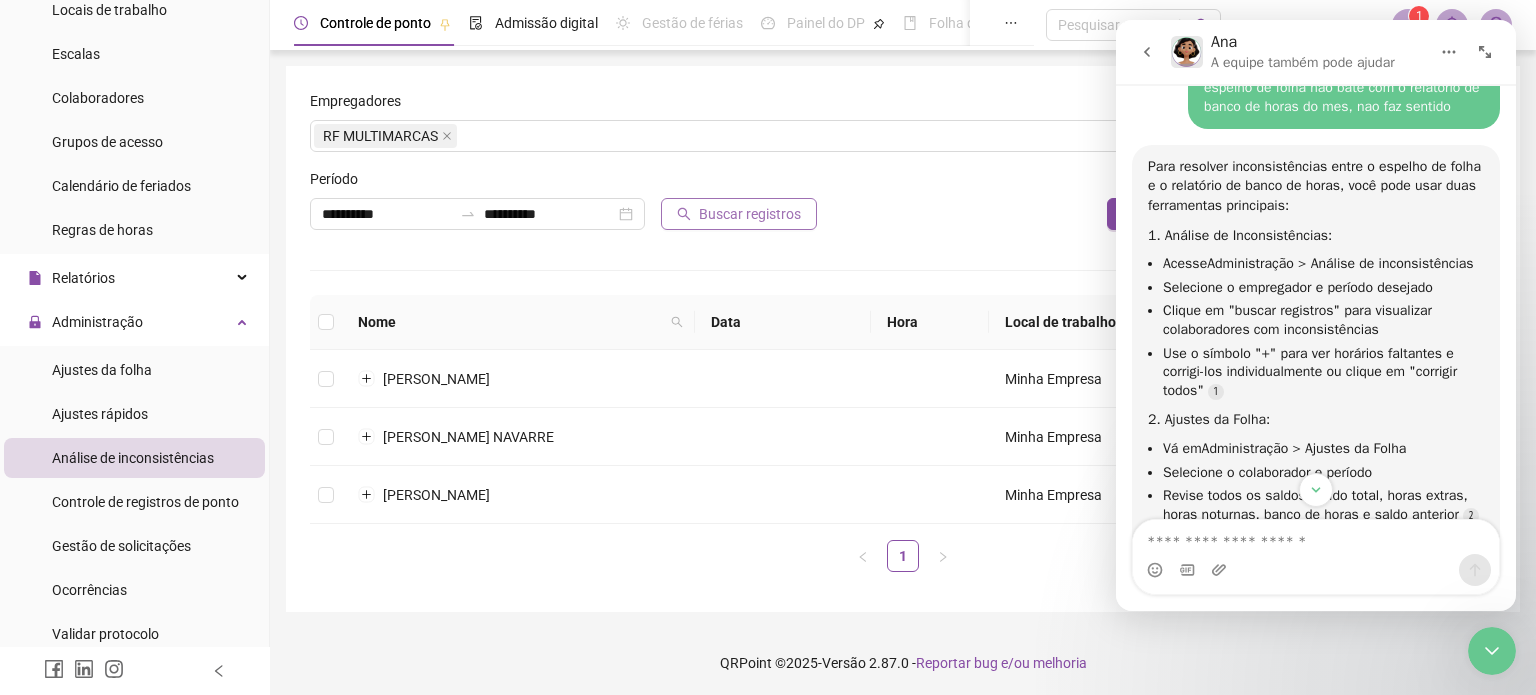 click on "Buscar registros" at bounding box center (750, 214) 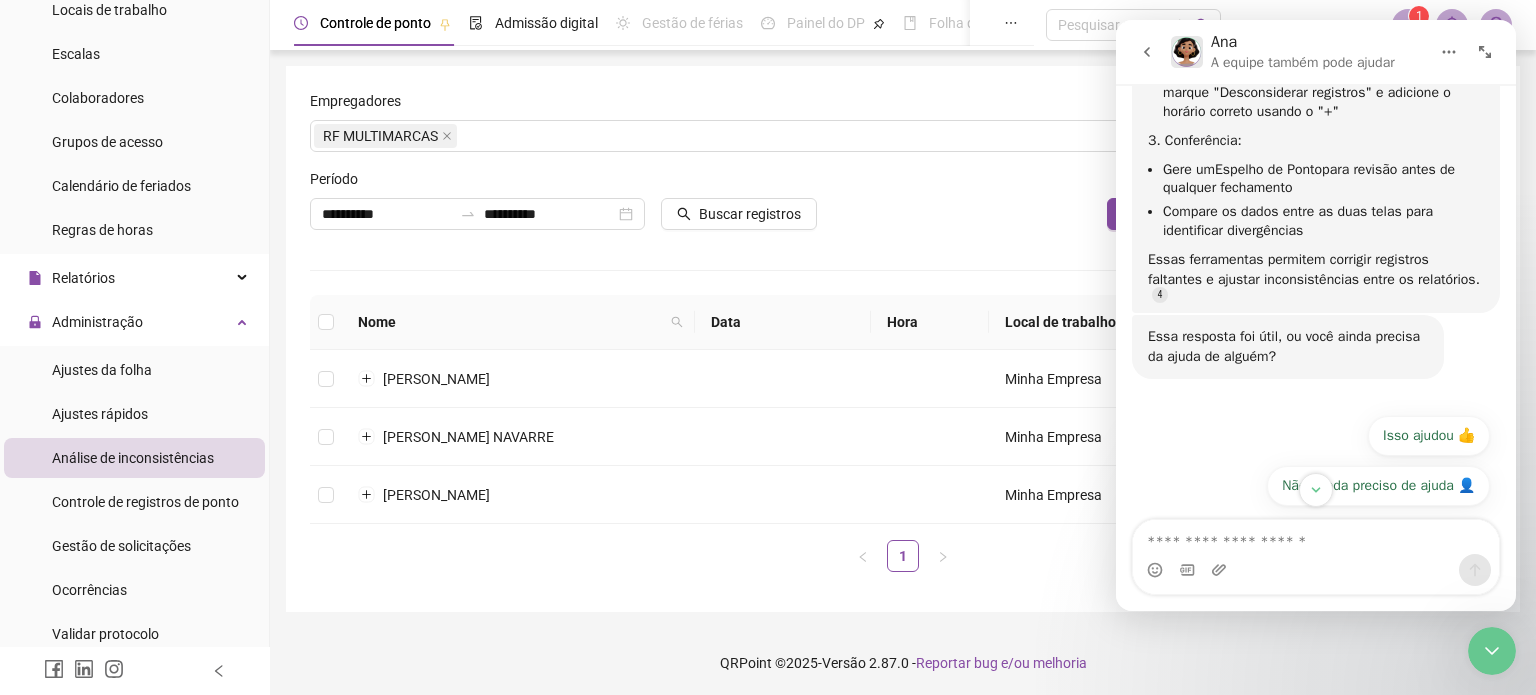 scroll, scrollTop: 2647, scrollLeft: 0, axis: vertical 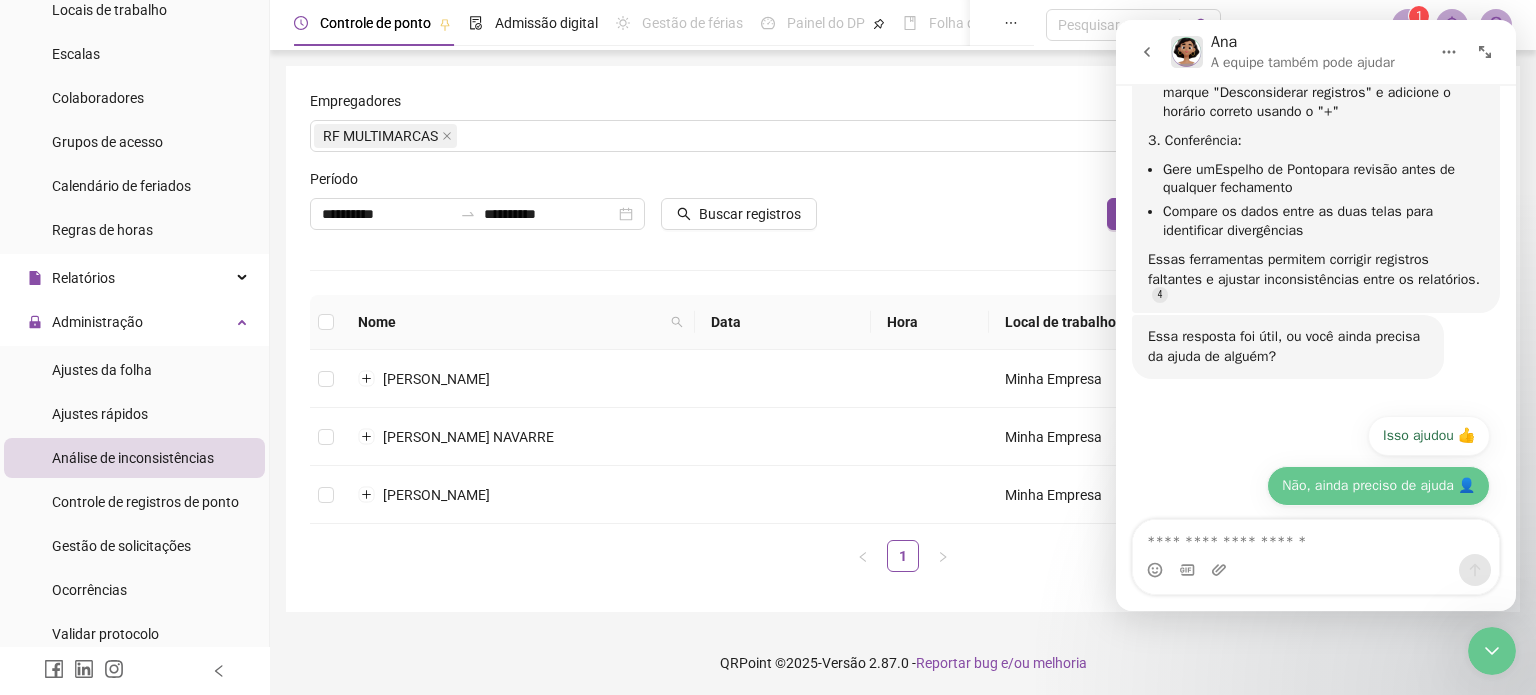 click on "Não, ainda preciso de ajuda 👤" at bounding box center [1378, 486] 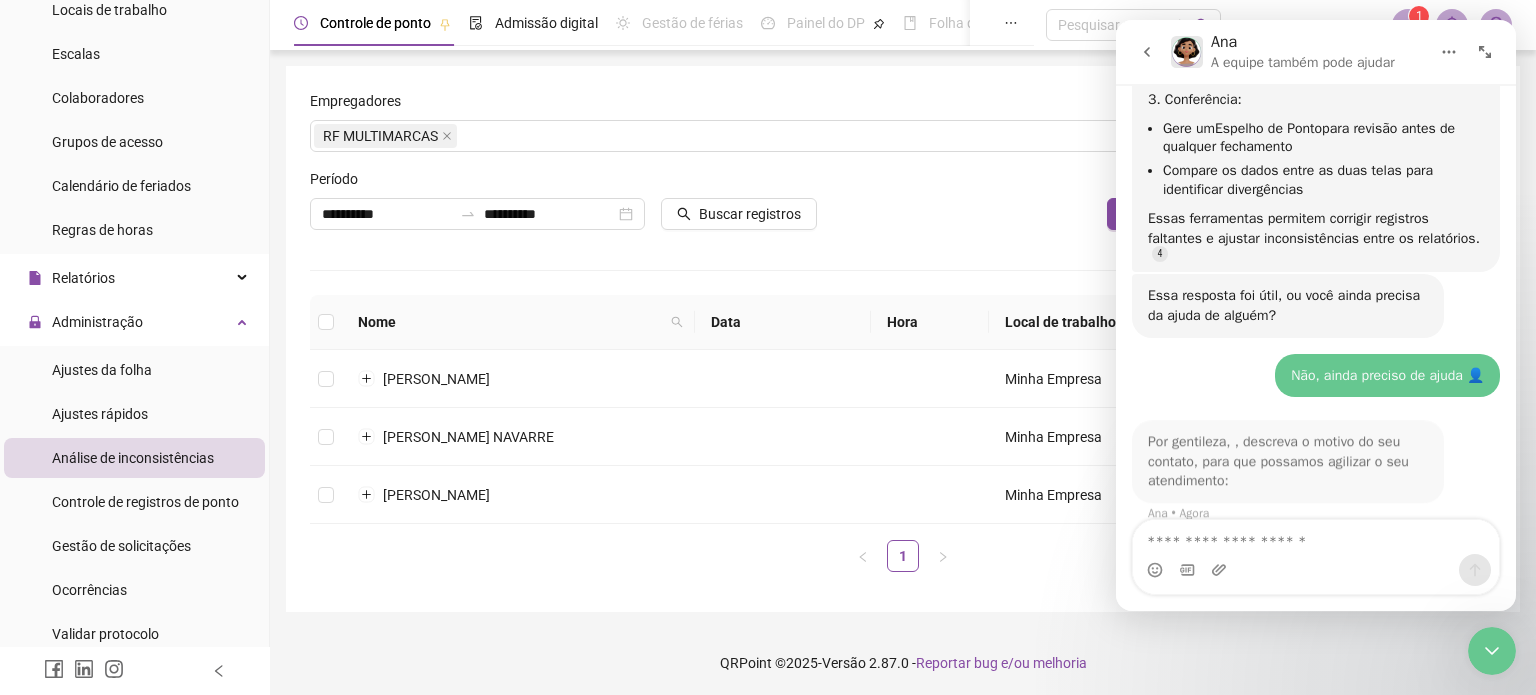 scroll, scrollTop: 2706, scrollLeft: 0, axis: vertical 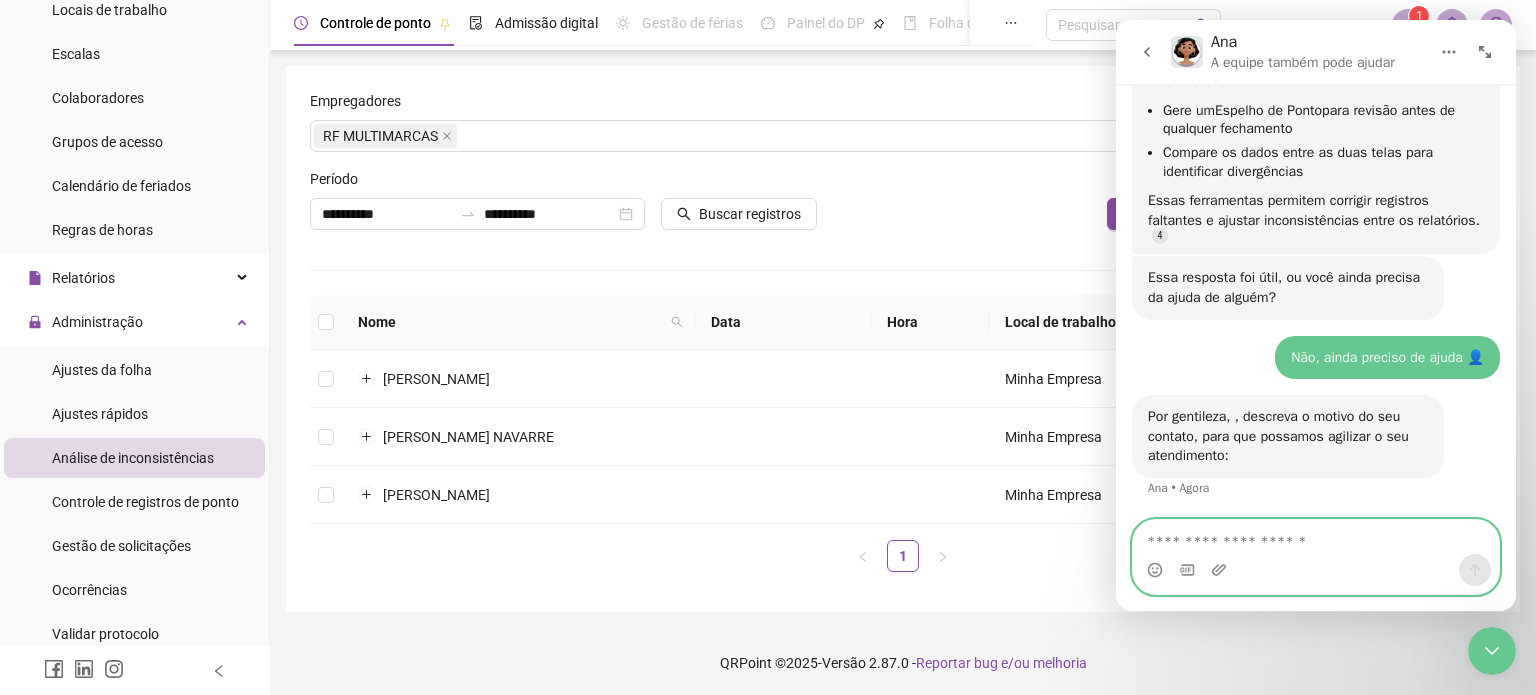 click at bounding box center (1316, 537) 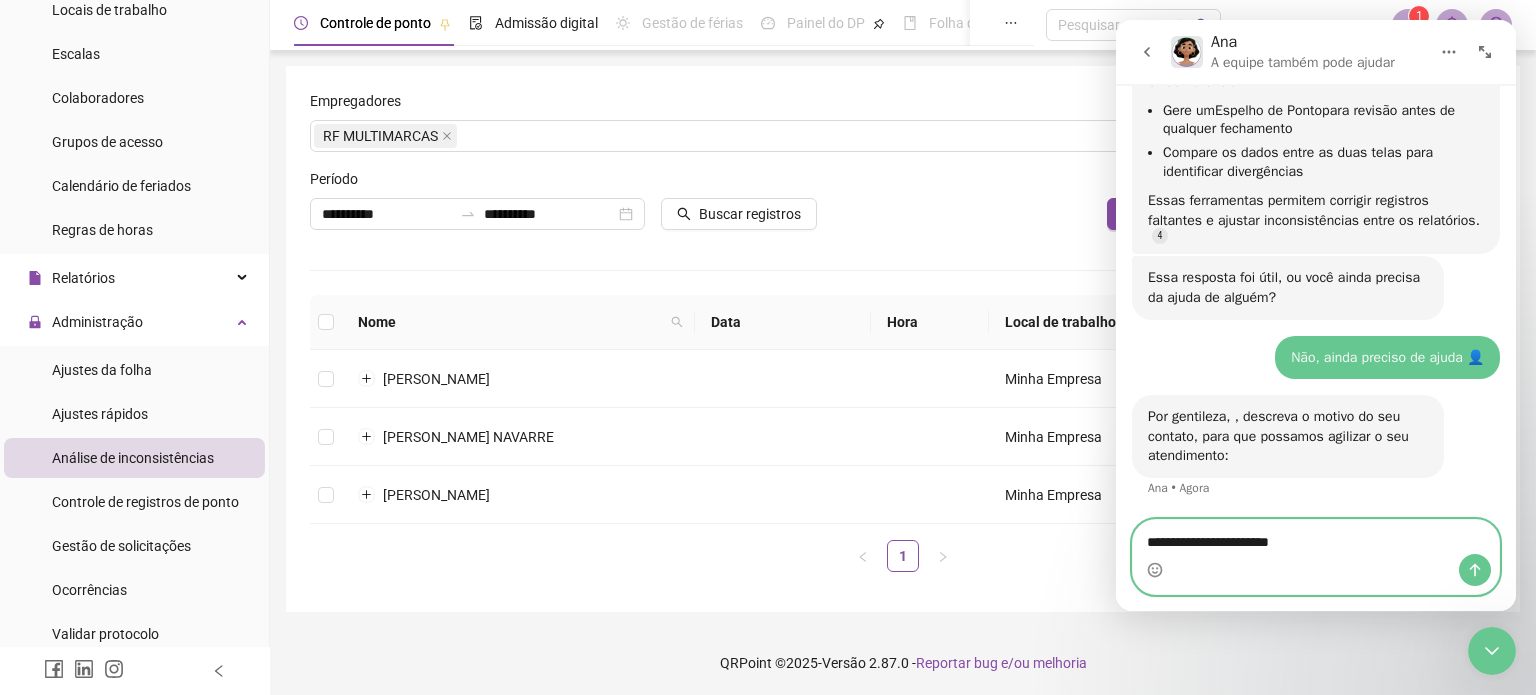 type on "**********" 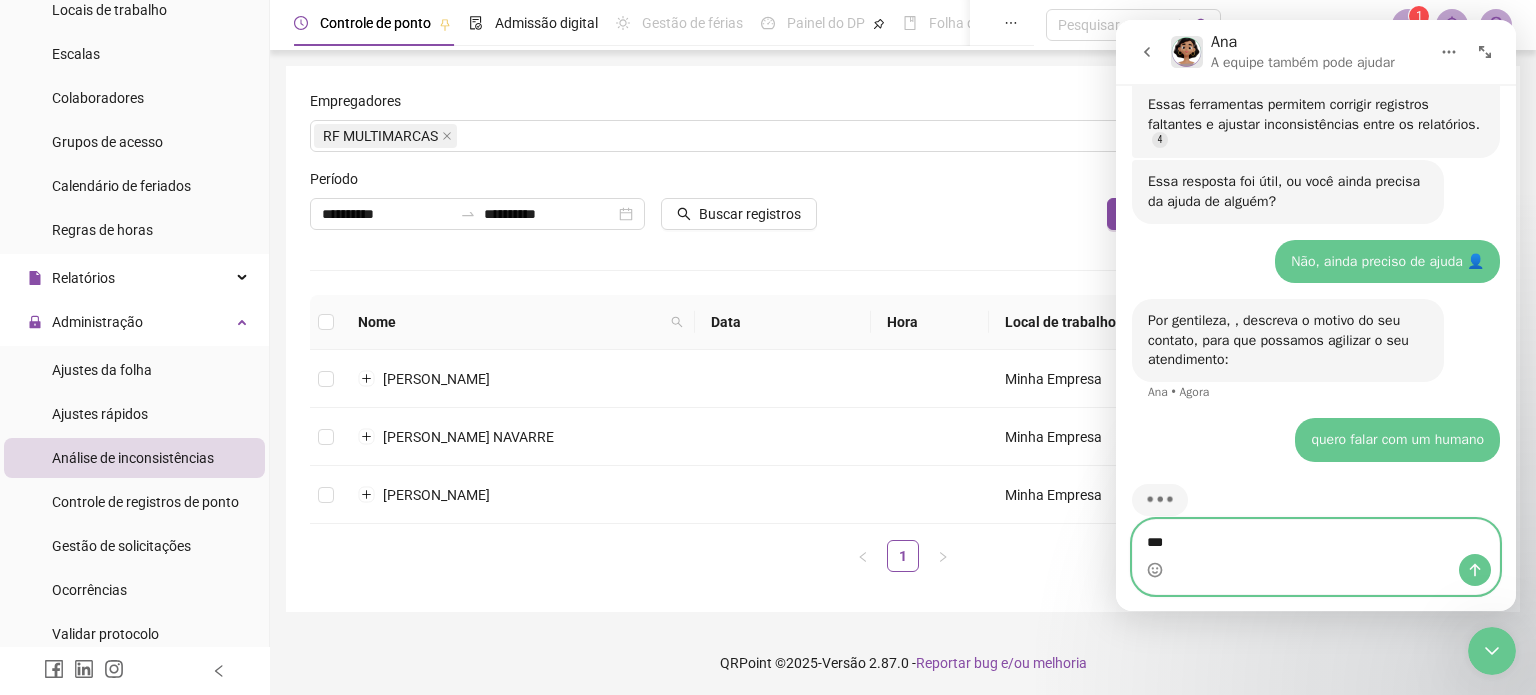 scroll, scrollTop: 2831, scrollLeft: 0, axis: vertical 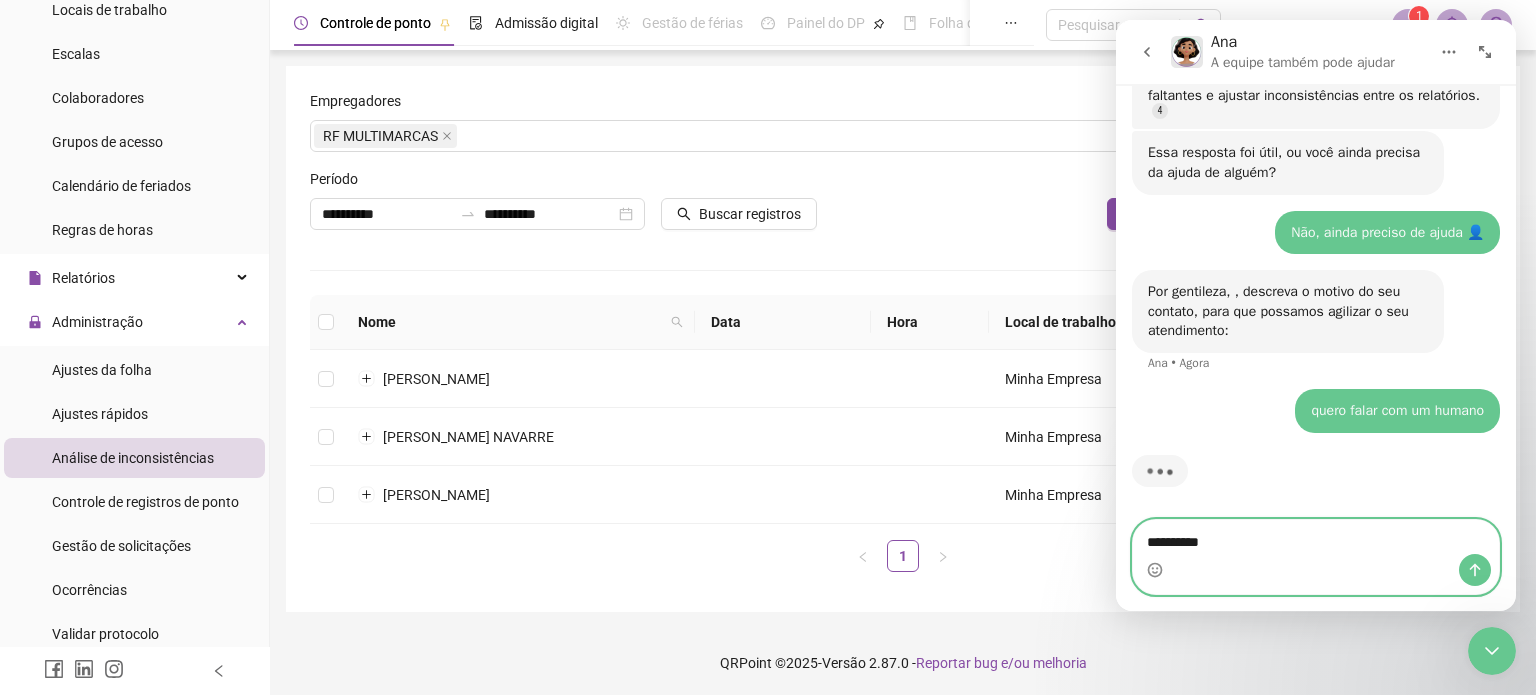 type on "**********" 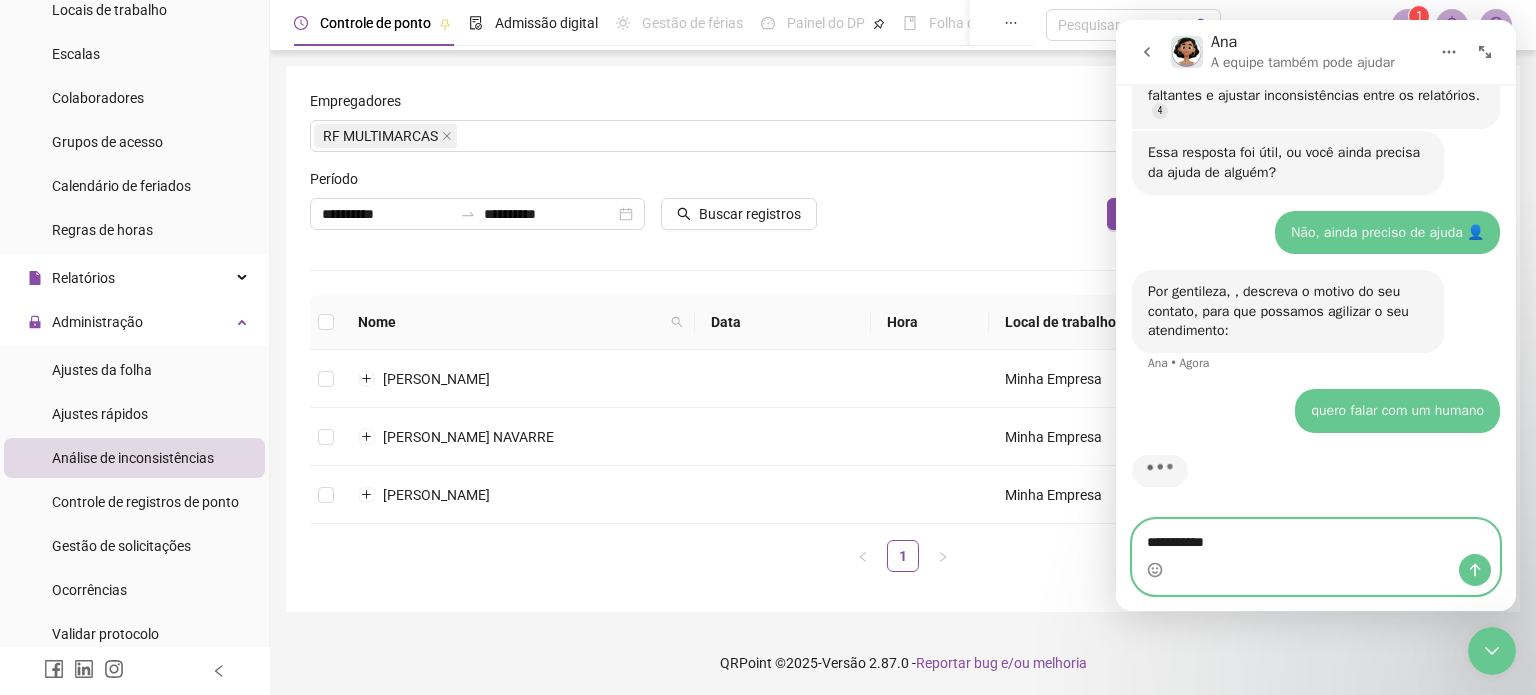 type 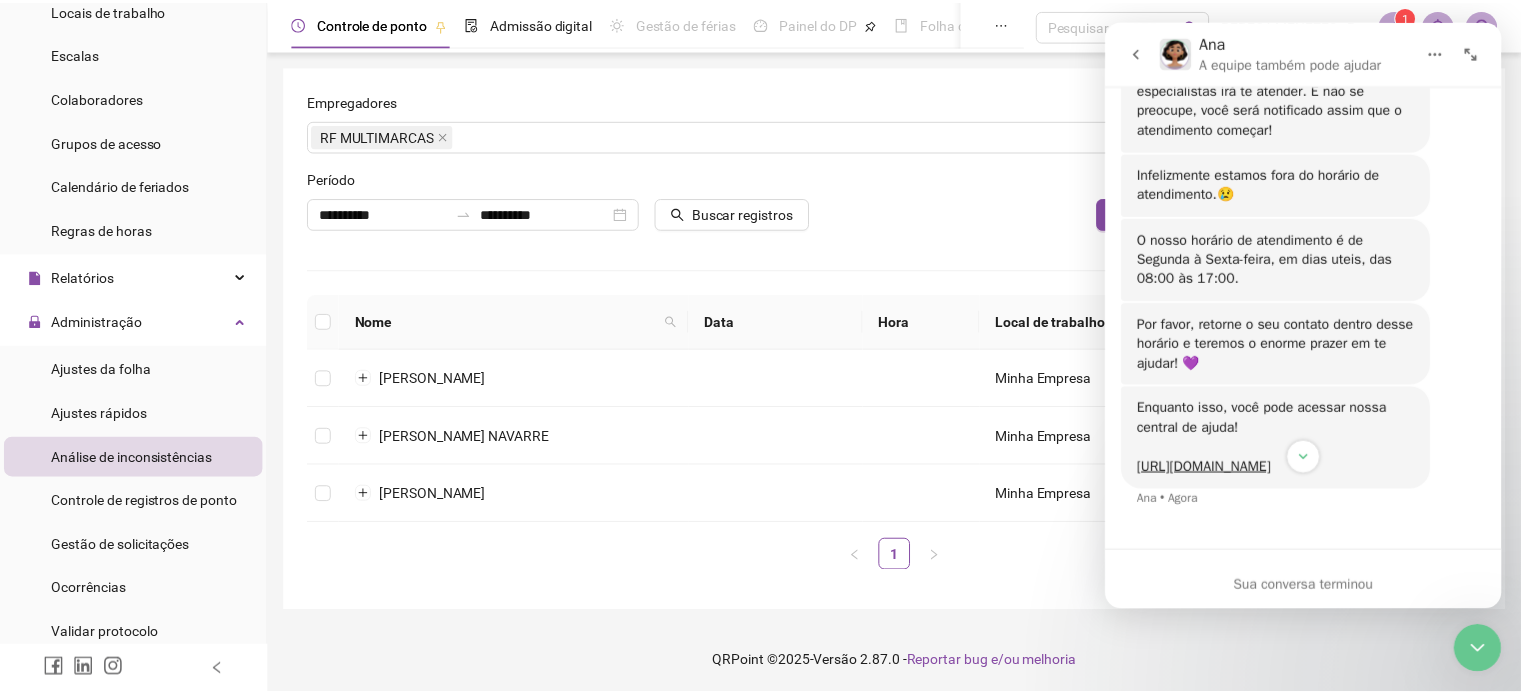 scroll, scrollTop: 3258, scrollLeft: 0, axis: vertical 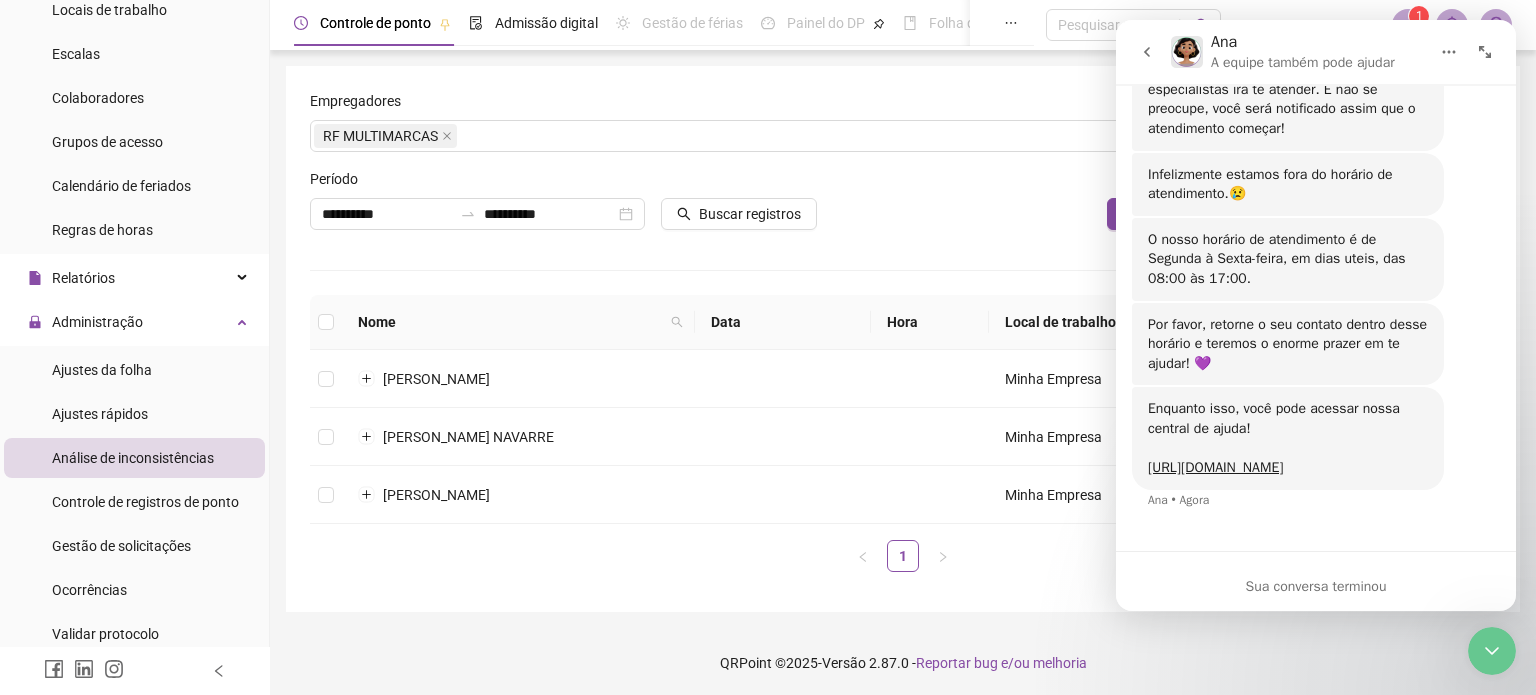 click on "**********" at bounding box center (903, 168) 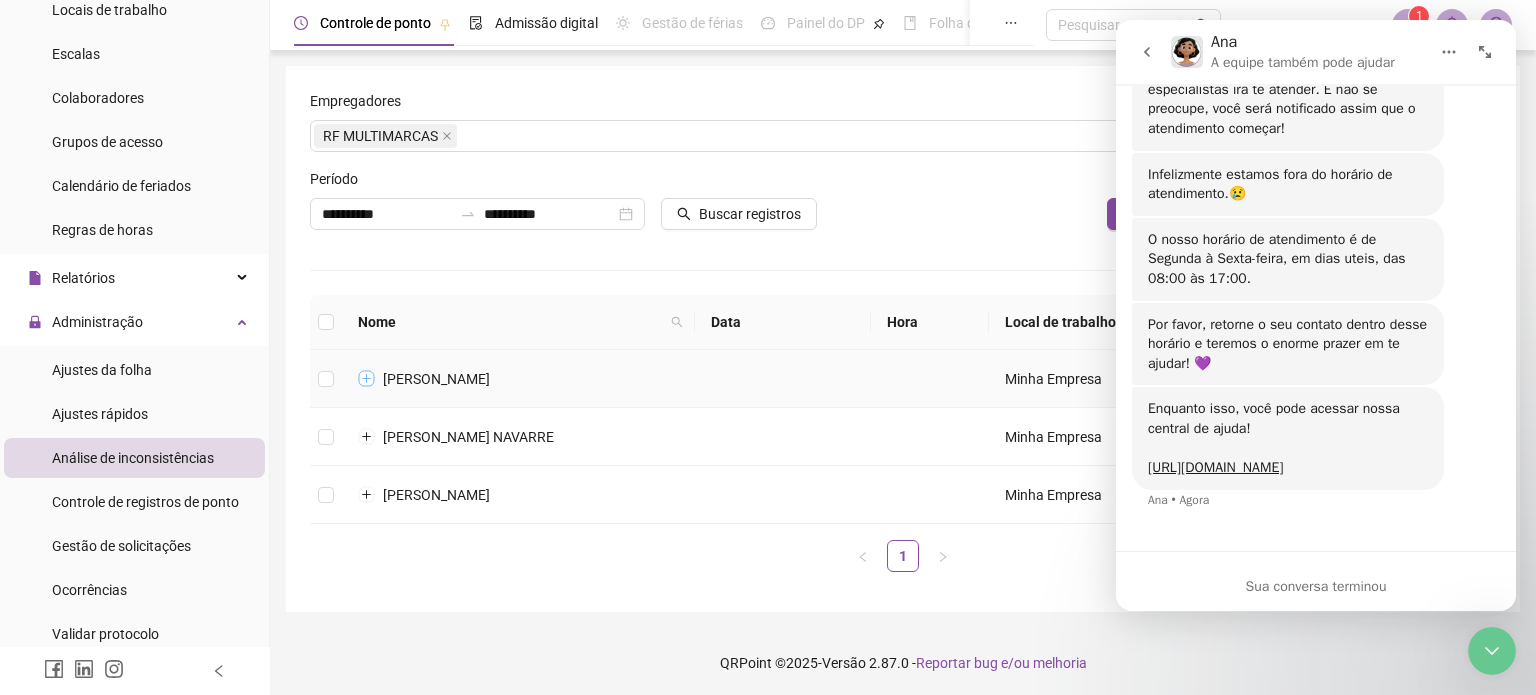 click at bounding box center (367, 379) 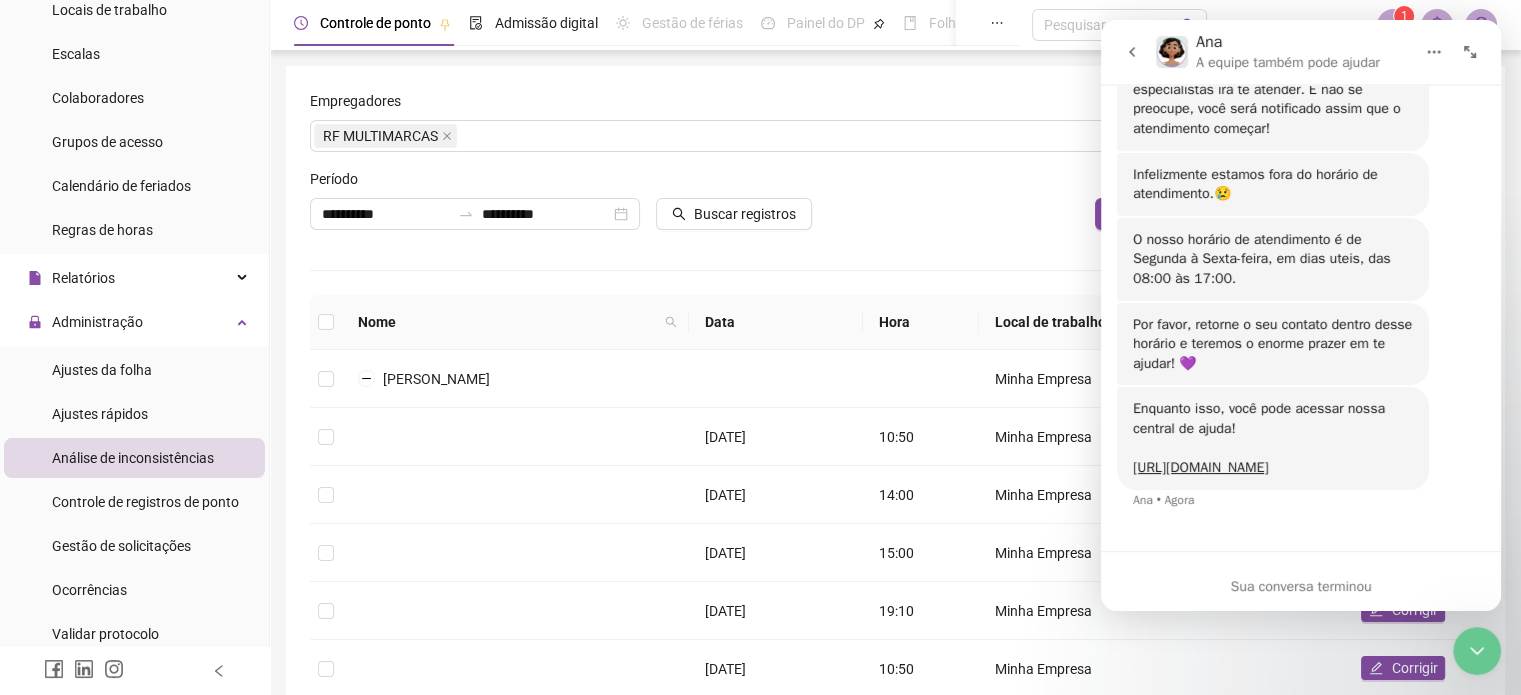 click 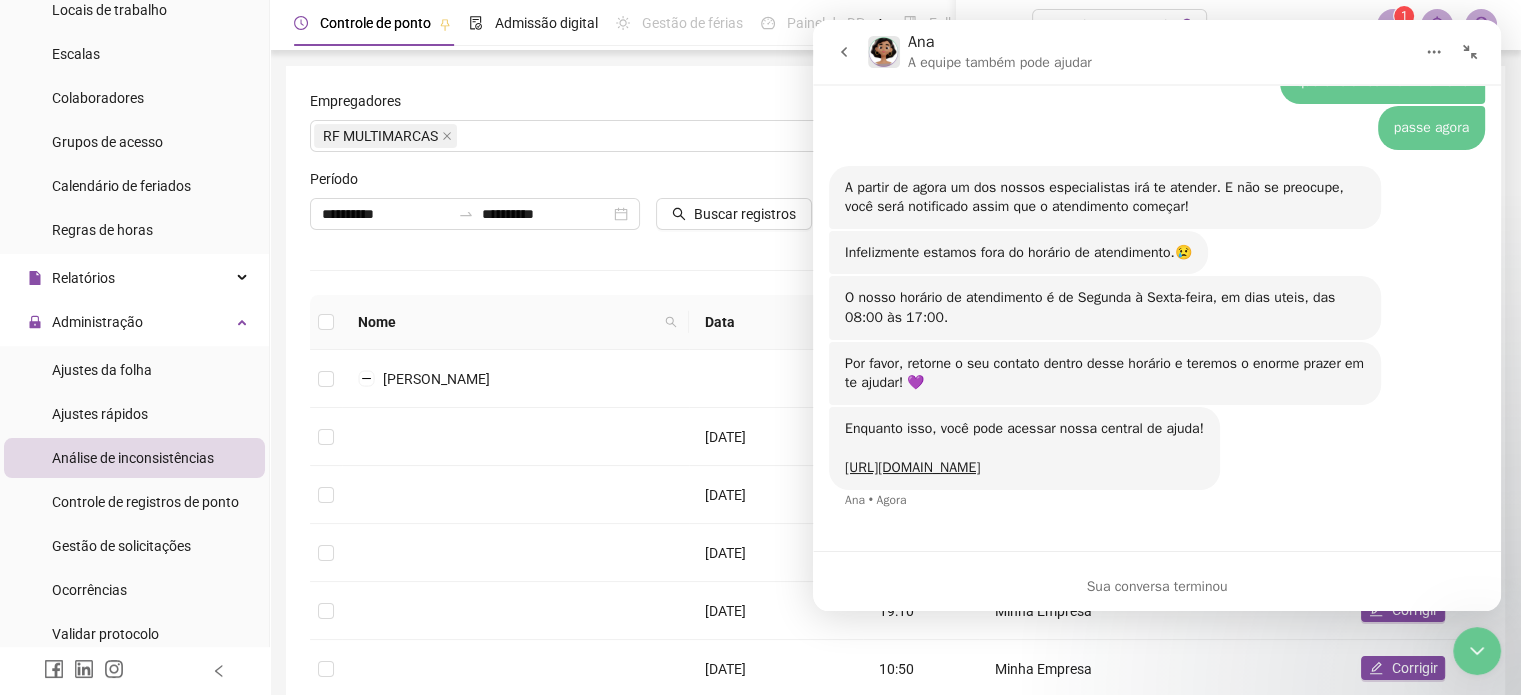 scroll, scrollTop: 2565, scrollLeft: 0, axis: vertical 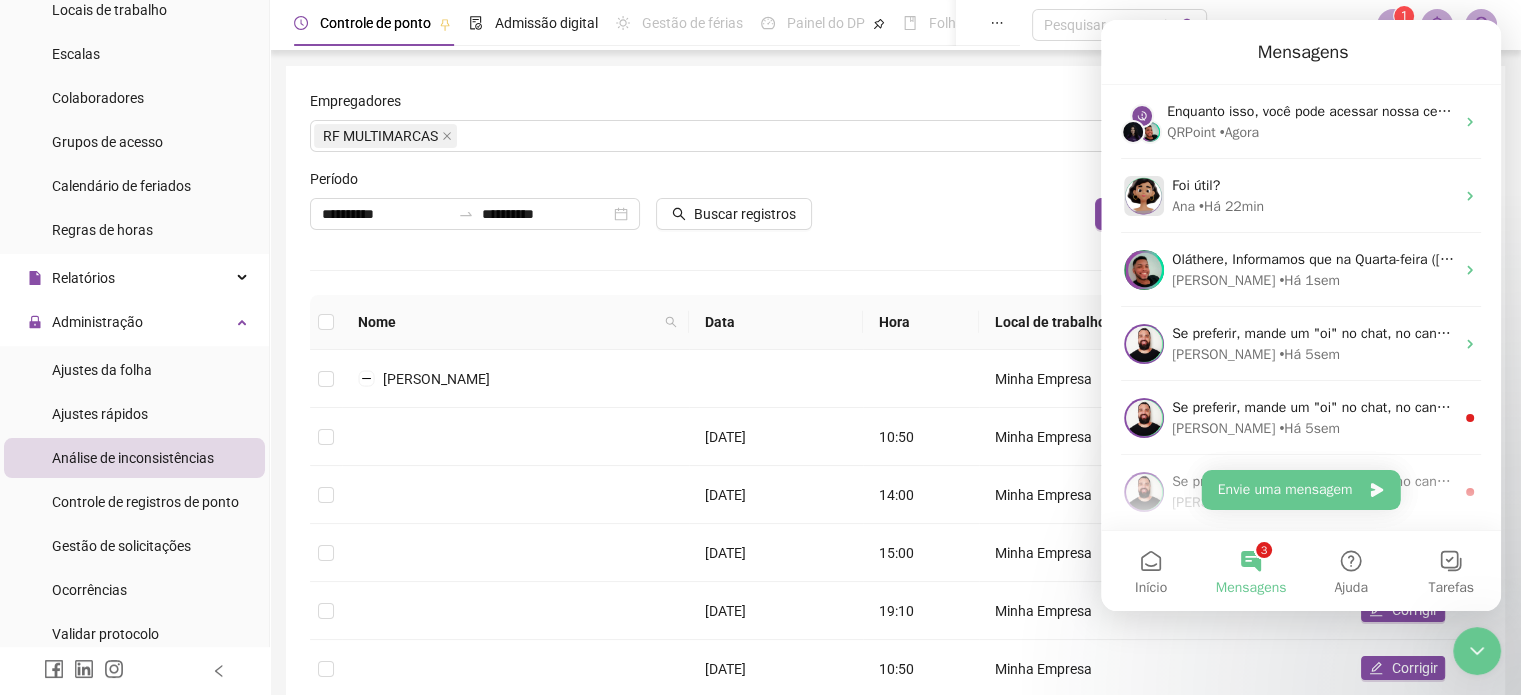 click 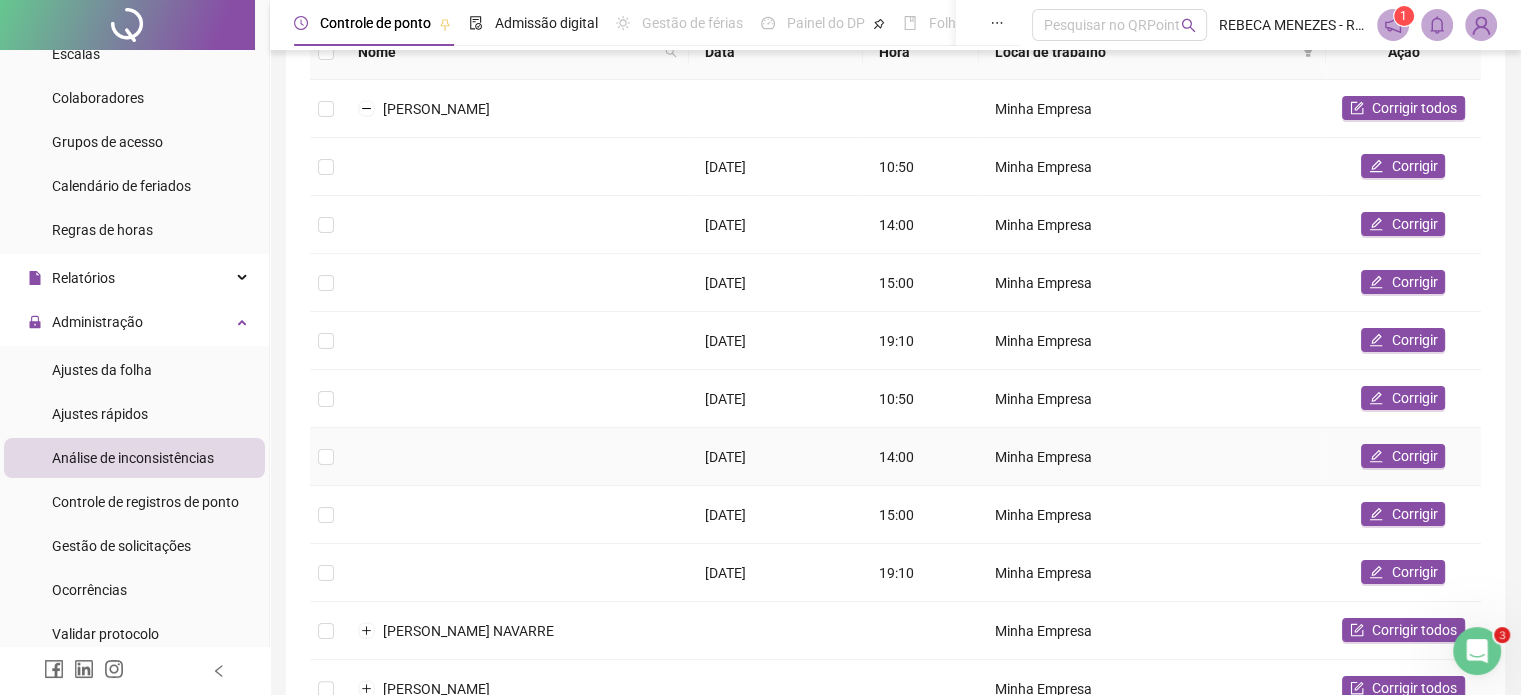 scroll, scrollTop: 100, scrollLeft: 0, axis: vertical 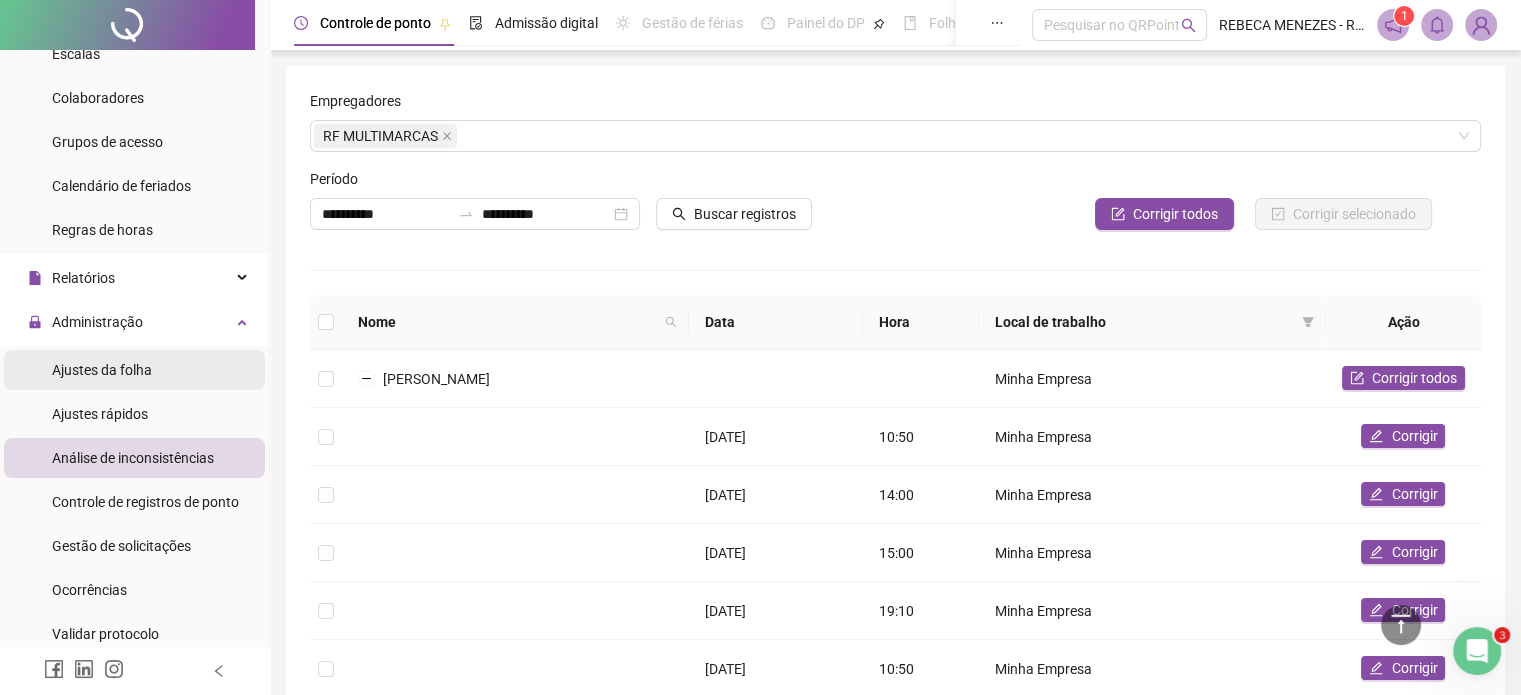 click on "Ajustes da folha" at bounding box center (102, 370) 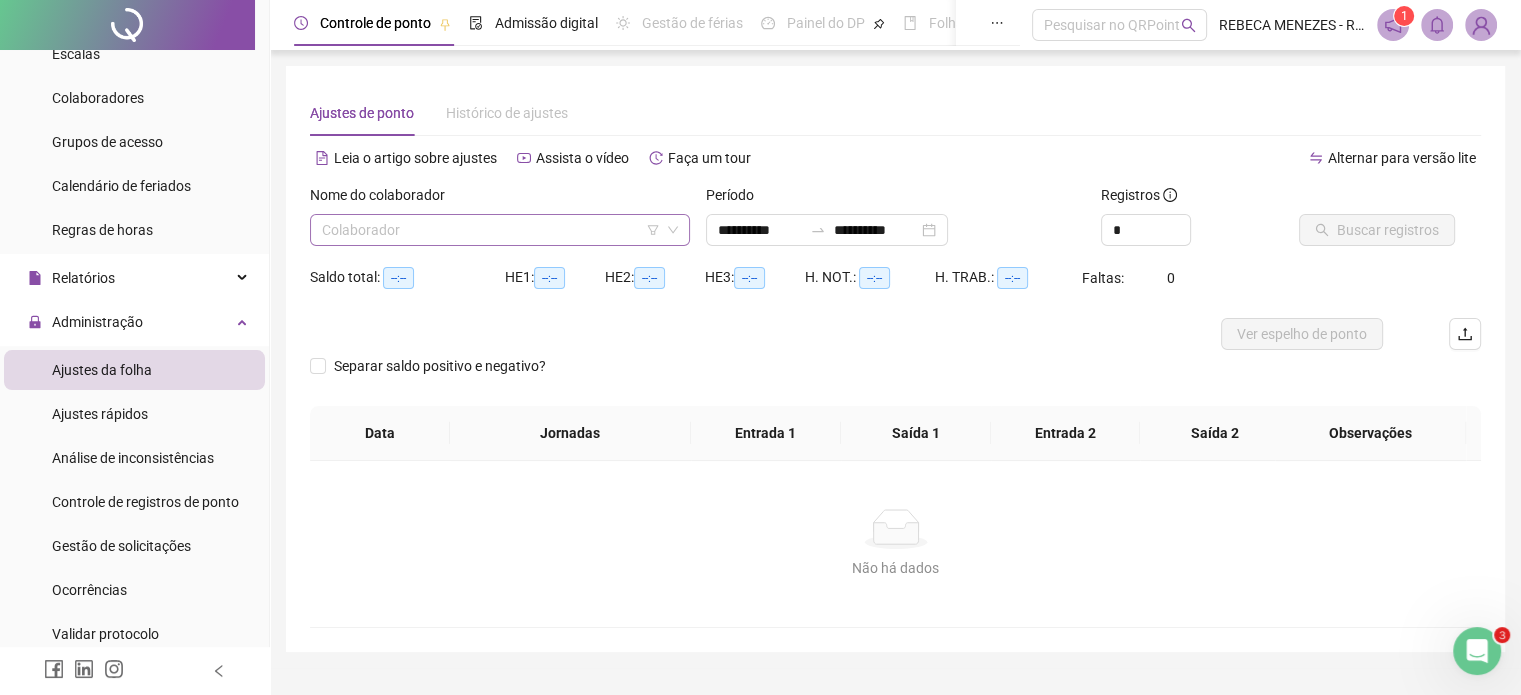 click 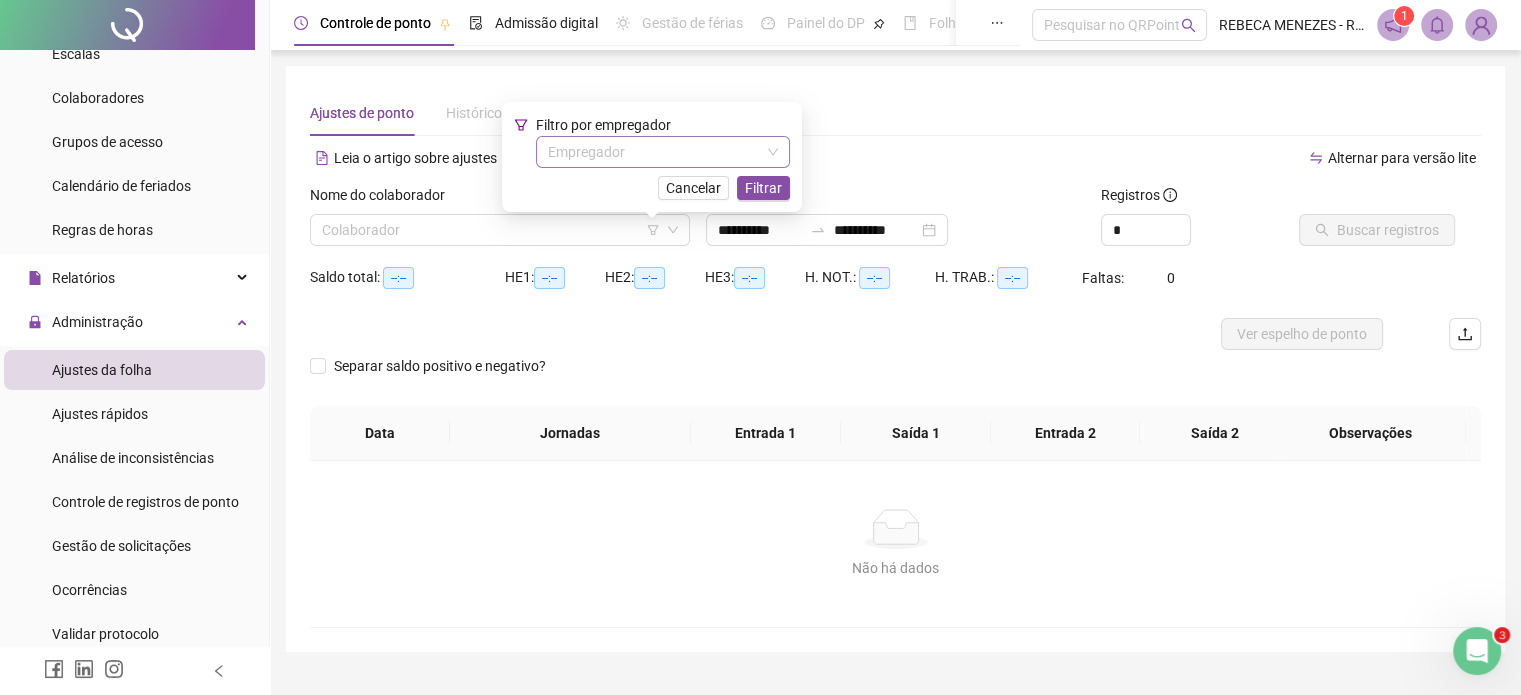 click 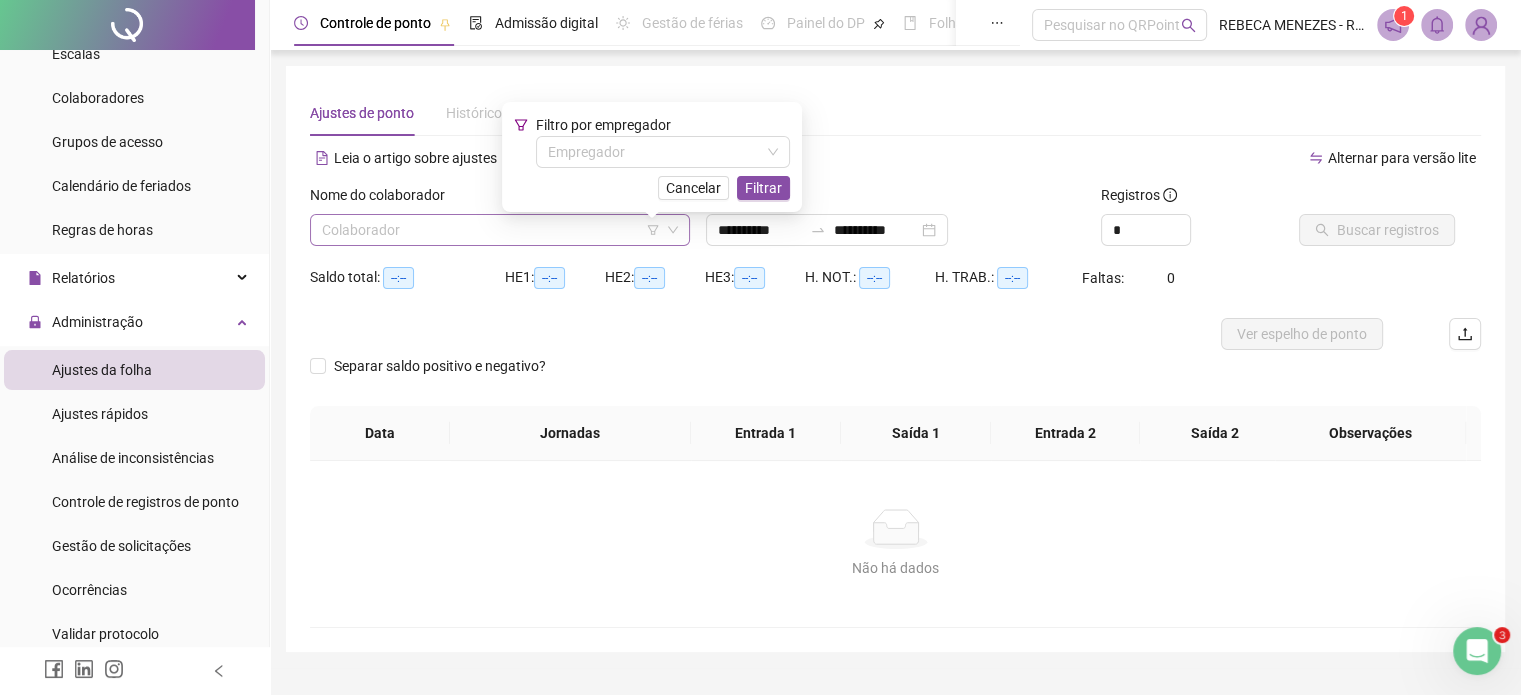 click at bounding box center (494, 230) 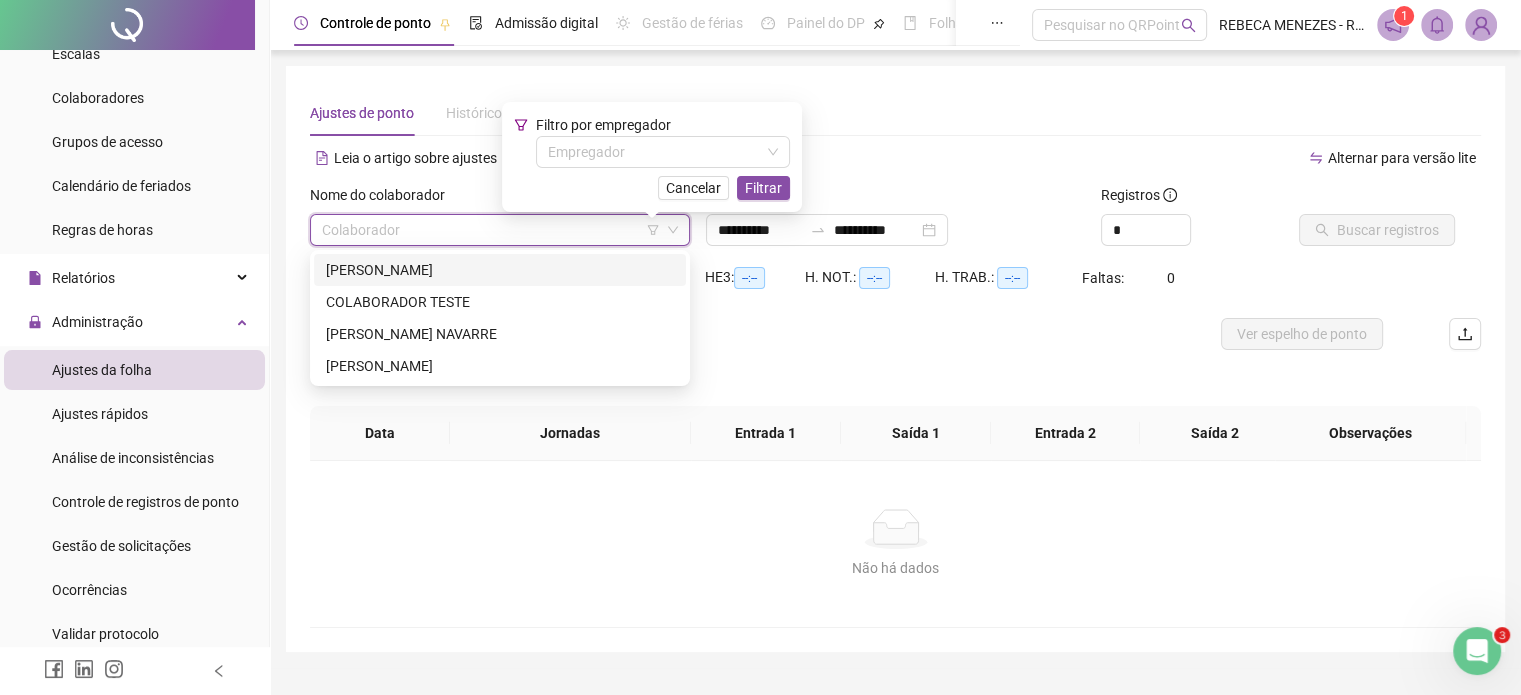 click on "[PERSON_NAME]" at bounding box center (500, 270) 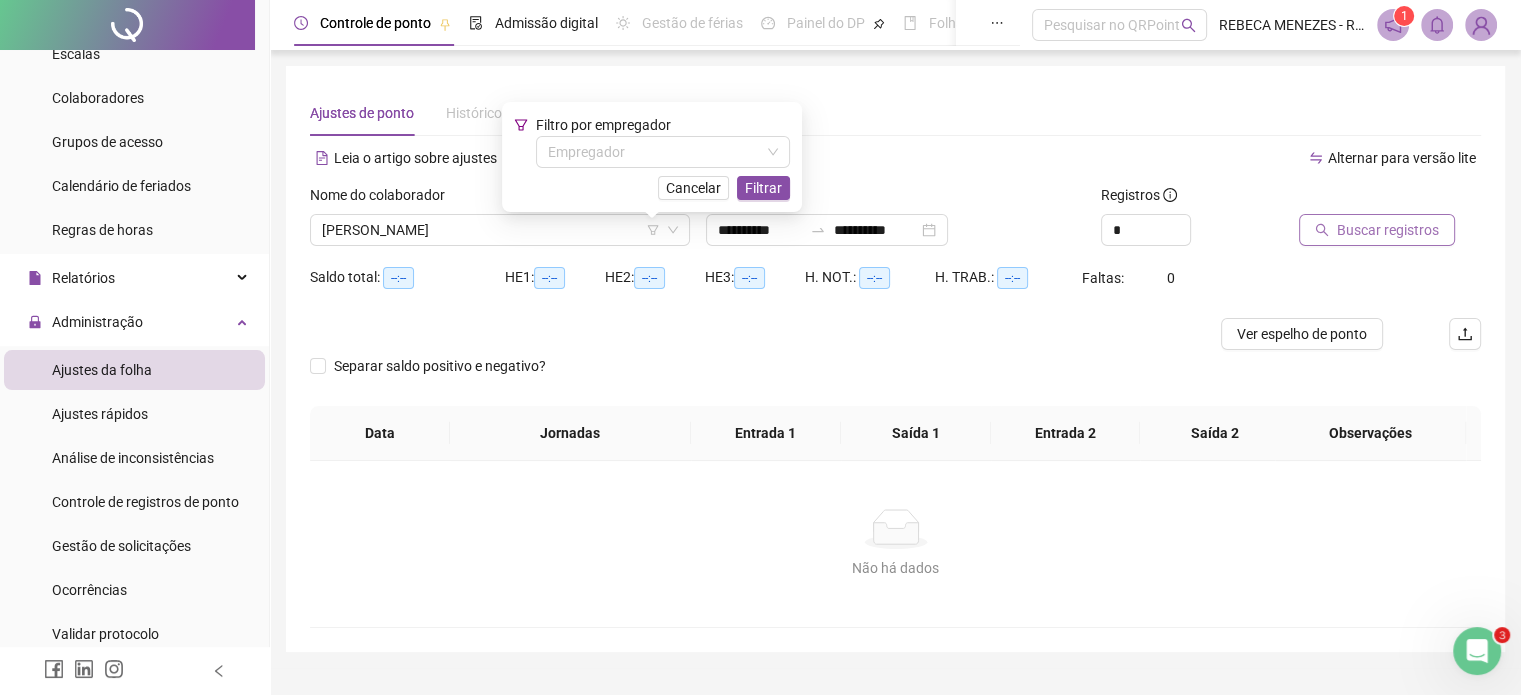 click on "Buscar registros" at bounding box center (1388, 230) 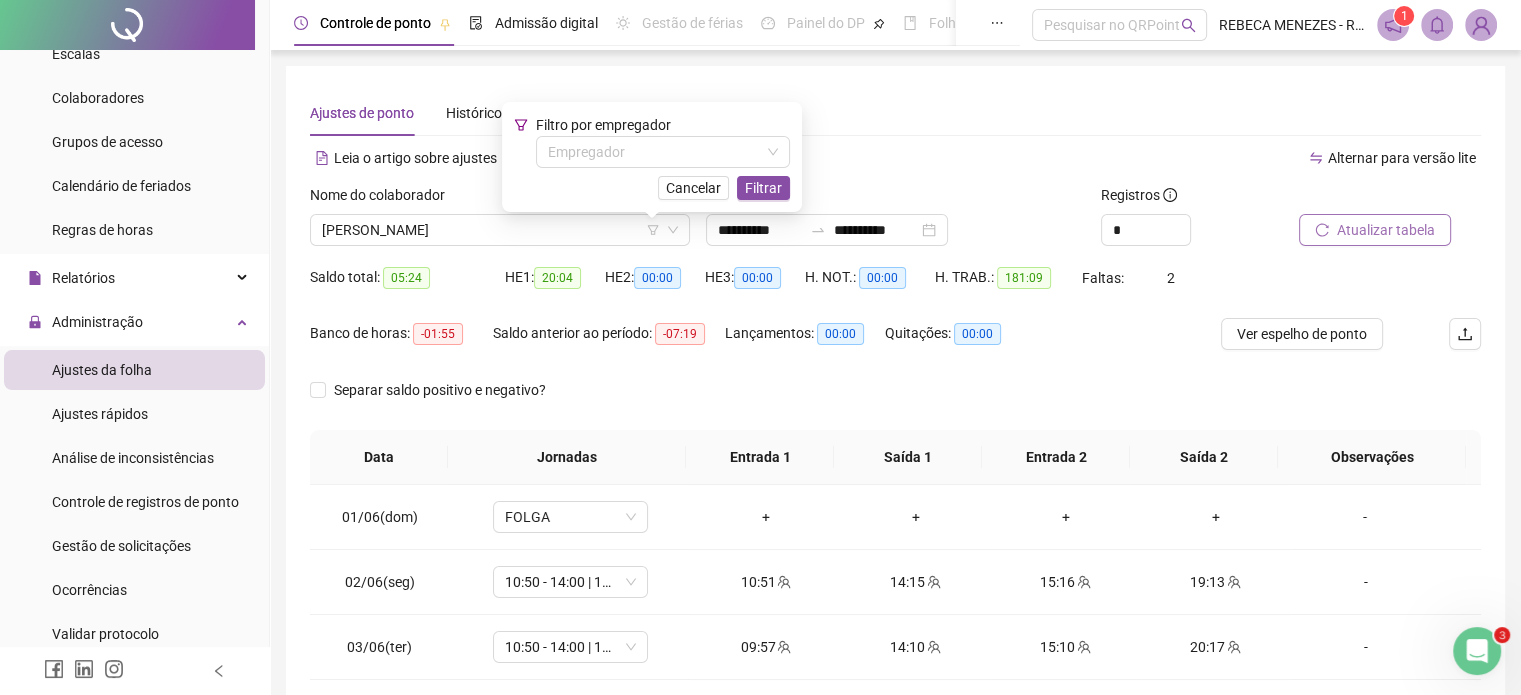 click on "-07:19" at bounding box center [680, 334] 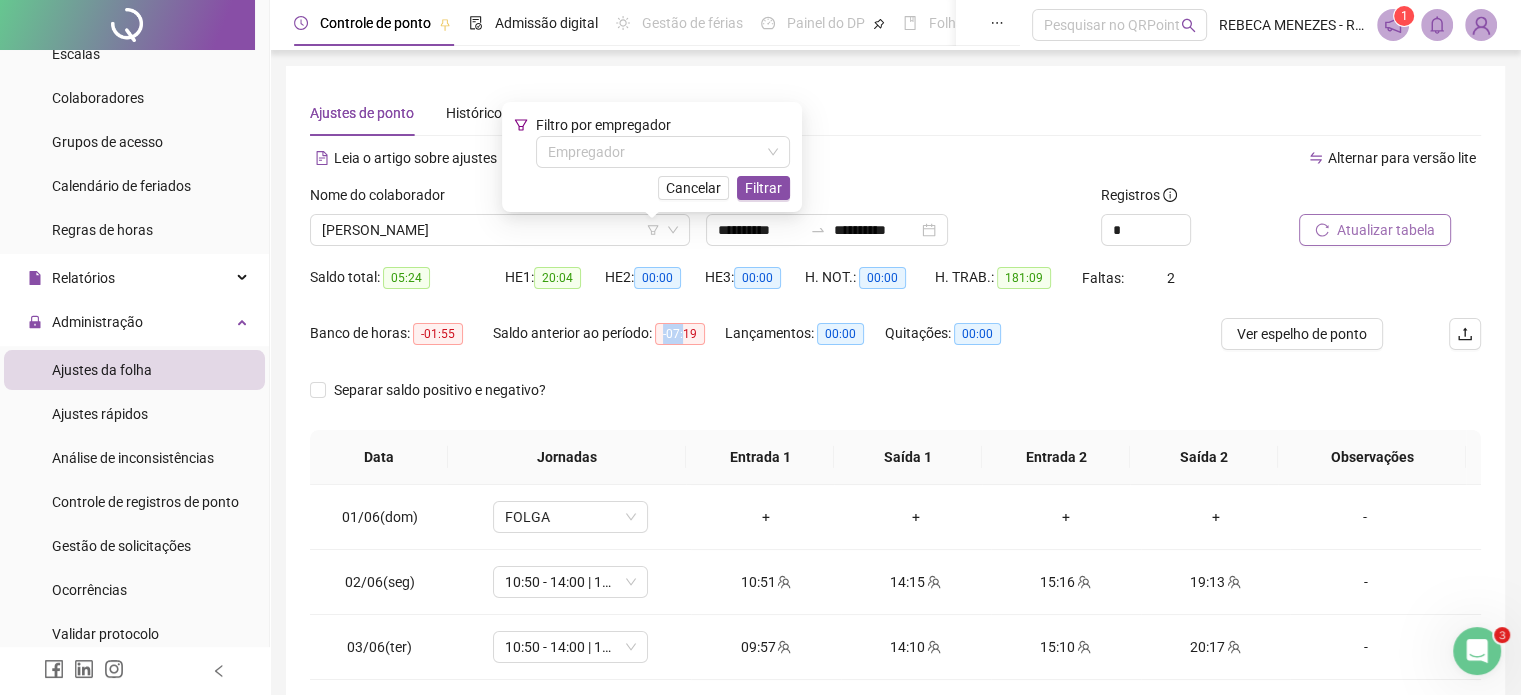 drag, startPoint x: 685, startPoint y: 331, endPoint x: 663, endPoint y: 328, distance: 22.203604 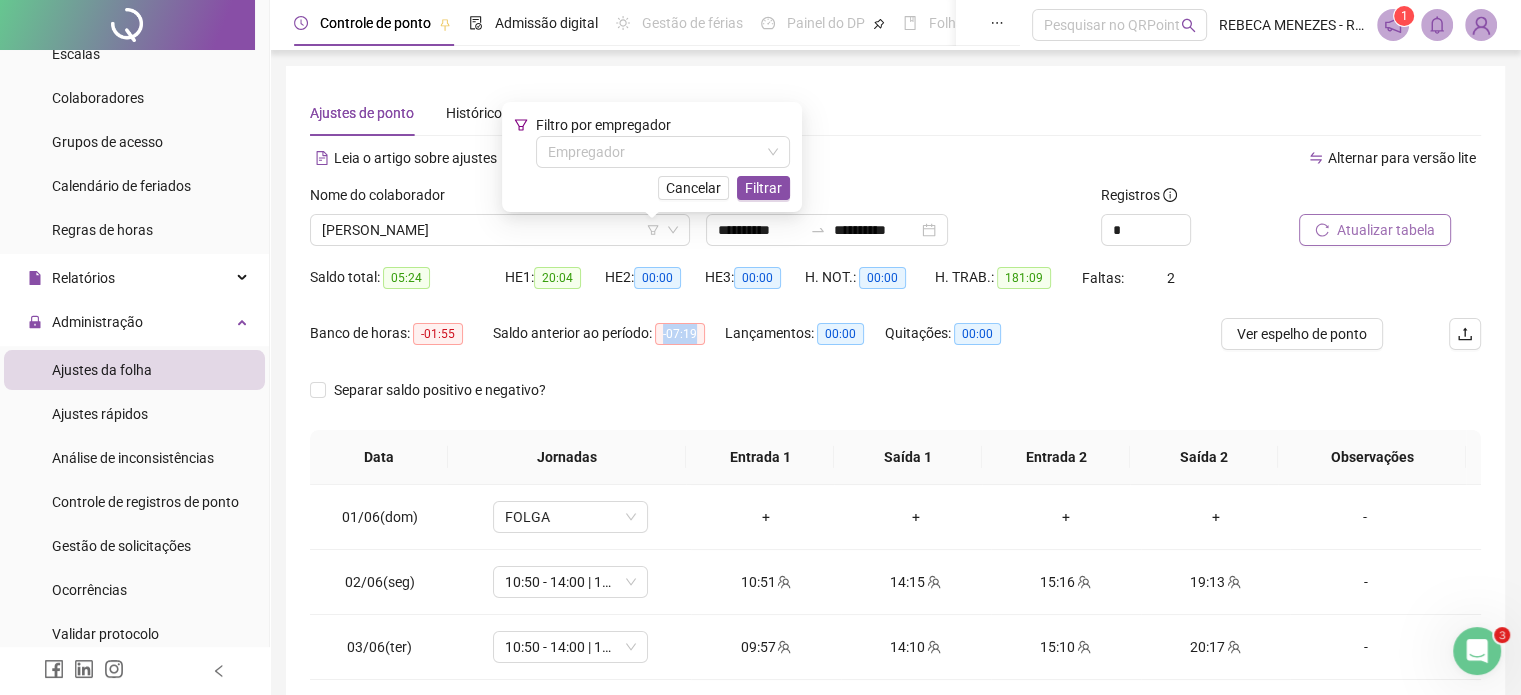 drag, startPoint x: 660, startPoint y: 328, endPoint x: 708, endPoint y: 338, distance: 49.0306 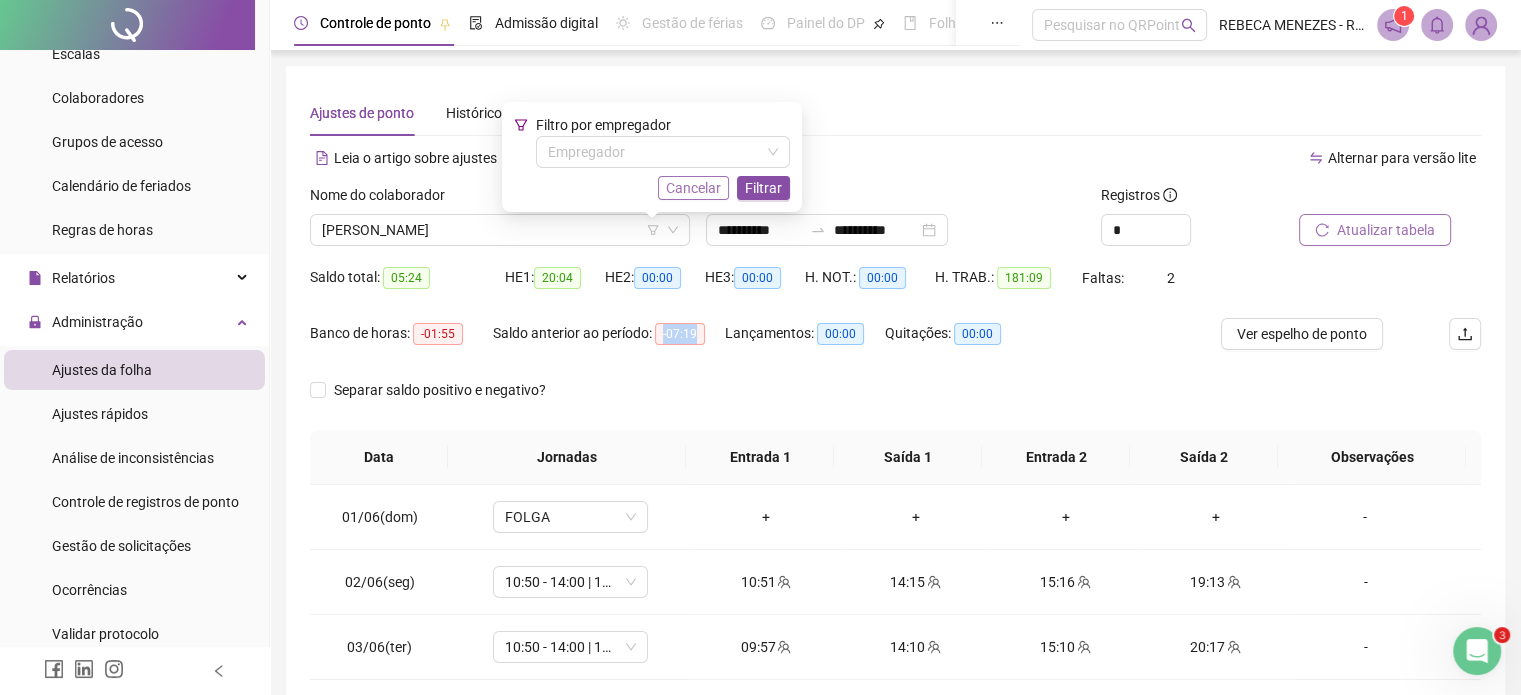 click on "Cancelar" at bounding box center [693, 188] 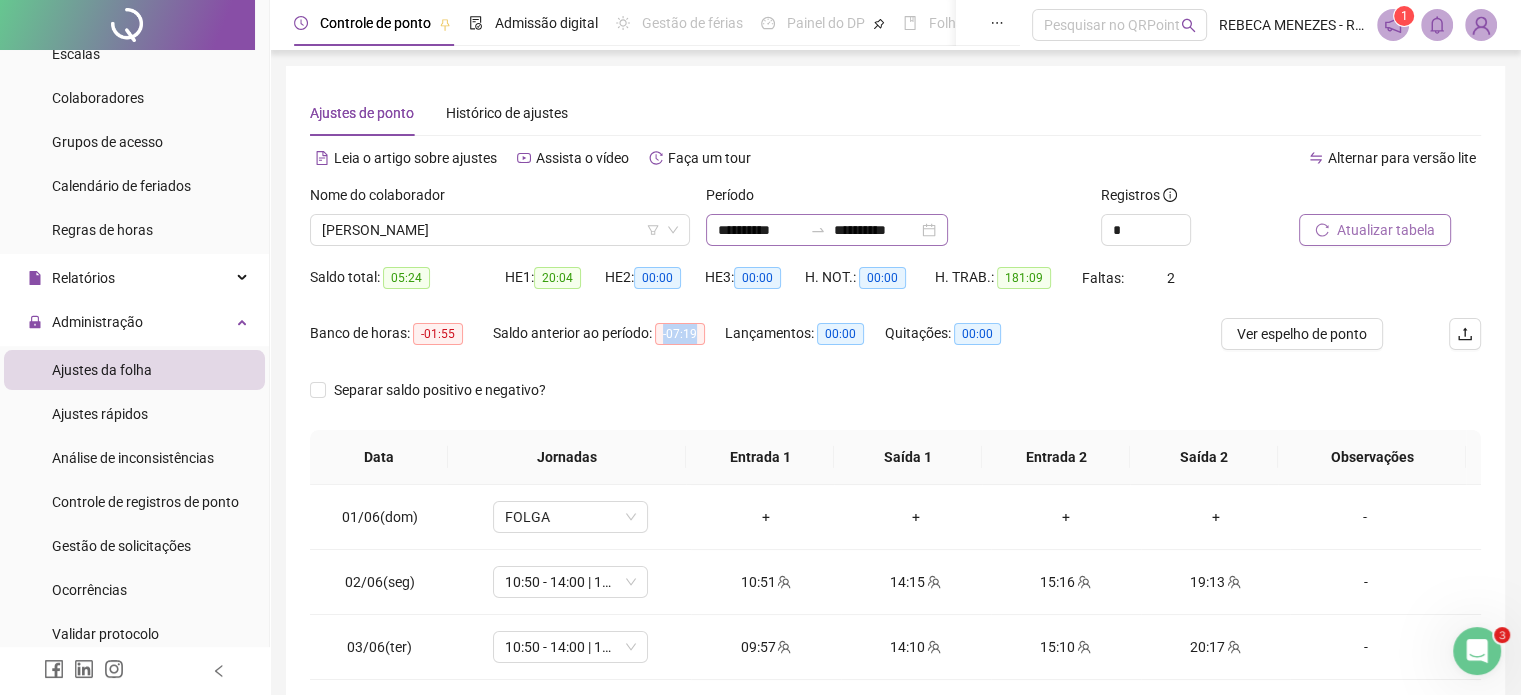 click on "**********" at bounding box center [827, 230] 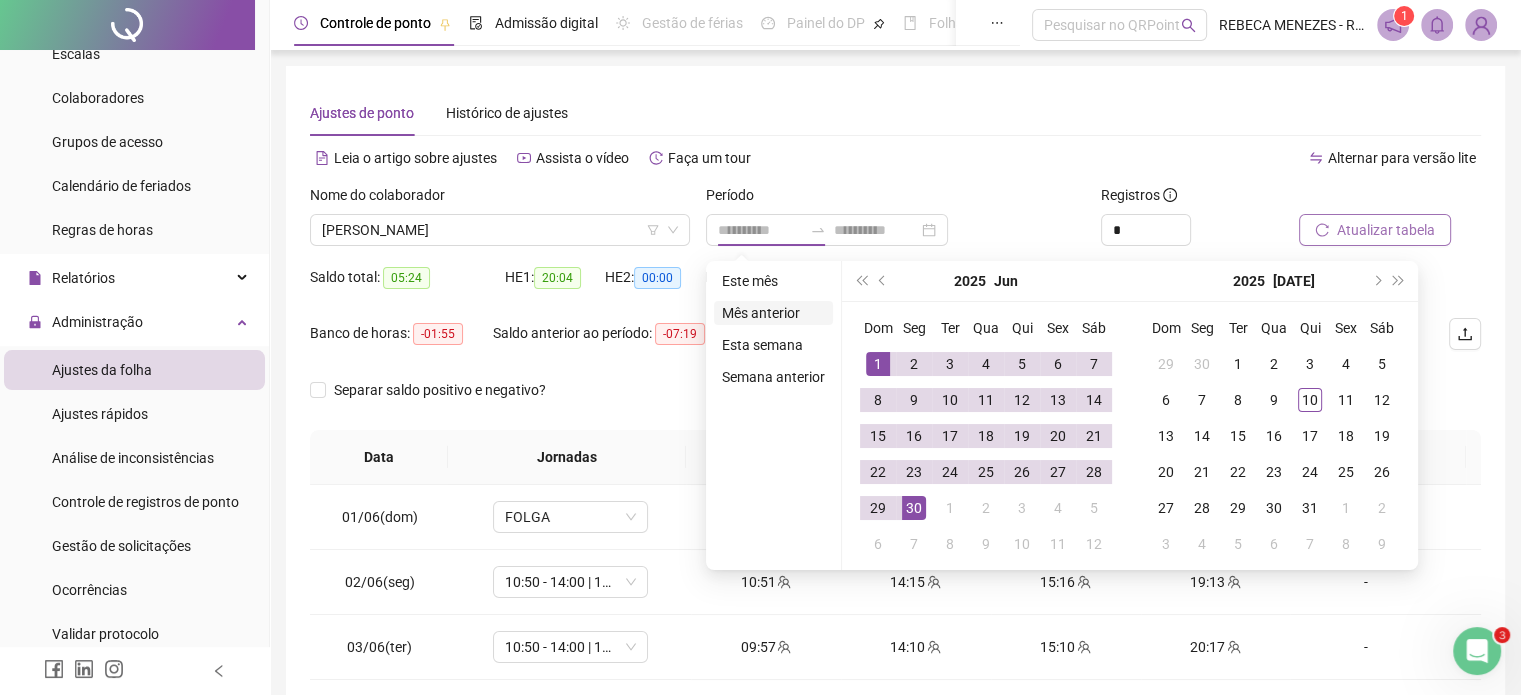 click on "Mês anterior" at bounding box center [773, 313] 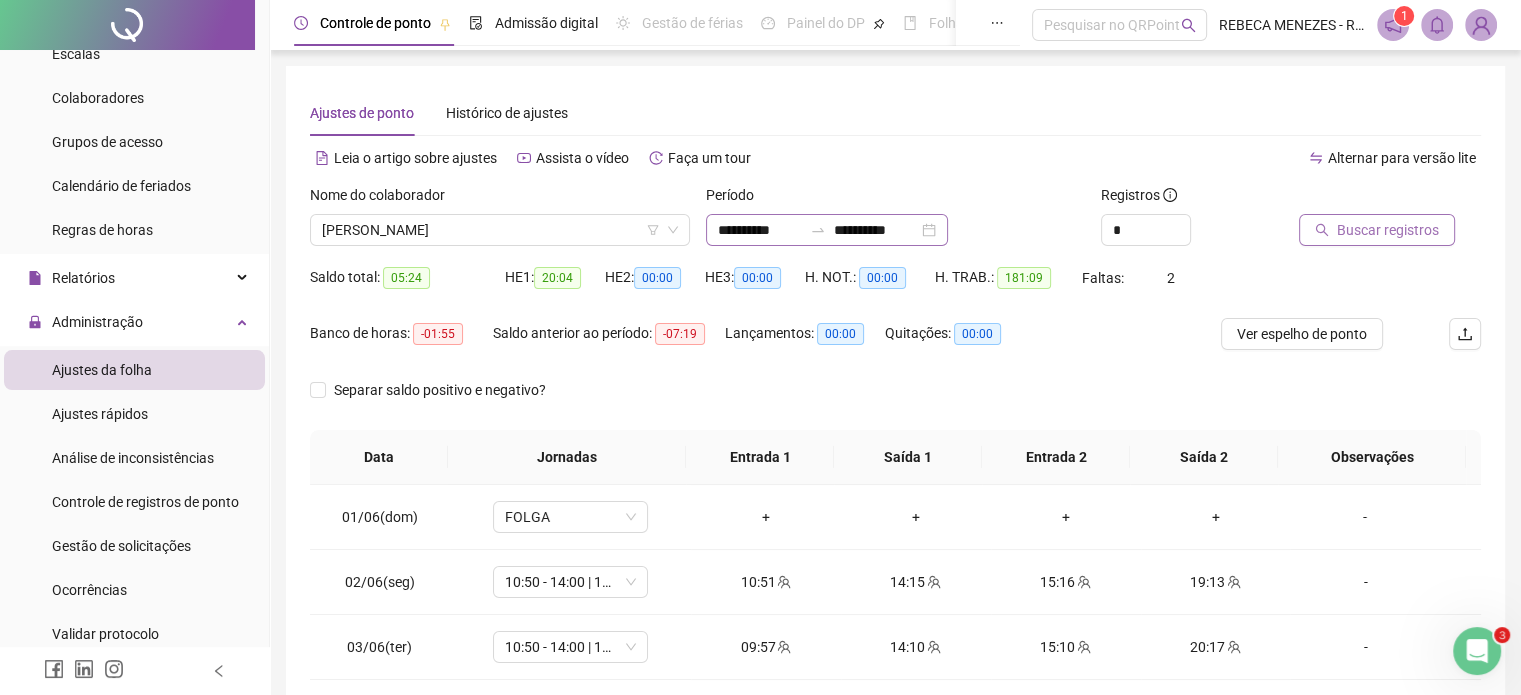 click on "**********" at bounding box center (827, 230) 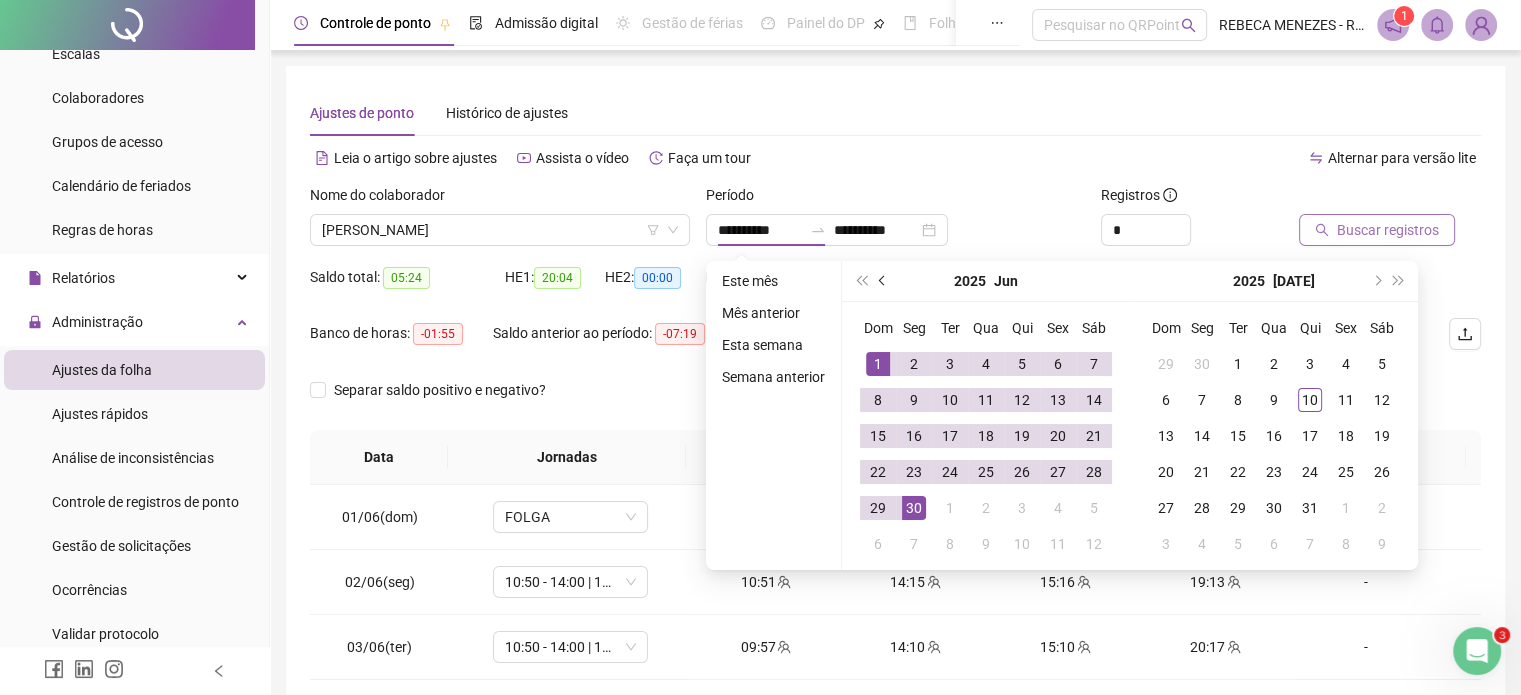 click at bounding box center [883, 281] 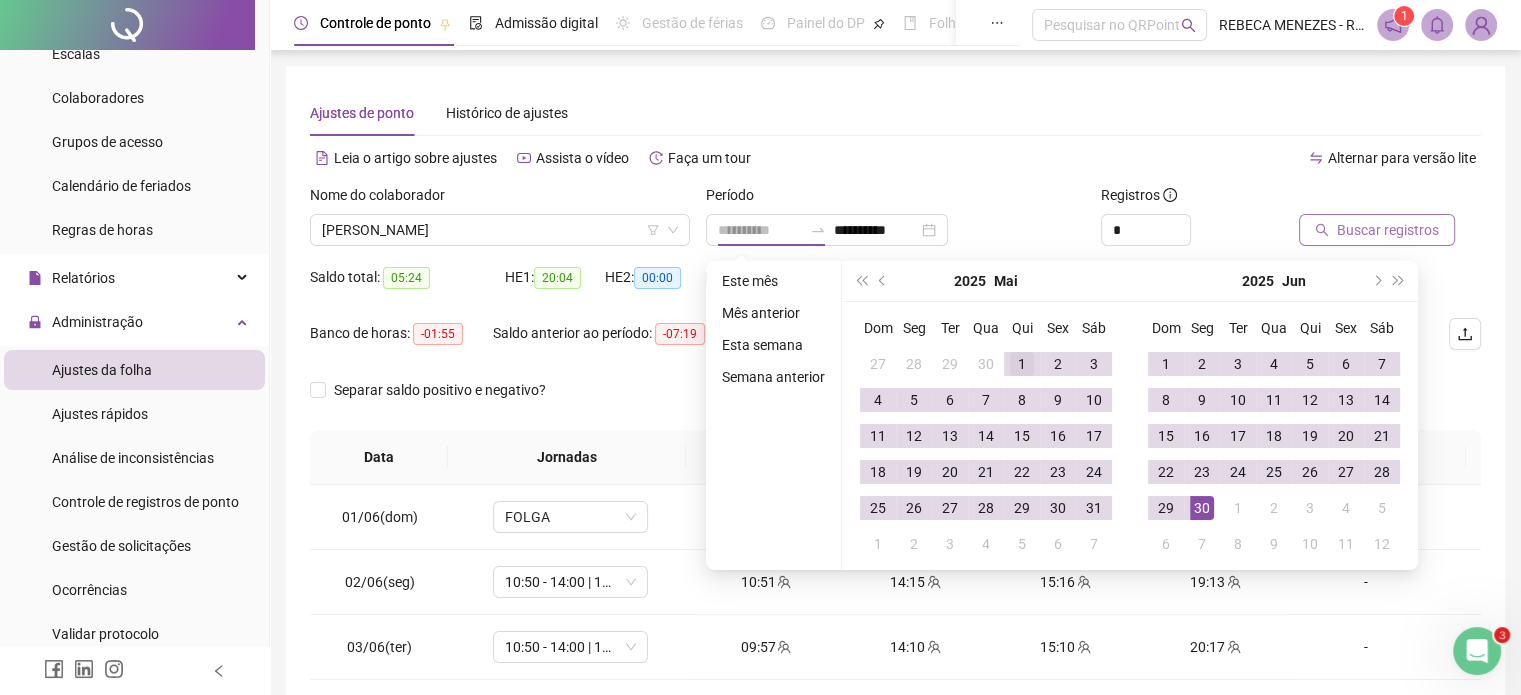 type on "**********" 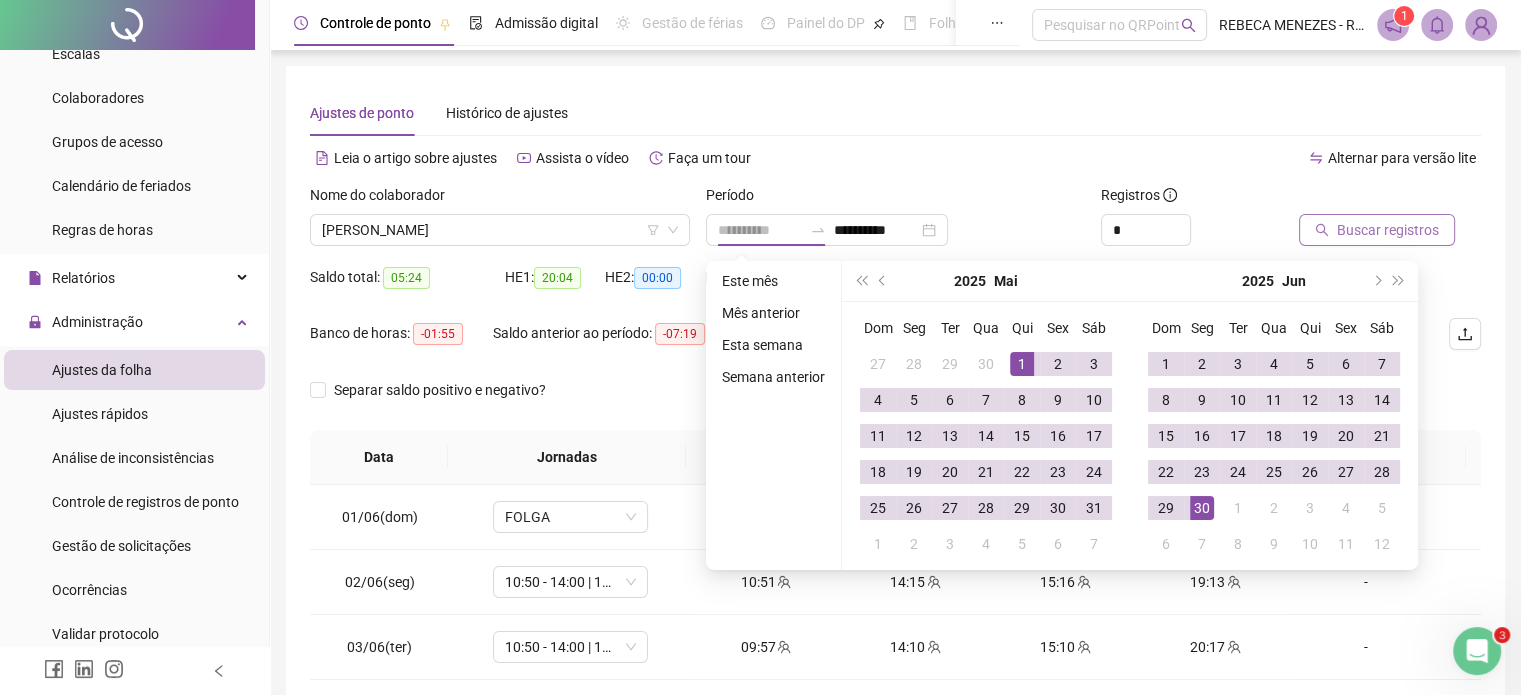 click on "1" at bounding box center [1022, 364] 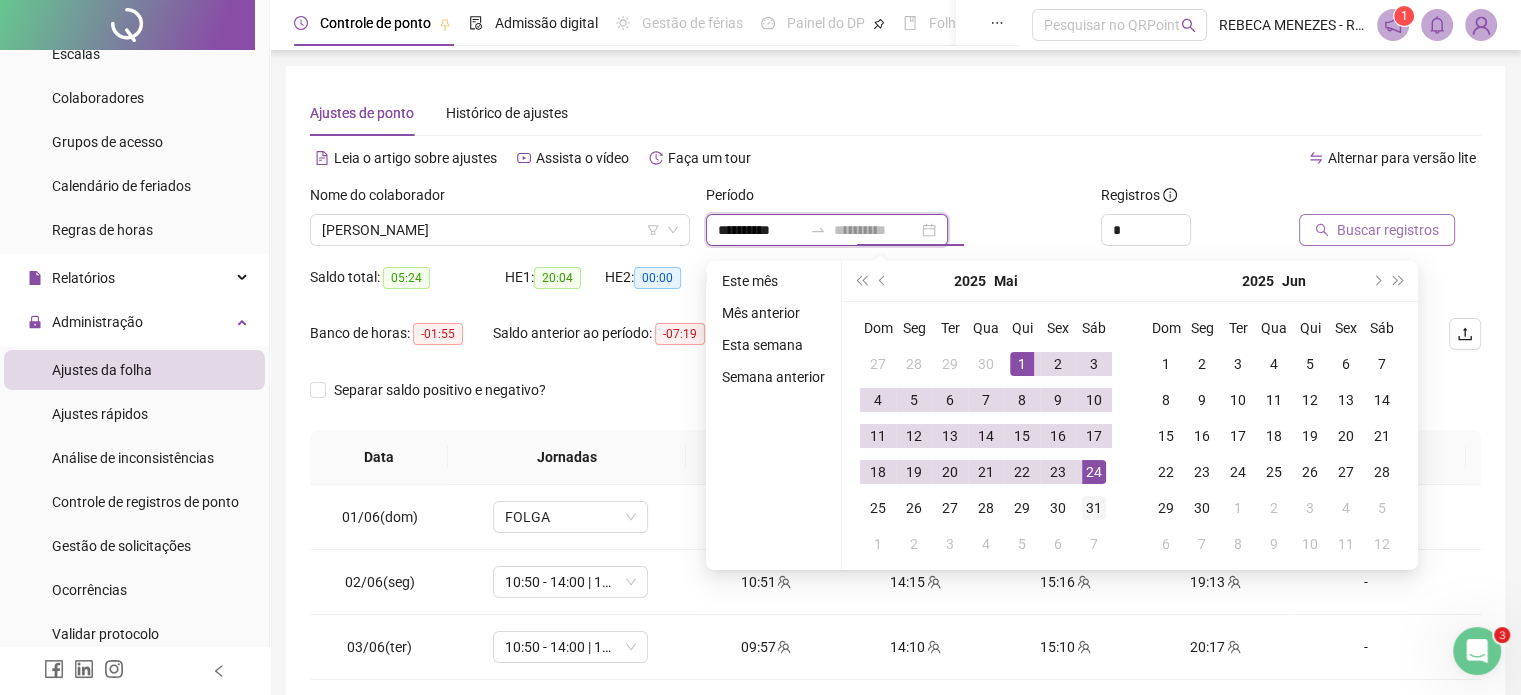 type on "**********" 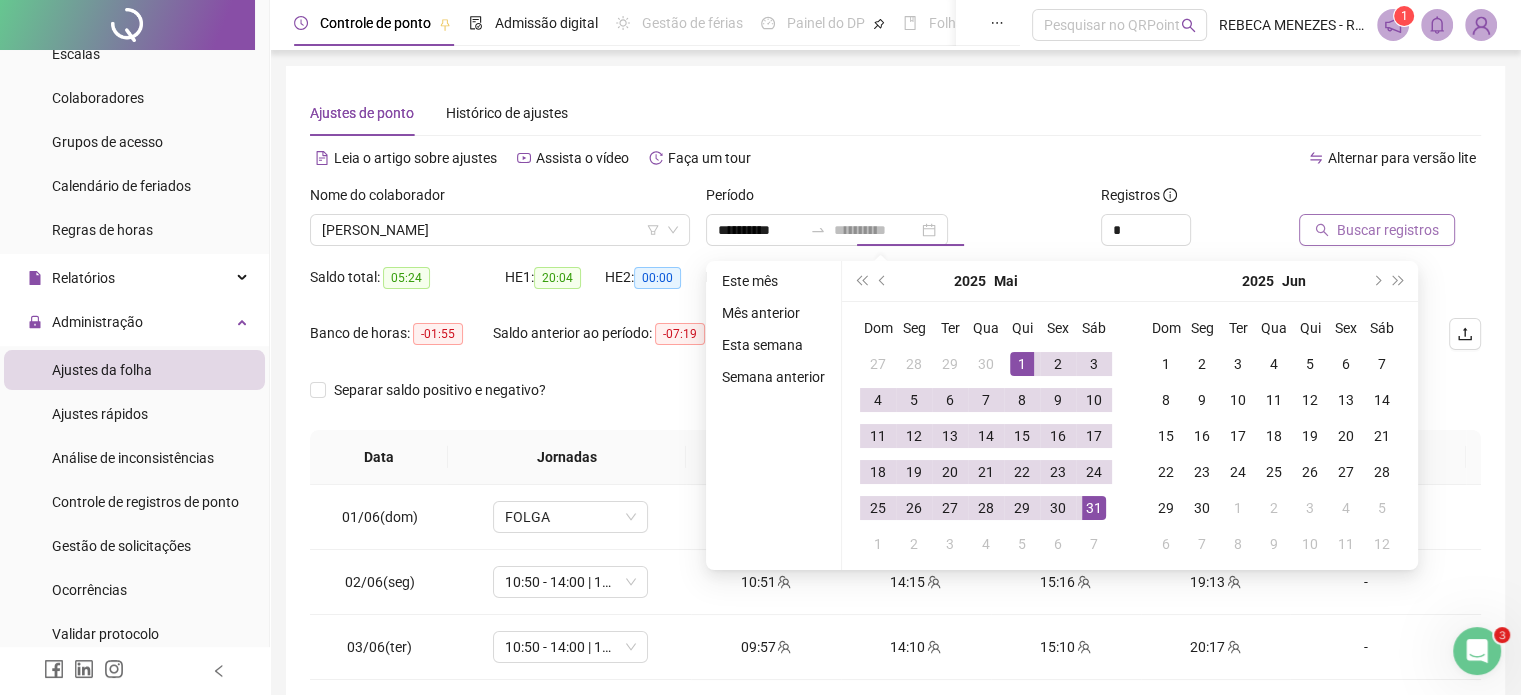 click on "31" at bounding box center [1094, 508] 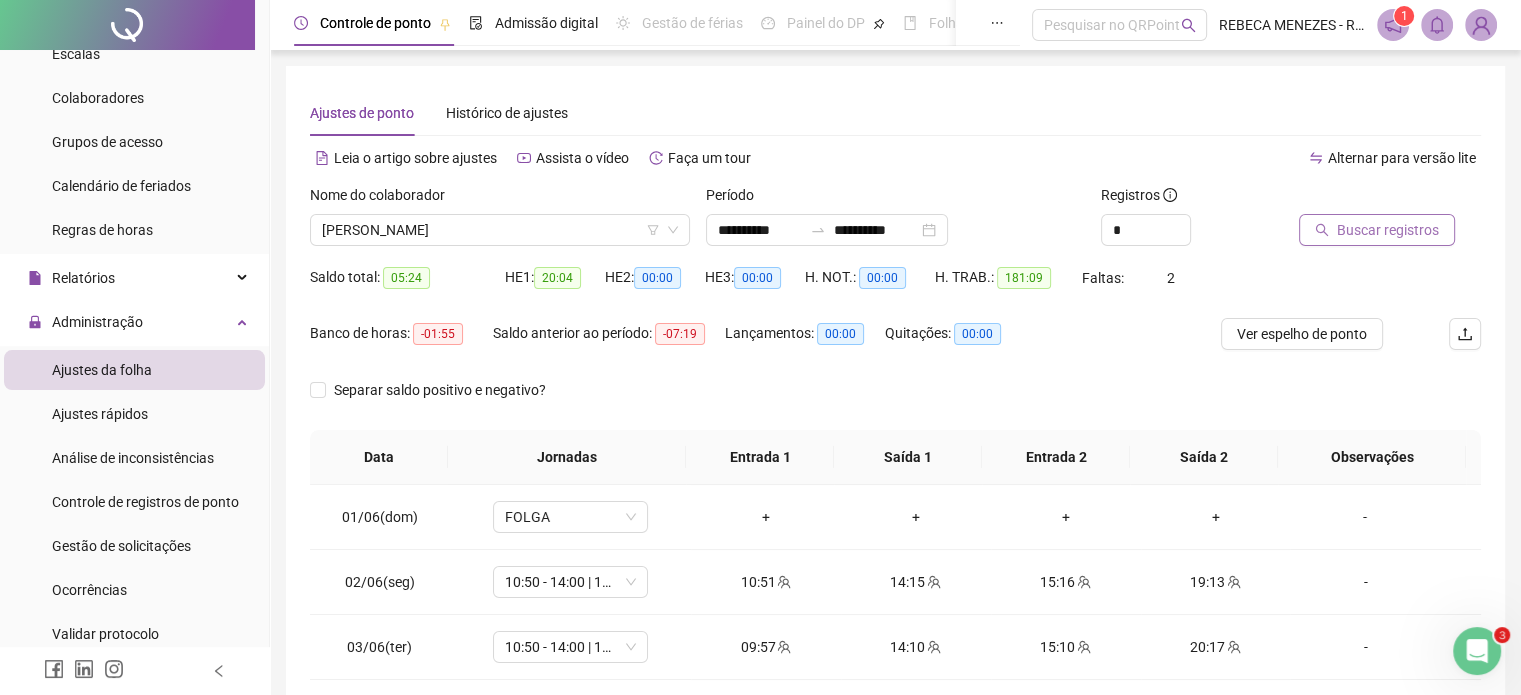 click on "Buscar registros" at bounding box center (1388, 230) 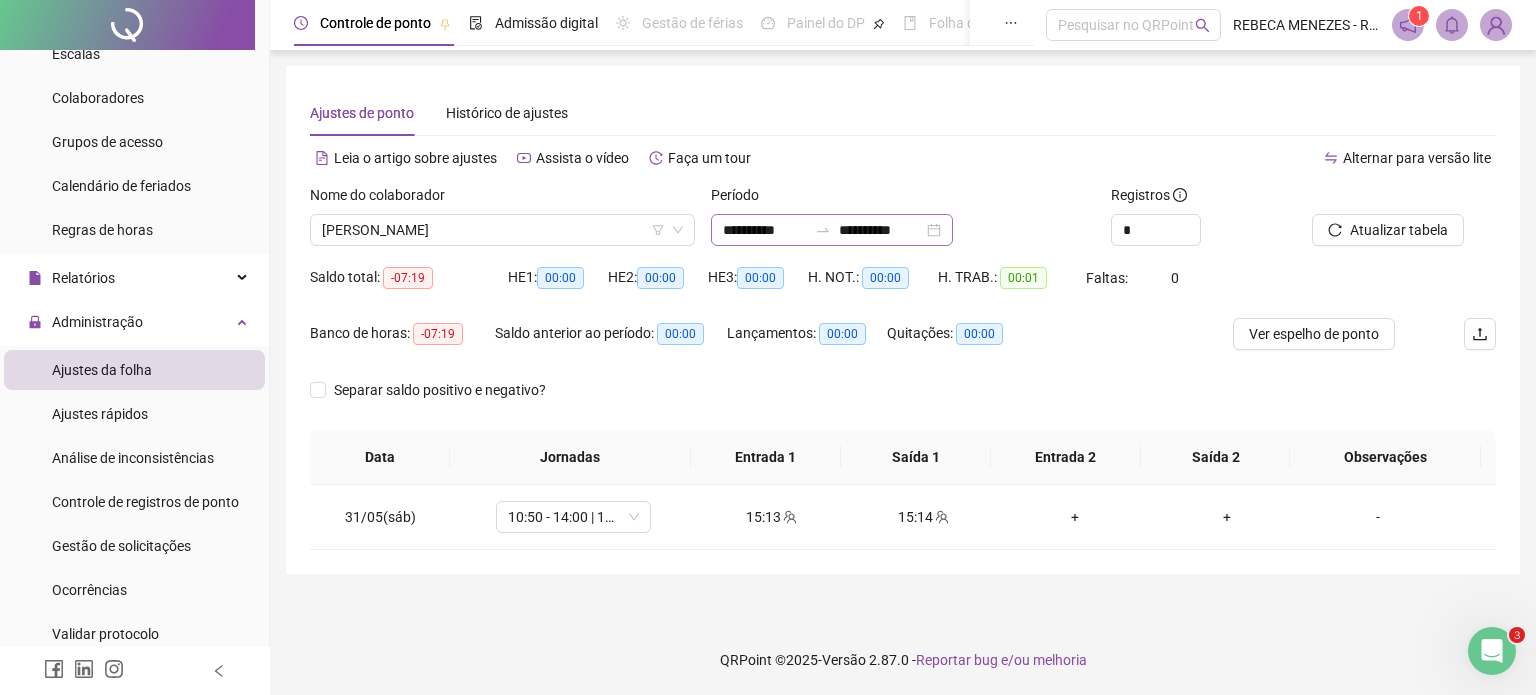click on "**********" at bounding box center [832, 230] 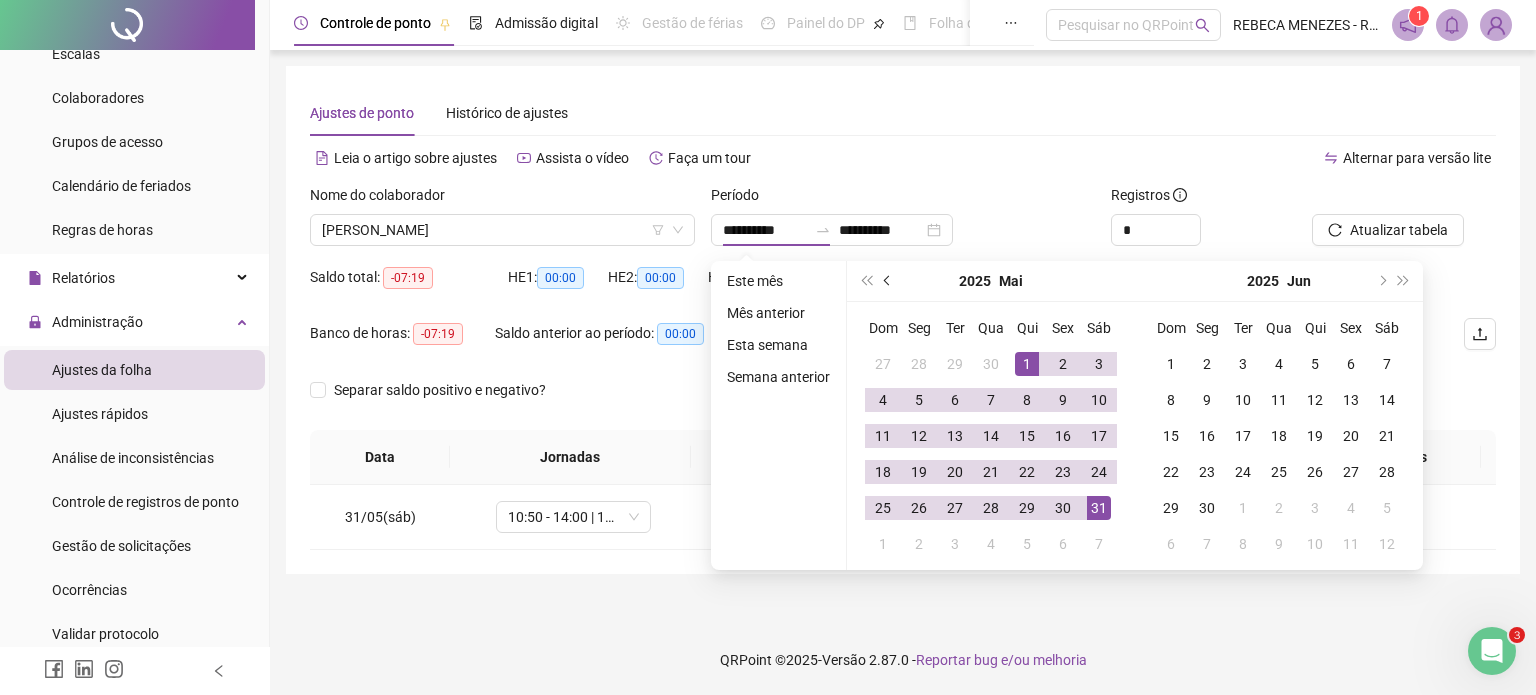 click at bounding box center (888, 281) 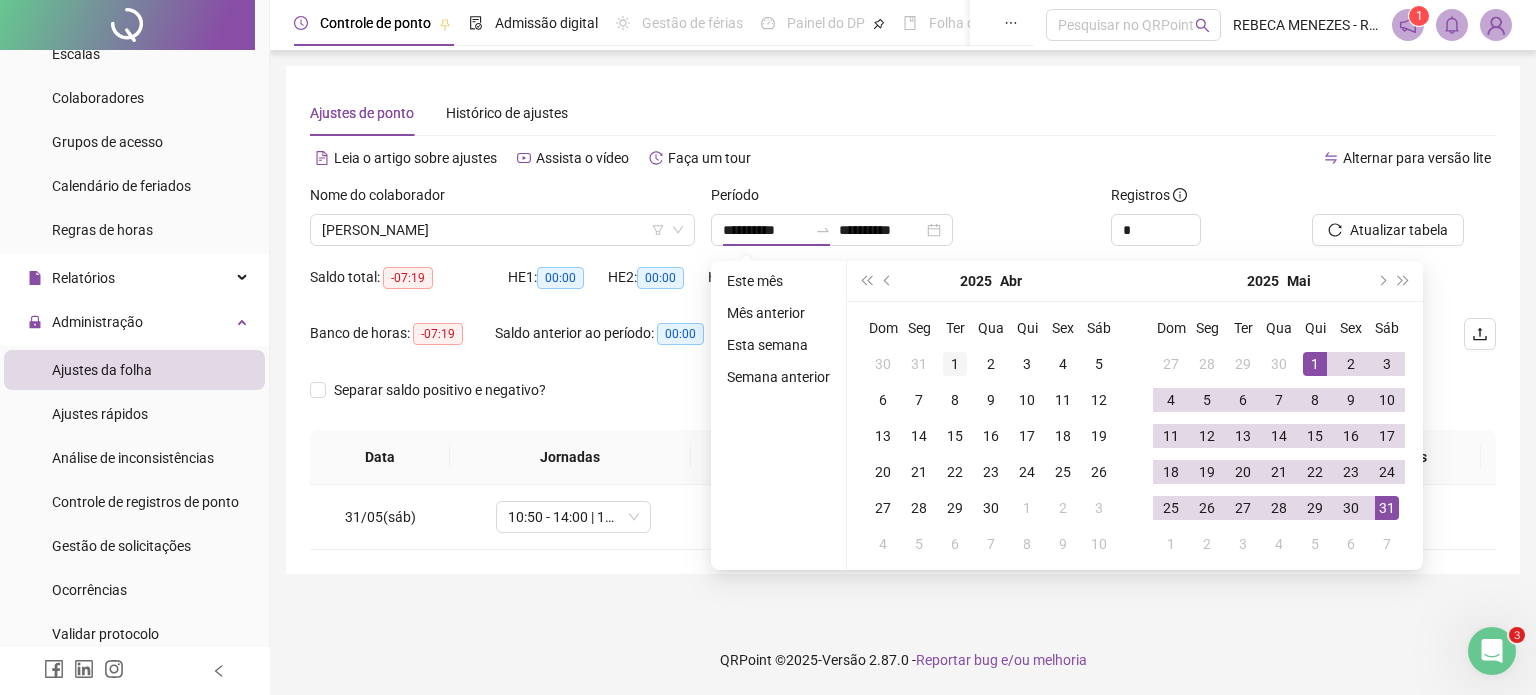 type on "**********" 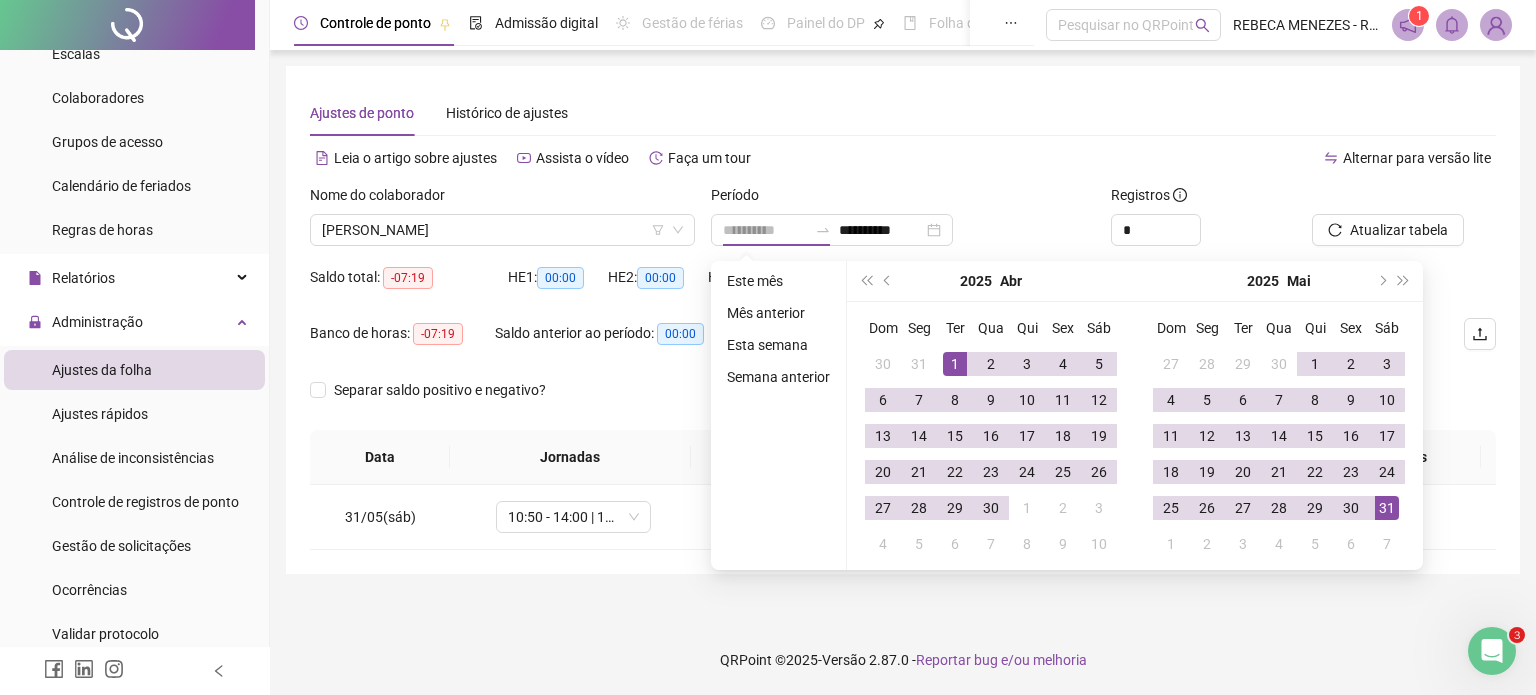 click on "1" at bounding box center [955, 364] 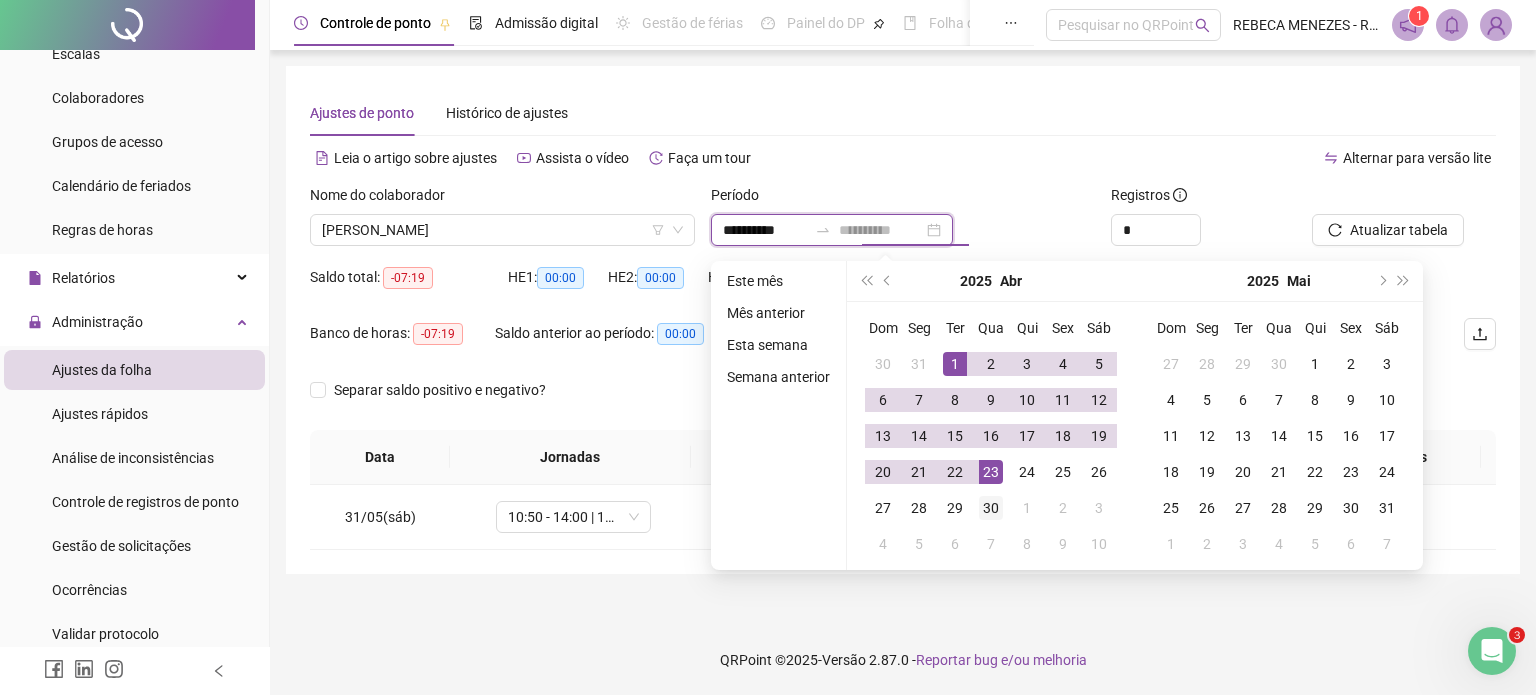 type on "**********" 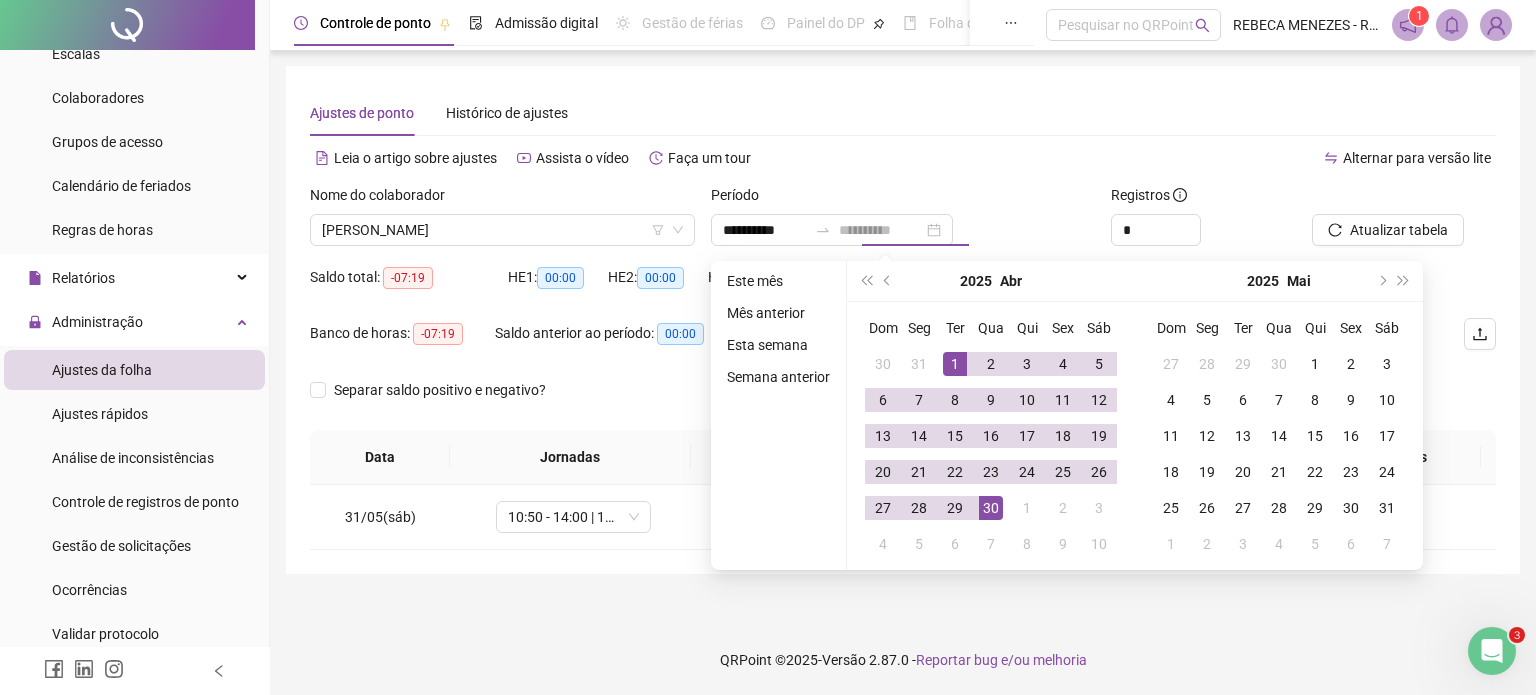 click on "30" at bounding box center [991, 508] 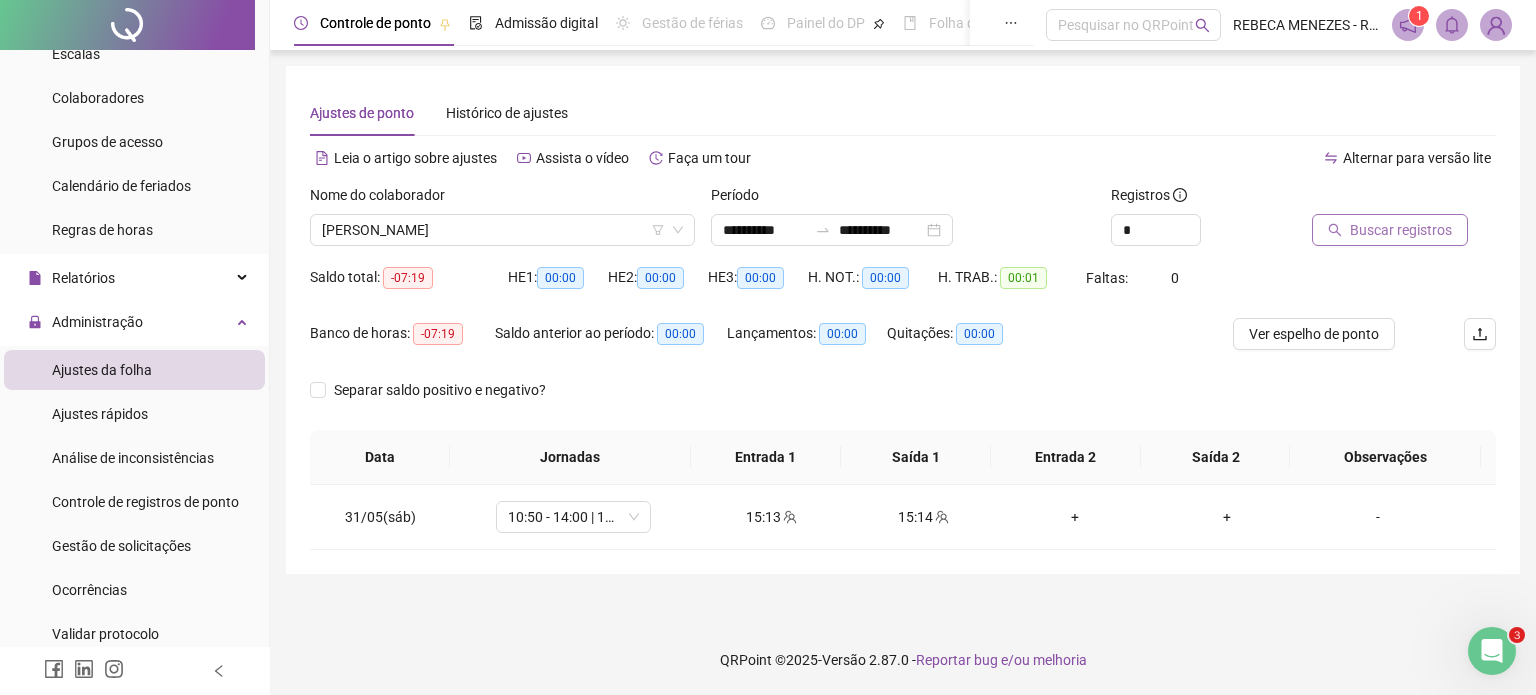 click on "Buscar registros" at bounding box center (1401, 230) 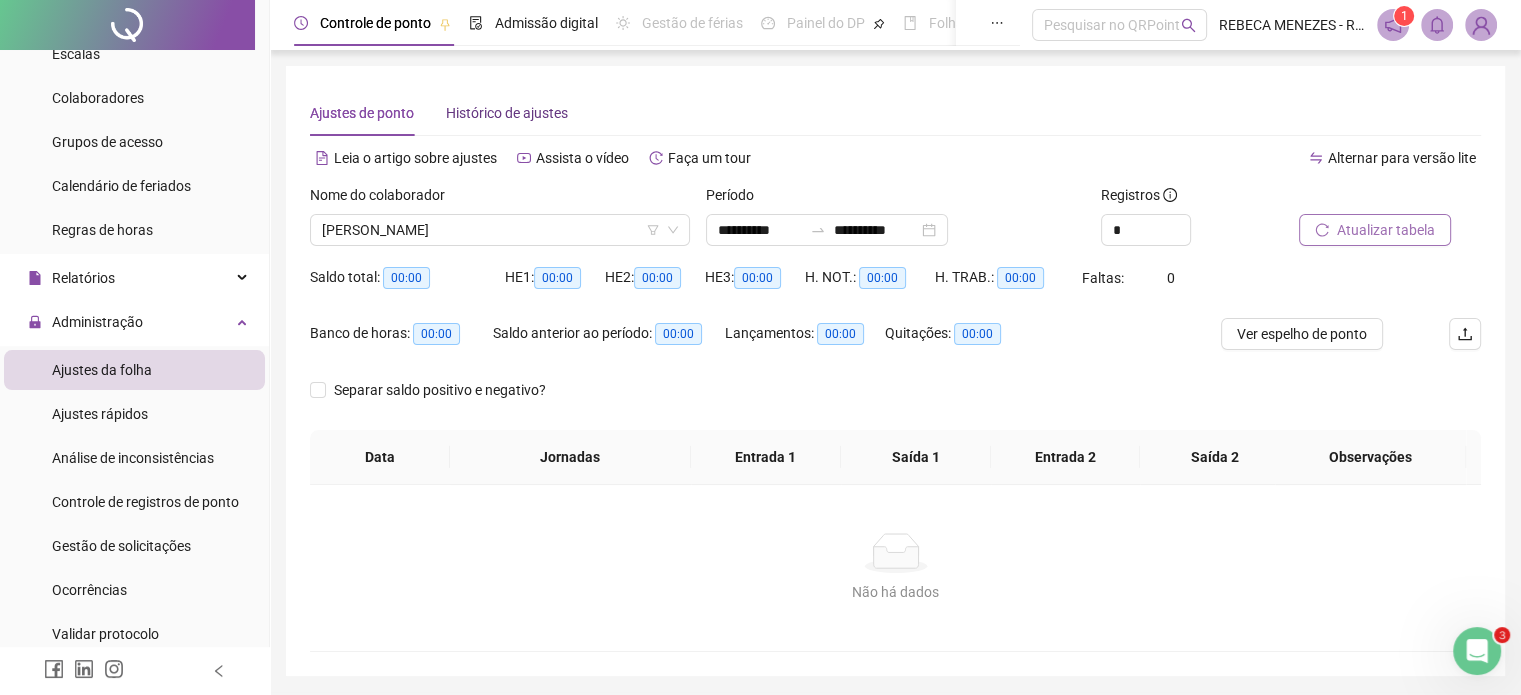 click on "Histórico de ajustes" at bounding box center [507, 113] 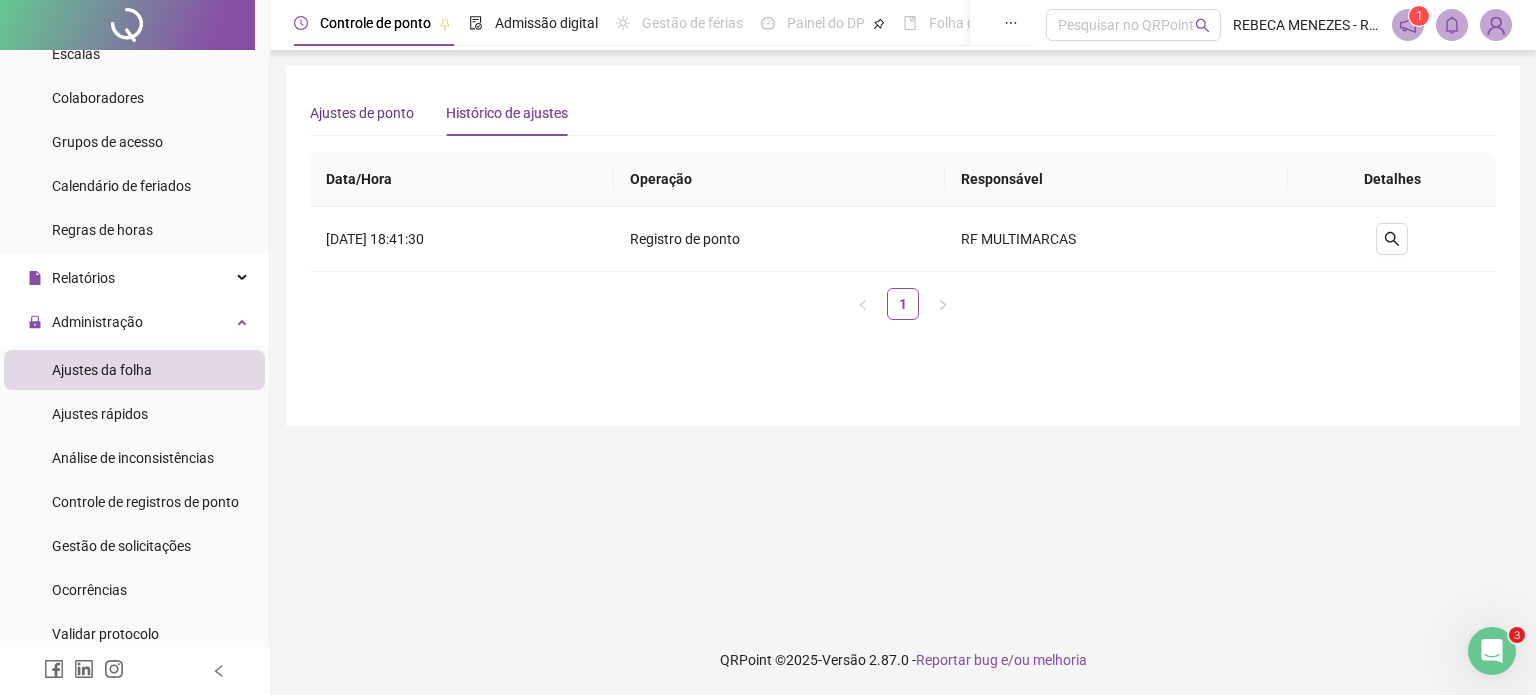 click on "Ajustes de ponto" at bounding box center [362, 113] 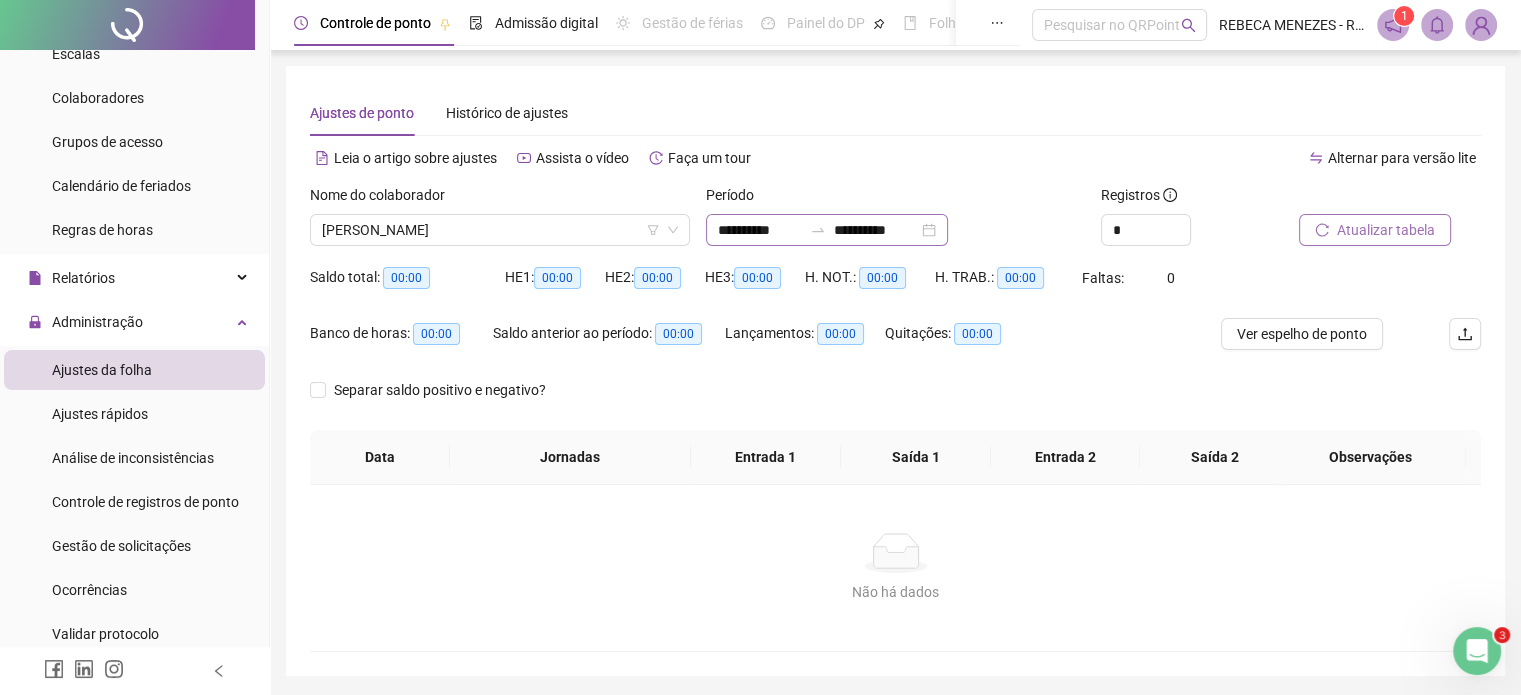 click on "**********" at bounding box center (827, 230) 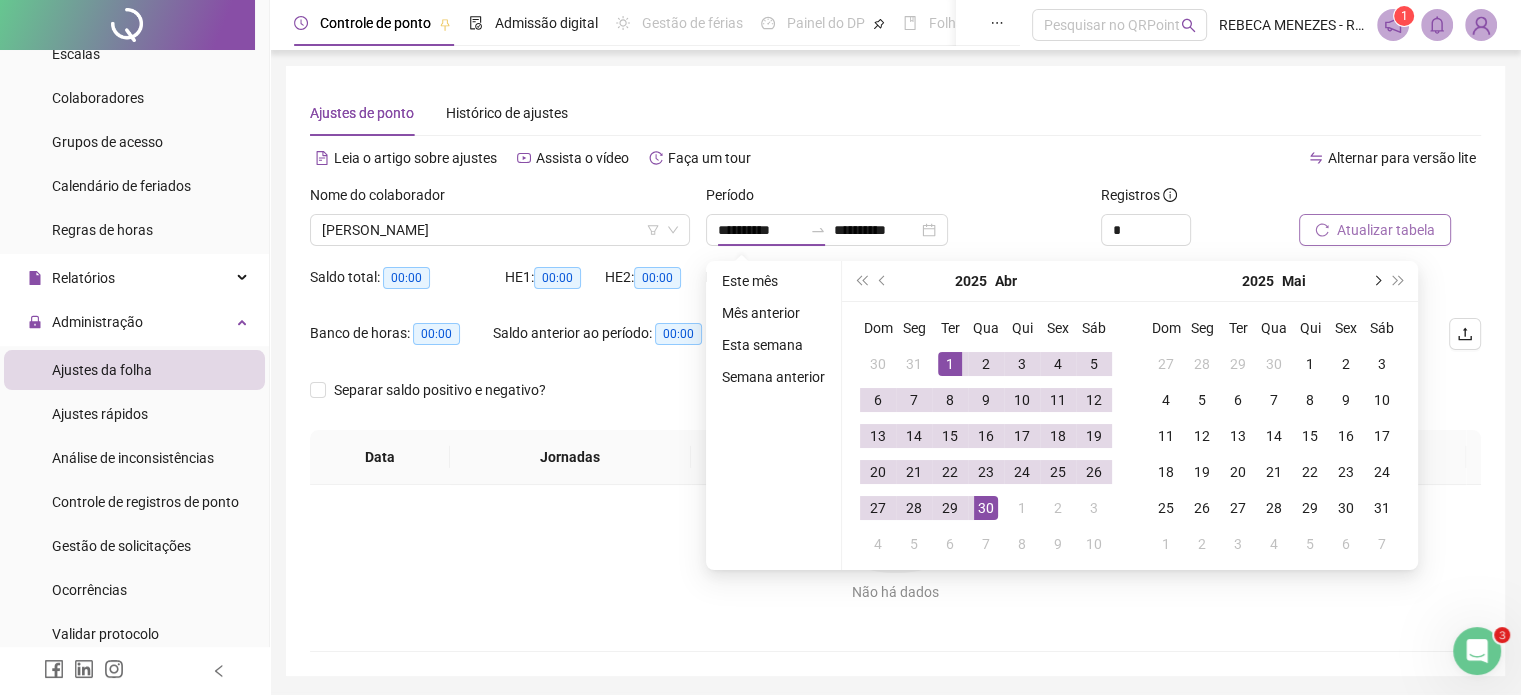 click at bounding box center (1376, 281) 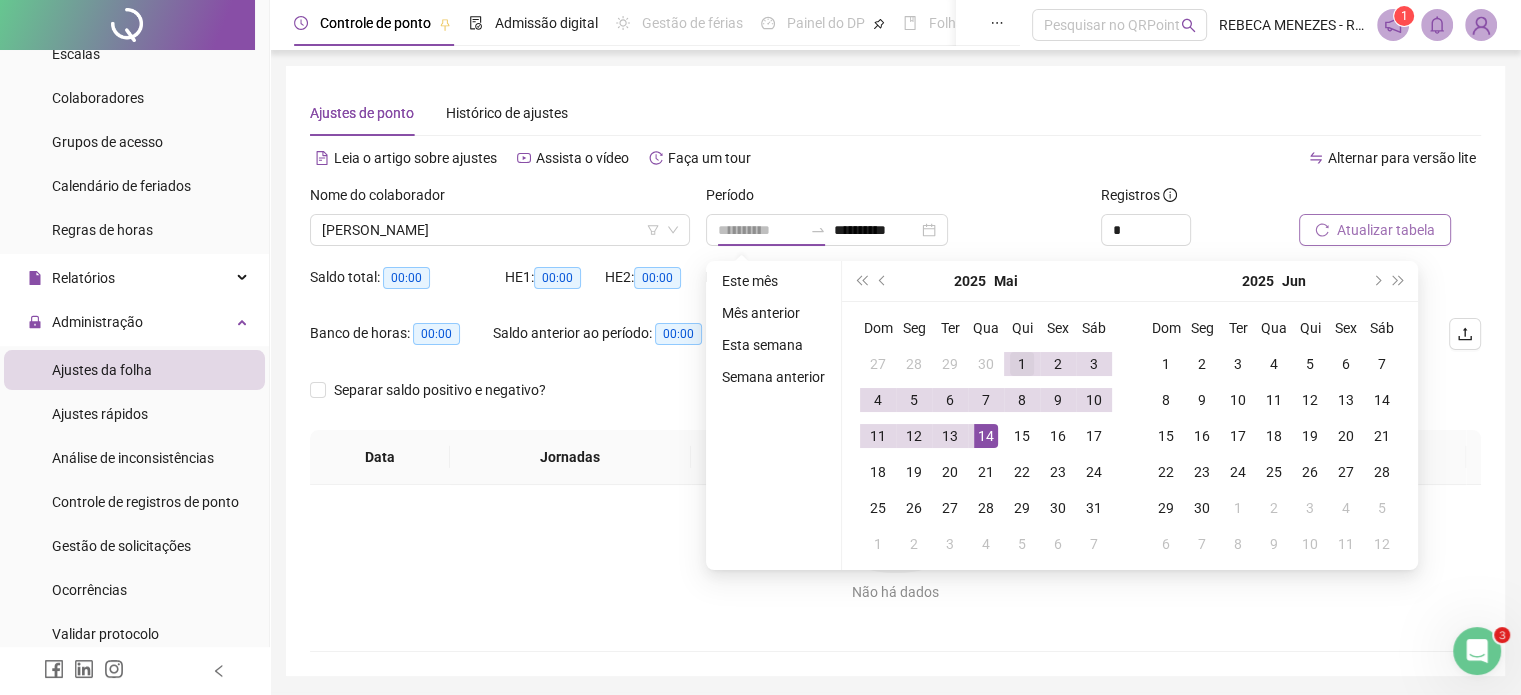 type on "**********" 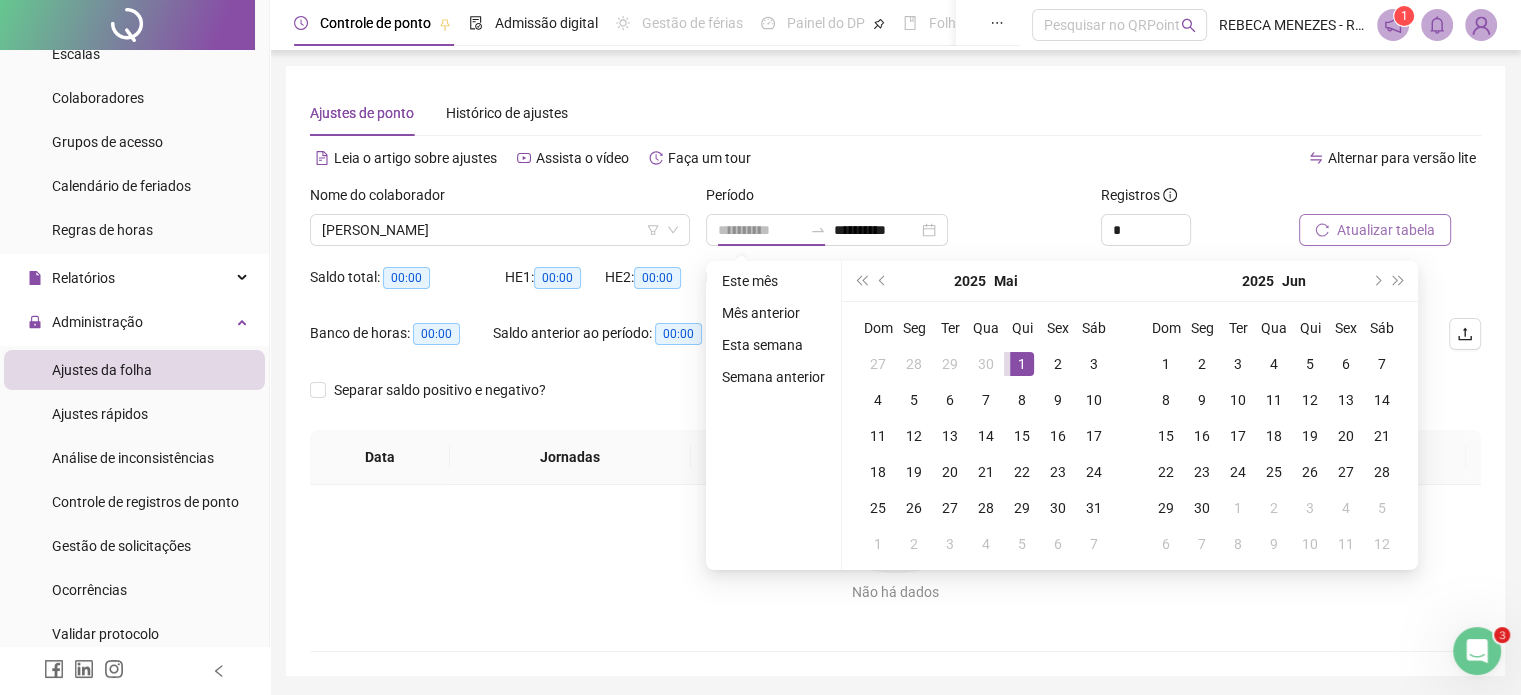 click on "1" at bounding box center (1022, 364) 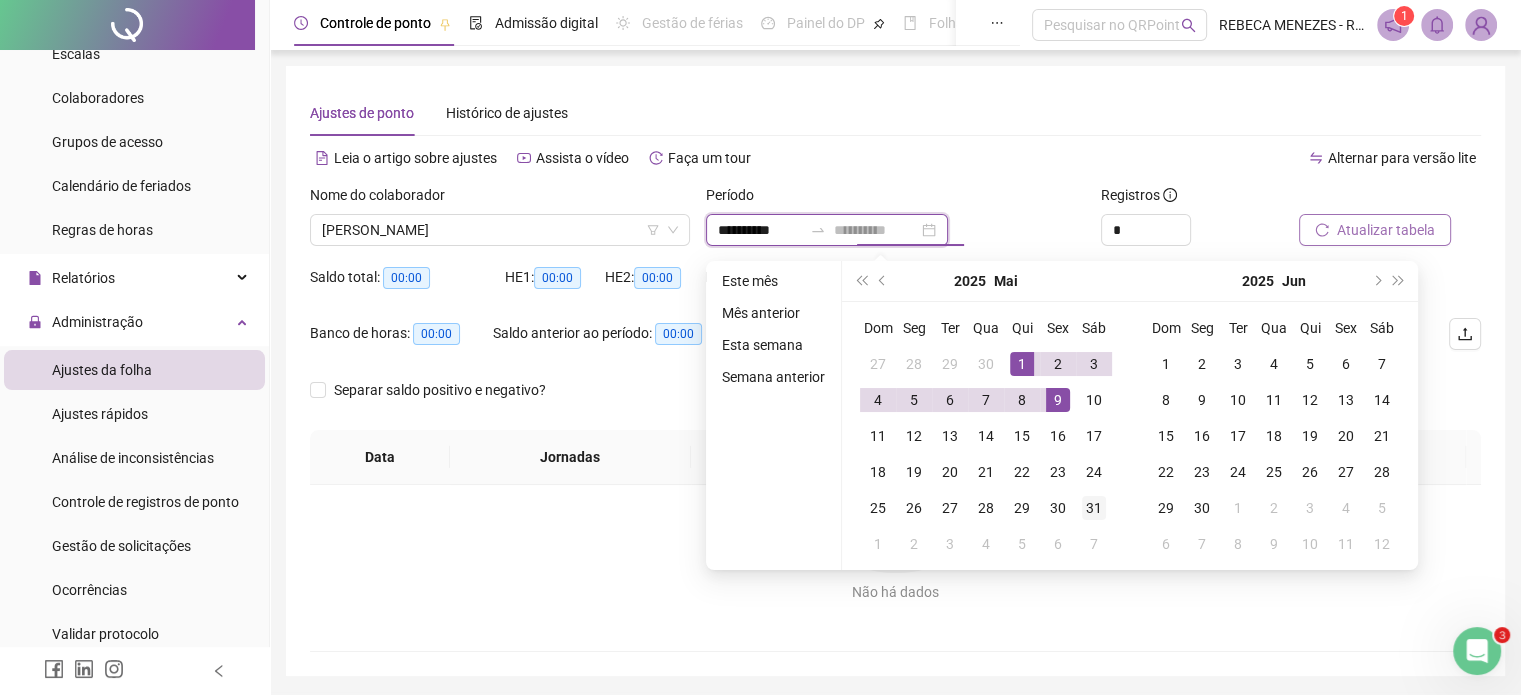 type on "**********" 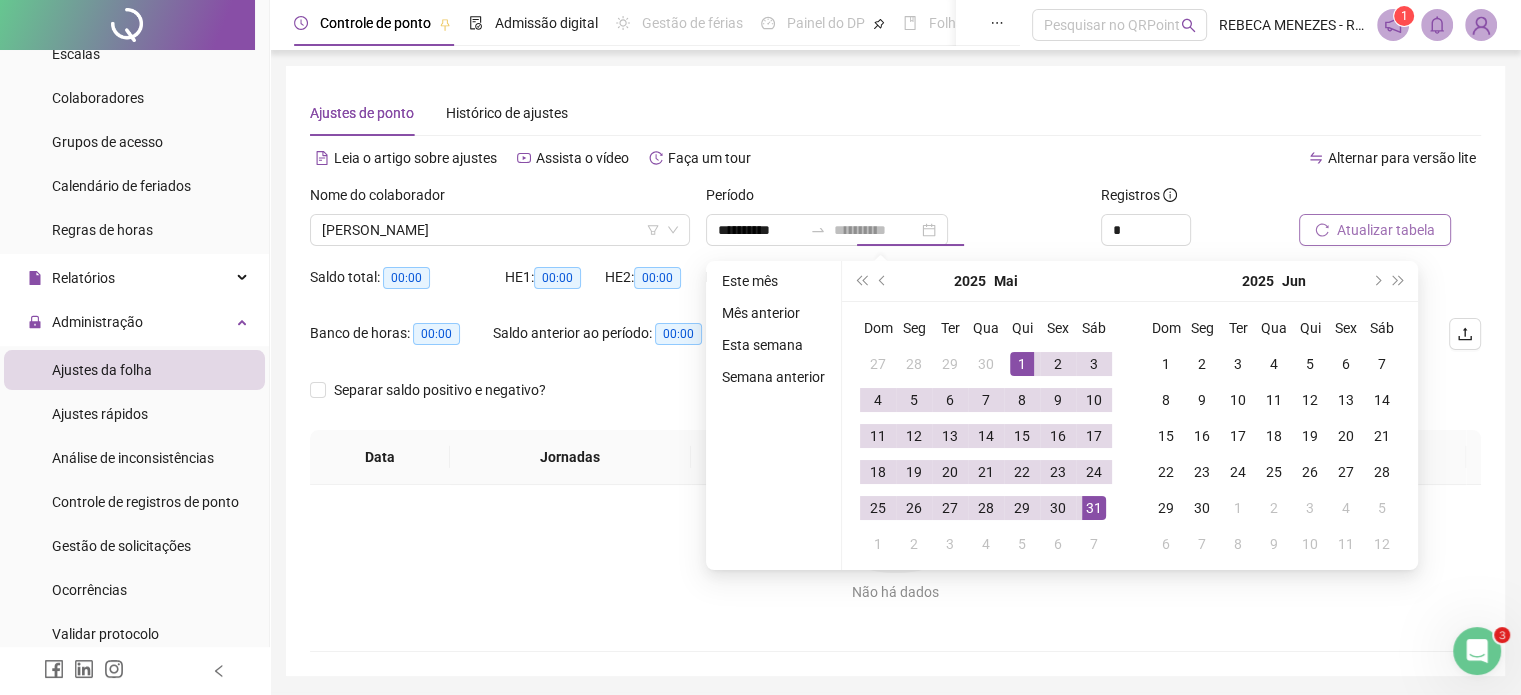 click on "31" at bounding box center (1094, 508) 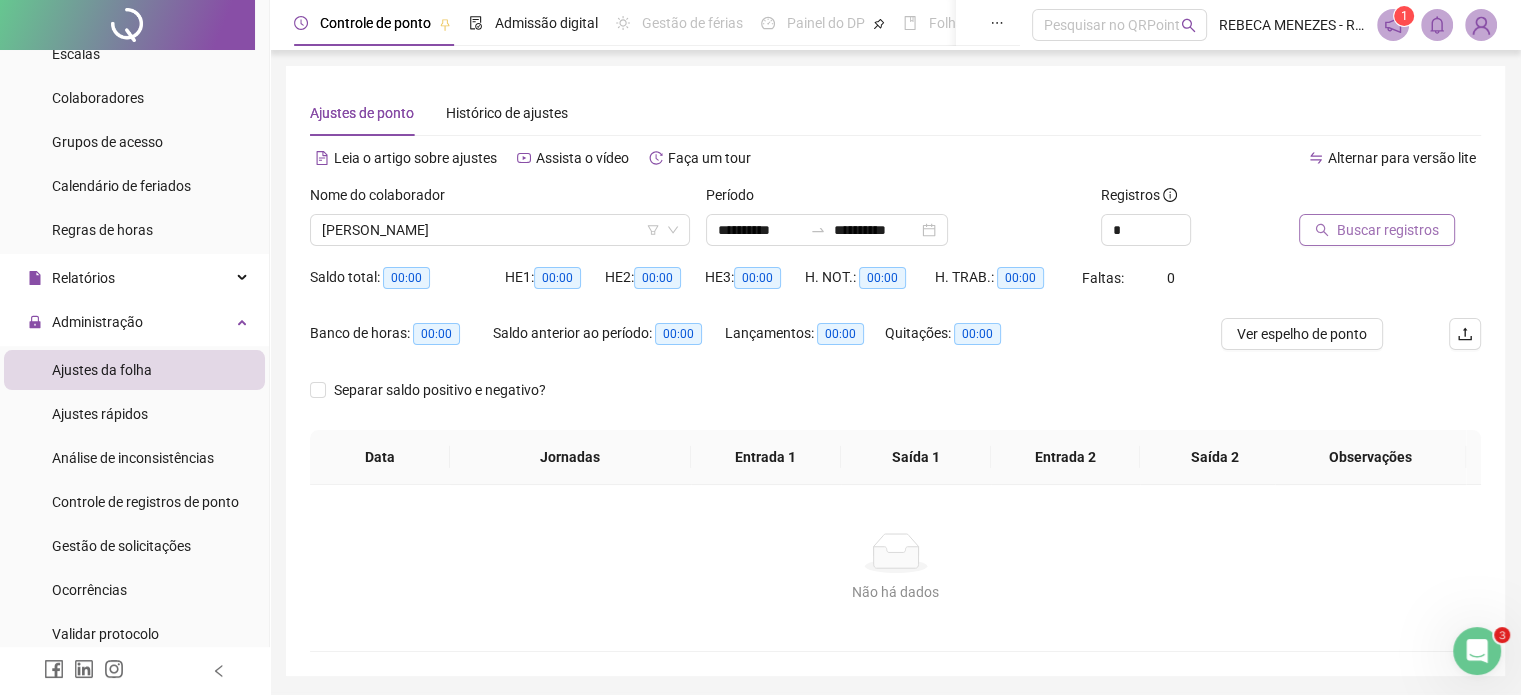click on "Buscar registros" at bounding box center [1388, 230] 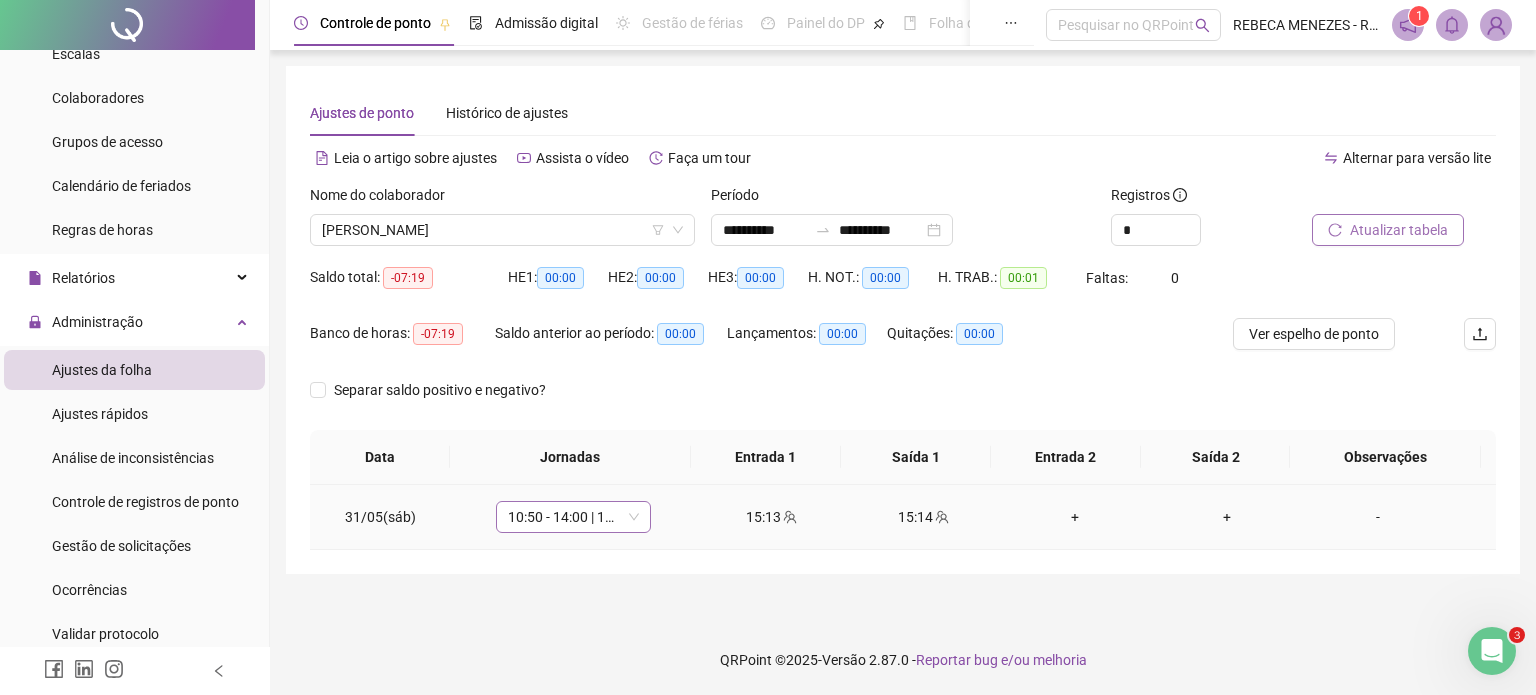 click on "10:50 - 14:00 | 15:00 - 19:10" at bounding box center (573, 517) 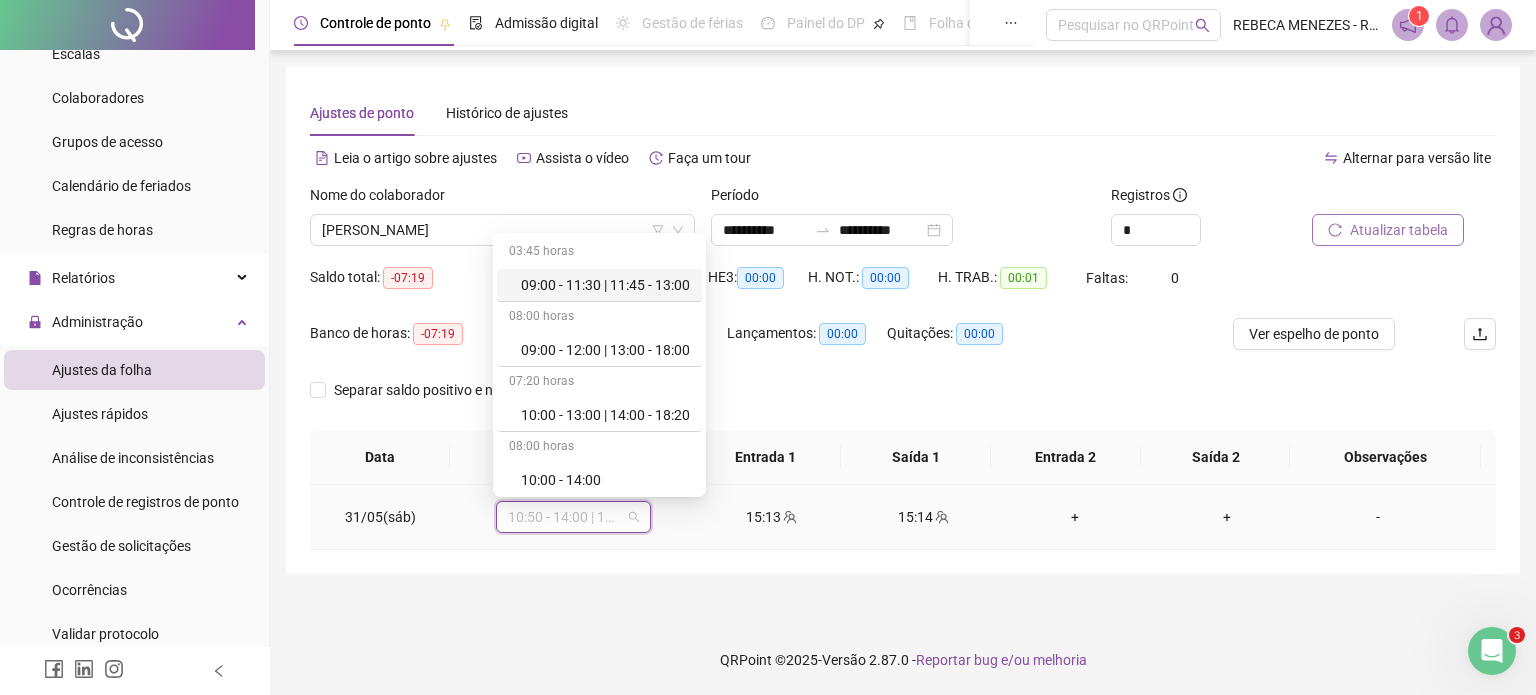 click on "10:50 - 14:00 | 15:00 - 19:10" at bounding box center (573, 517) 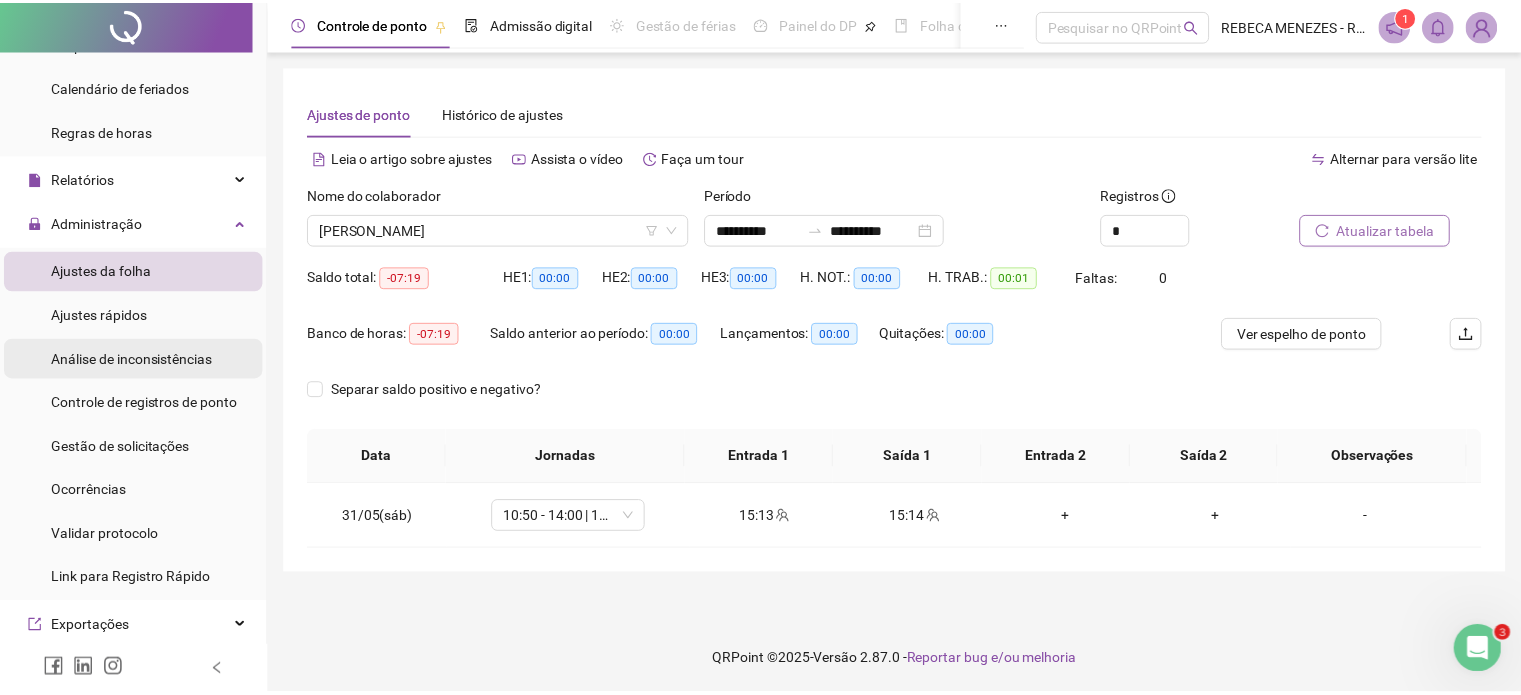 scroll, scrollTop: 300, scrollLeft: 0, axis: vertical 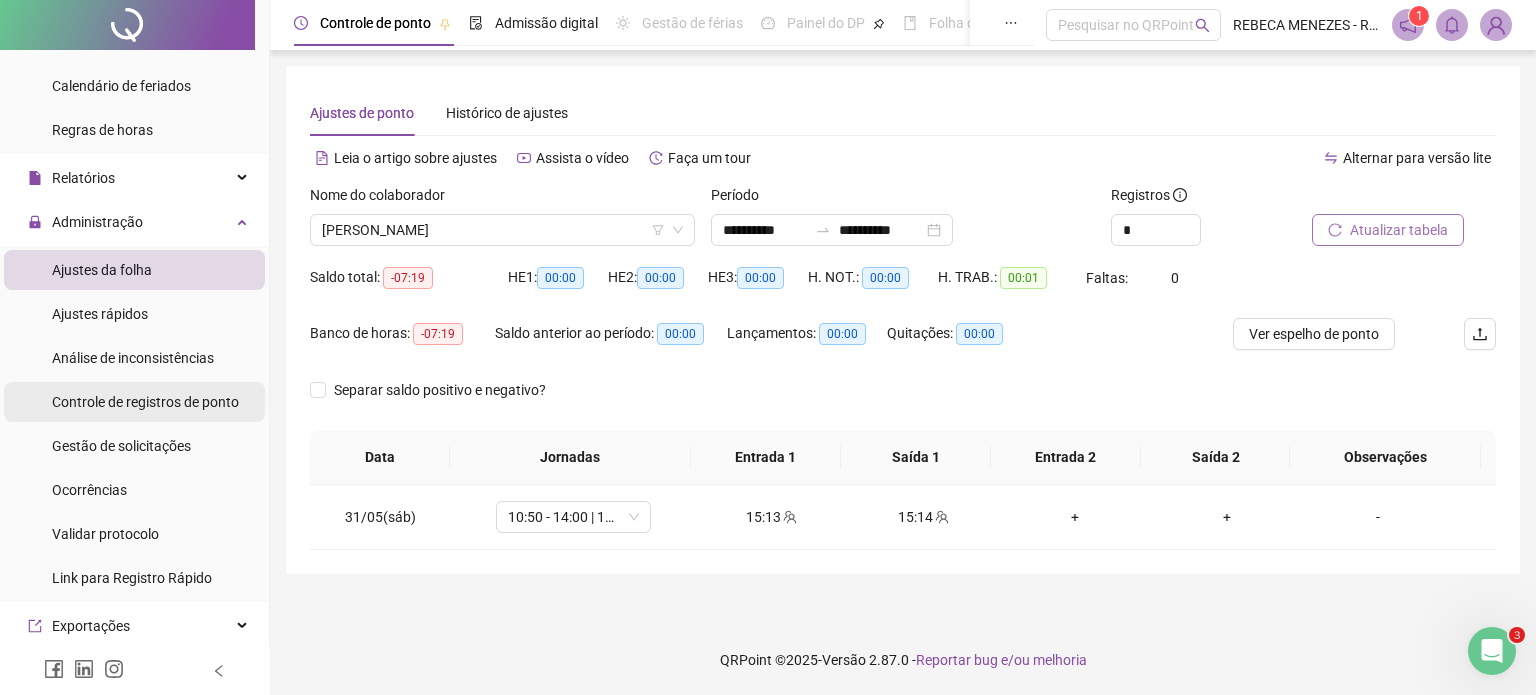 click on "Controle de registros de ponto" at bounding box center [145, 402] 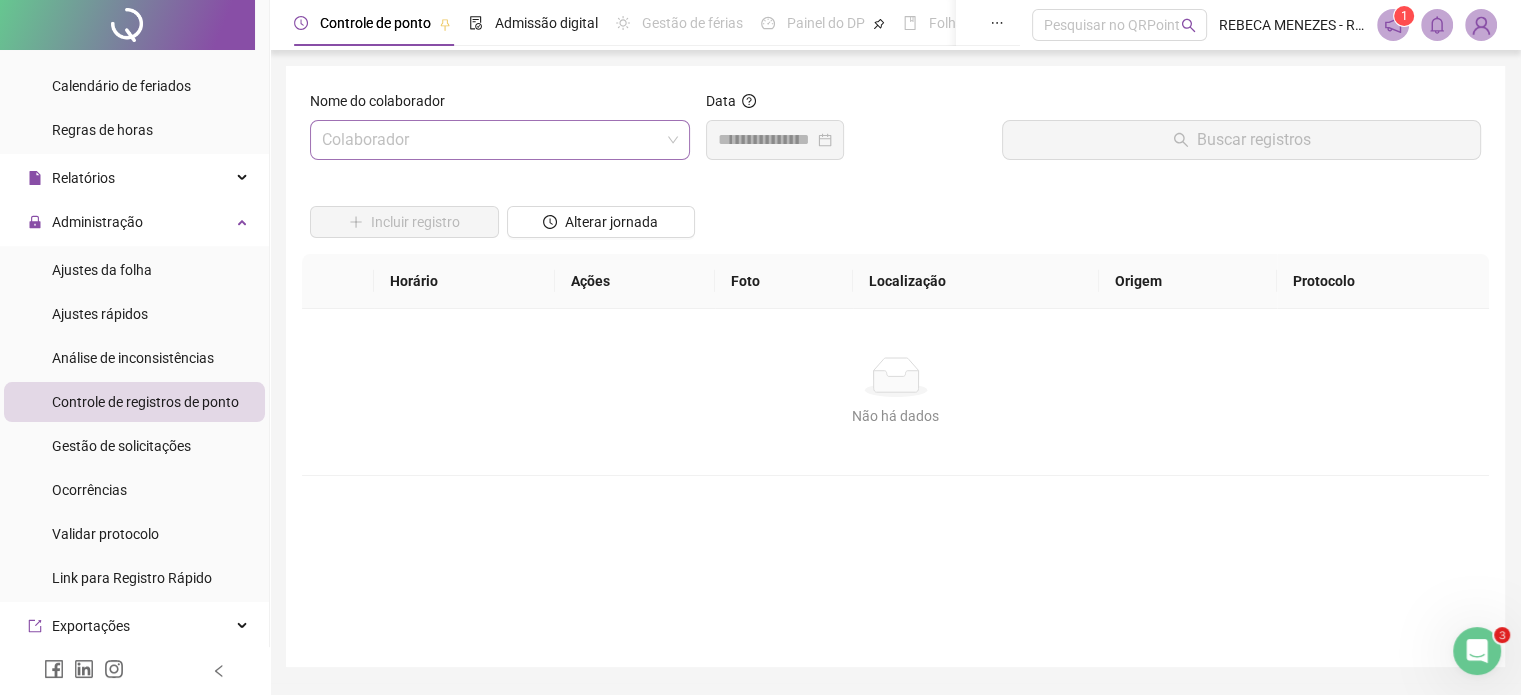 click at bounding box center [494, 140] 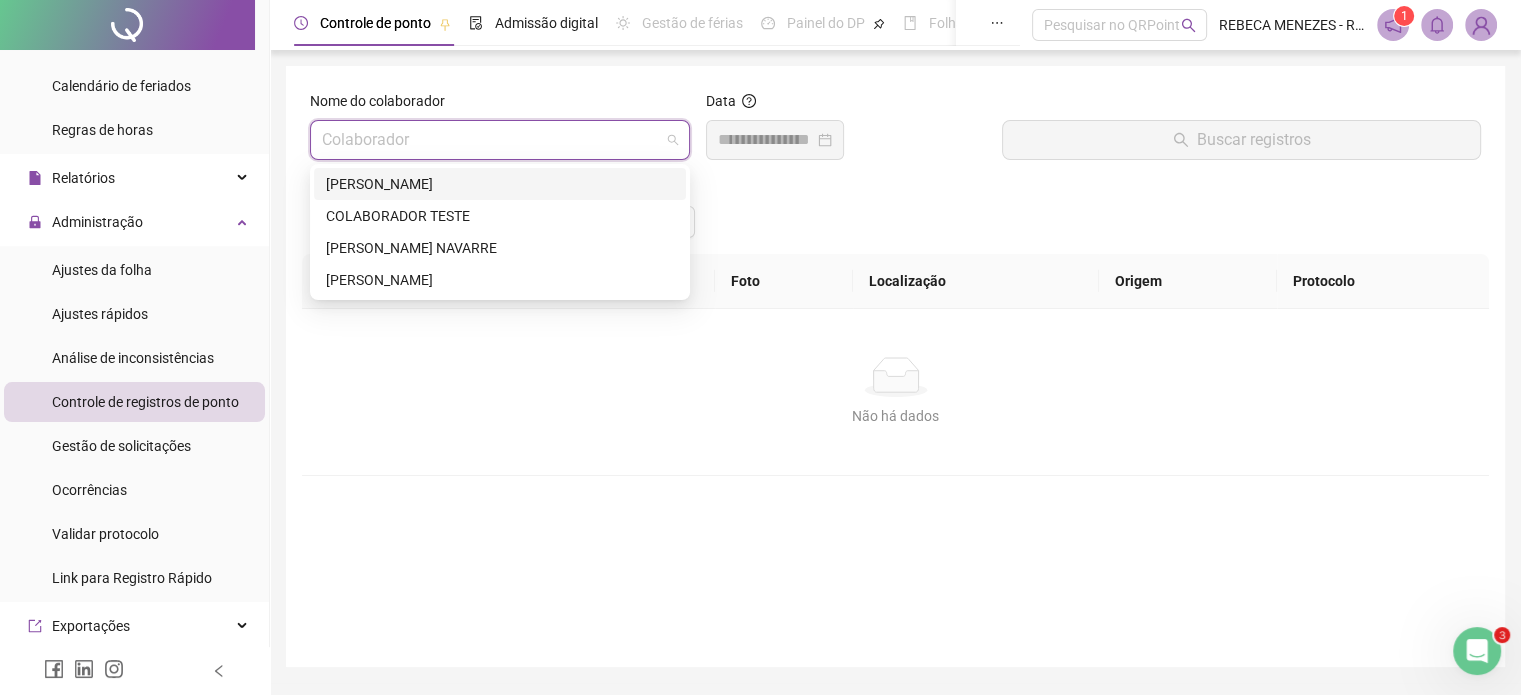 click on "[PERSON_NAME]" at bounding box center [500, 184] 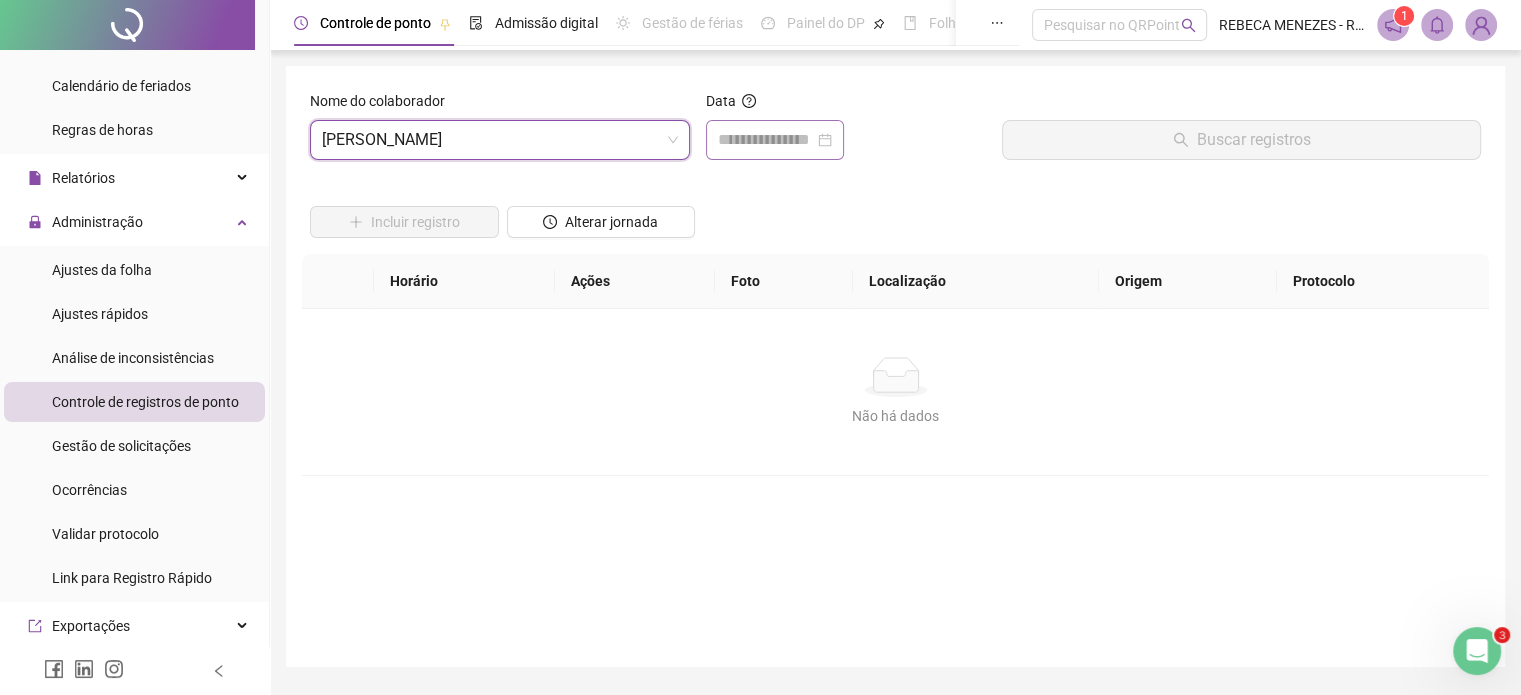 click at bounding box center (775, 140) 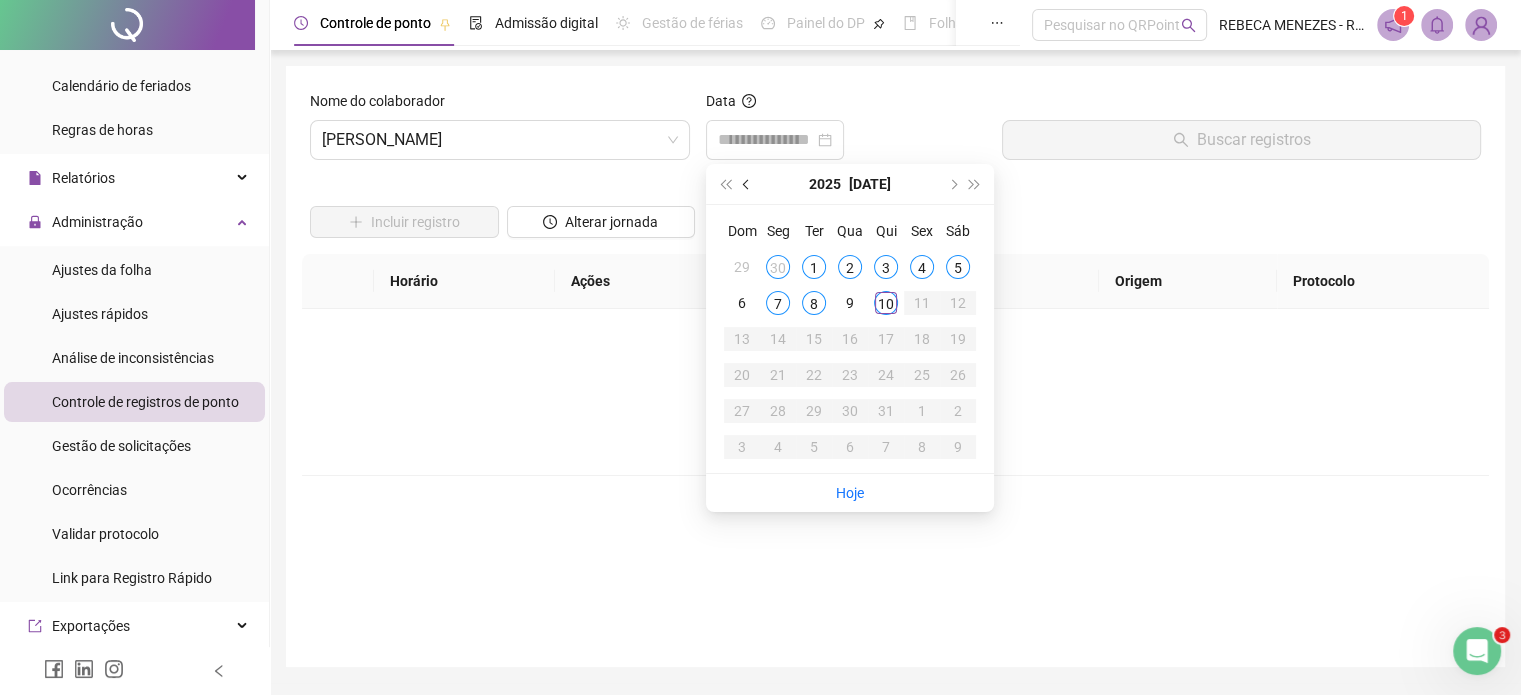 click at bounding box center (748, 184) 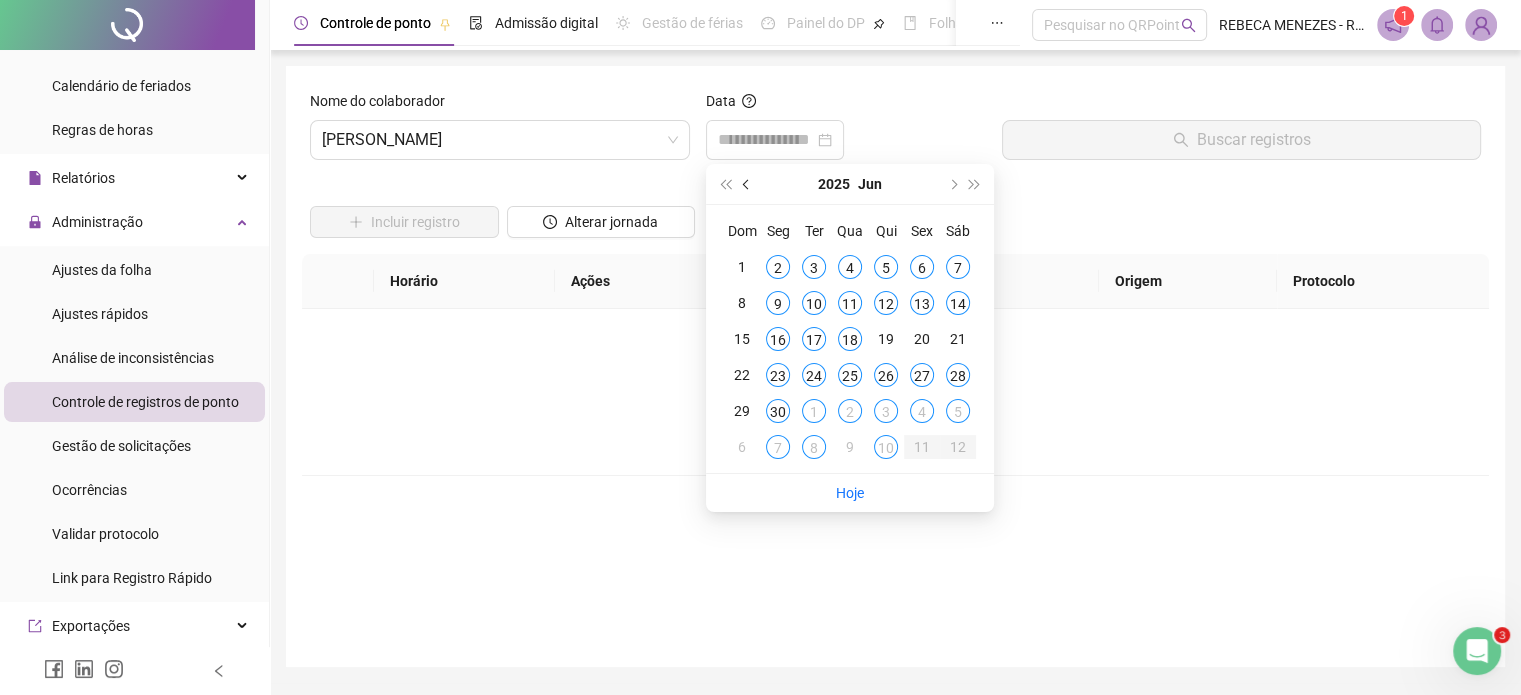 click at bounding box center [748, 184] 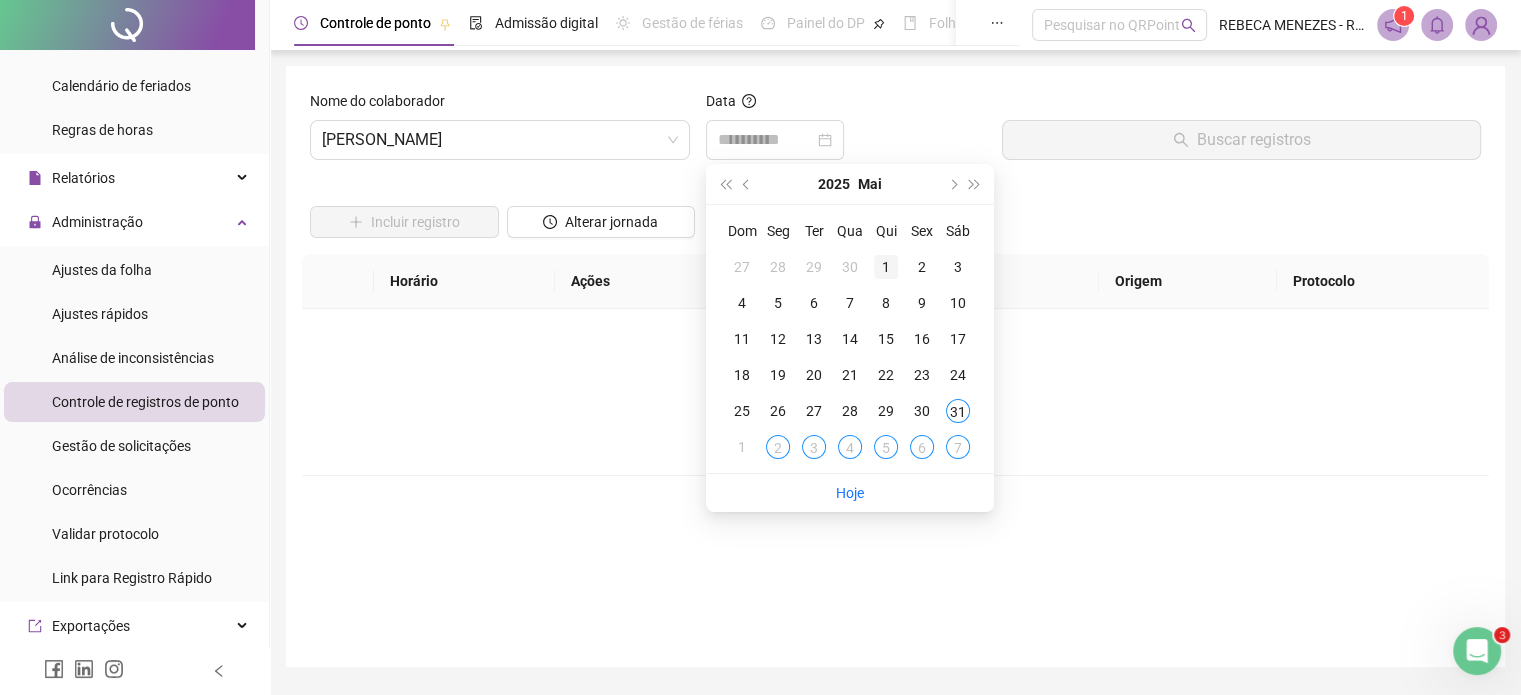 type on "**********" 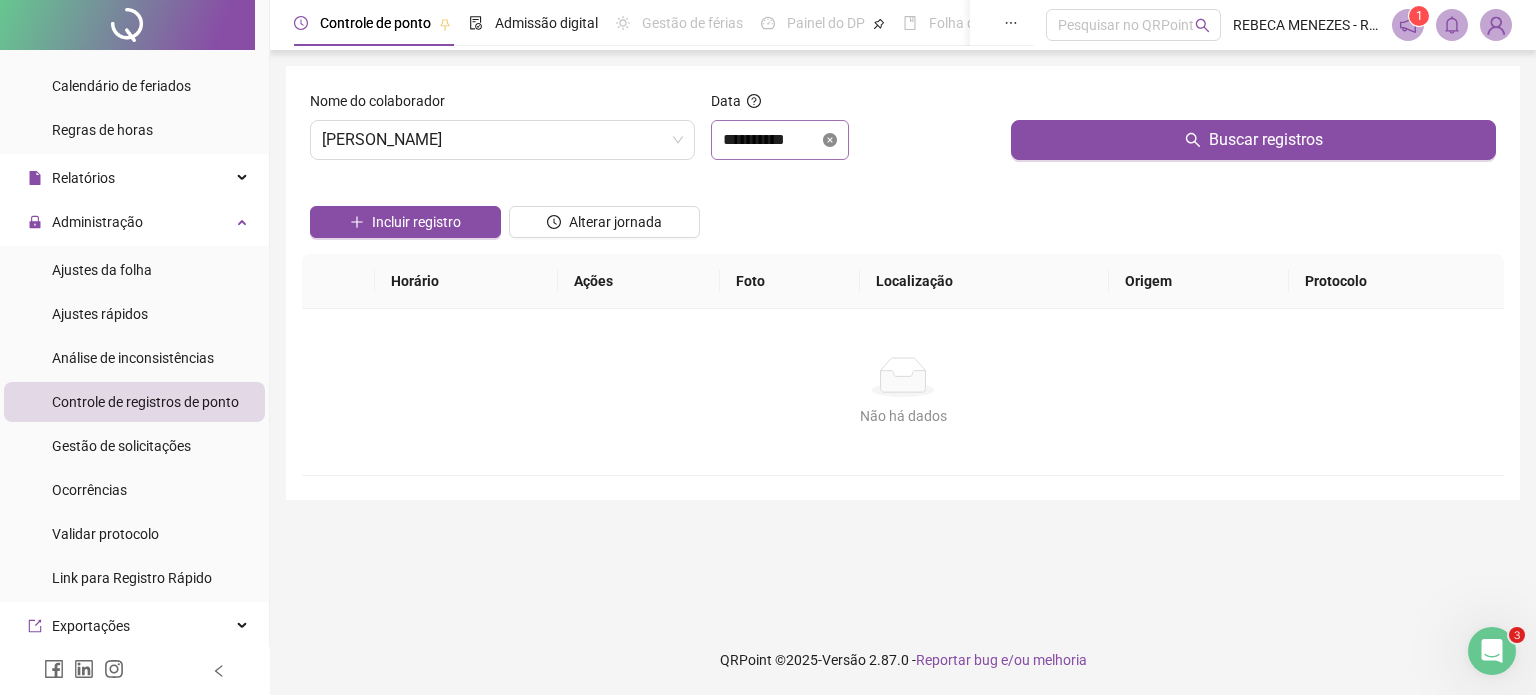 click 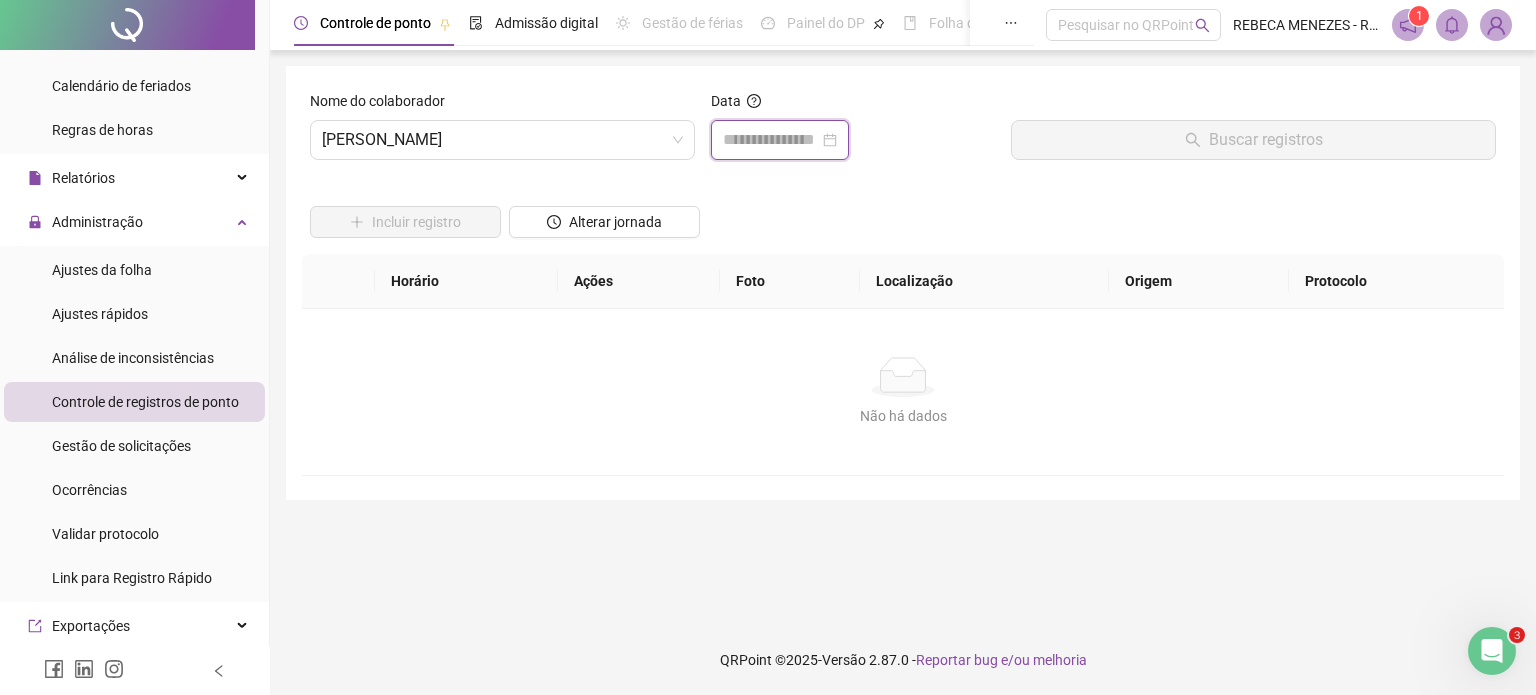 click at bounding box center (771, 140) 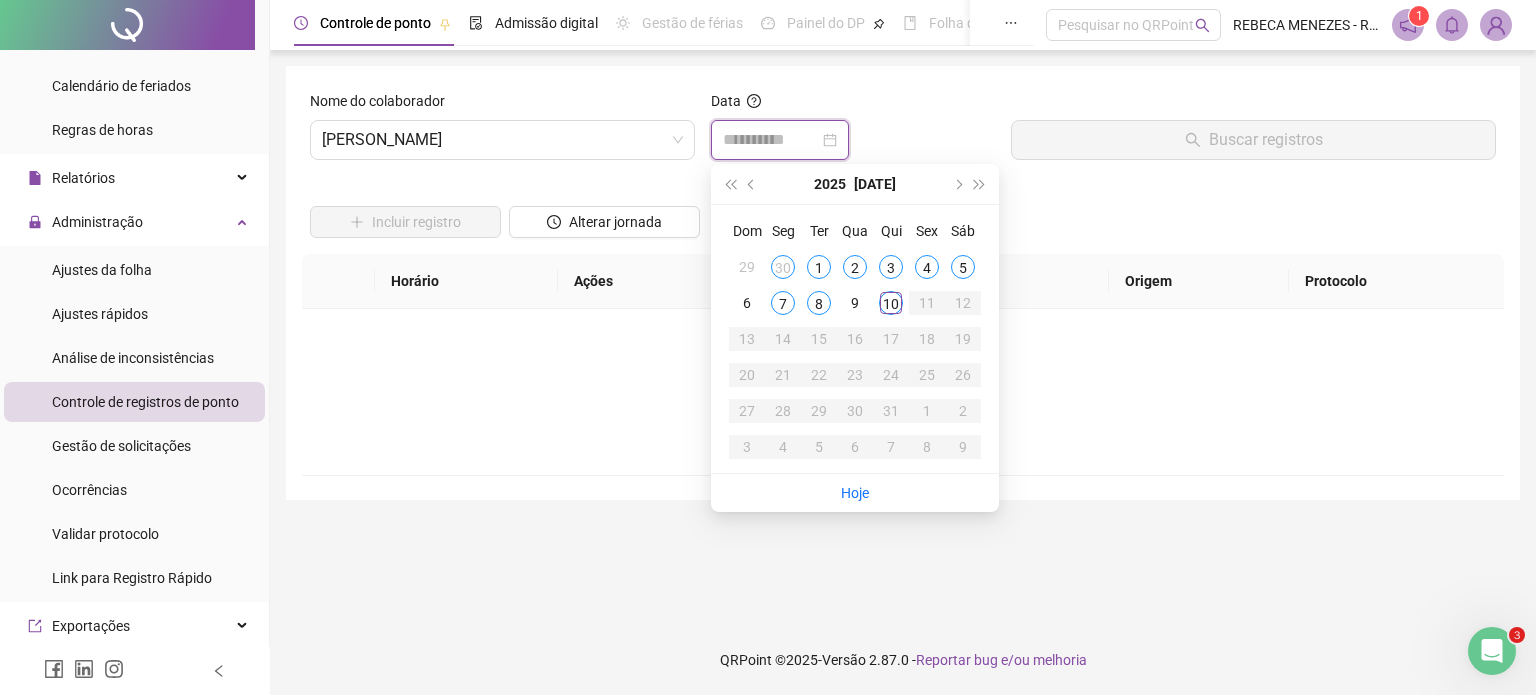 type on "**********" 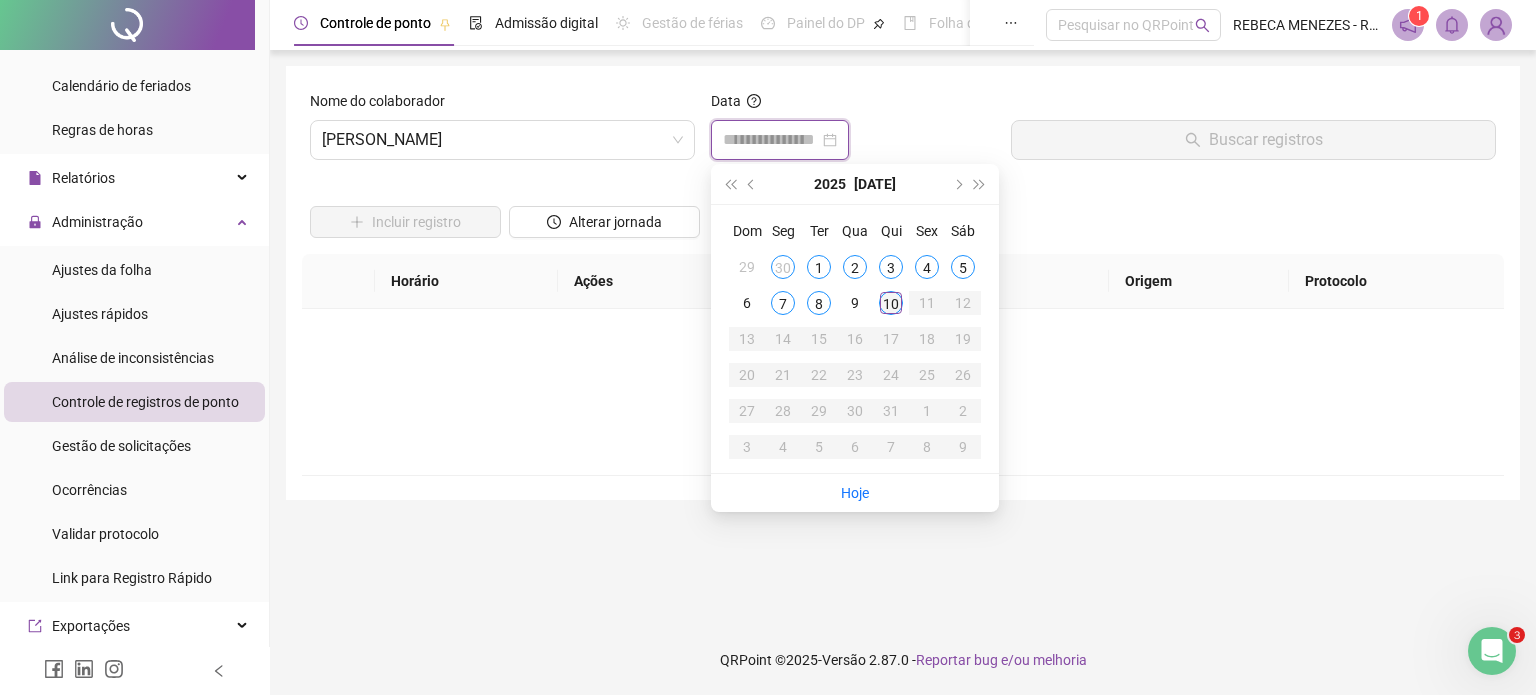 type on "**********" 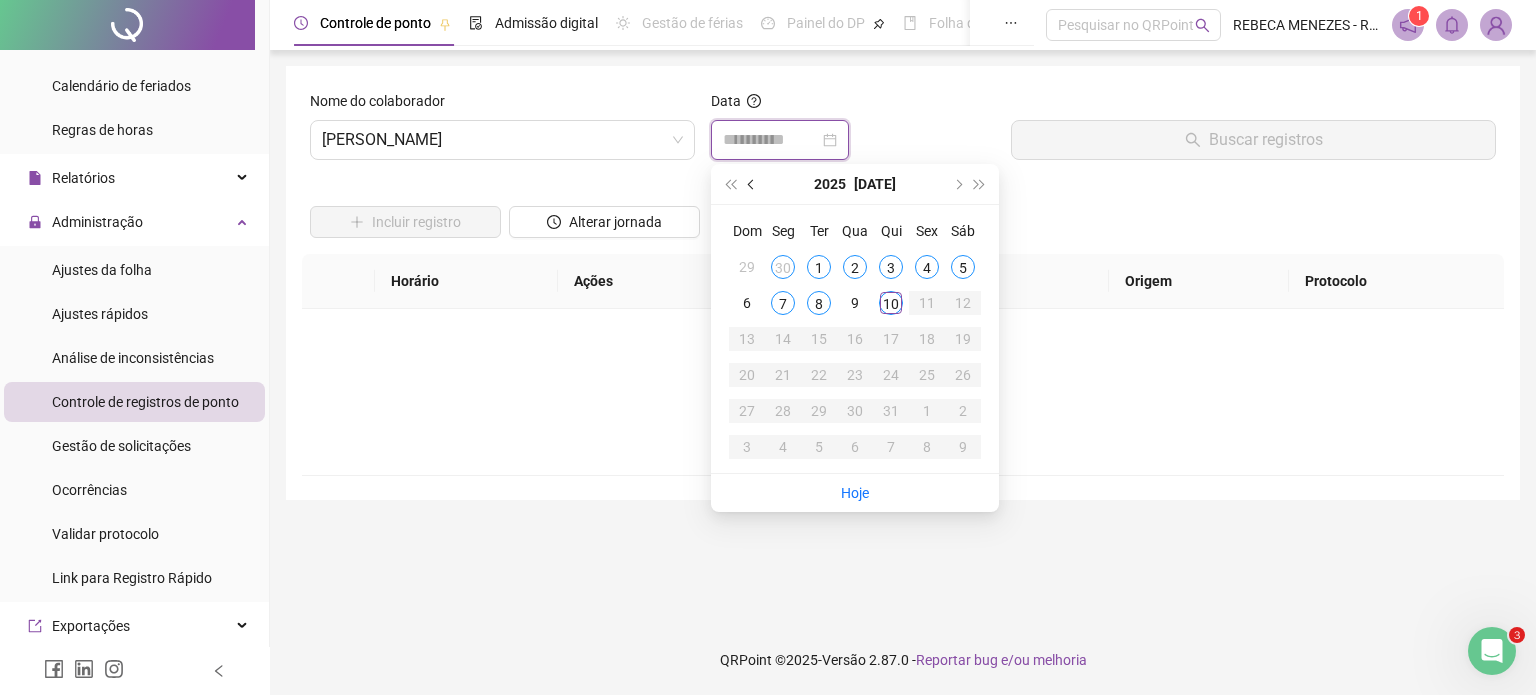 type on "**********" 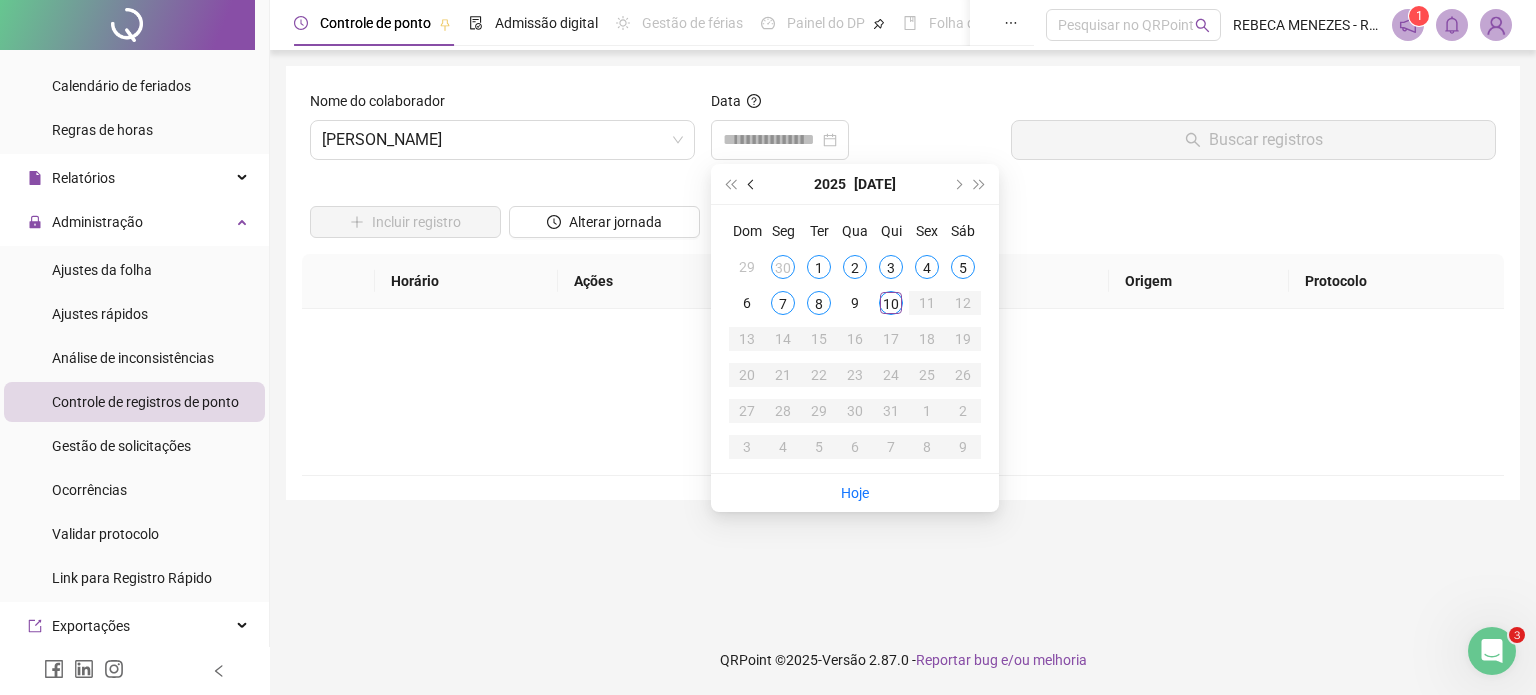 click at bounding box center (753, 184) 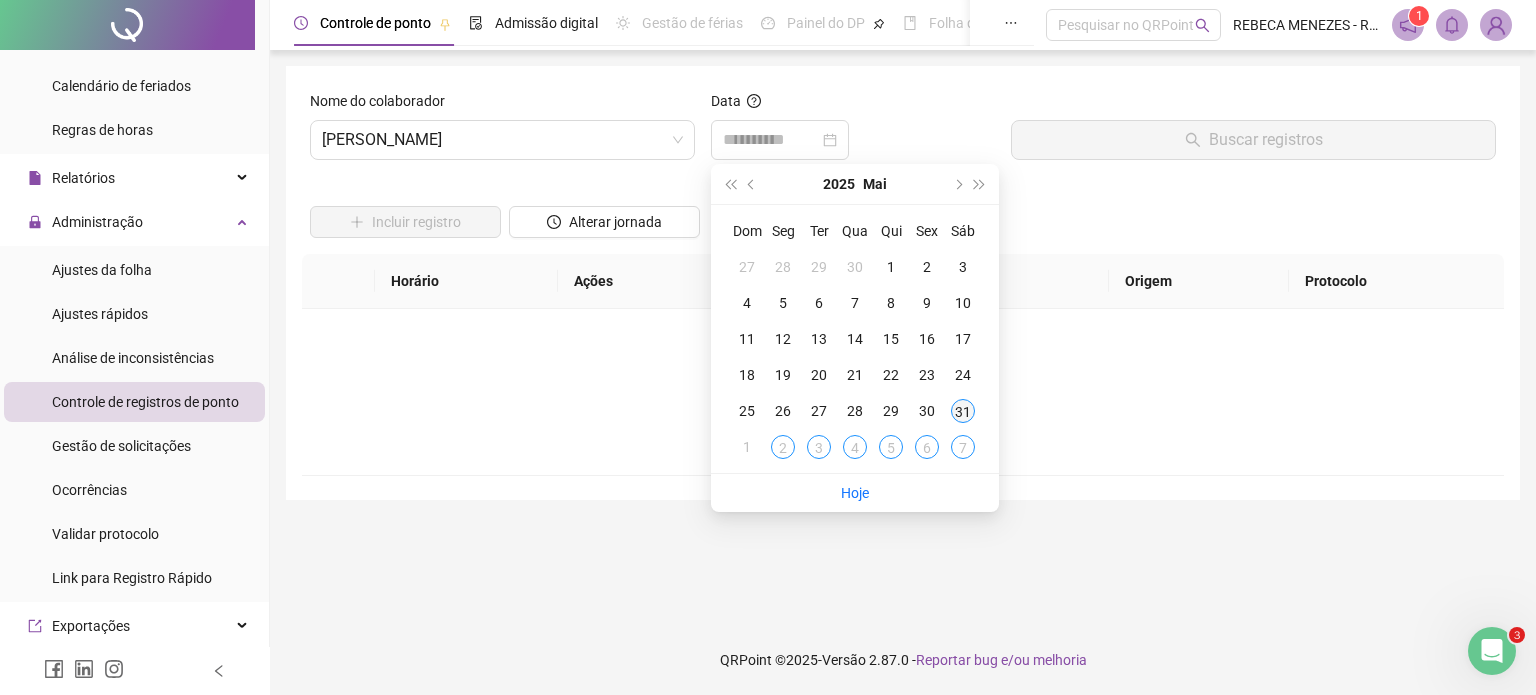 type on "**********" 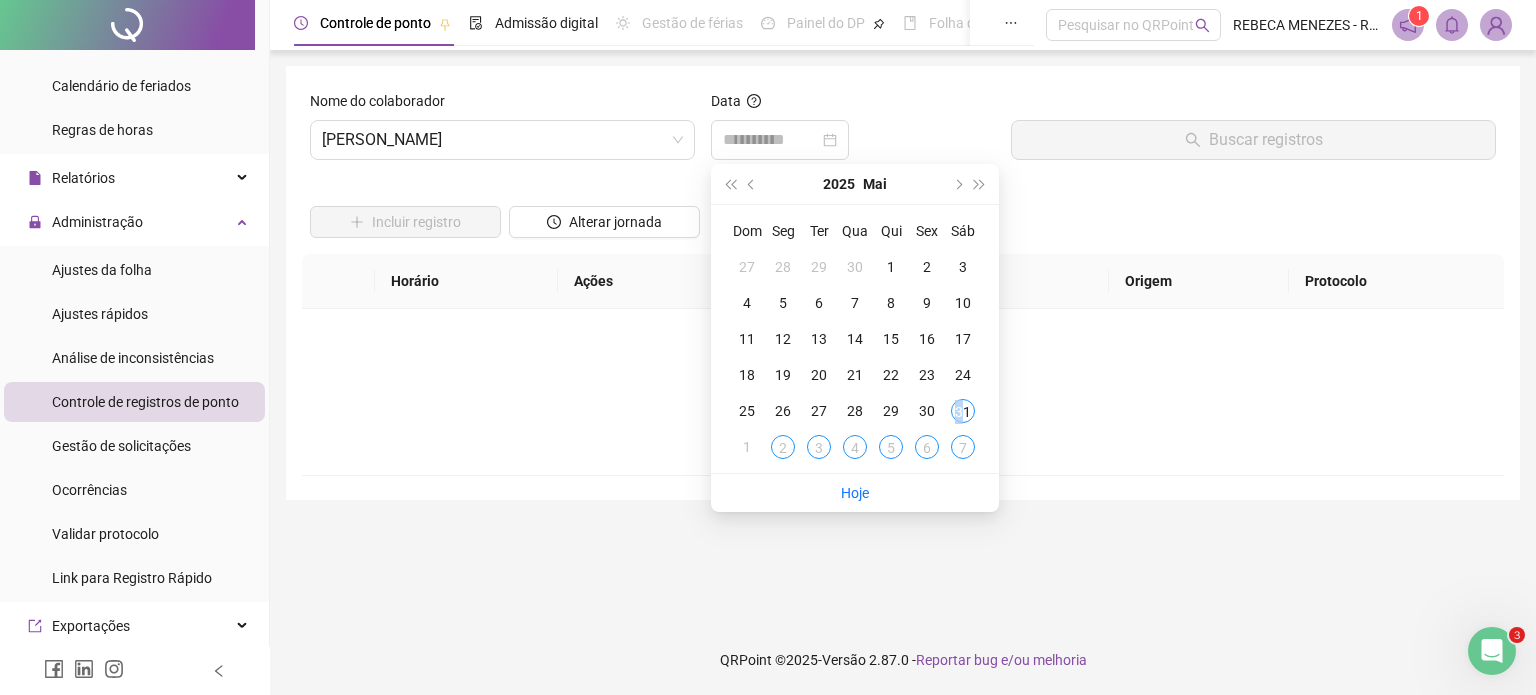 click on "31" at bounding box center [963, 411] 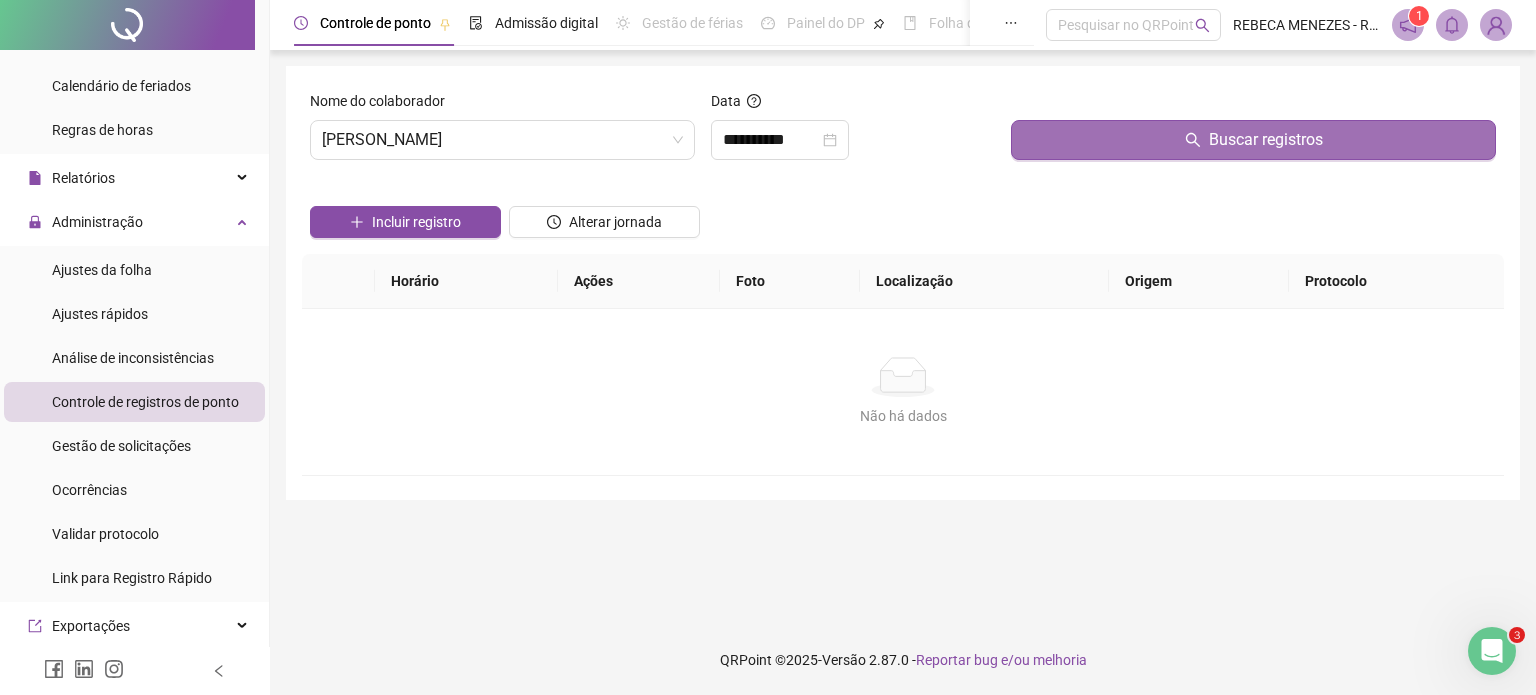 click on "Buscar registros" at bounding box center [1253, 140] 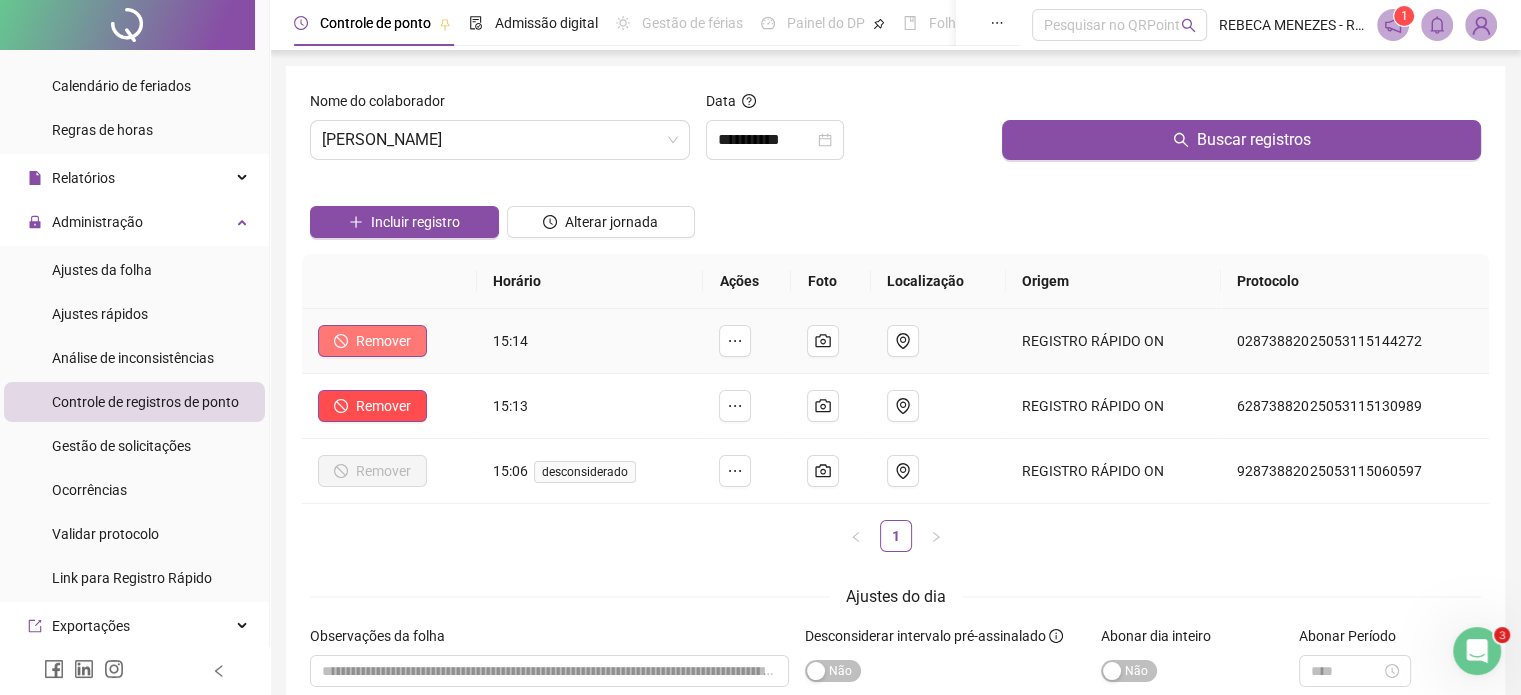 click on "Remover" at bounding box center (383, 341) 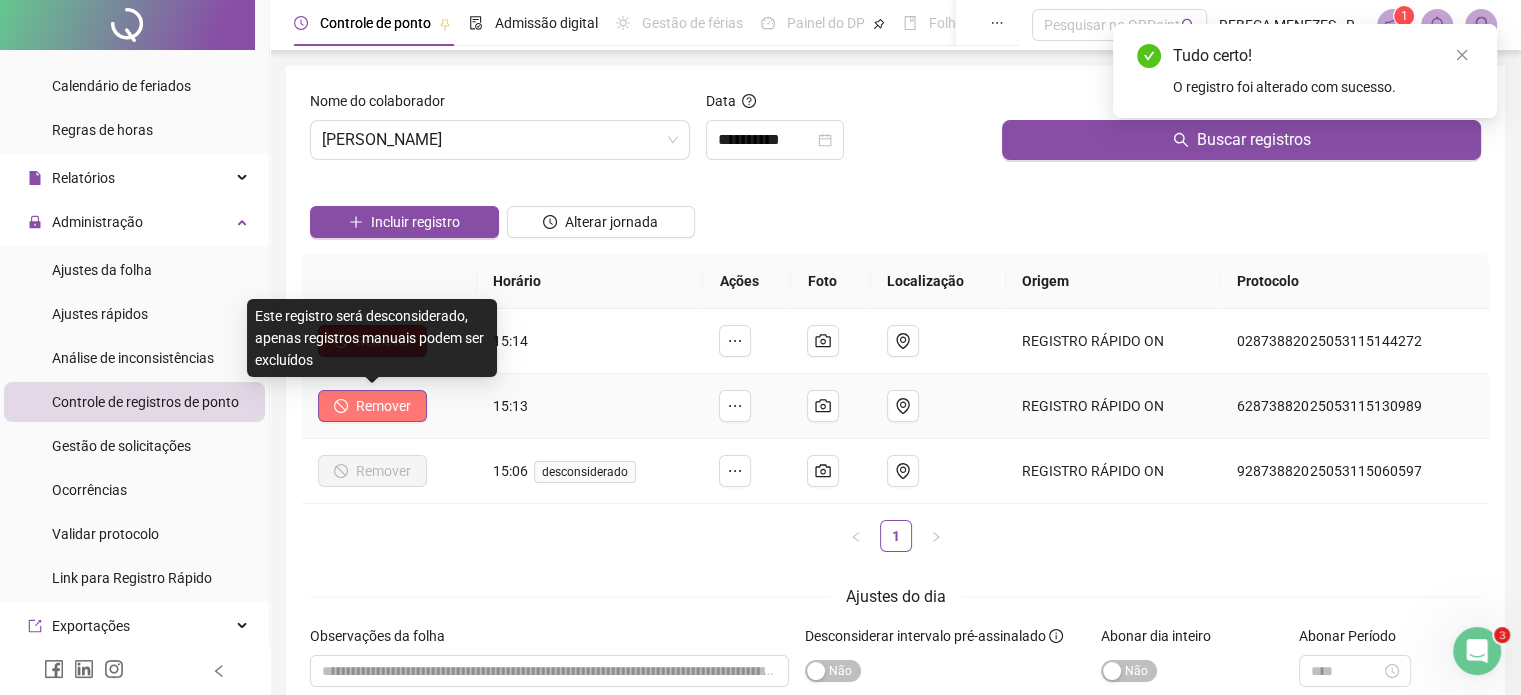 click on "Remover" at bounding box center [383, 406] 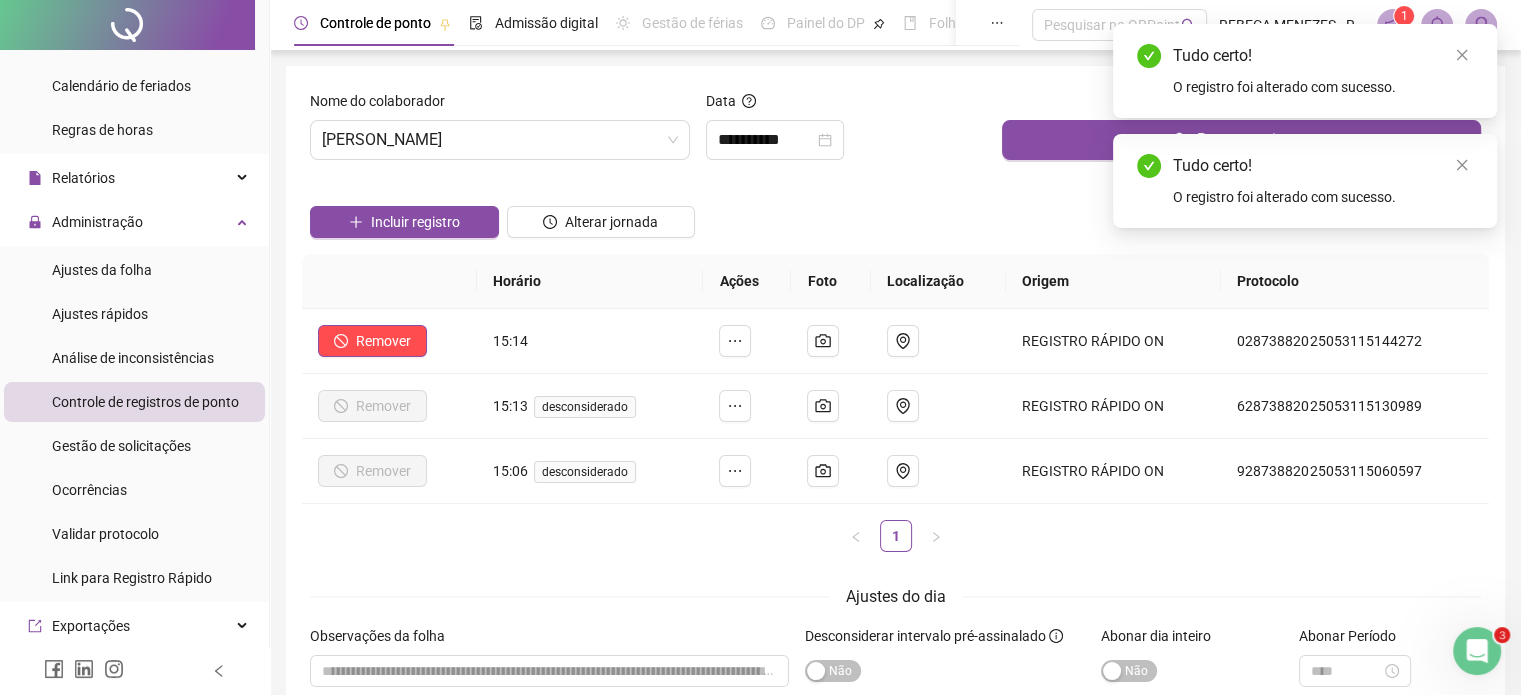 click on "1" at bounding box center (895, 536) 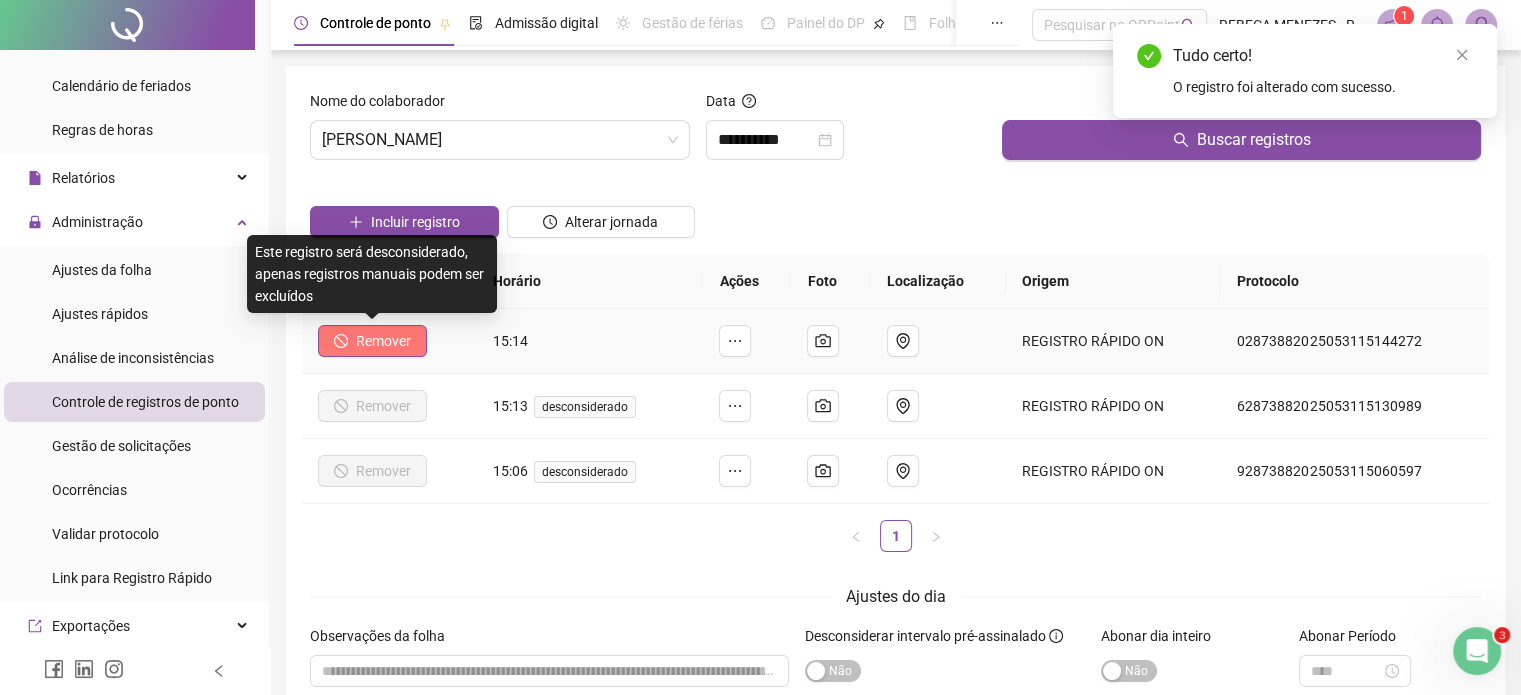 click on "Remover" at bounding box center (383, 341) 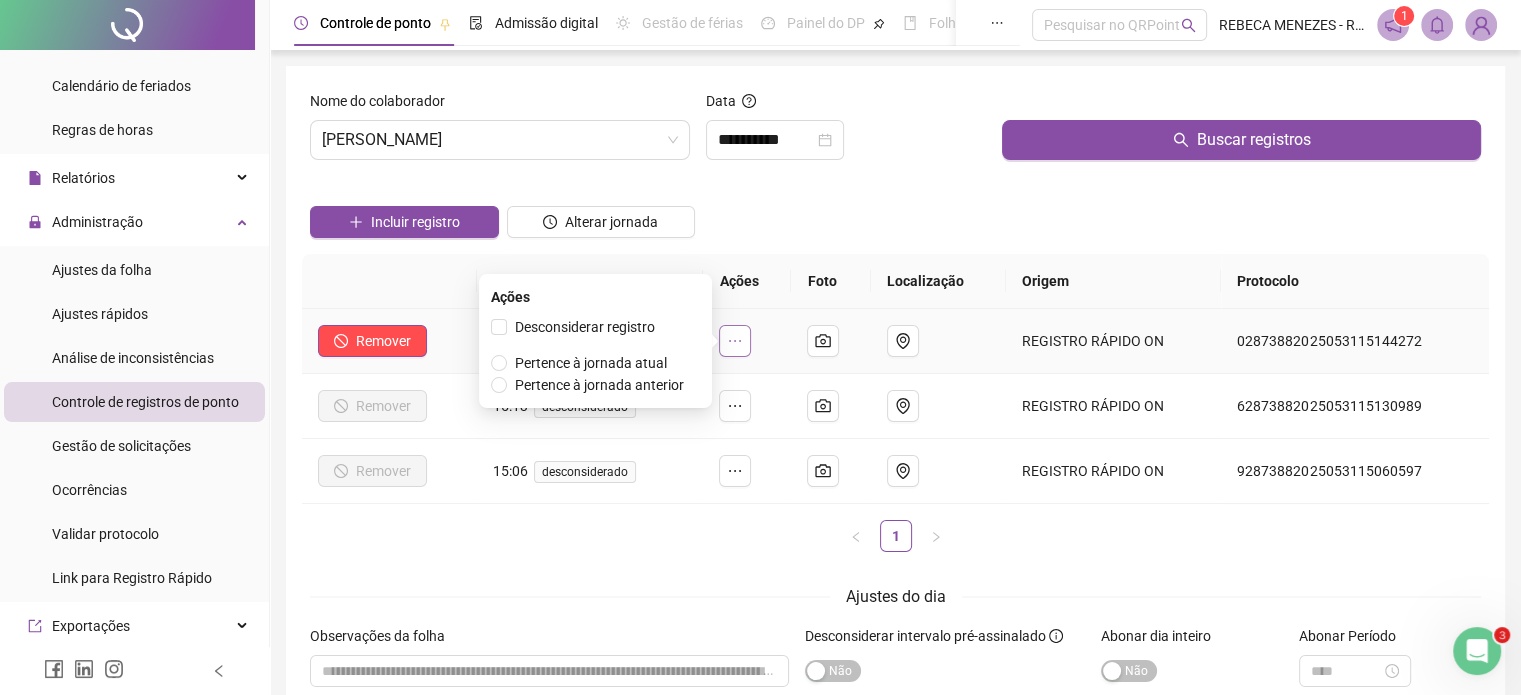 click 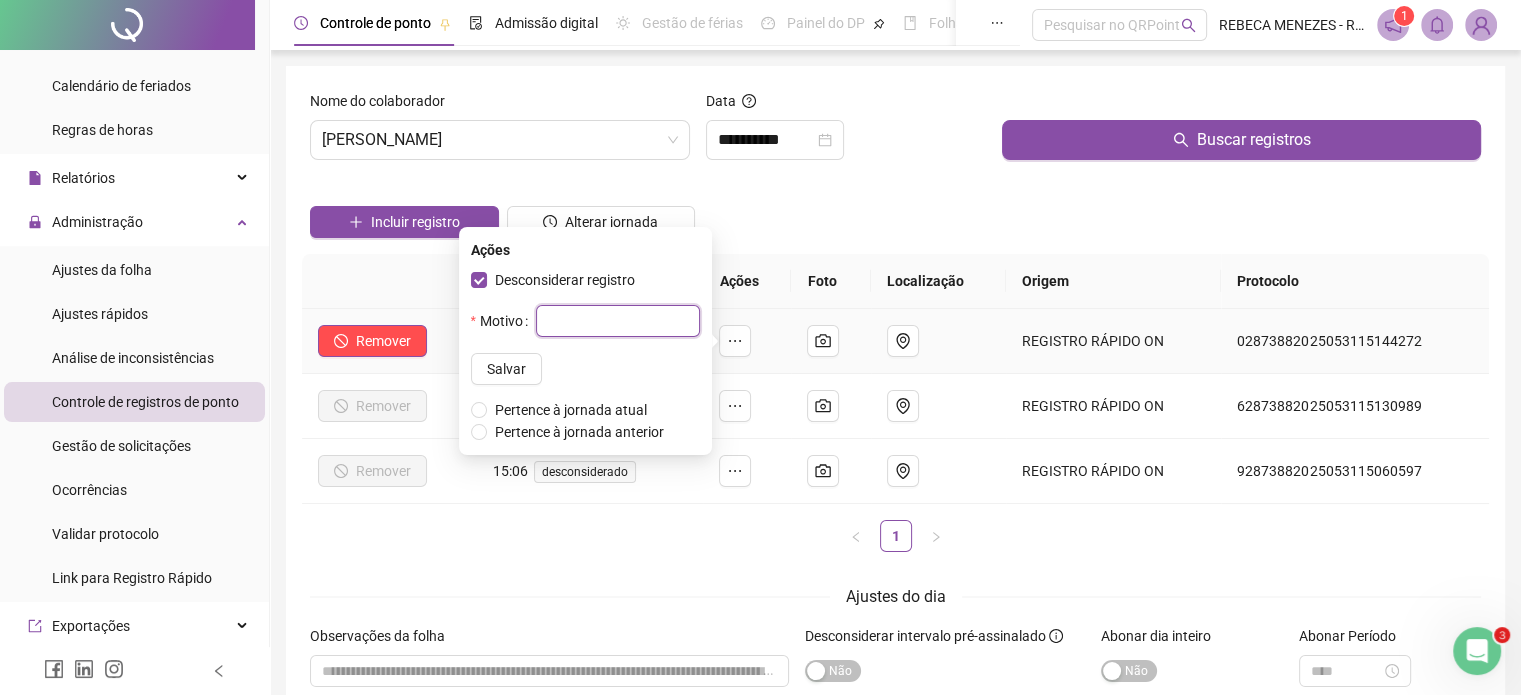 click at bounding box center (618, 321) 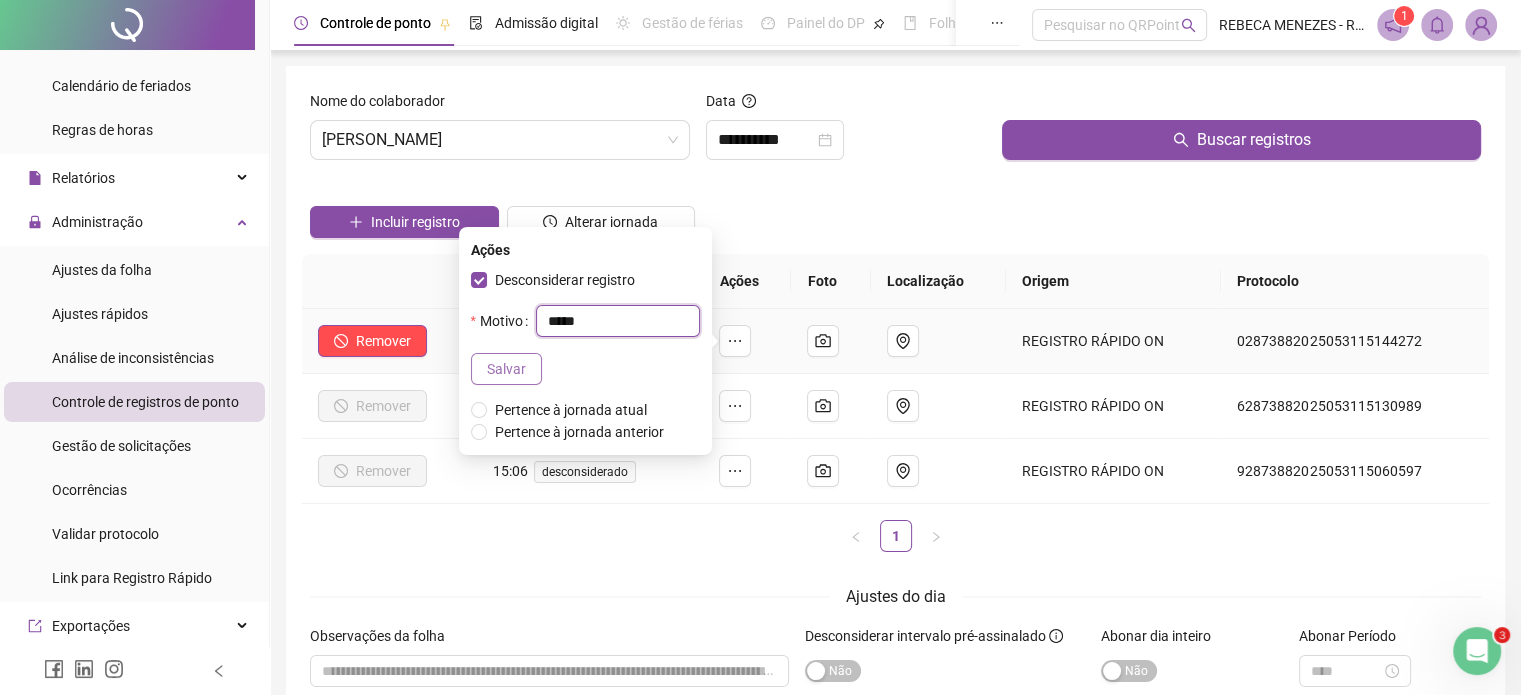type on "*****" 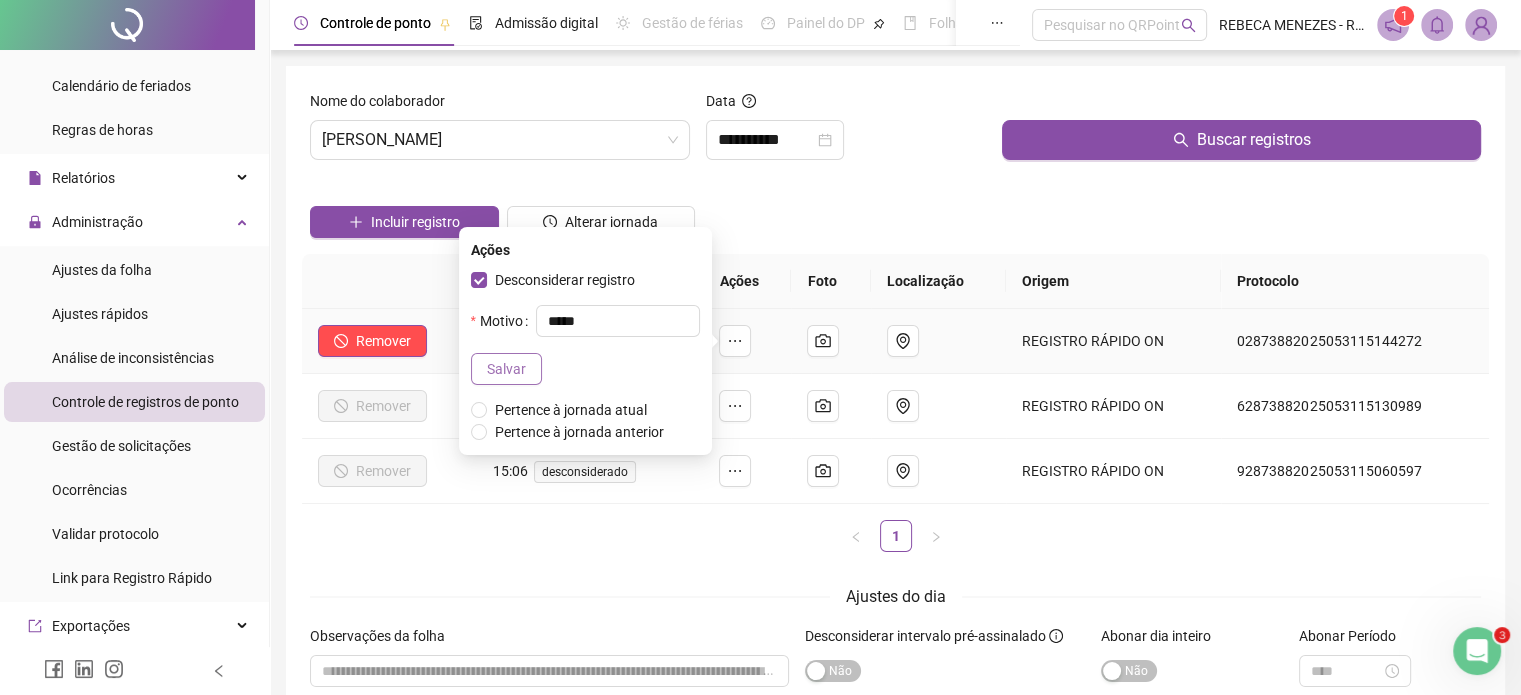 click on "Salvar" at bounding box center [506, 369] 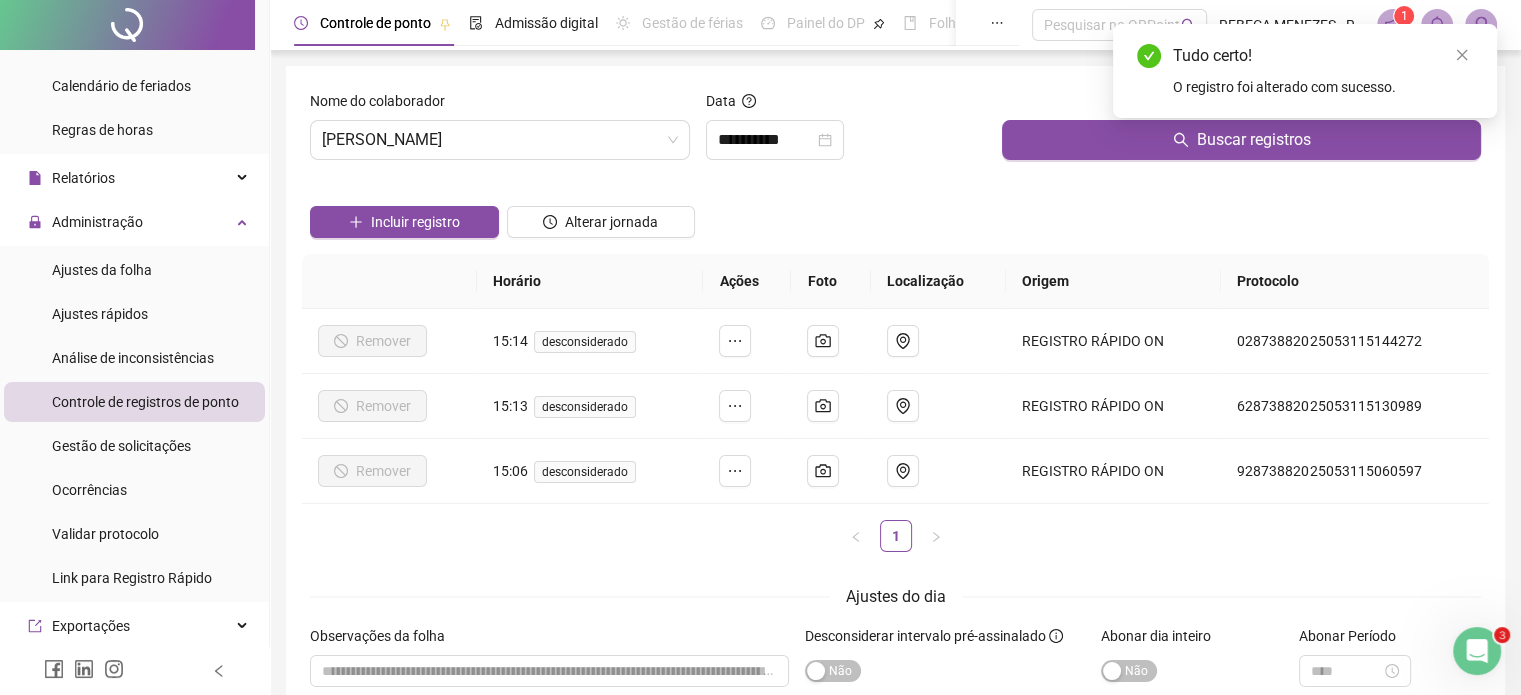 click on "Horário Ações Foto Localização Origem Protocolo               Remover 15:14    desconsiderado REGISTRO RÁPIDO ON 02873882025053115144272 Remover 15:13    desconsiderado REGISTRO RÁPIDO ON 62873882025053115130989 Remover 15:06    desconsiderado REGISTRO RÁPIDO ON 92873882025053115060597 1" at bounding box center (895, 411) 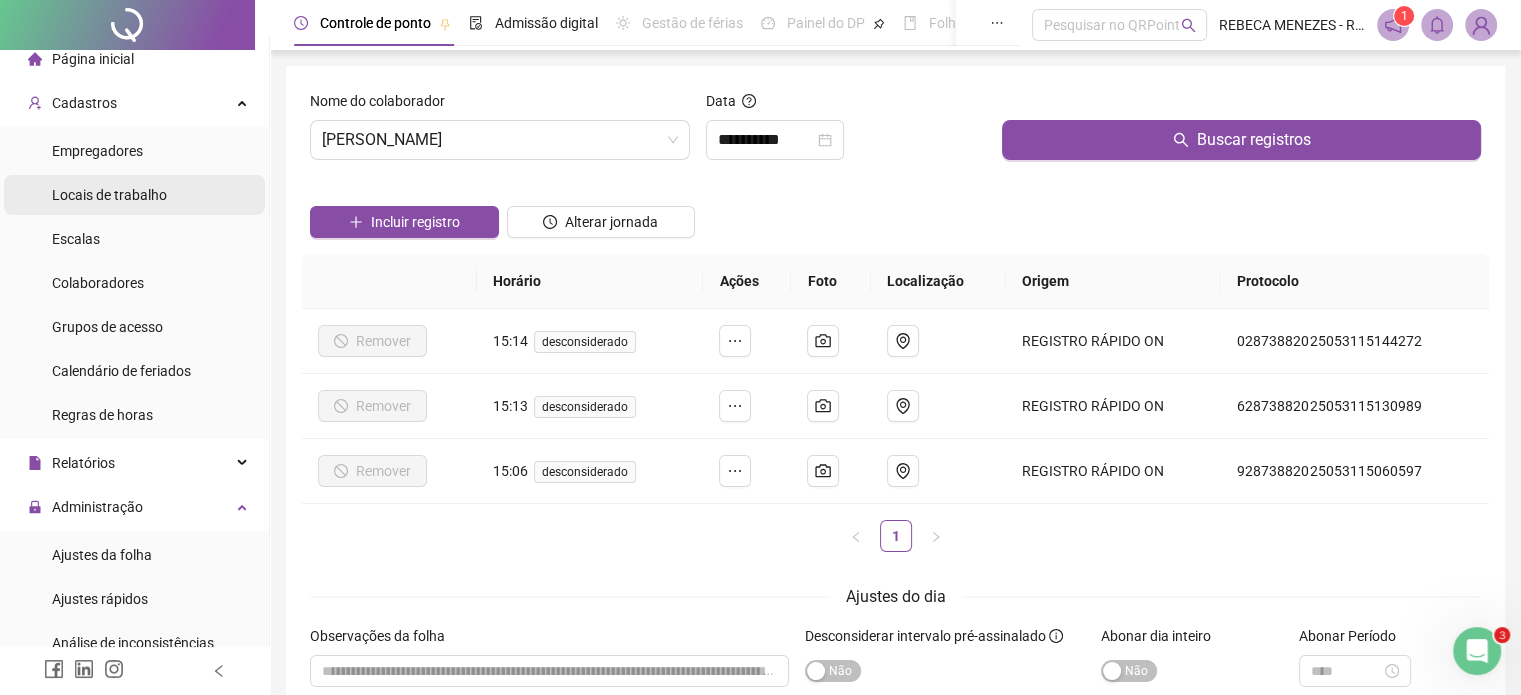 scroll, scrollTop: 0, scrollLeft: 0, axis: both 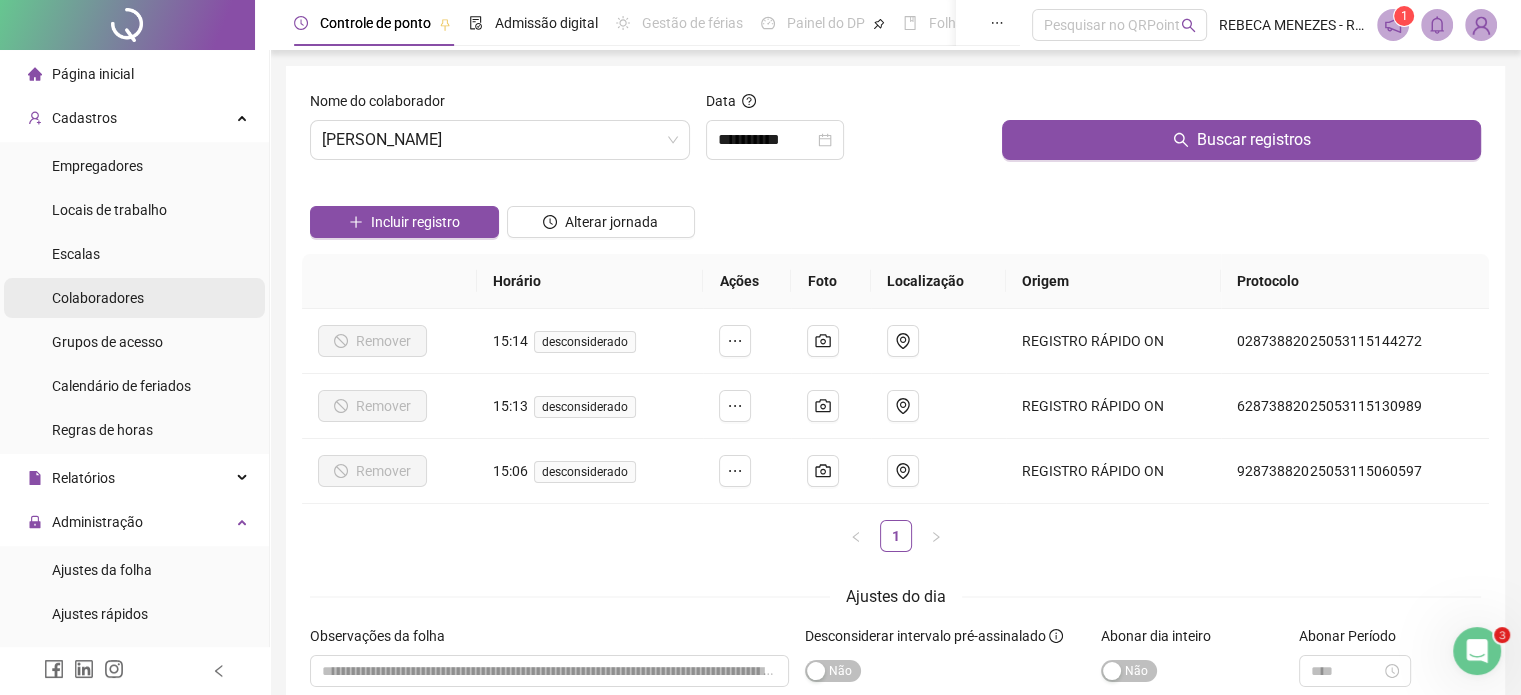 click on "Colaboradores" at bounding box center (98, 298) 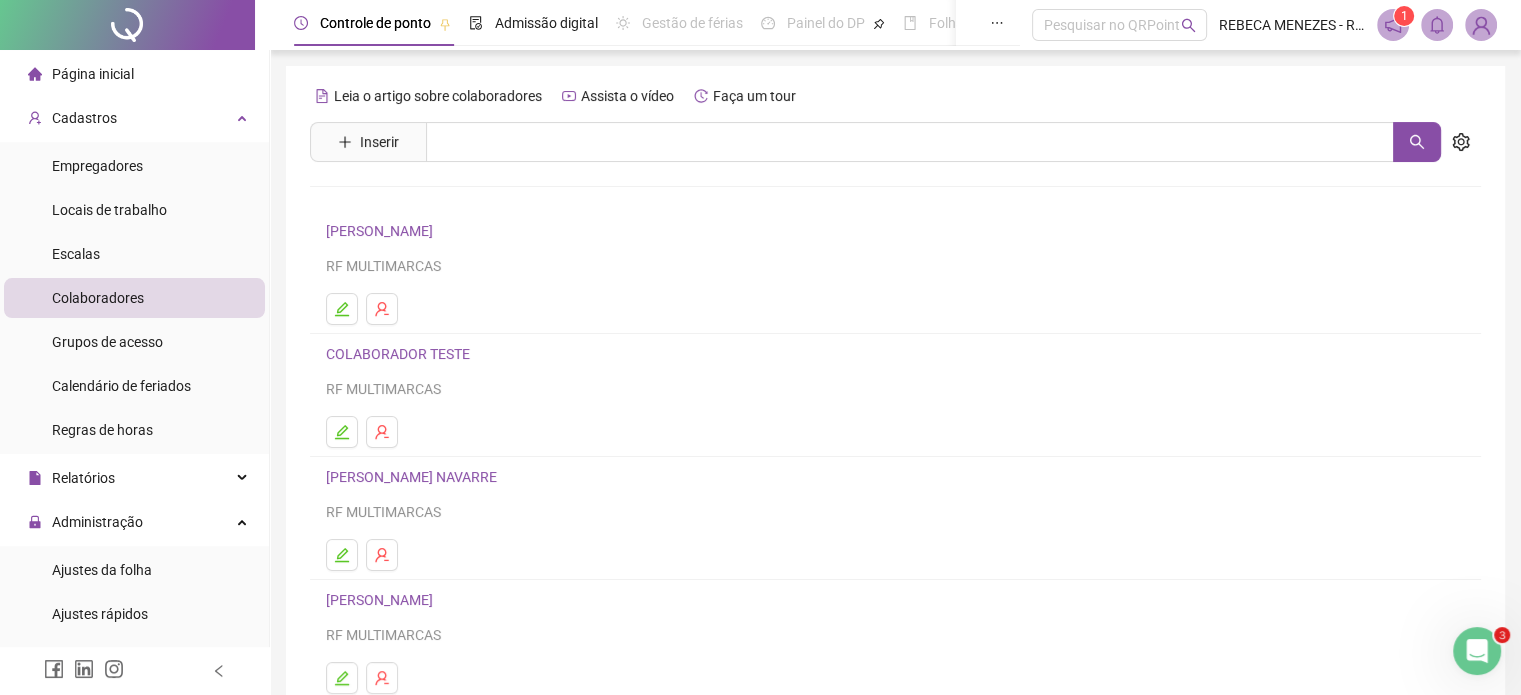 click on "[PERSON_NAME]" at bounding box center [382, 231] 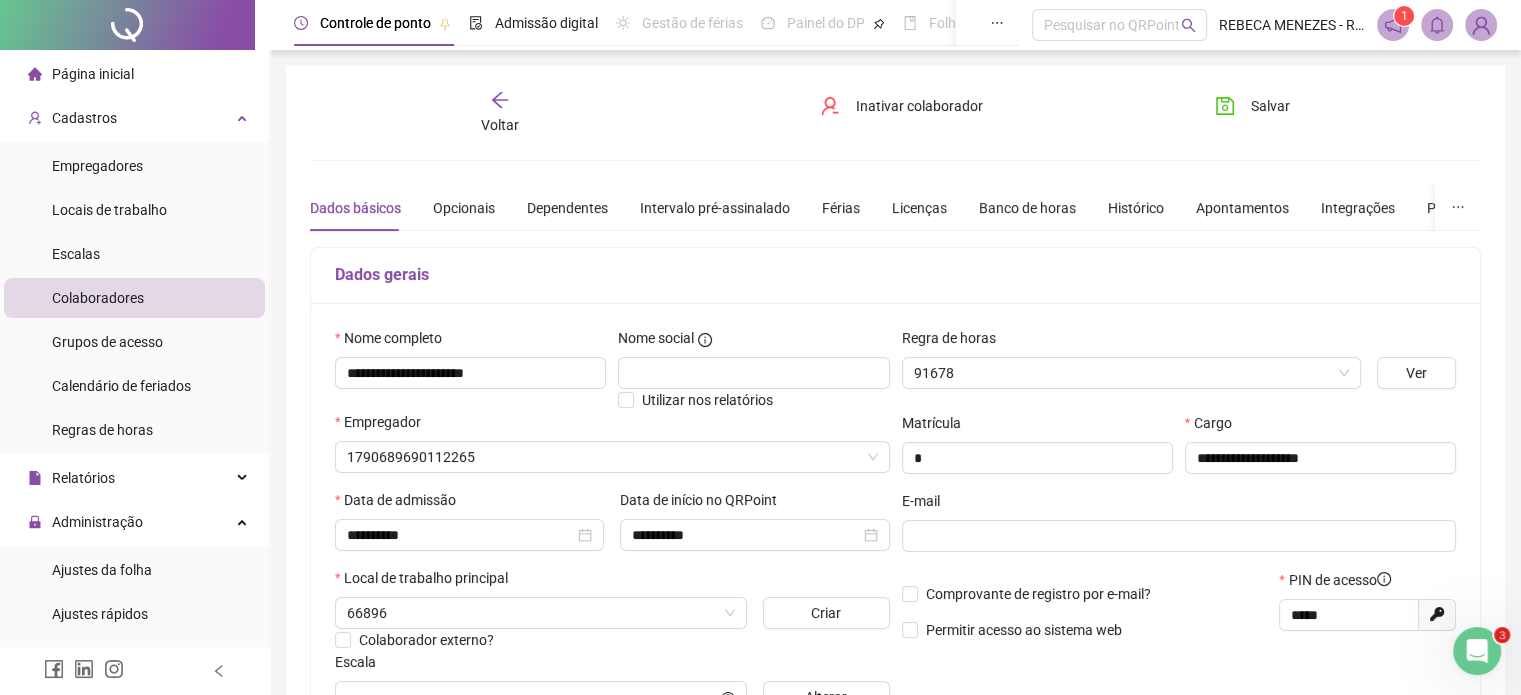 type on "**********" 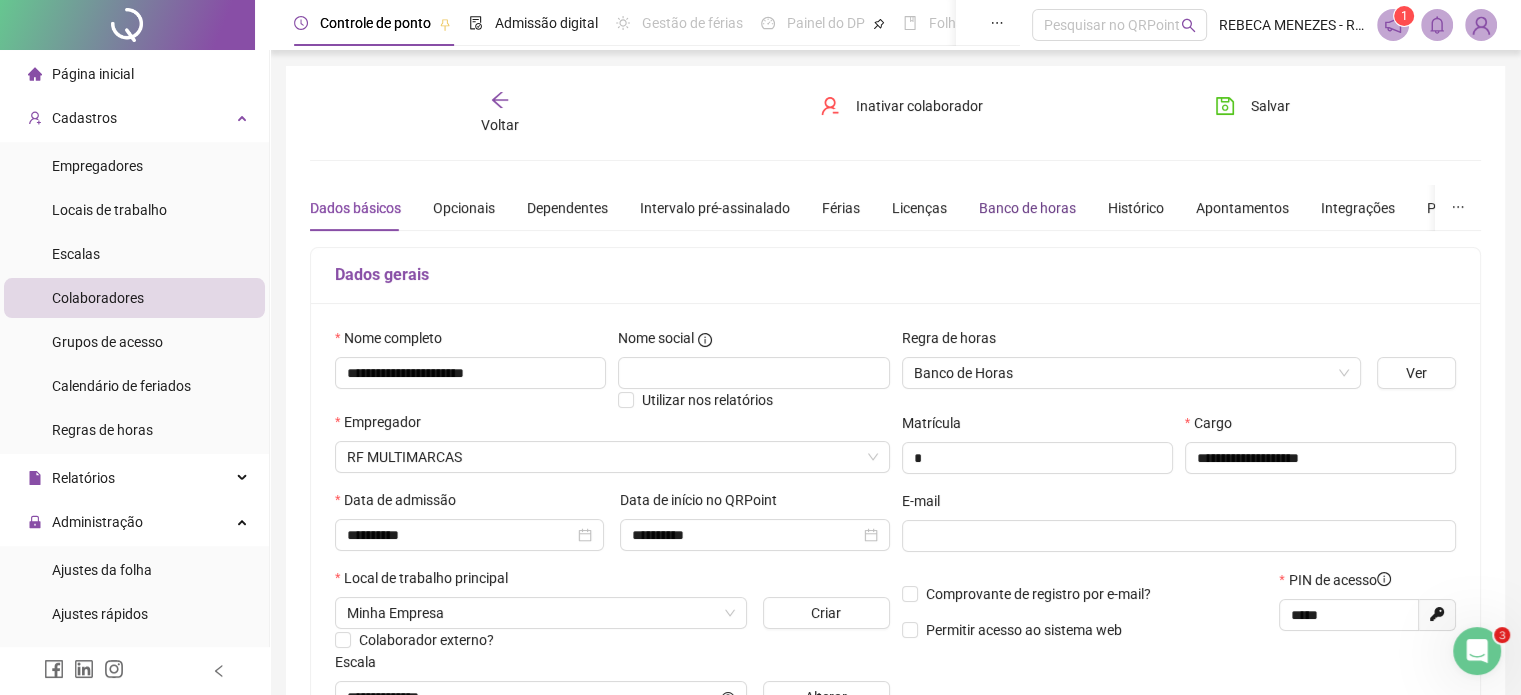 click on "Banco de horas" at bounding box center (1027, 208) 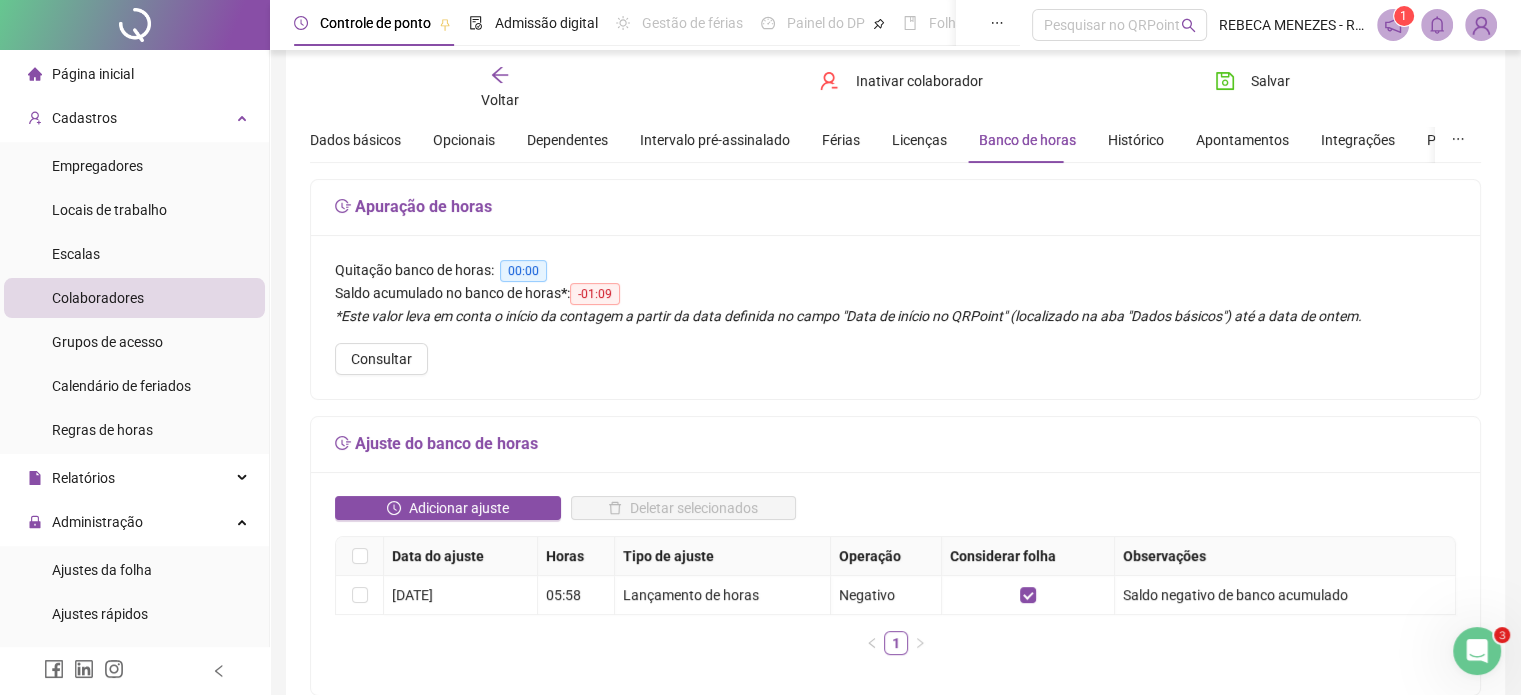 scroll, scrollTop: 0, scrollLeft: 0, axis: both 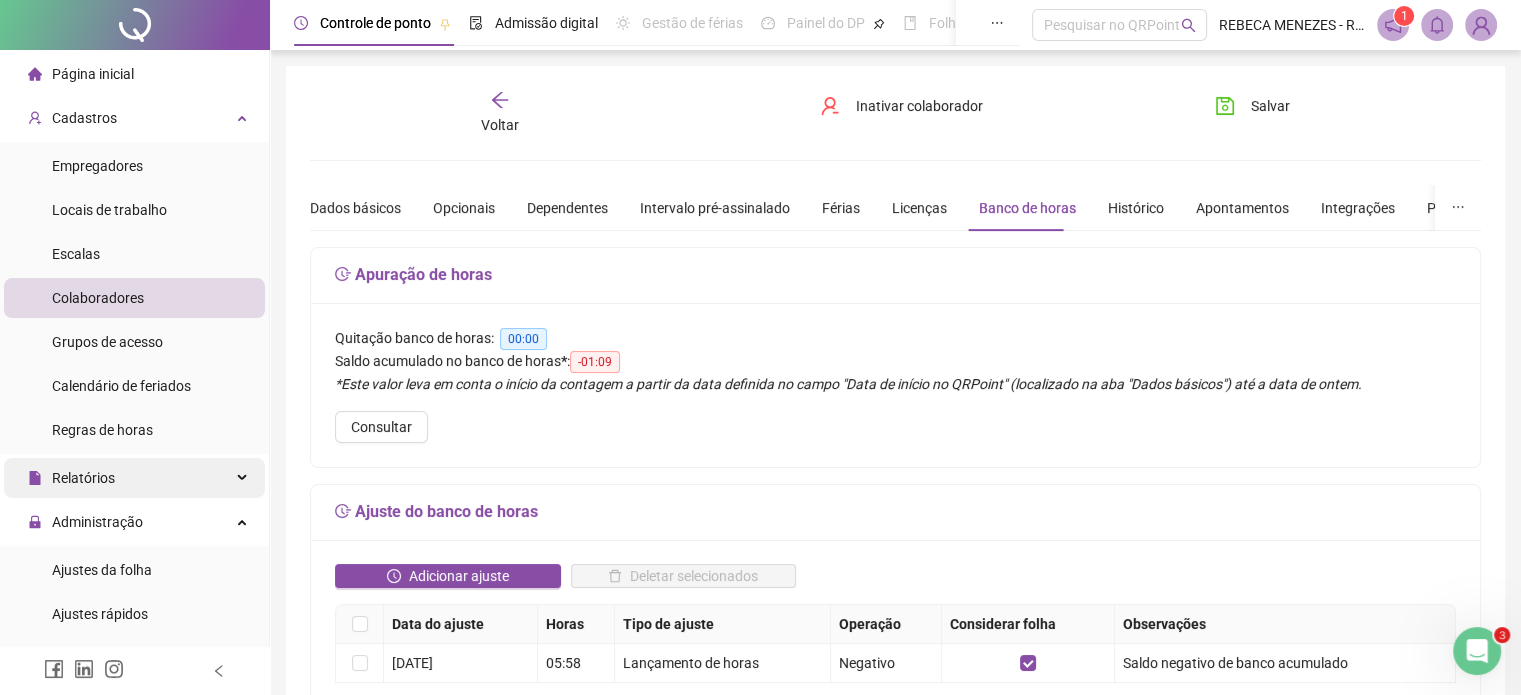 click on "Relatórios" at bounding box center [83, 478] 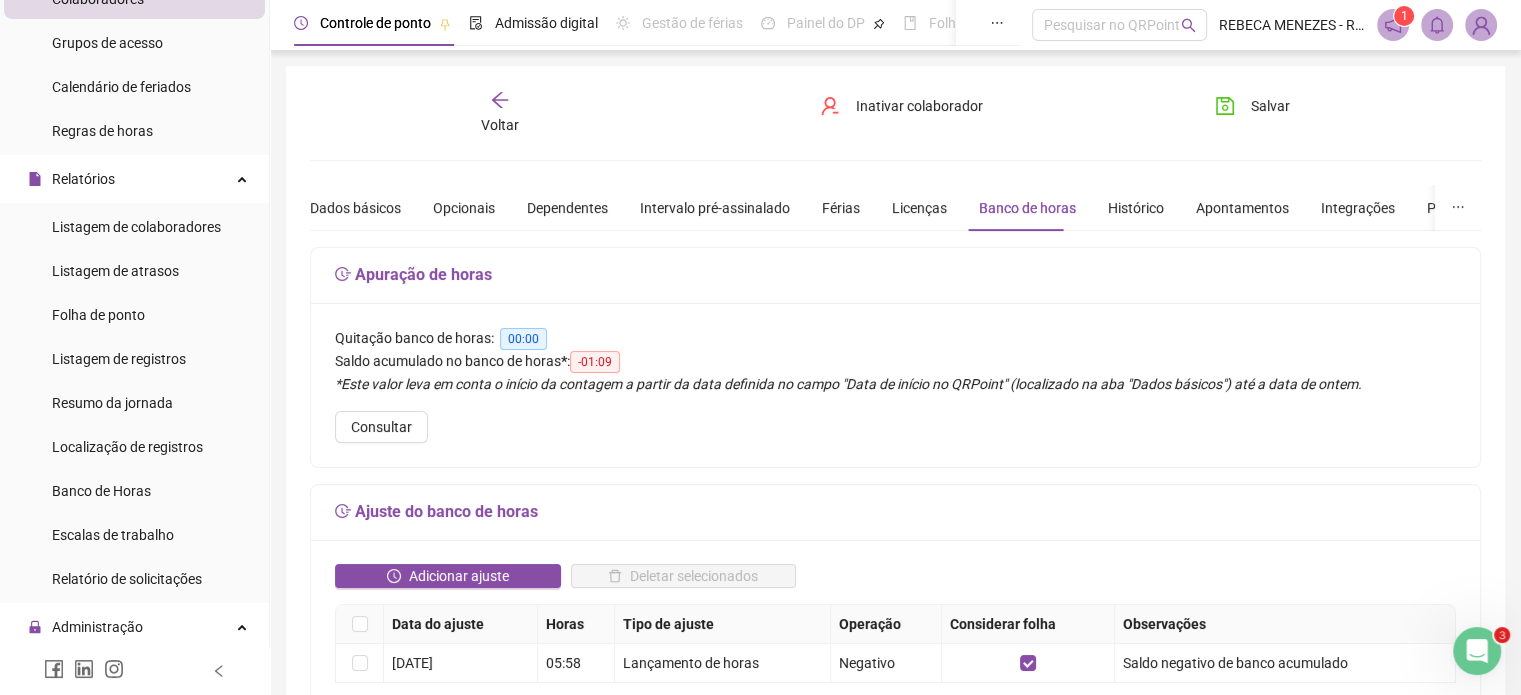 scroll, scrollTop: 300, scrollLeft: 0, axis: vertical 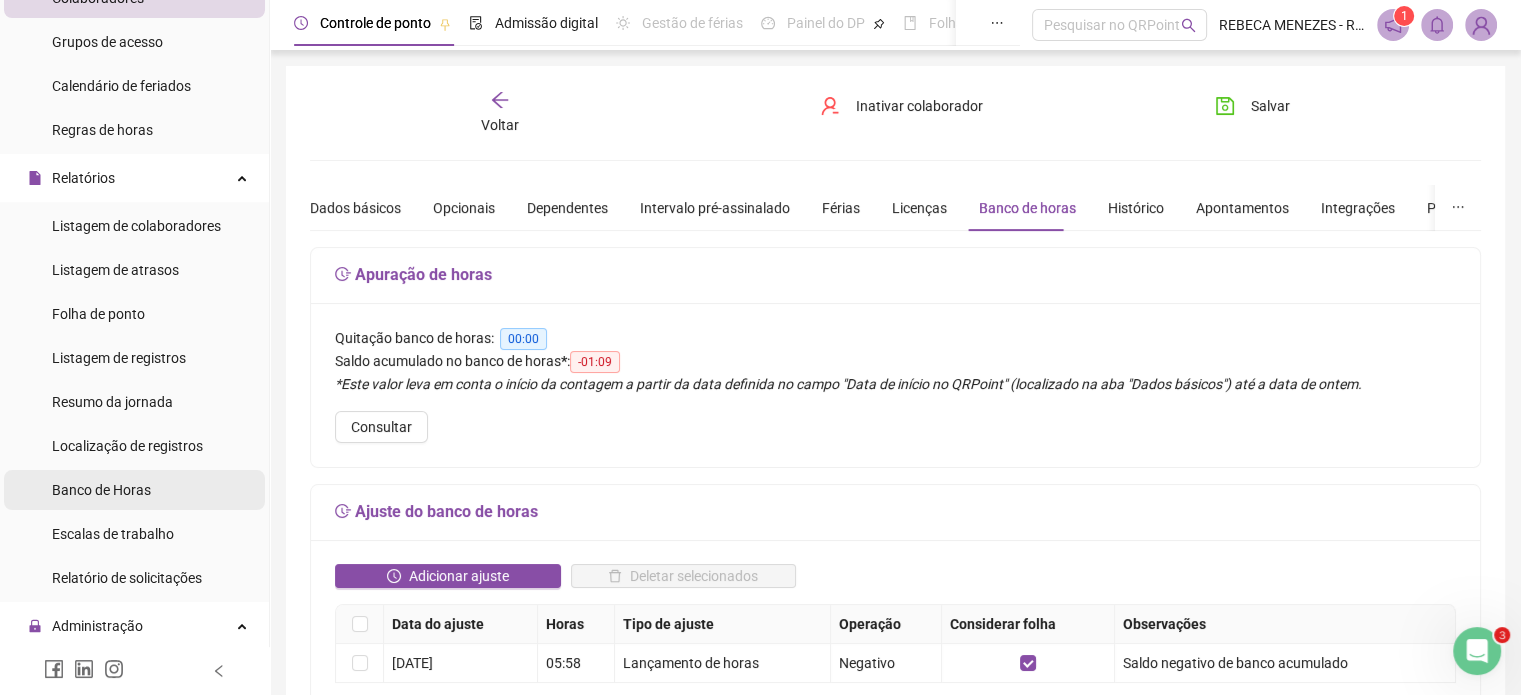 click on "Banco de Horas" at bounding box center (101, 490) 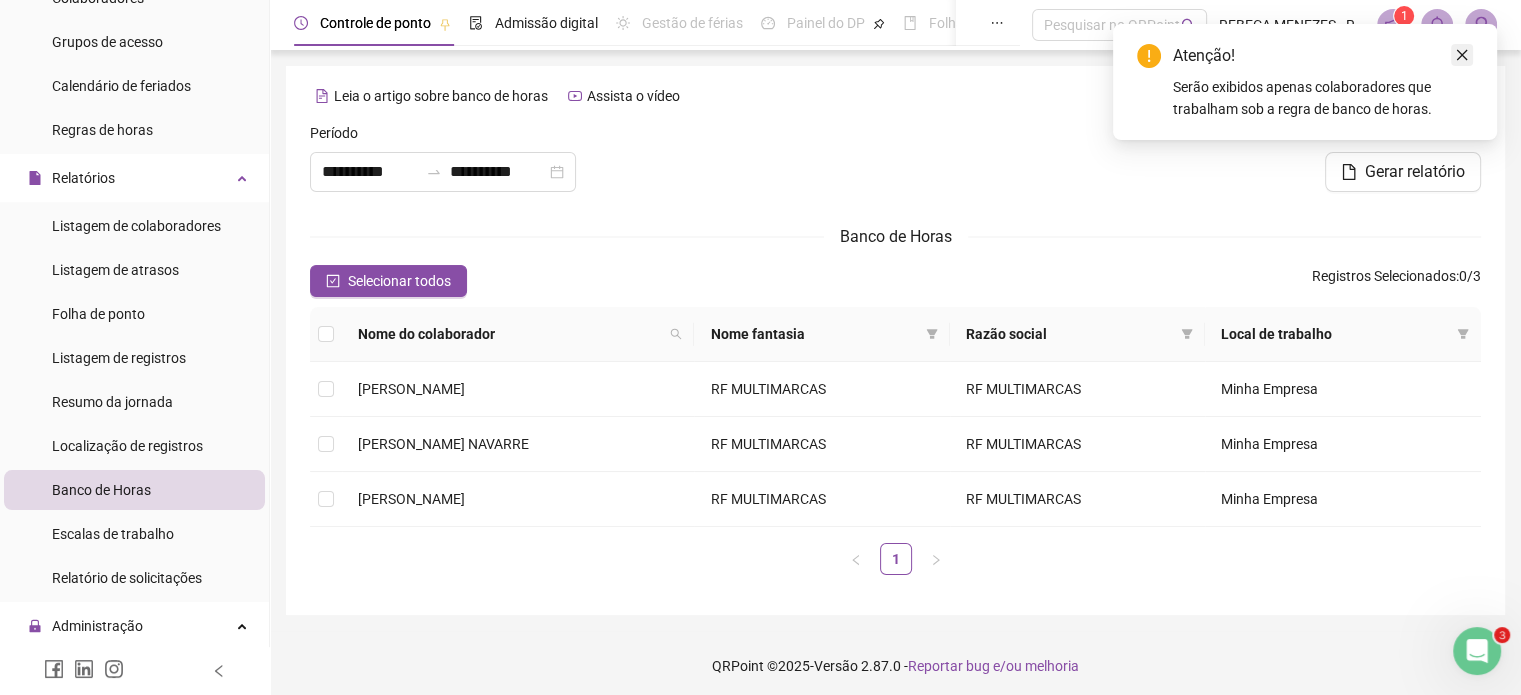 click 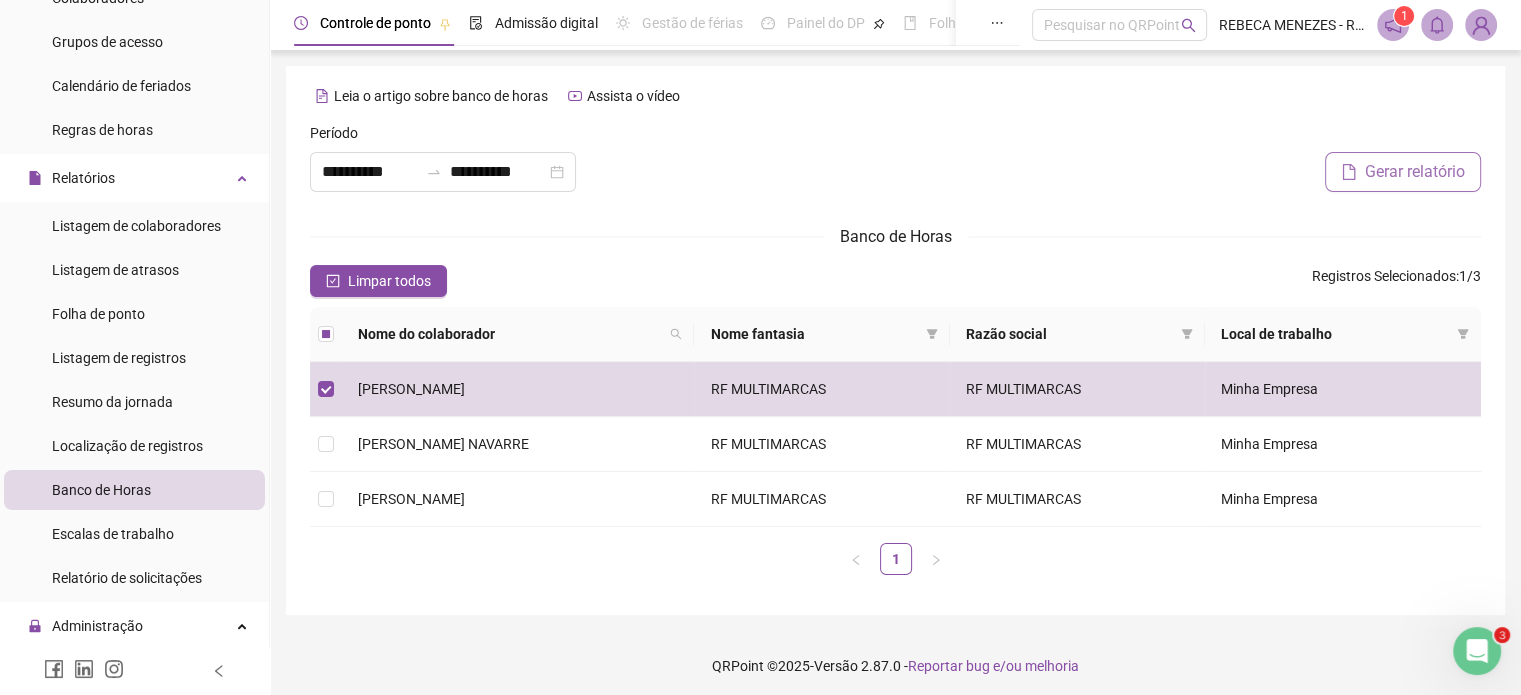click on "Gerar relatório" at bounding box center [1403, 172] 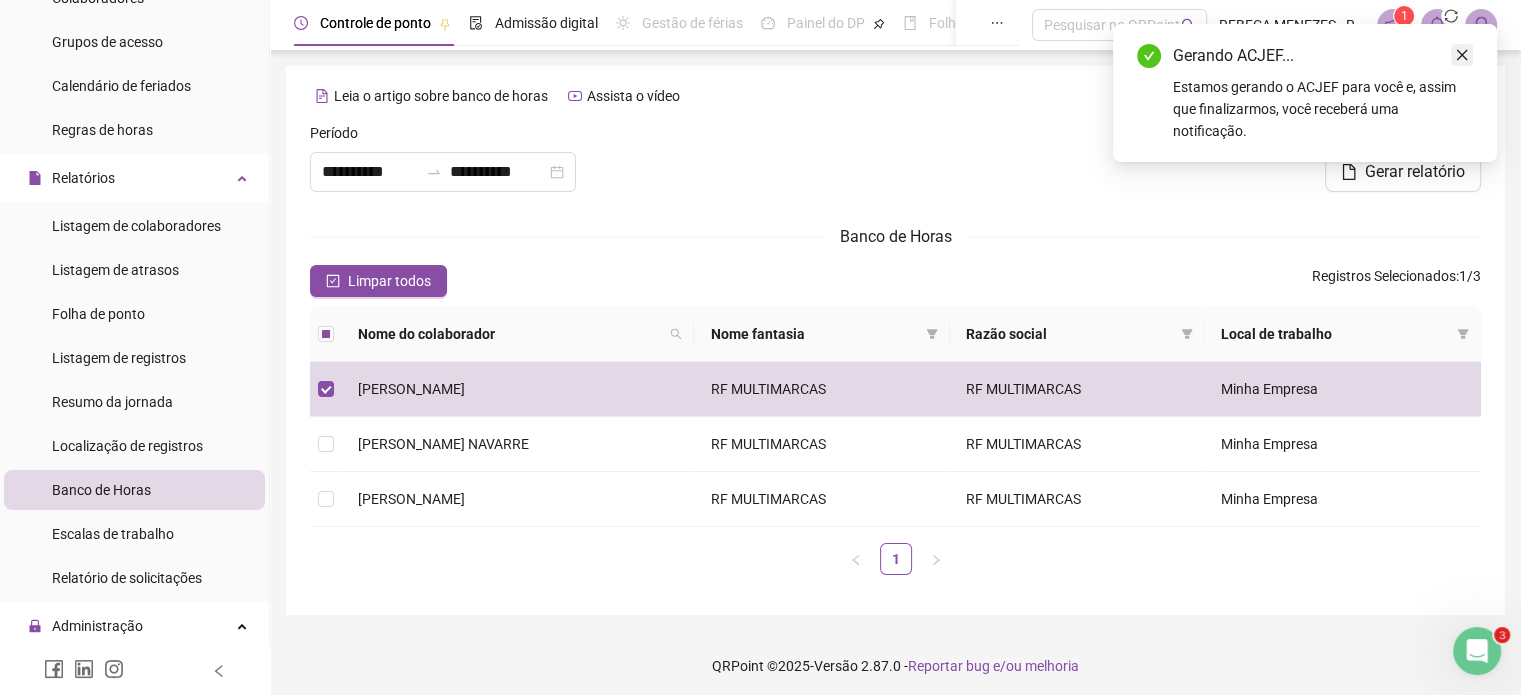 click 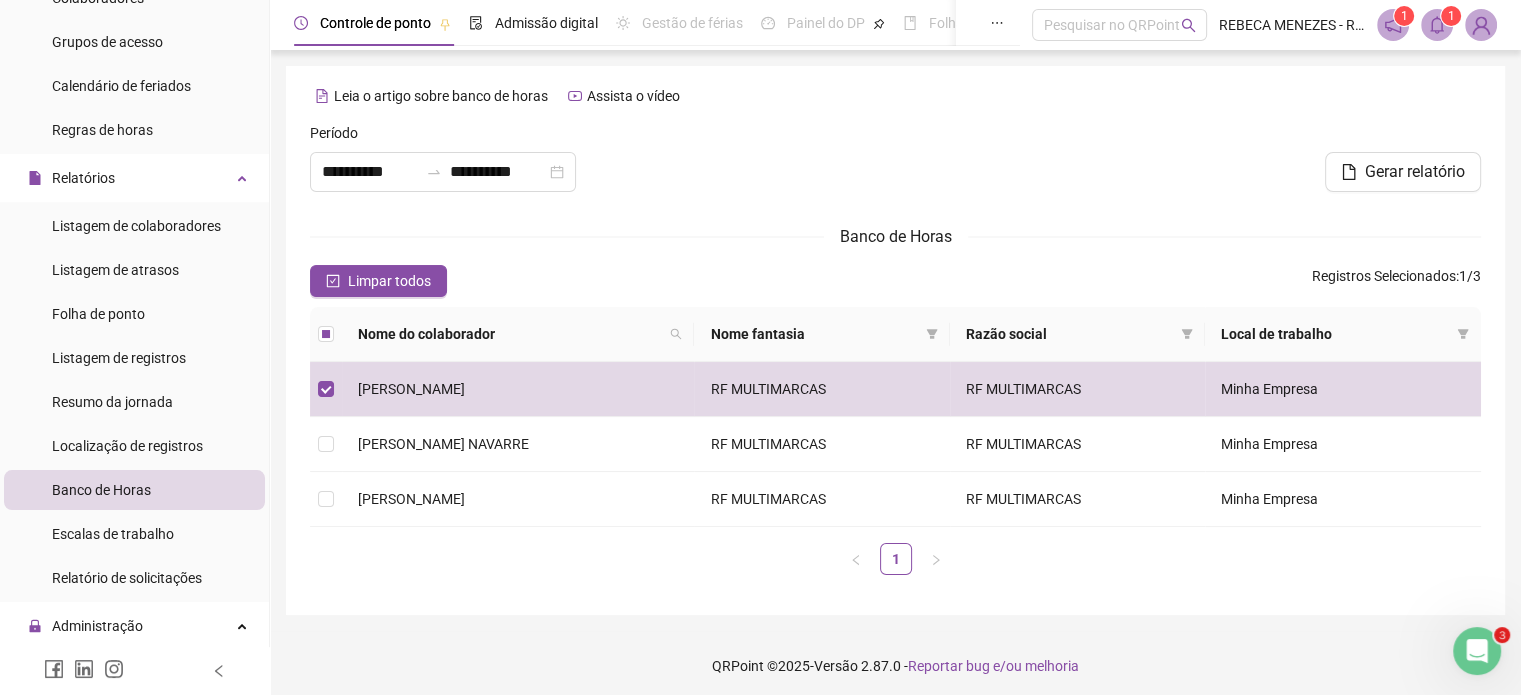 click 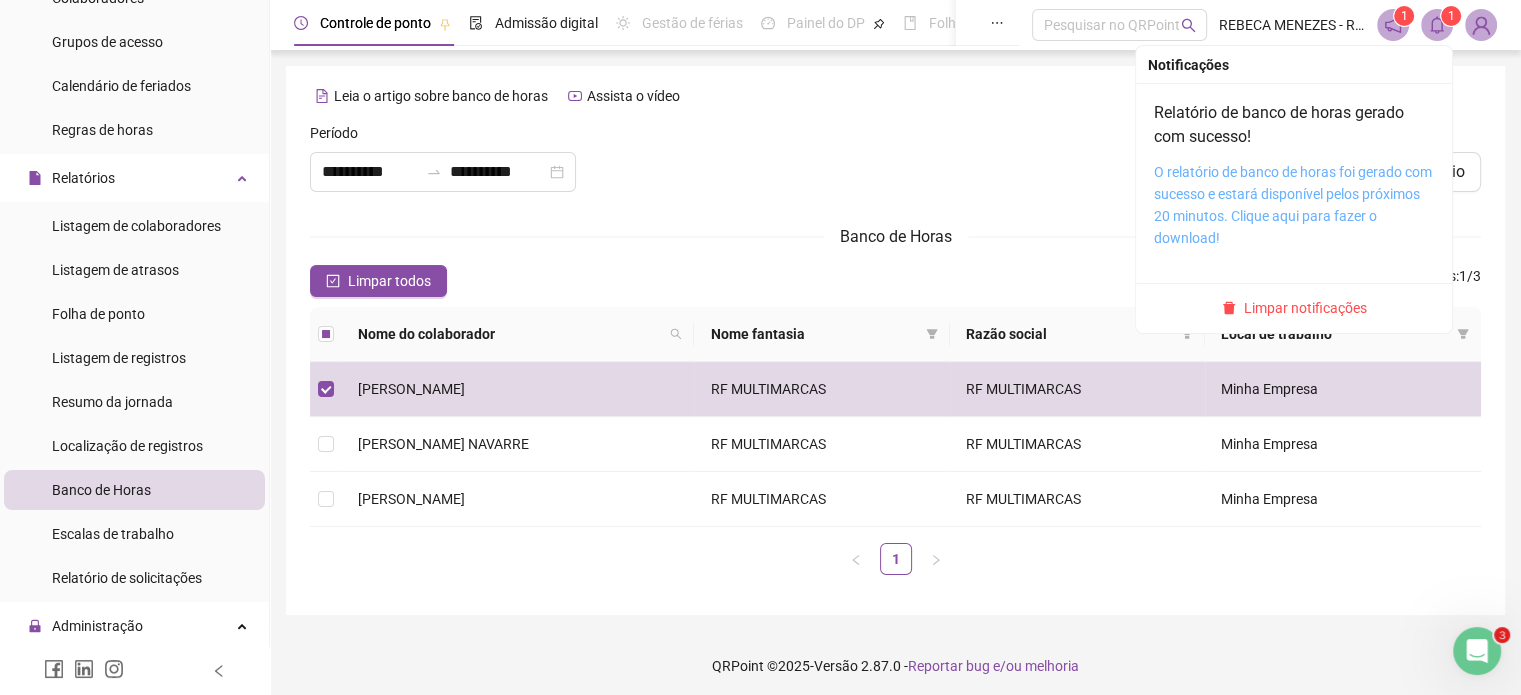 click on "O relatório de banco de horas foi gerado com sucesso e estará disponível pelos próximos 20 minutos.
Clique aqui para fazer o download!" at bounding box center (1293, 205) 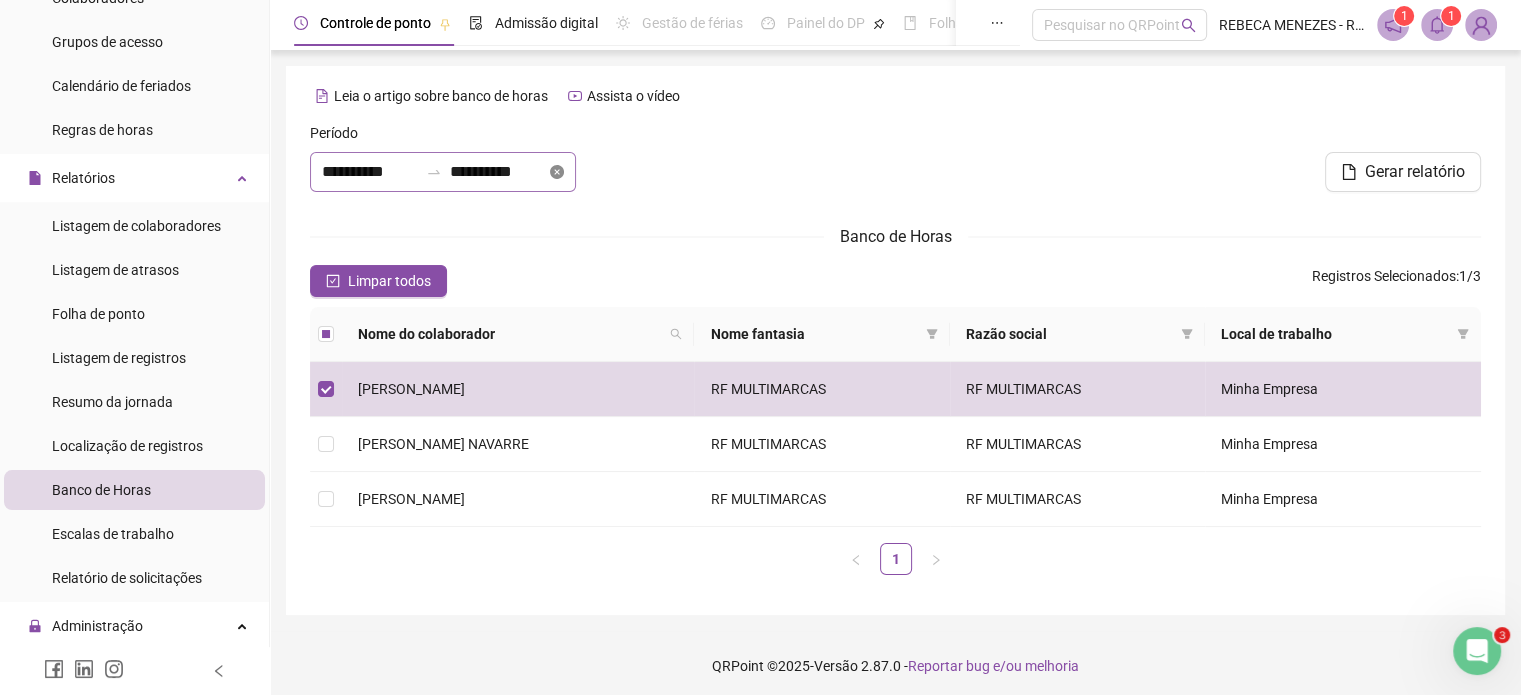 click 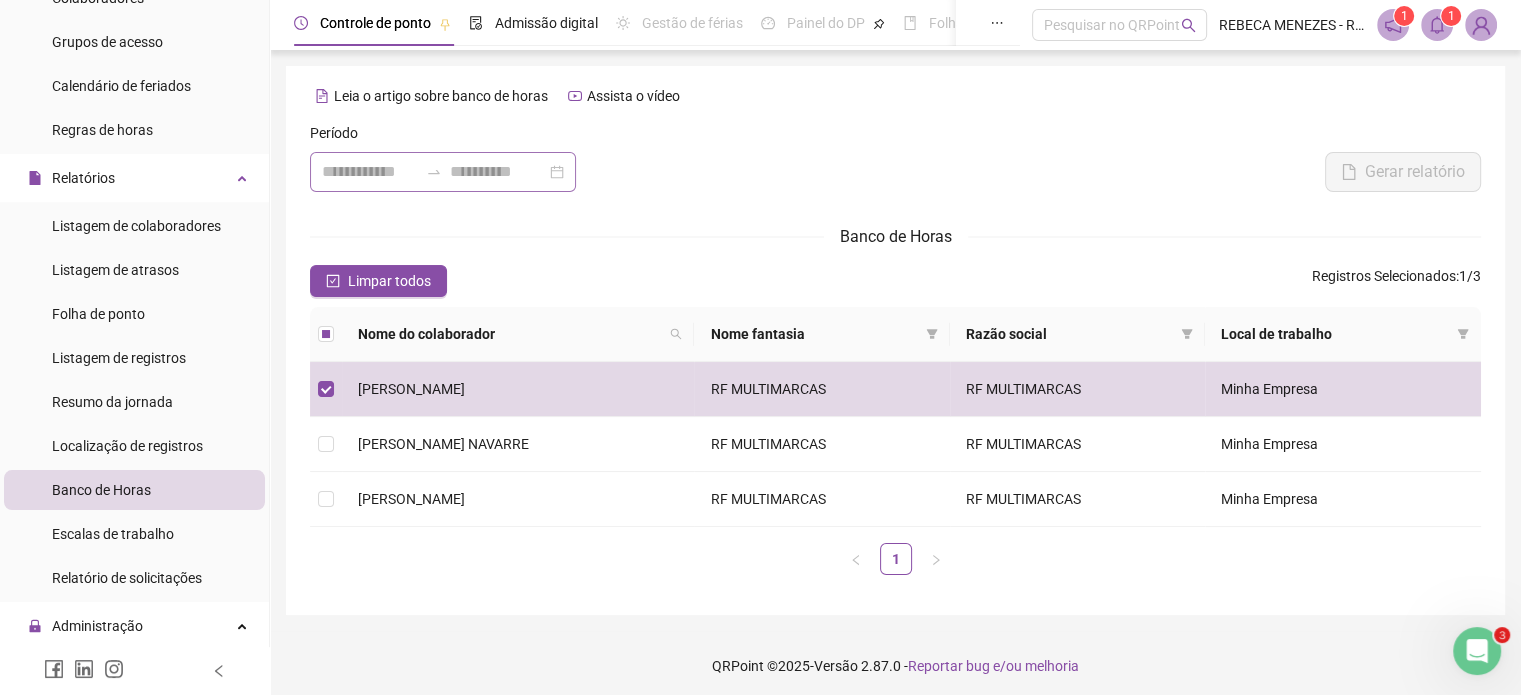click at bounding box center [443, 172] 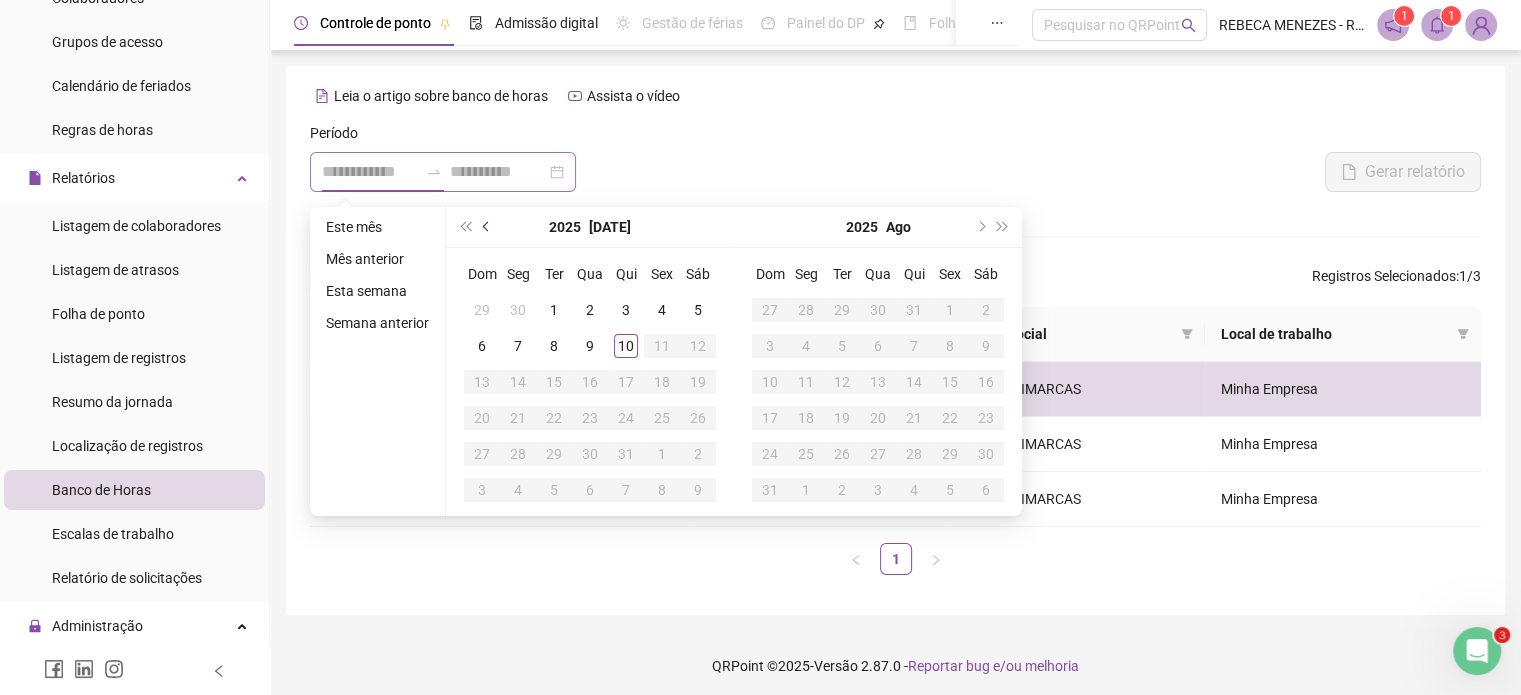 click at bounding box center (488, 227) 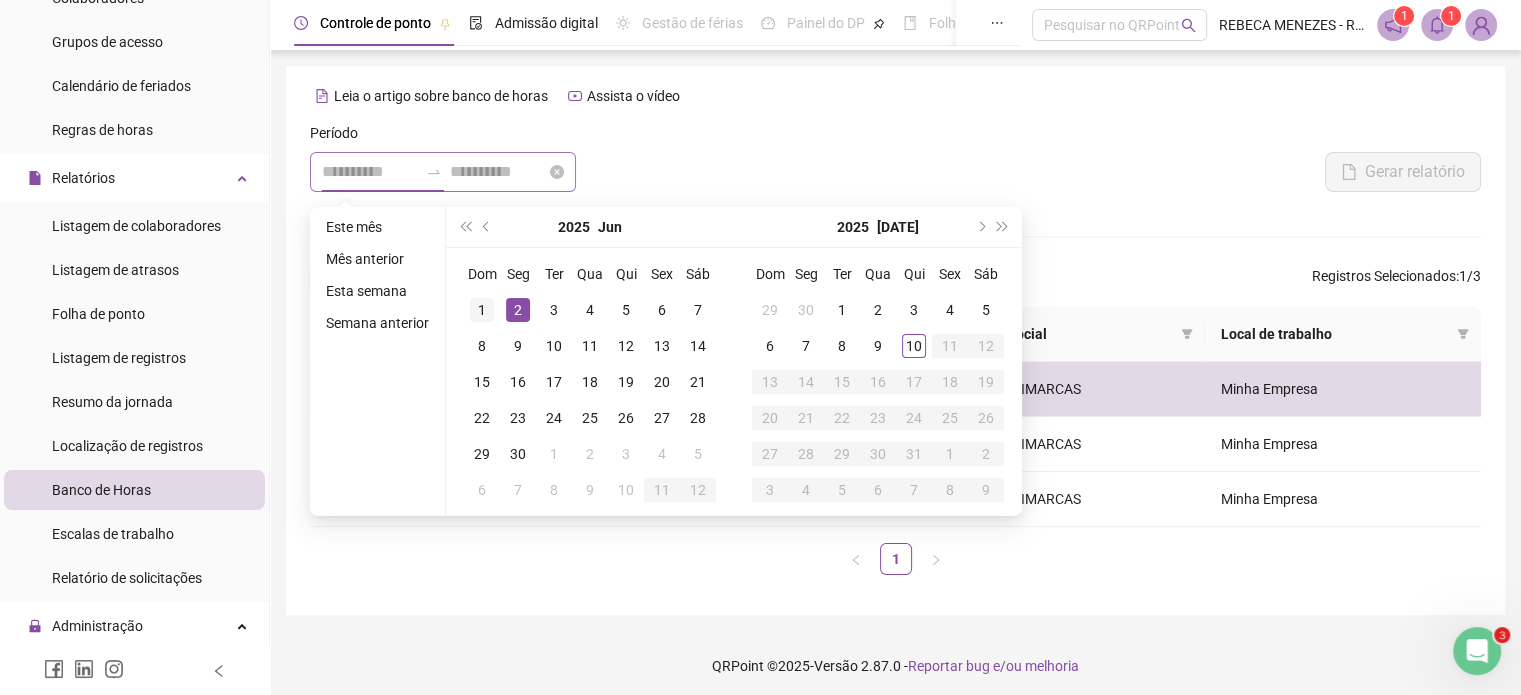 type on "**********" 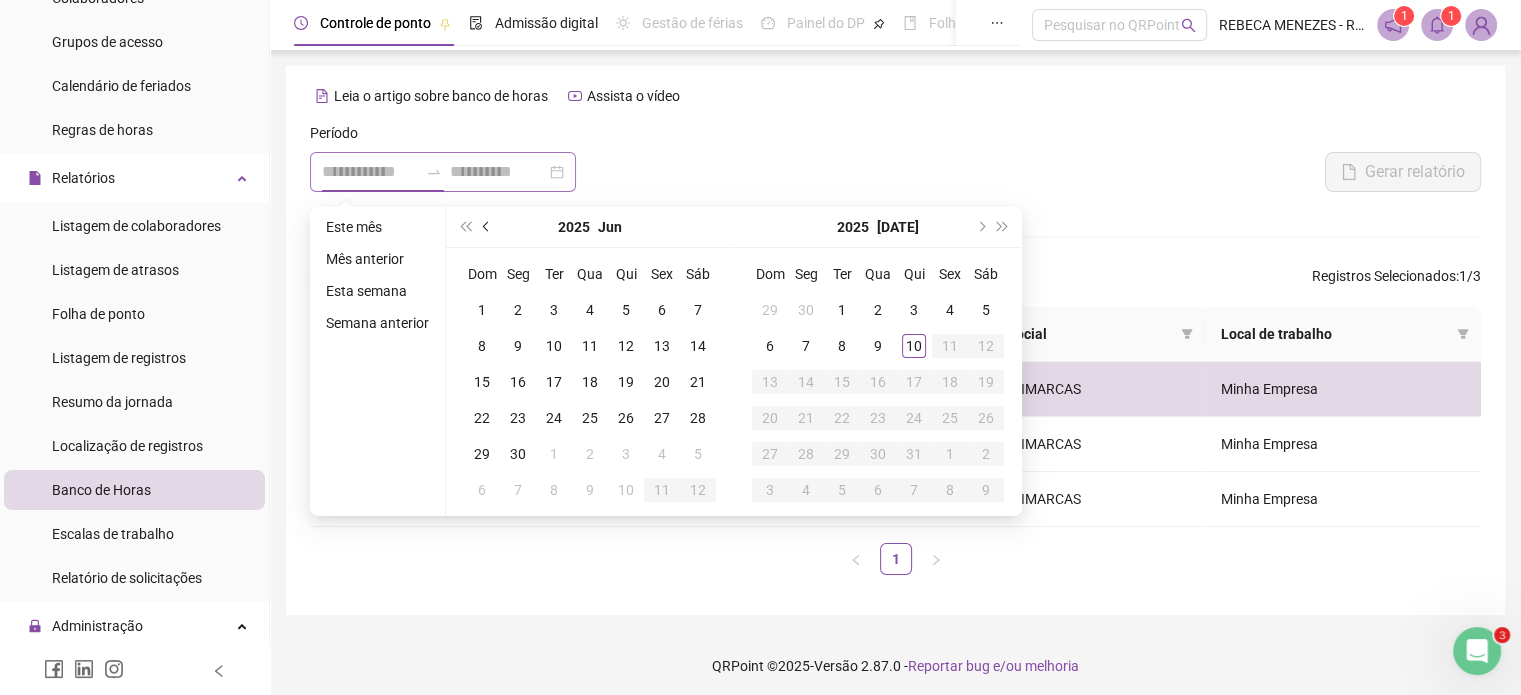click at bounding box center (488, 227) 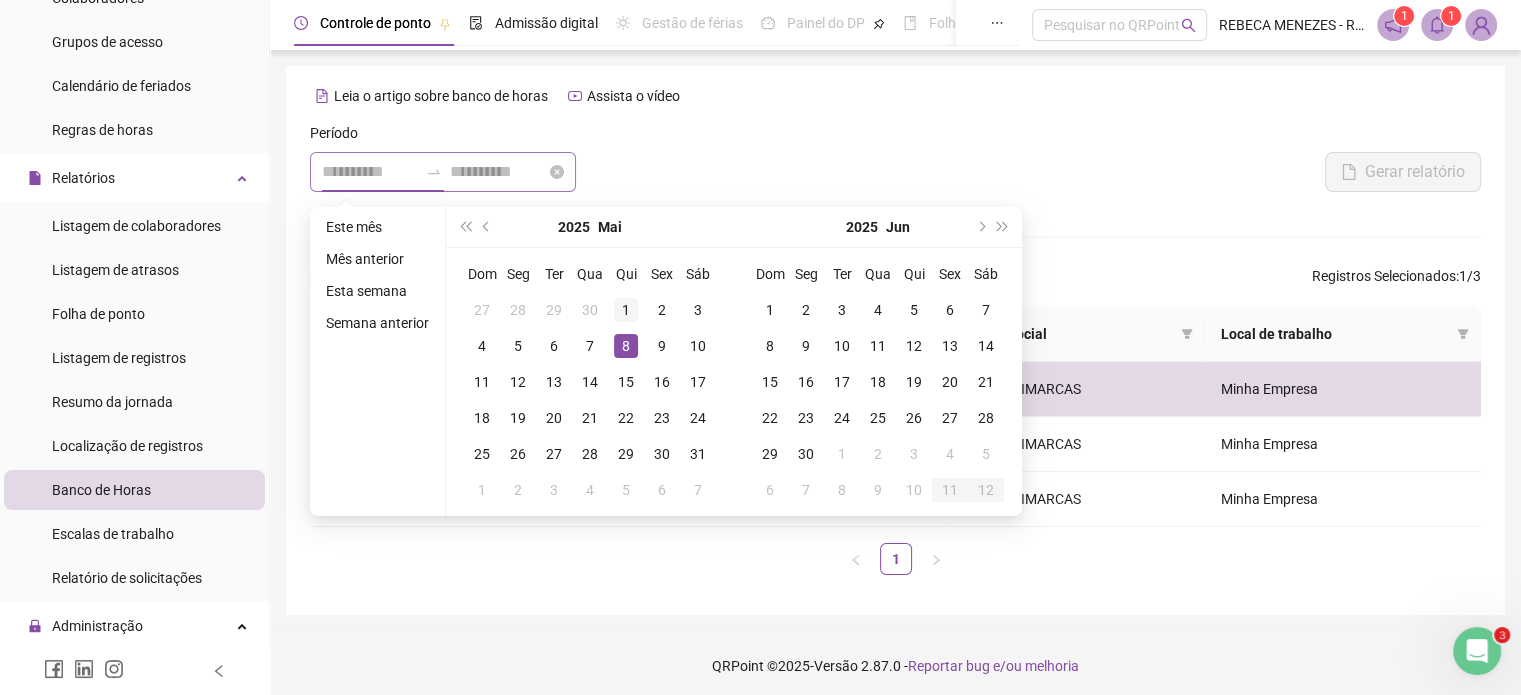 type on "**********" 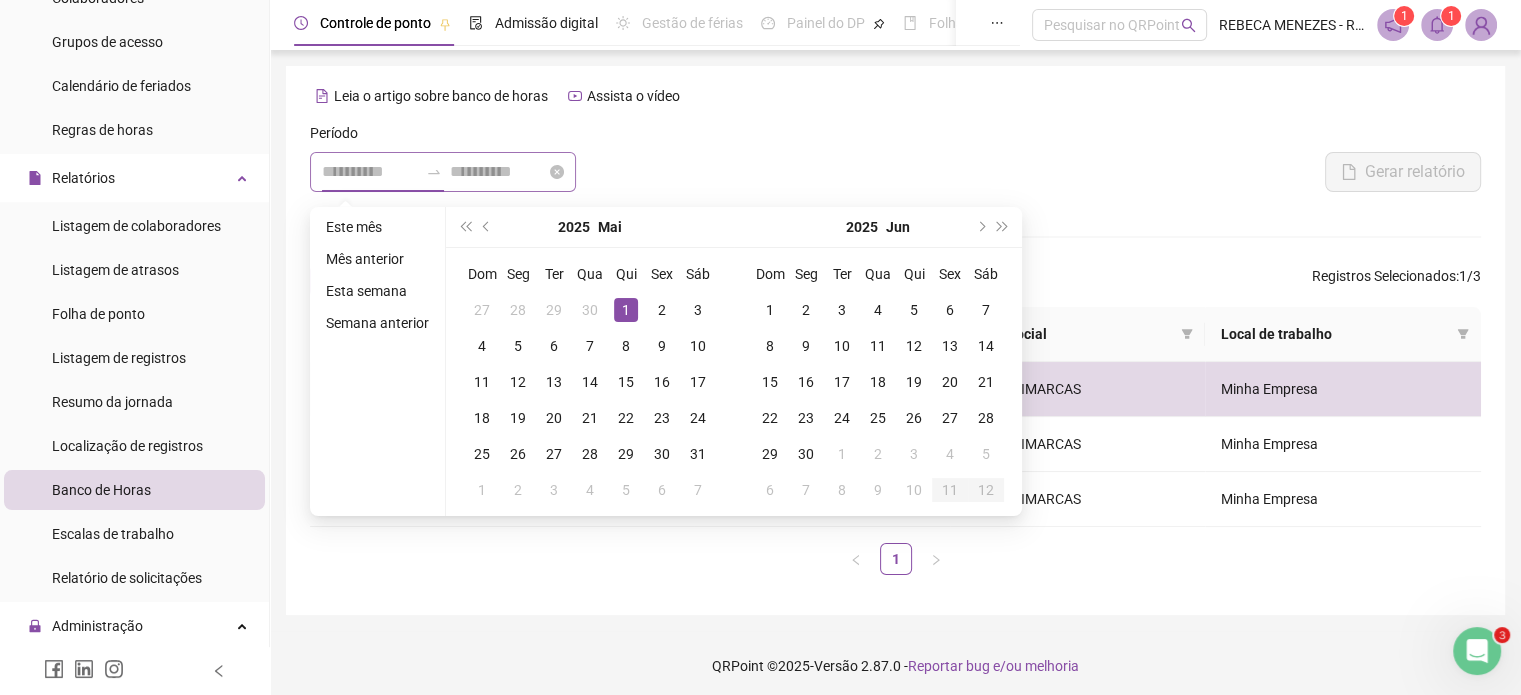 click on "1" at bounding box center [626, 310] 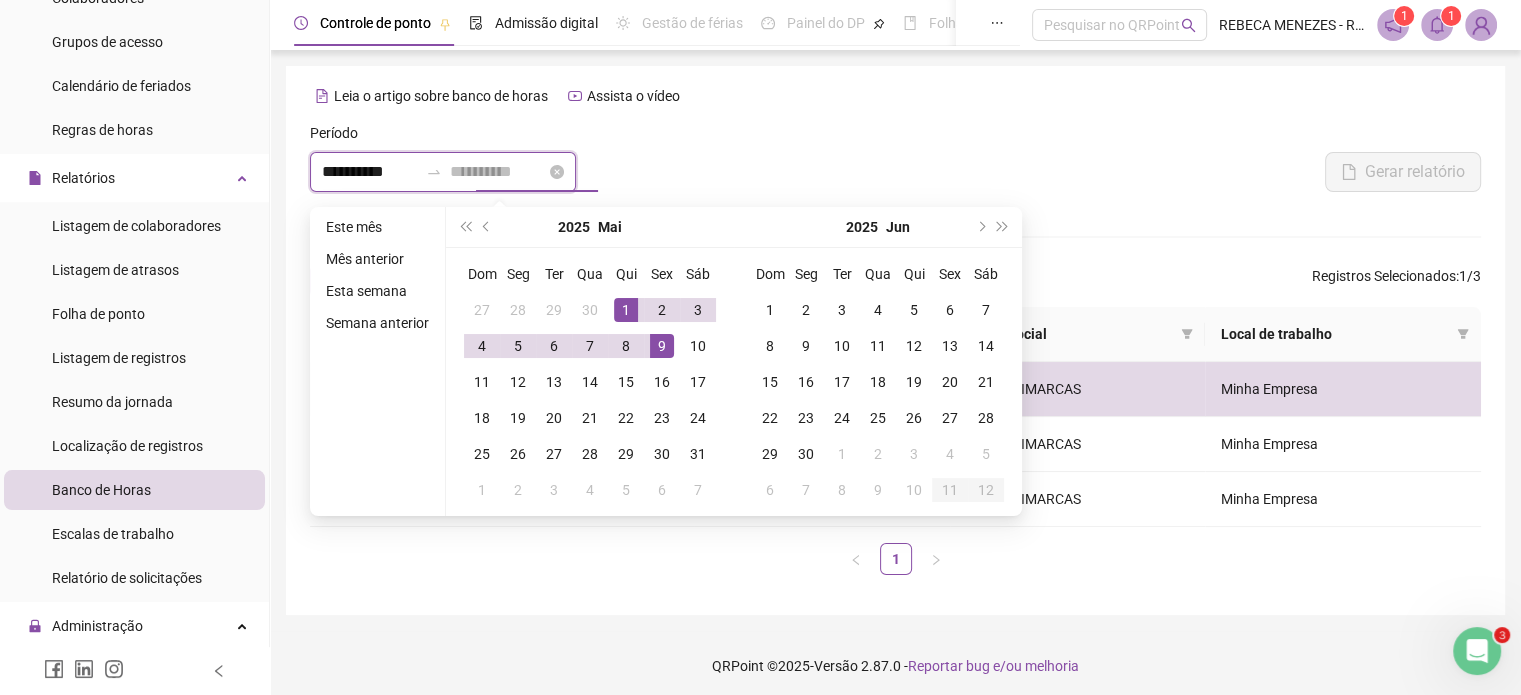 type on "**********" 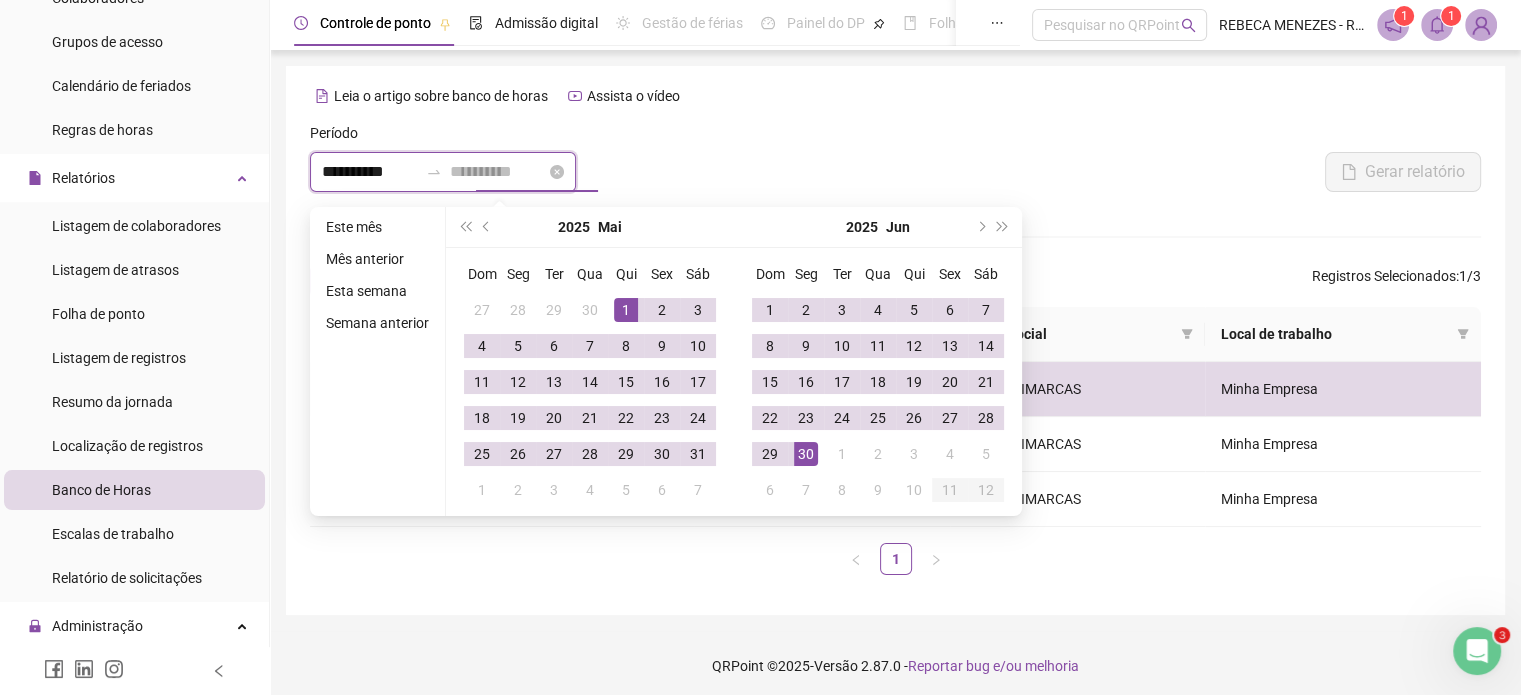 type on "**********" 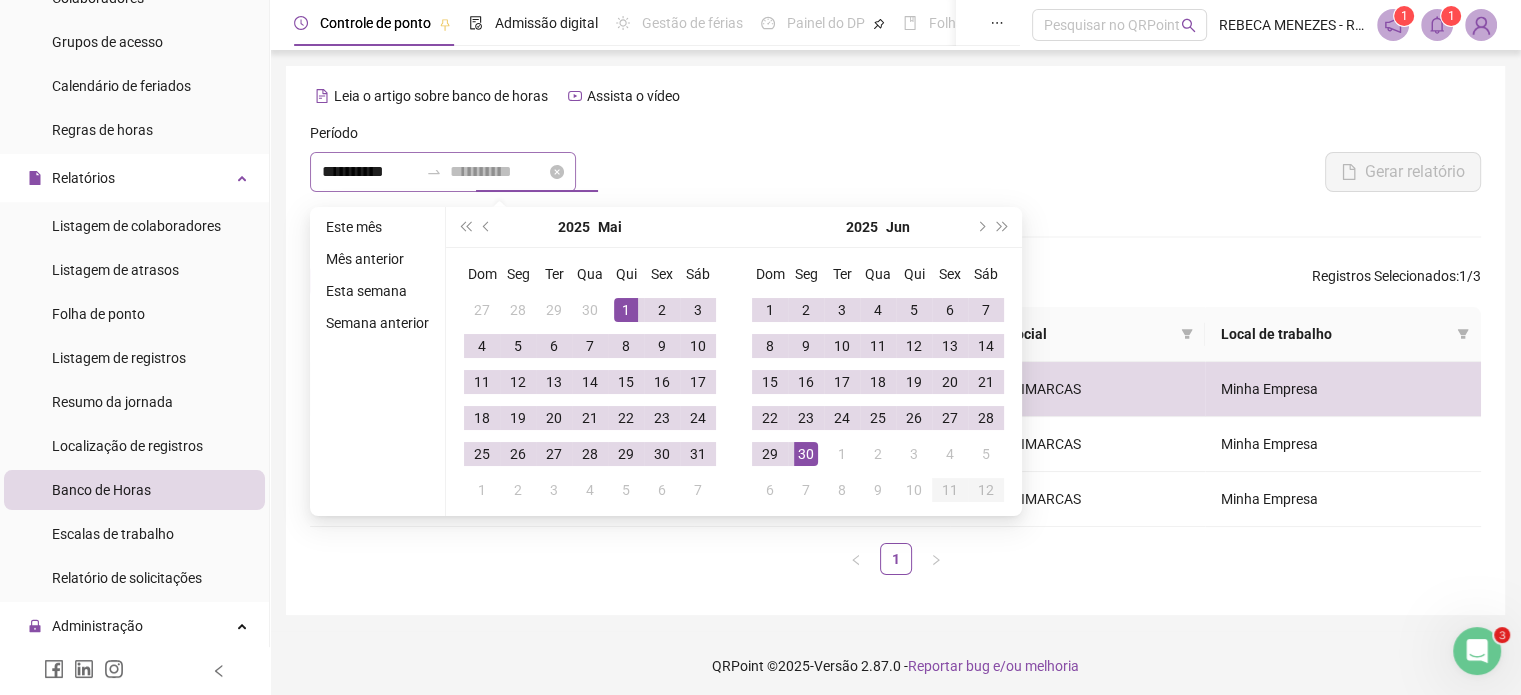 click on "30" at bounding box center (806, 454) 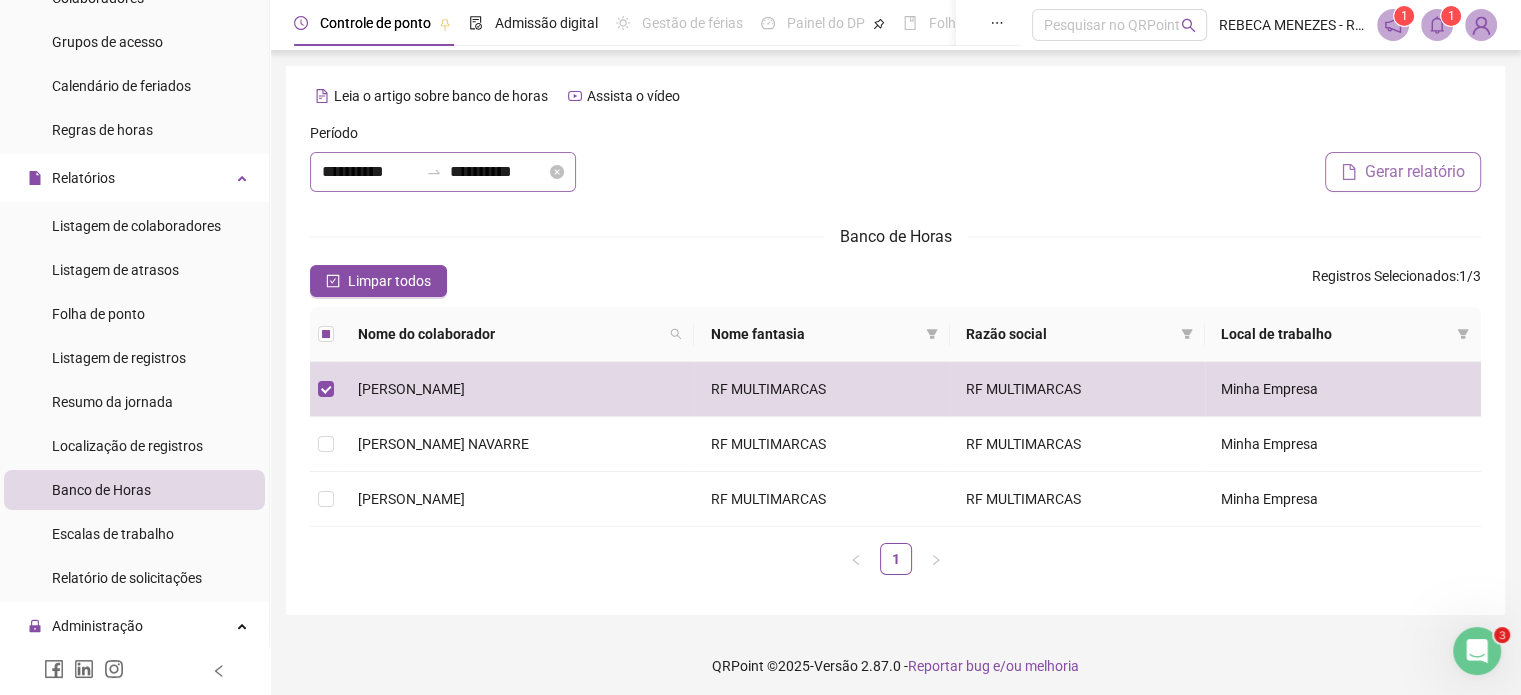 click on "Gerar relatório" at bounding box center (1415, 172) 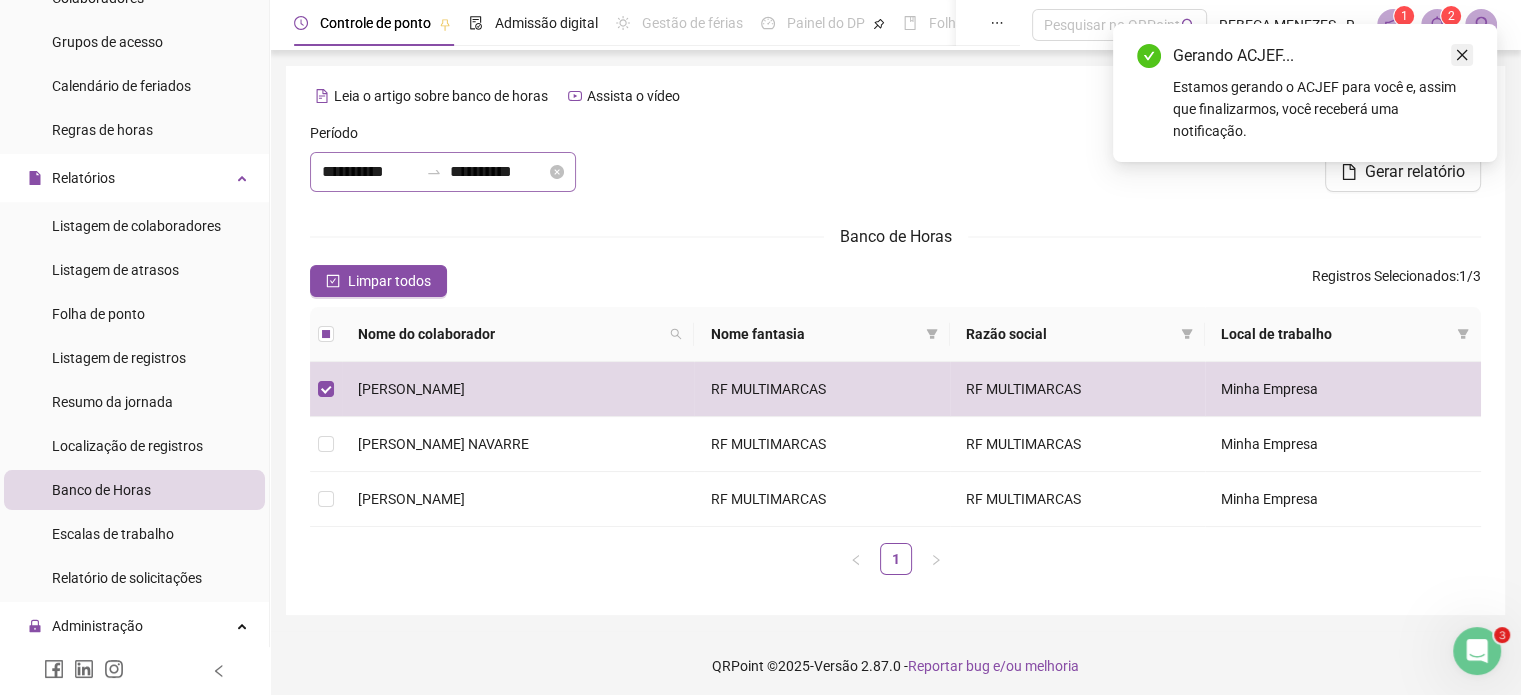 click 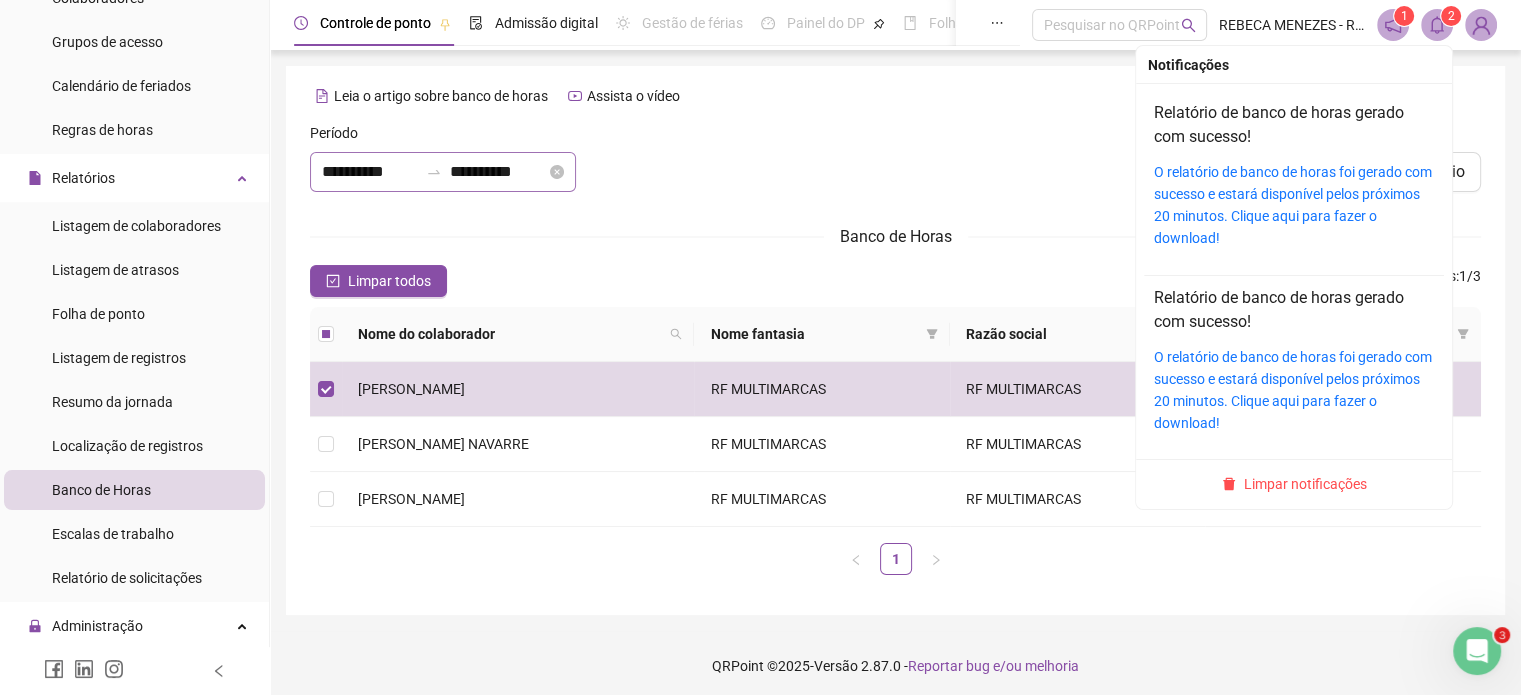 click on "2" at bounding box center [1451, 16] 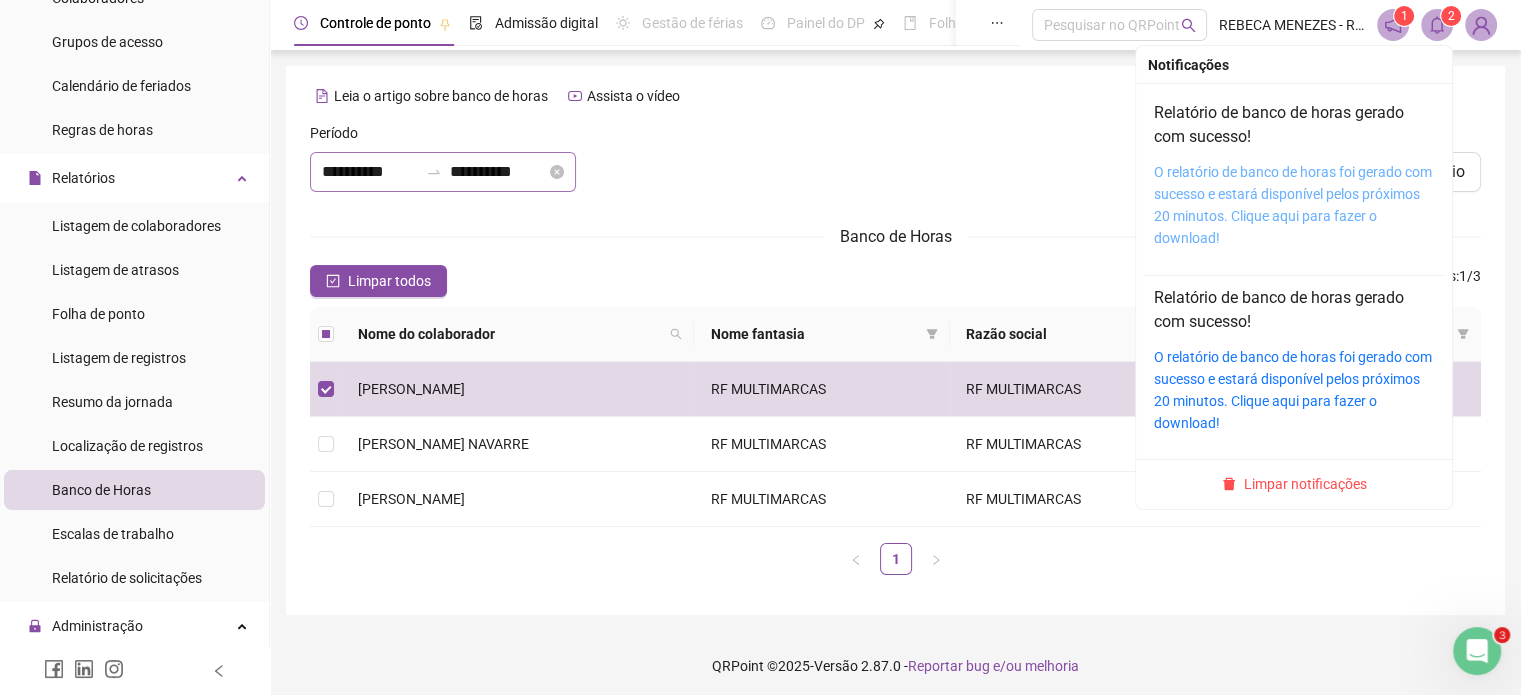 click on "O relatório de banco de horas foi gerado com sucesso e estará disponível pelos próximos 20 minutos.
Clique aqui para fazer o download!" at bounding box center (1293, 205) 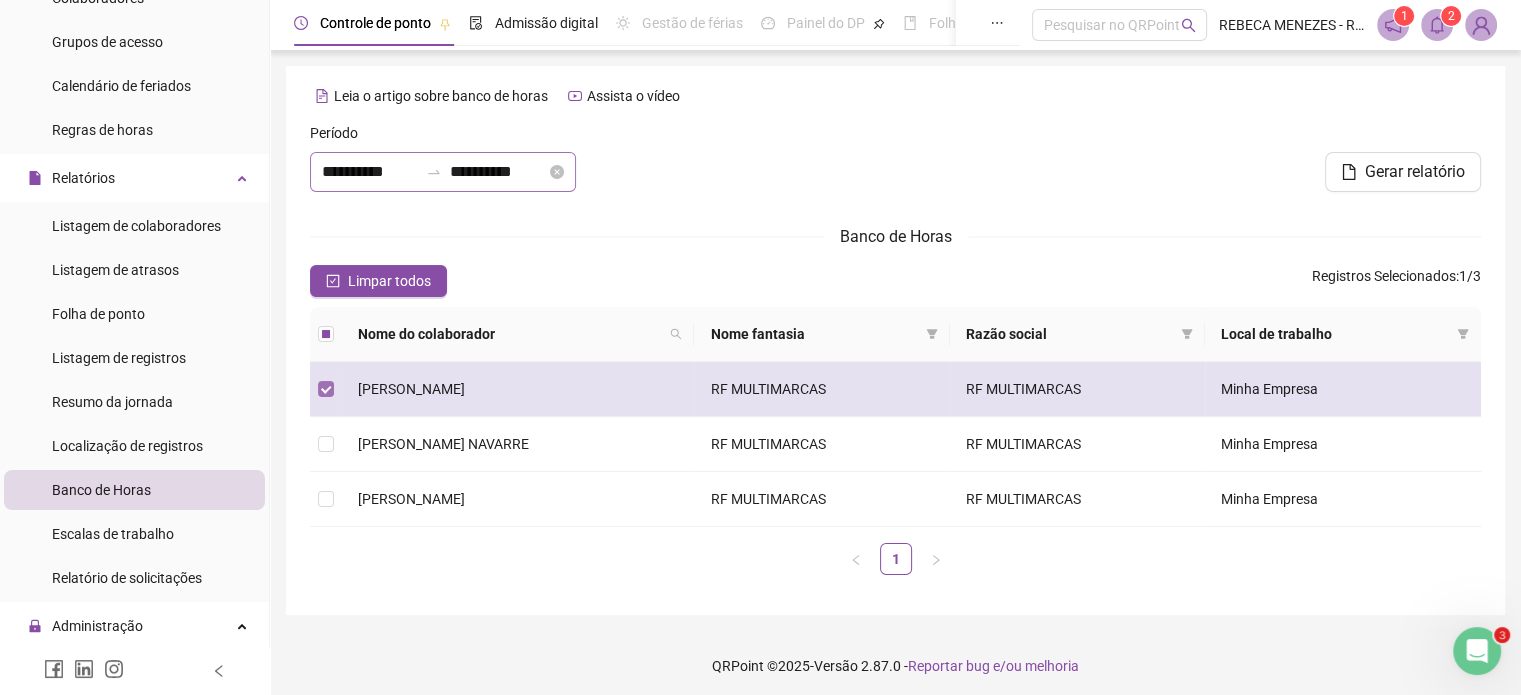 click at bounding box center [326, 389] 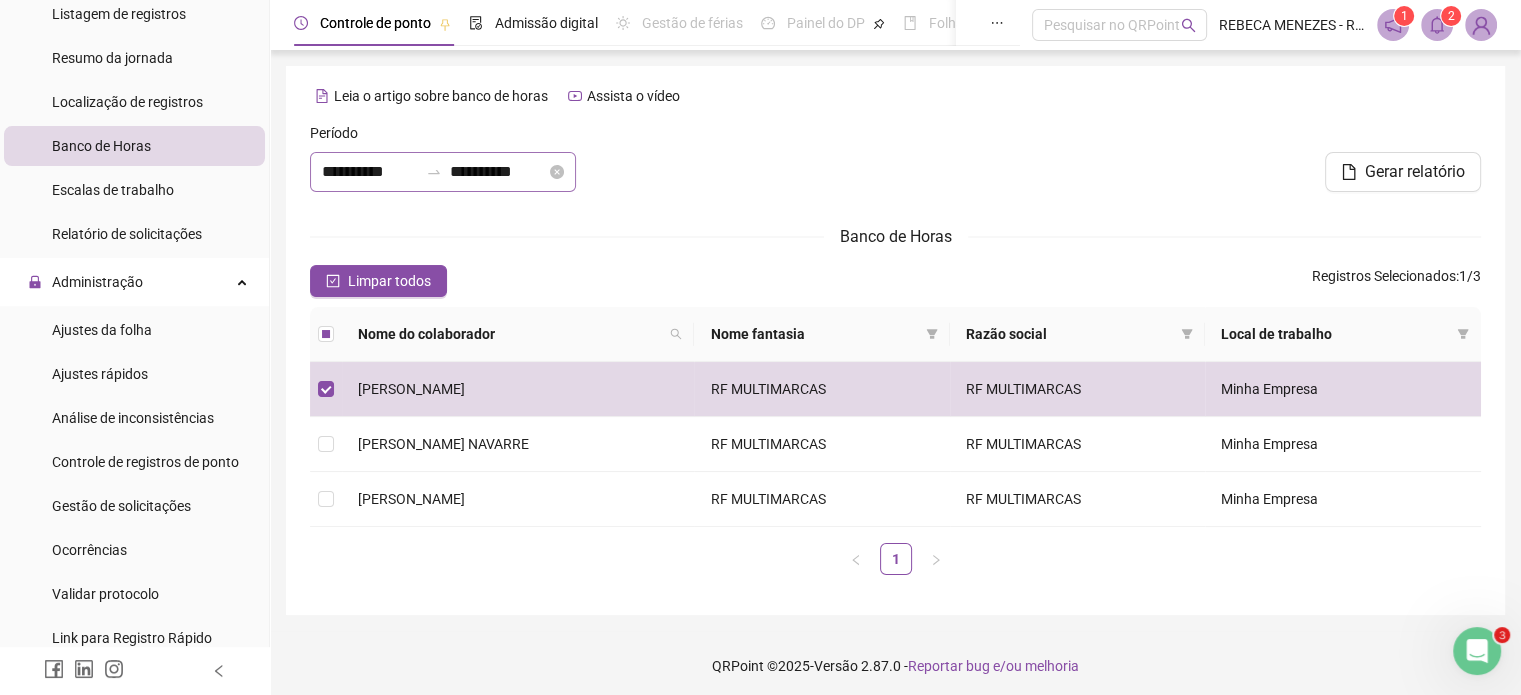 scroll, scrollTop: 700, scrollLeft: 0, axis: vertical 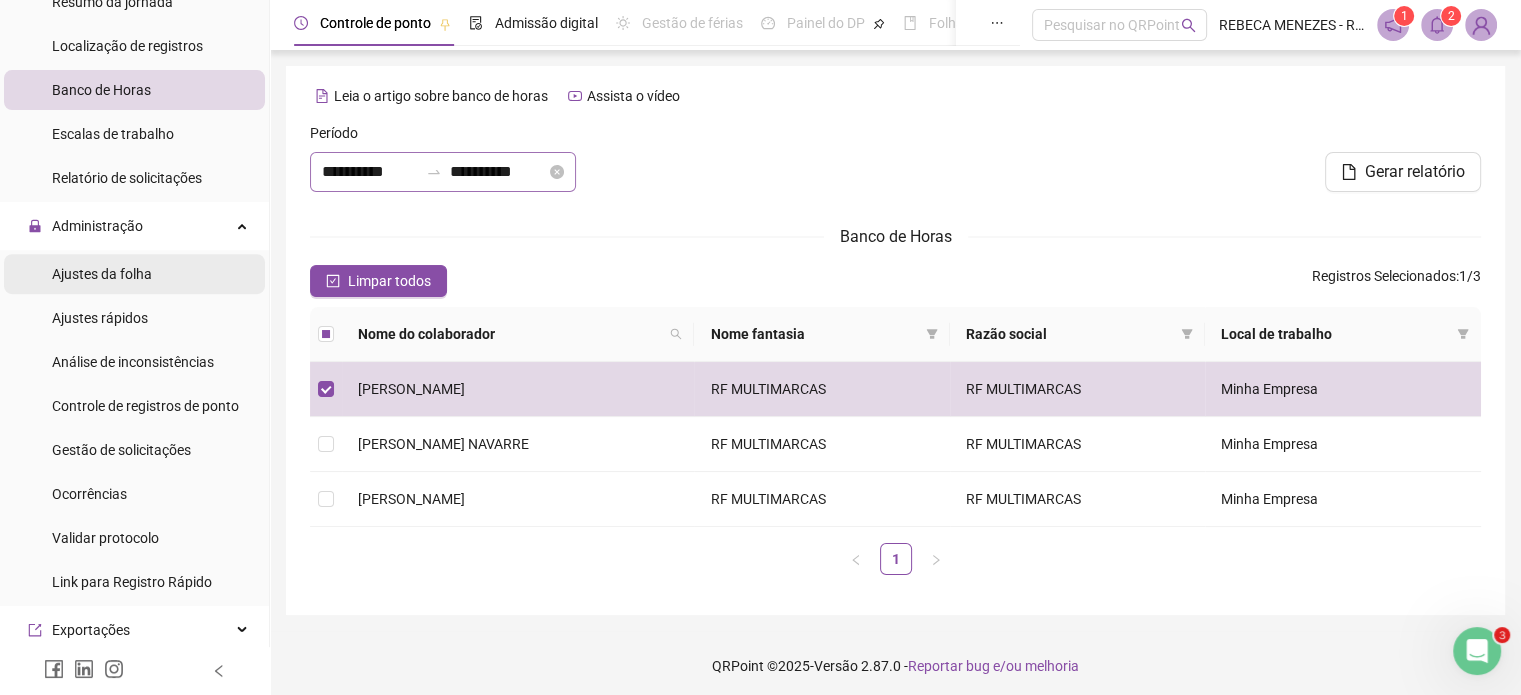 click on "Ajustes da folha" at bounding box center (102, 274) 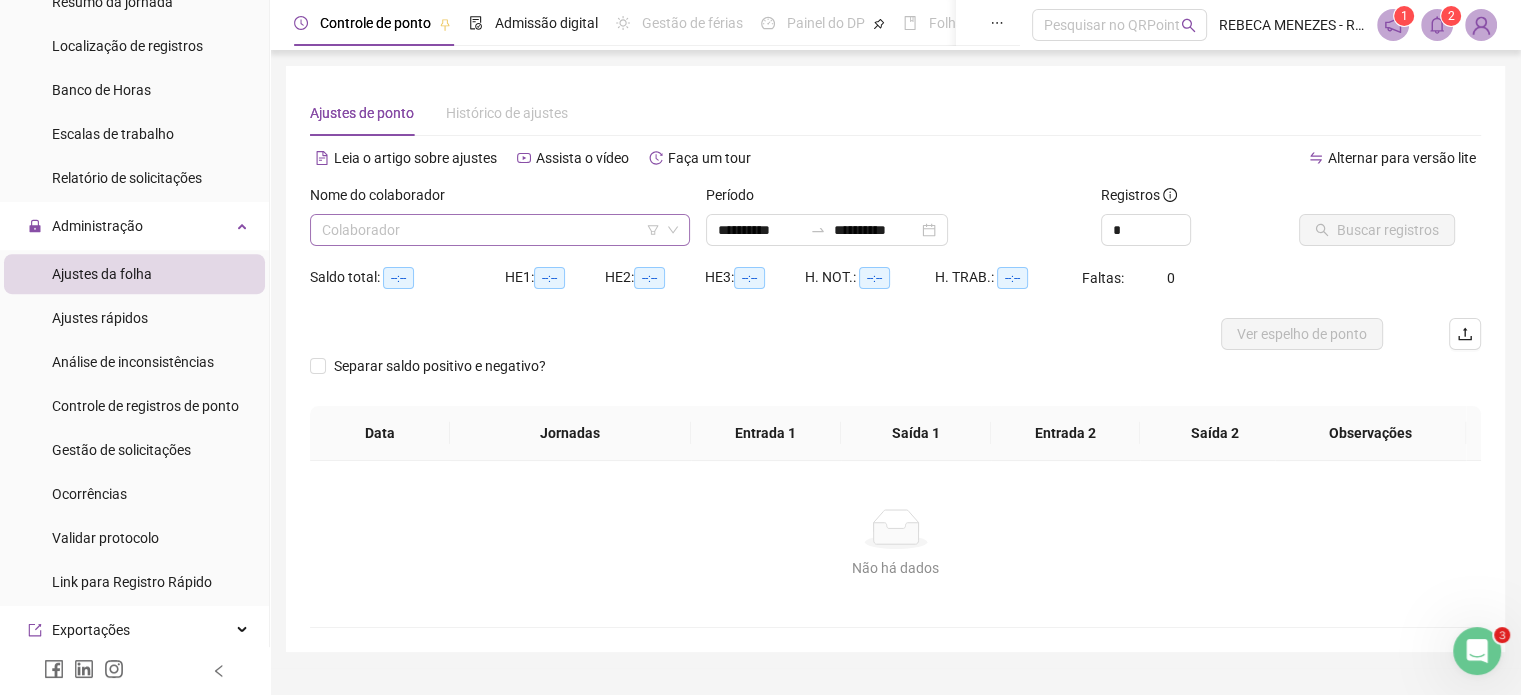 click 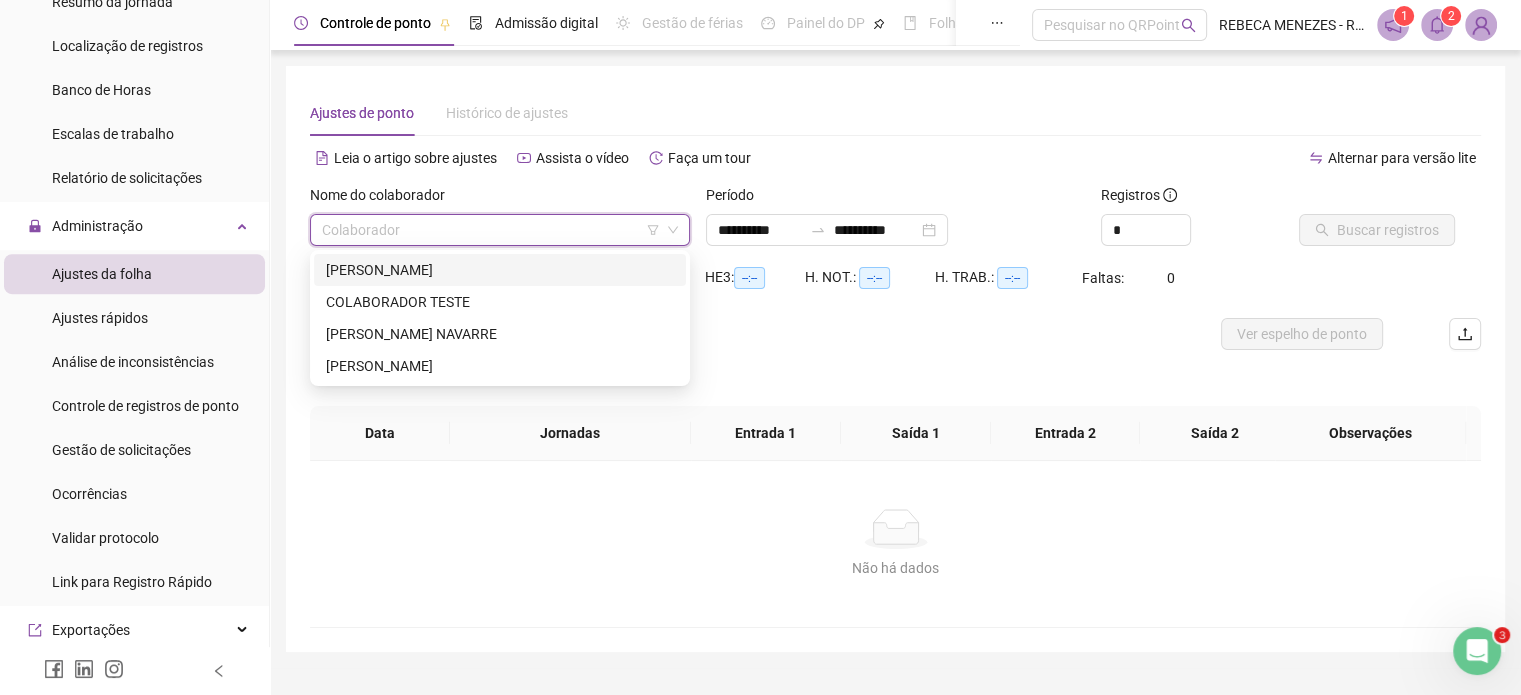 click on "[PERSON_NAME]" at bounding box center [500, 270] 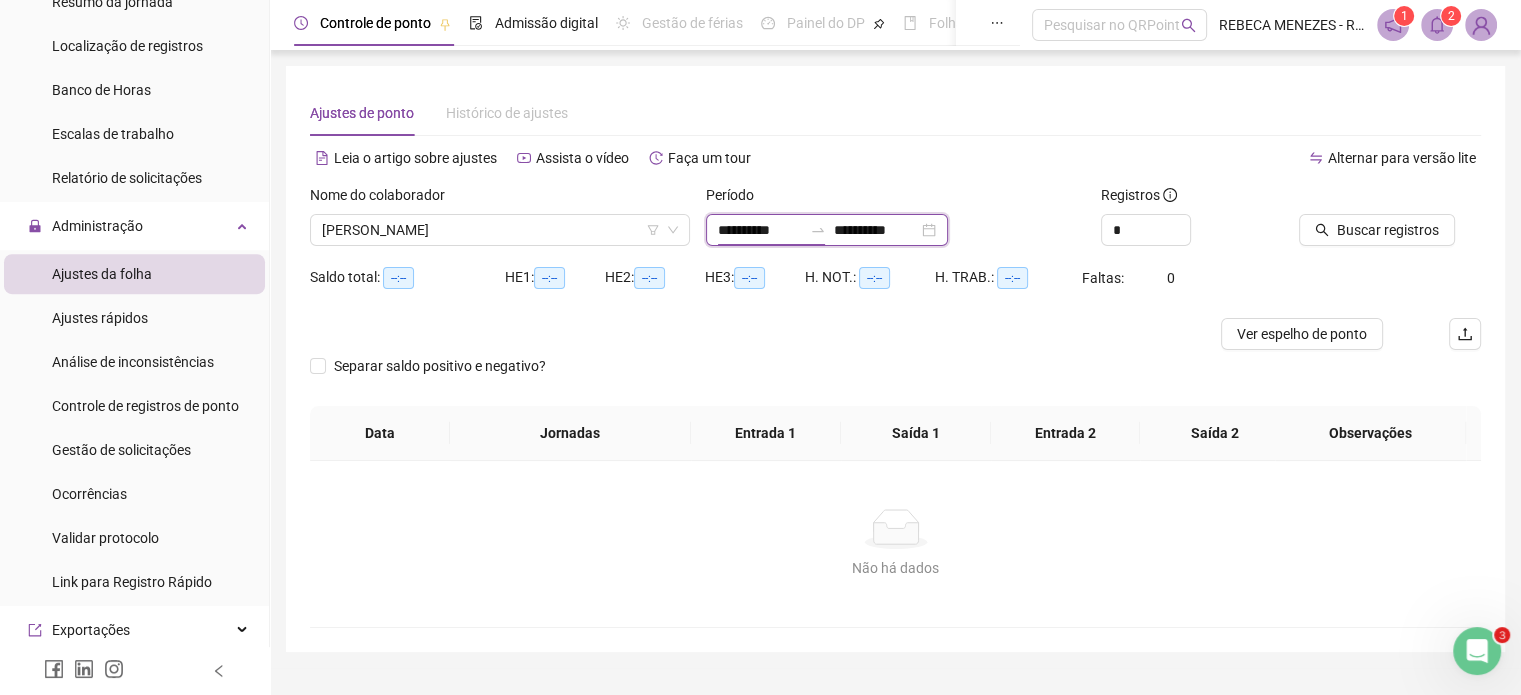 click on "**********" at bounding box center (760, 230) 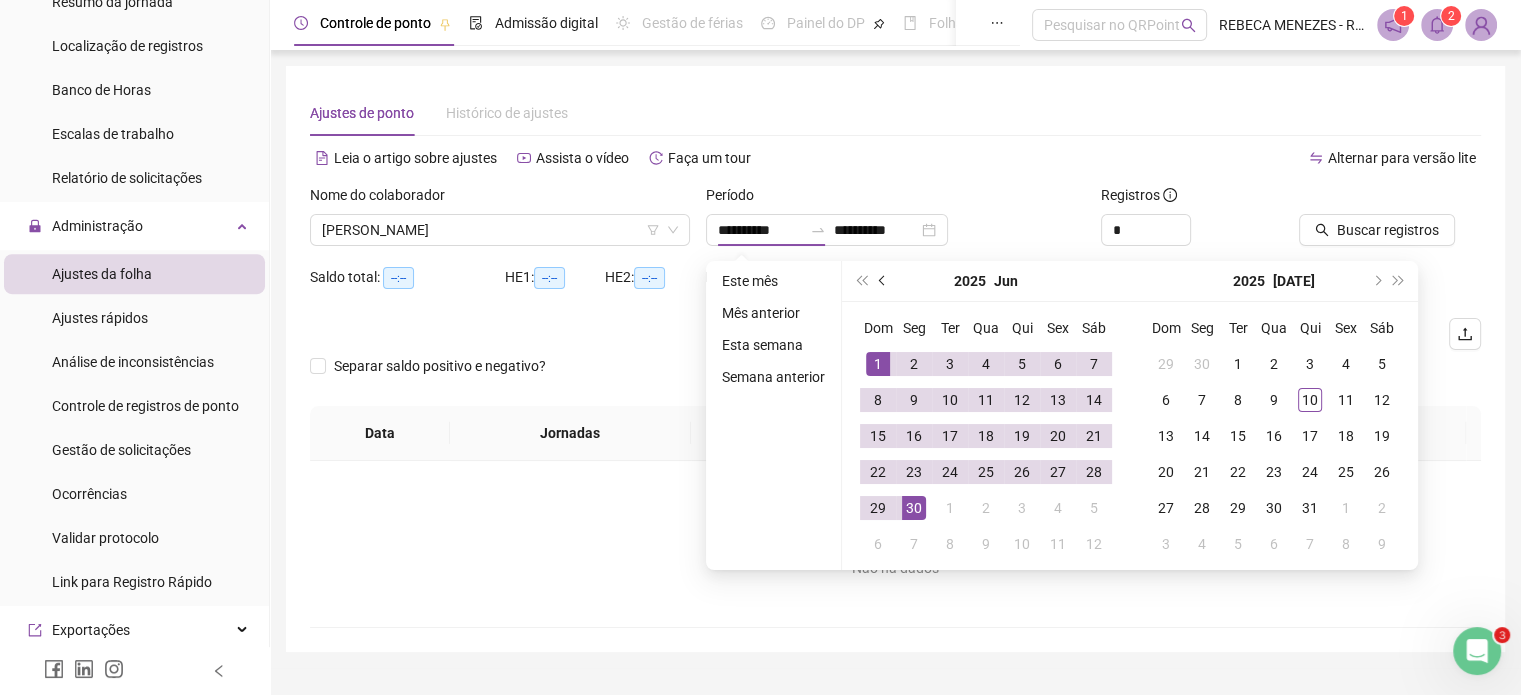 click at bounding box center [884, 281] 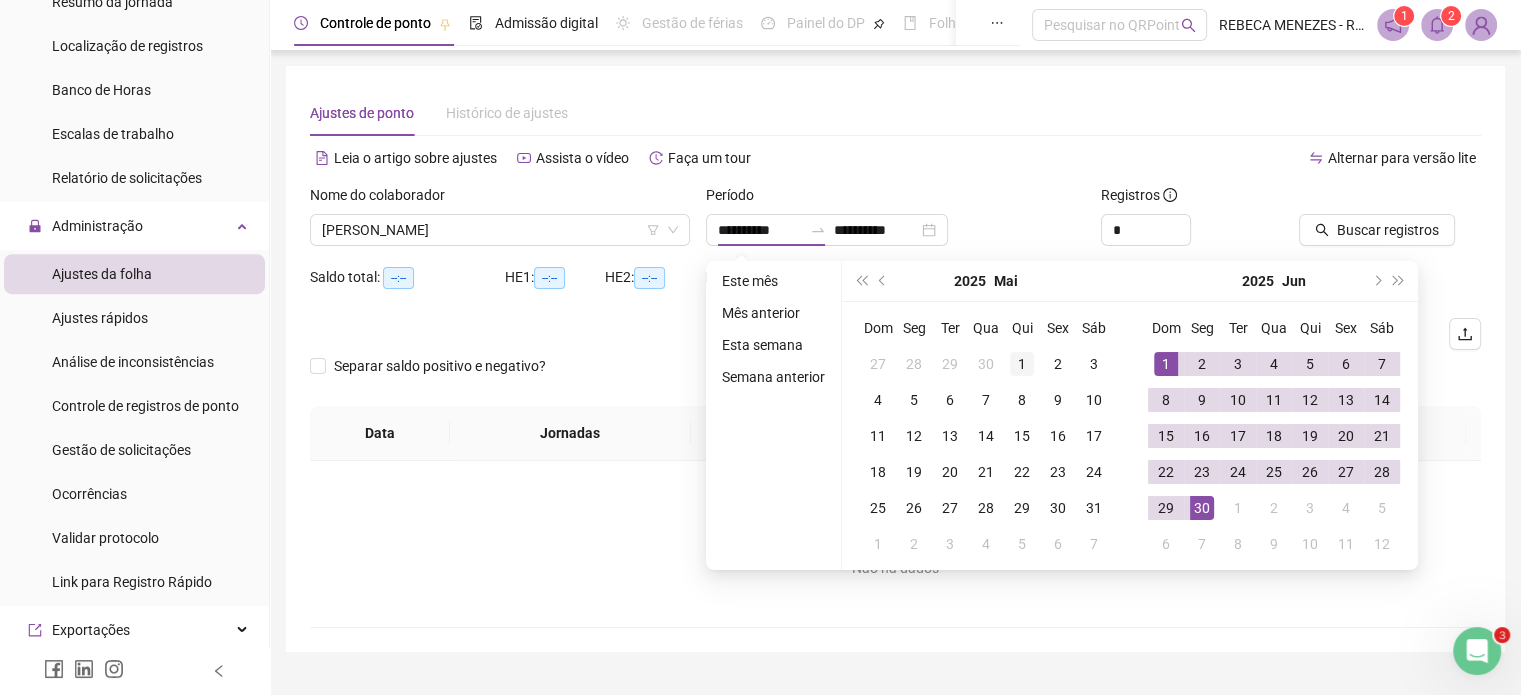 type on "**********" 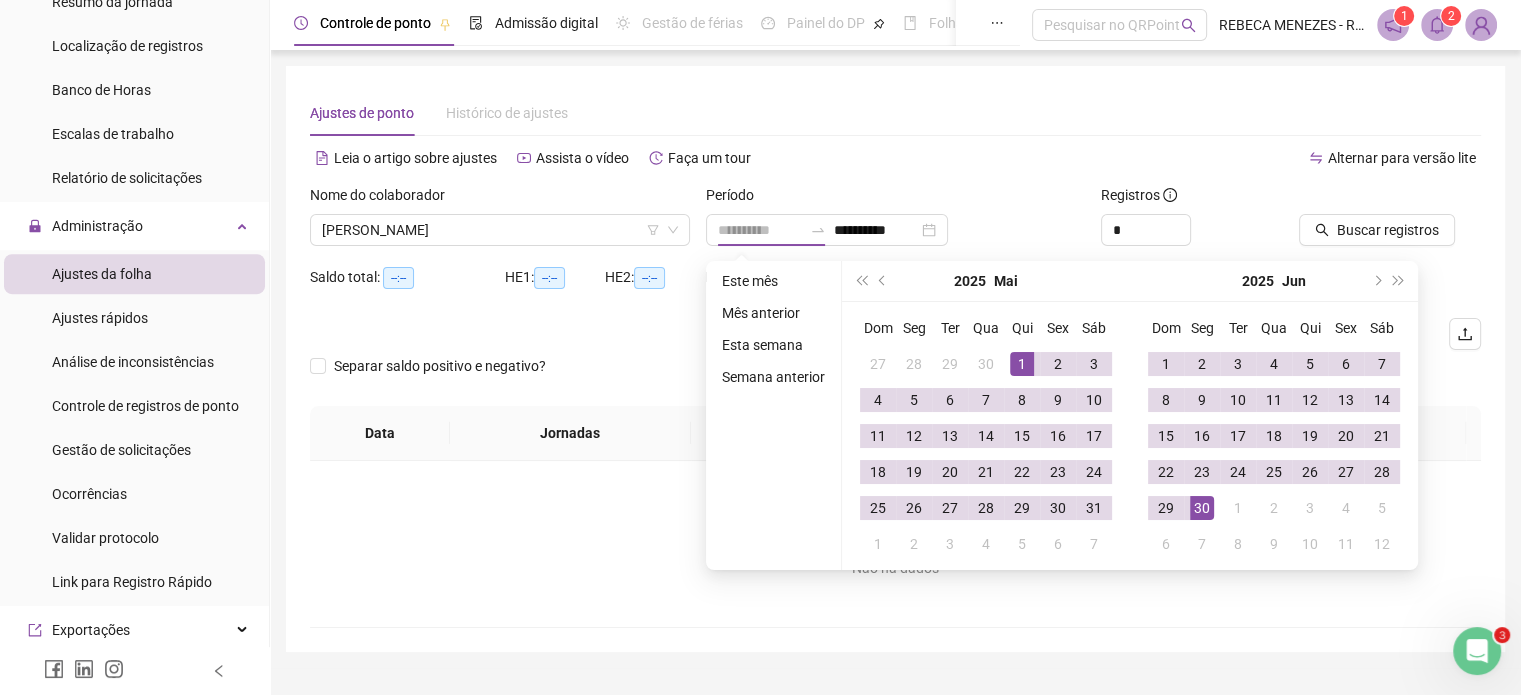 click on "1" at bounding box center (1022, 364) 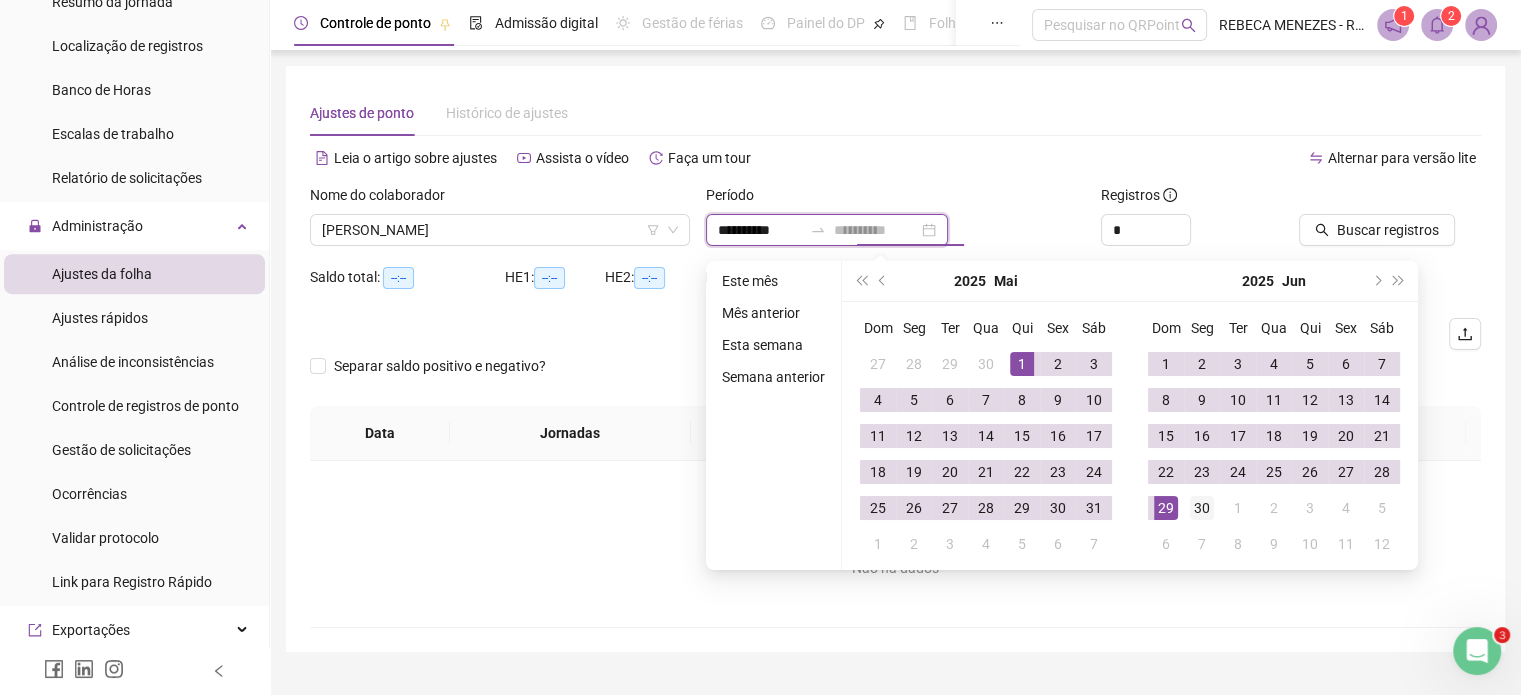 type on "**********" 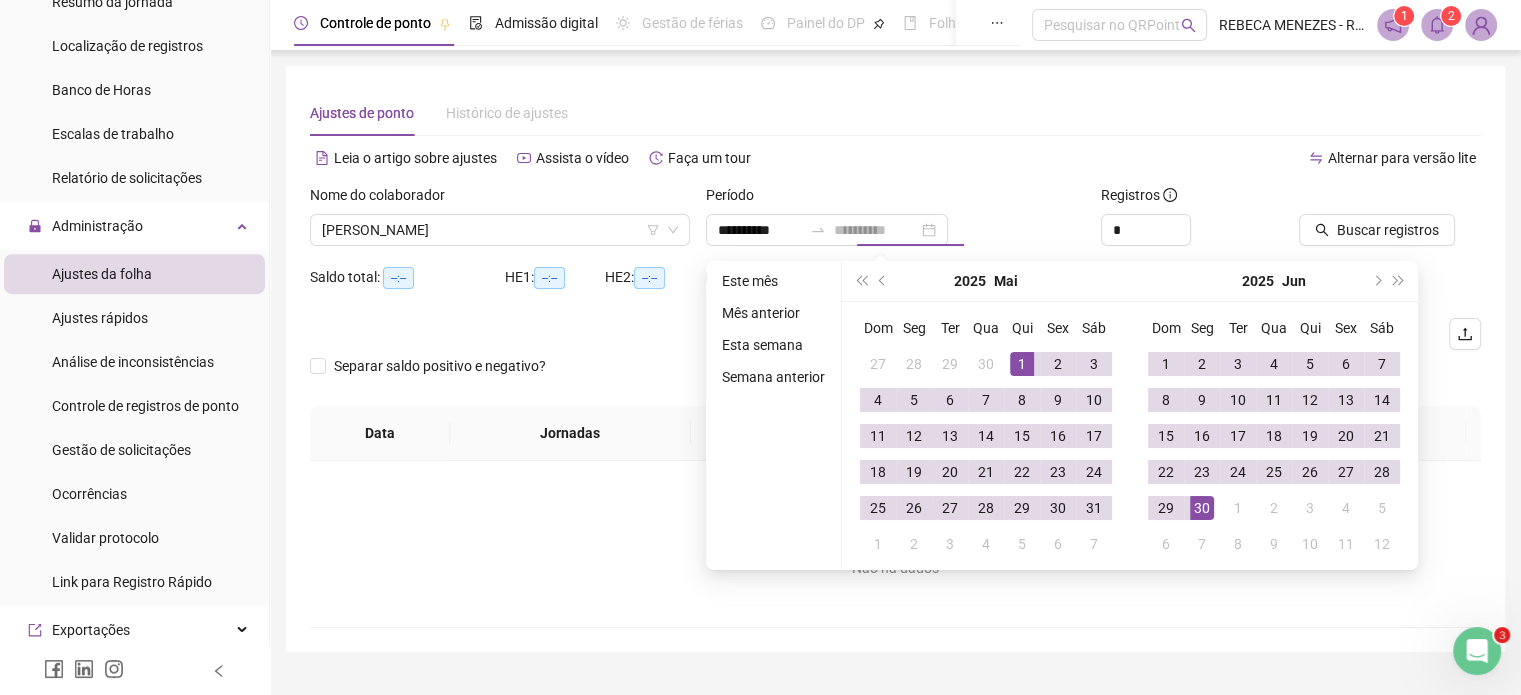 click on "30" at bounding box center [1202, 508] 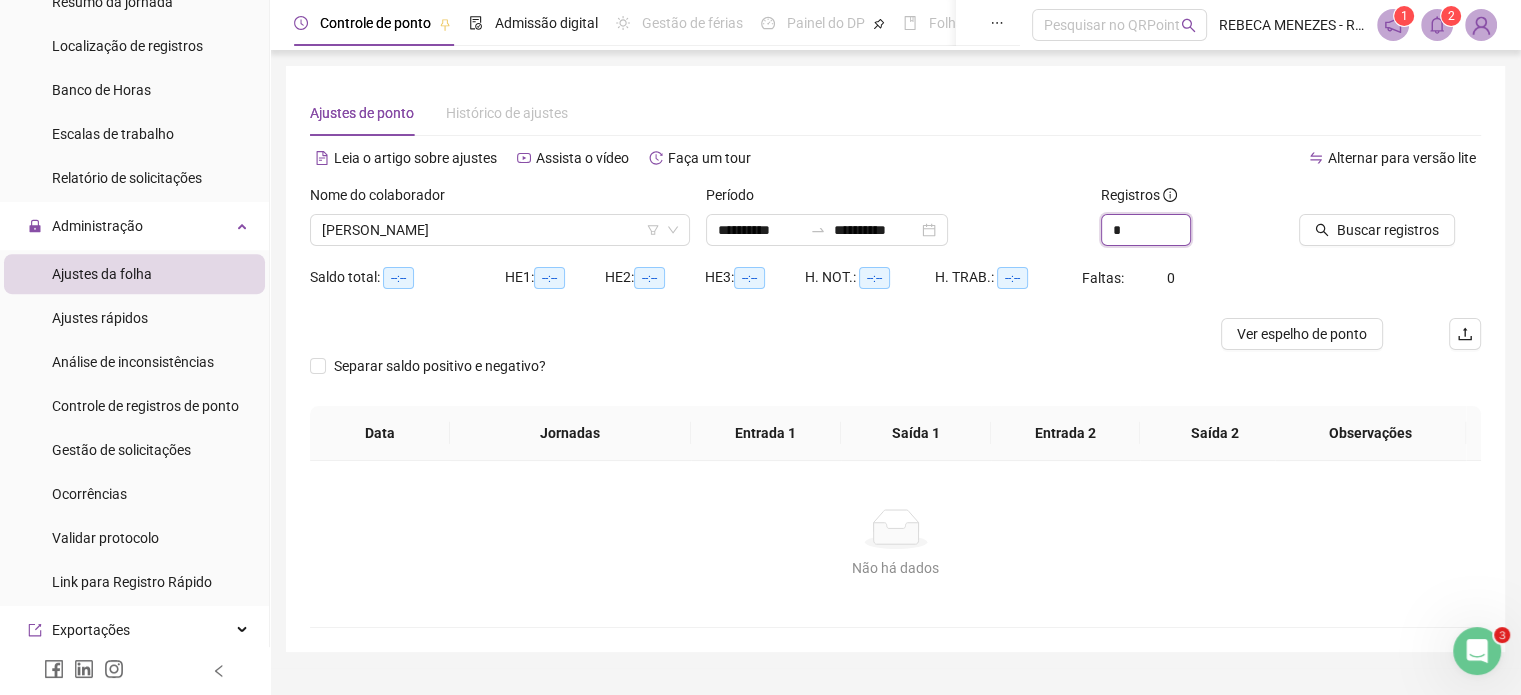 drag, startPoint x: 1143, startPoint y: 227, endPoint x: 1065, endPoint y: 212, distance: 79.429214 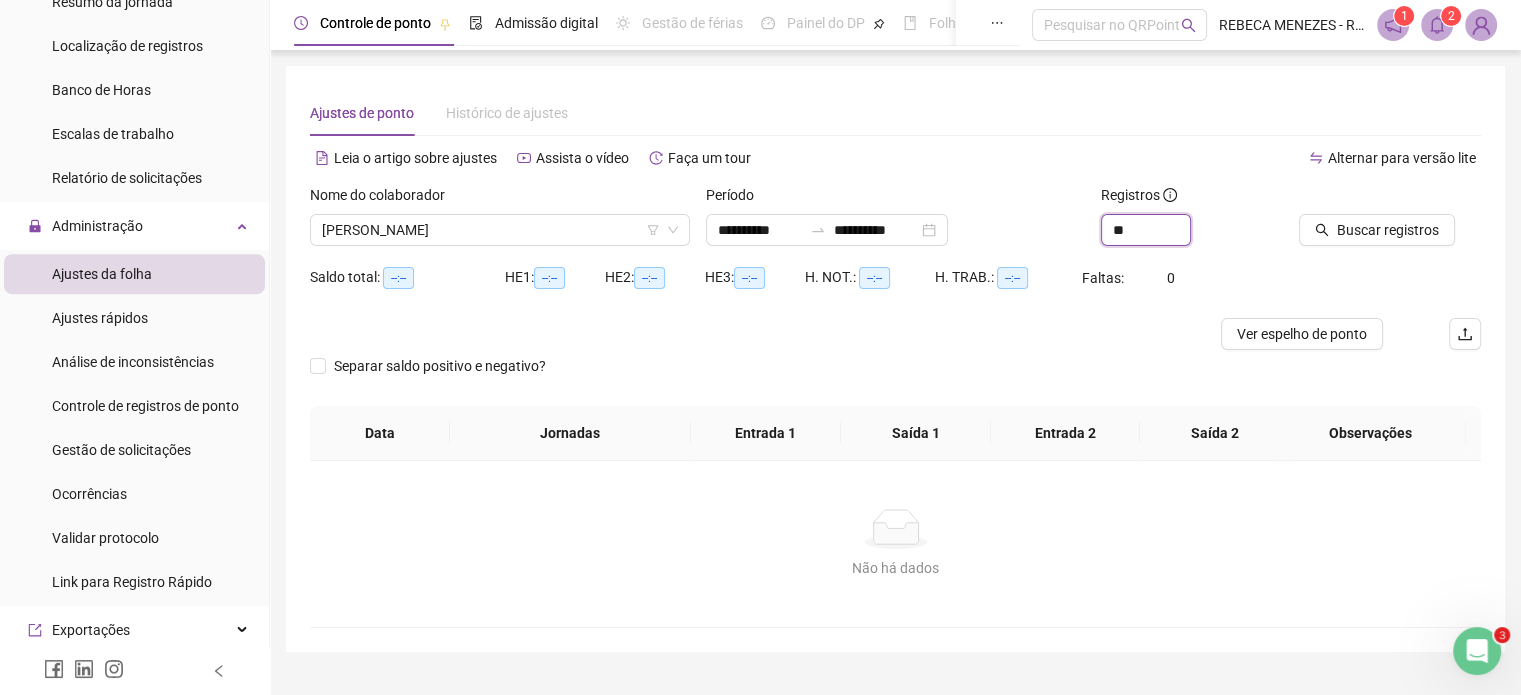 type on "*" 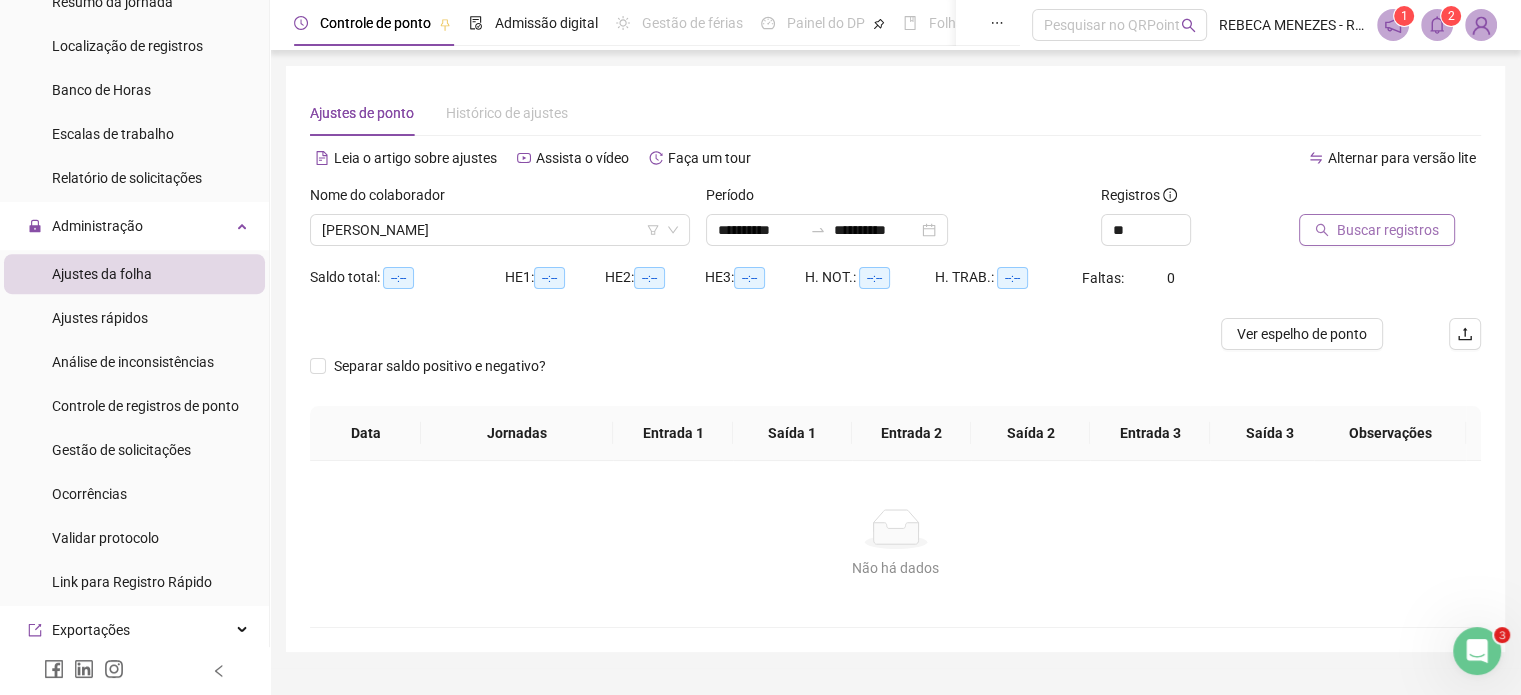type on "**" 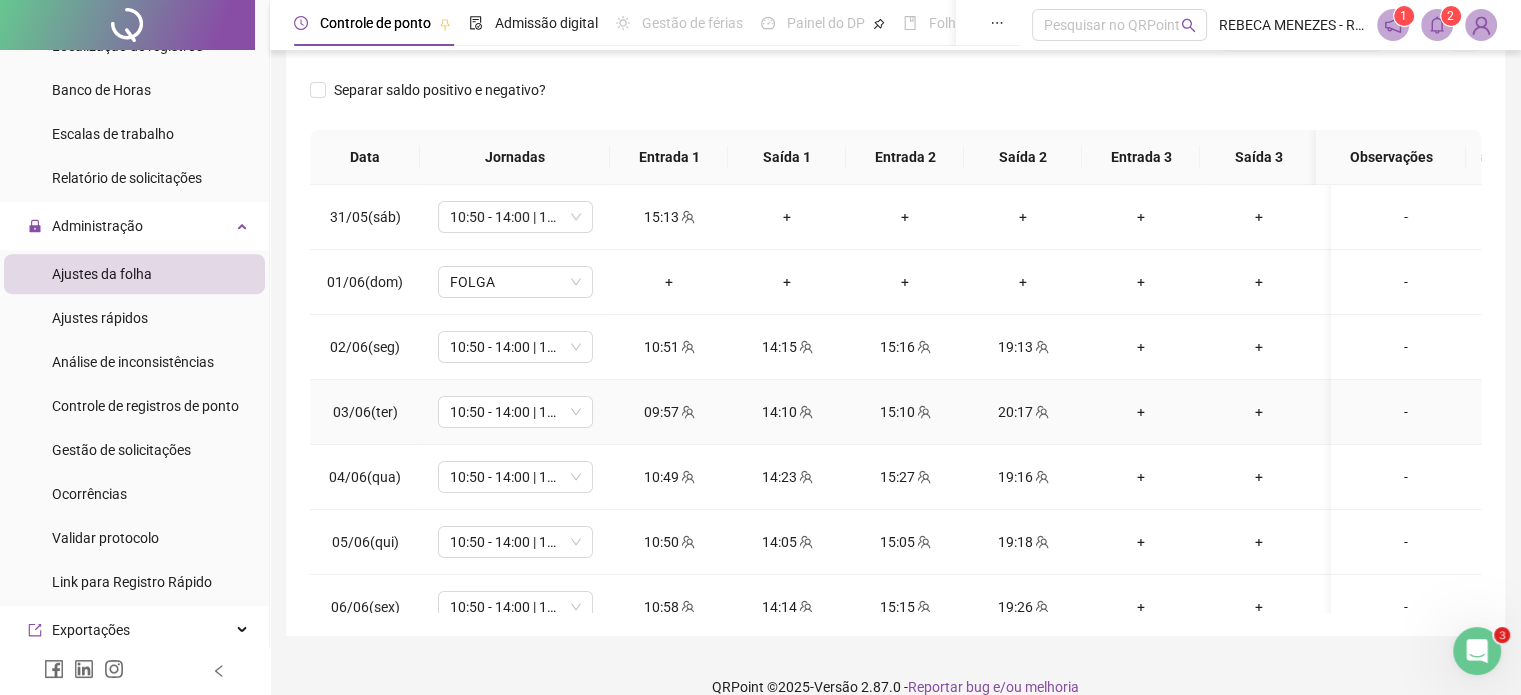 scroll, scrollTop: 200, scrollLeft: 0, axis: vertical 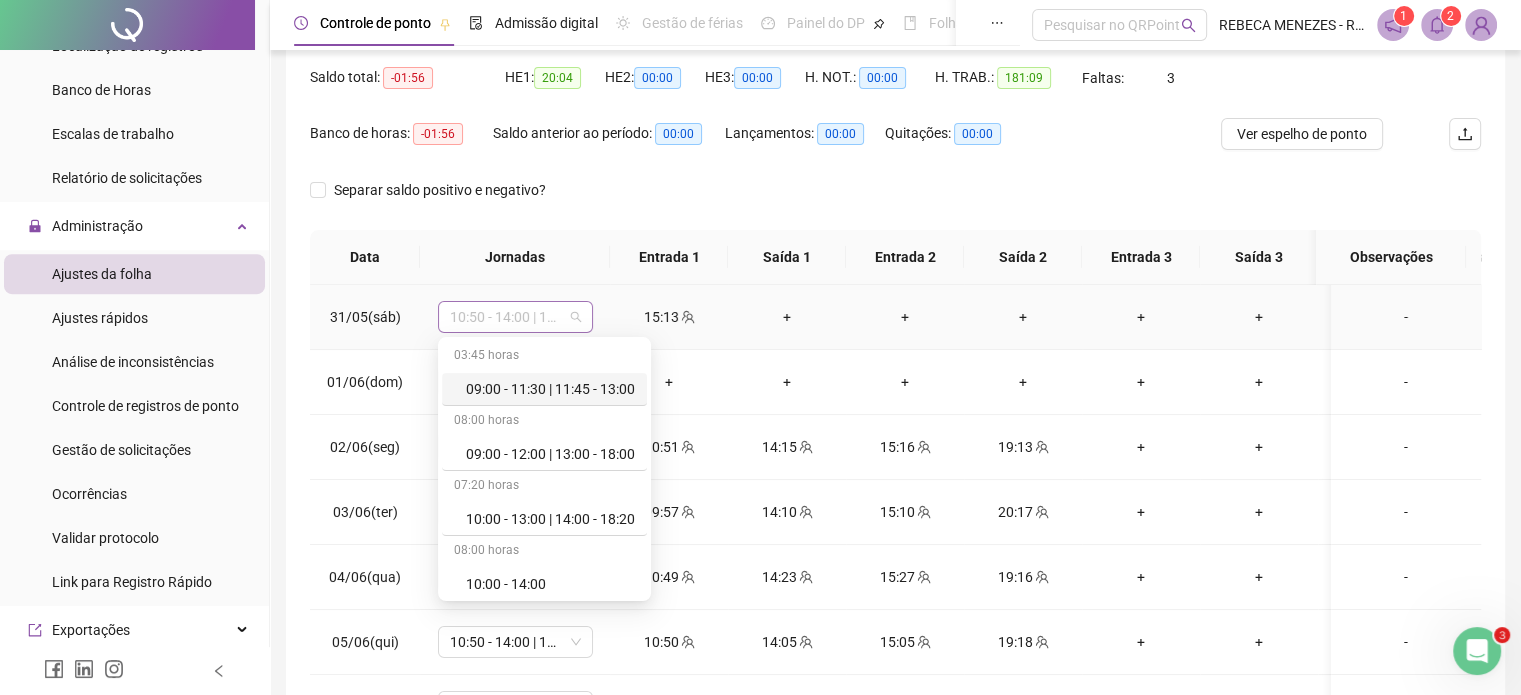 click on "10:50 - 14:00 | 15:00 - 19:10" at bounding box center (515, 317) 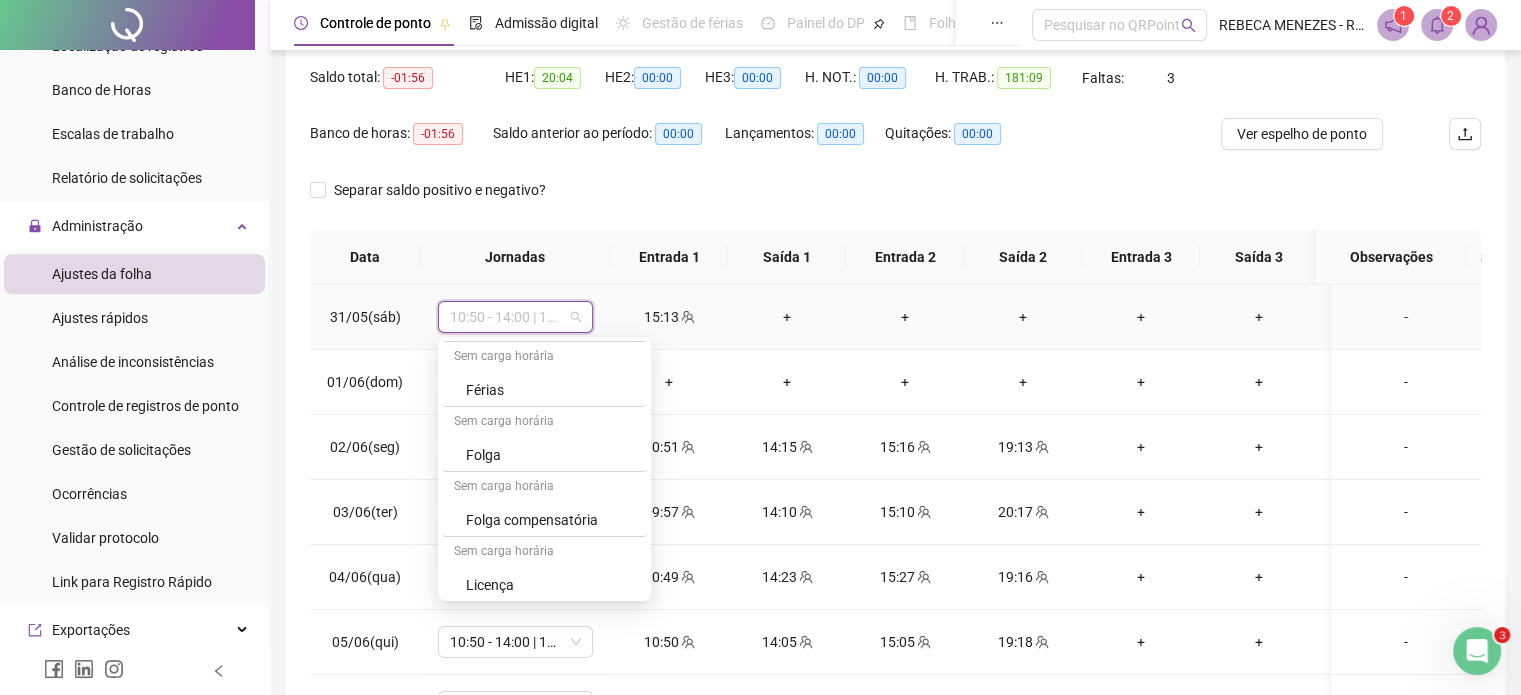 scroll, scrollTop: 521, scrollLeft: 0, axis: vertical 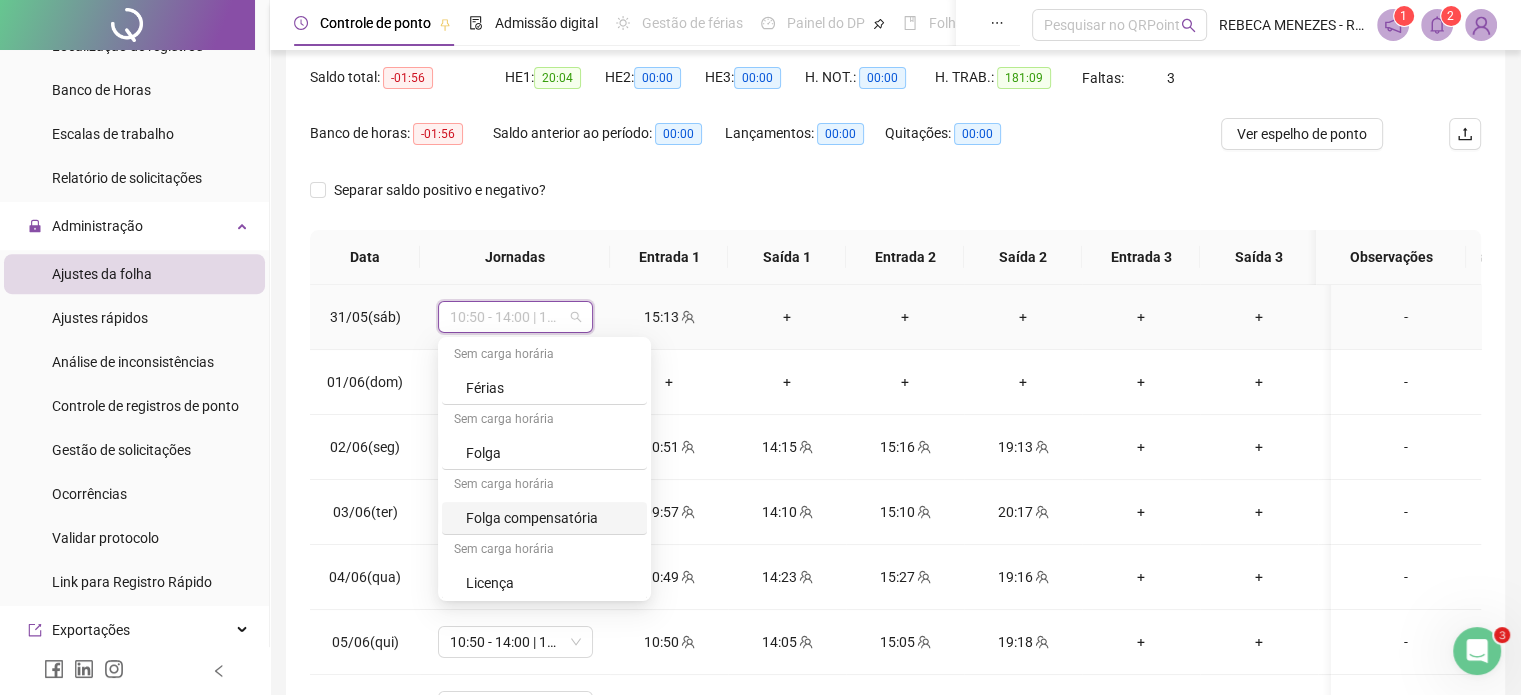 click on "Folga compensatória" at bounding box center (550, 518) 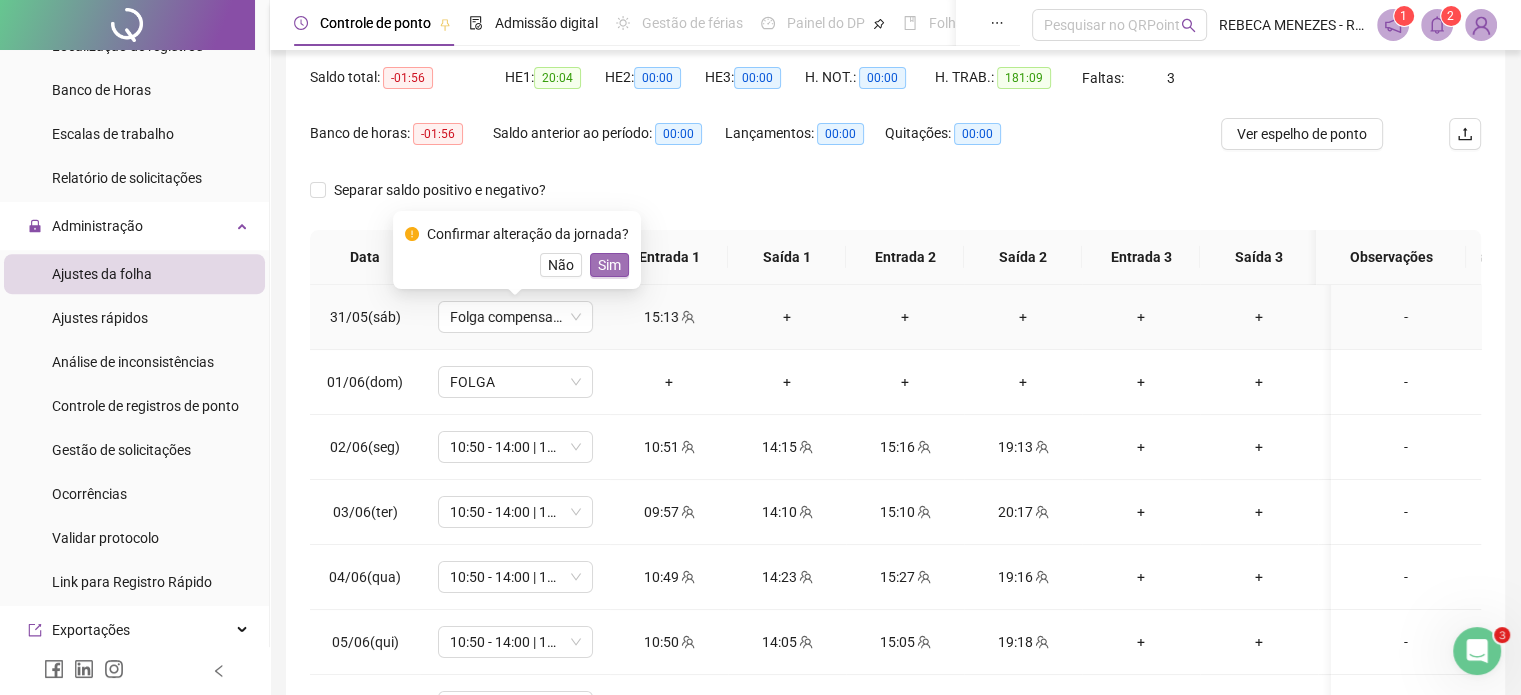 click on "Sim" at bounding box center (609, 265) 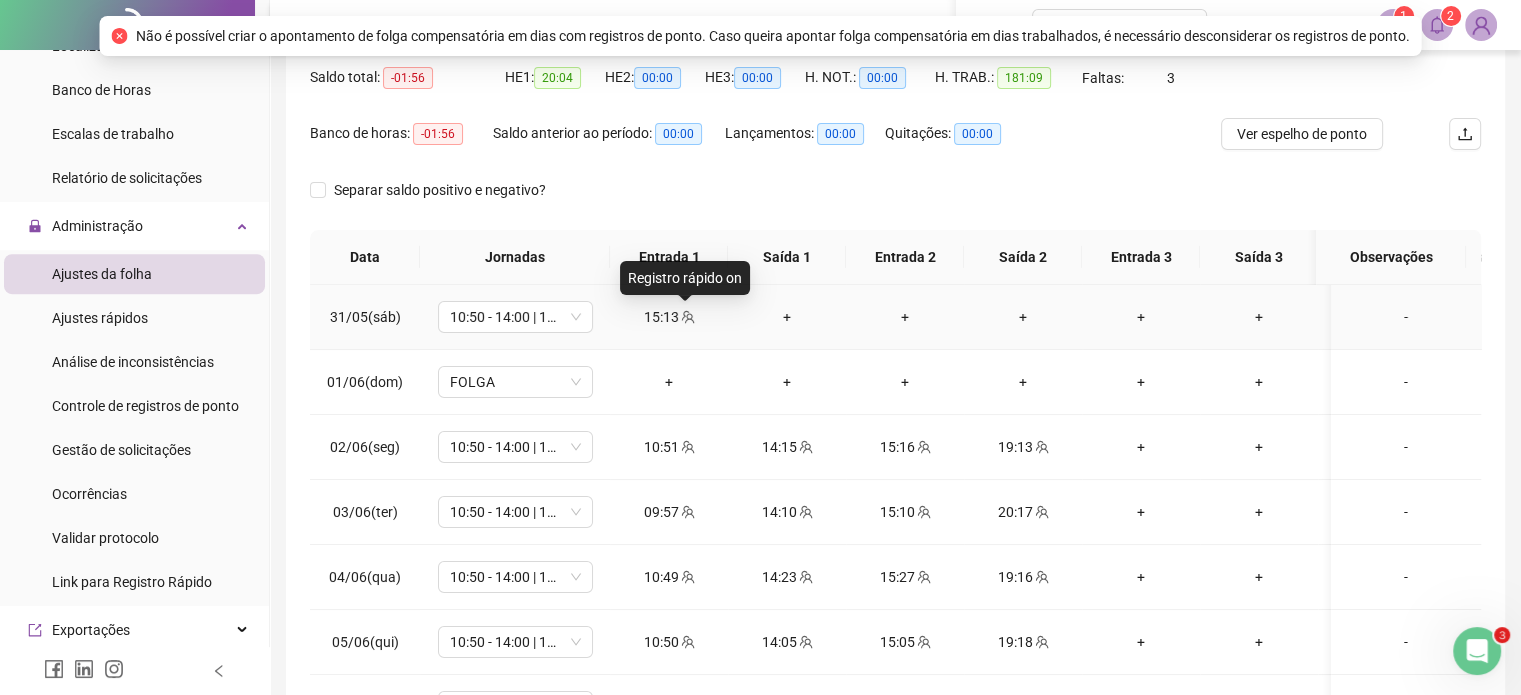 click 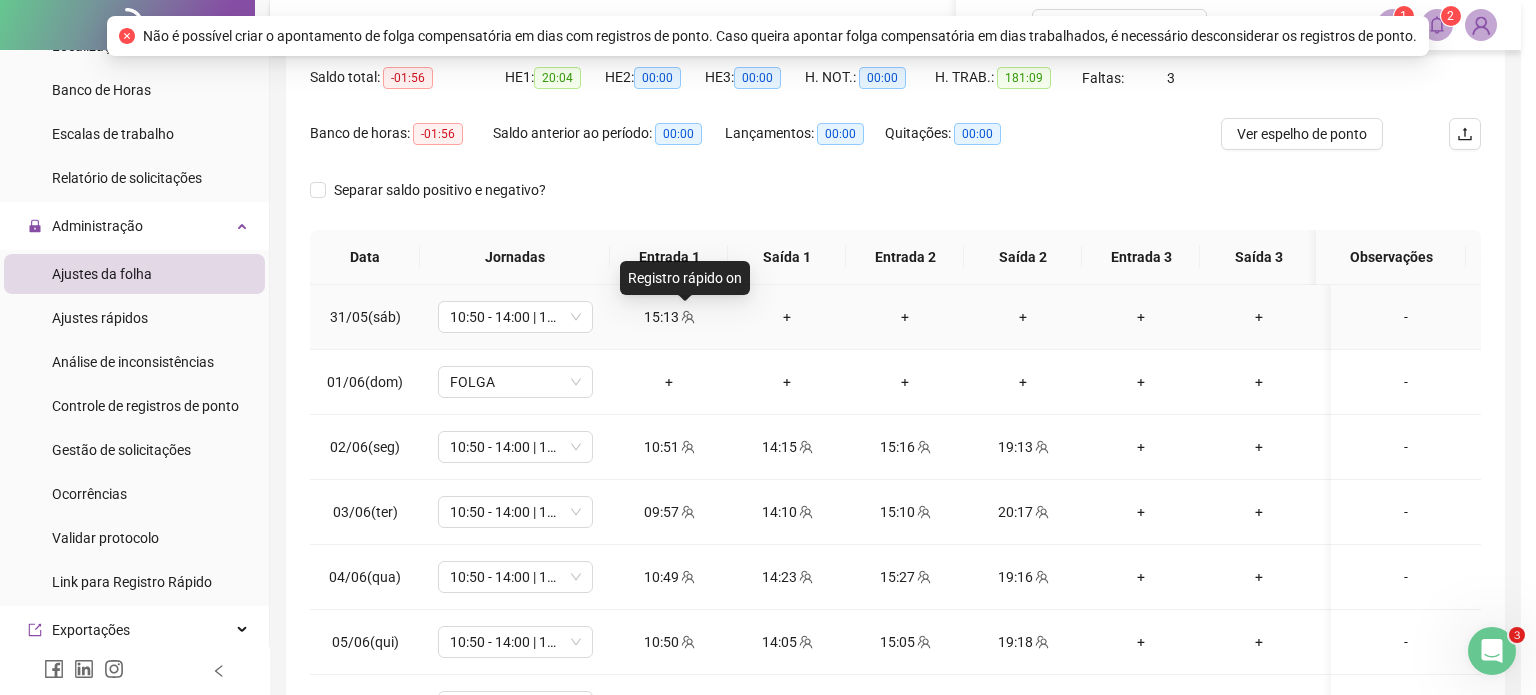type on "**********" 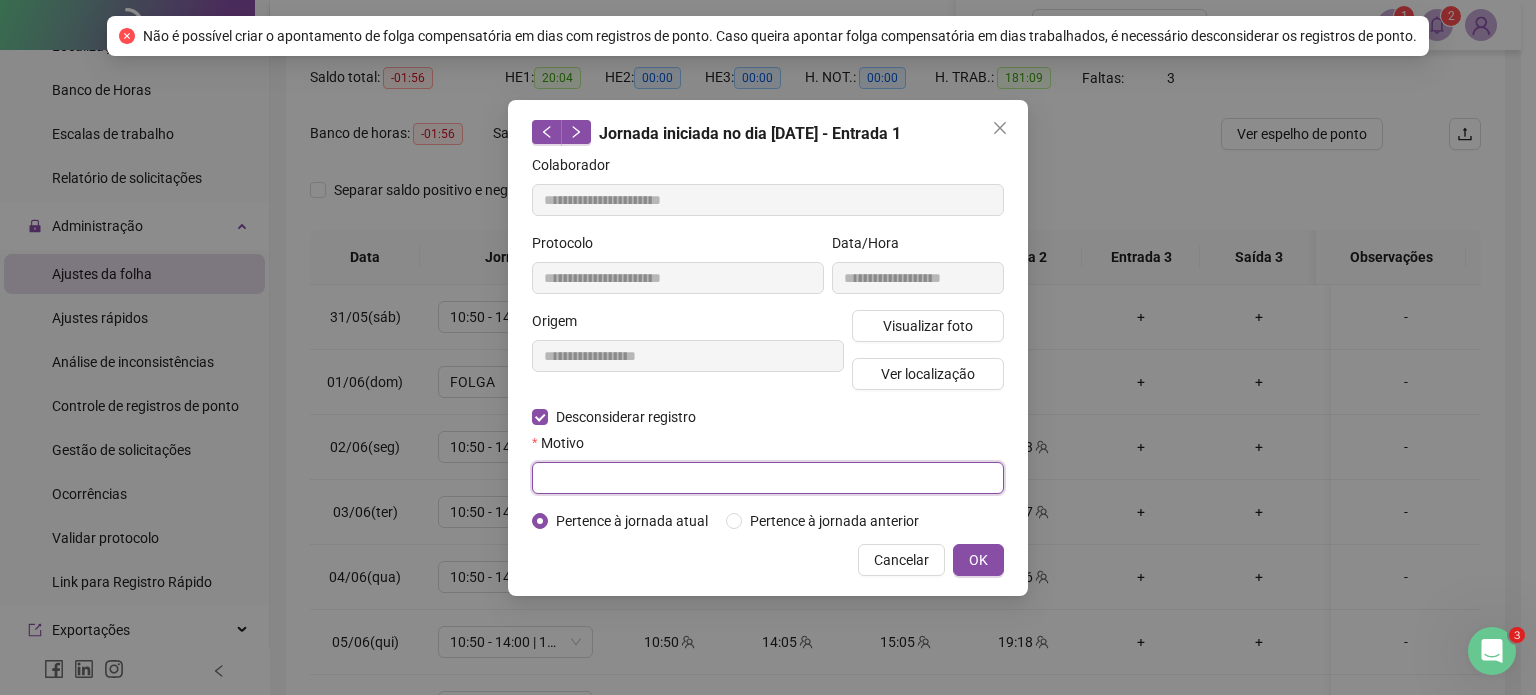 click at bounding box center [768, 478] 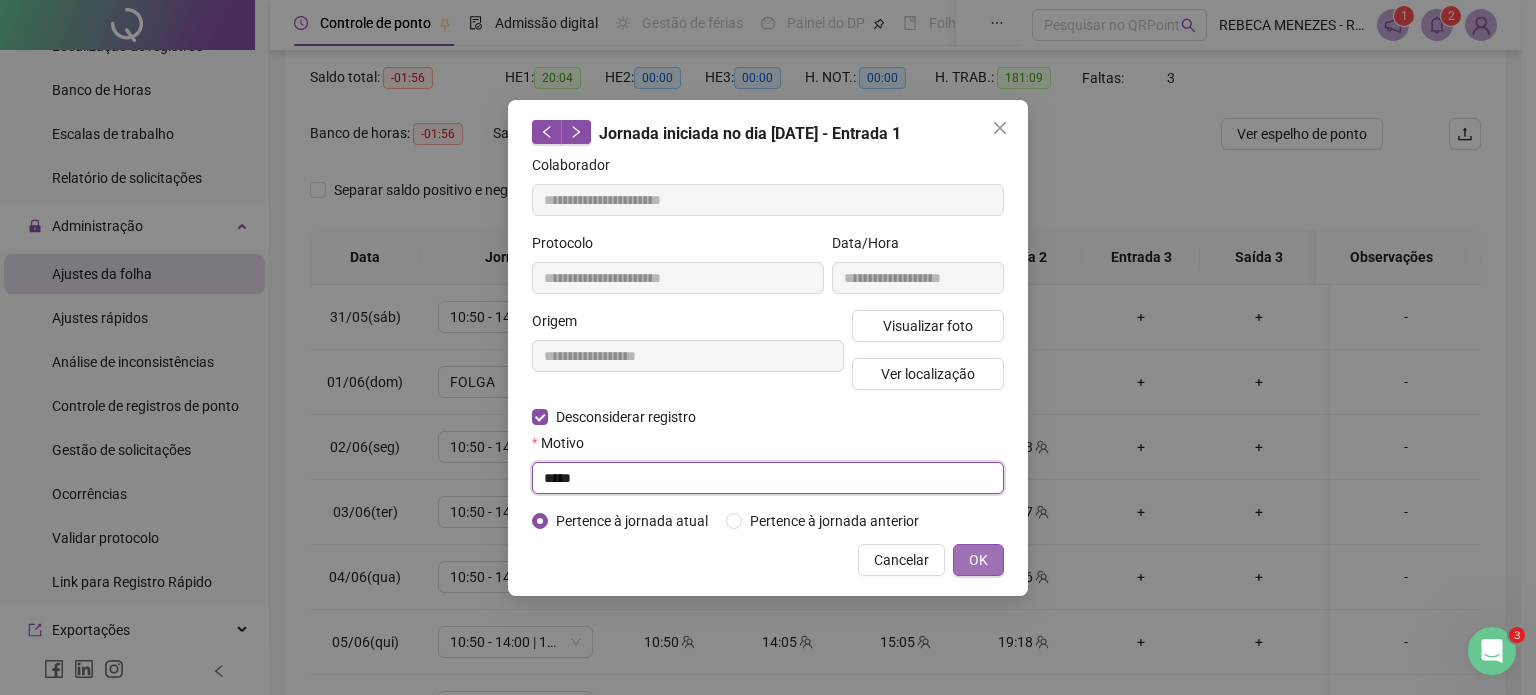 type on "*****" 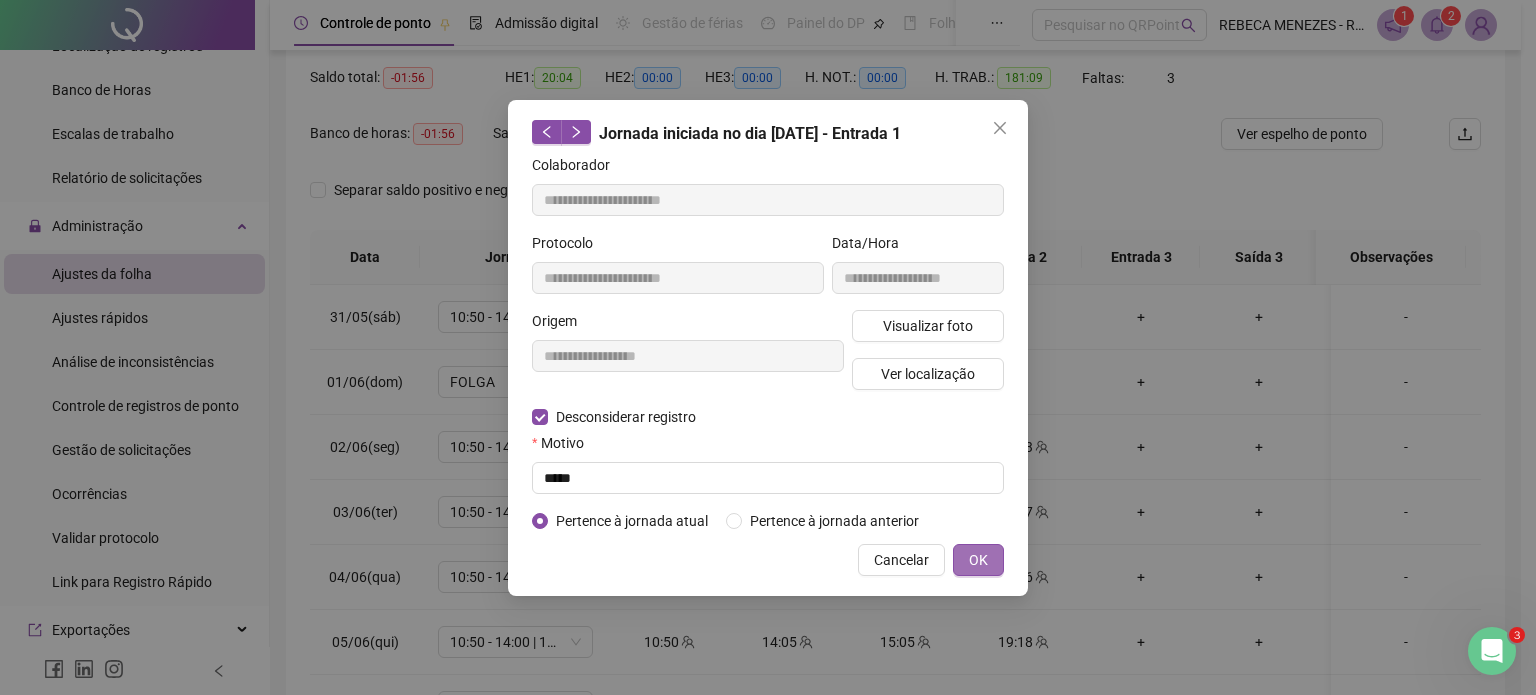click on "OK" at bounding box center (978, 560) 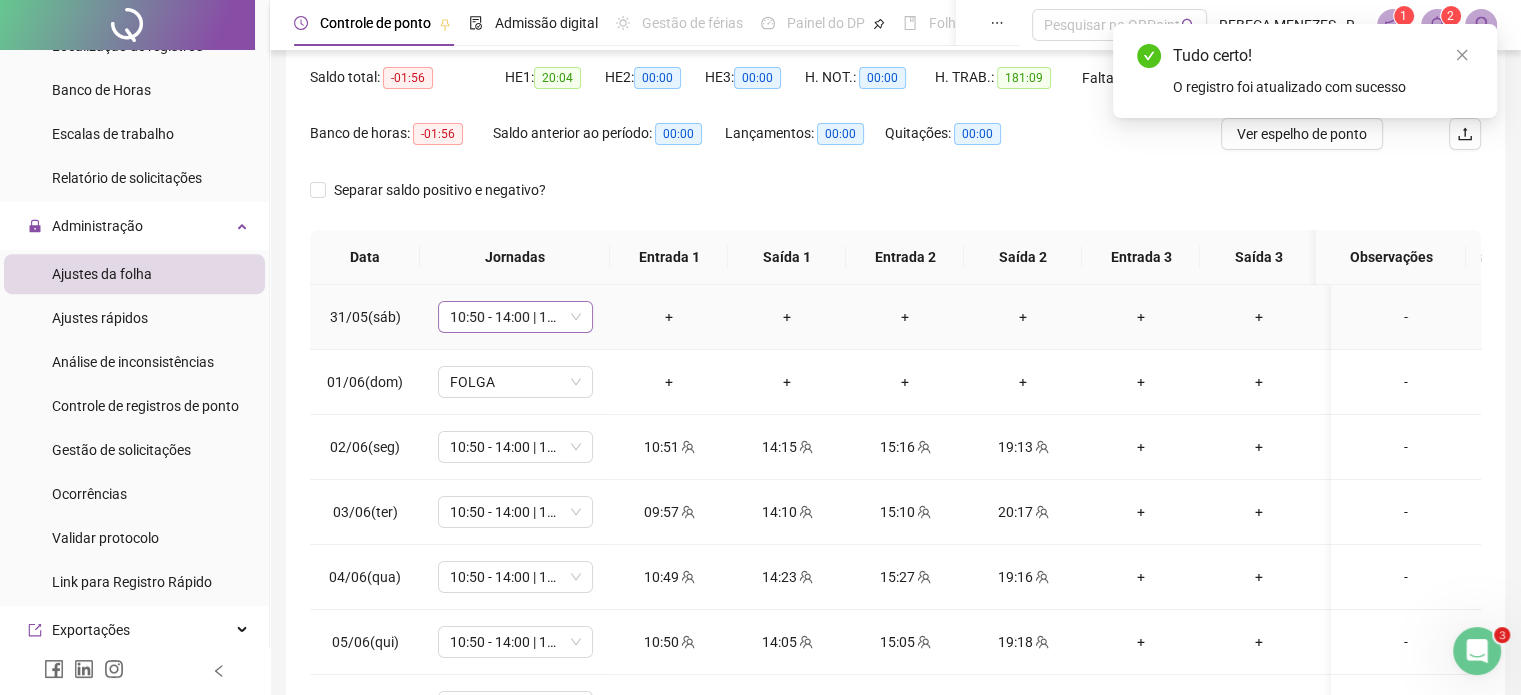 click on "10:50 - 14:00 | 15:00 - 19:10" at bounding box center (515, 317) 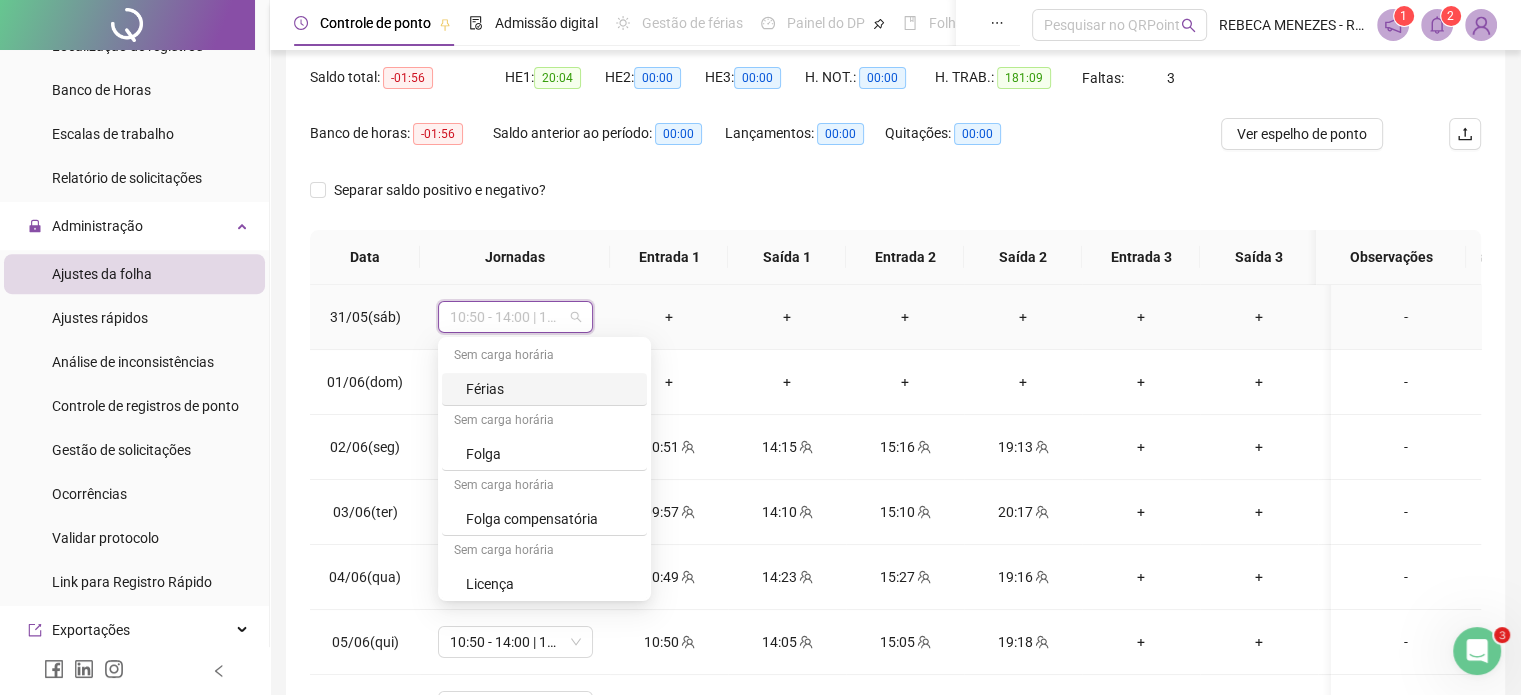 scroll, scrollTop: 521, scrollLeft: 0, axis: vertical 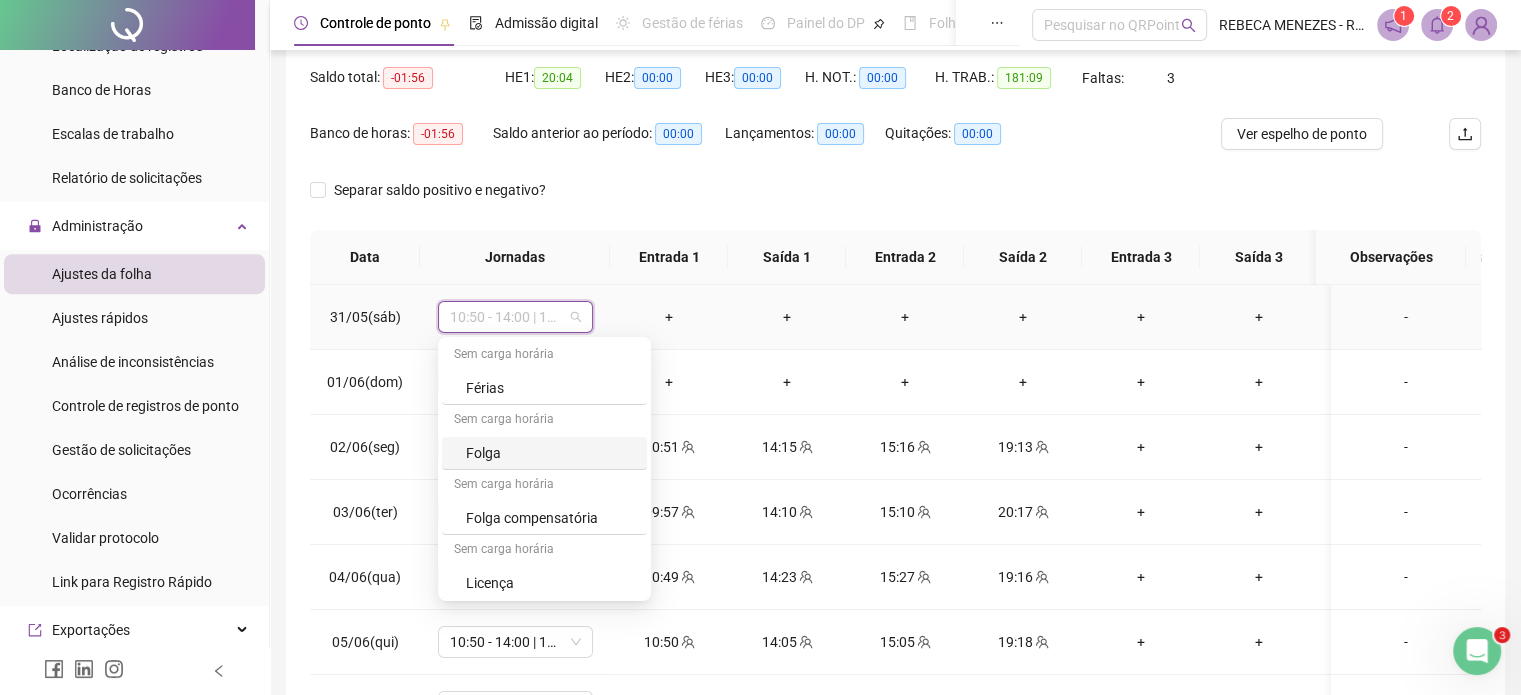 click on "Folga" at bounding box center (550, 453) 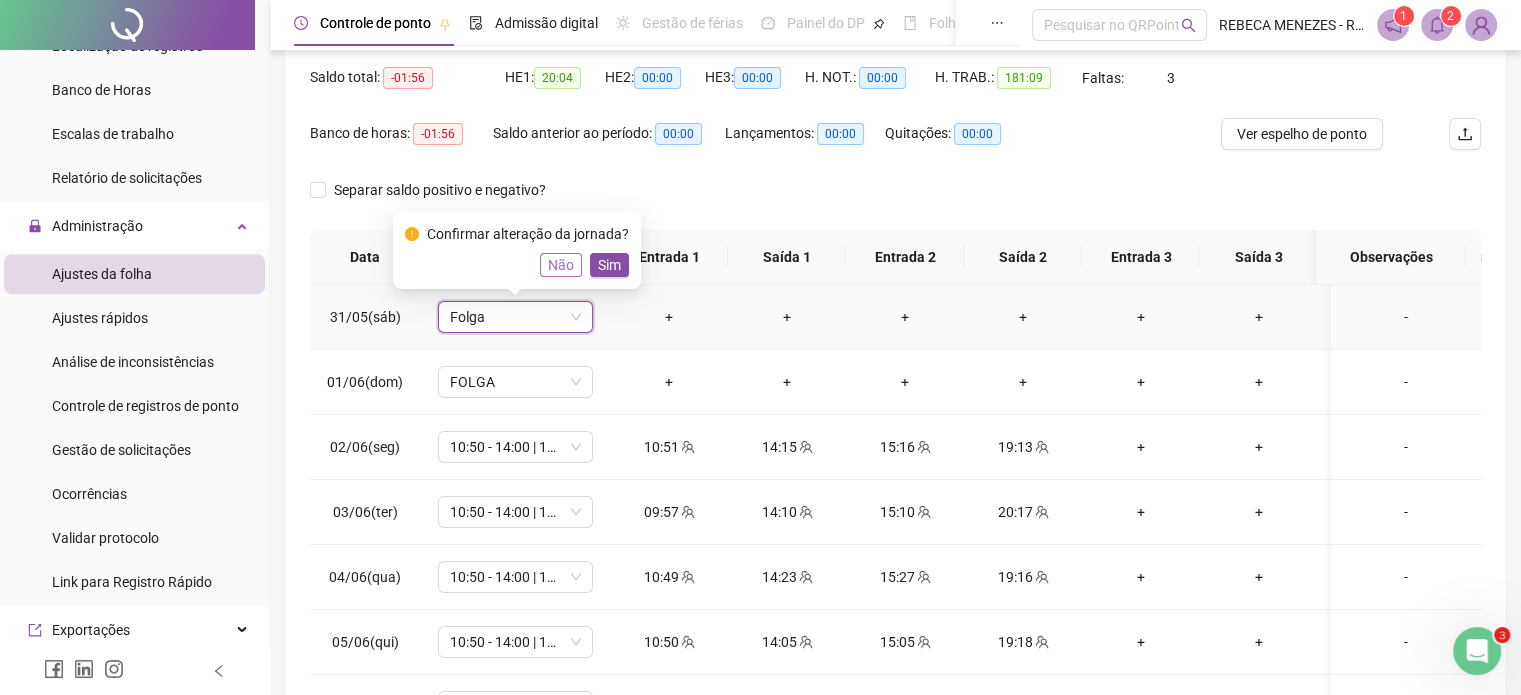 click on "Não" at bounding box center (561, 265) 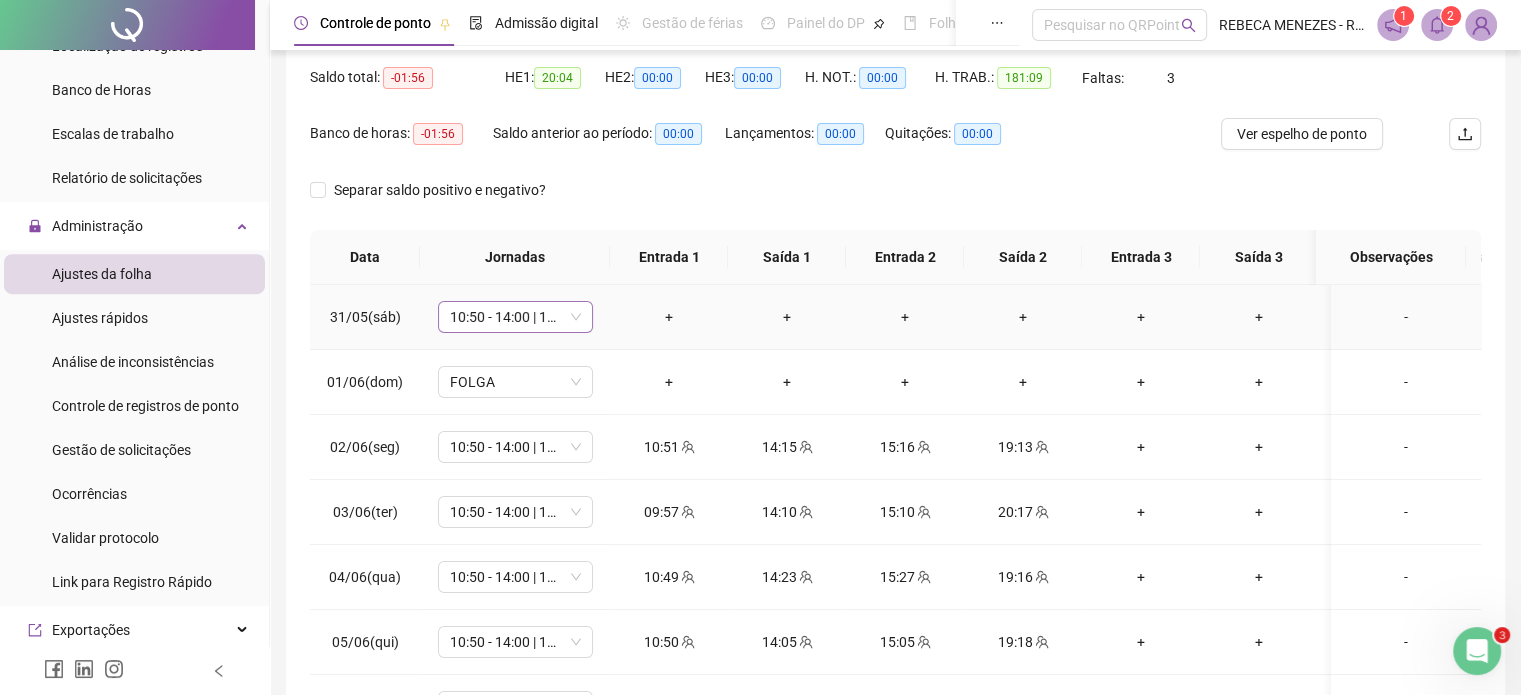 click on "10:50 - 14:00 | 15:00 - 19:10" at bounding box center (515, 317) 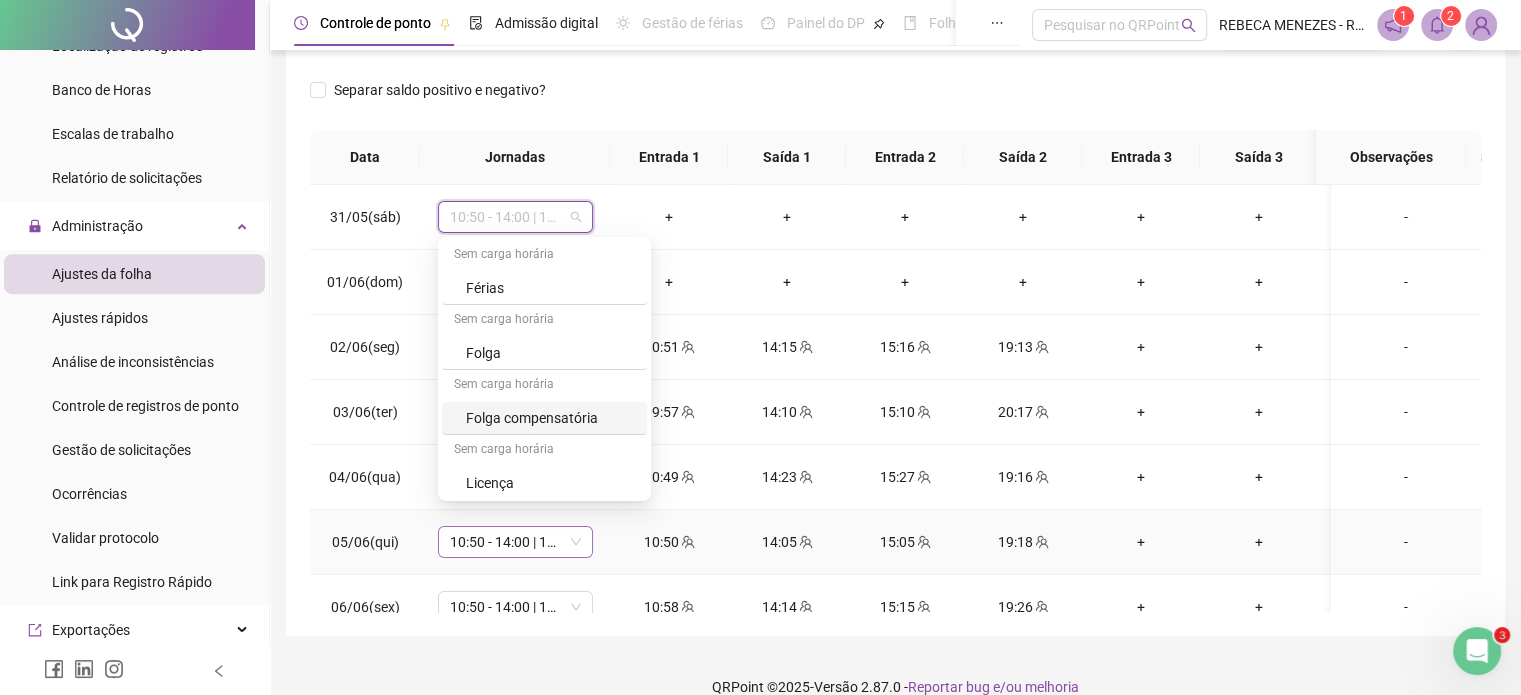 scroll, scrollTop: 326, scrollLeft: 0, axis: vertical 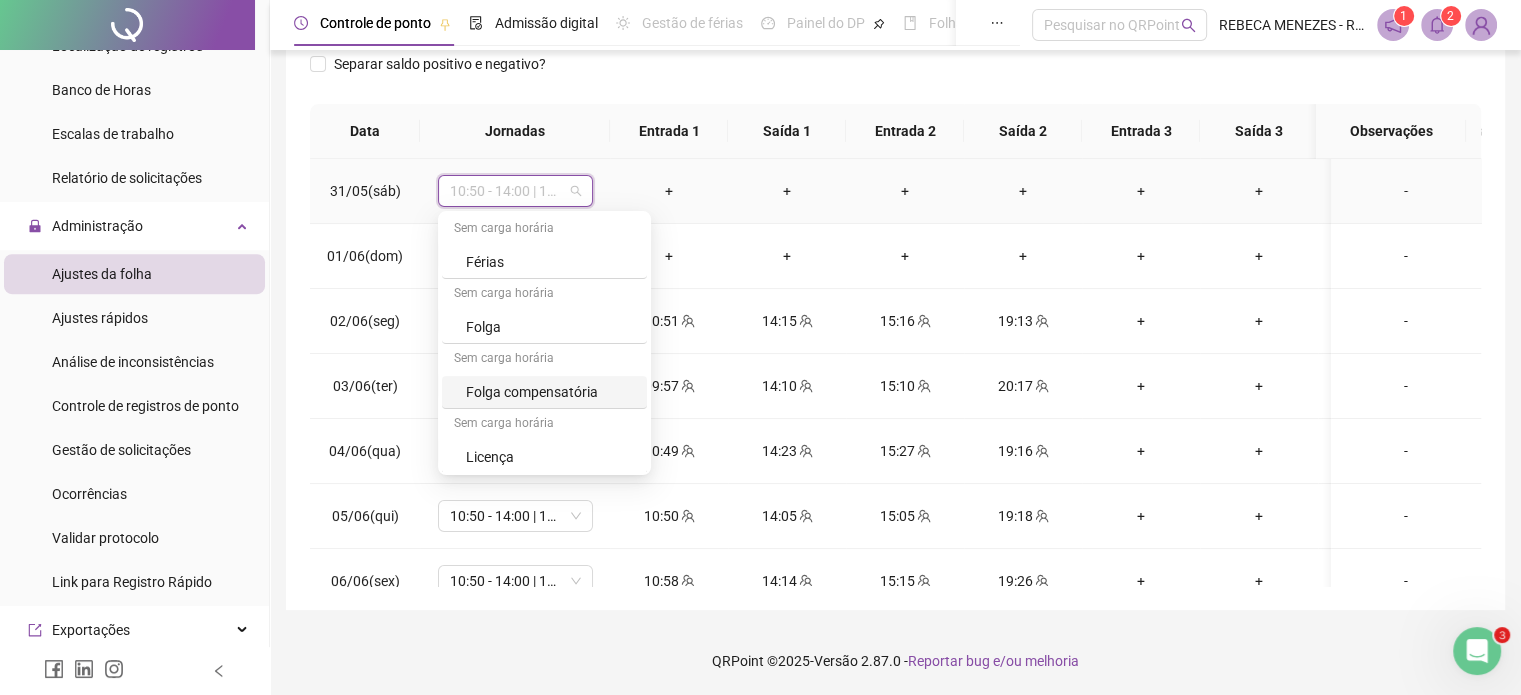 click on "Folga compensatória" at bounding box center (550, 392) 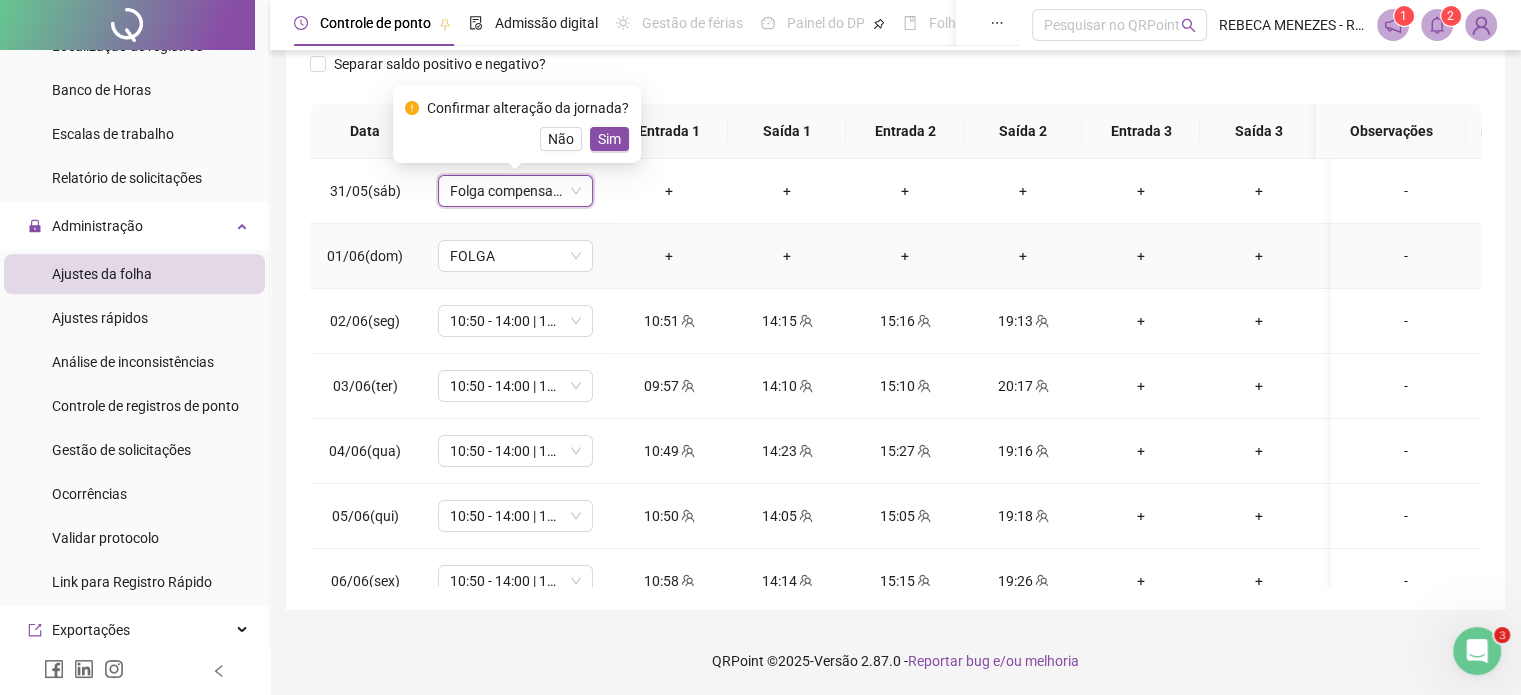 scroll, scrollTop: 226, scrollLeft: 0, axis: vertical 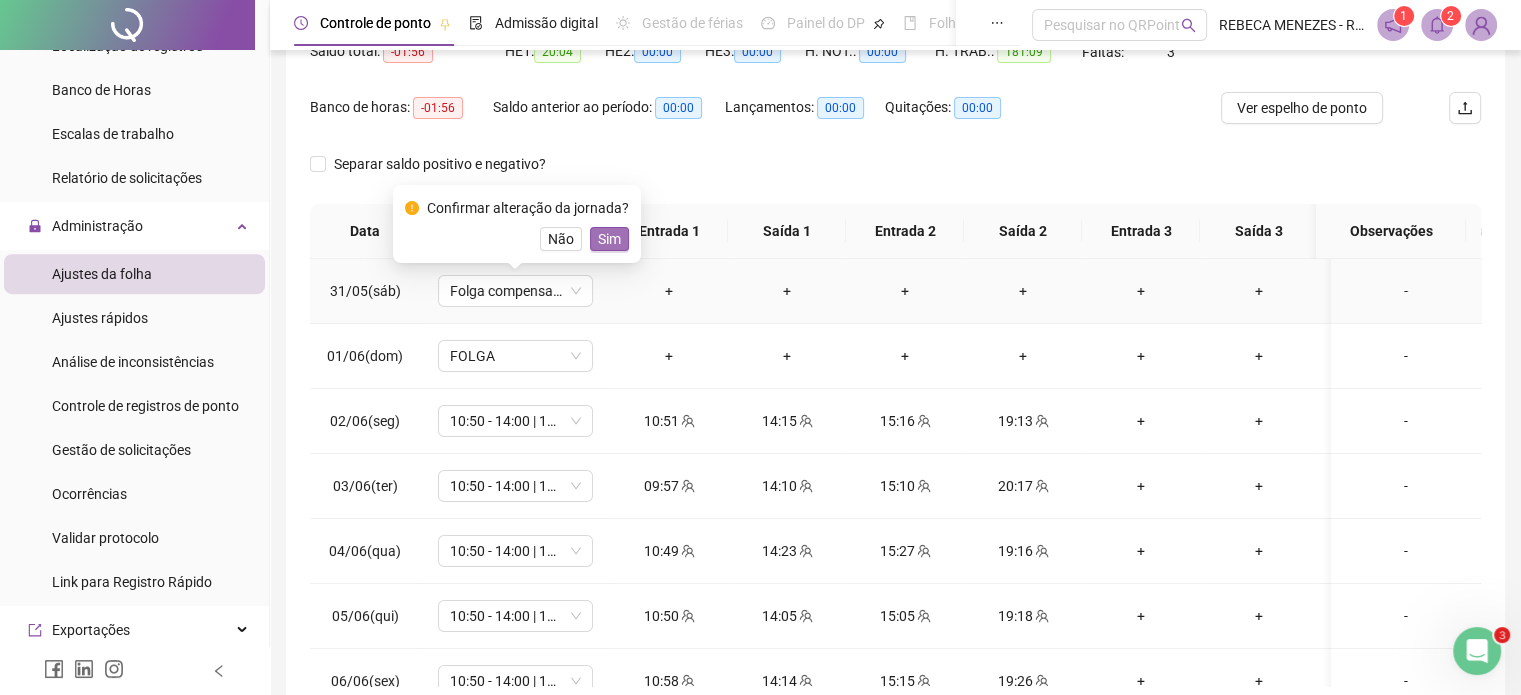 click on "Sim" at bounding box center (609, 239) 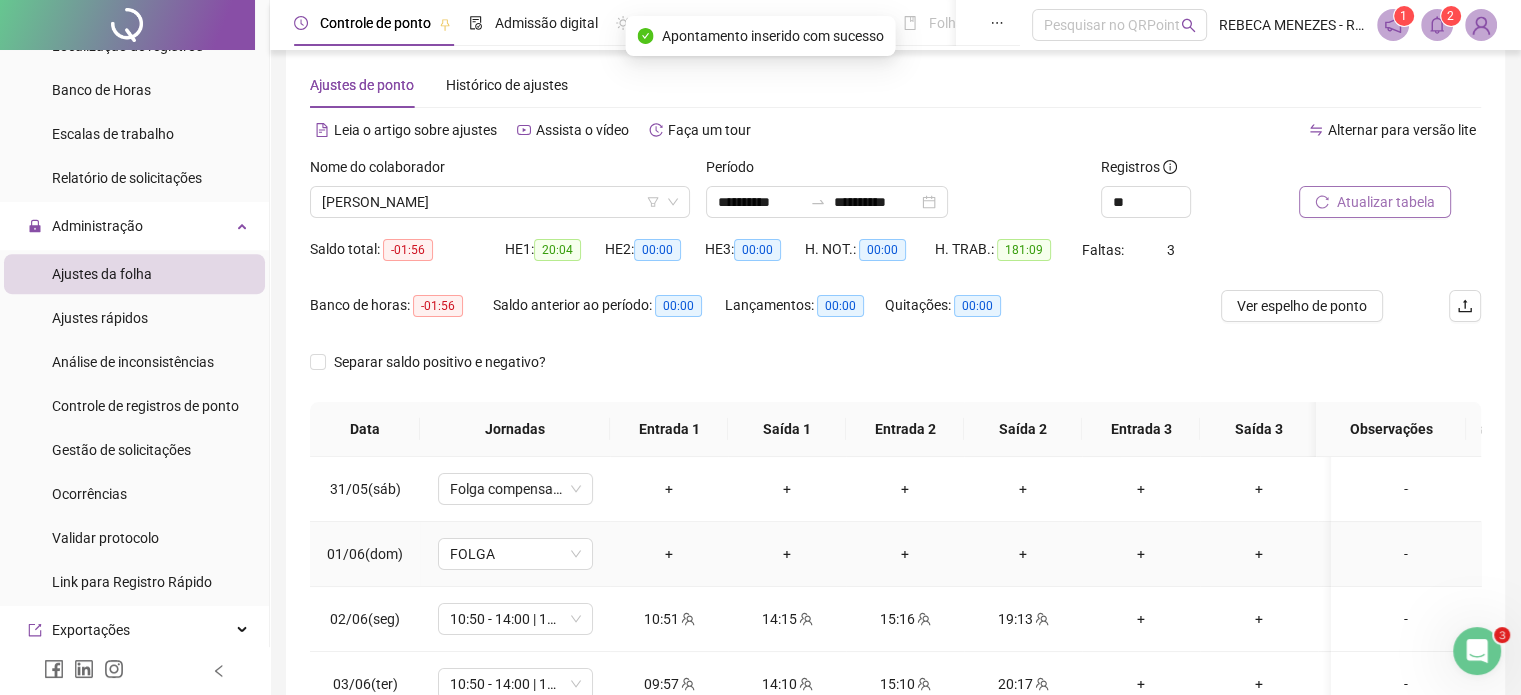 scroll, scrollTop: 26, scrollLeft: 0, axis: vertical 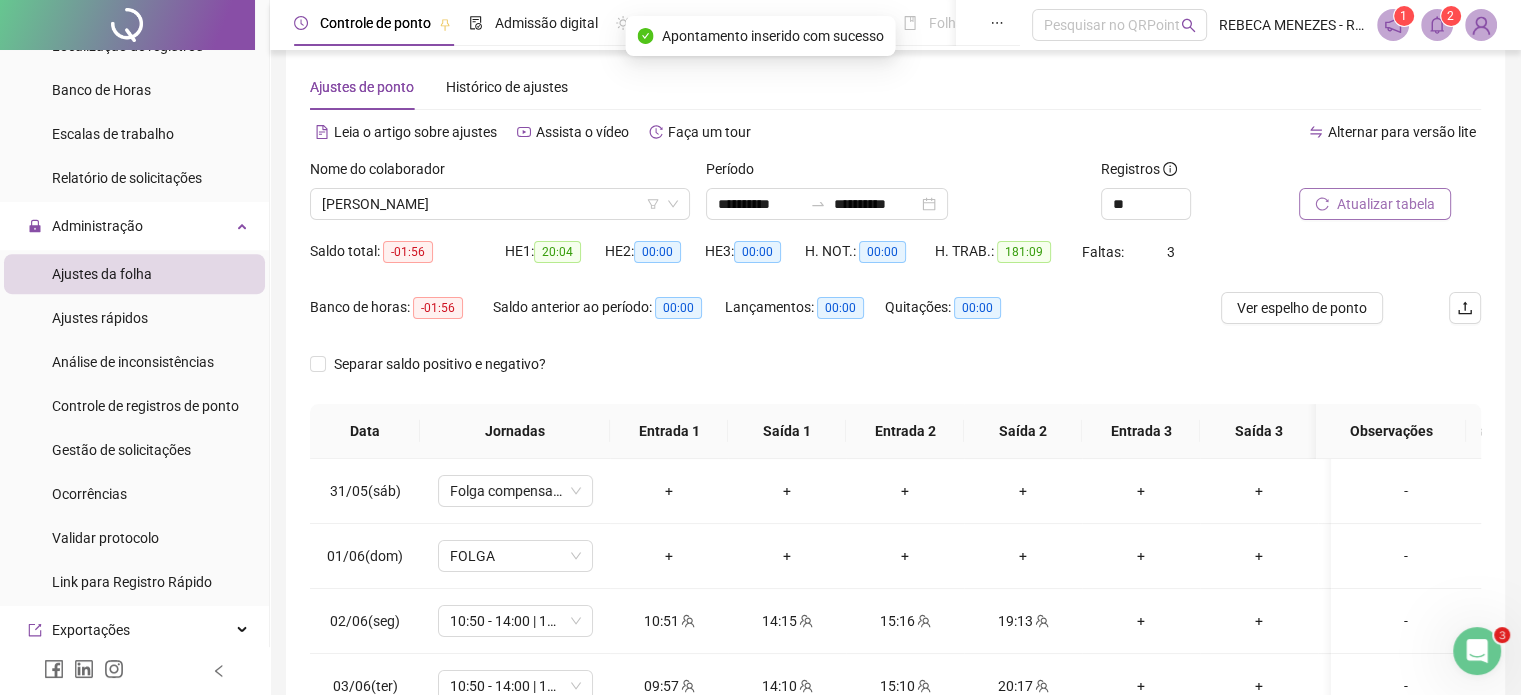 click on "Atualizar tabela" at bounding box center (1386, 204) 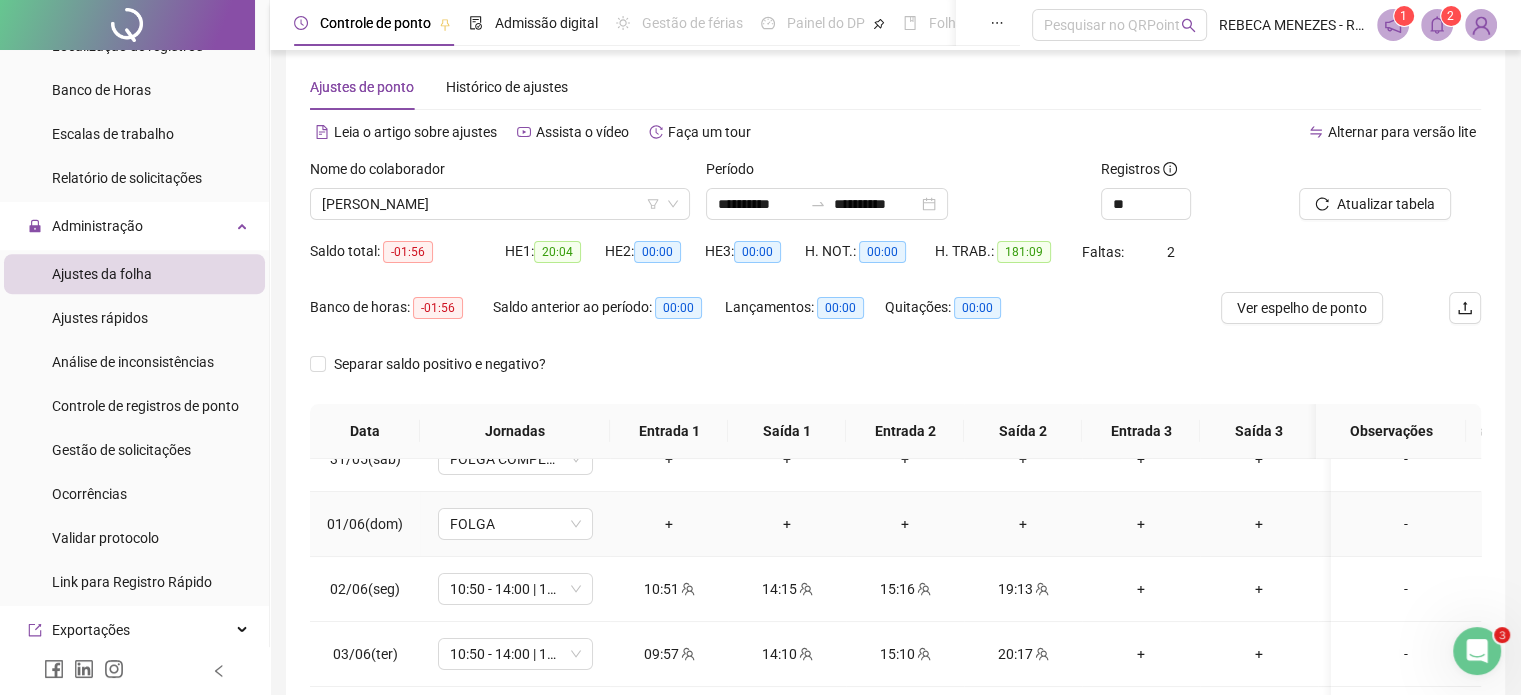 scroll, scrollTop: 0, scrollLeft: 0, axis: both 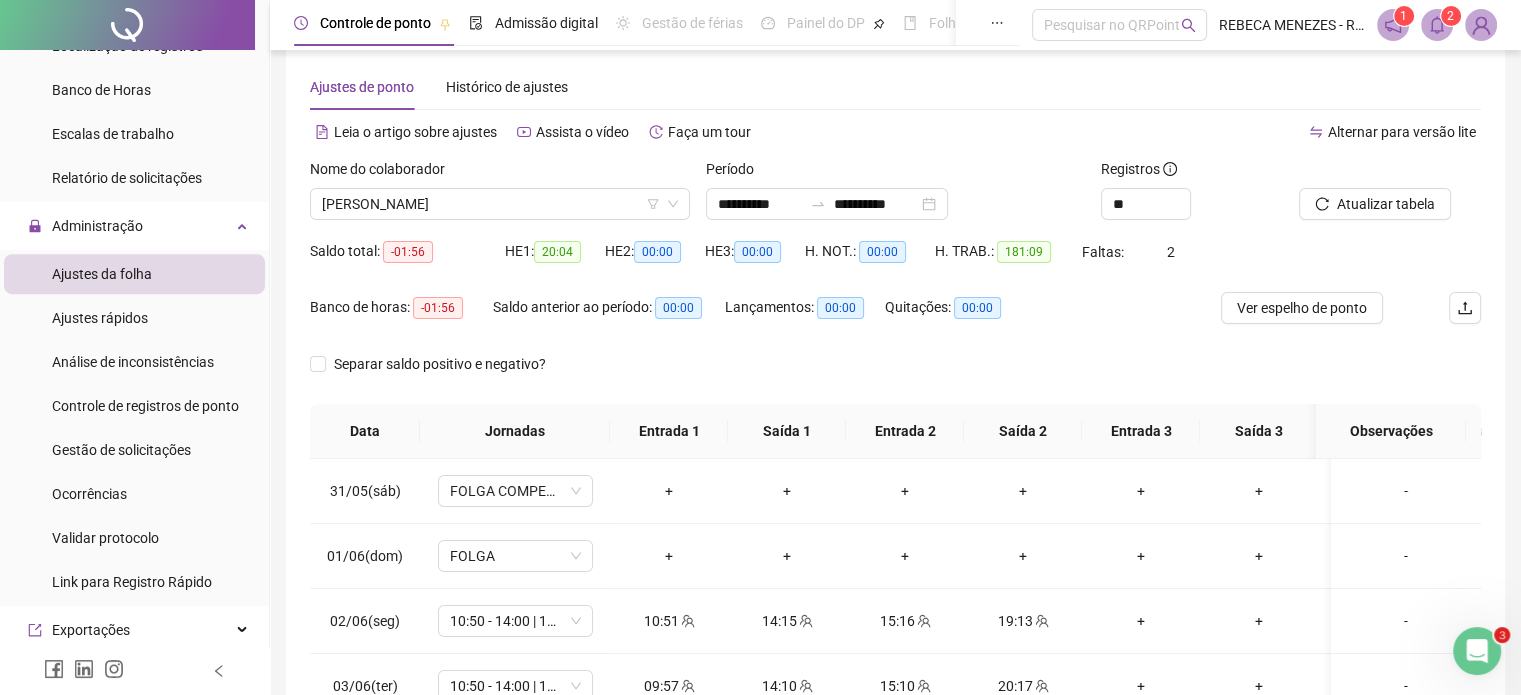 click on "-01:56" at bounding box center (408, 252) 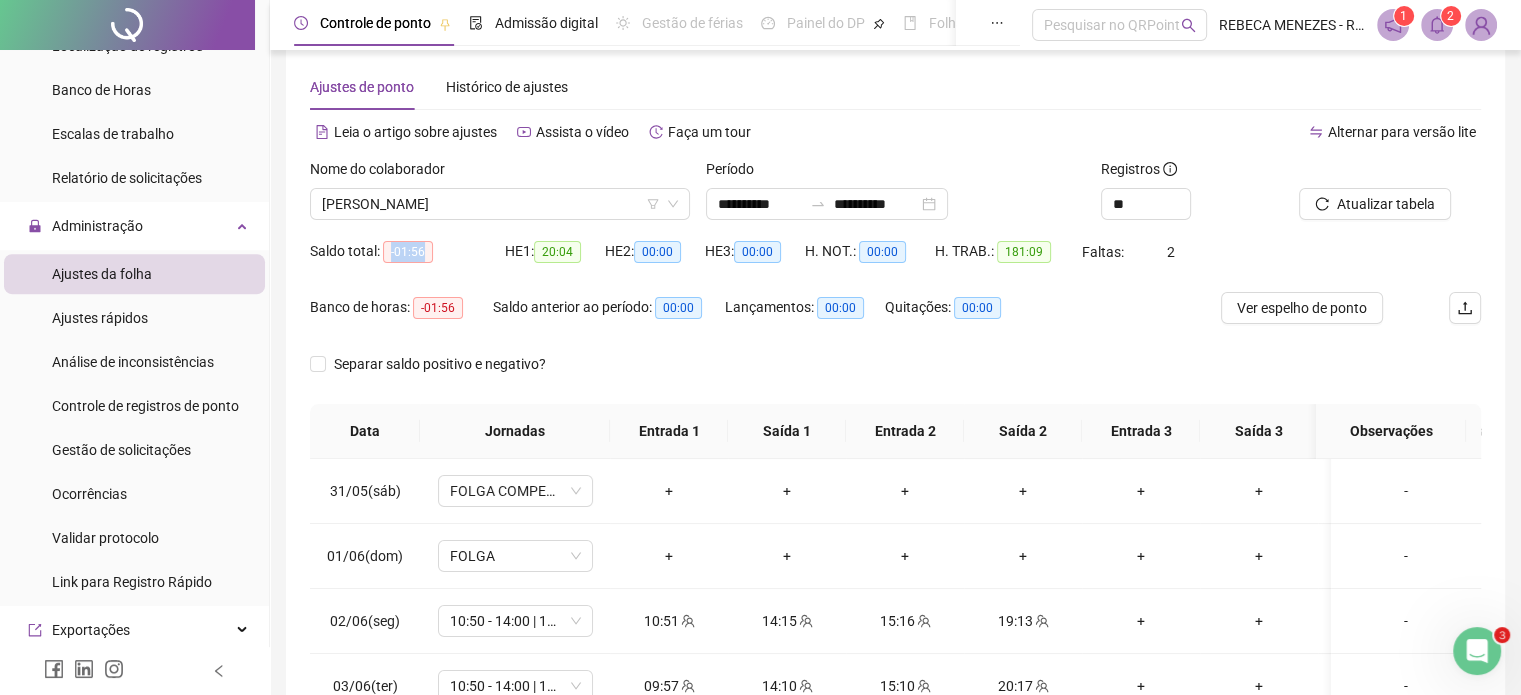drag, startPoint x: 396, startPoint y: 247, endPoint x: 441, endPoint y: 255, distance: 45.705578 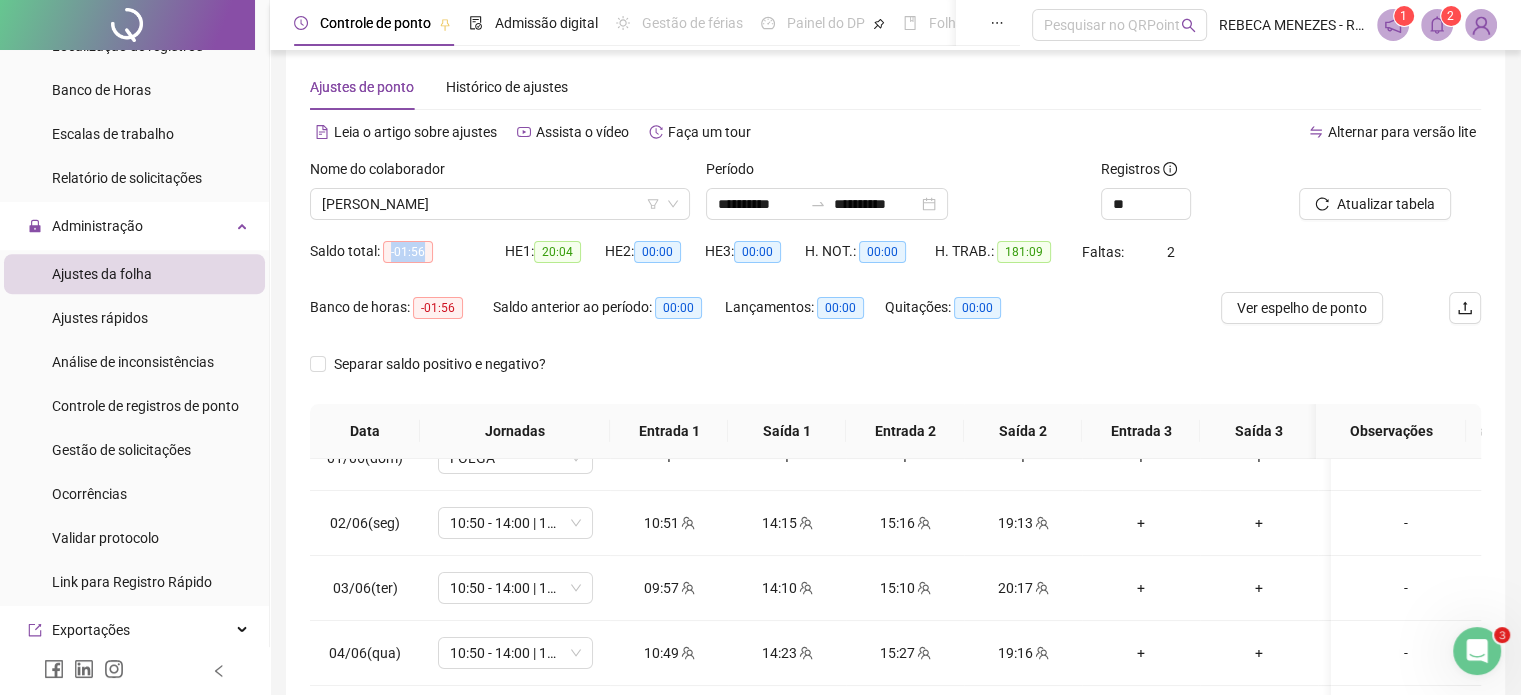 scroll, scrollTop: 100, scrollLeft: 0, axis: vertical 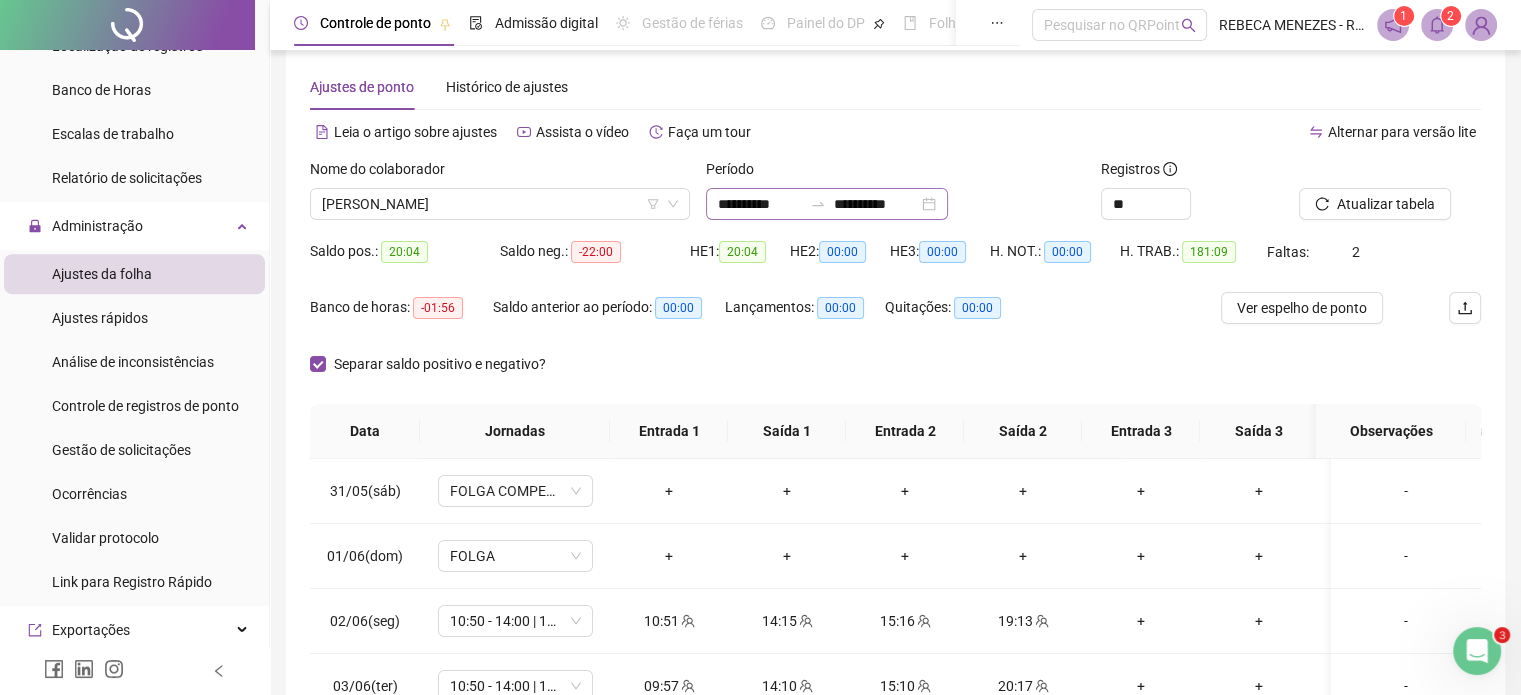 click on "**********" at bounding box center [827, 204] 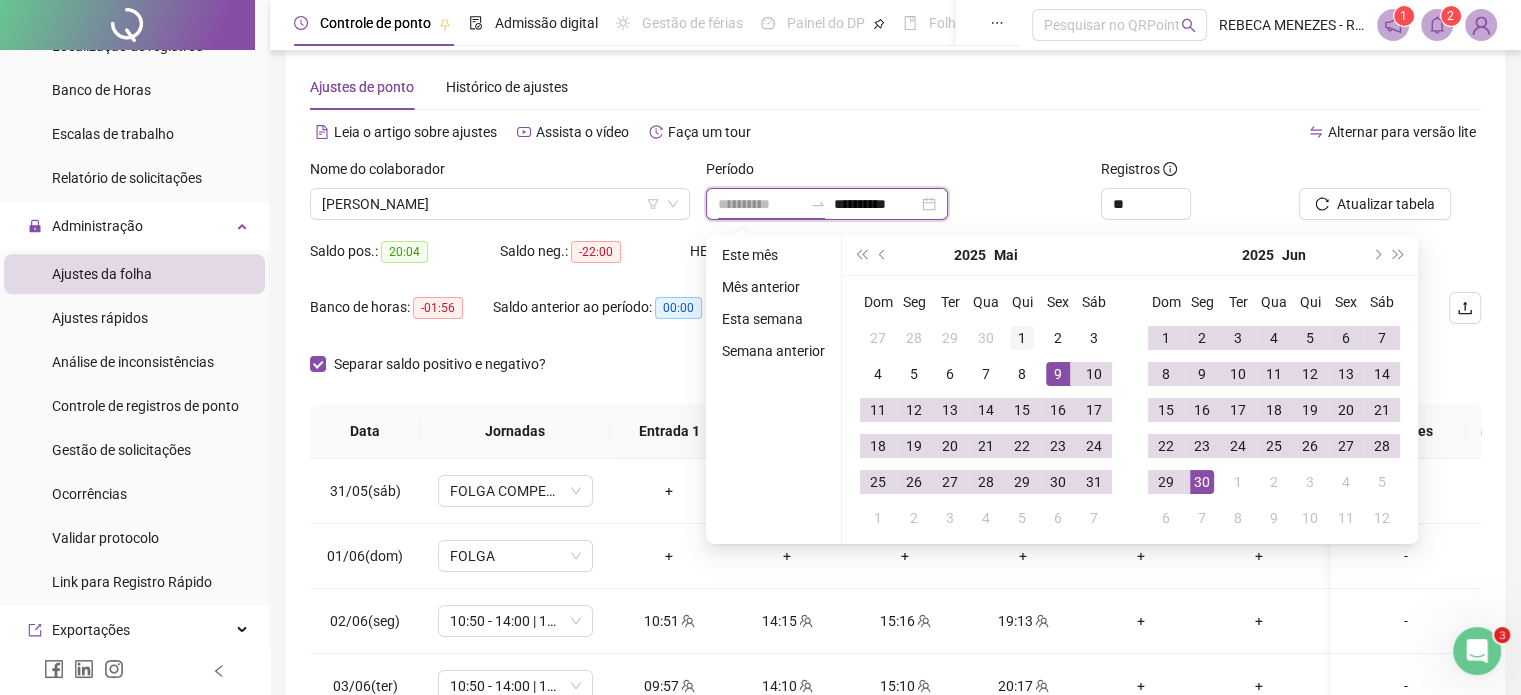 type on "**********" 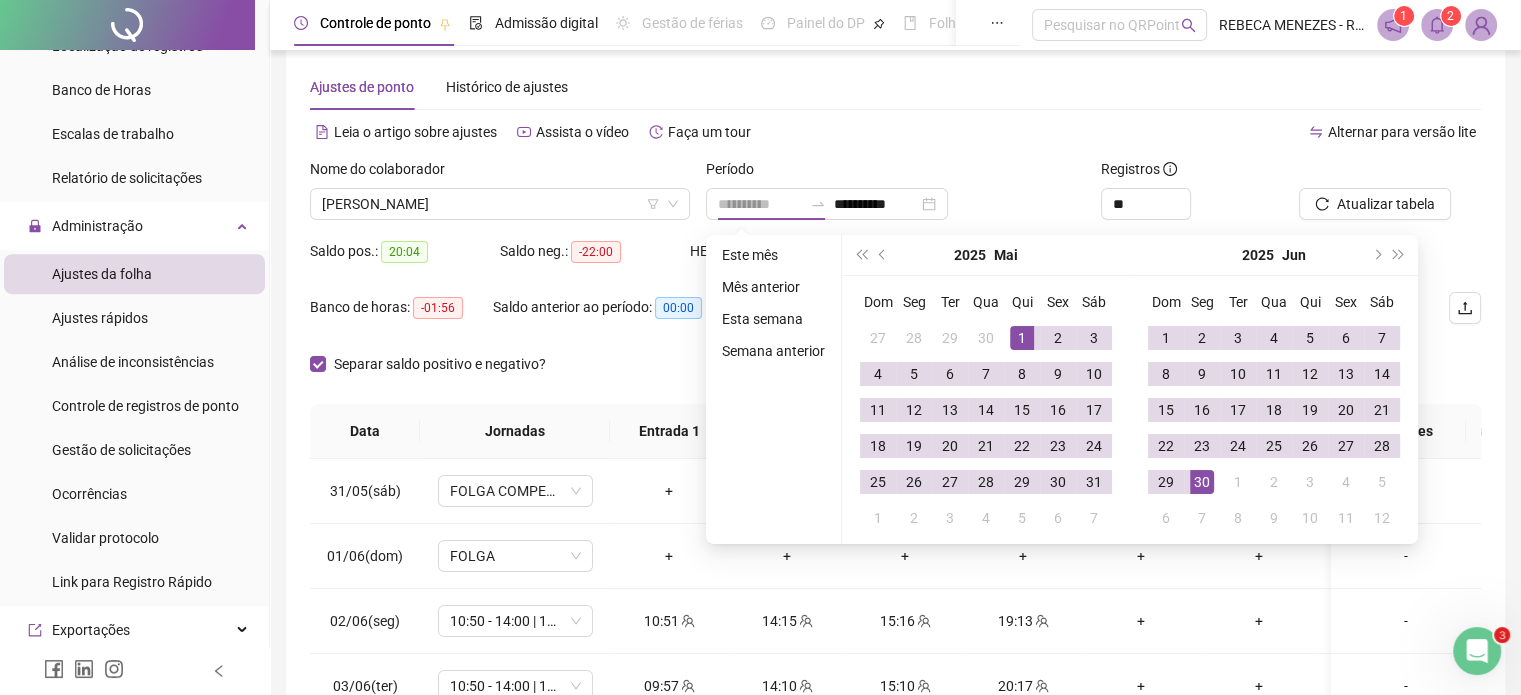 click on "1" at bounding box center [1022, 338] 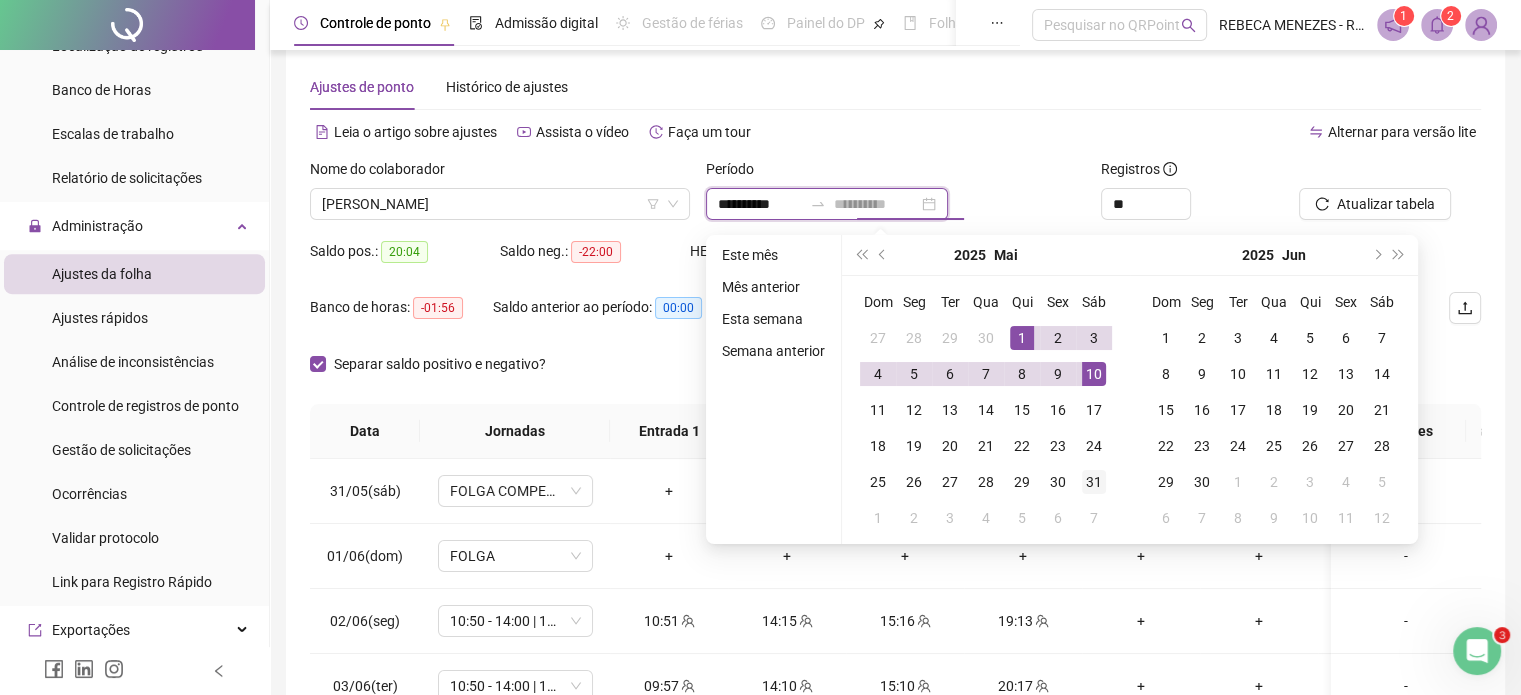 type on "**********" 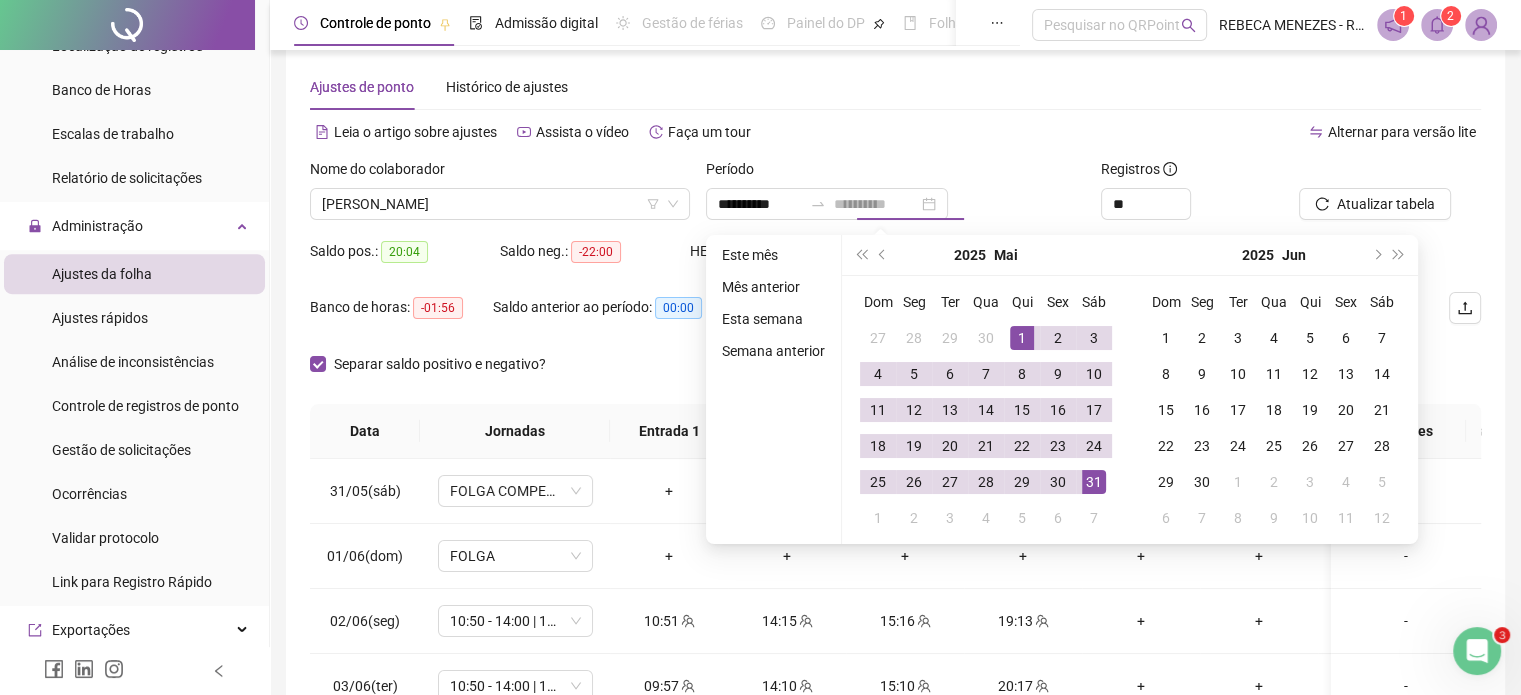 click on "31" at bounding box center (1094, 482) 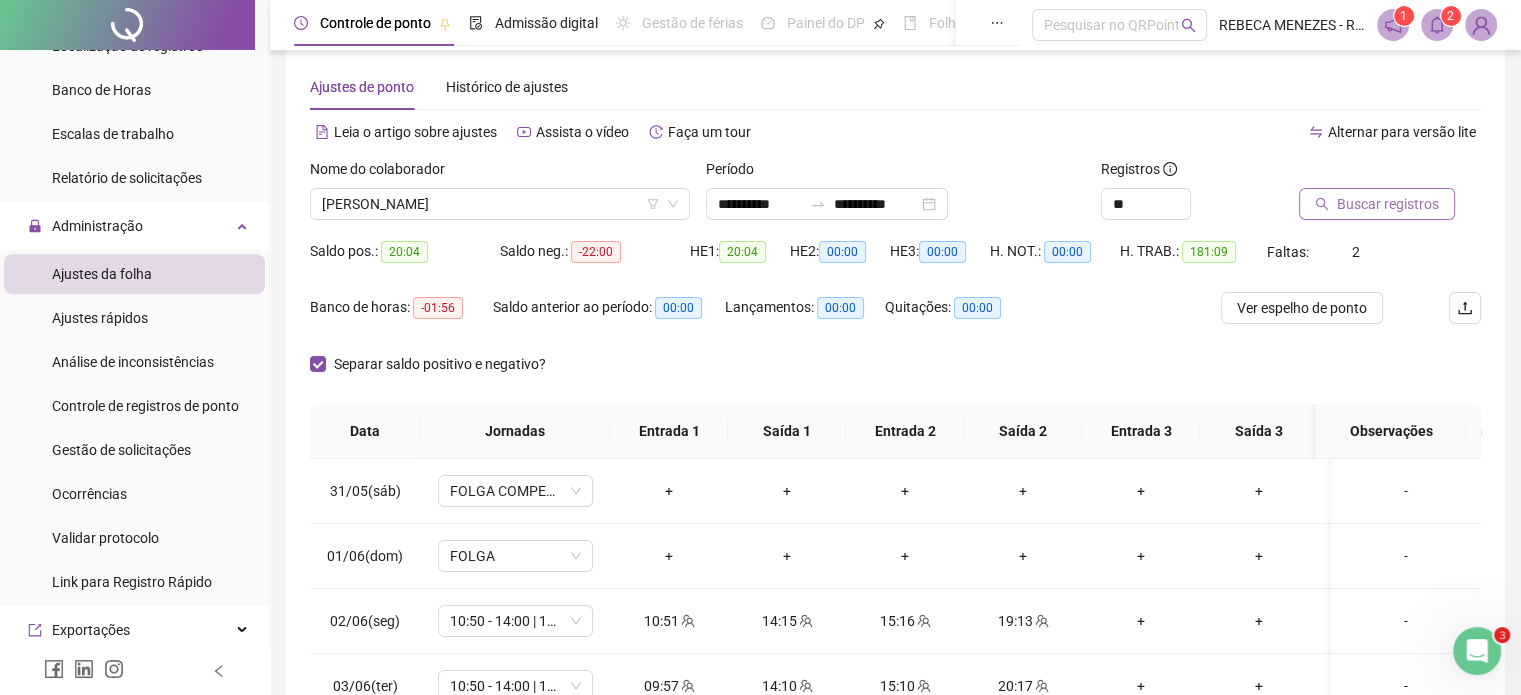 click on "Buscar registros" at bounding box center [1388, 204] 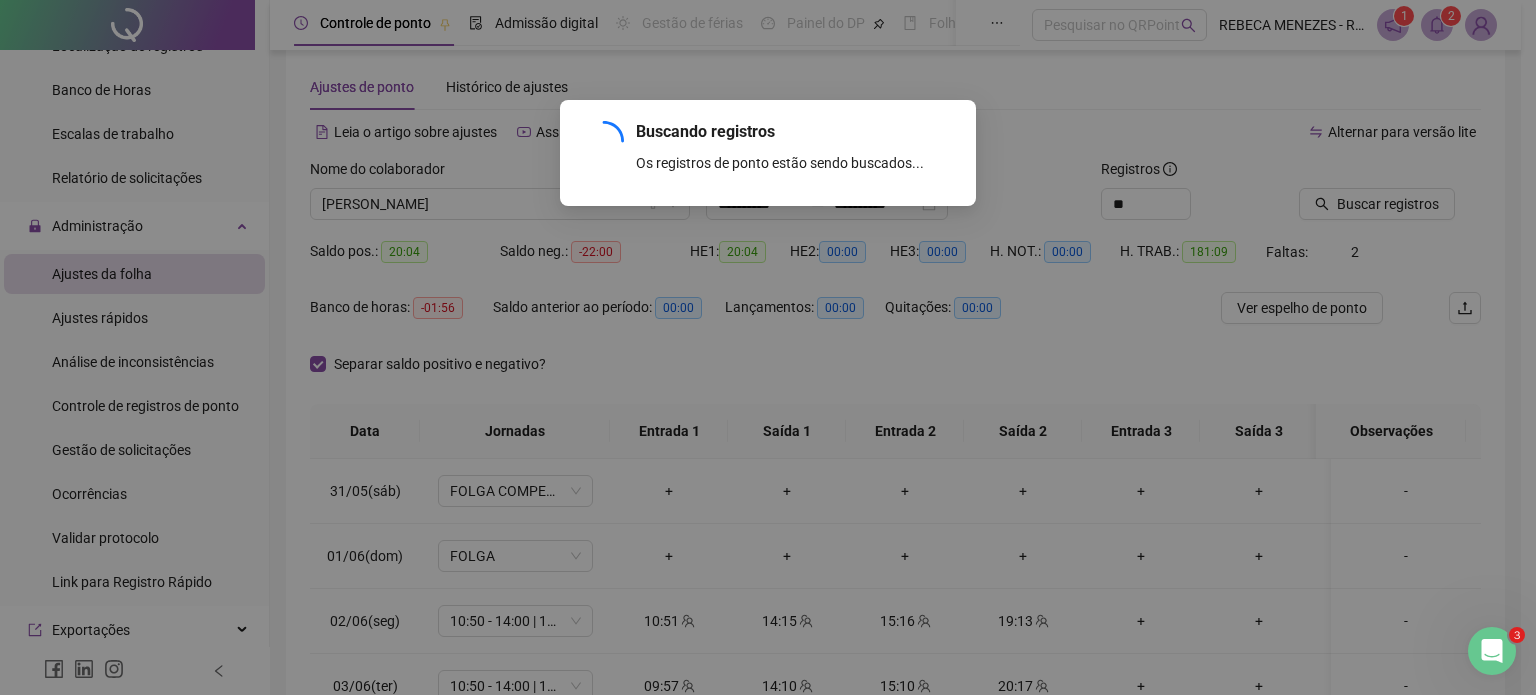 scroll, scrollTop: 0, scrollLeft: 0, axis: both 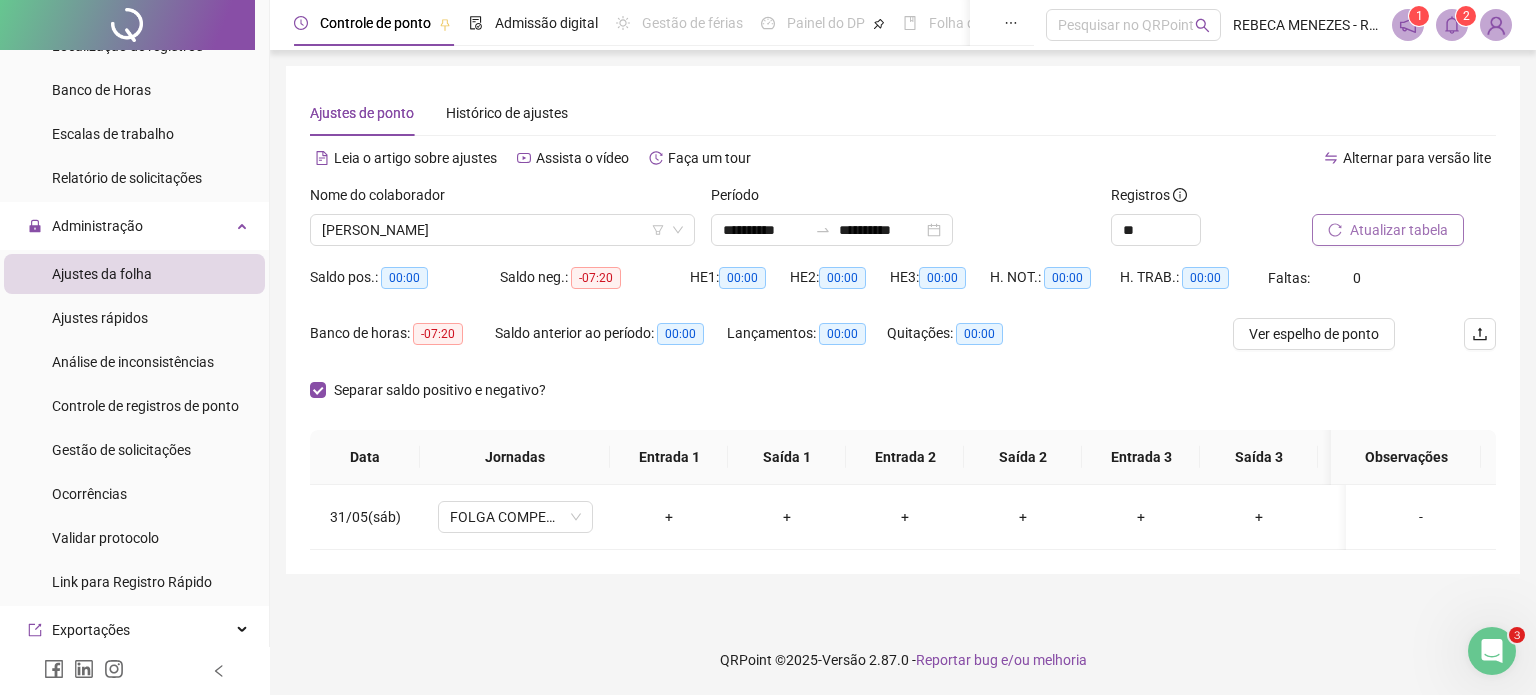 click on "Atualizar tabela" at bounding box center [1399, 230] 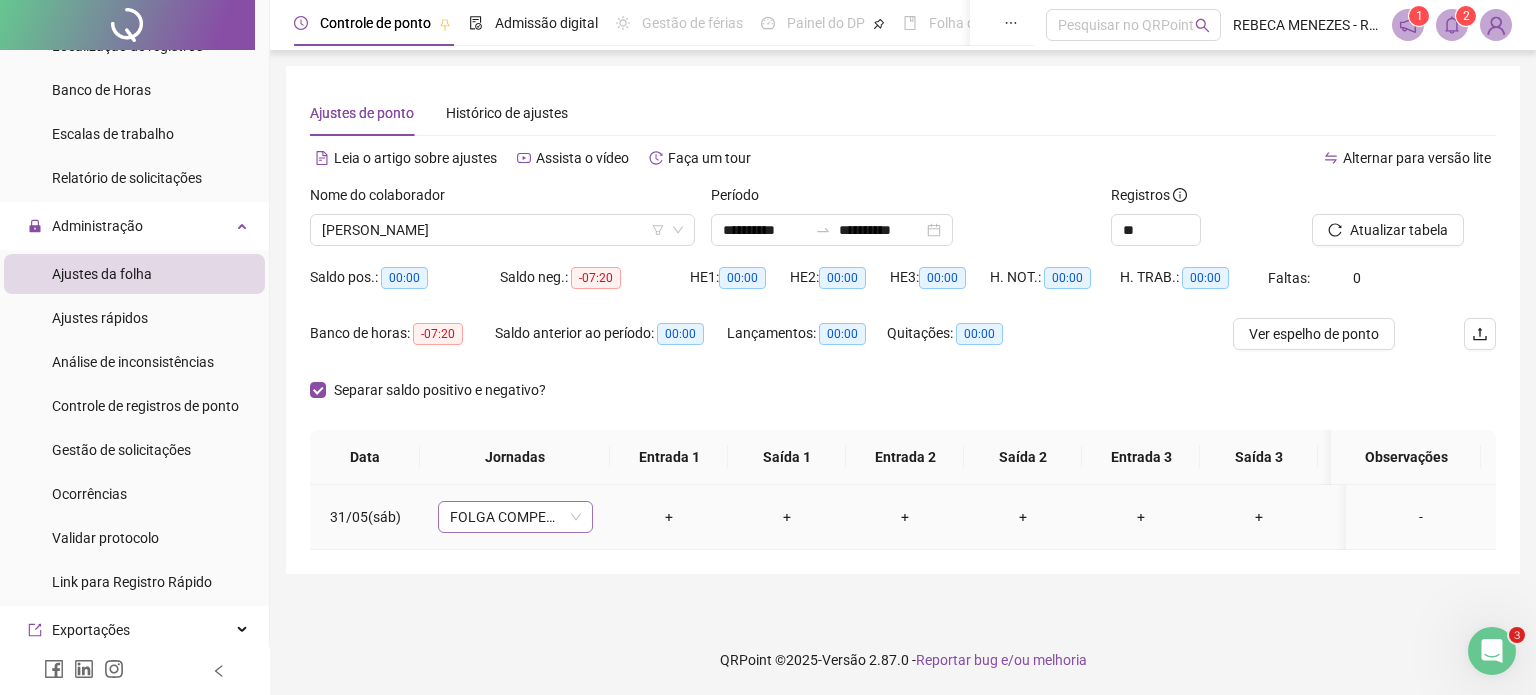 click on "FOLGA COMPENSATÓRIA" at bounding box center [515, 517] 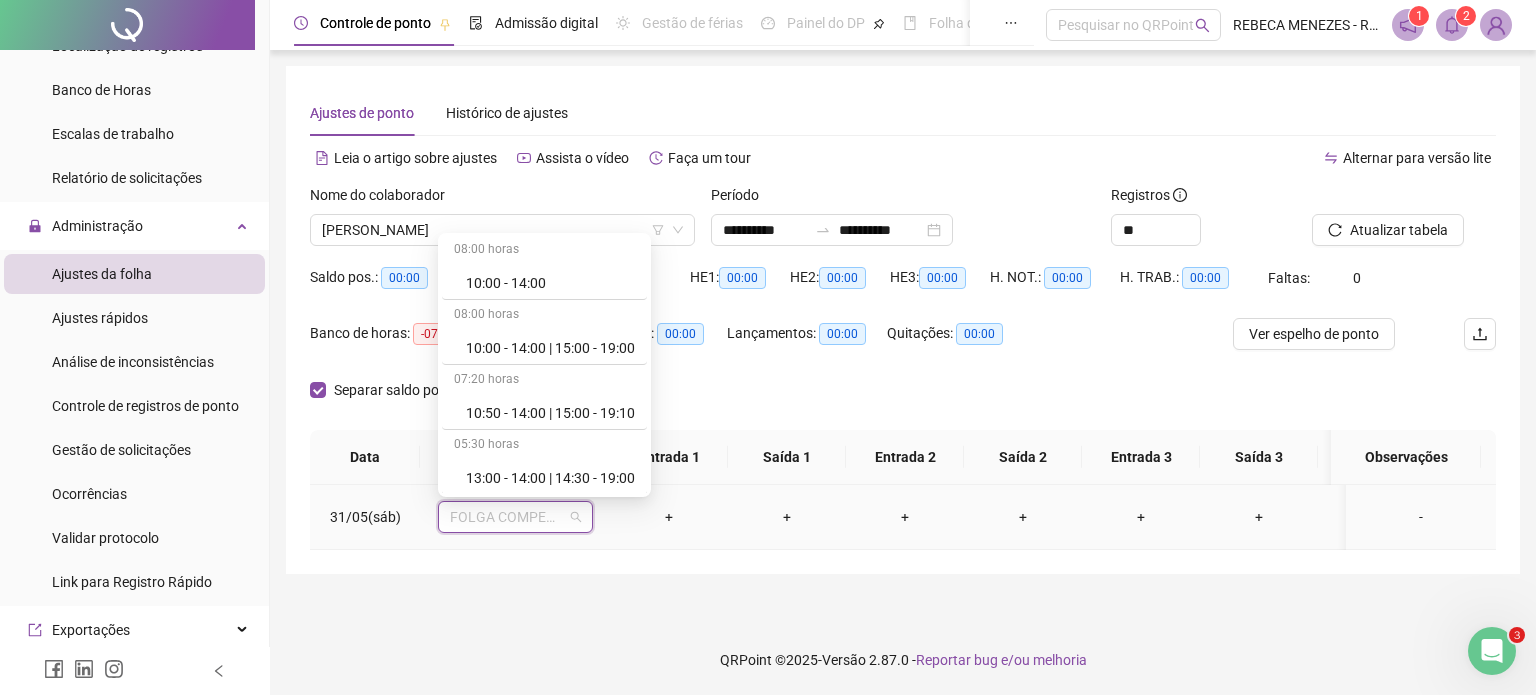 scroll, scrollTop: 200, scrollLeft: 0, axis: vertical 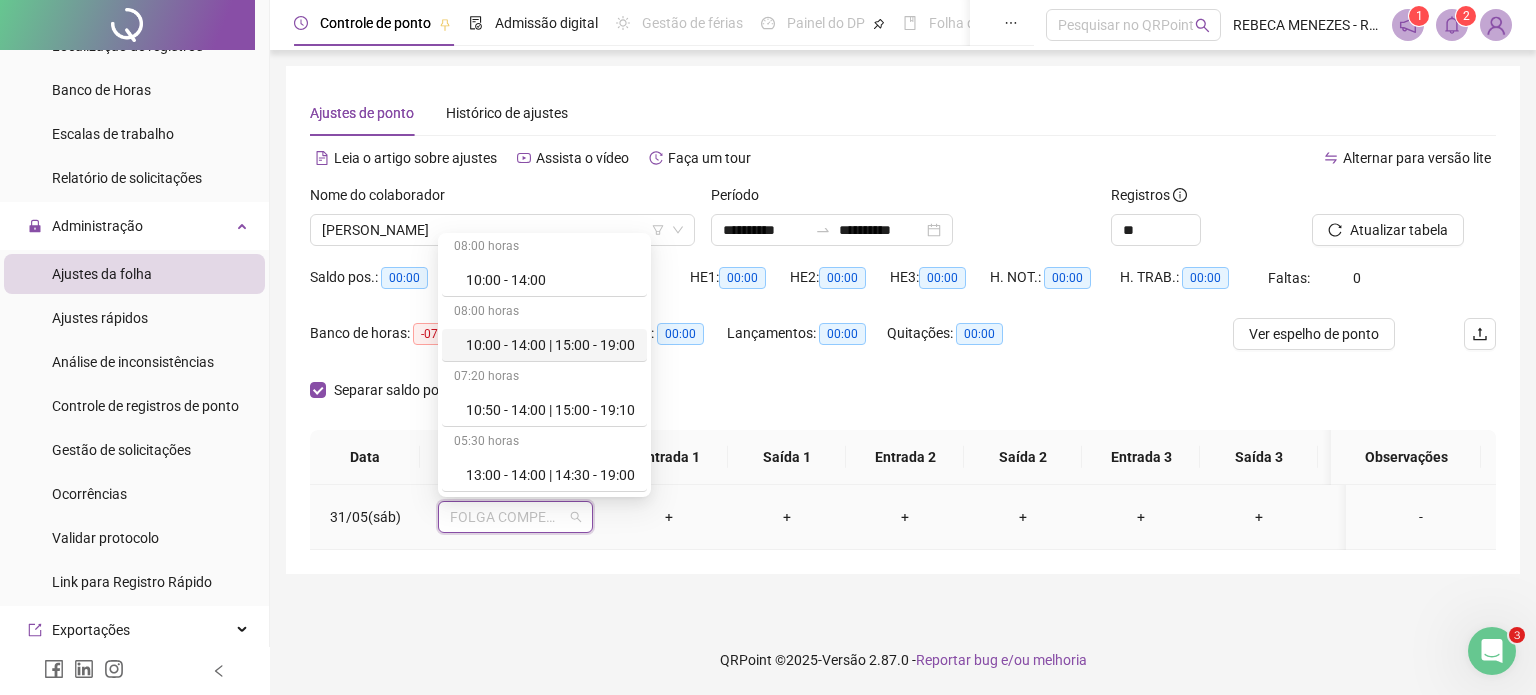 click on "10:00 - 14:00 | 15:00 - 19:00" at bounding box center (550, 345) 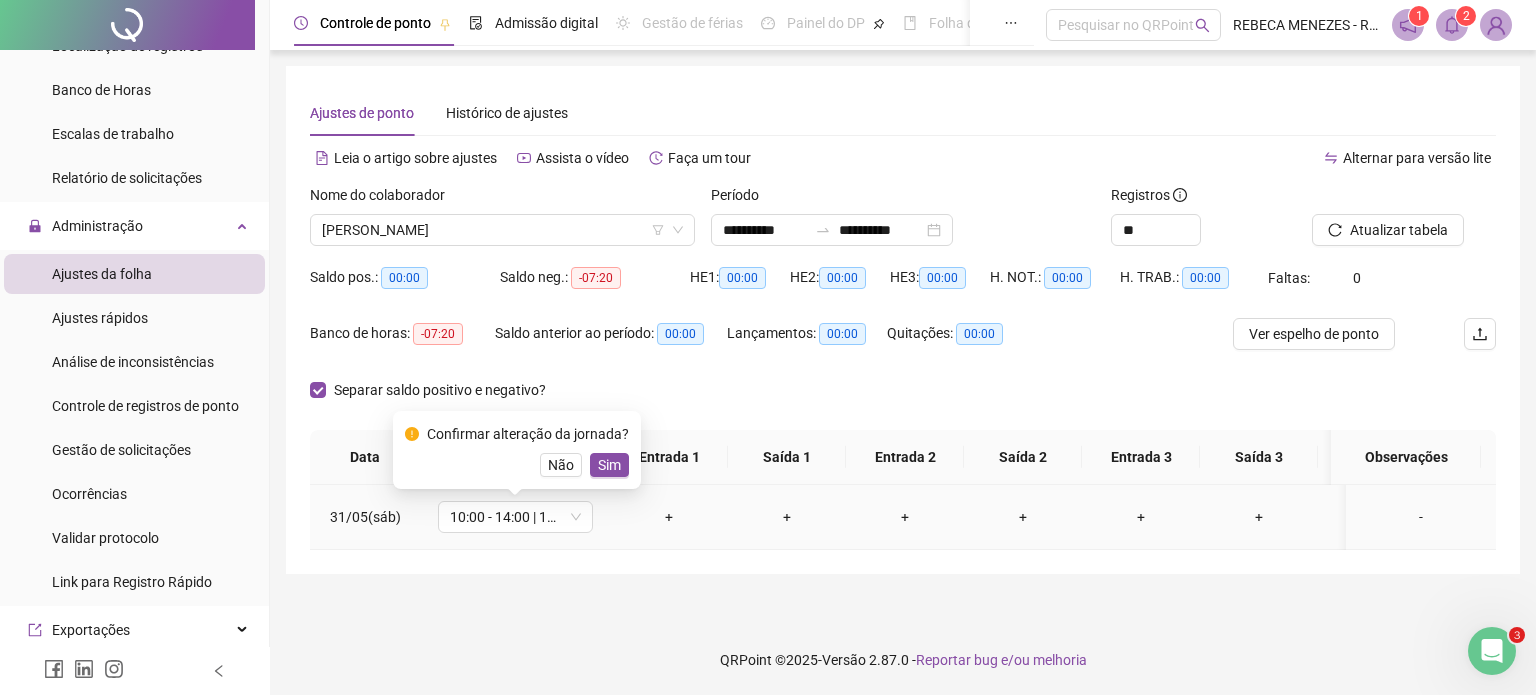 click on "Não Sim" at bounding box center (517, 465) 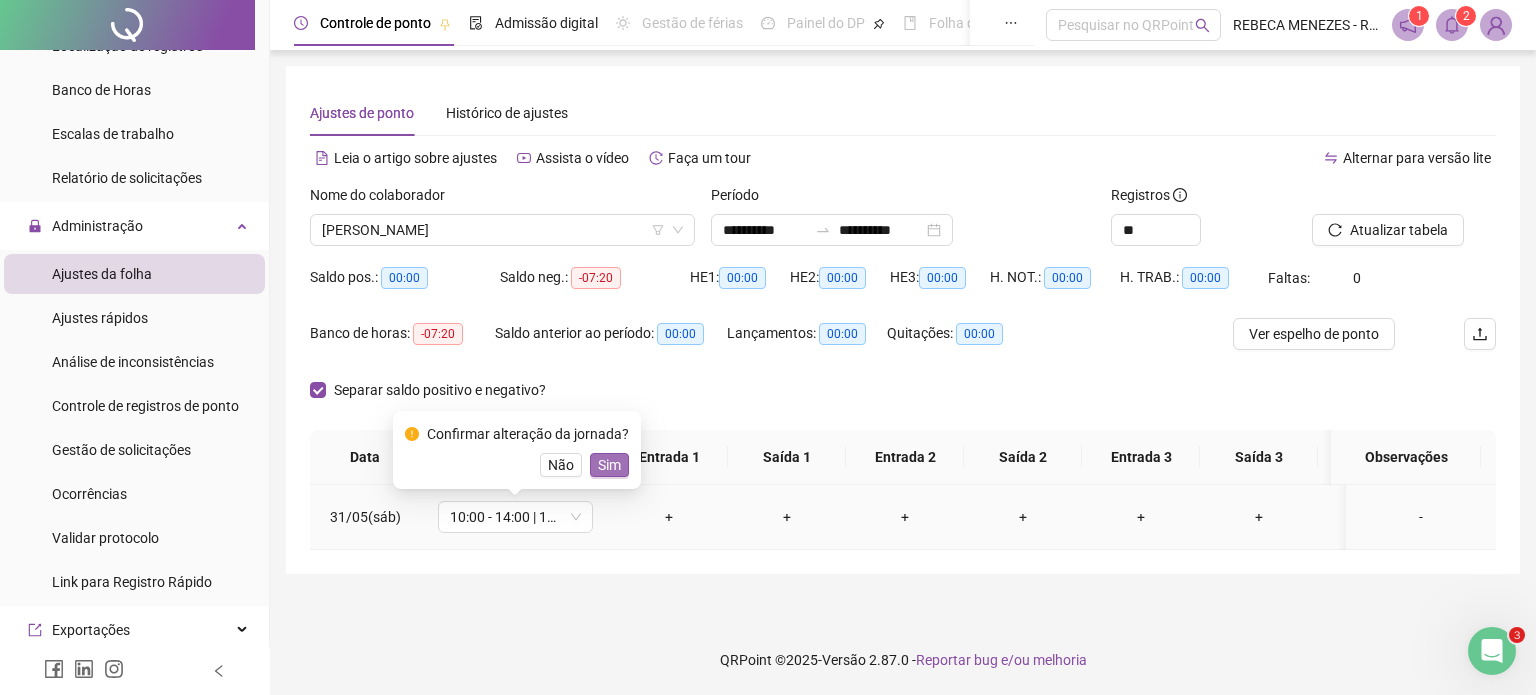 click on "Sim" at bounding box center [609, 465] 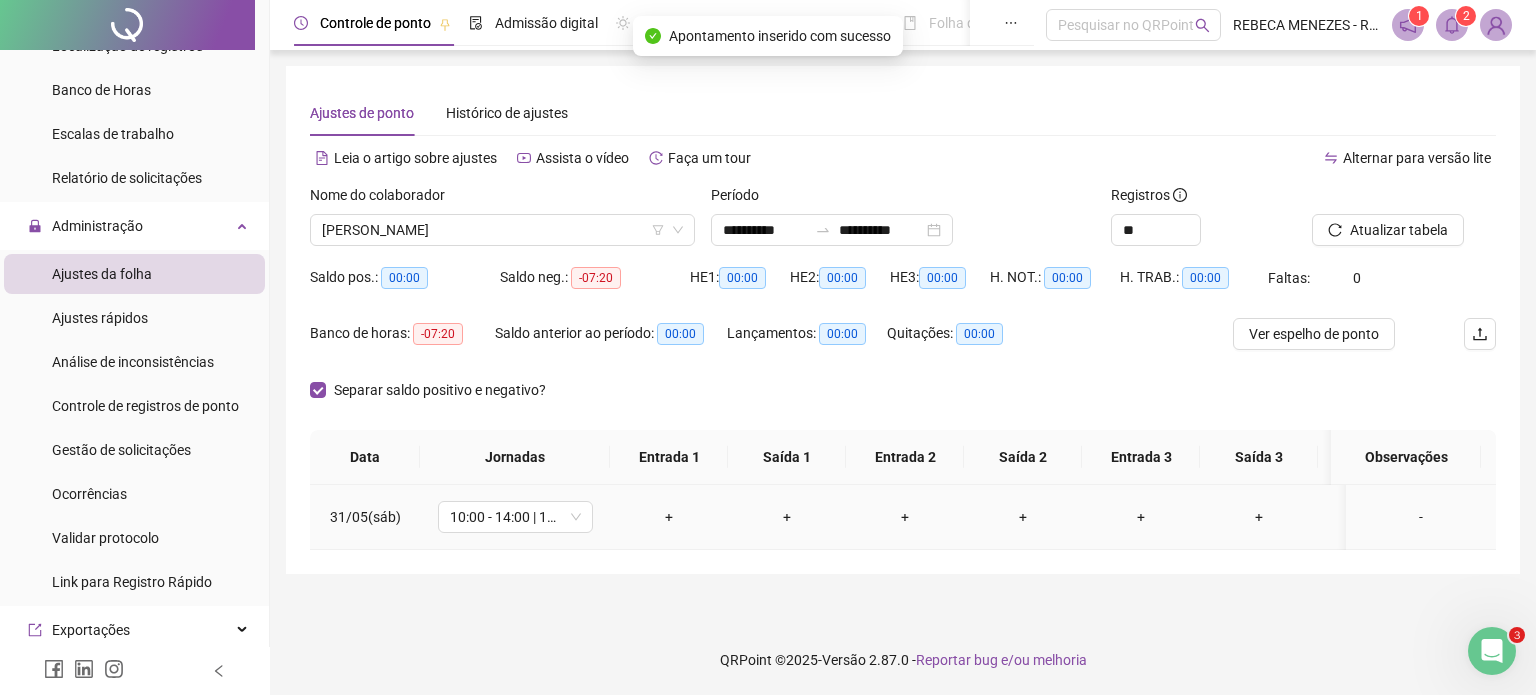 click on "+" at bounding box center [669, 517] 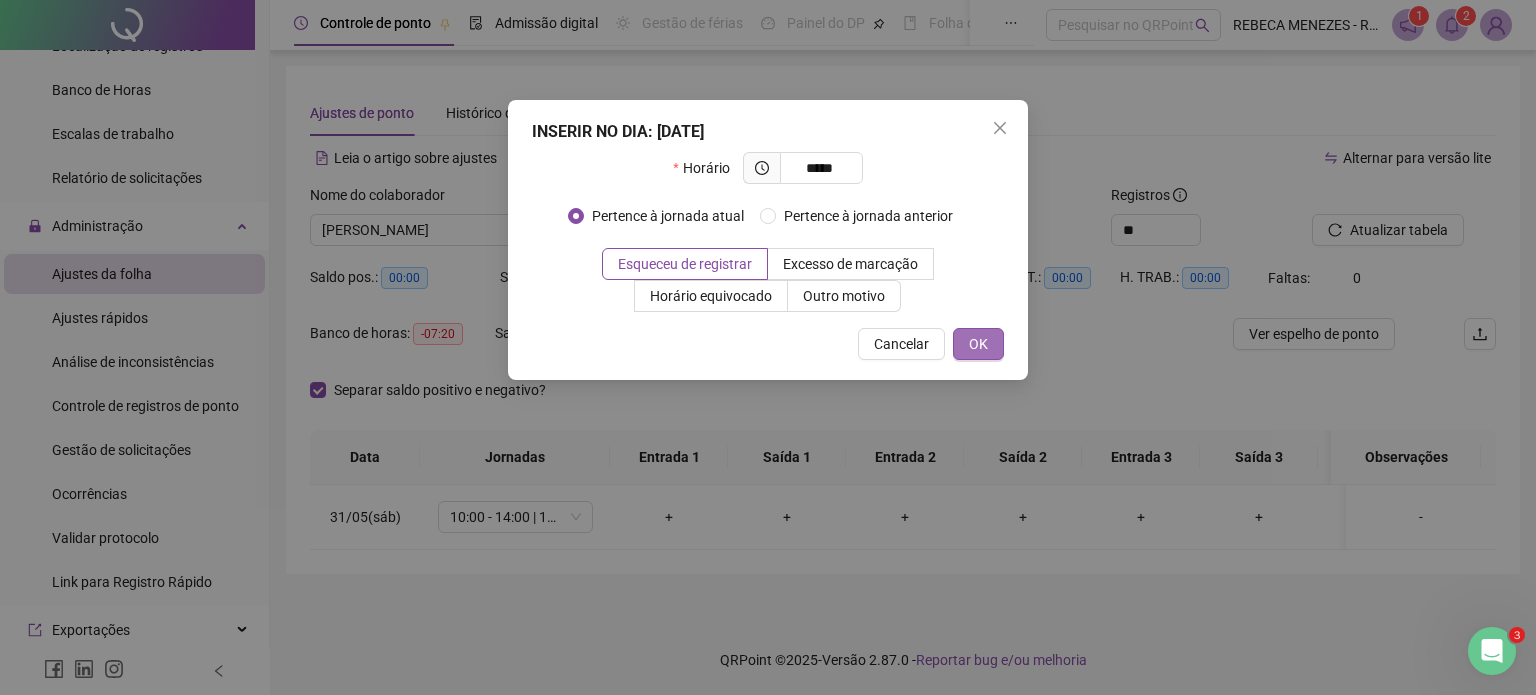 type on "*****" 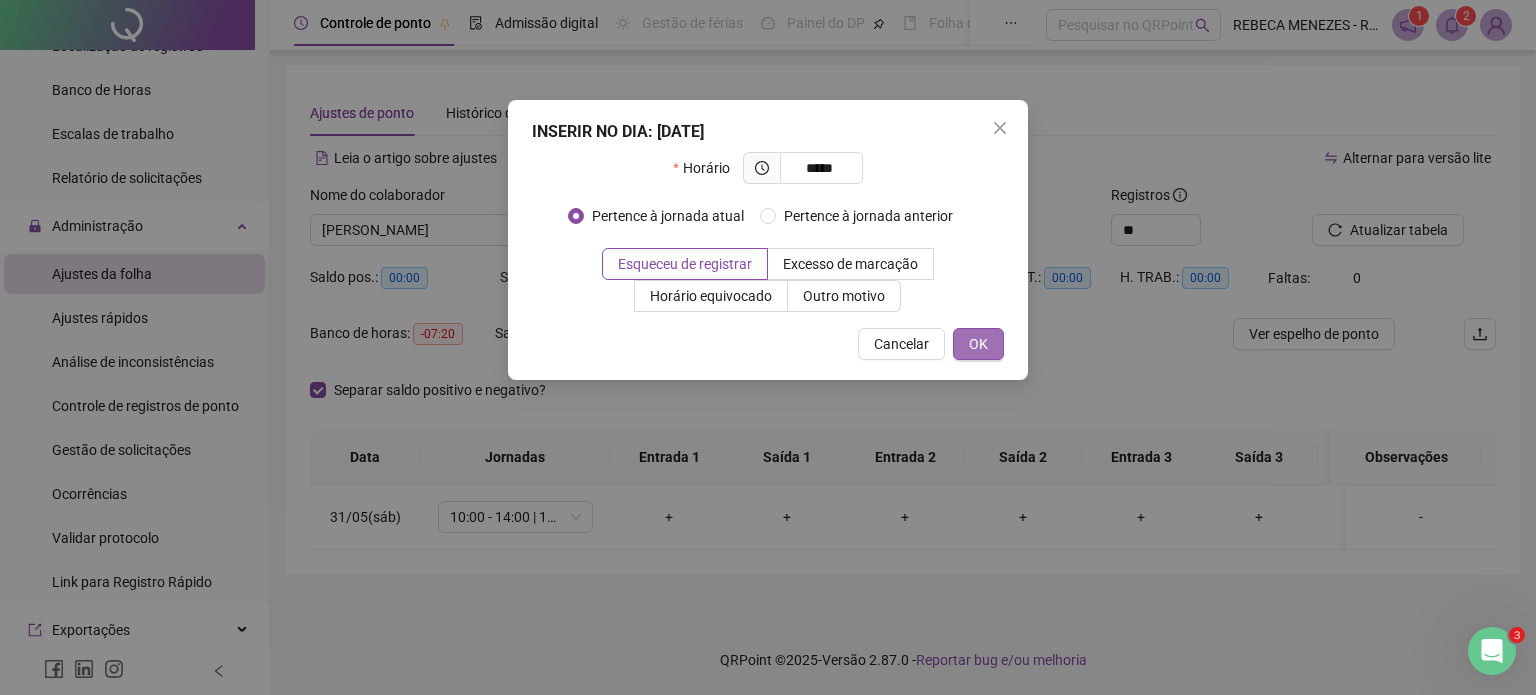 click on "OK" at bounding box center [978, 344] 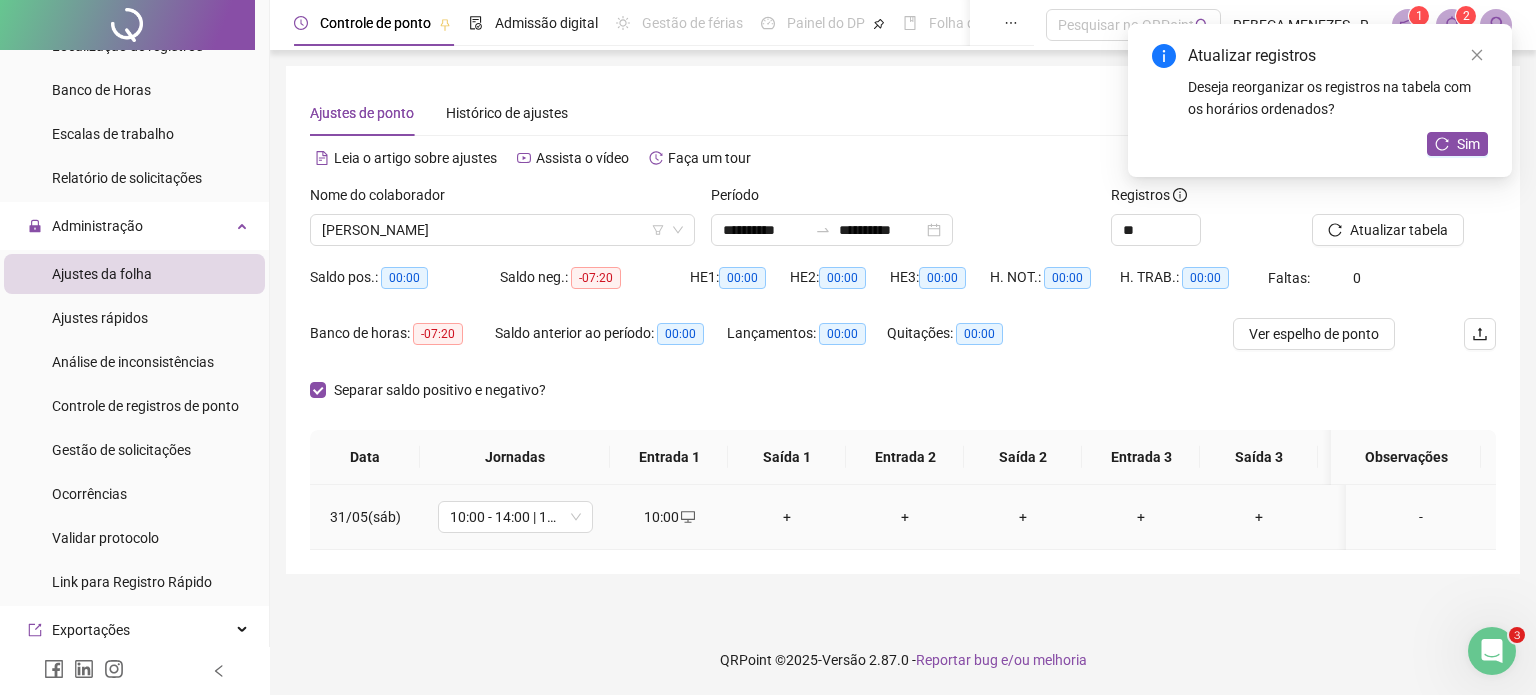 click on "+" at bounding box center (787, 517) 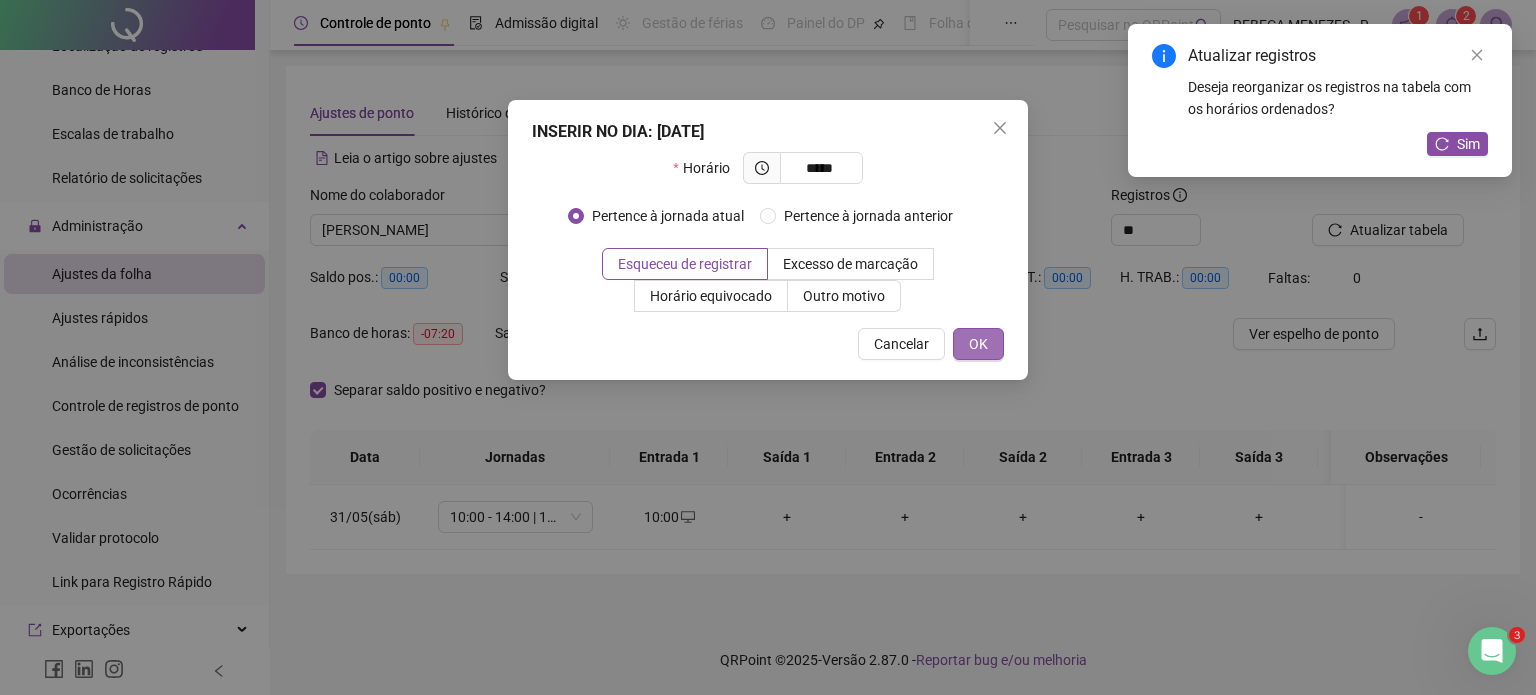 type on "*****" 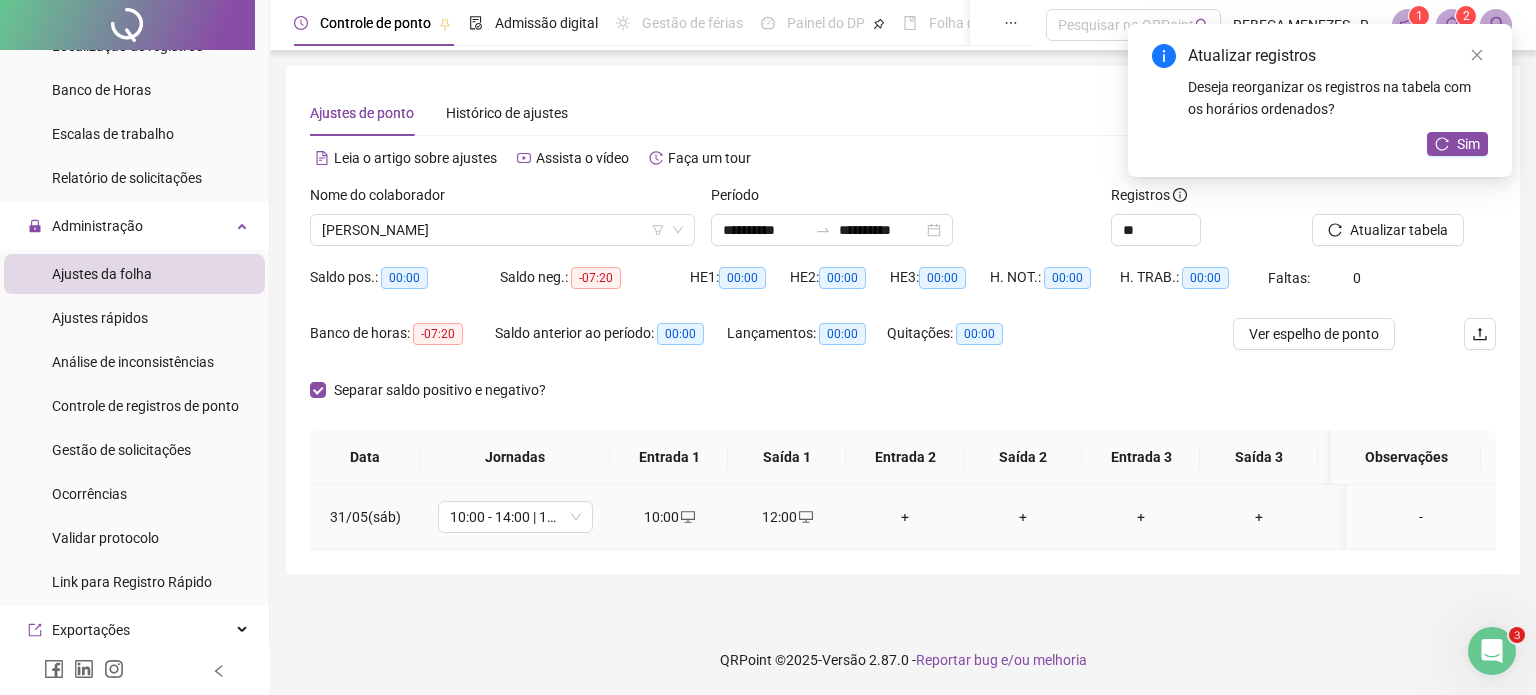 click on "+" at bounding box center (905, 517) 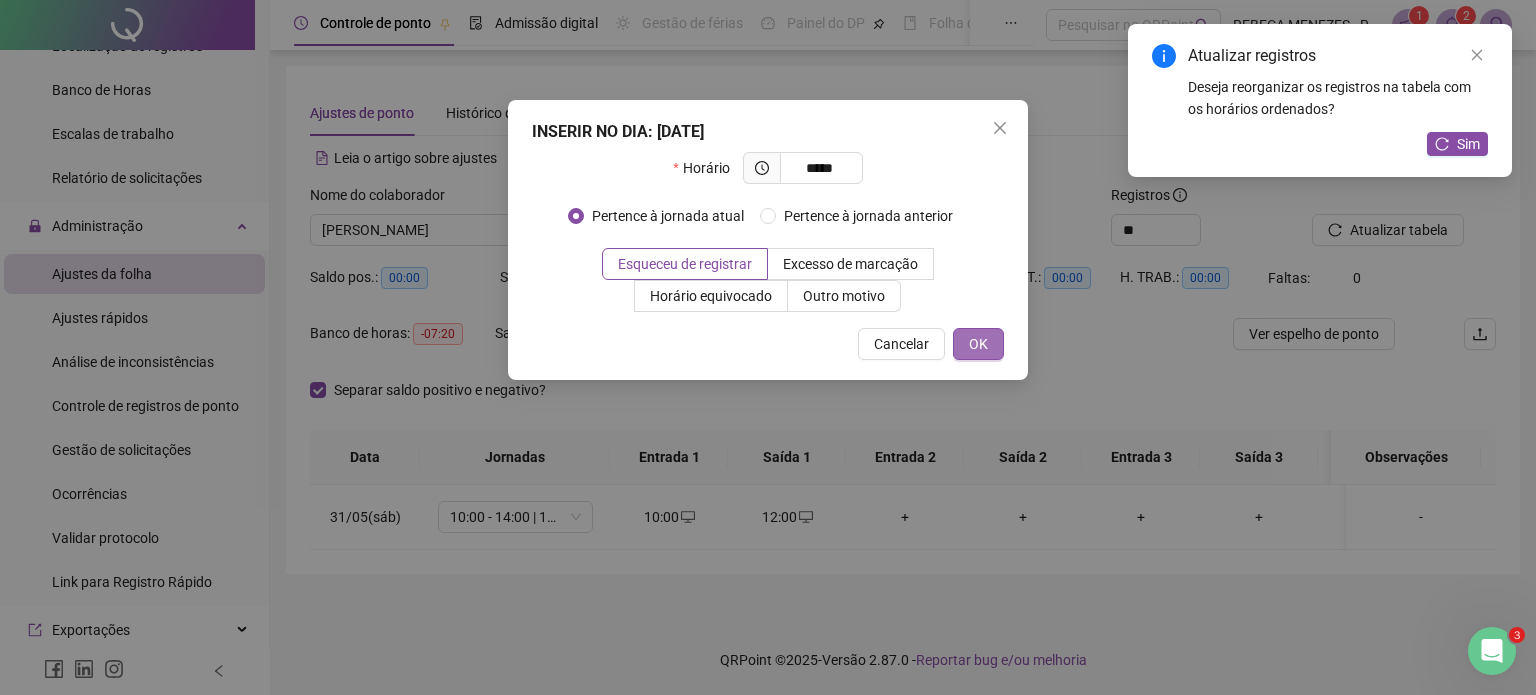 type on "*****" 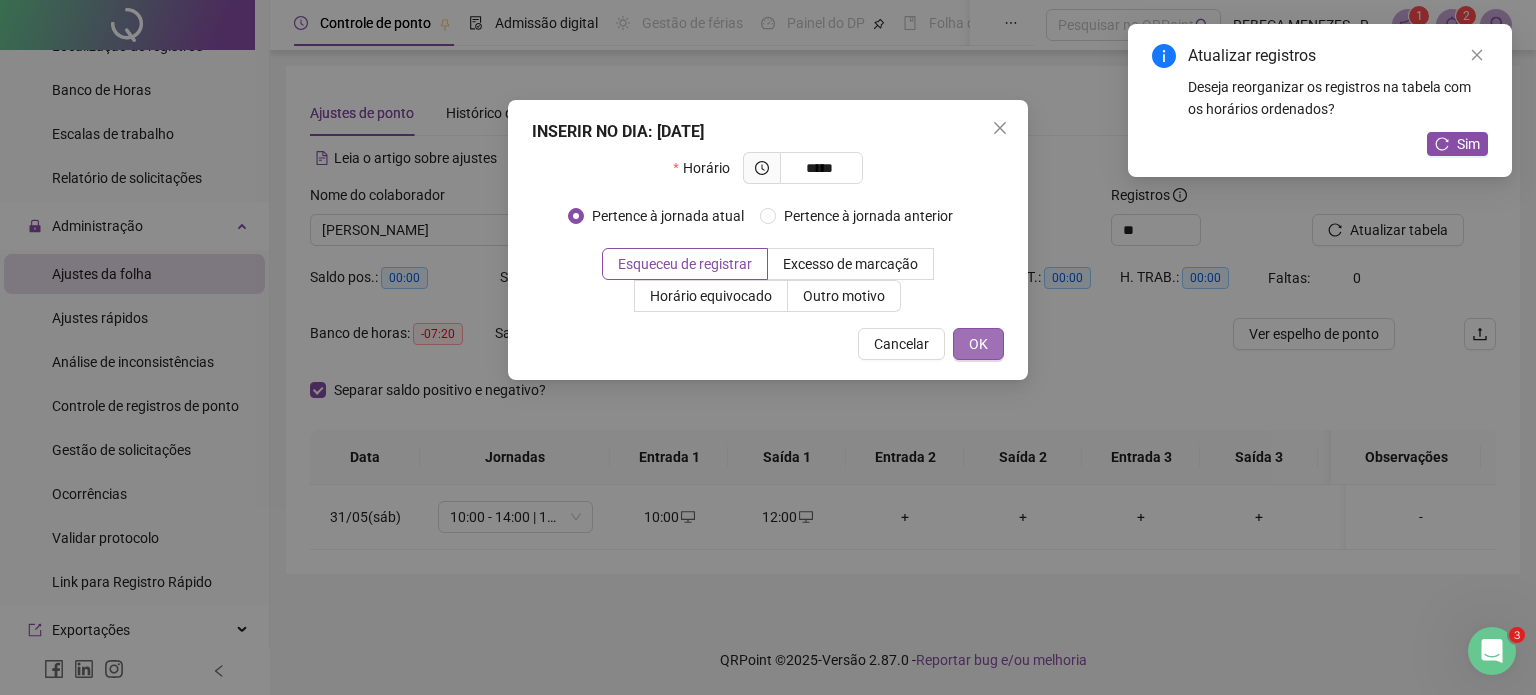click on "OK" at bounding box center [978, 344] 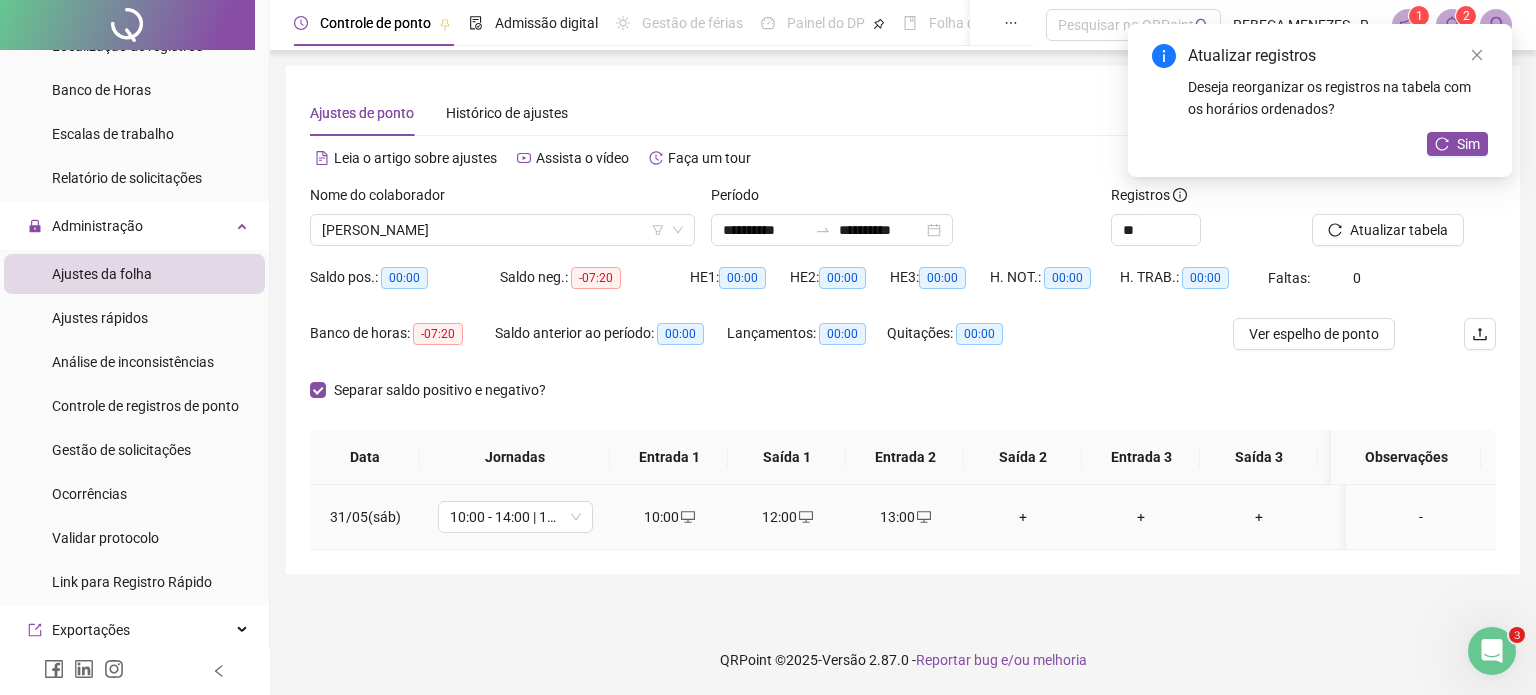 click on "+" at bounding box center (1023, 517) 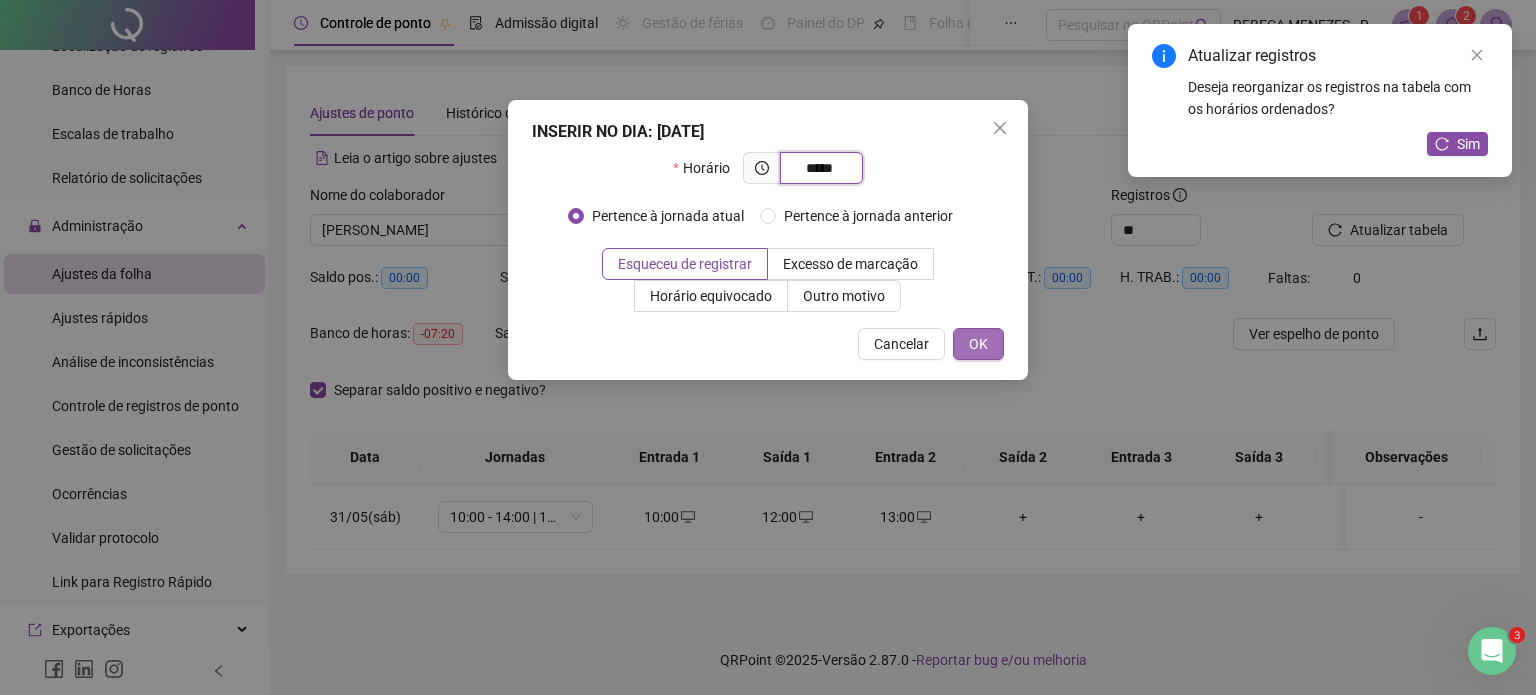type on "*****" 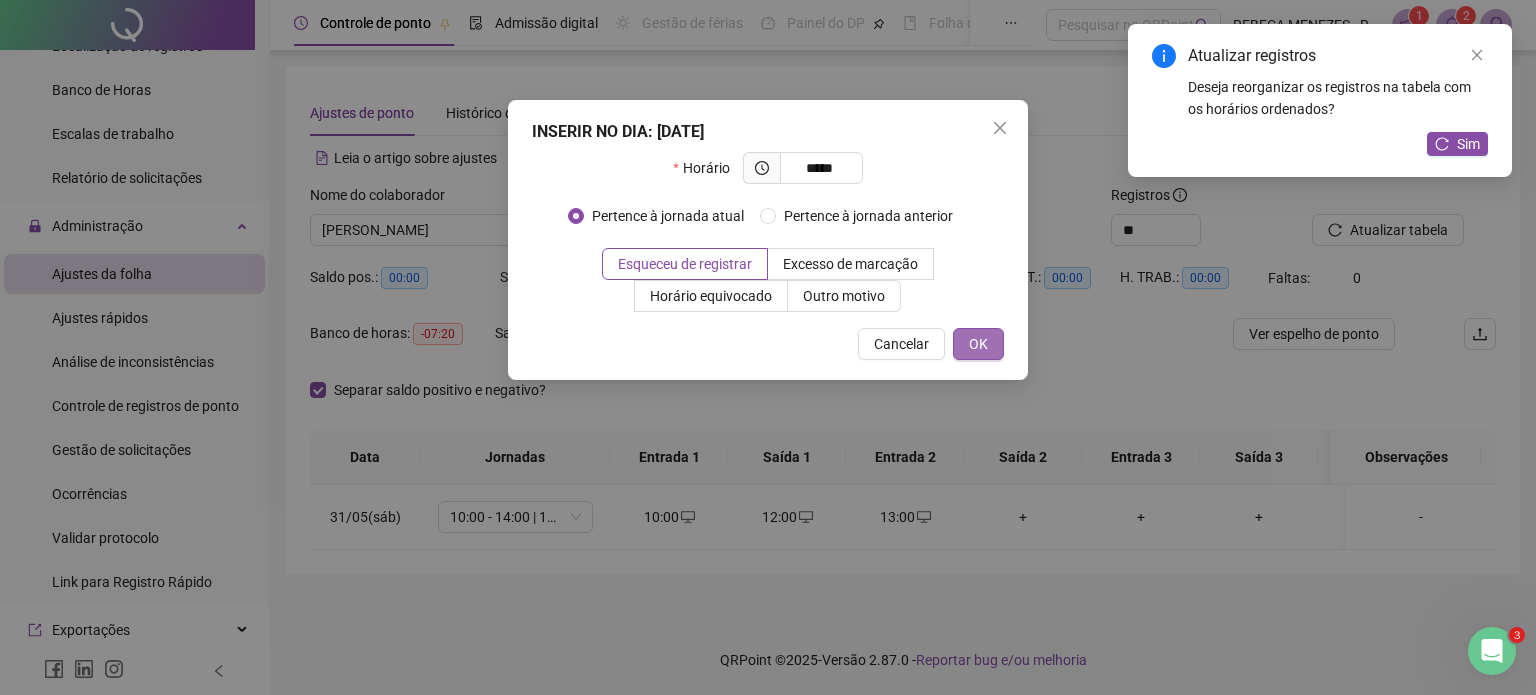 click on "OK" at bounding box center (978, 344) 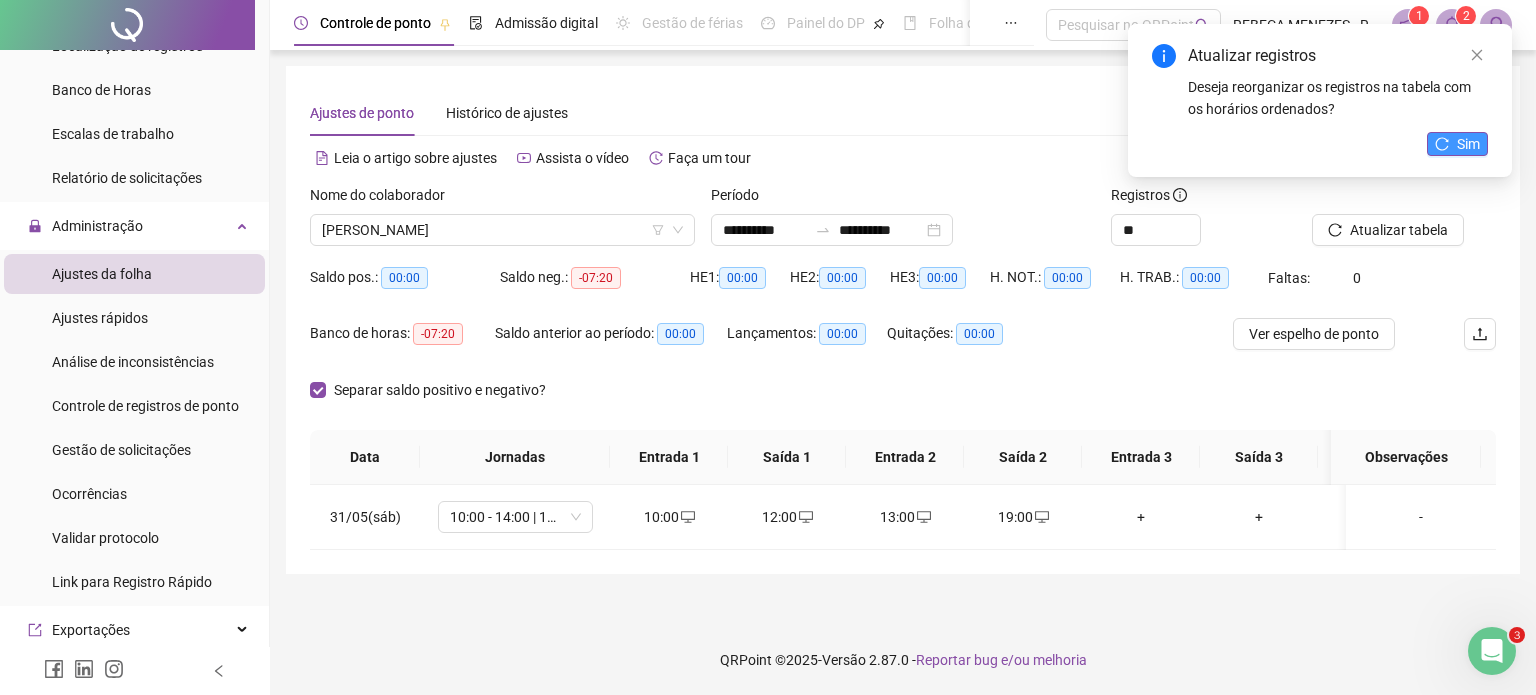 click 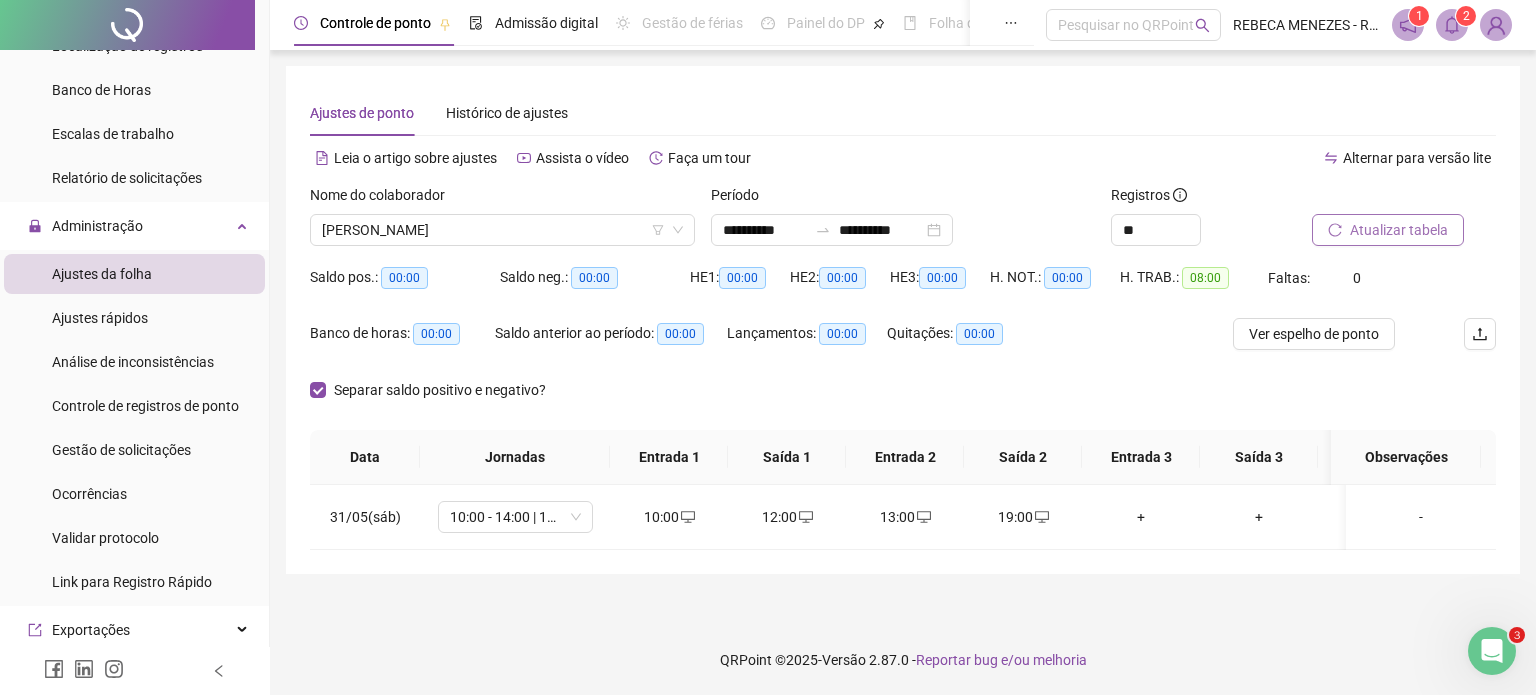click on "Atualizar tabela" at bounding box center (1399, 230) 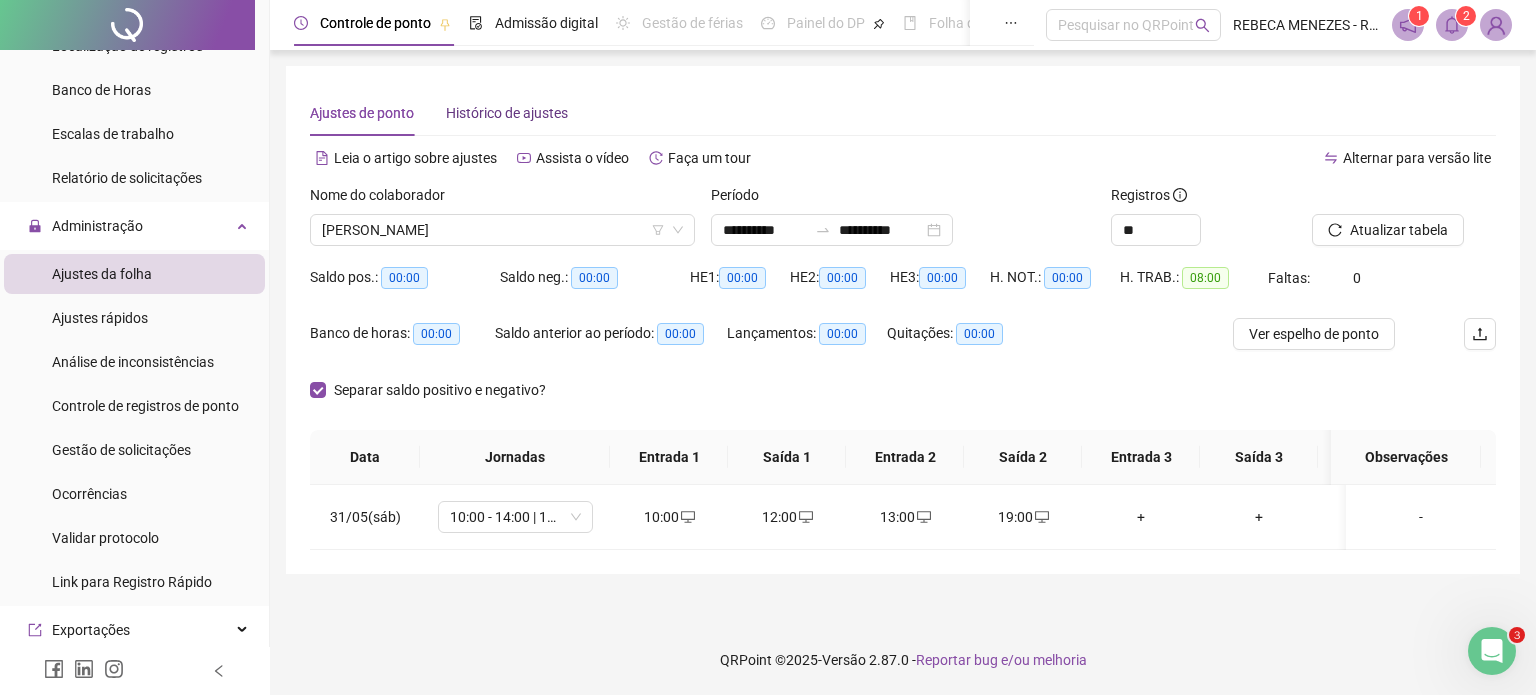 click on "Histórico de ajustes" at bounding box center (507, 113) 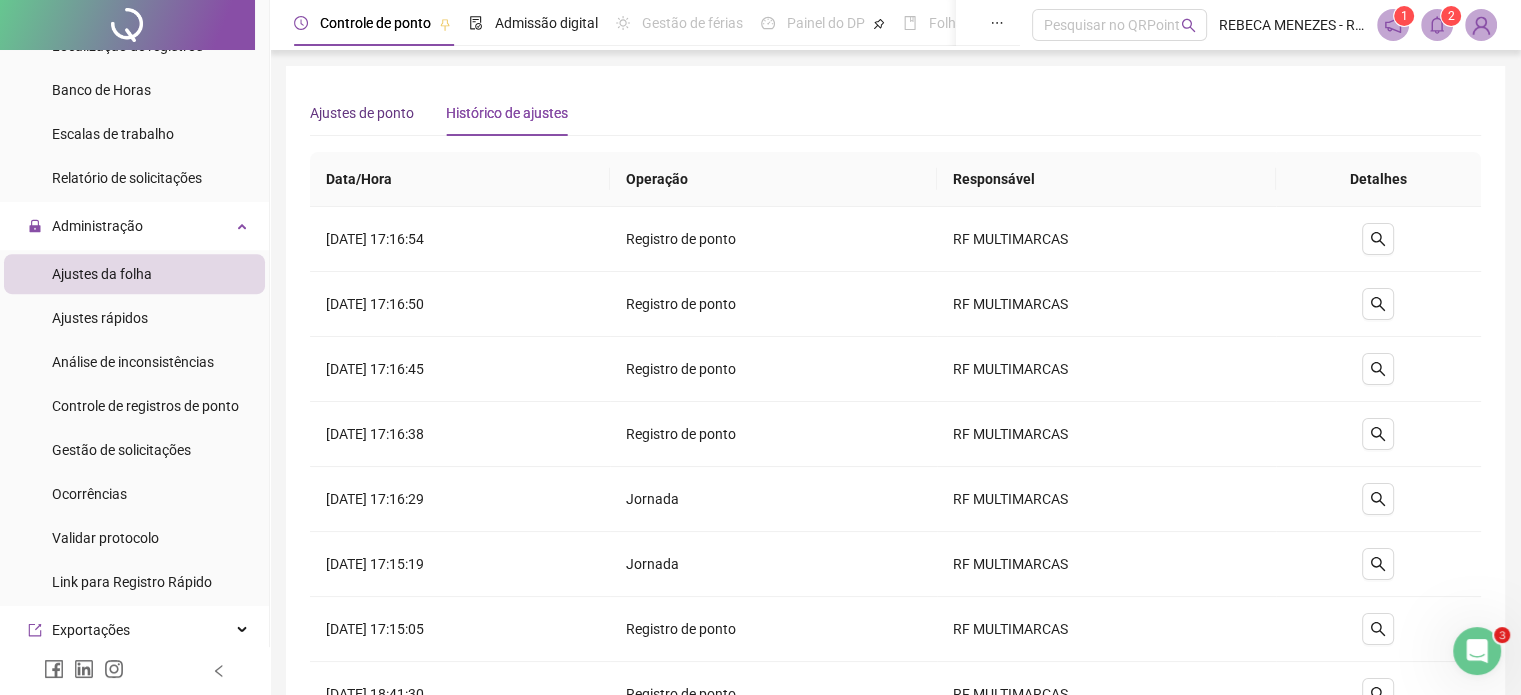 click on "Ajustes de ponto" at bounding box center (362, 113) 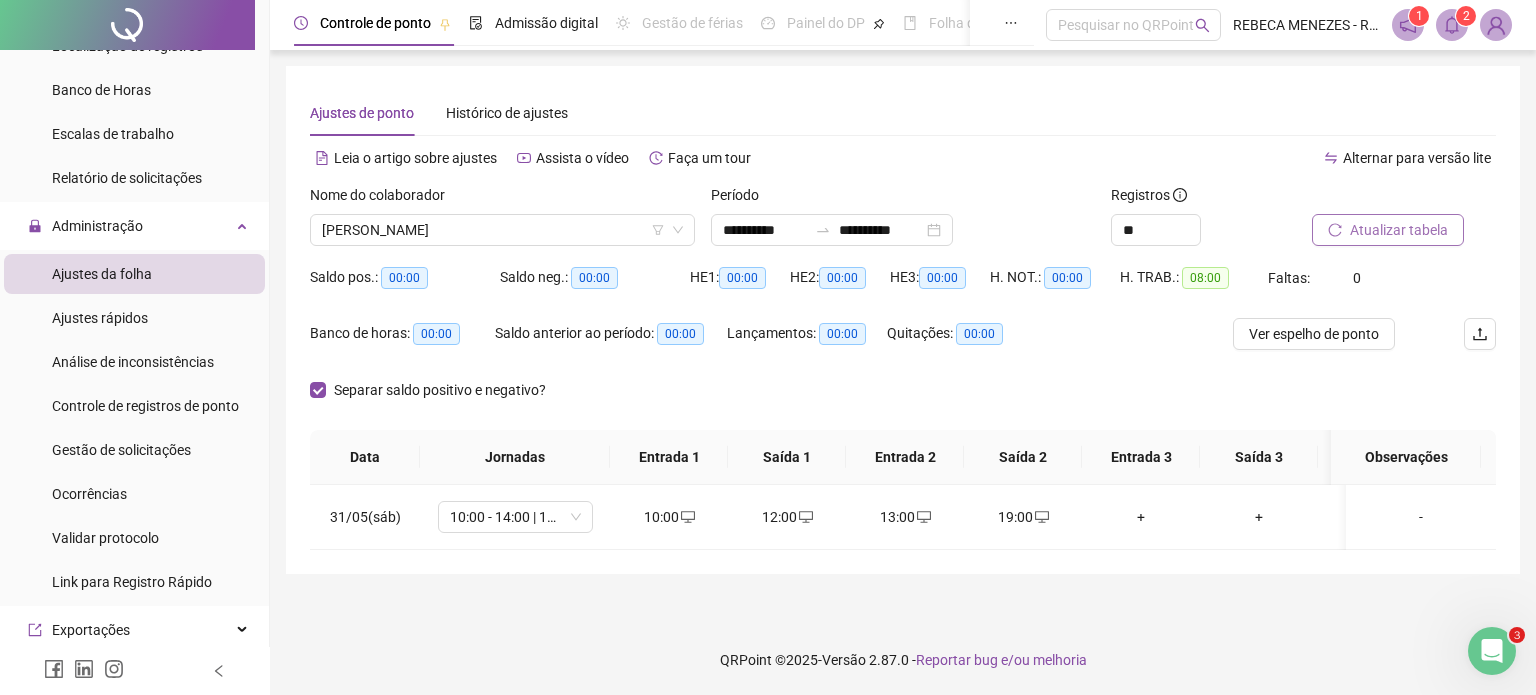 click on "Atualizar tabela" at bounding box center [1399, 230] 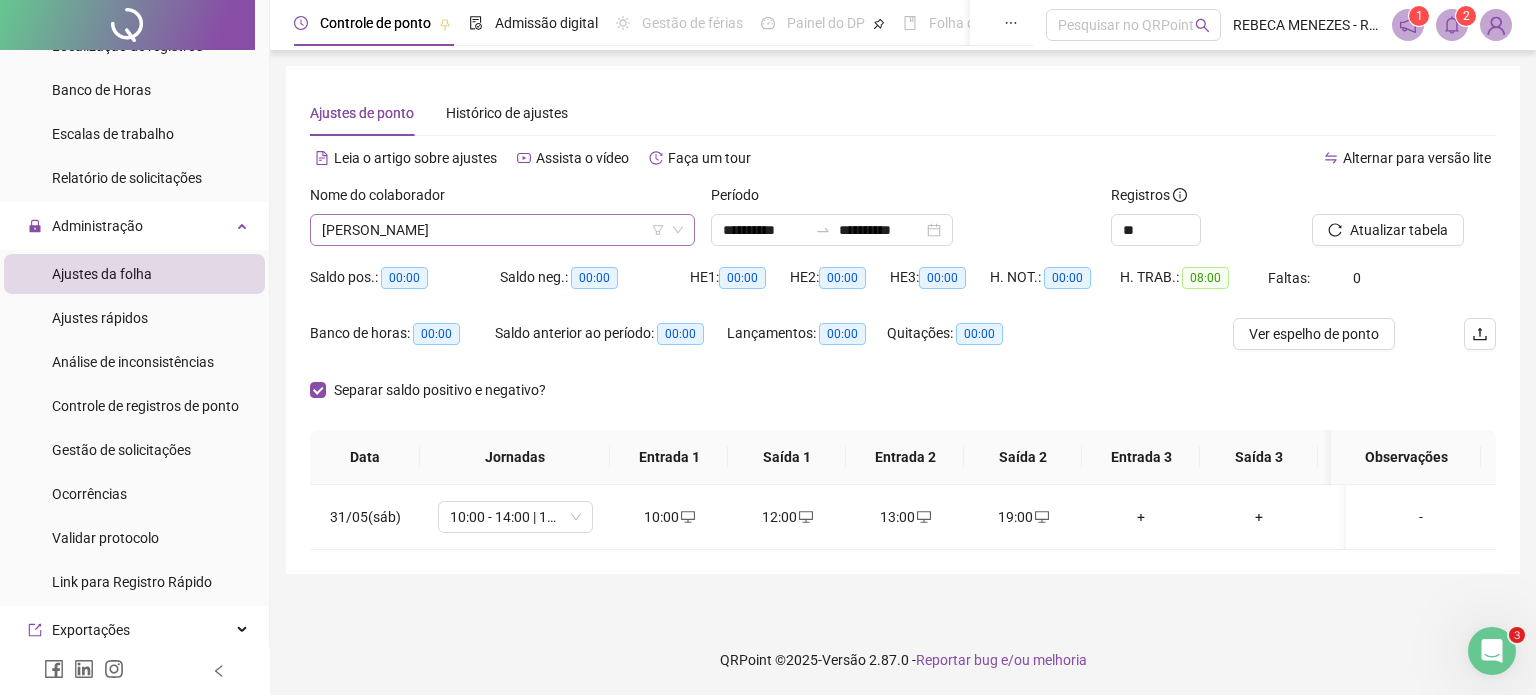 click 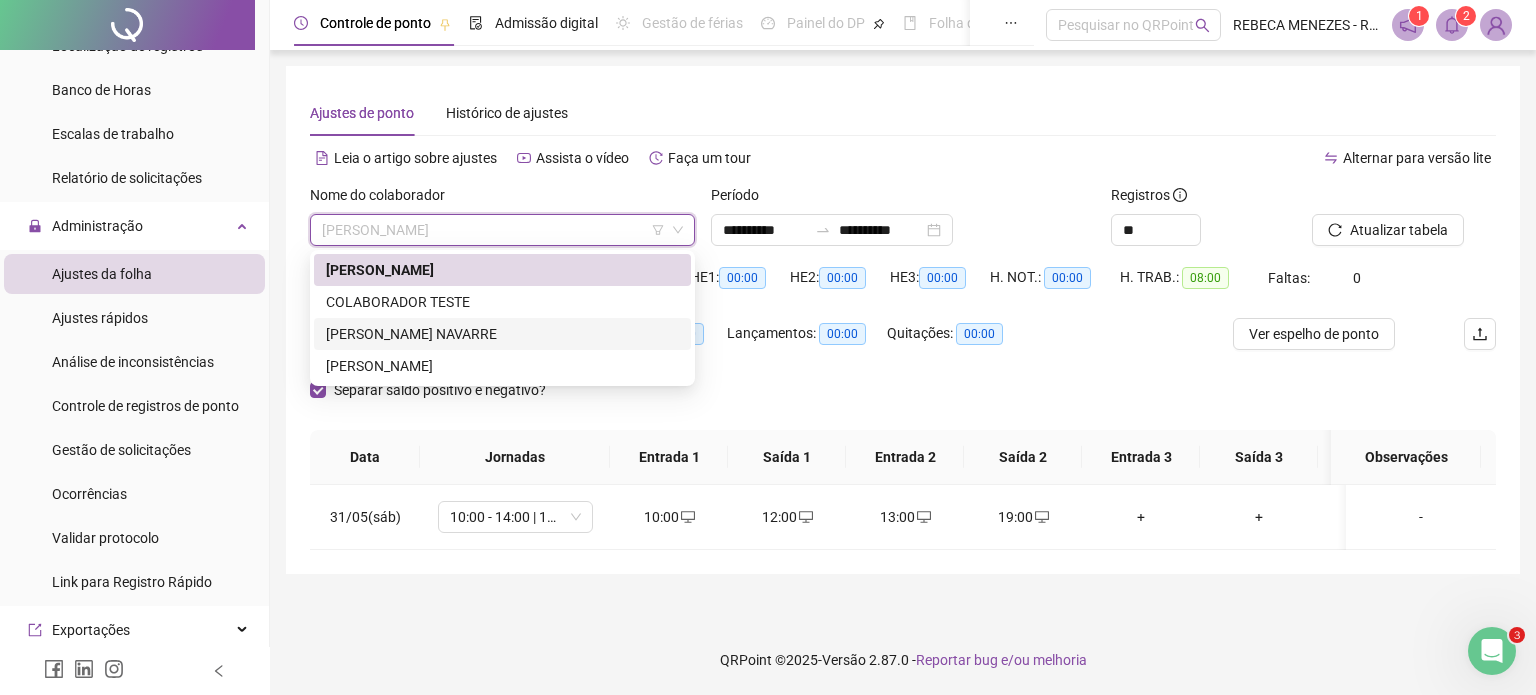 click on "[PERSON_NAME] NAVARRE" at bounding box center (502, 334) 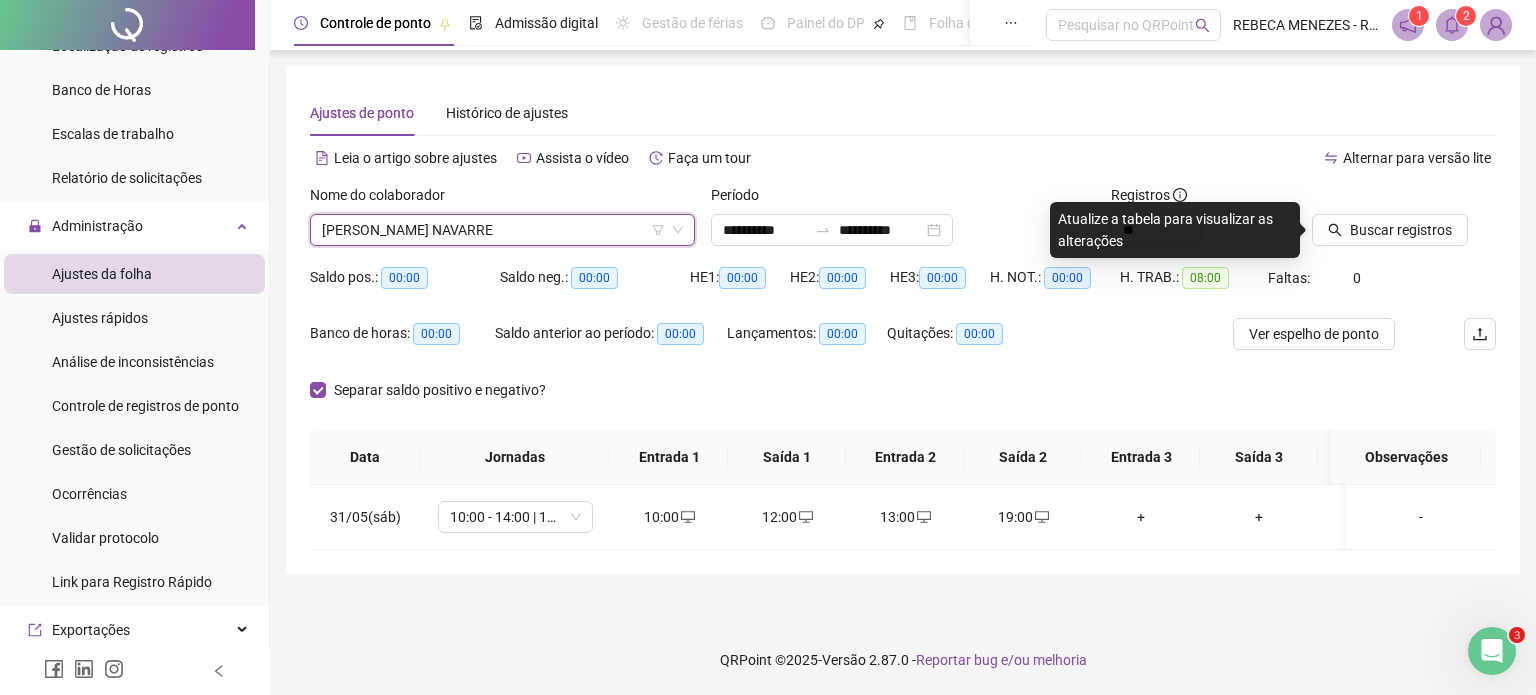 click on "Banco de horas:   00:00 Saldo anterior ao período:   00:00 Lançamentos:   00:00 Quitações:   00:00" at bounding box center (755, 346) 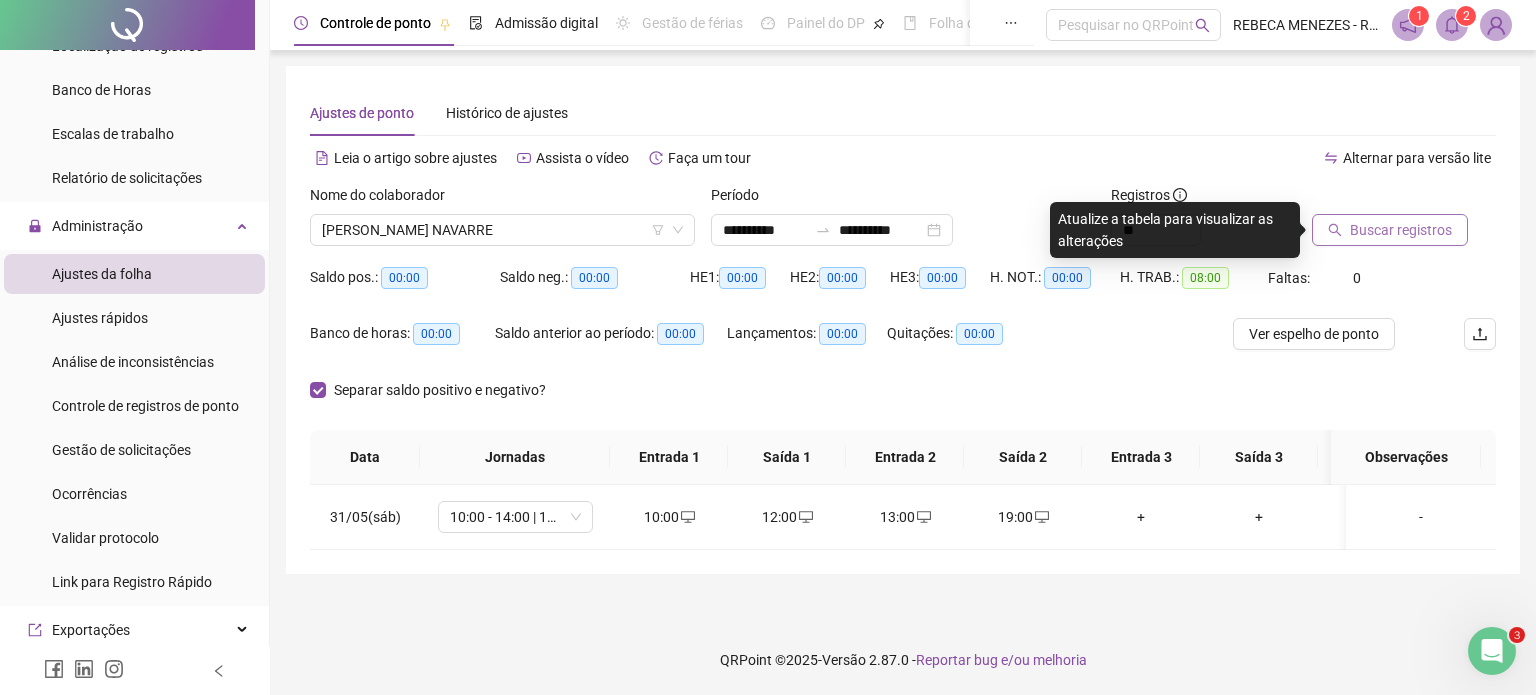 click on "Buscar registros" at bounding box center (1401, 230) 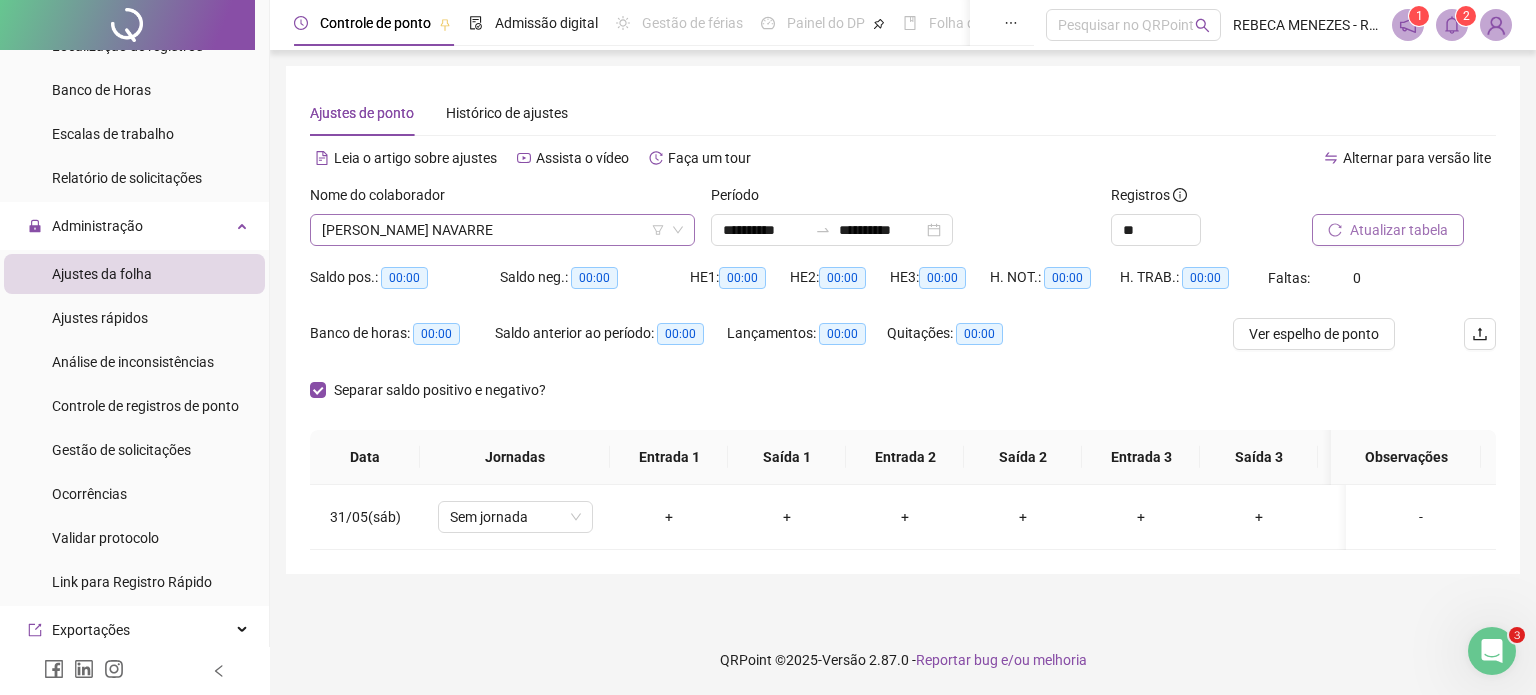 click 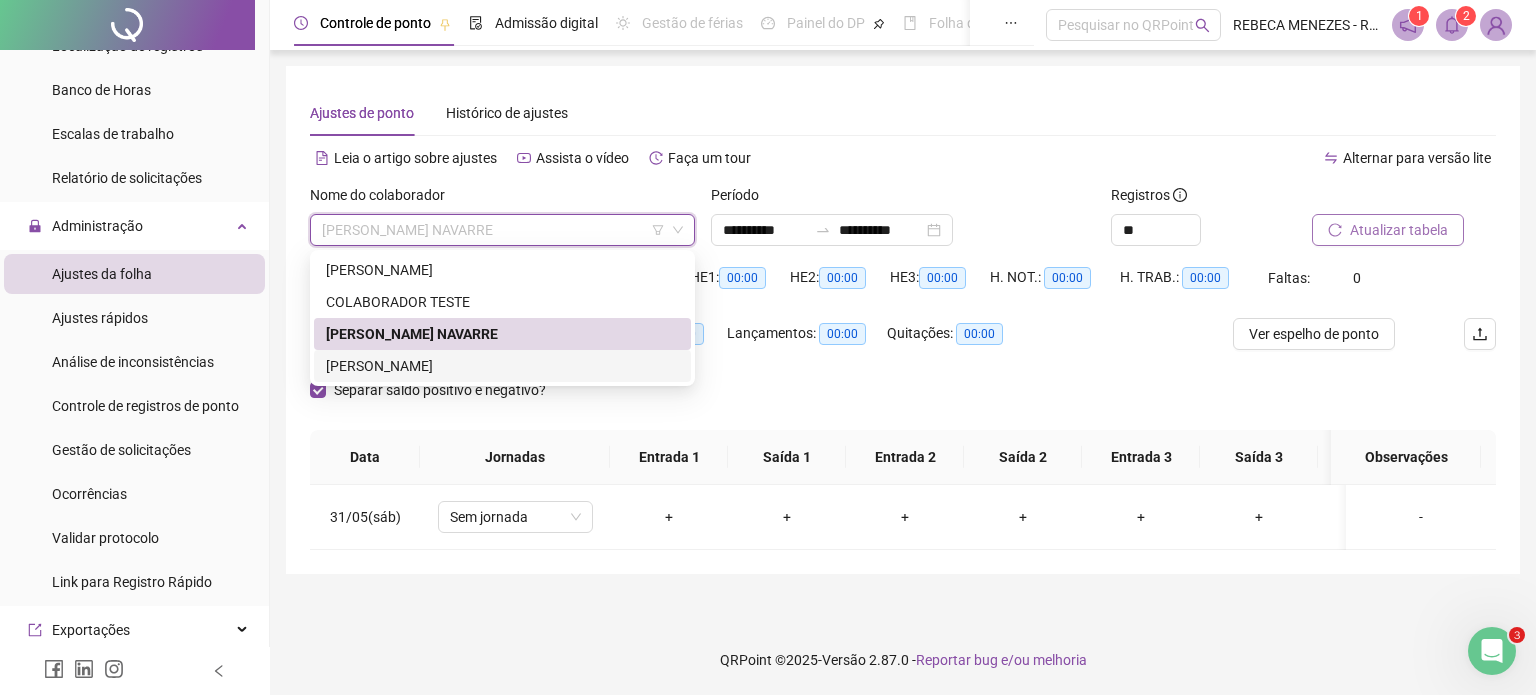 click on "[PERSON_NAME]" at bounding box center (502, 366) 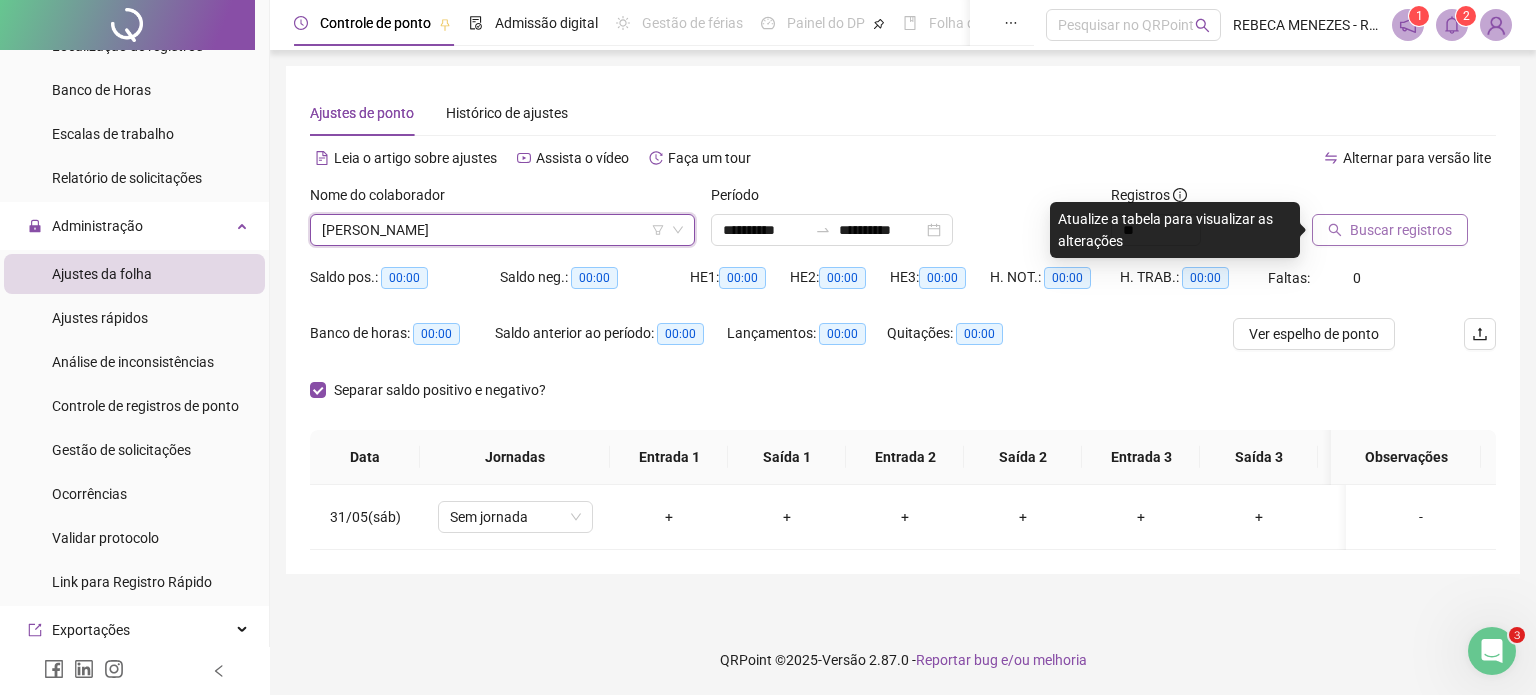 click on "Buscar registros" at bounding box center [1401, 230] 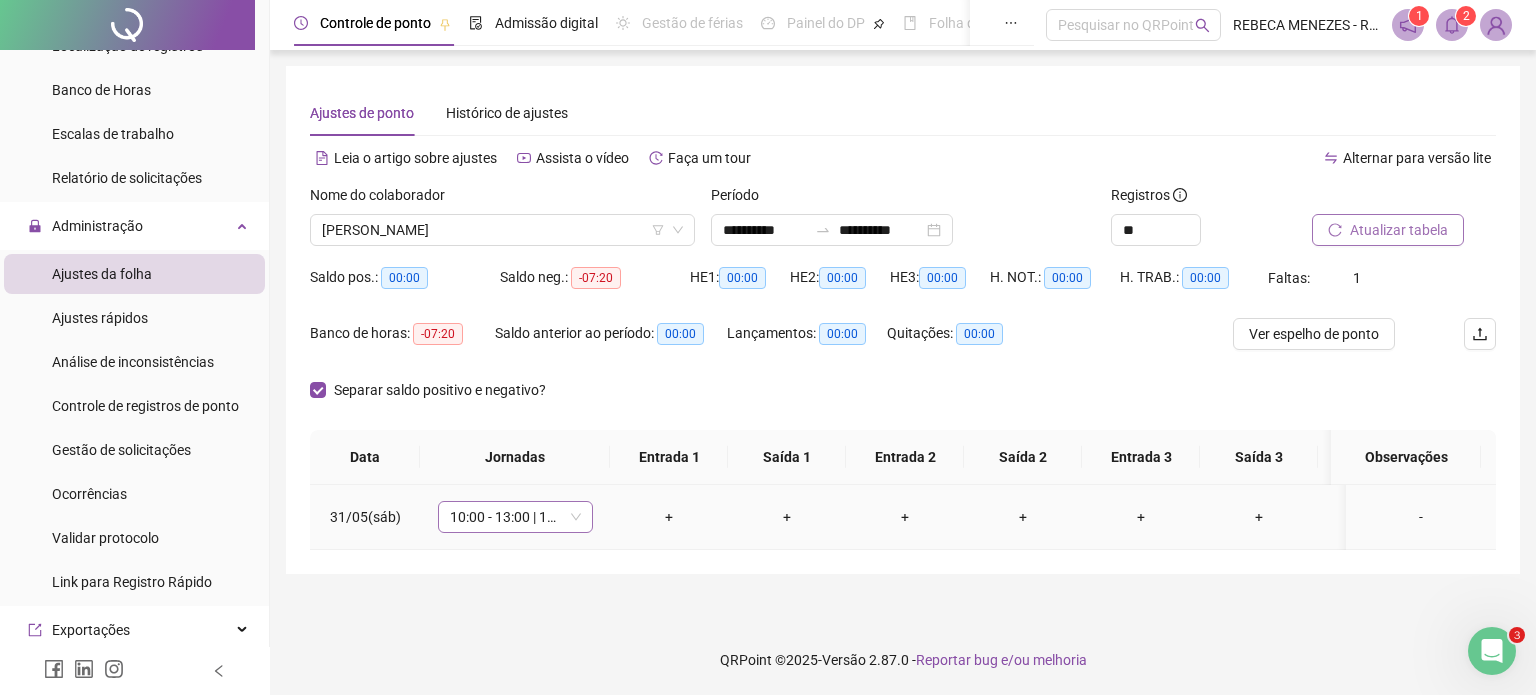 click on "10:00 - 13:00 | 14:00 - 18:20" at bounding box center [515, 517] 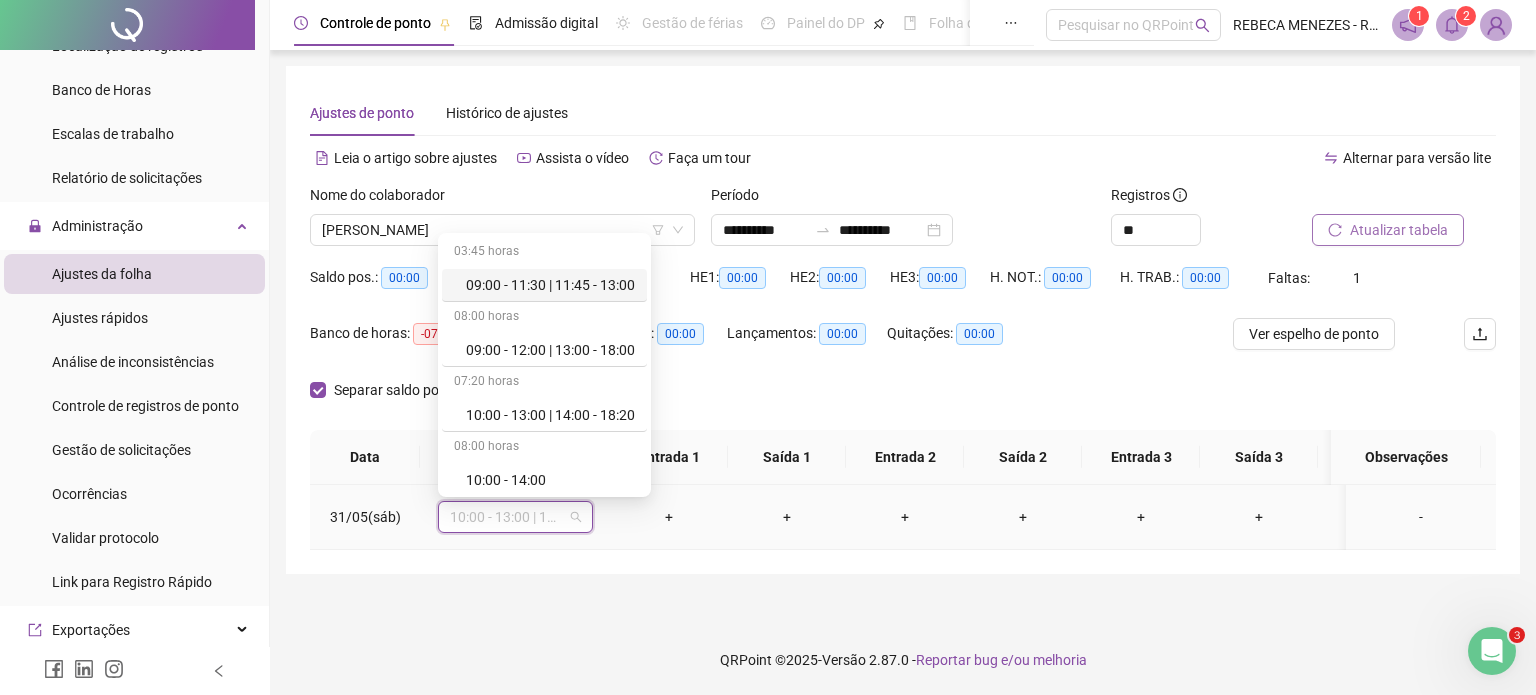click on "10:00 - 13:00 | 14:00 - 18:20" at bounding box center (515, 517) 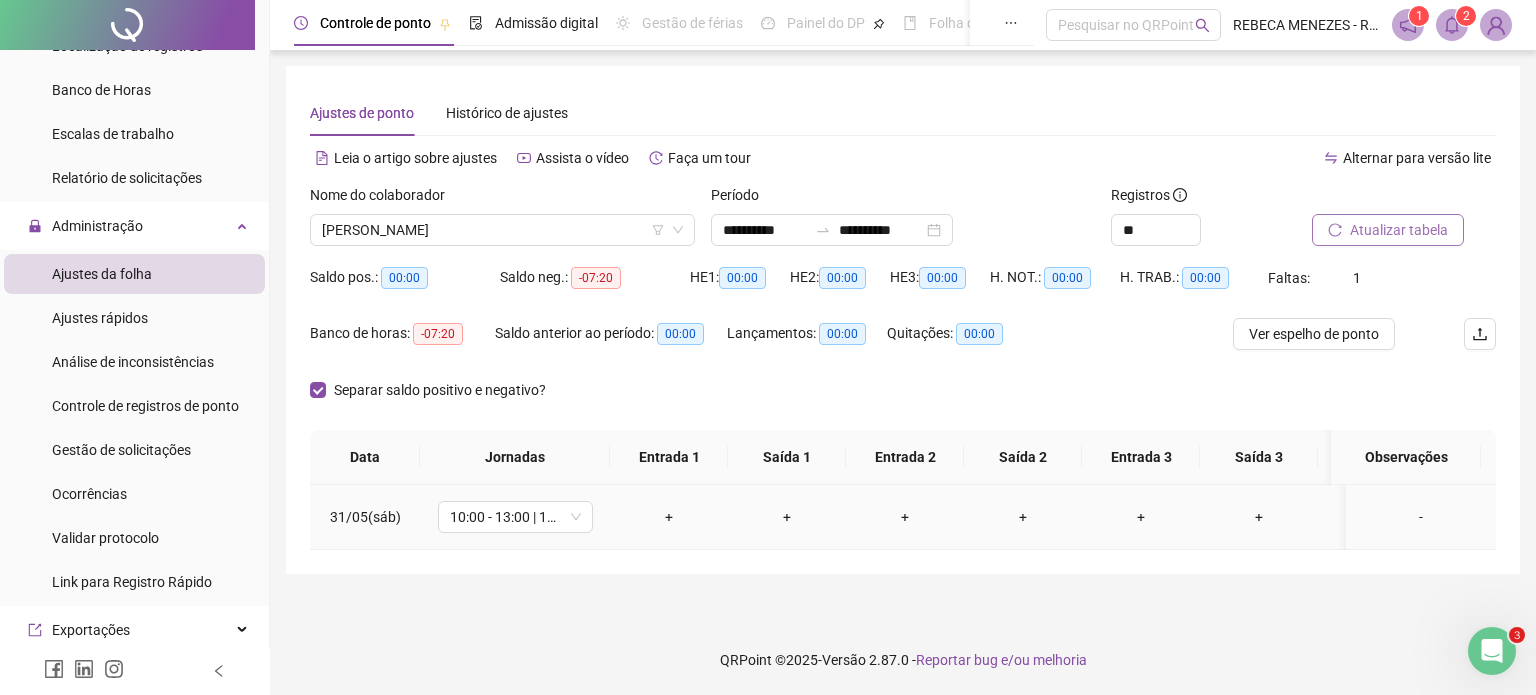 click on "+" at bounding box center [669, 517] 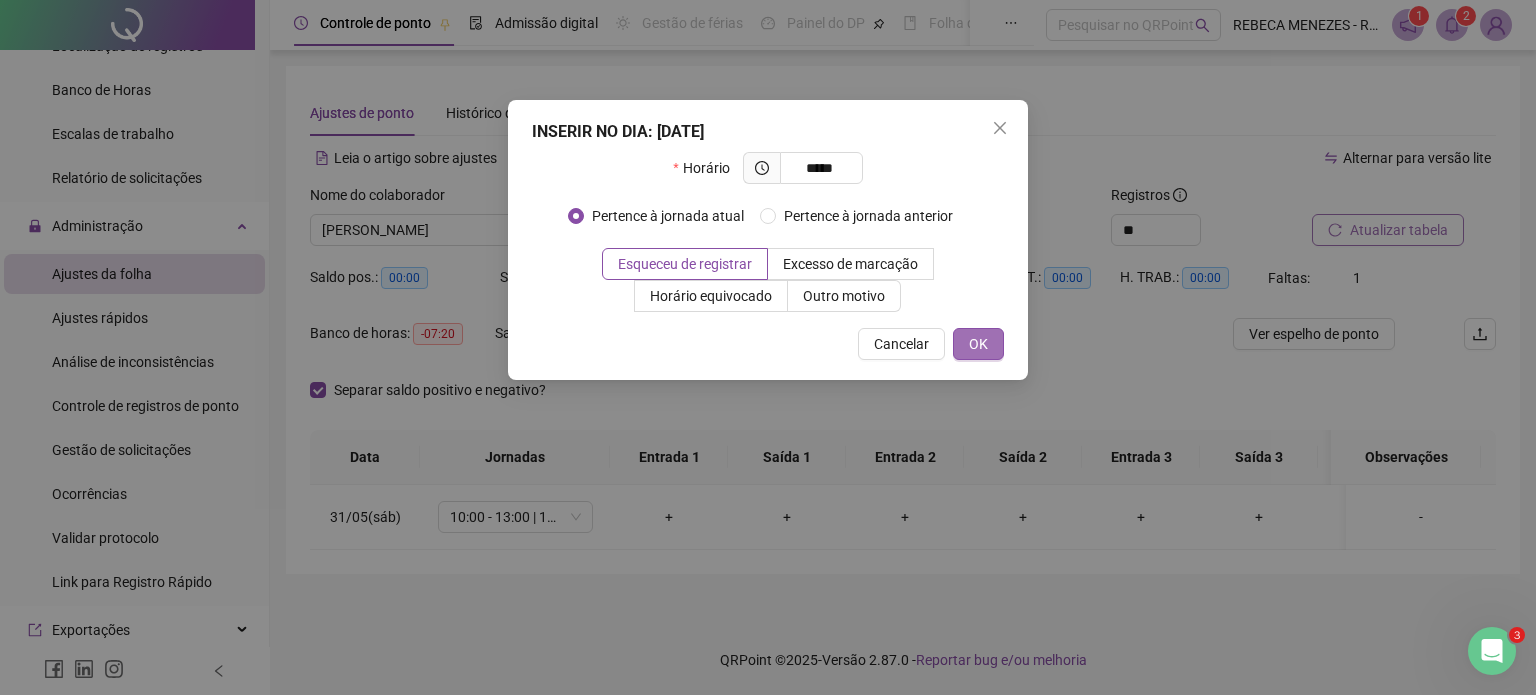 type on "*****" 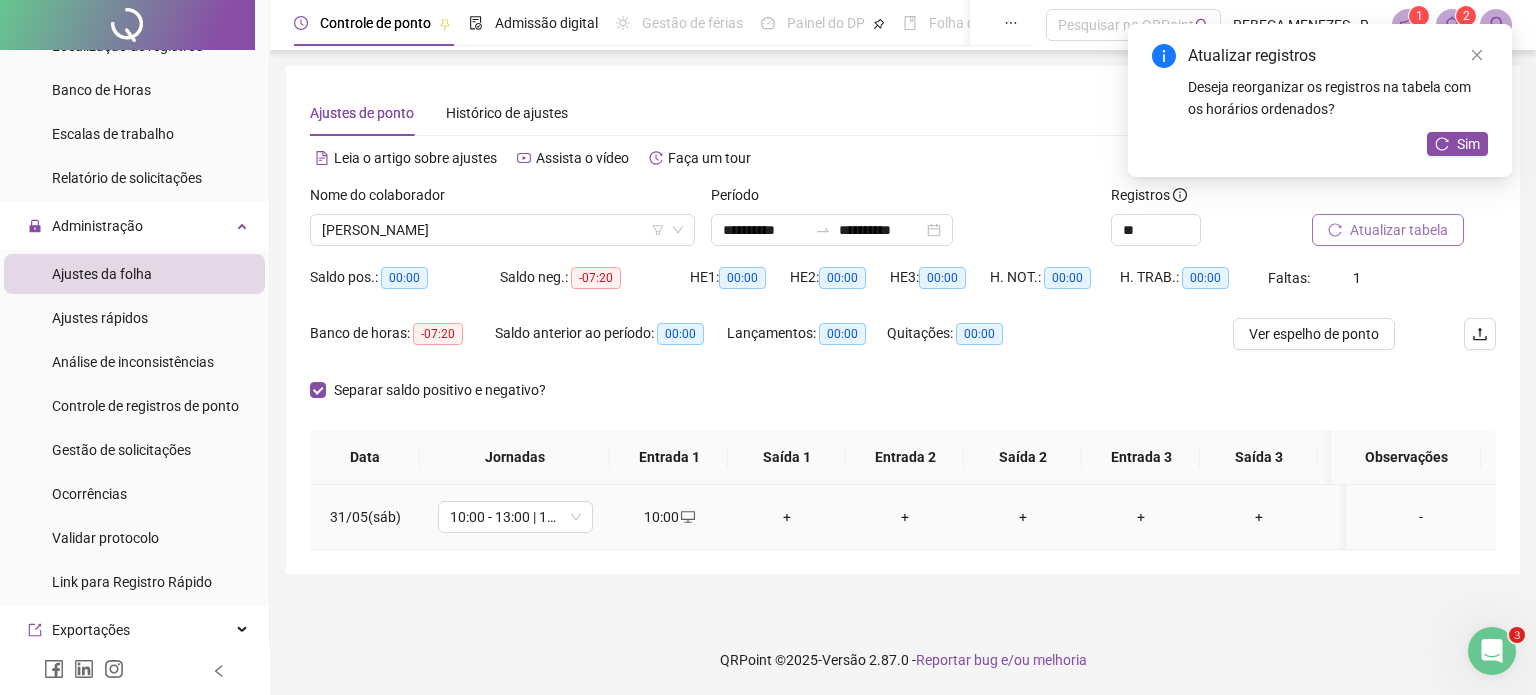 click on "+" at bounding box center [787, 517] 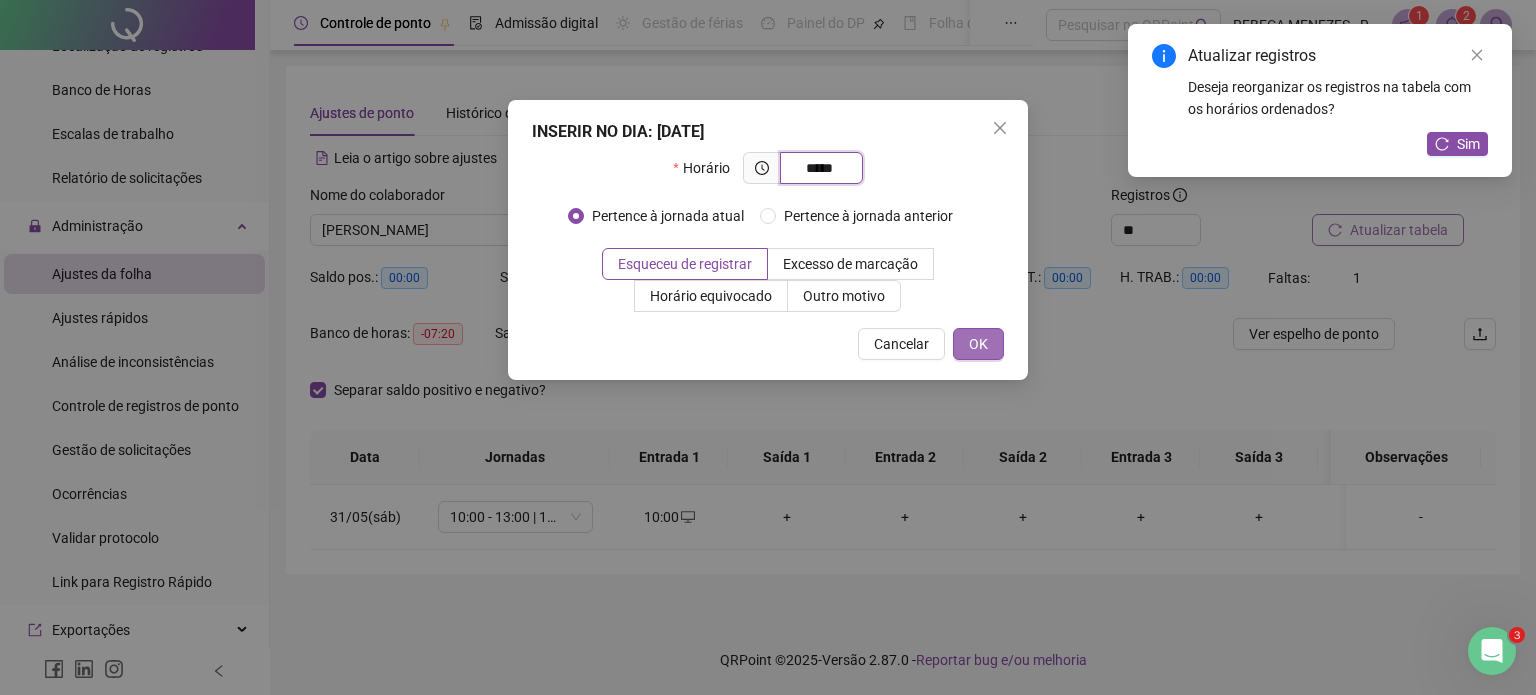 type on "*****" 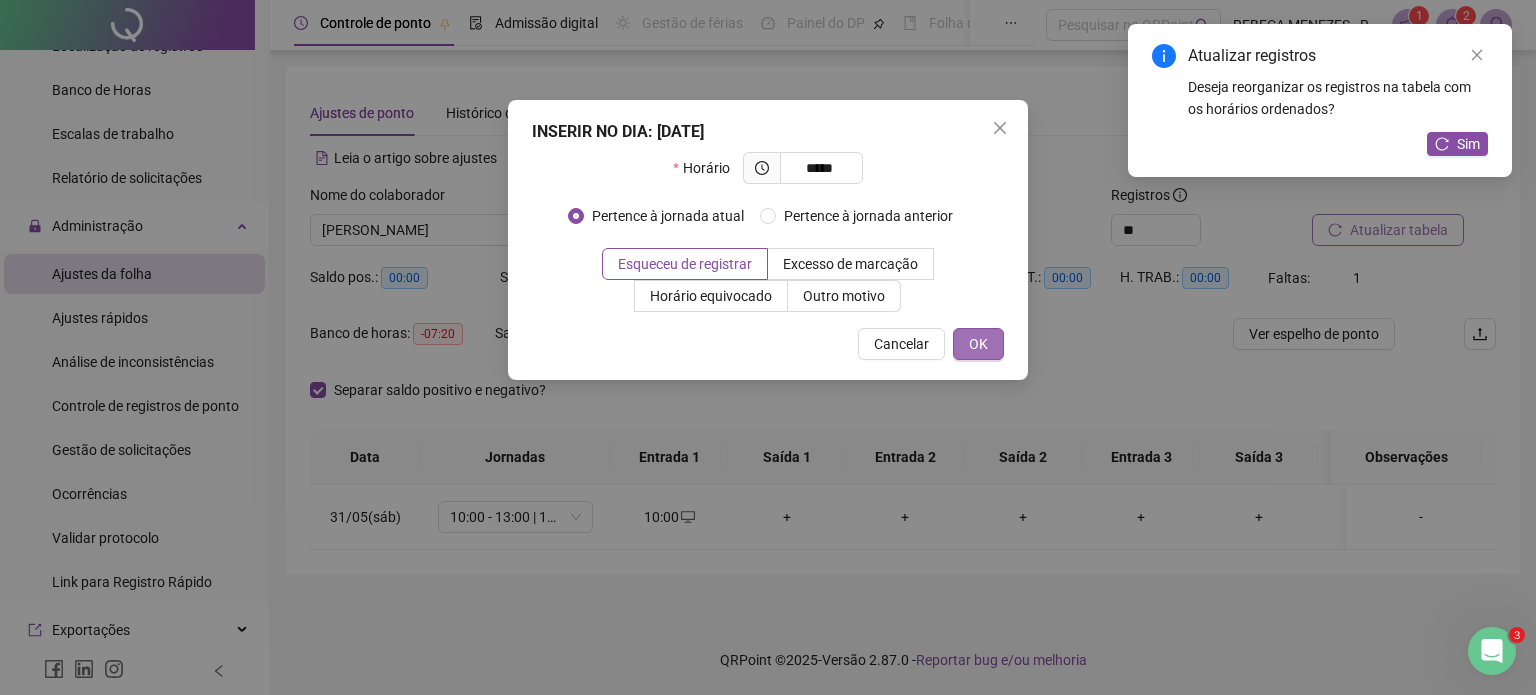 click on "OK" at bounding box center (978, 344) 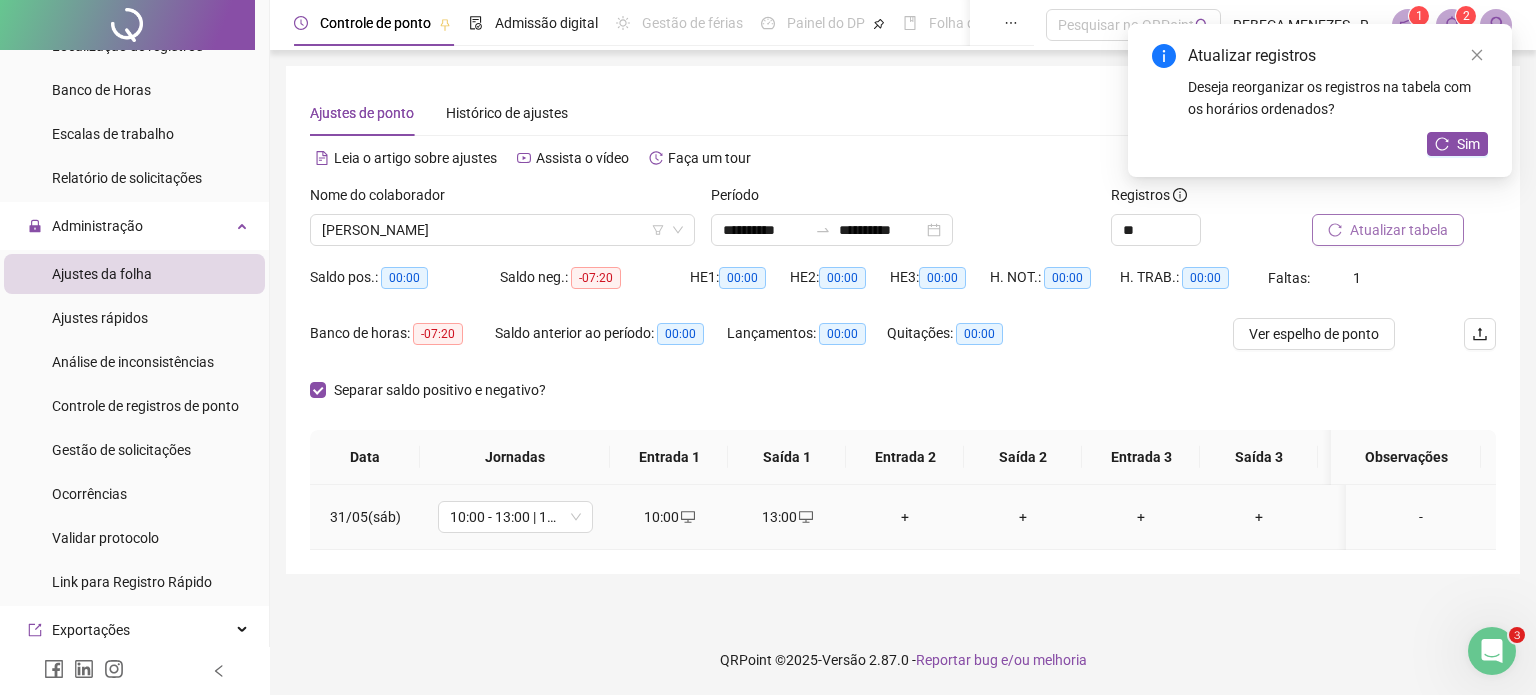 click on "+" at bounding box center [905, 517] 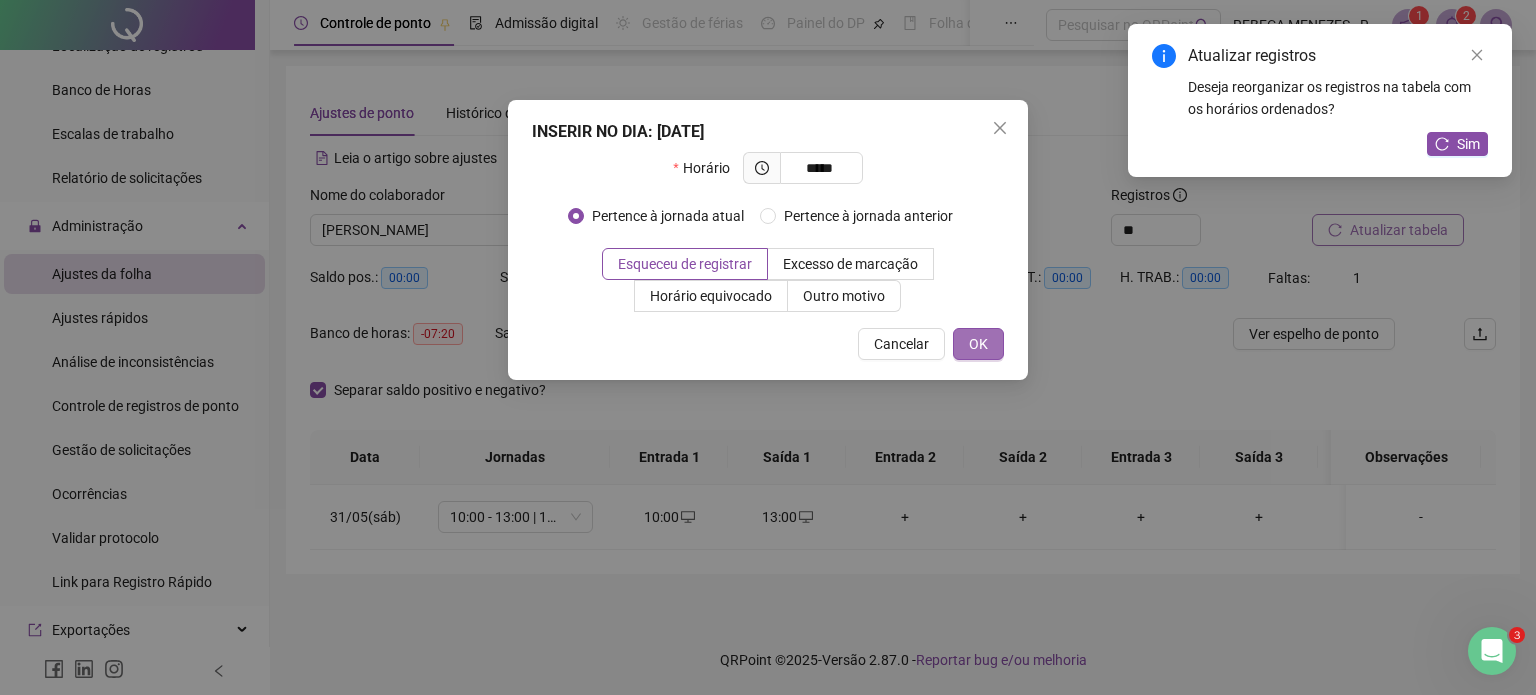 type on "*****" 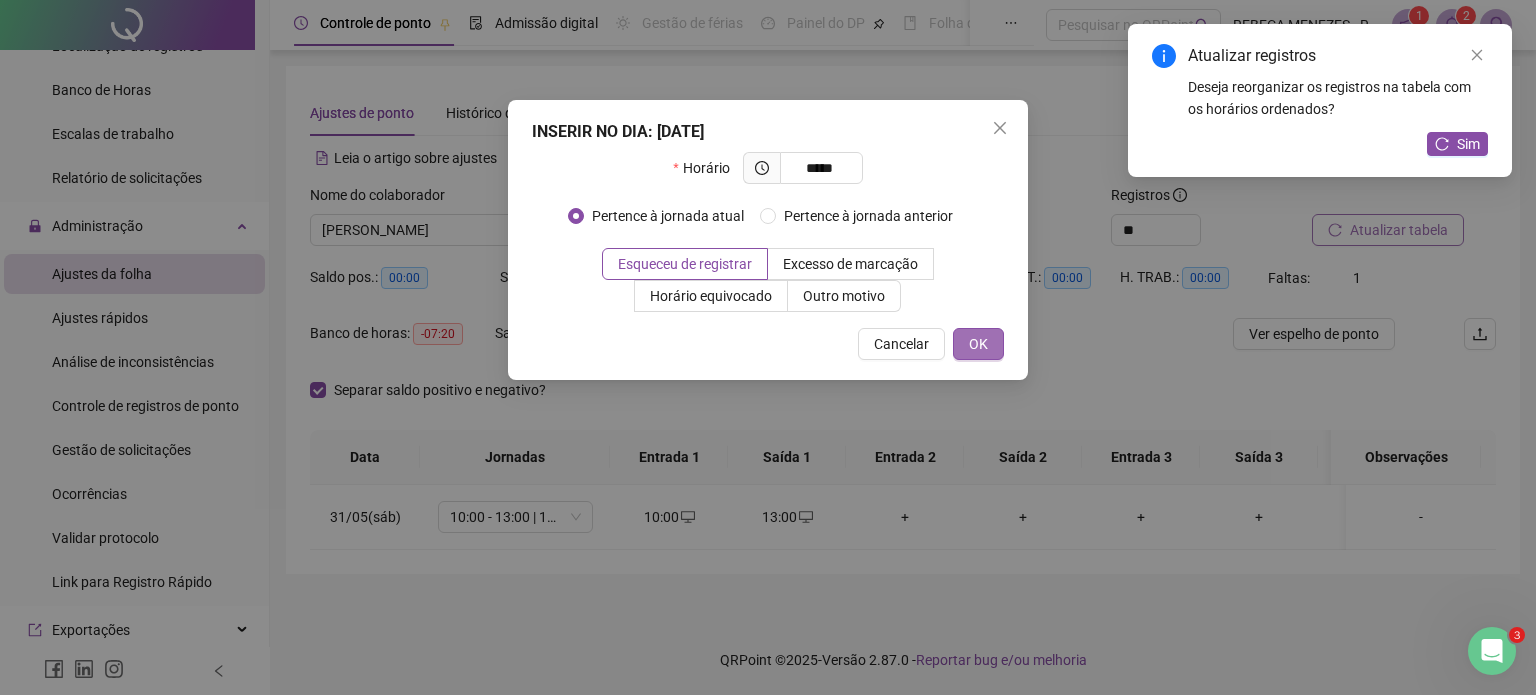 click on "OK" at bounding box center [978, 344] 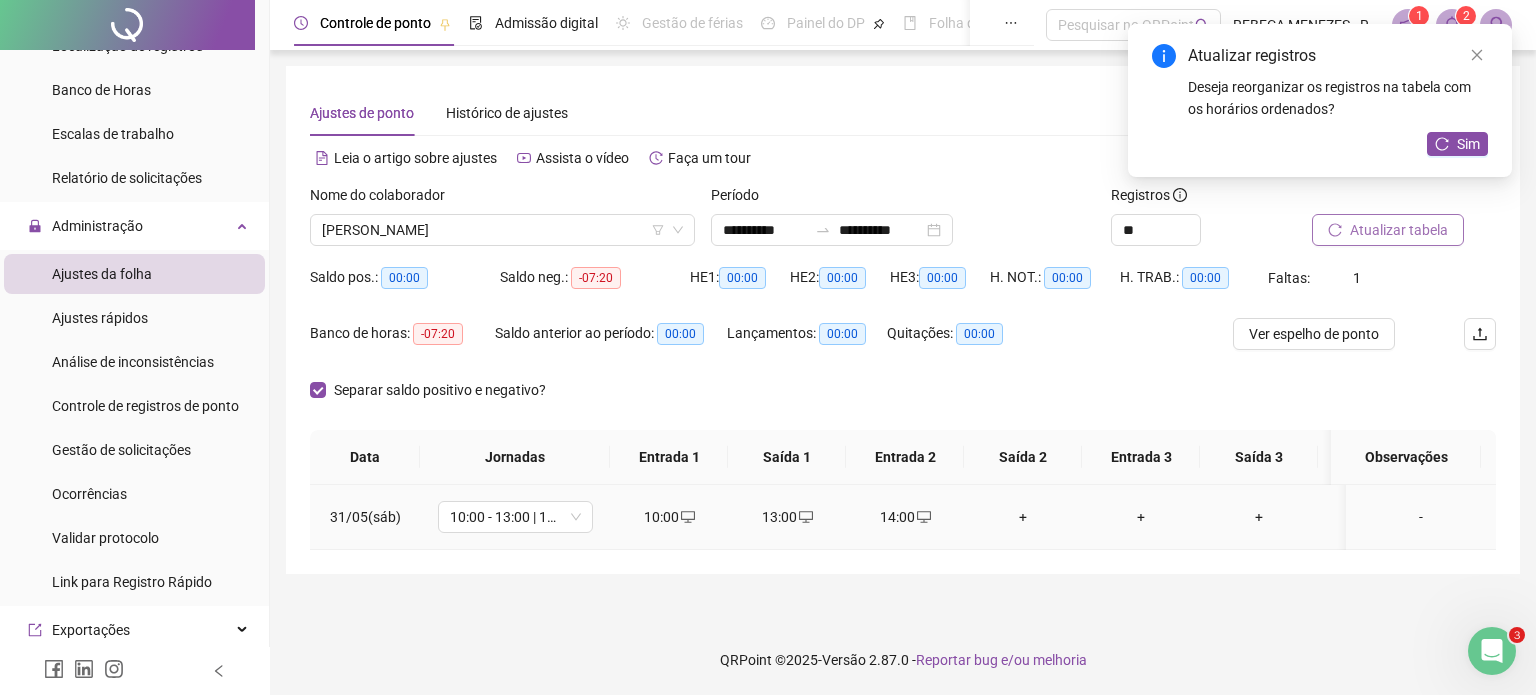 click on "+" at bounding box center (1023, 517) 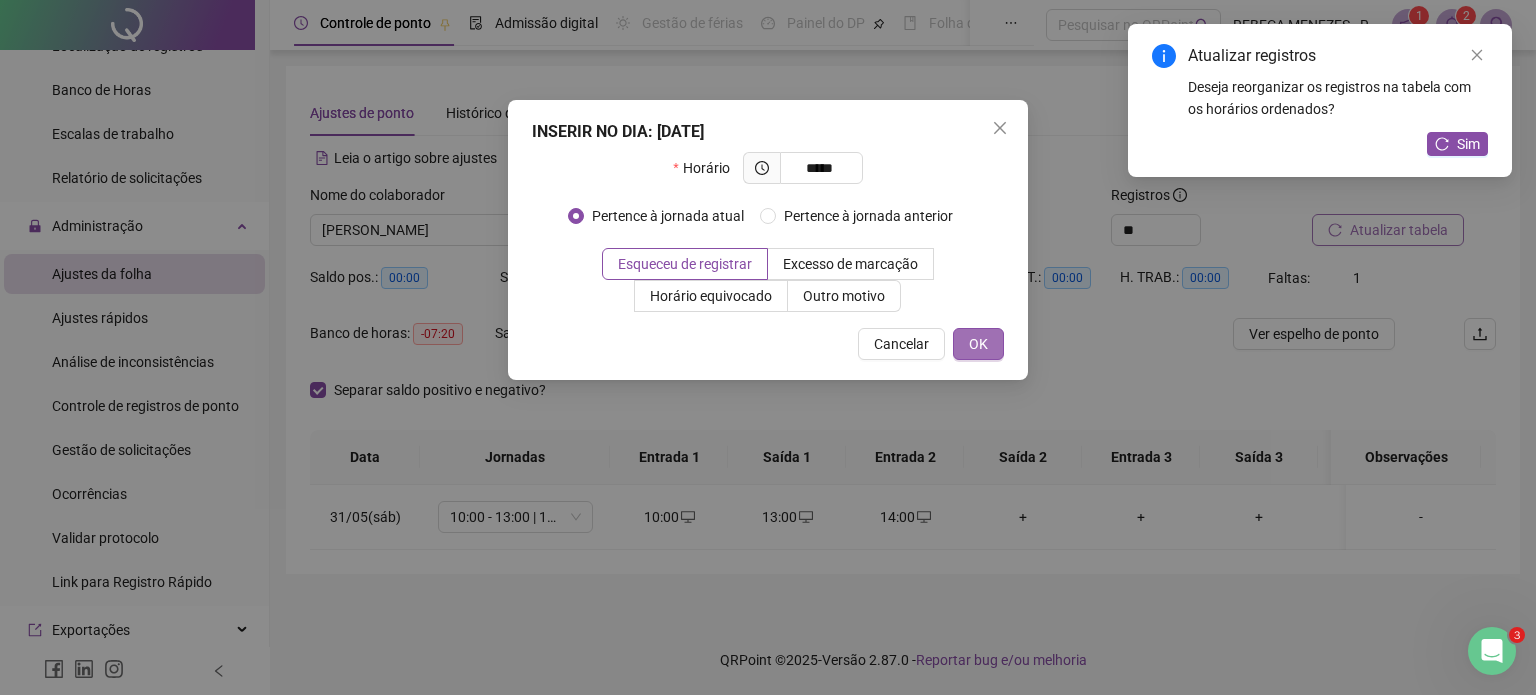 type on "*****" 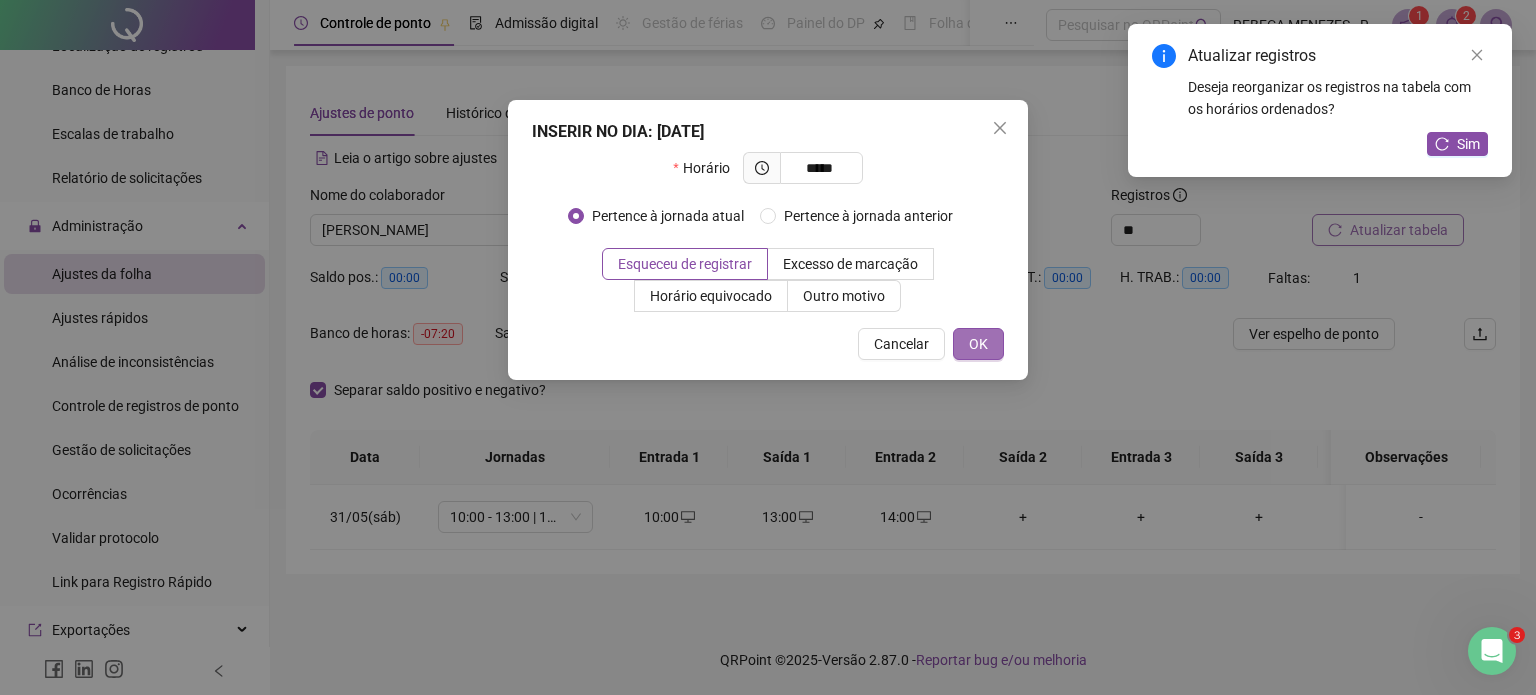 click on "OK" at bounding box center [978, 344] 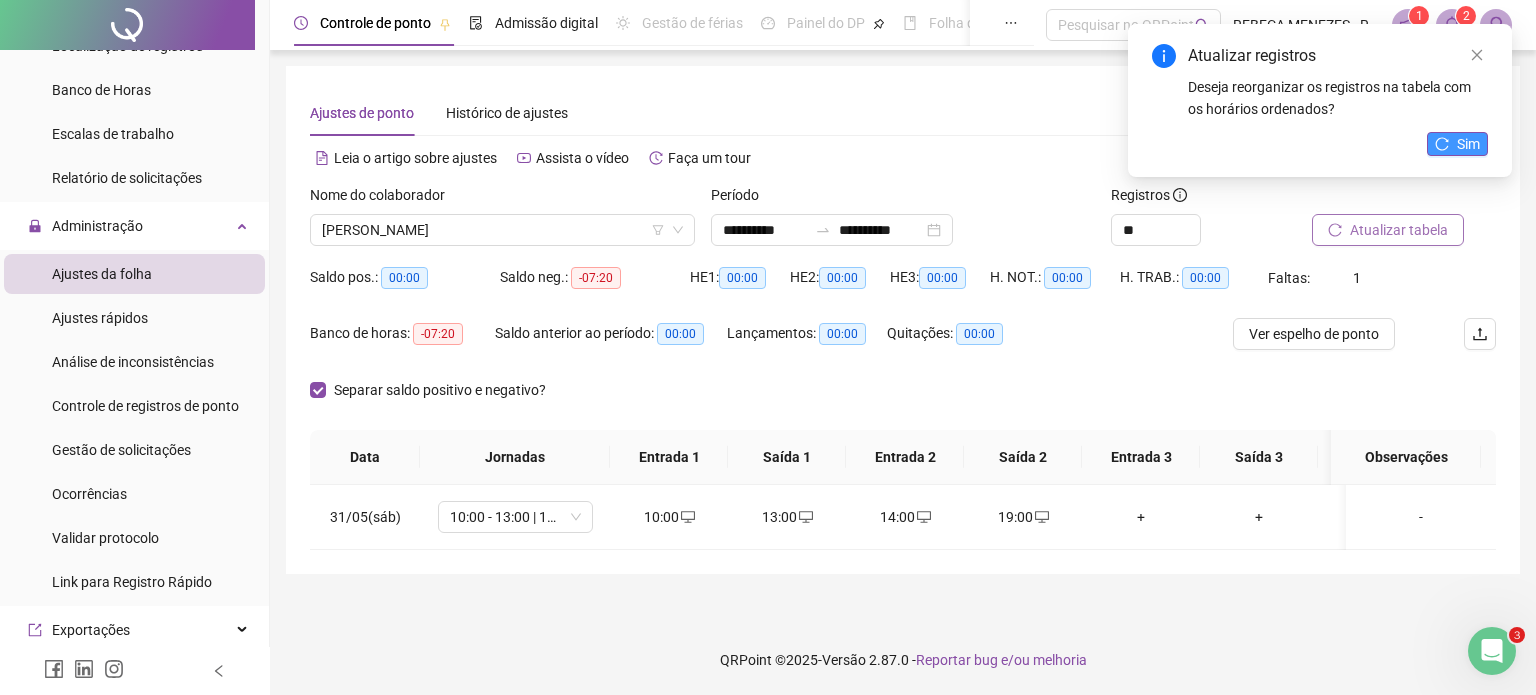 click on "Sim" at bounding box center (1457, 144) 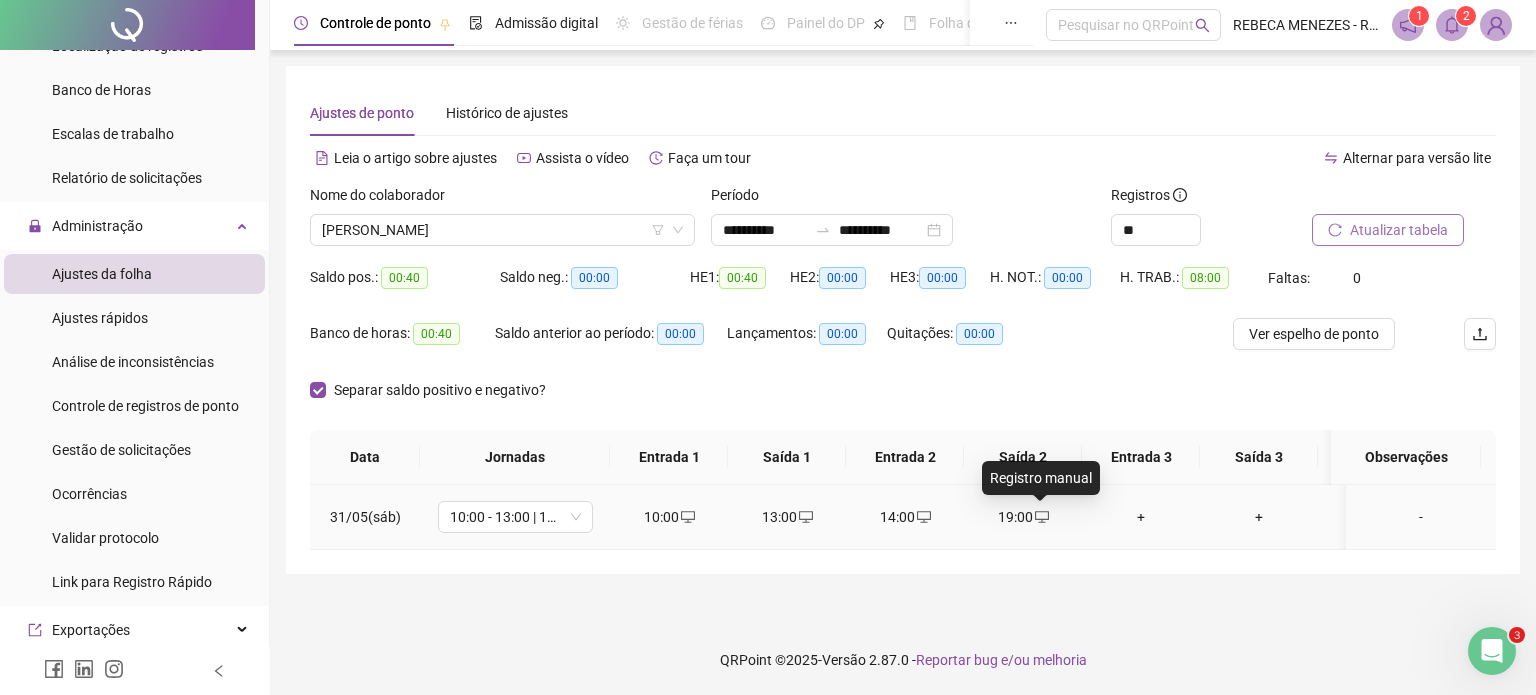 click 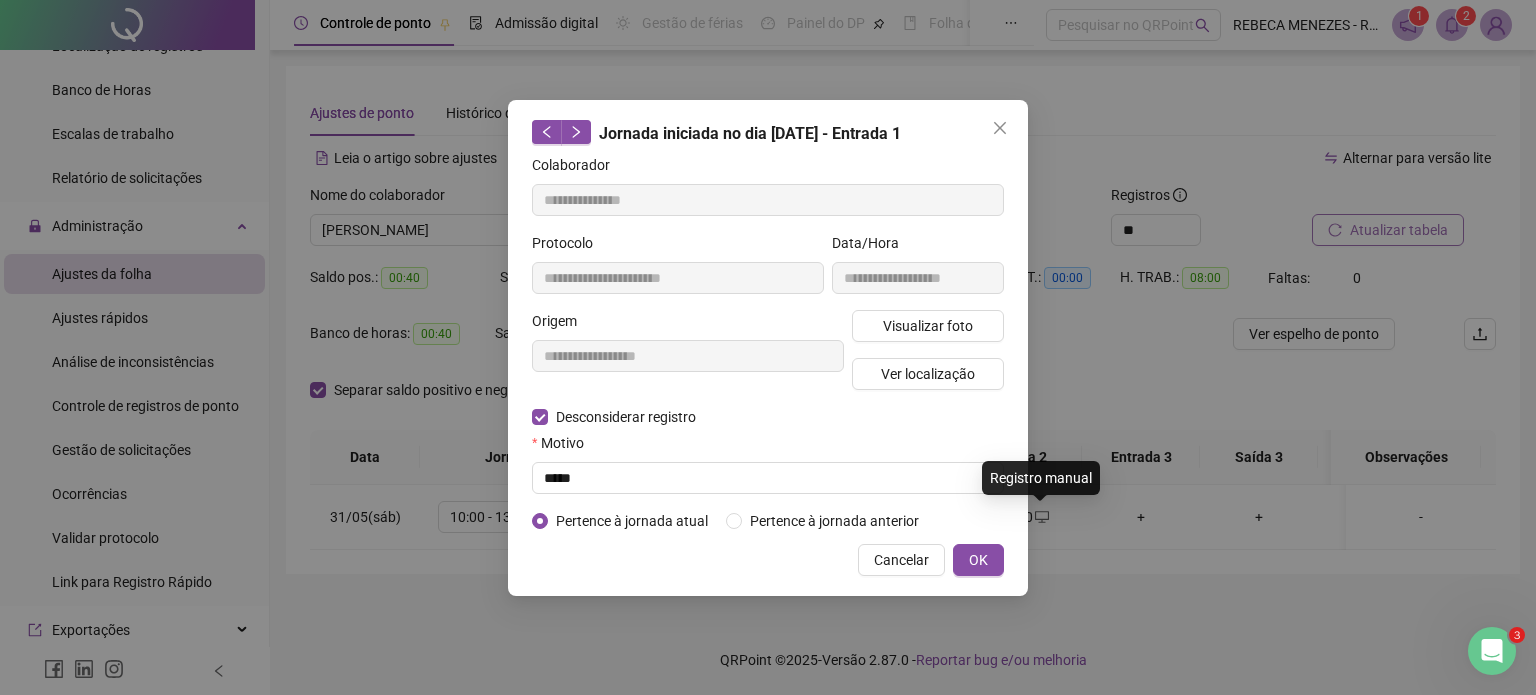 type on "**********" 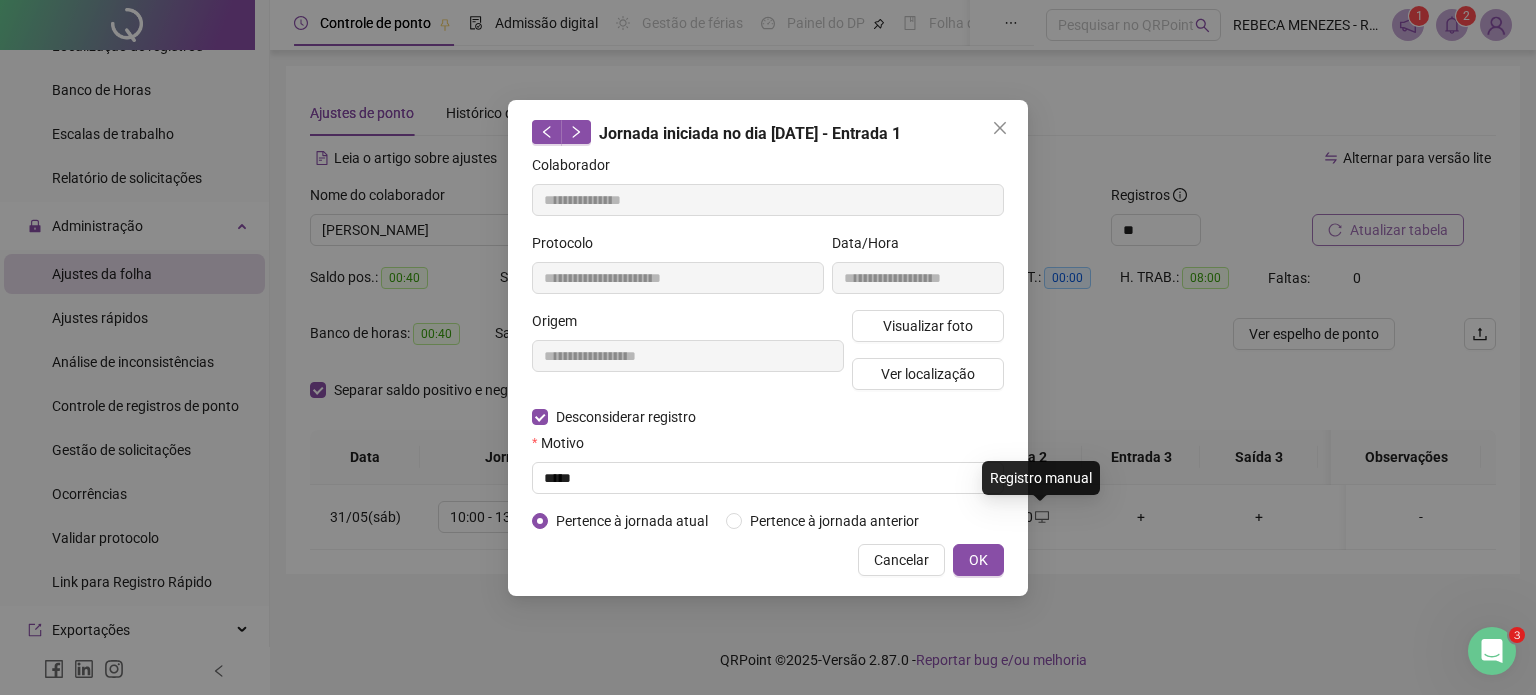 type on "**********" 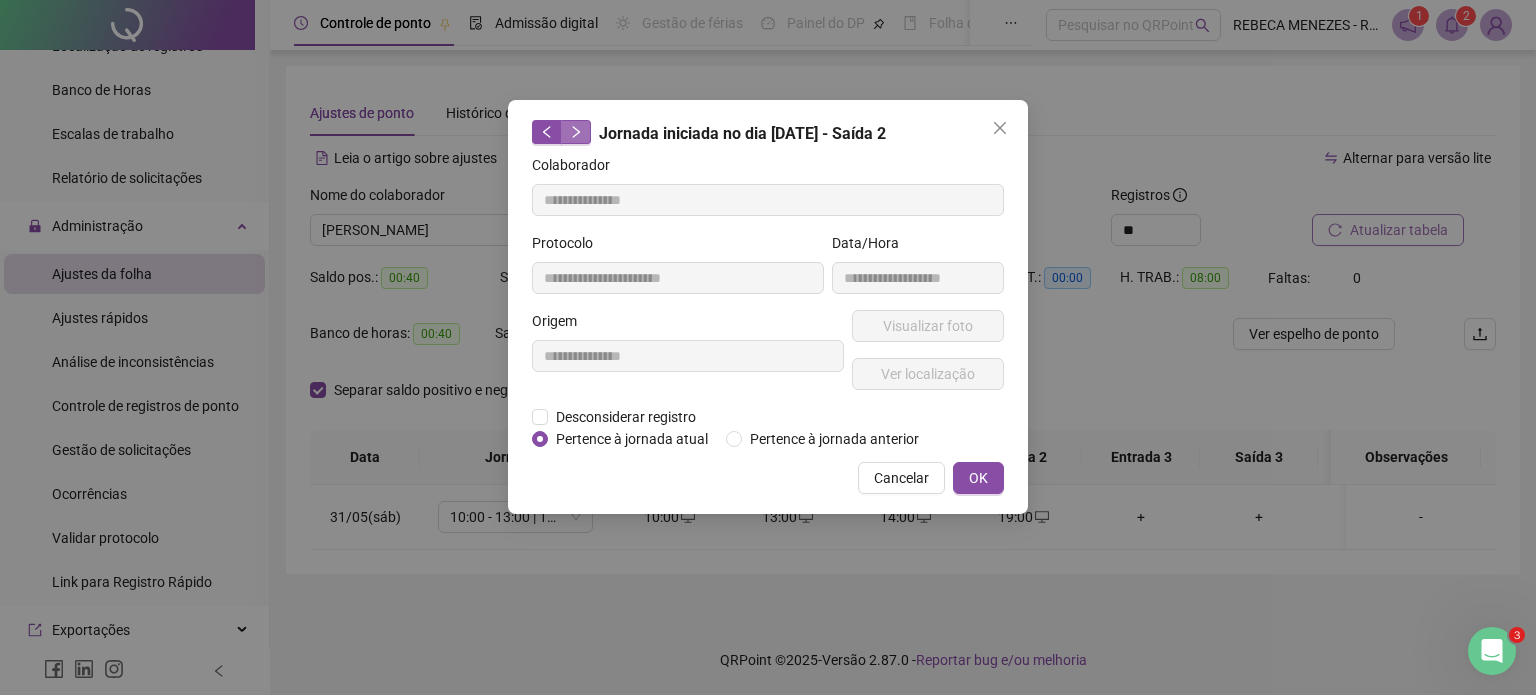 click 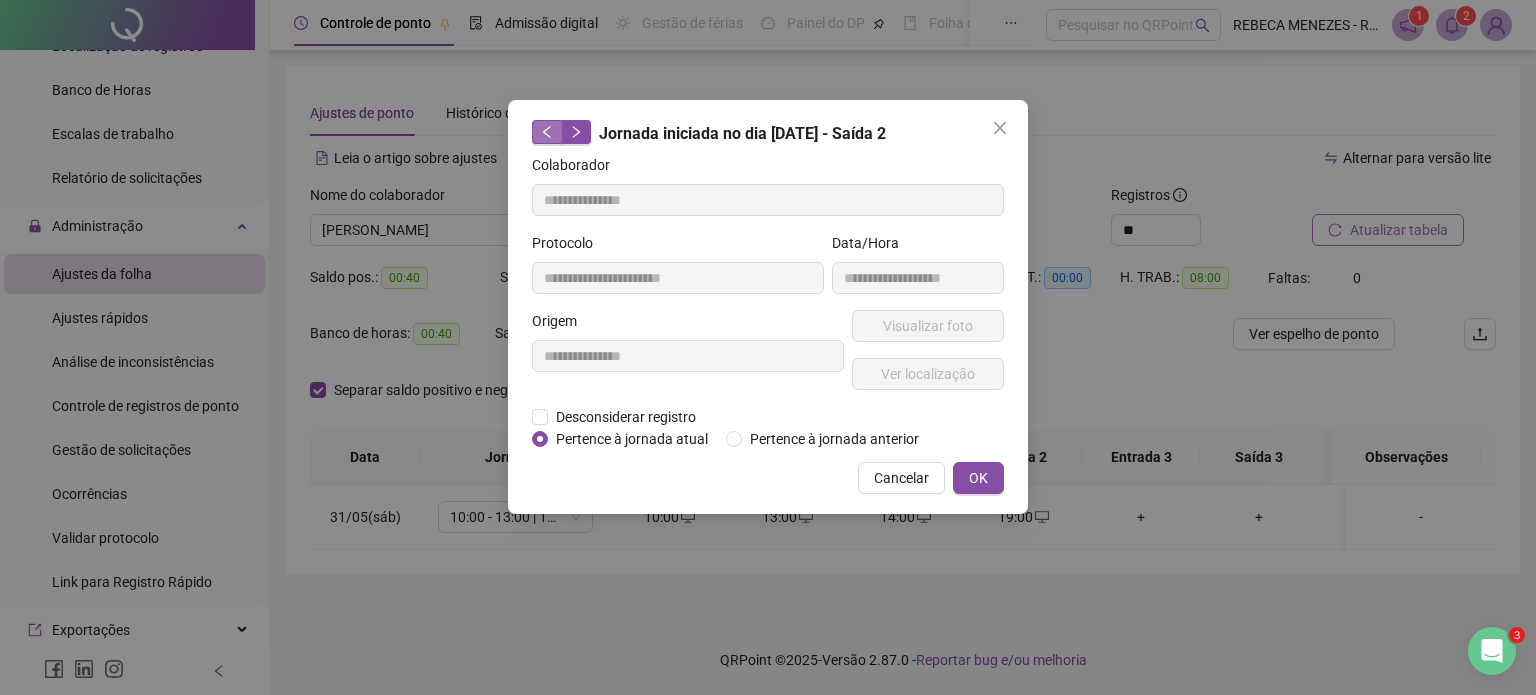 click 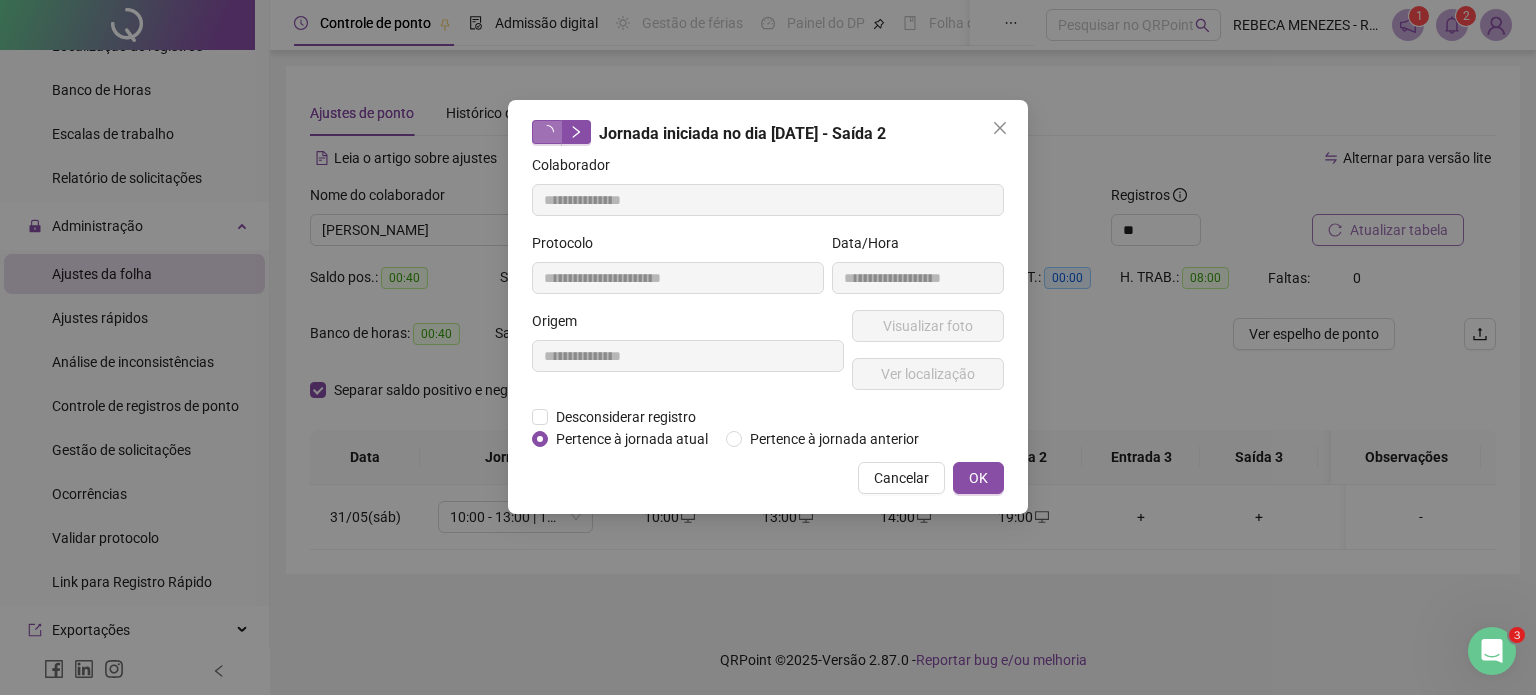 type on "**********" 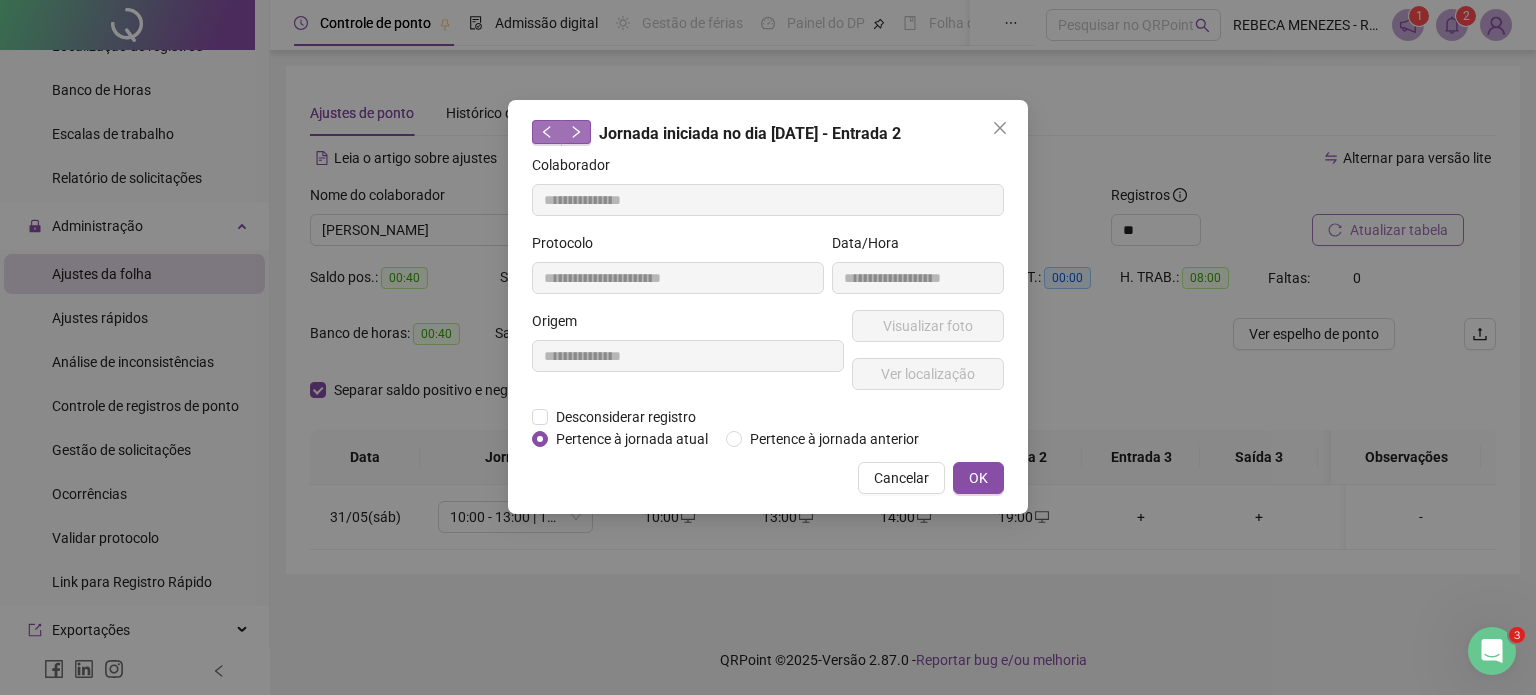 click 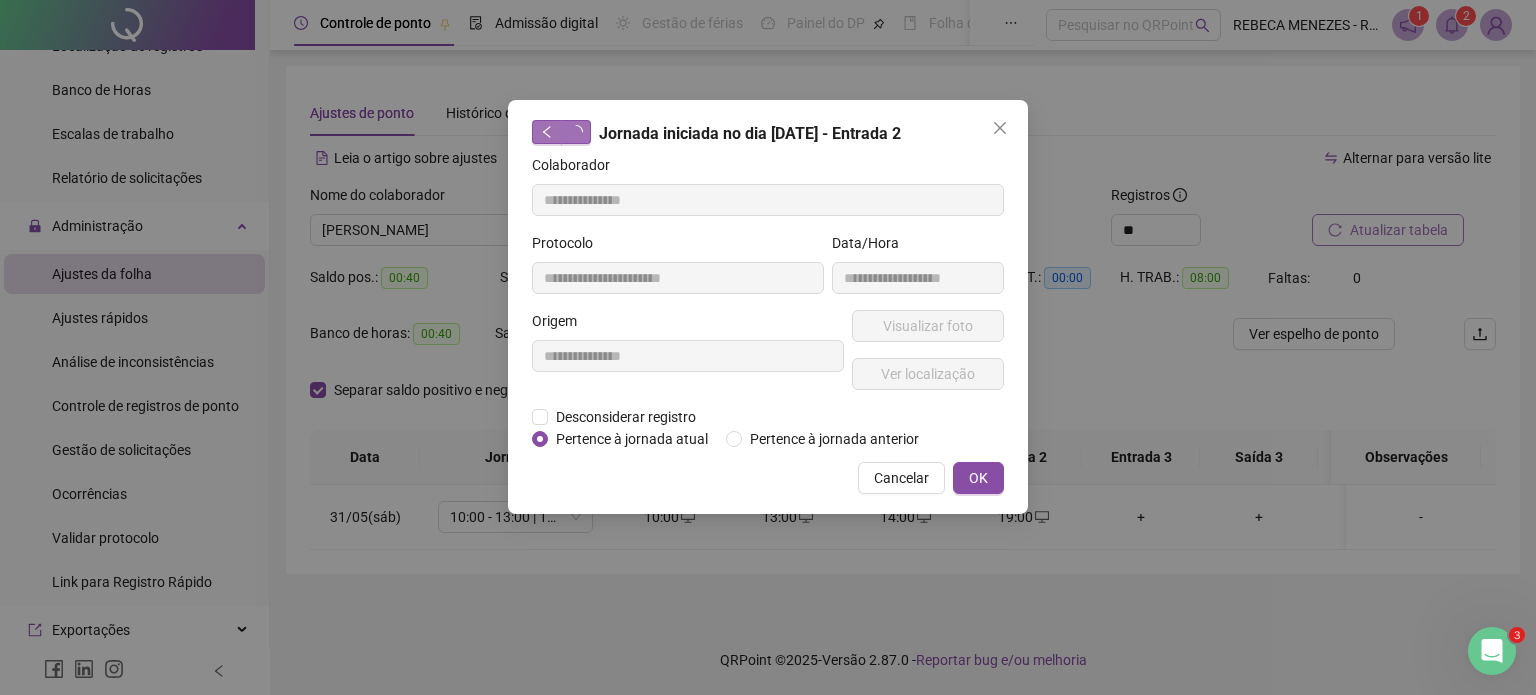 type on "**********" 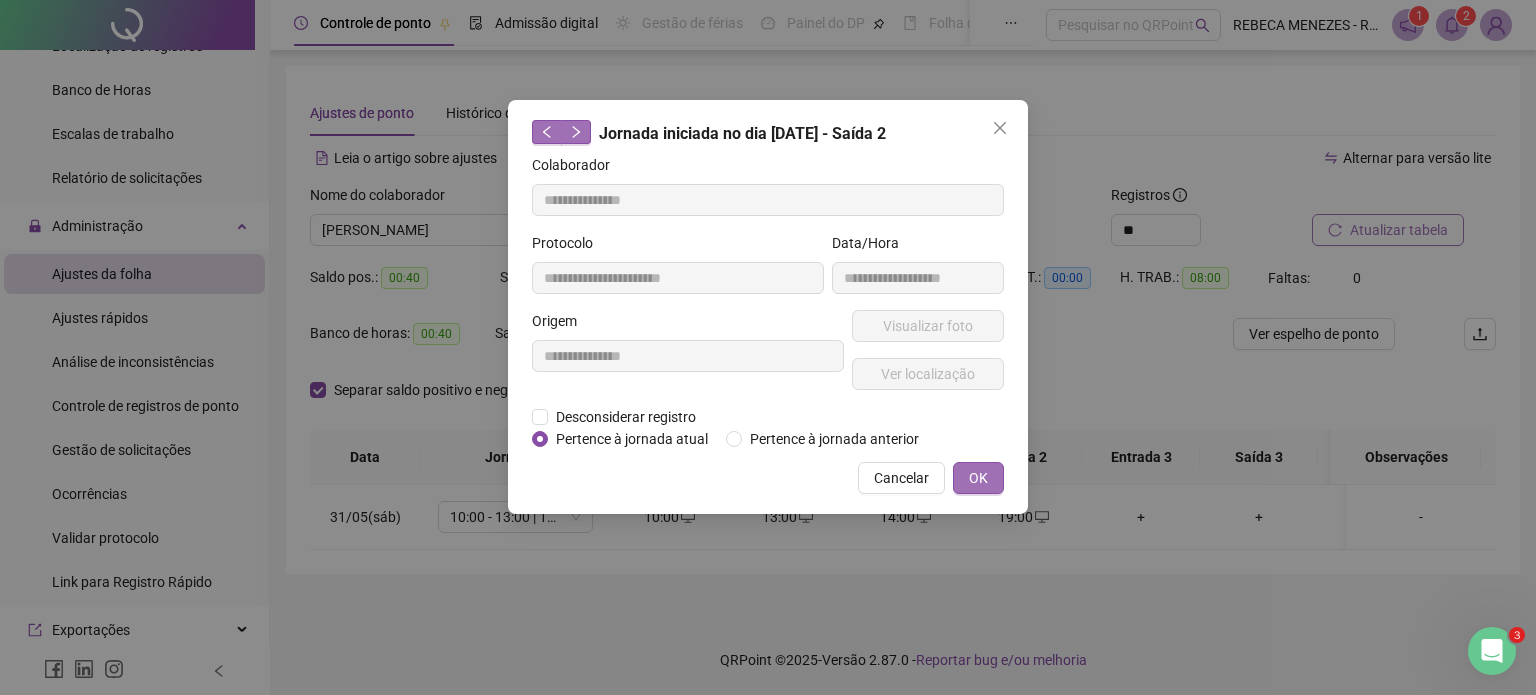 click on "OK" at bounding box center [978, 478] 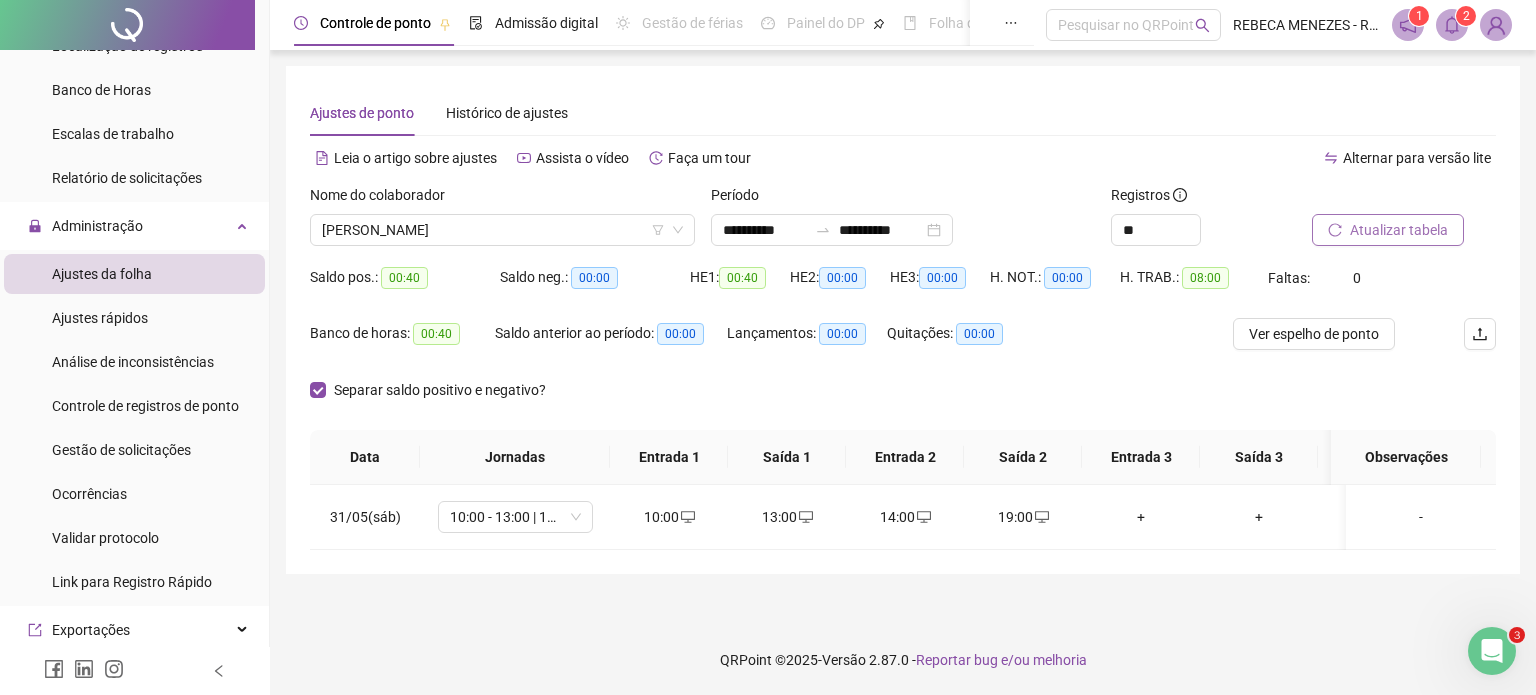 click on "Atualizar tabela" at bounding box center (1399, 230) 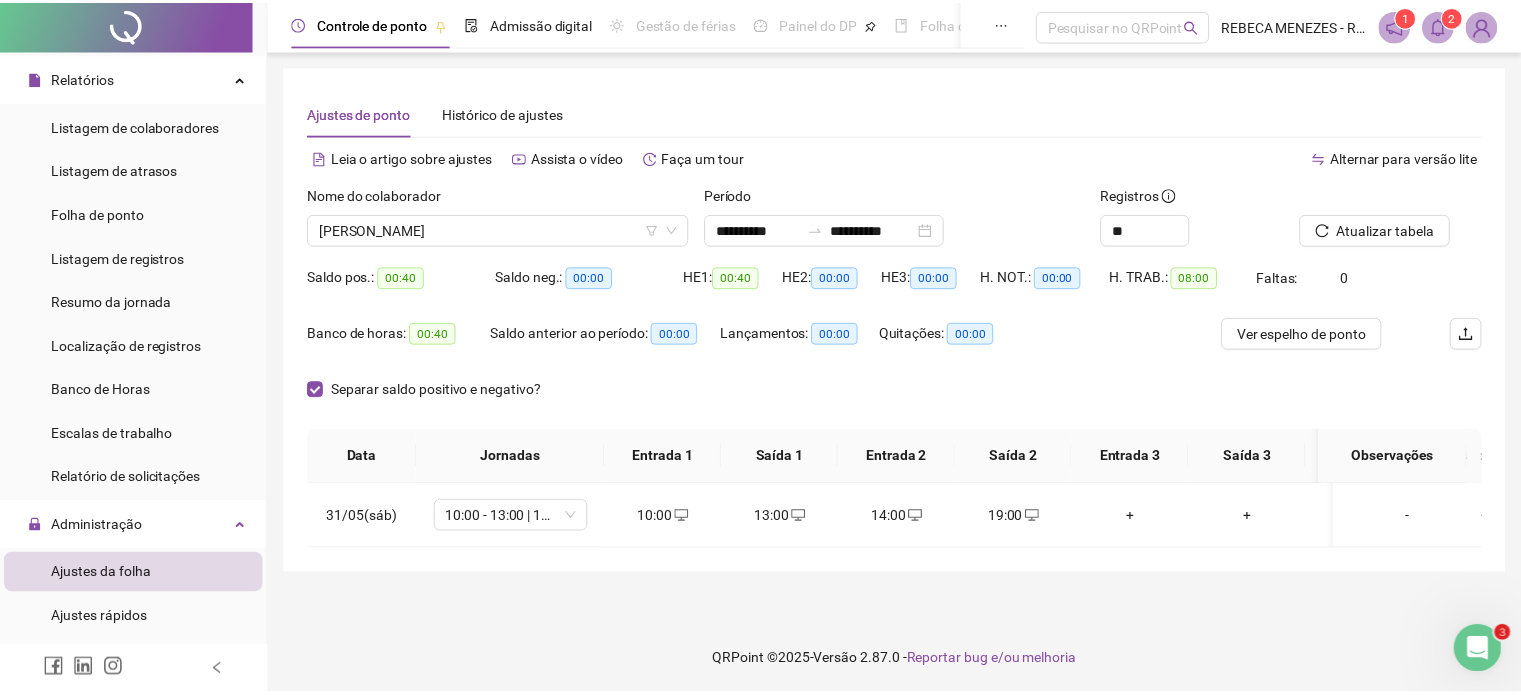 scroll, scrollTop: 400, scrollLeft: 0, axis: vertical 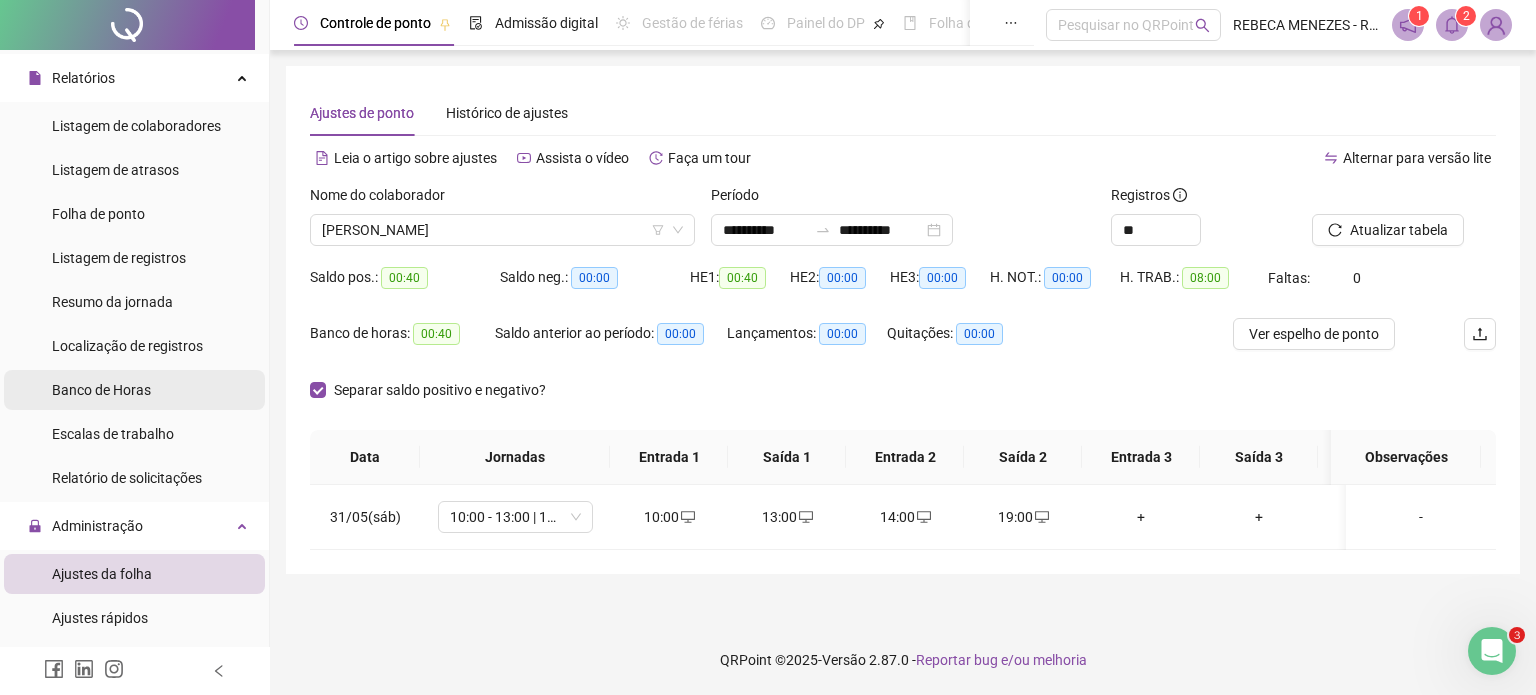 click on "Banco de Horas" at bounding box center (101, 390) 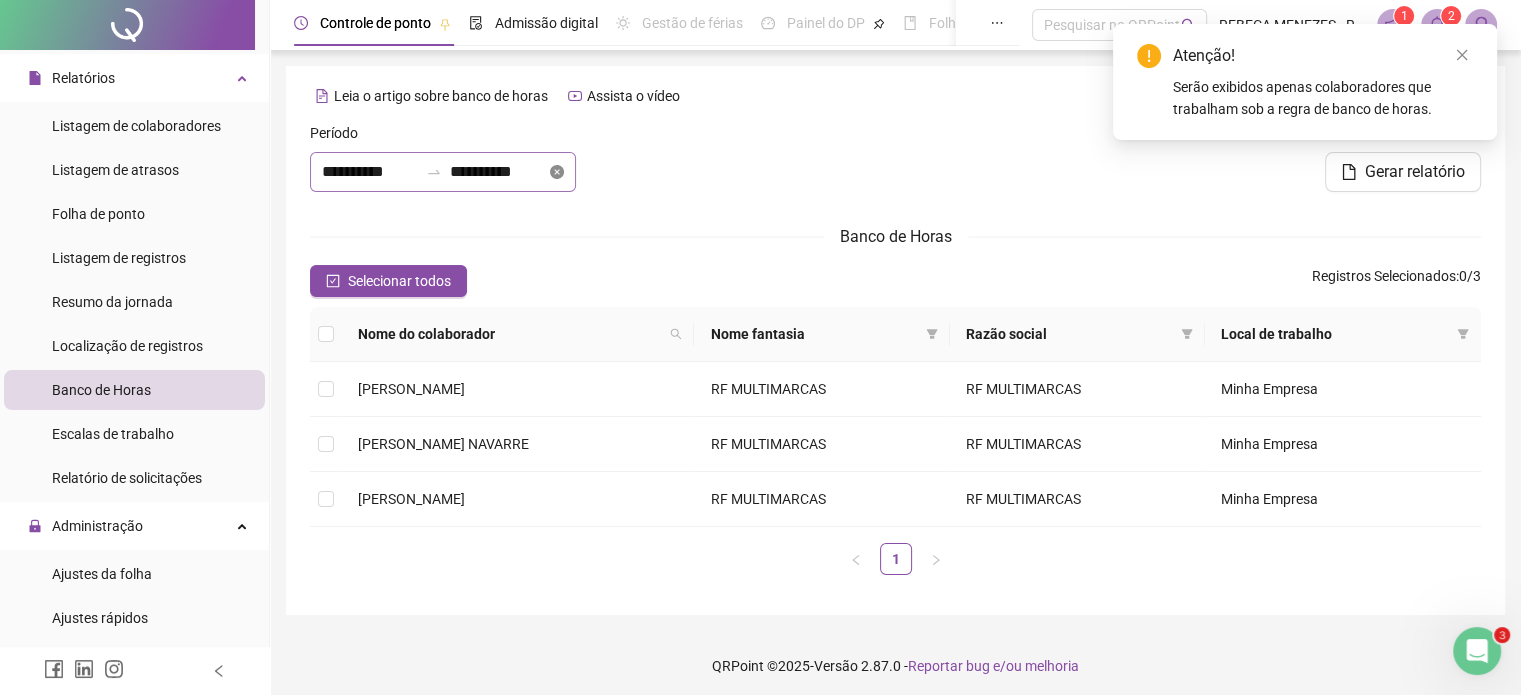 click 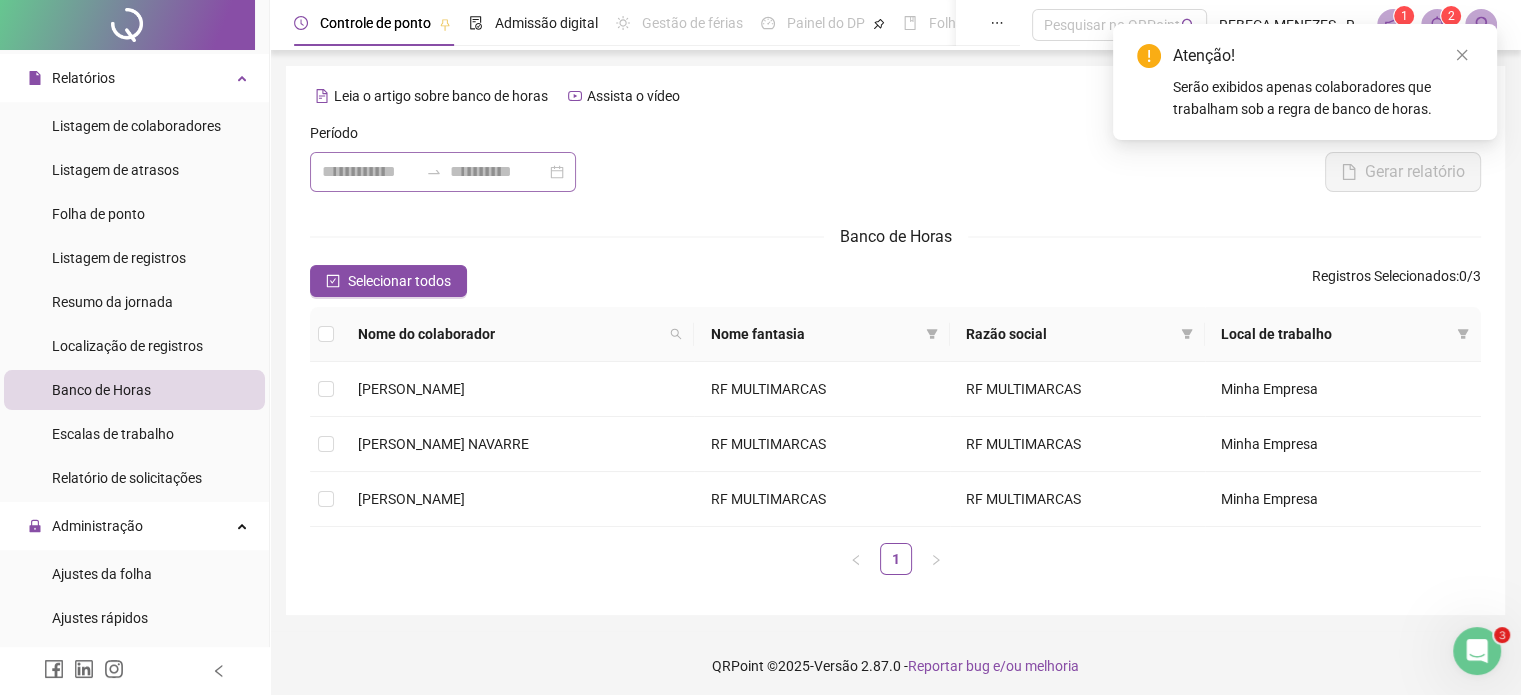 click at bounding box center (443, 172) 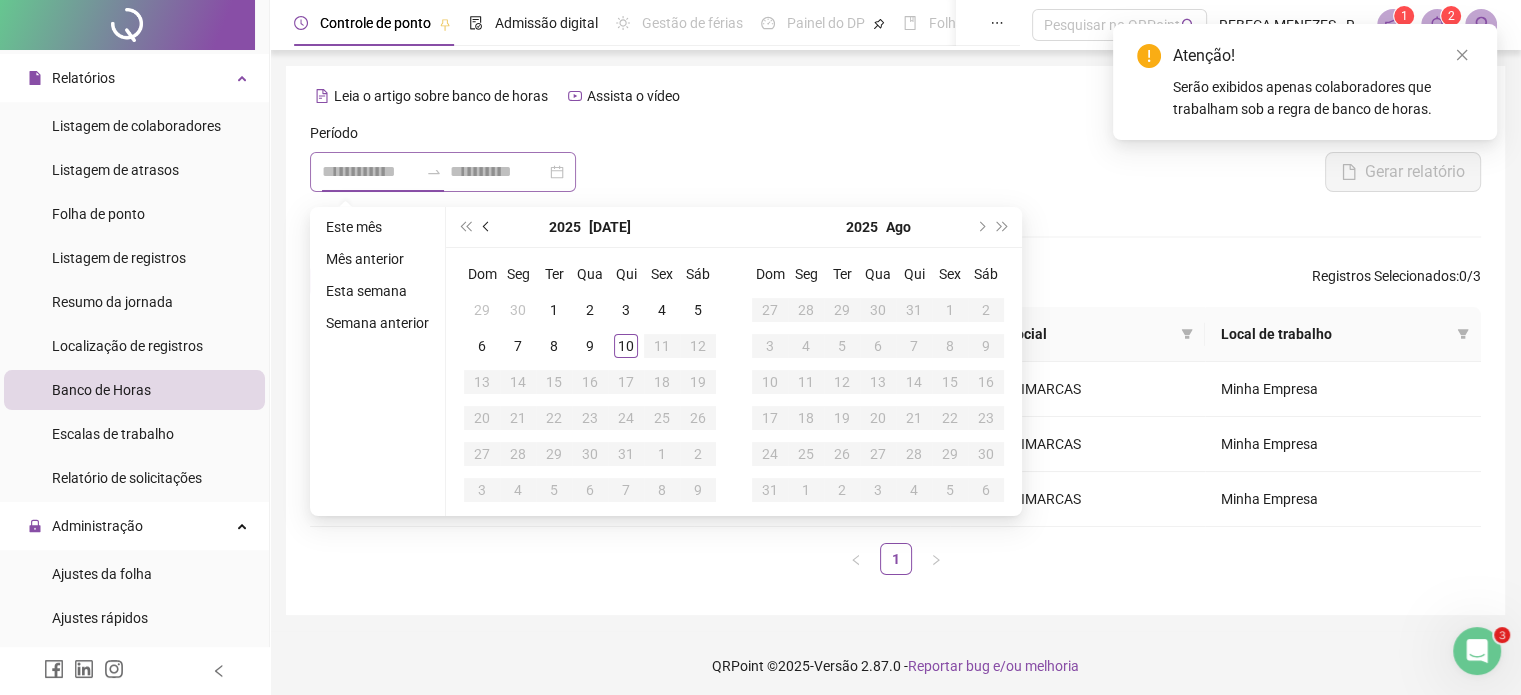 click at bounding box center [488, 227] 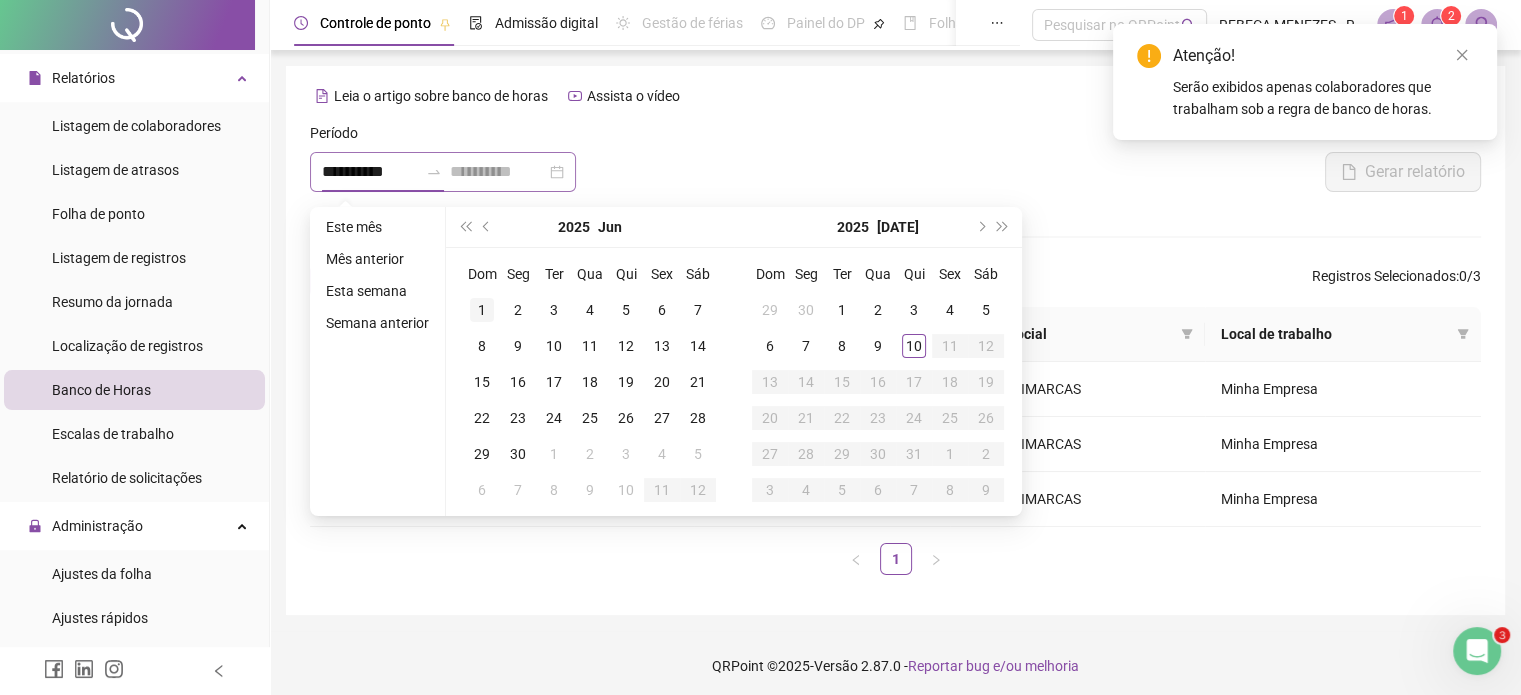 type on "**********" 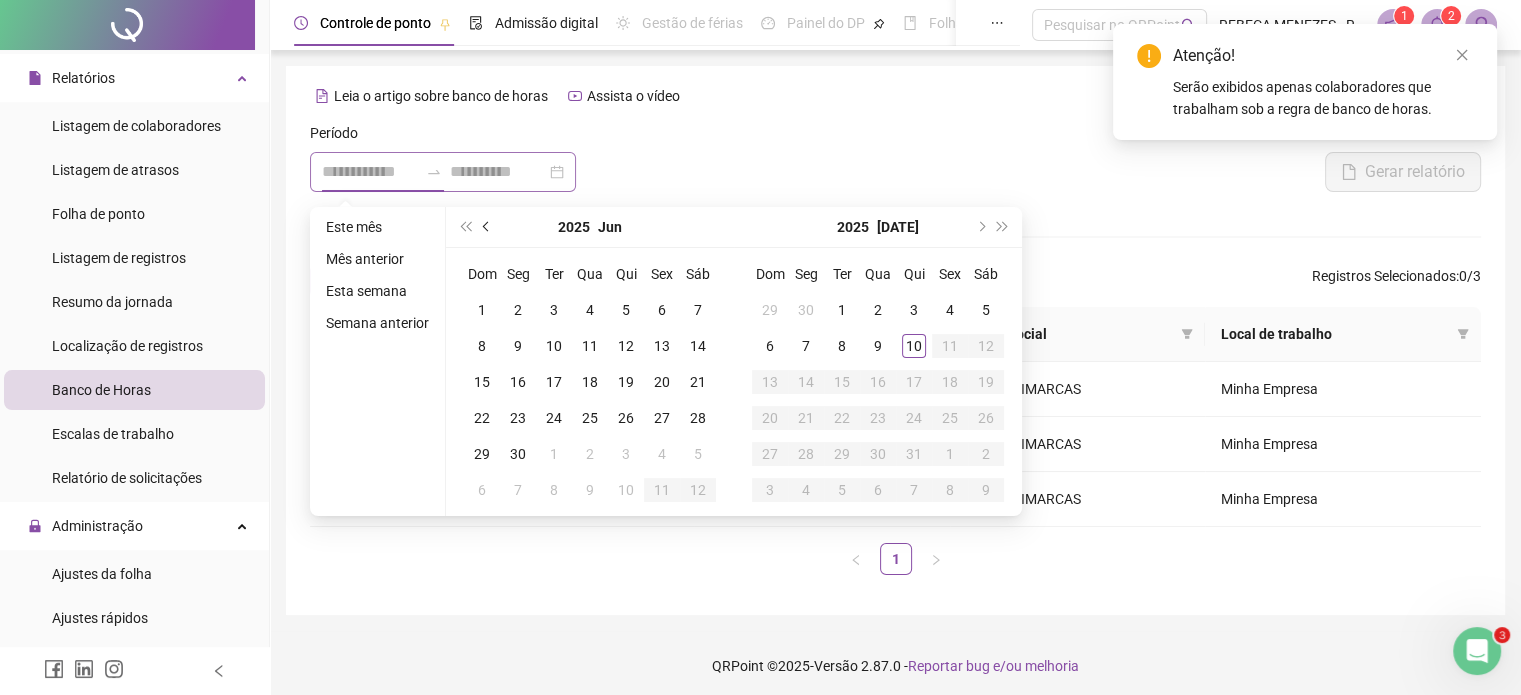 click at bounding box center (488, 227) 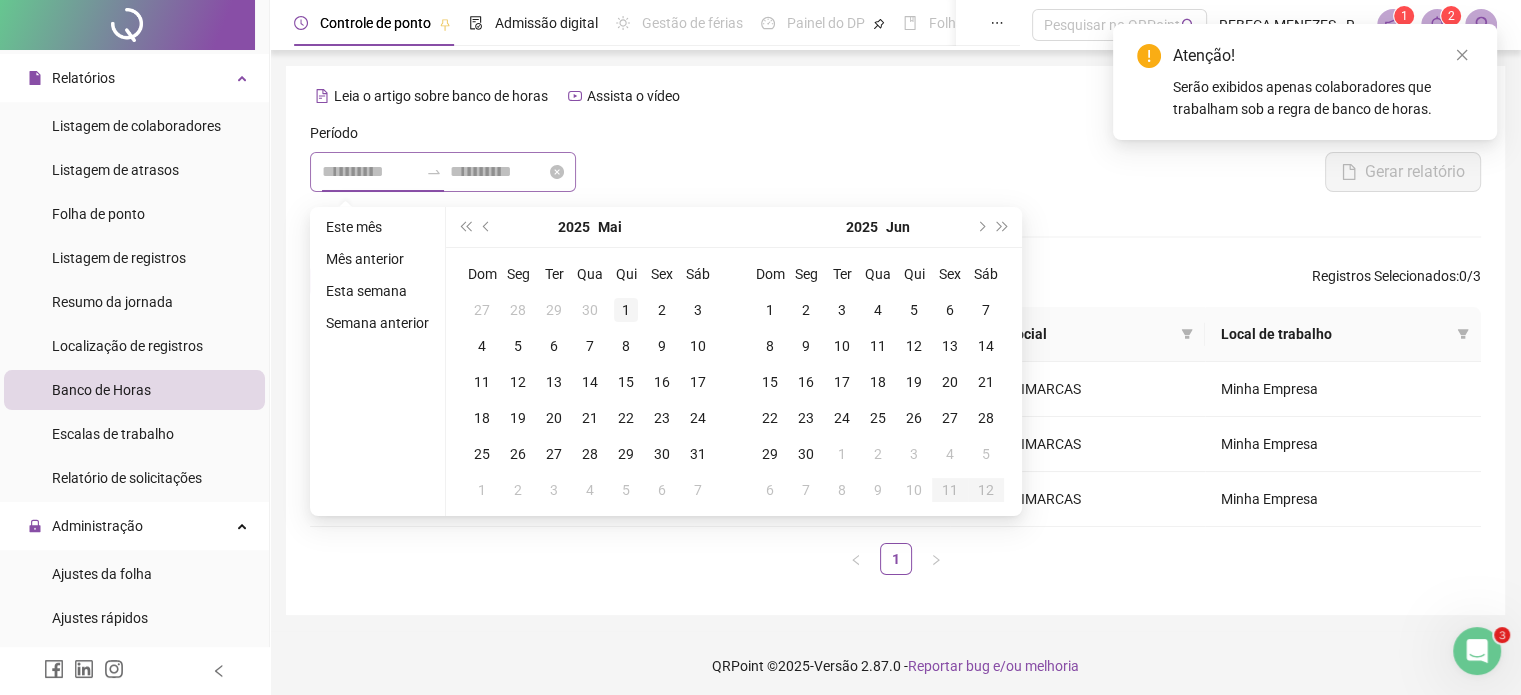 type on "**********" 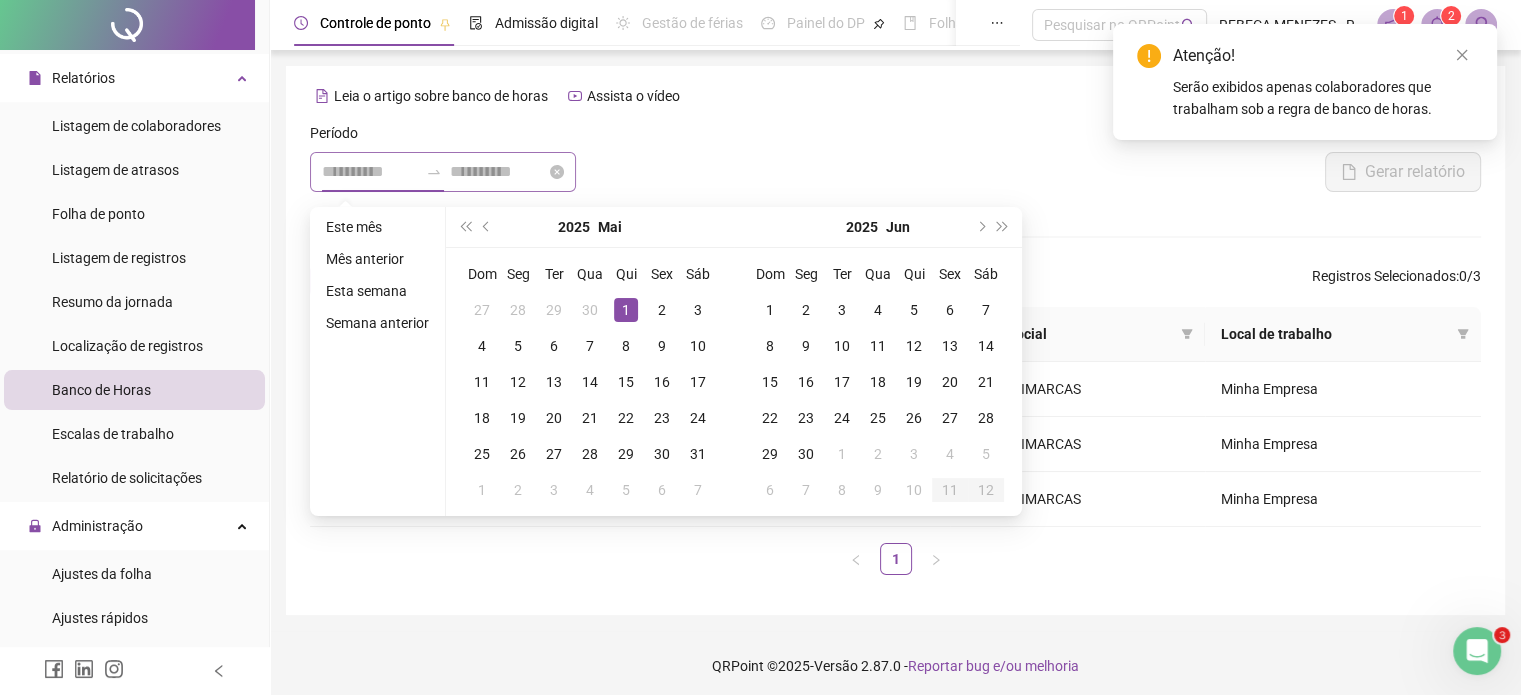 click on "1" at bounding box center [626, 310] 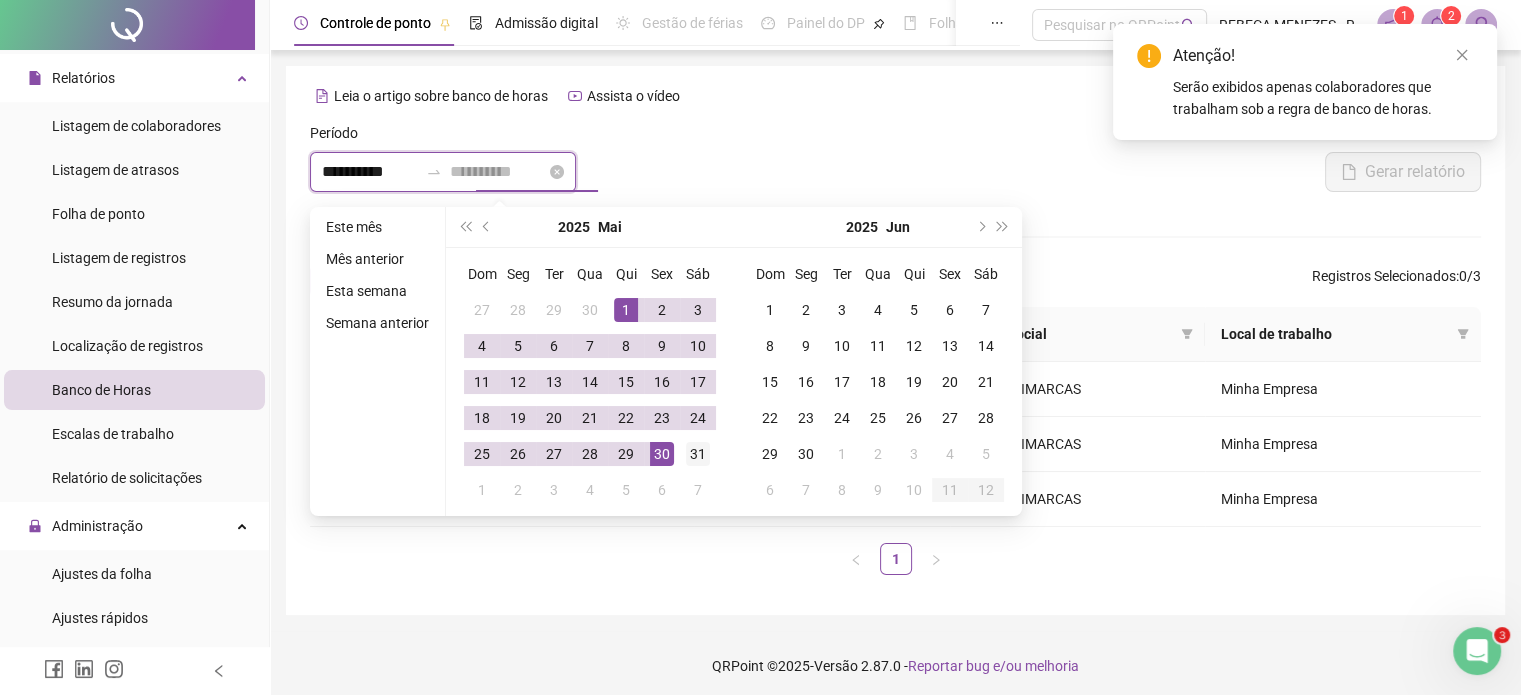 type on "**********" 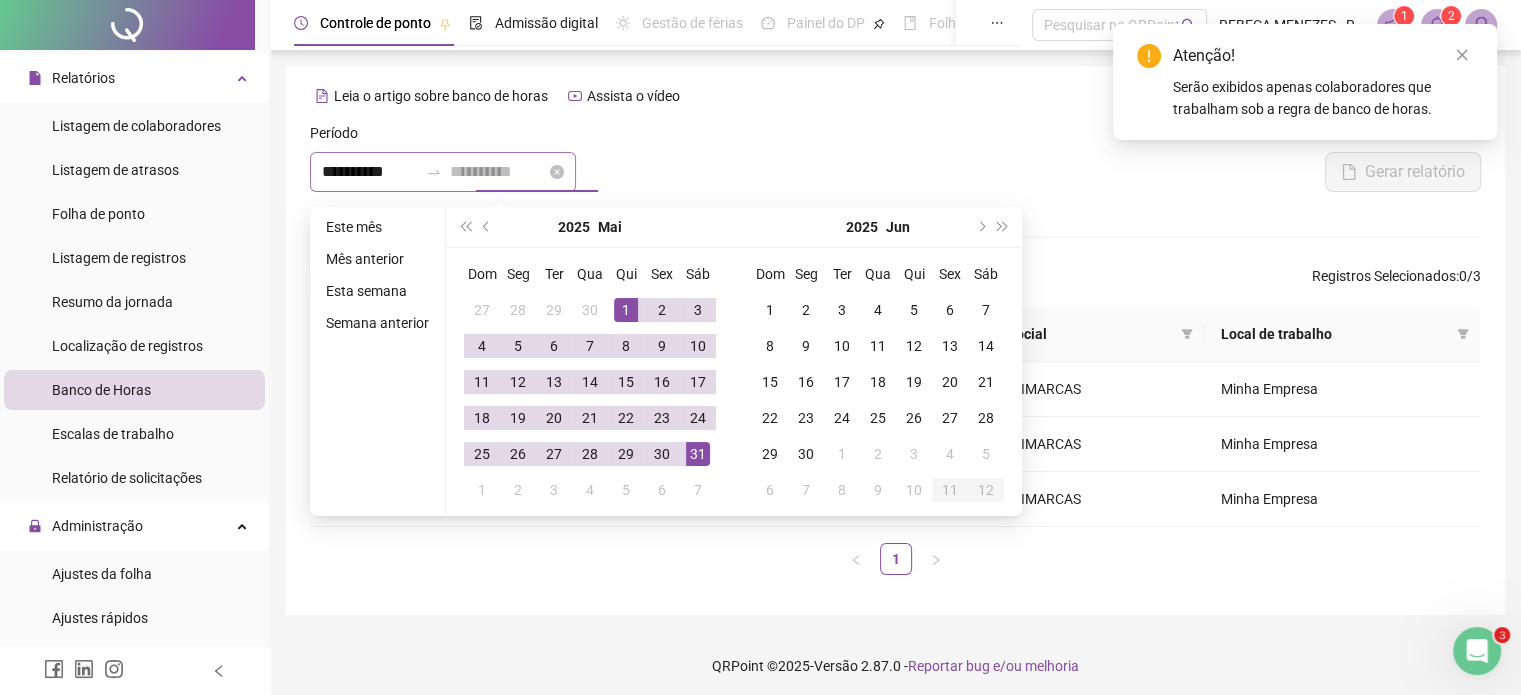 click on "31" at bounding box center [698, 454] 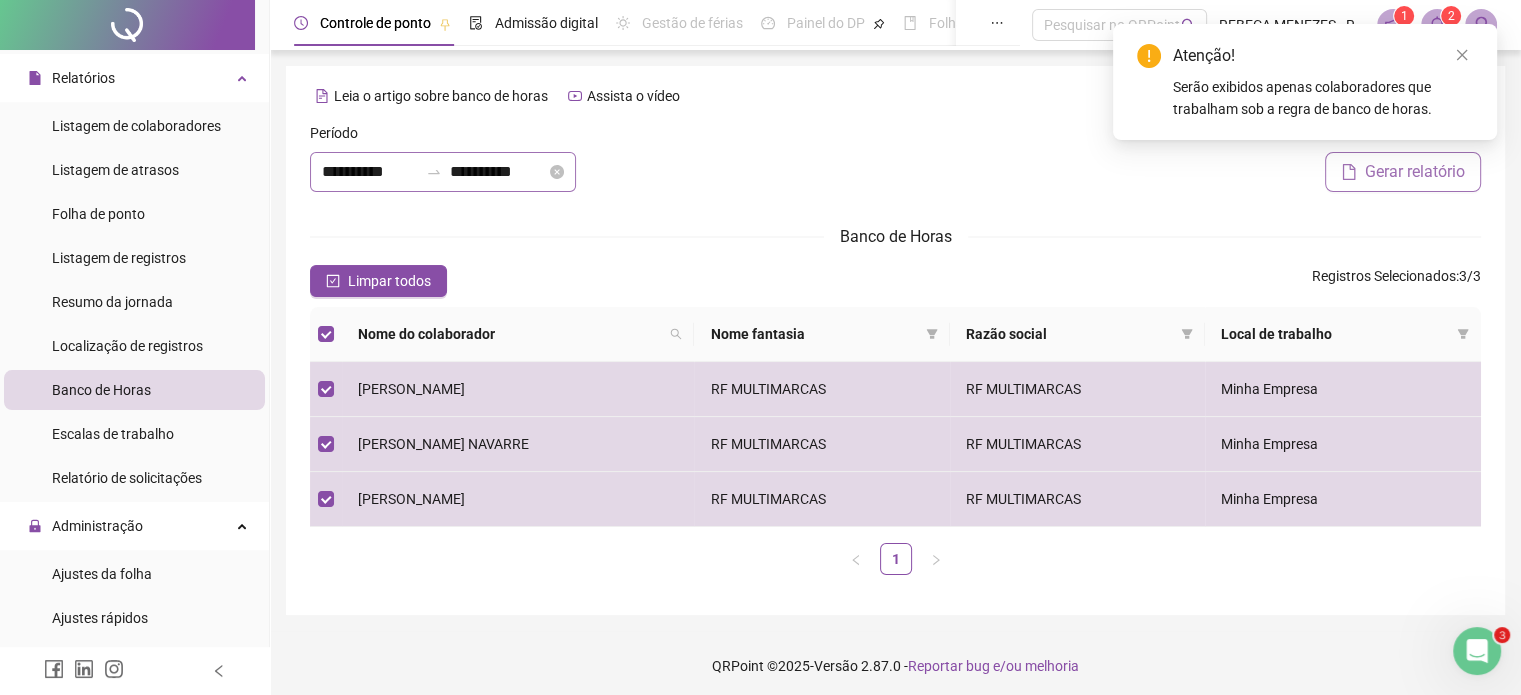 click on "Gerar relatório" at bounding box center (1415, 172) 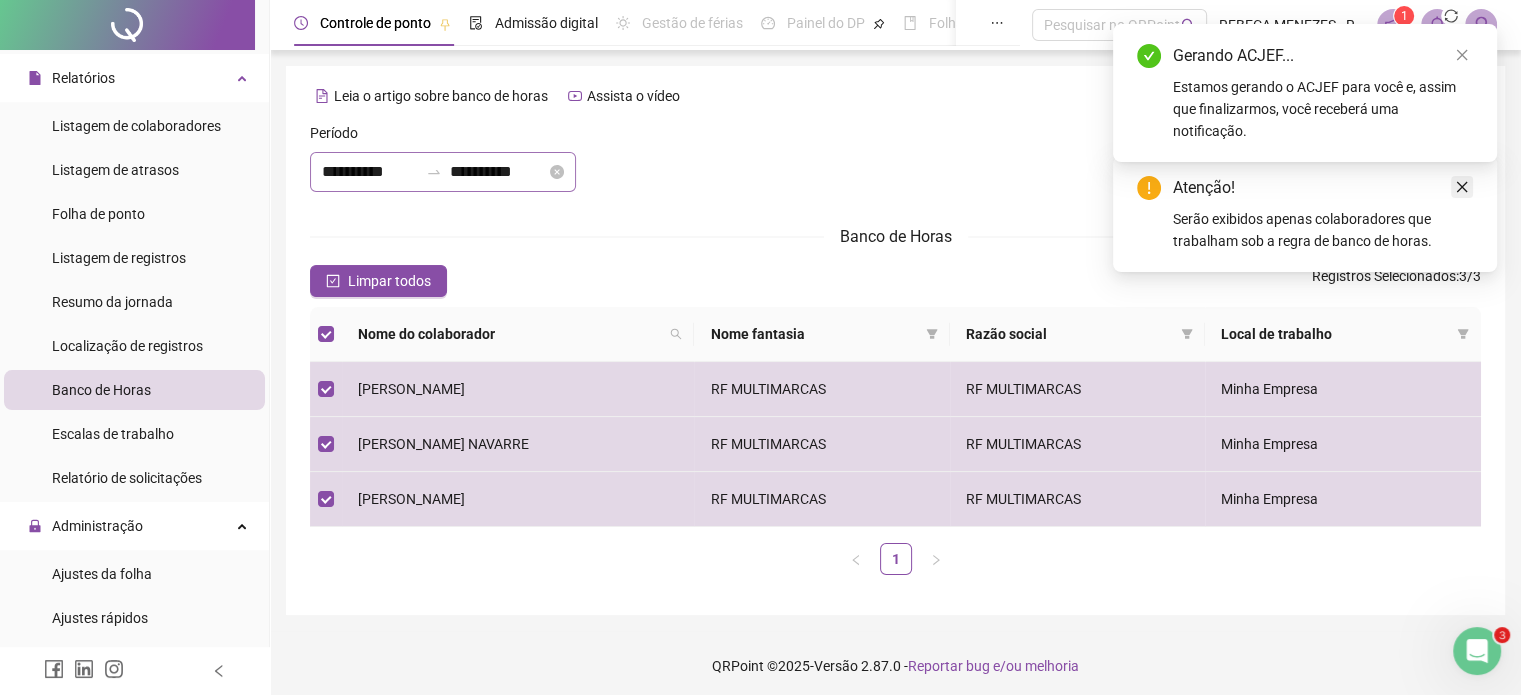 click 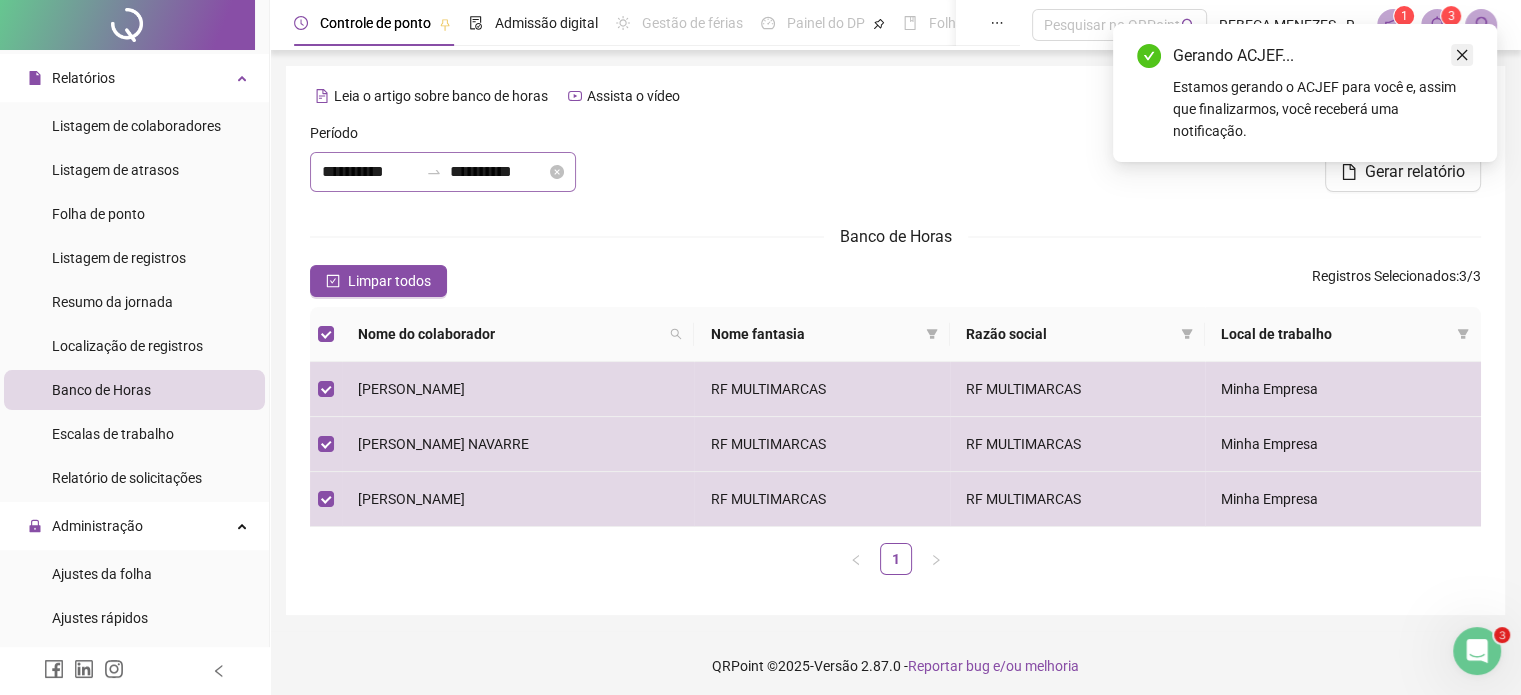 click 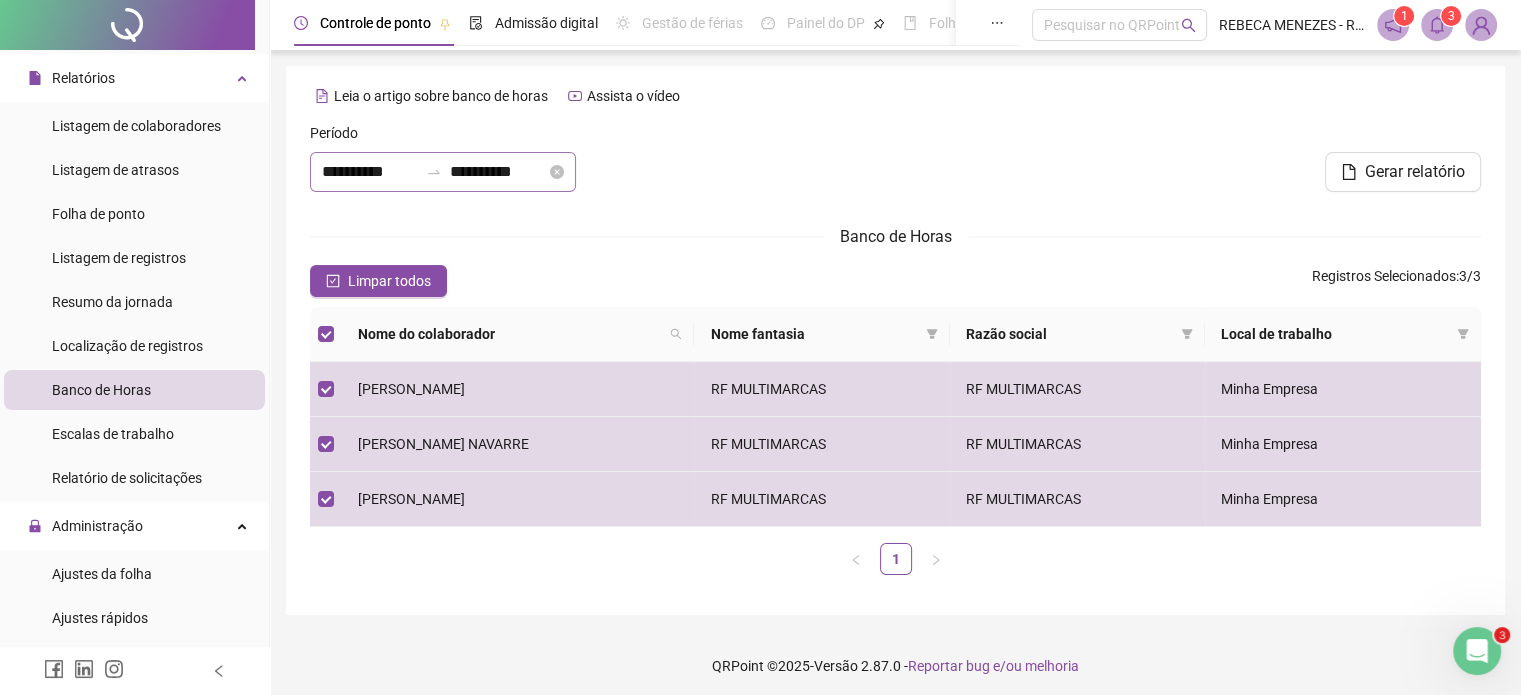 click at bounding box center [1437, 25] 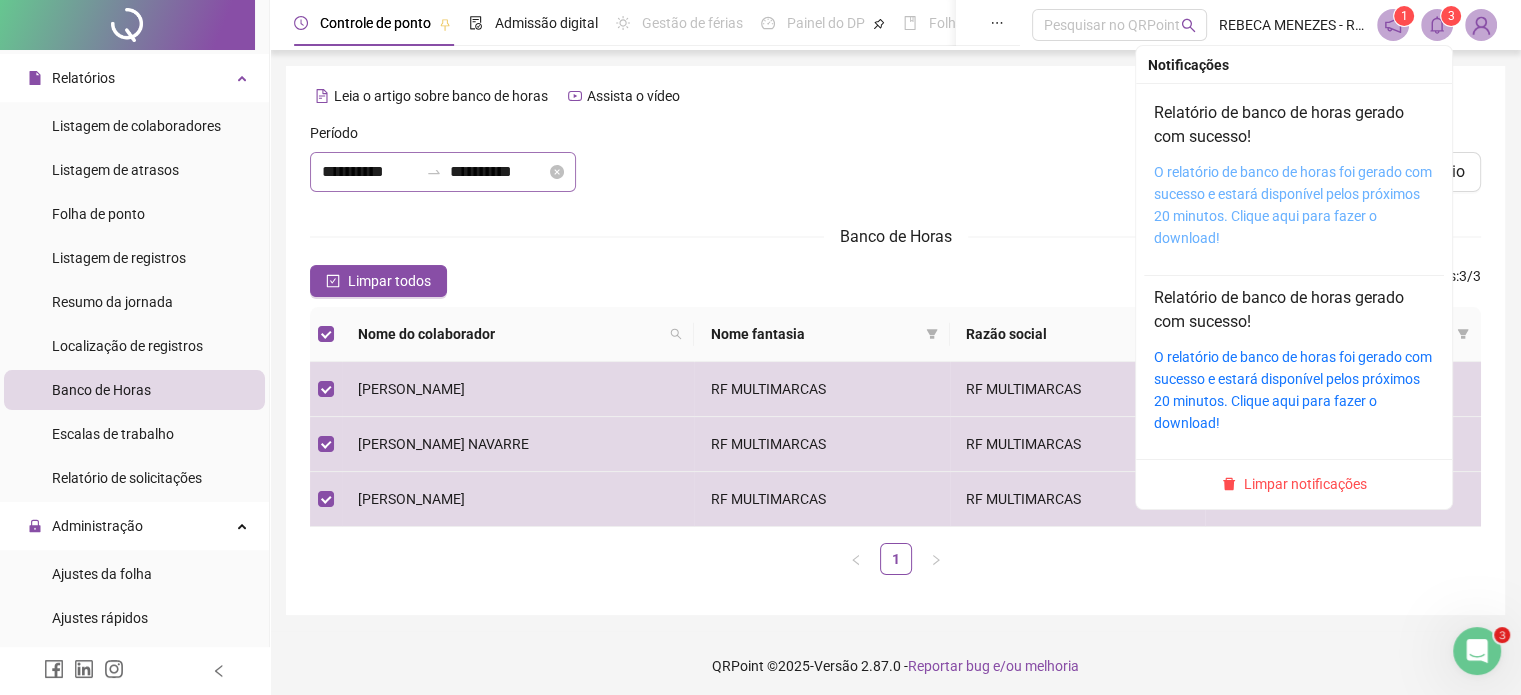 click on "O relatório de banco de horas foi gerado com sucesso e estará disponível pelos próximos 20 minutos.
Clique aqui para fazer o download!" at bounding box center [1293, 205] 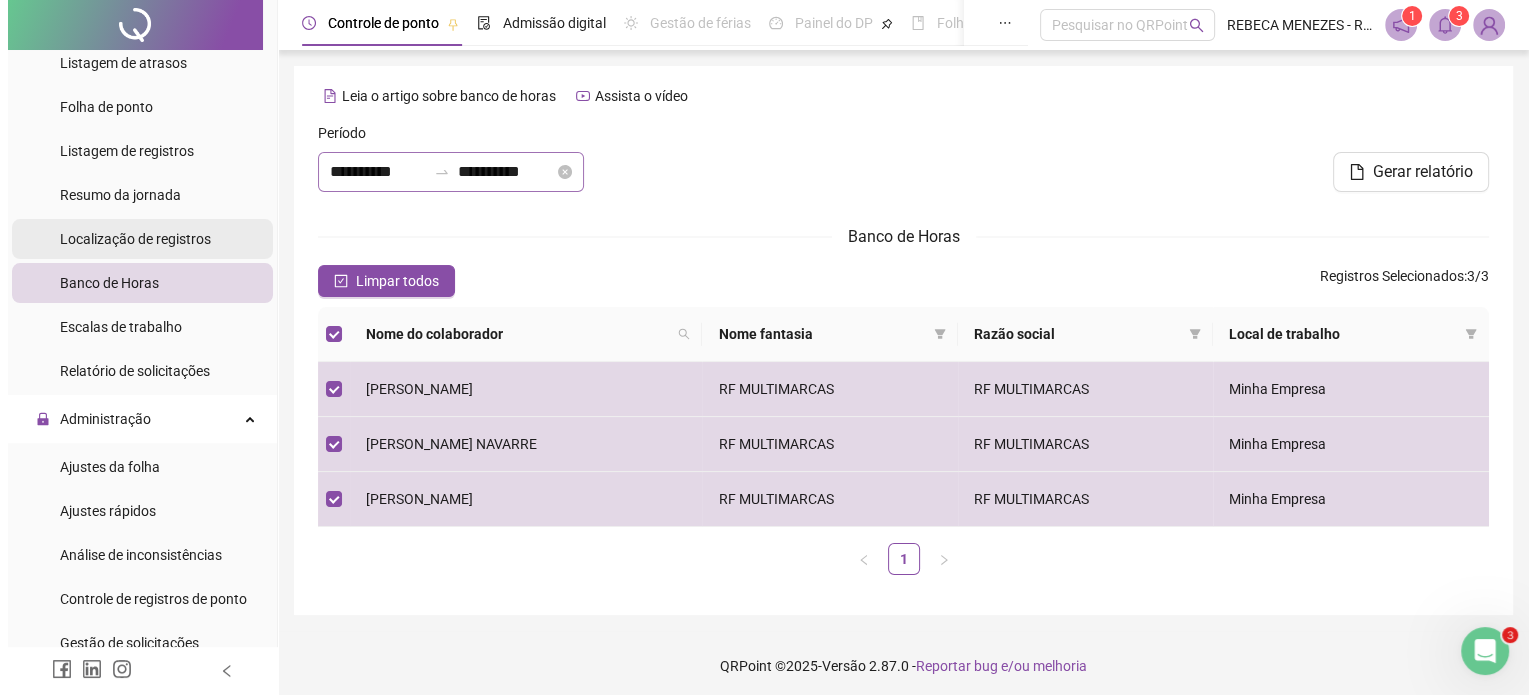 scroll, scrollTop: 600, scrollLeft: 0, axis: vertical 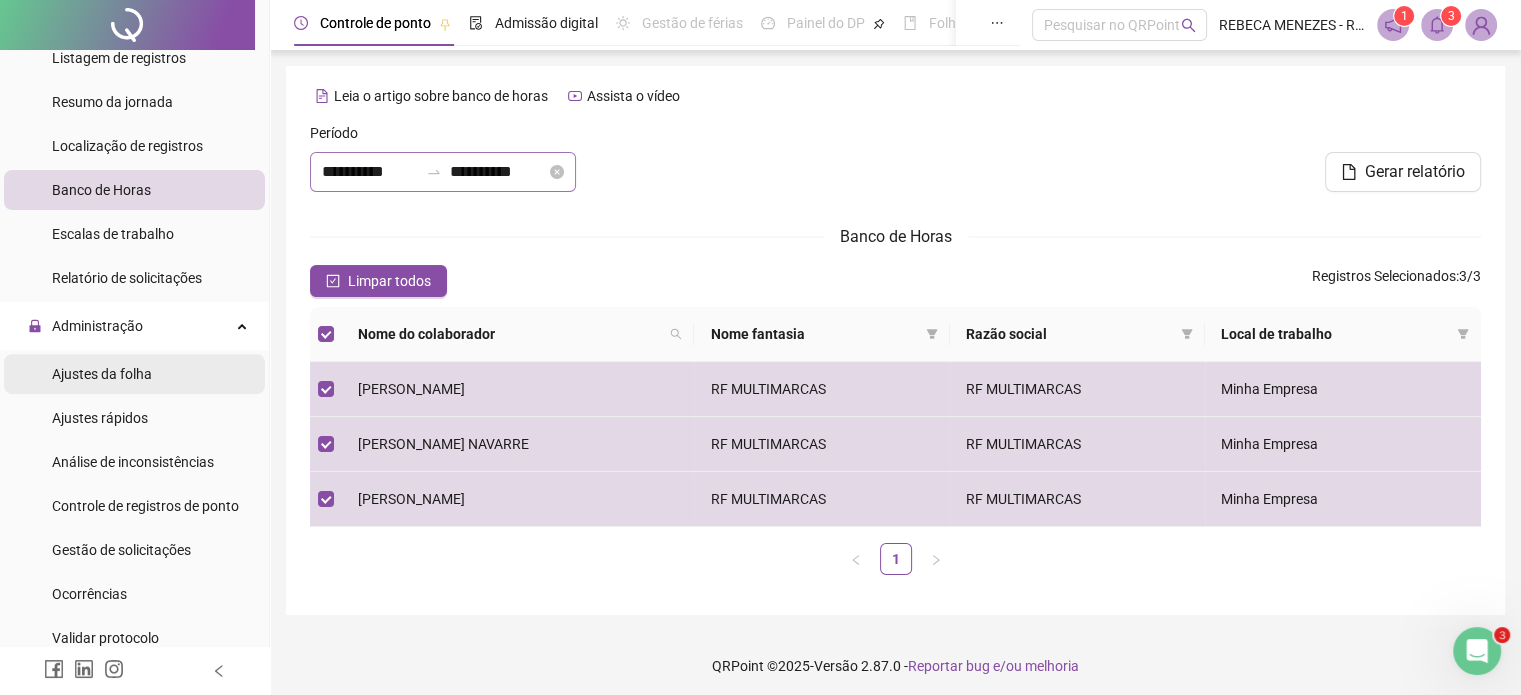 click on "Ajustes da folha" at bounding box center [102, 374] 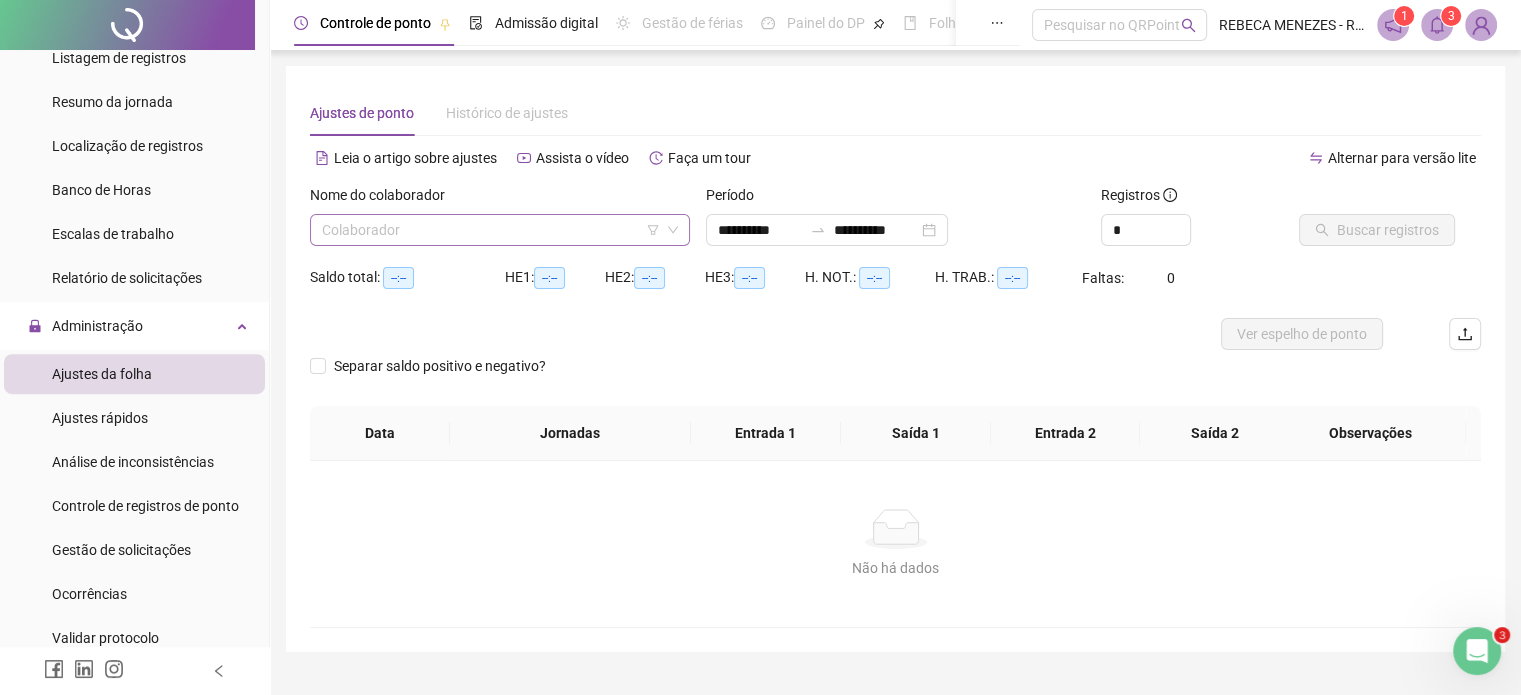 drag, startPoint x: 508, startPoint y: 233, endPoint x: 494, endPoint y: 231, distance: 14.142136 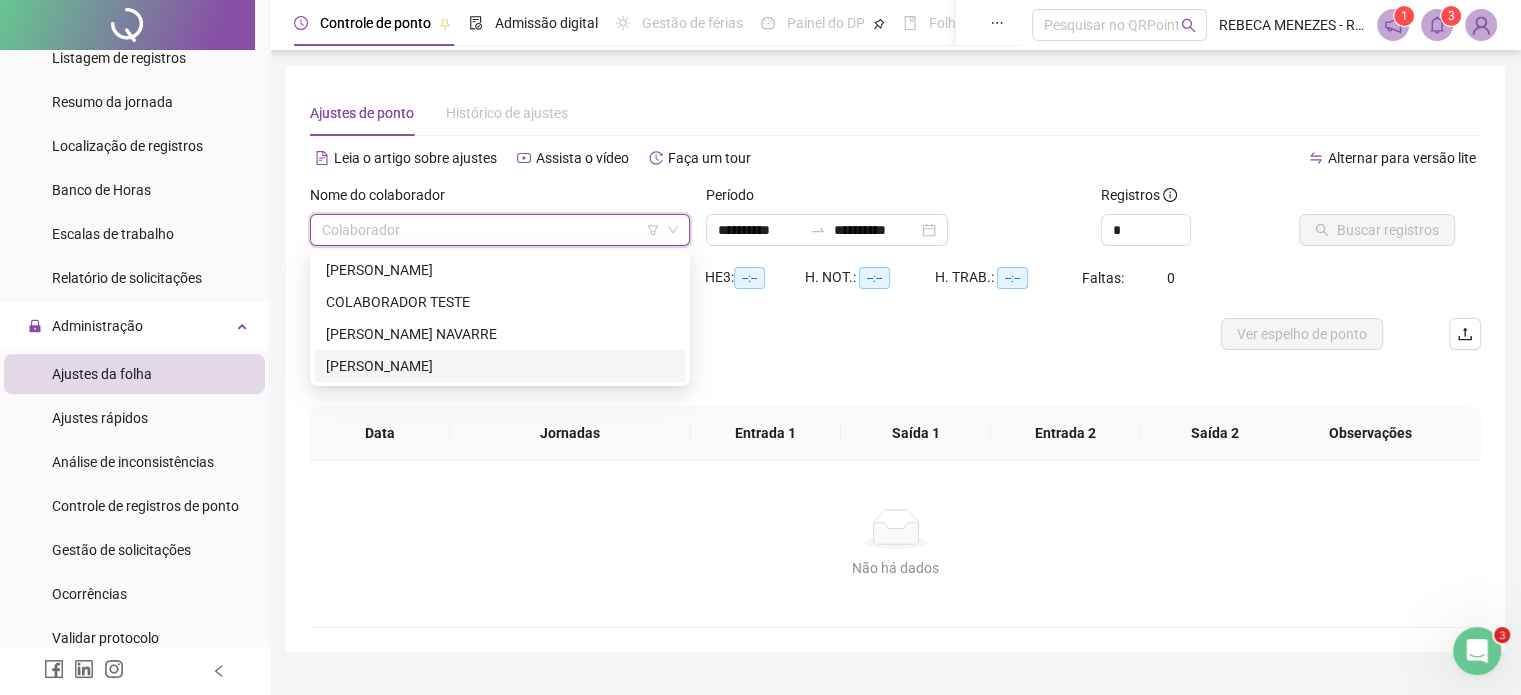 click on "[PERSON_NAME]" at bounding box center [500, 366] 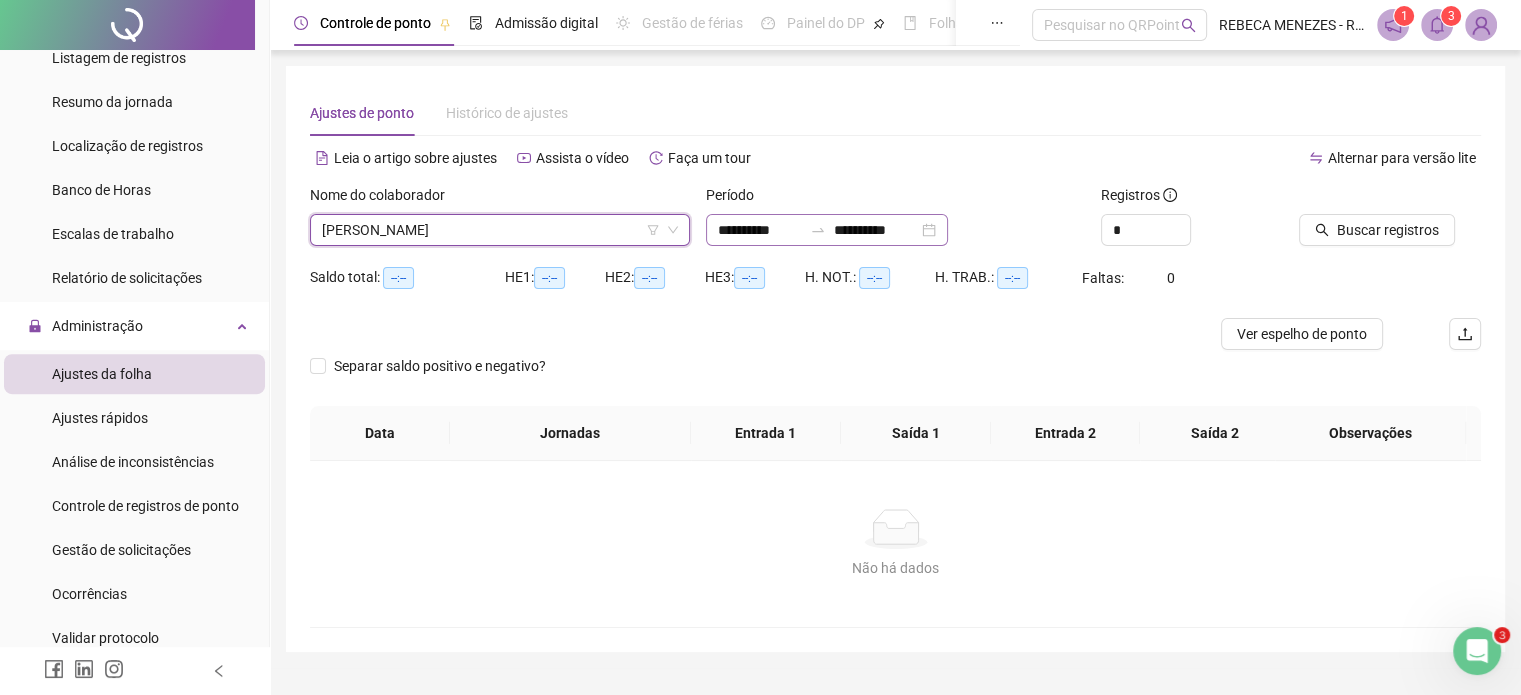 click on "**********" at bounding box center [827, 230] 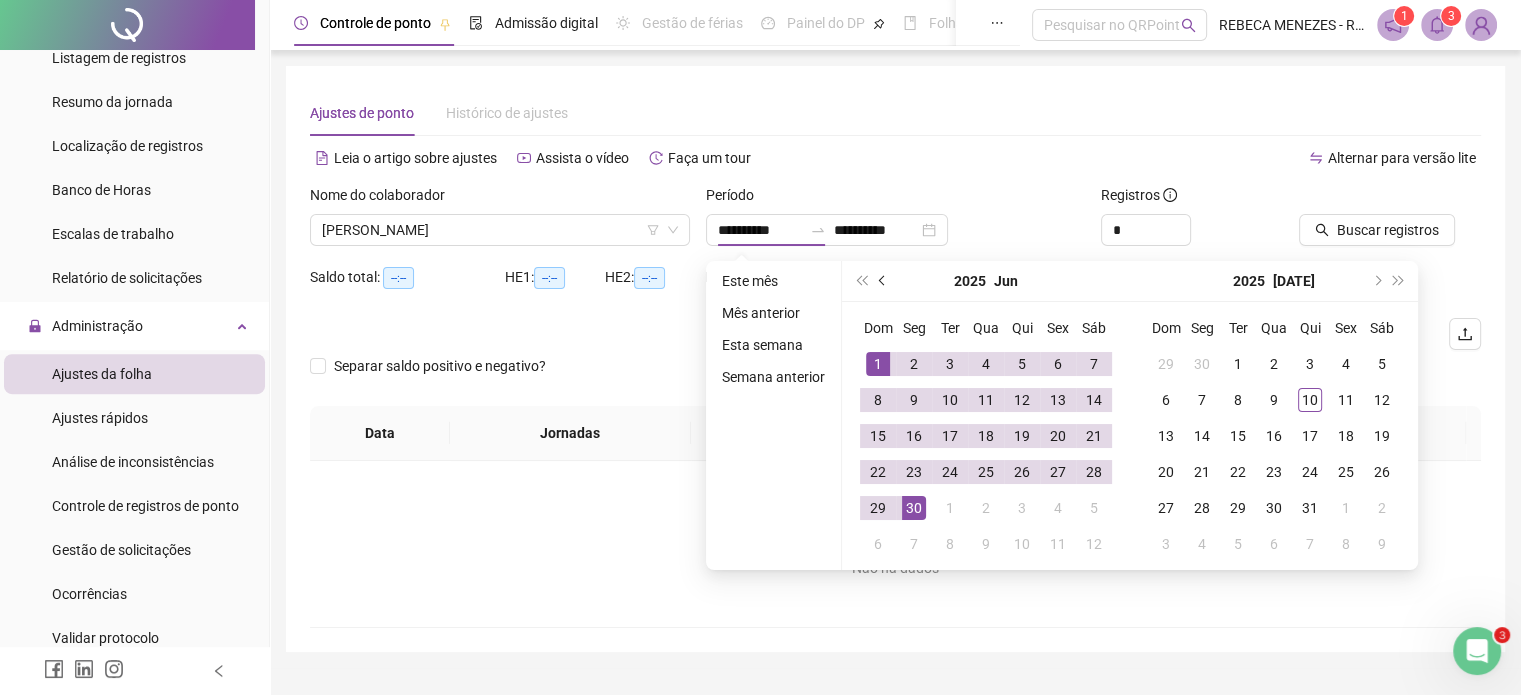 click at bounding box center (883, 281) 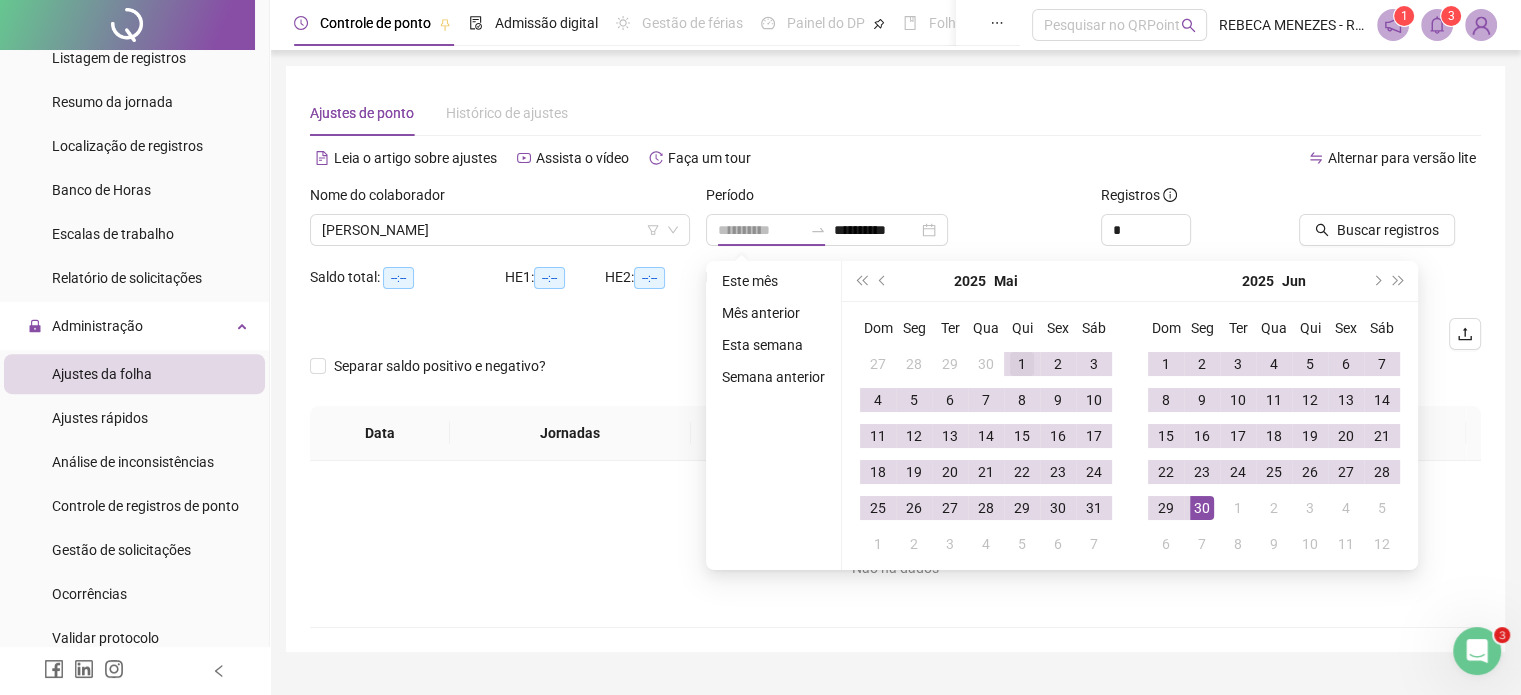 type on "**********" 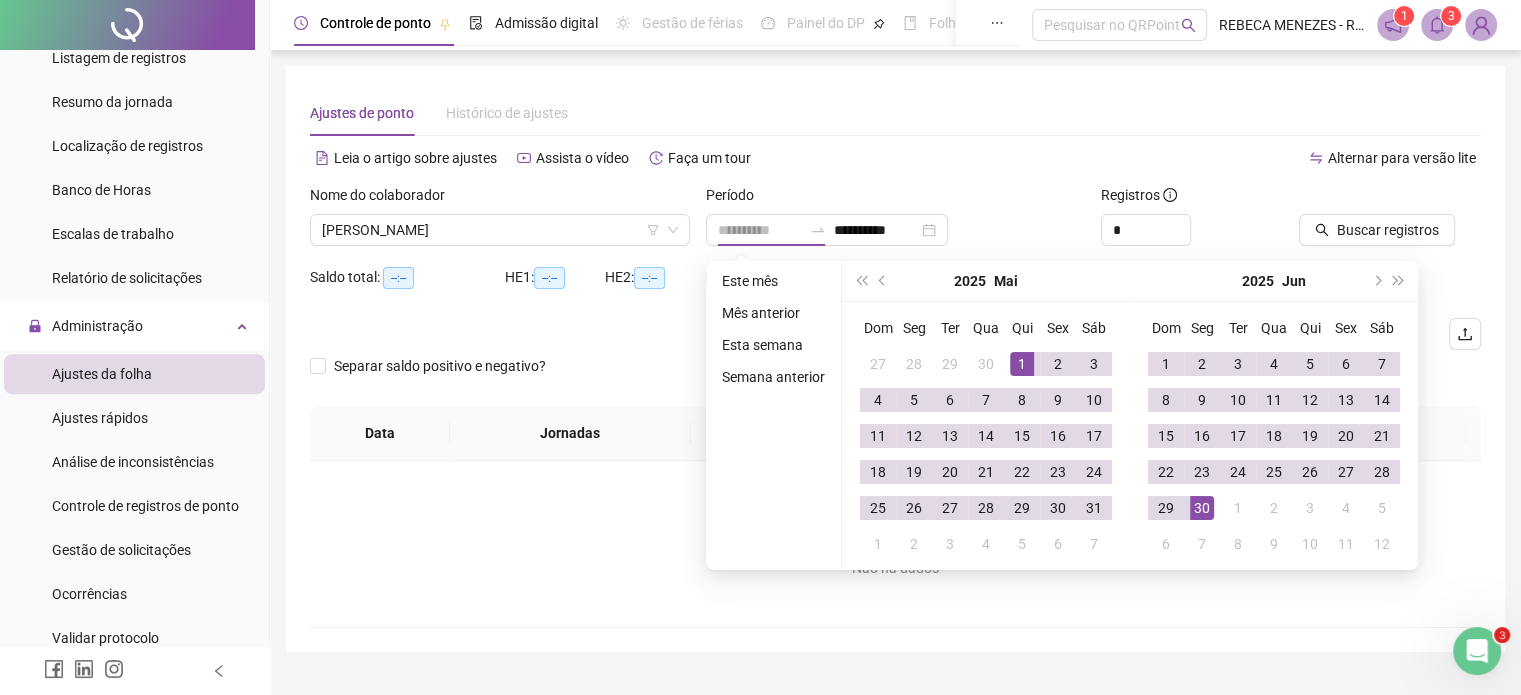 click on "1" at bounding box center (1022, 364) 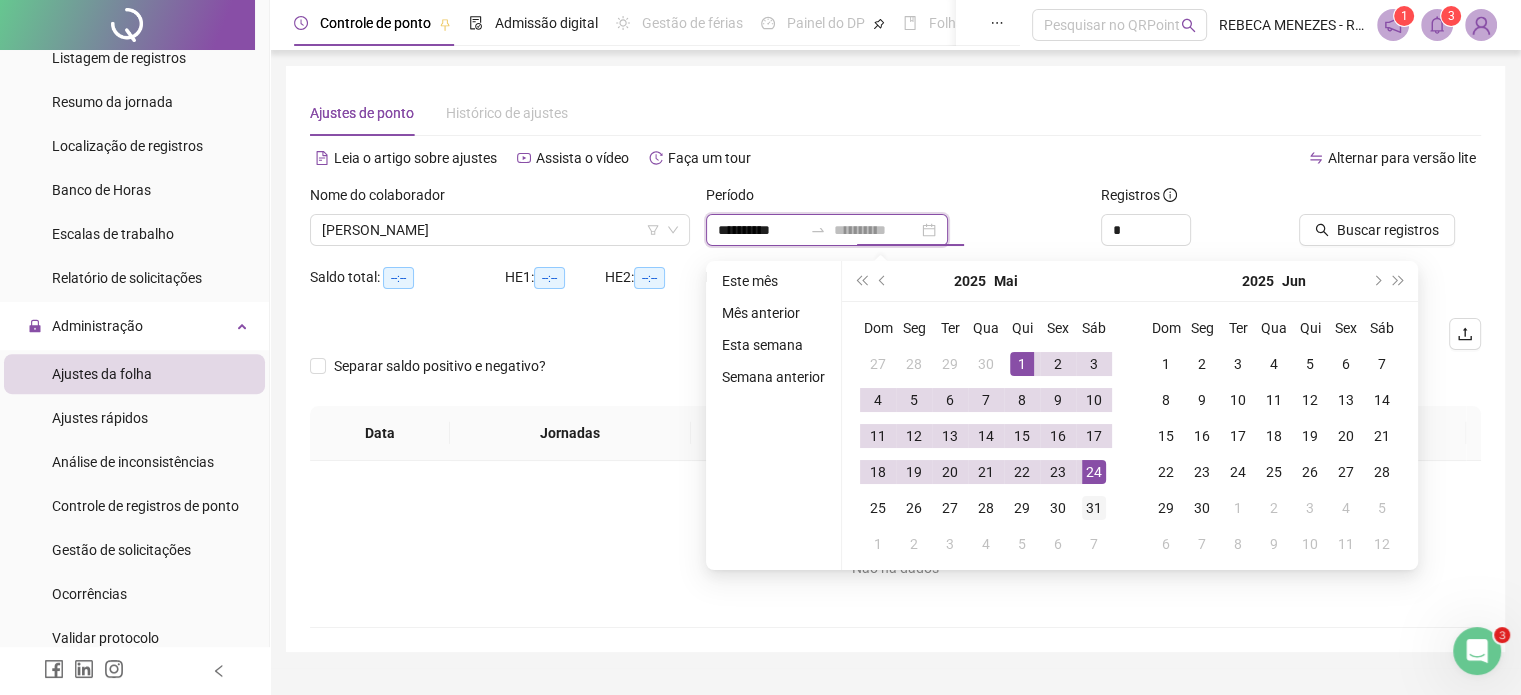 type on "**********" 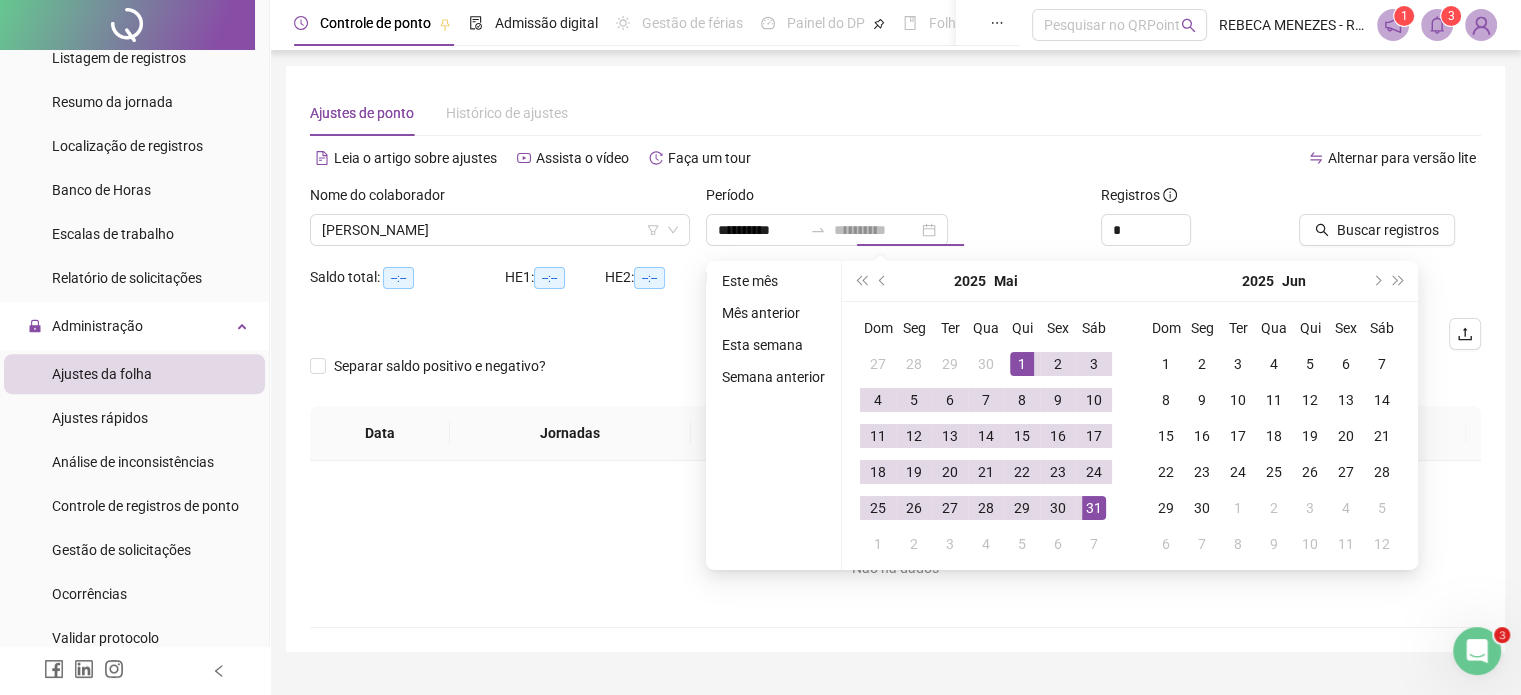 click on "31" at bounding box center [1094, 508] 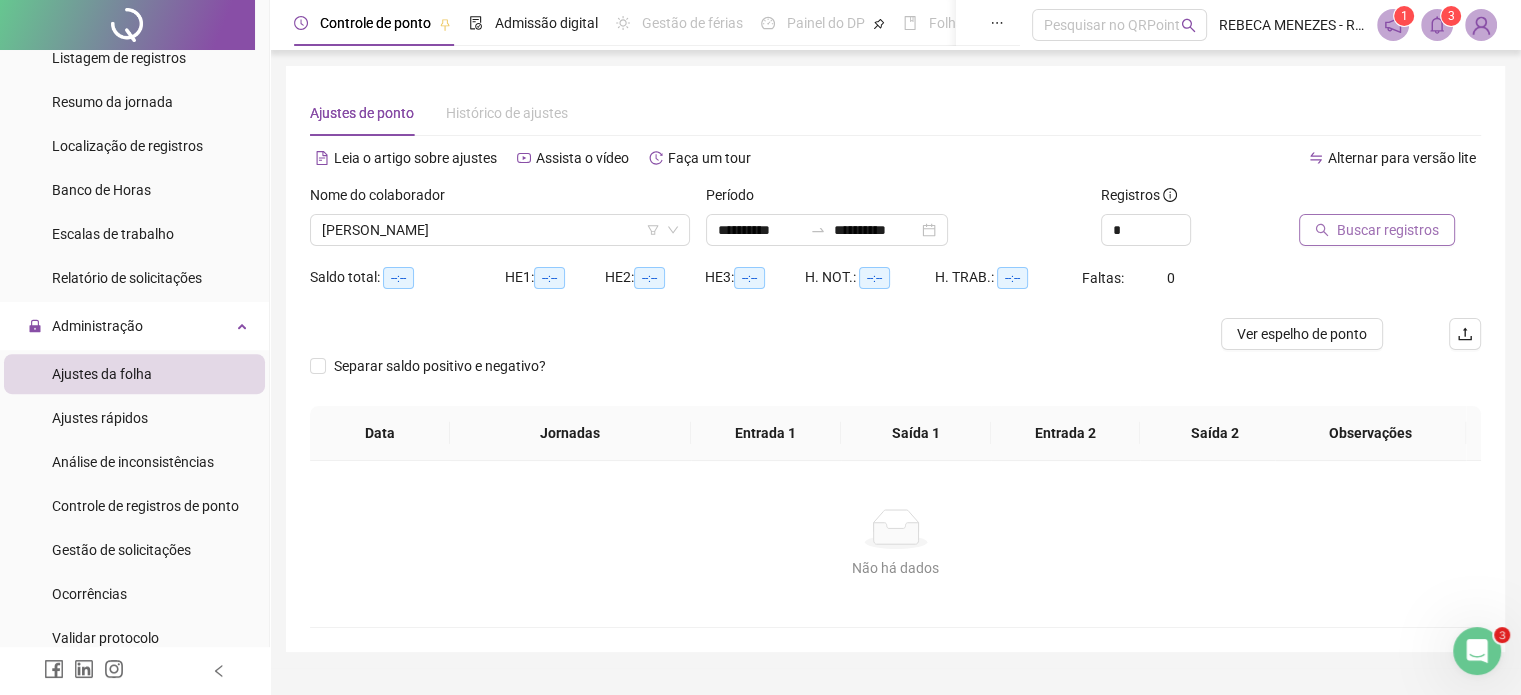 click on "Buscar registros" at bounding box center [1377, 230] 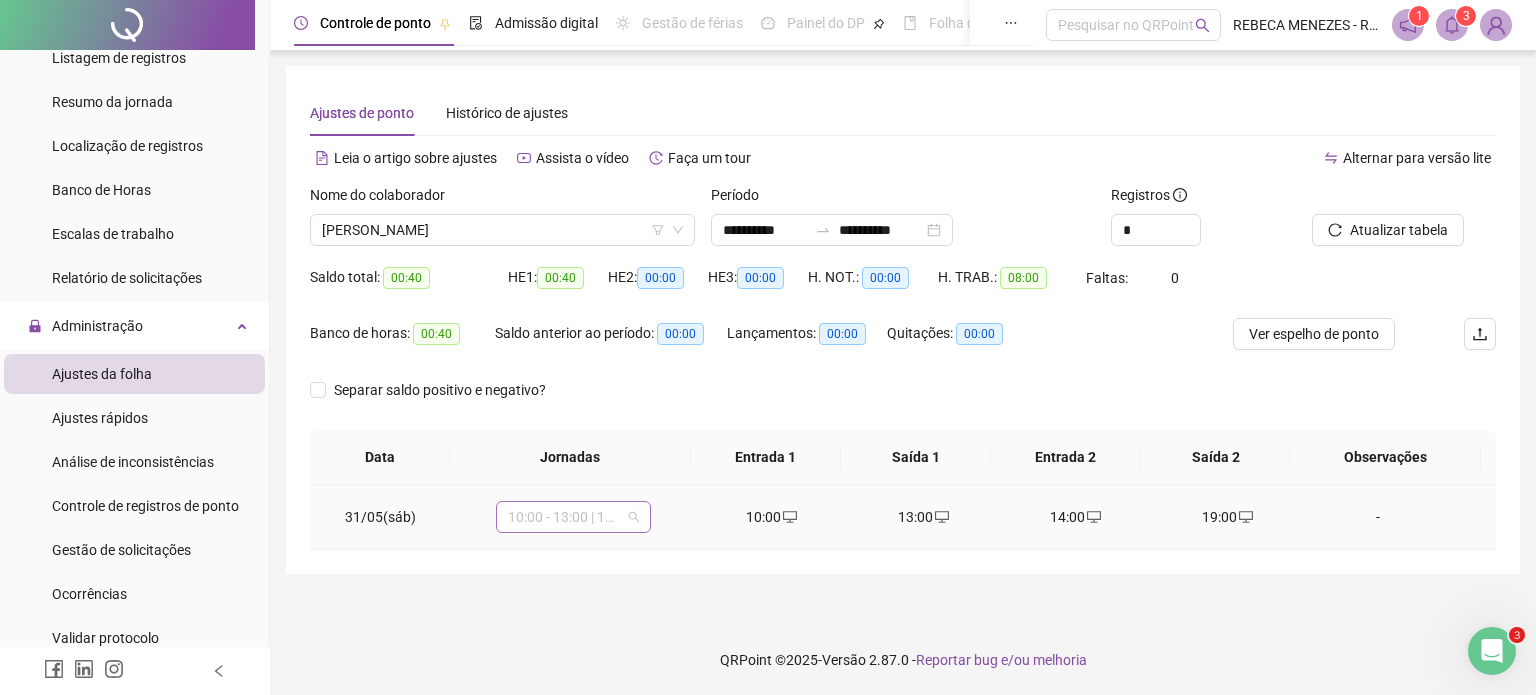 click on "10:00 - 13:00 | 14:00 - 18:20" at bounding box center [573, 517] 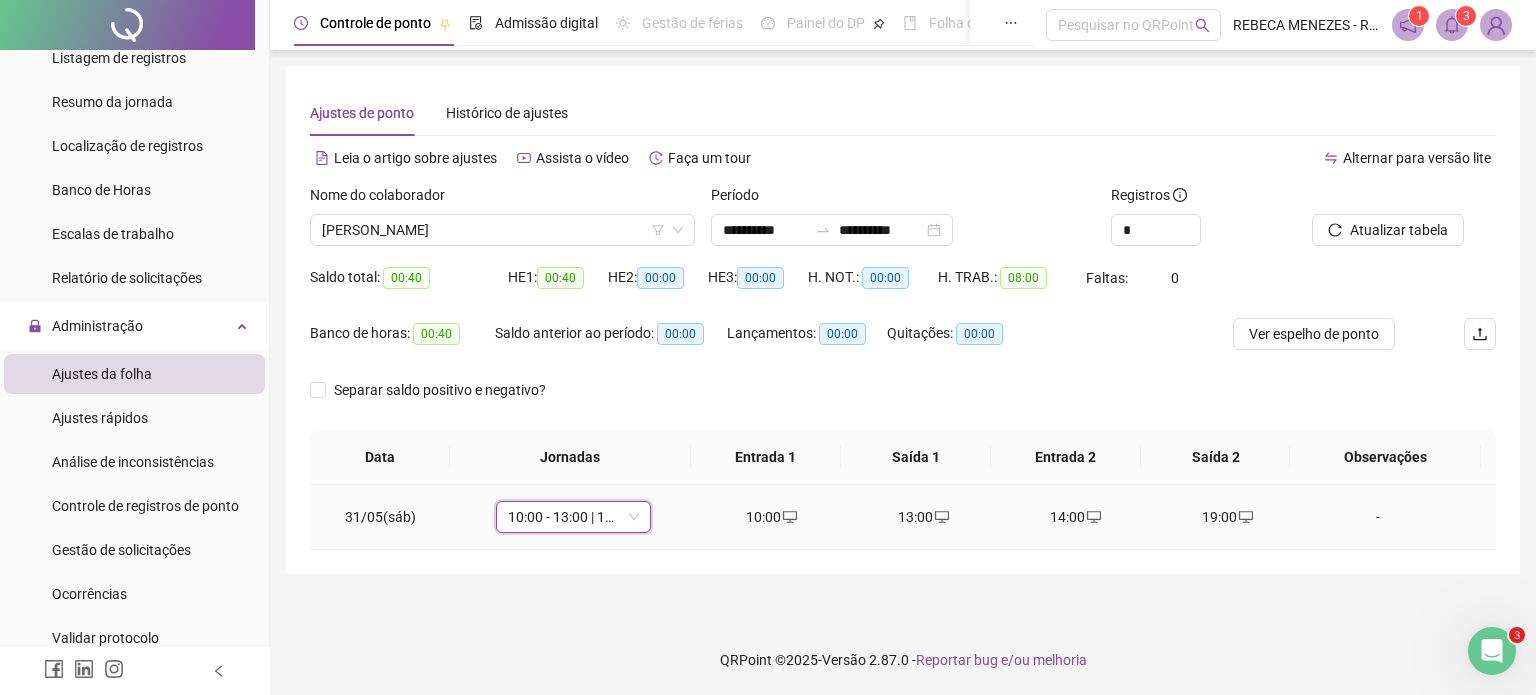 click on "10:00 - 13:00 | 14:00 - 18:20" at bounding box center (573, 517) 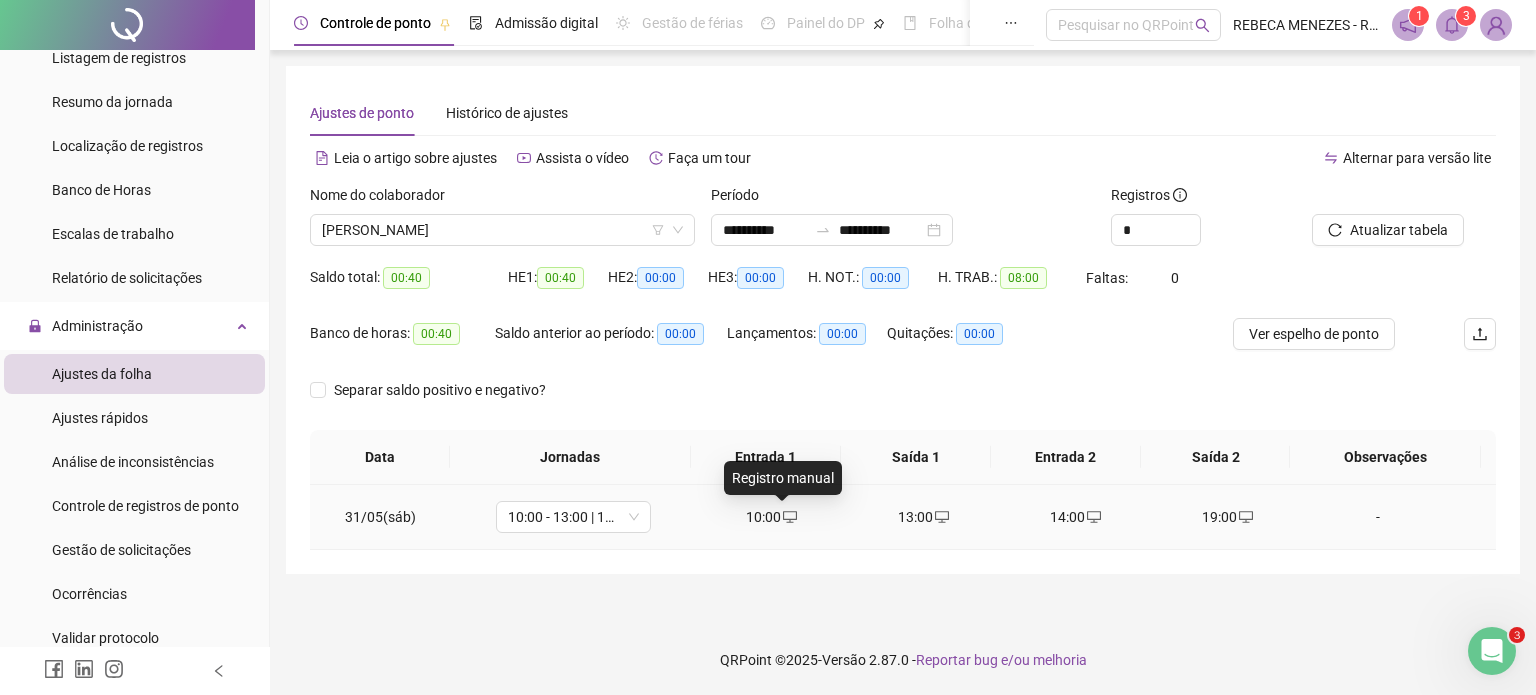 click at bounding box center [789, 517] 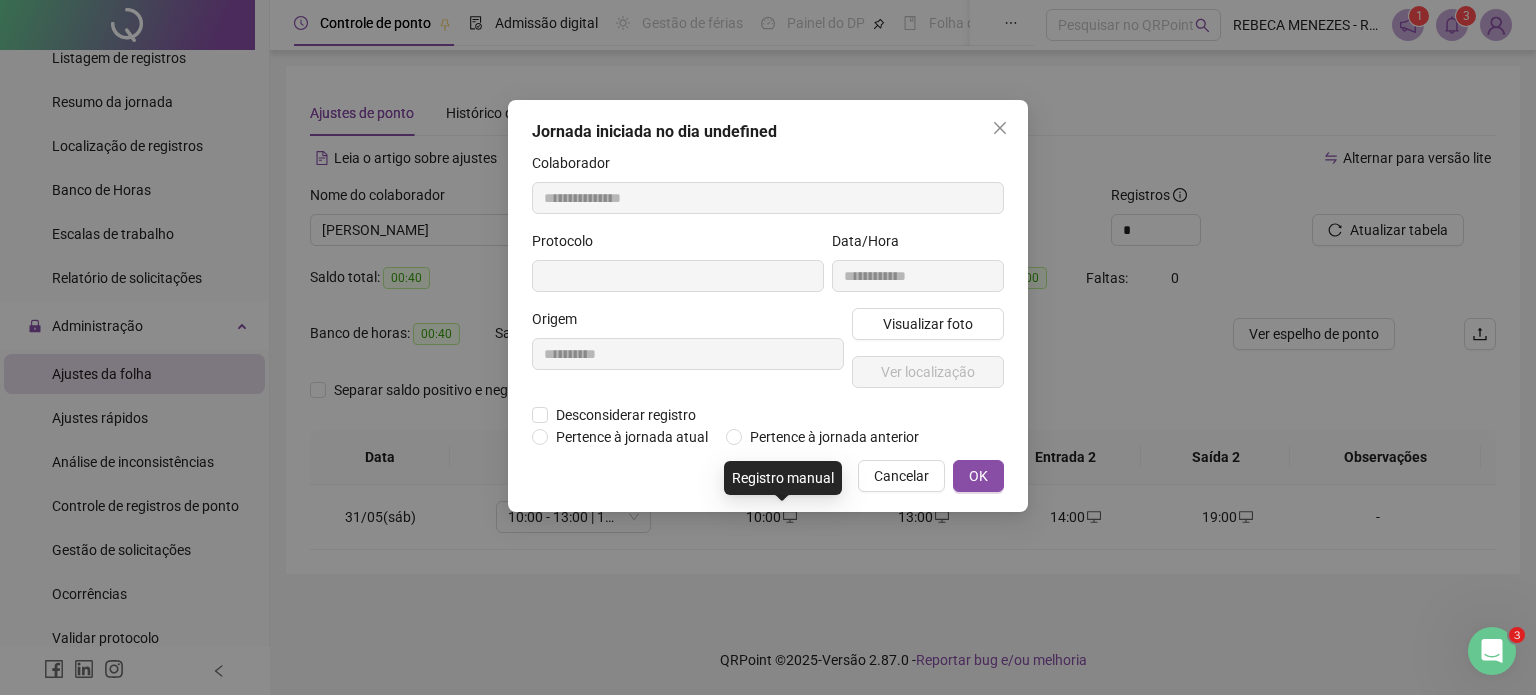 type on "**********" 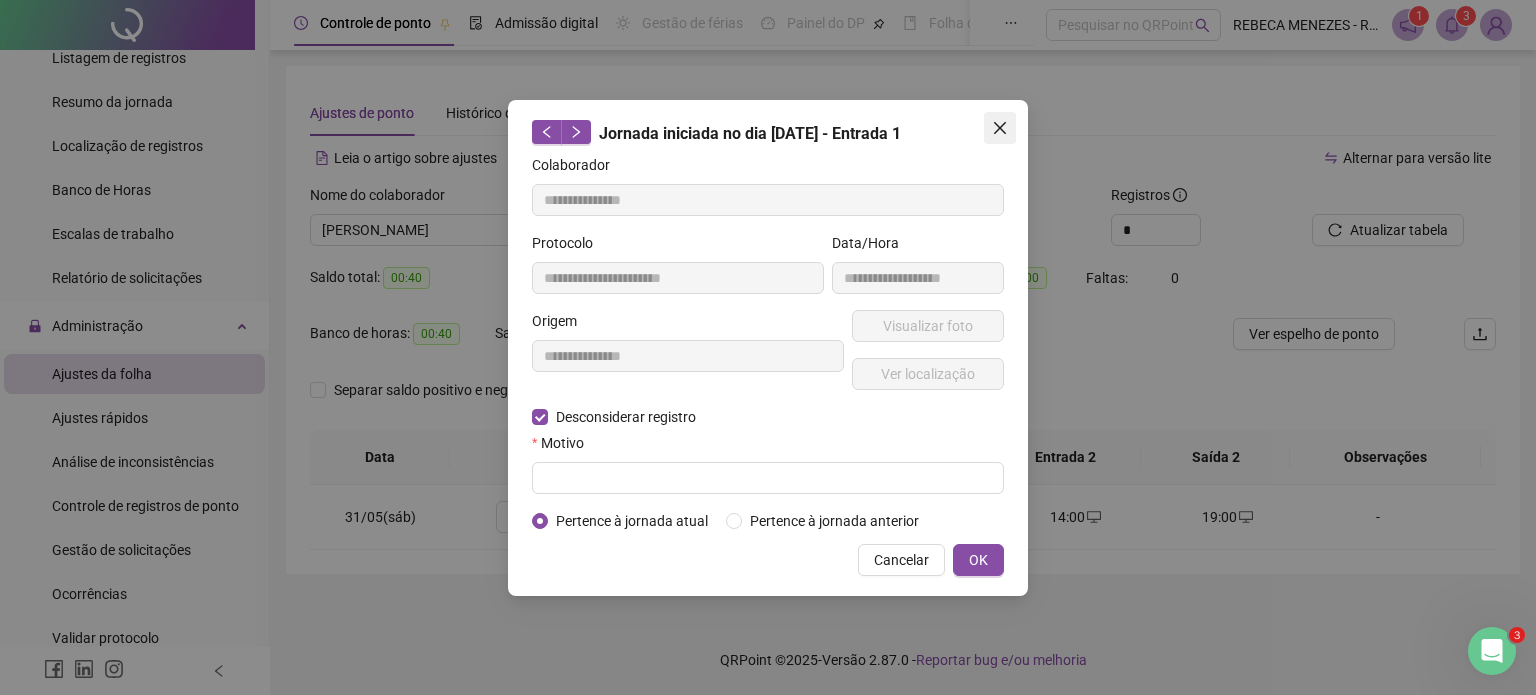 click 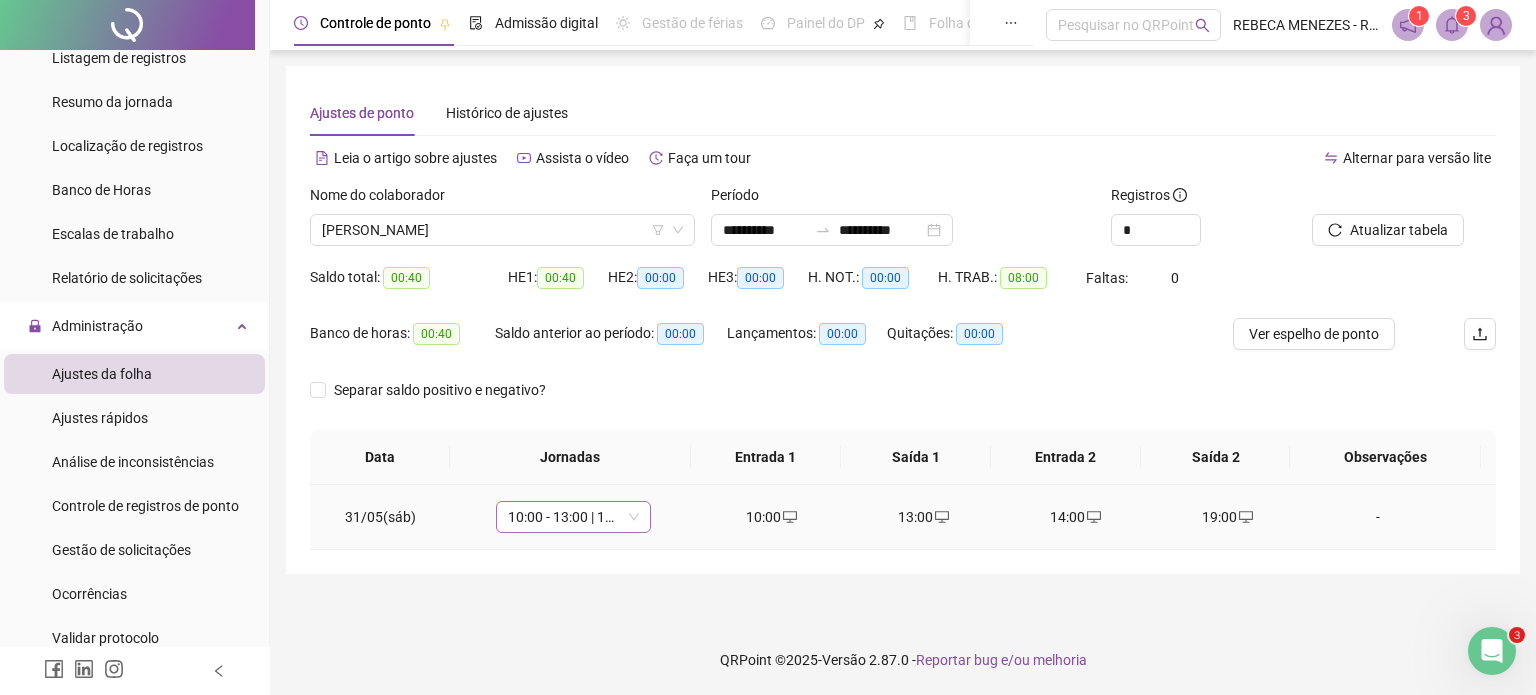 click on "10:00 - 13:00 | 14:00 - 18:20" at bounding box center [573, 517] 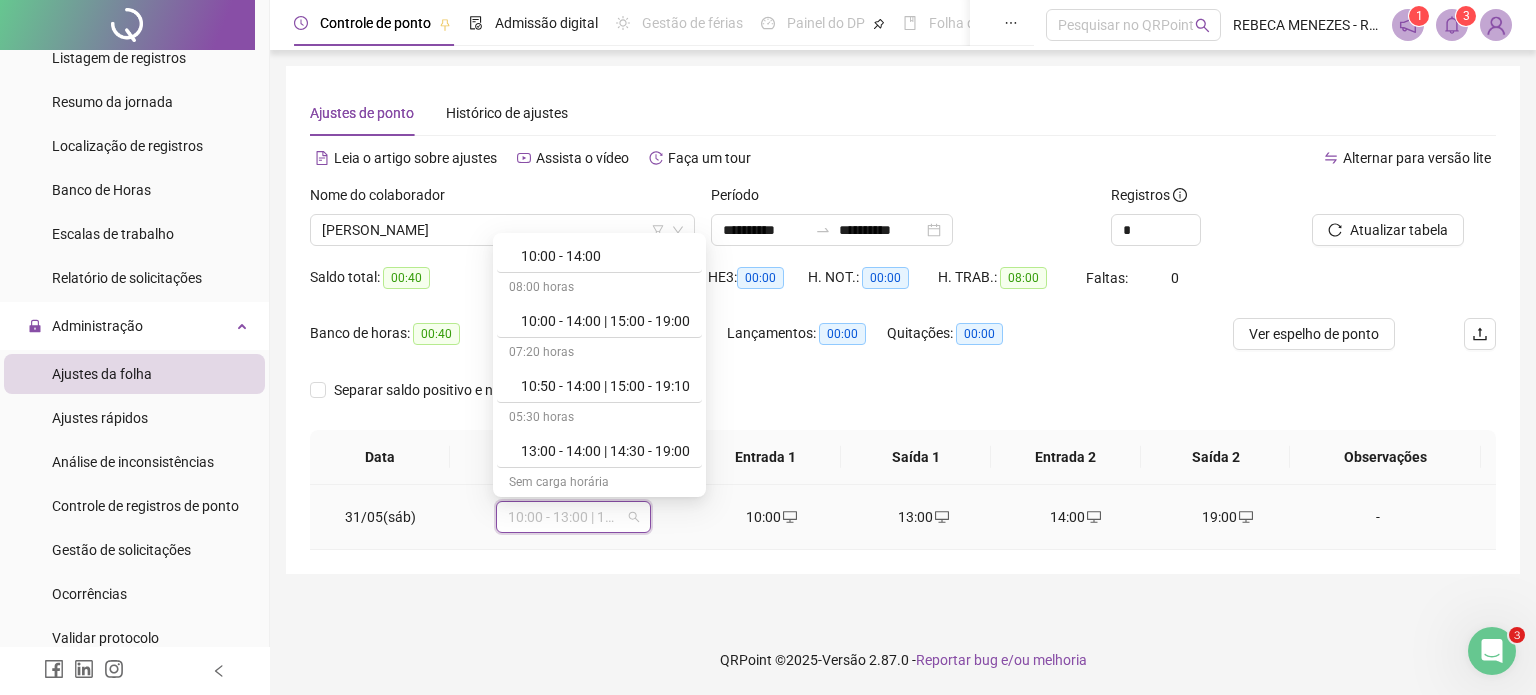 scroll, scrollTop: 221, scrollLeft: 0, axis: vertical 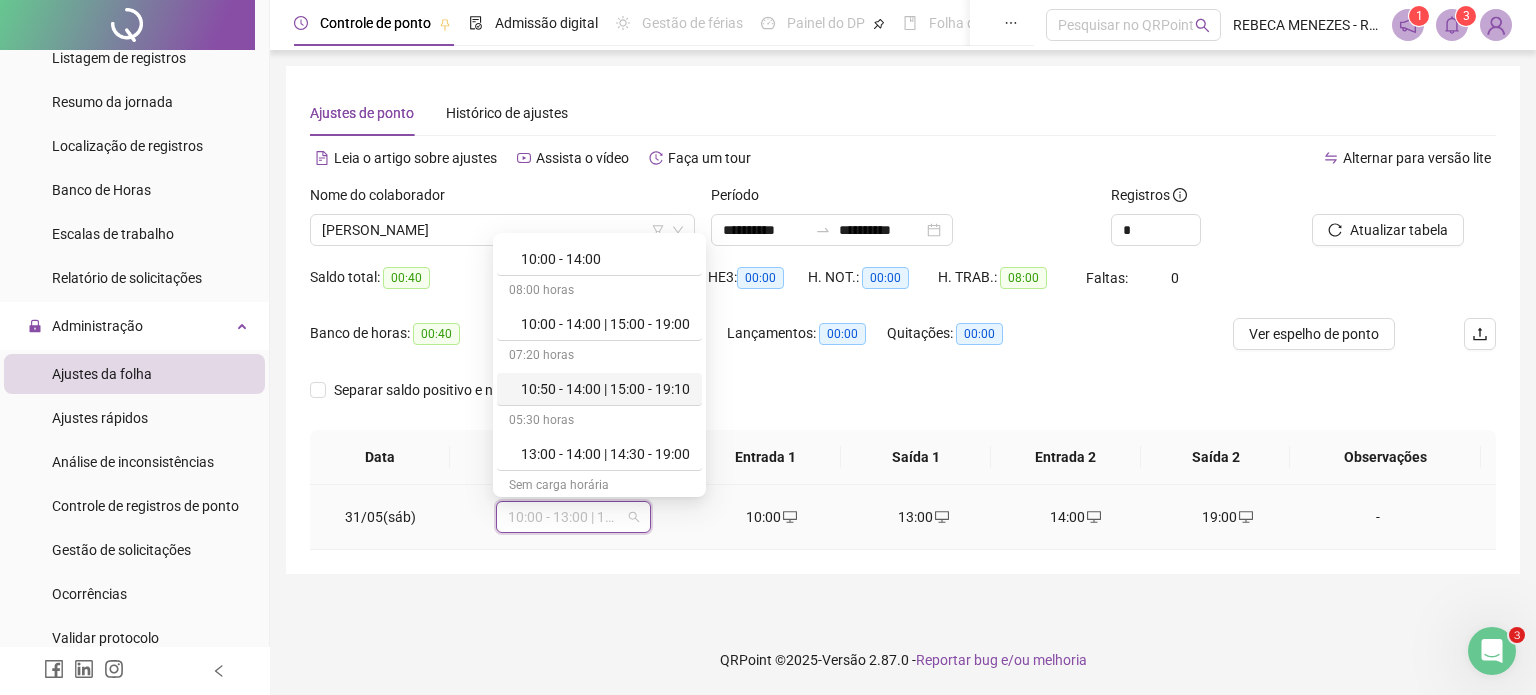 click on "10:50 - 14:00 | 15:00 - 19:10" at bounding box center [605, 389] 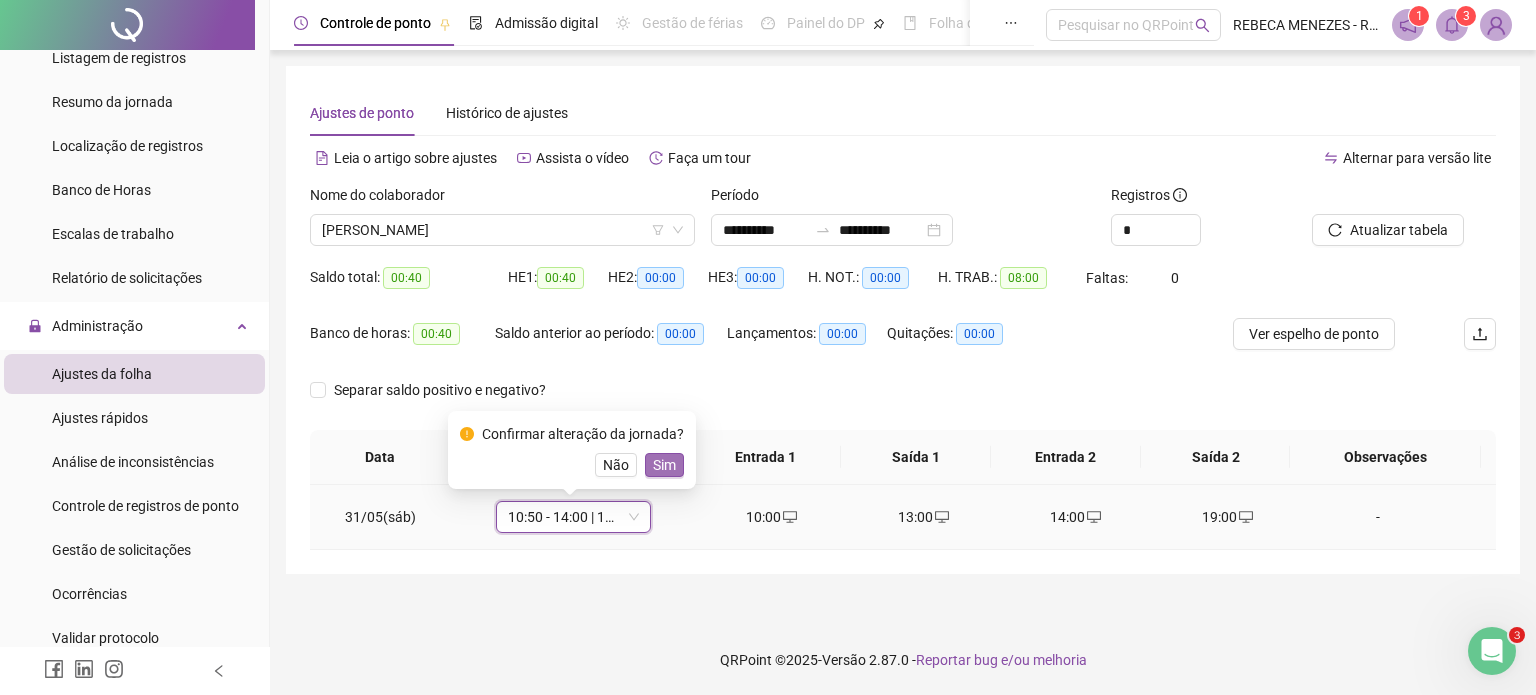 click on "Sim" at bounding box center [664, 465] 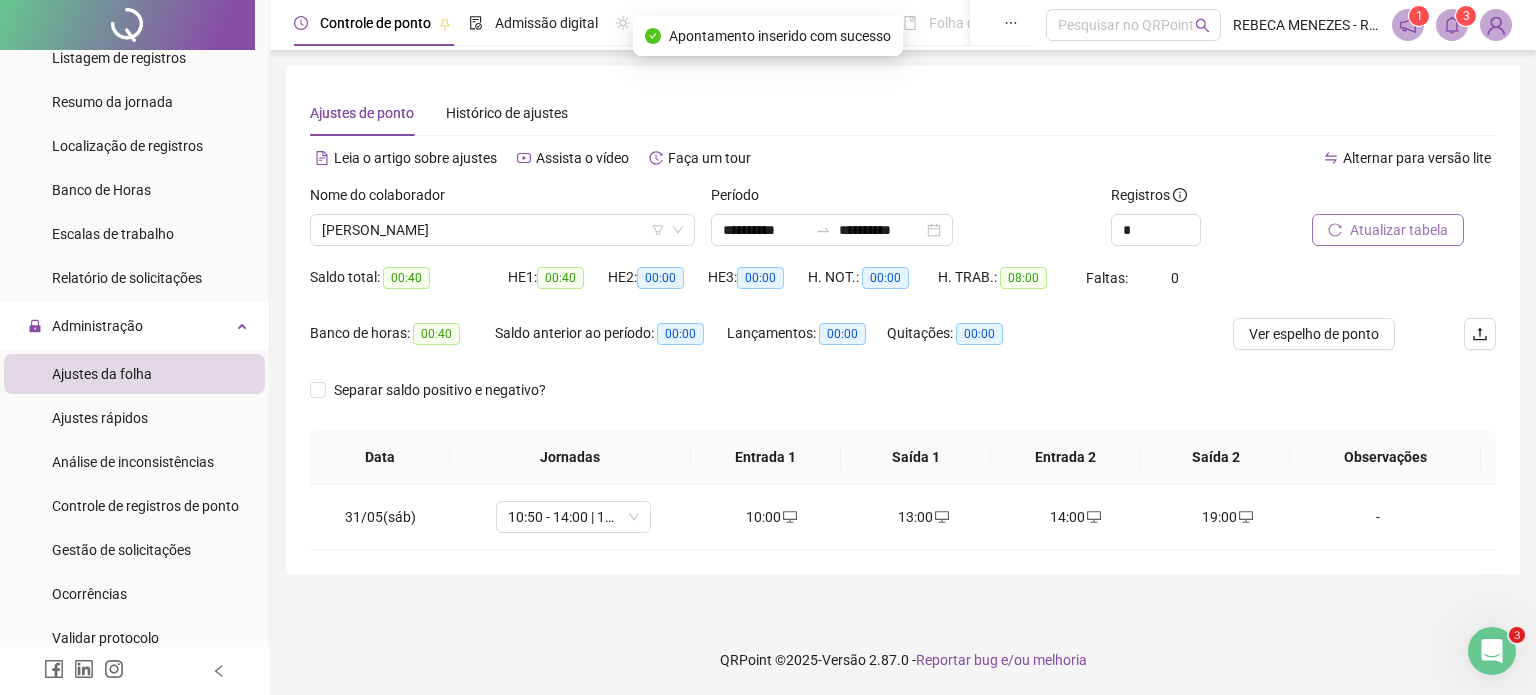 click on "Atualizar tabela" at bounding box center [1399, 230] 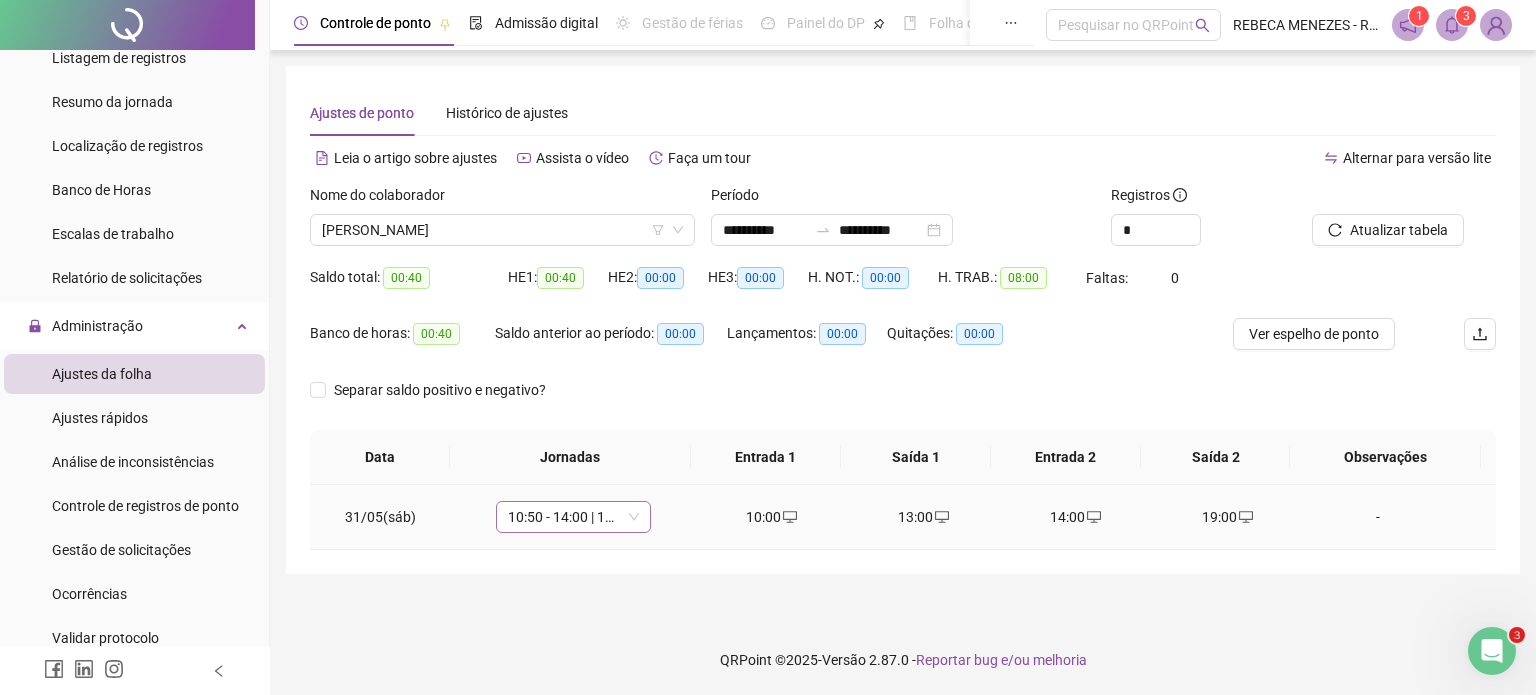 click on "10:50 - 14:00 | 15:00 - 19:10" at bounding box center (573, 517) 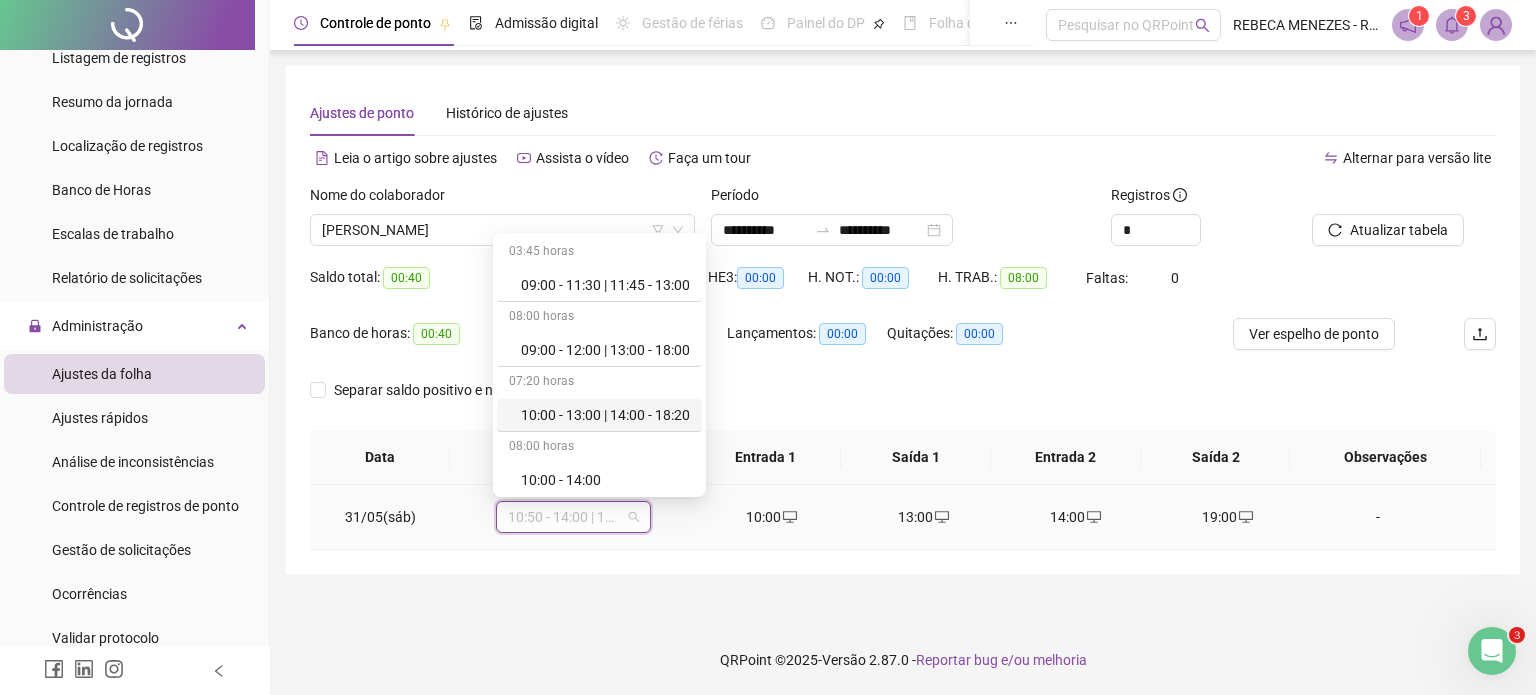 click on "10:00 - 13:00 | 14:00 - 18:20" at bounding box center [605, 415] 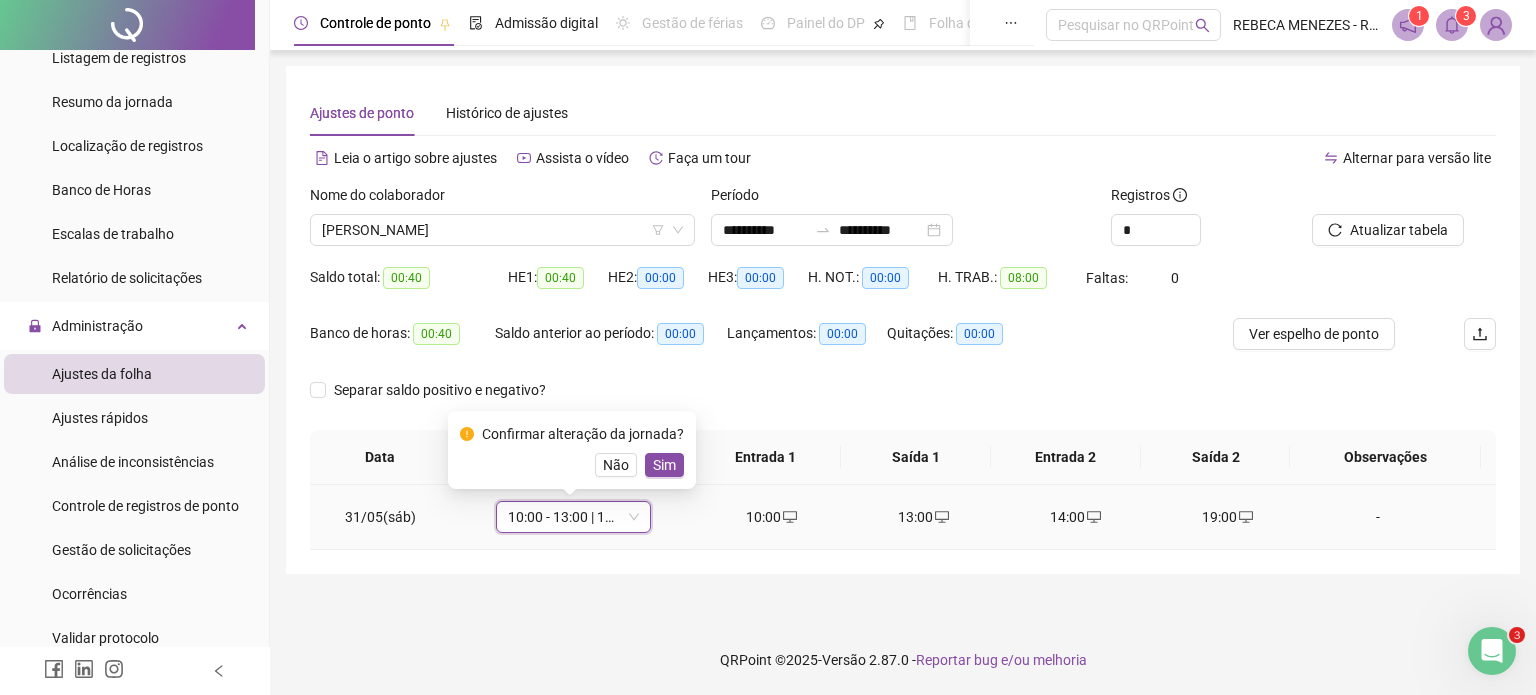 click on "Sim" at bounding box center (664, 465) 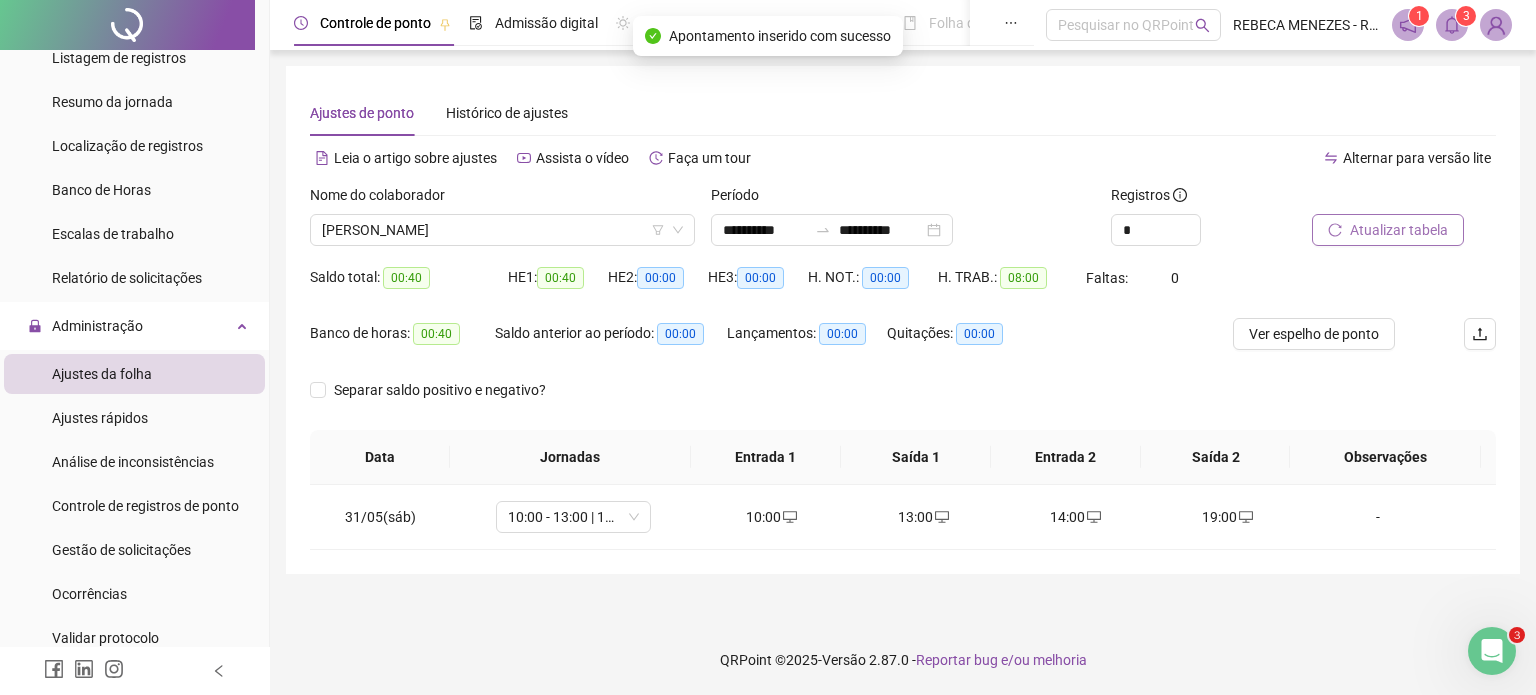 click on "Atualizar tabela" at bounding box center [1399, 230] 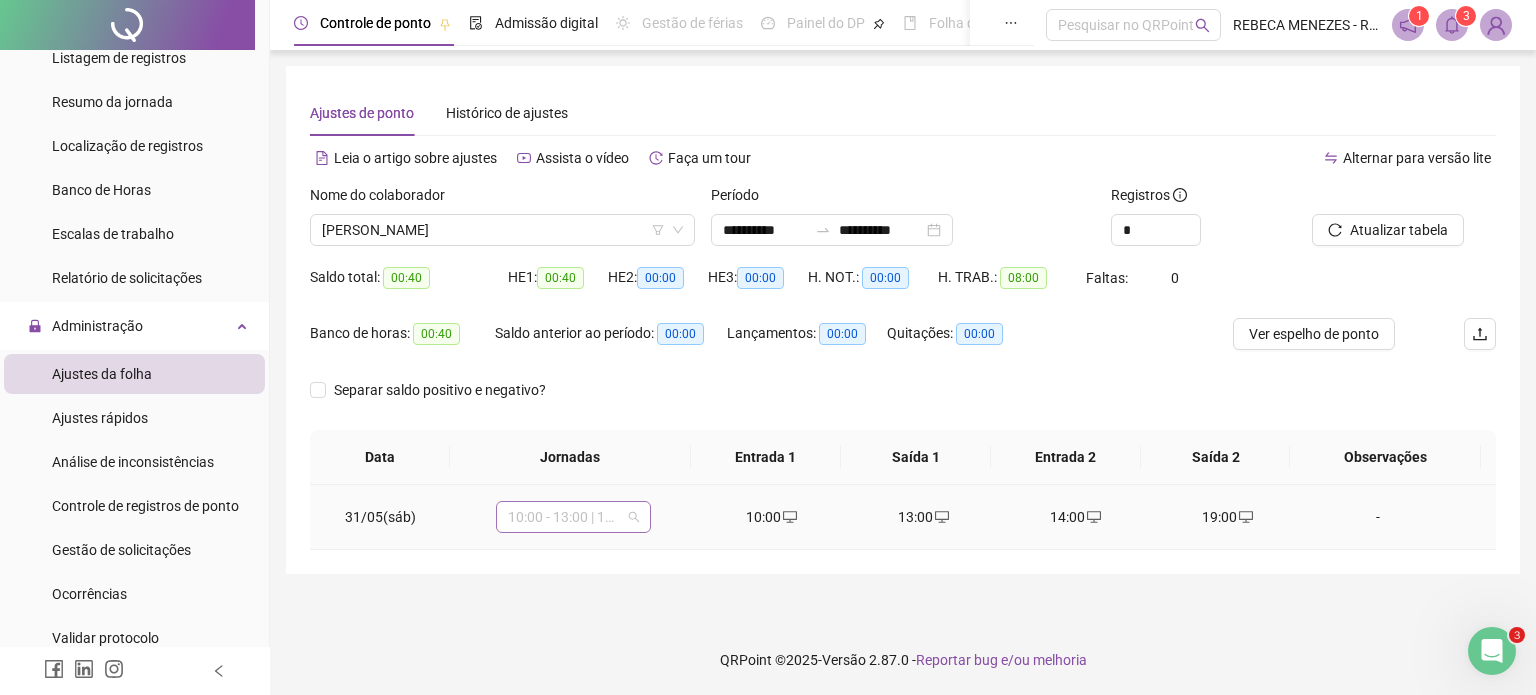 click on "10:00 - 13:00 | 14:00 - 18:20" at bounding box center [573, 517] 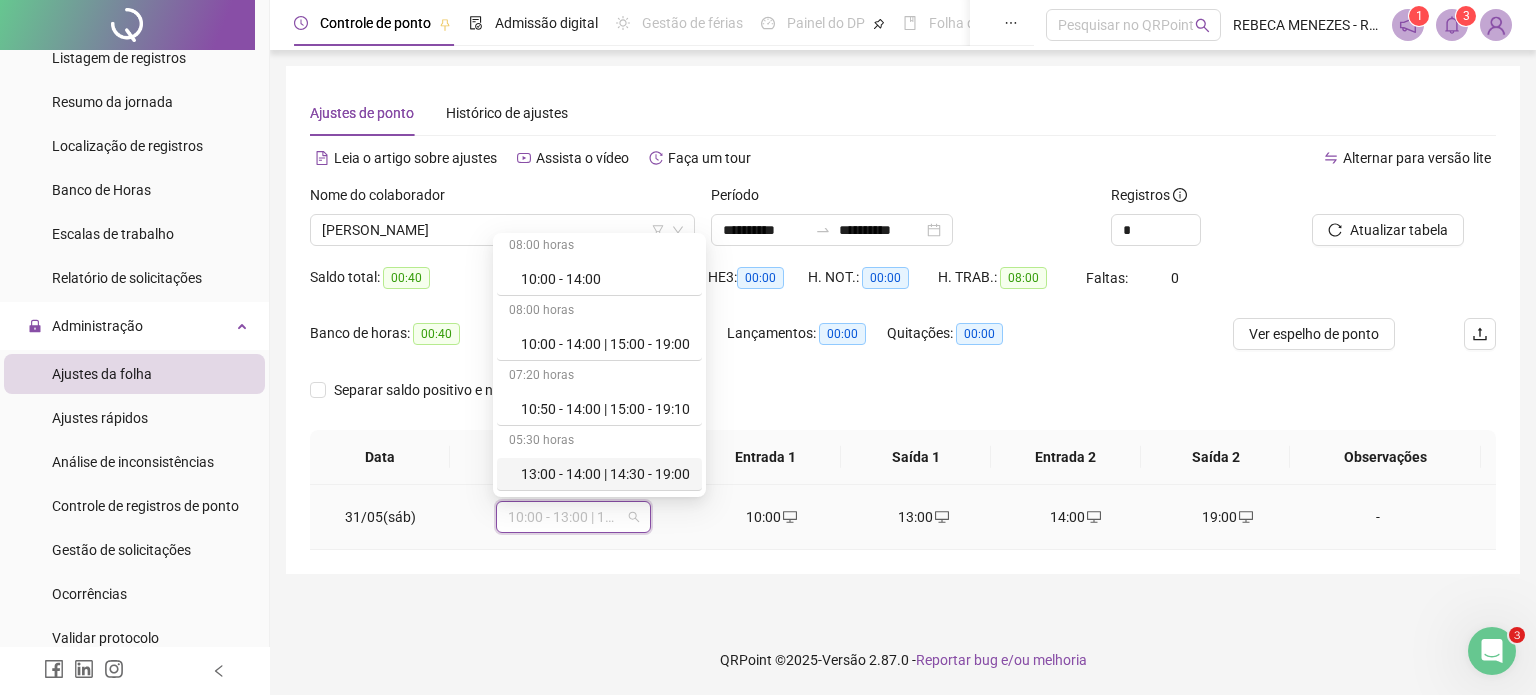 scroll, scrollTop: 200, scrollLeft: 0, axis: vertical 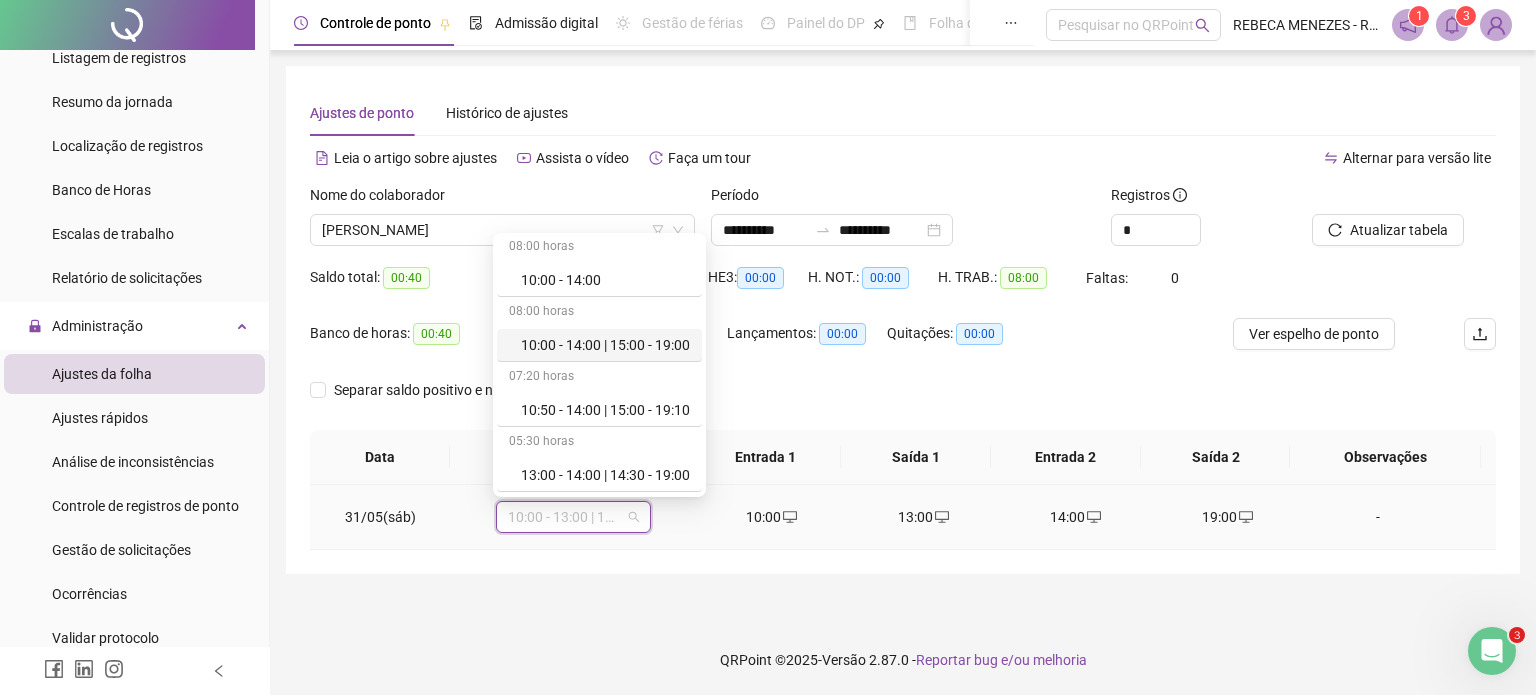 click on "10:00 - 14:00 | 15:00 - 19:00" at bounding box center (605, 345) 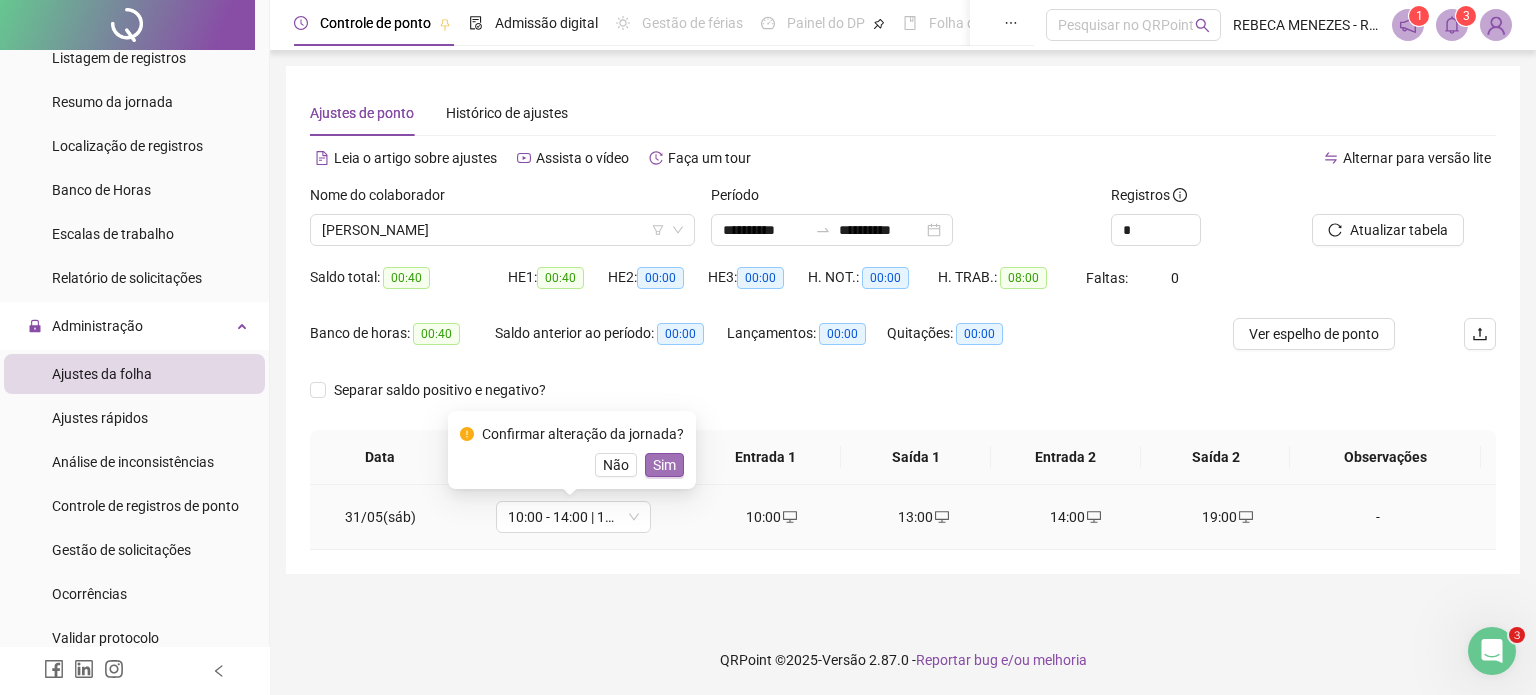 click on "Sim" at bounding box center [664, 465] 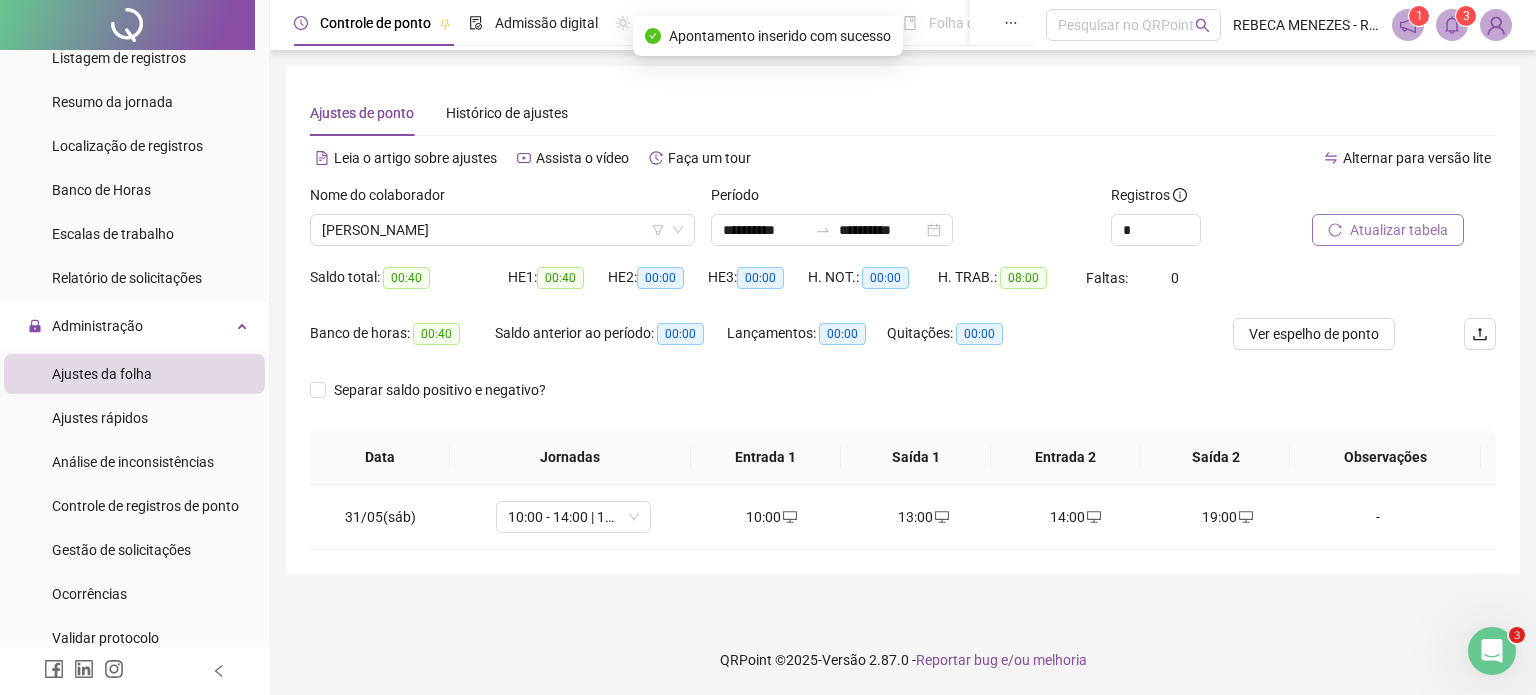 click on "Atualizar tabela" at bounding box center (1399, 230) 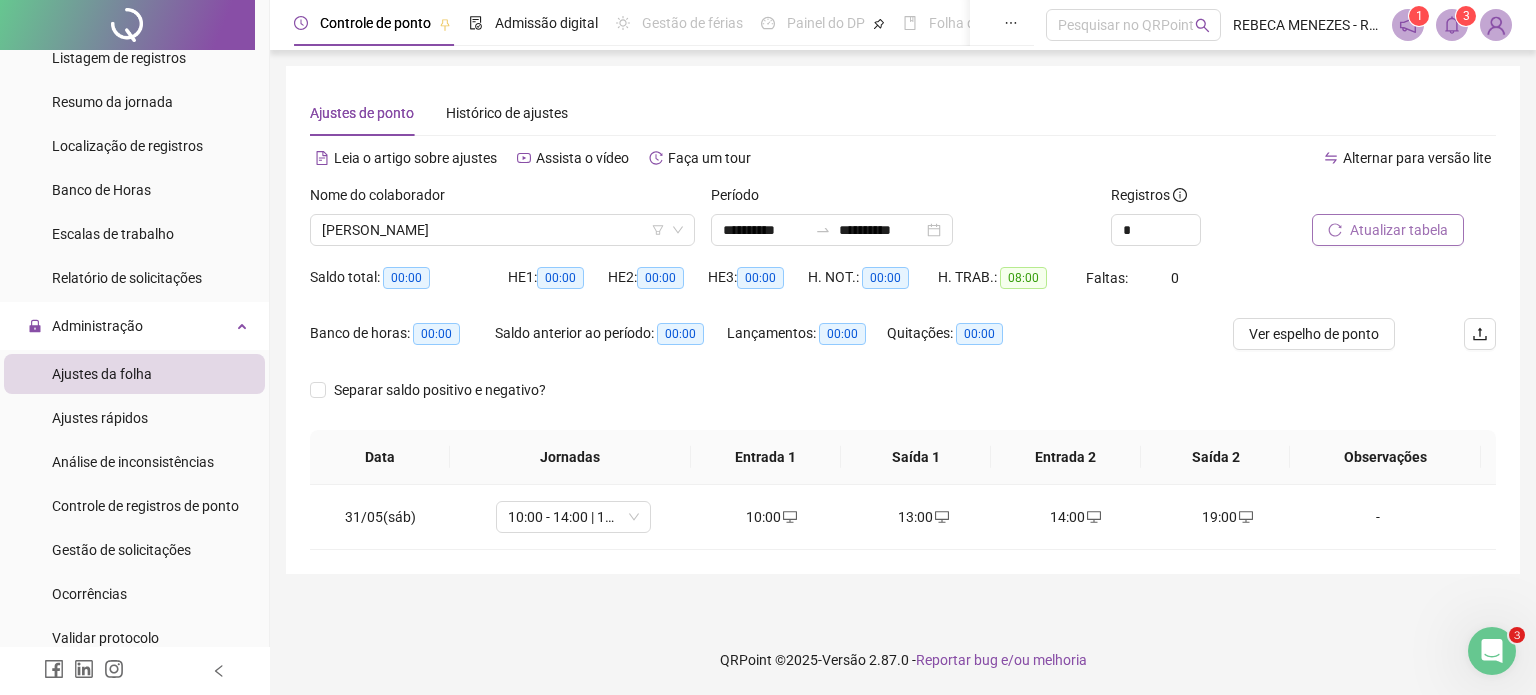 click on "Atualizar tabela" at bounding box center [1399, 230] 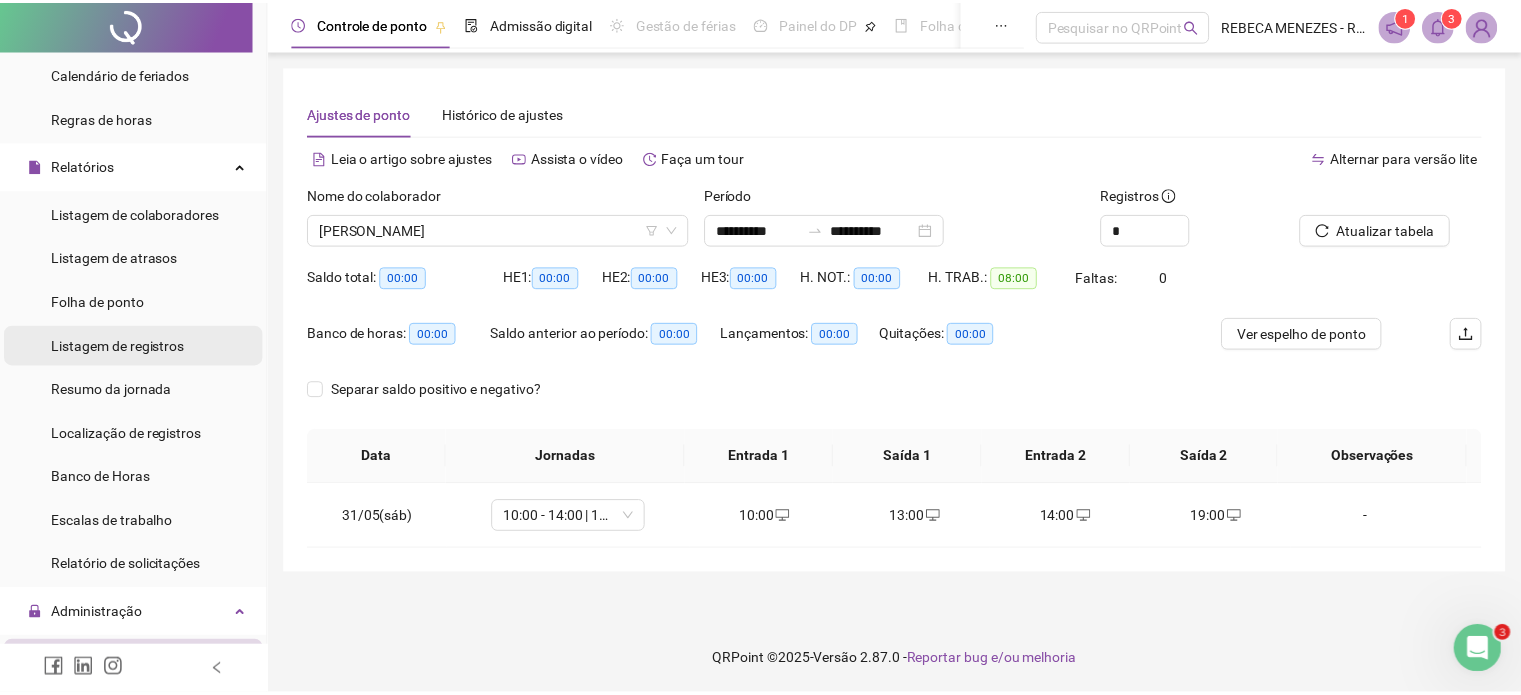 scroll, scrollTop: 300, scrollLeft: 0, axis: vertical 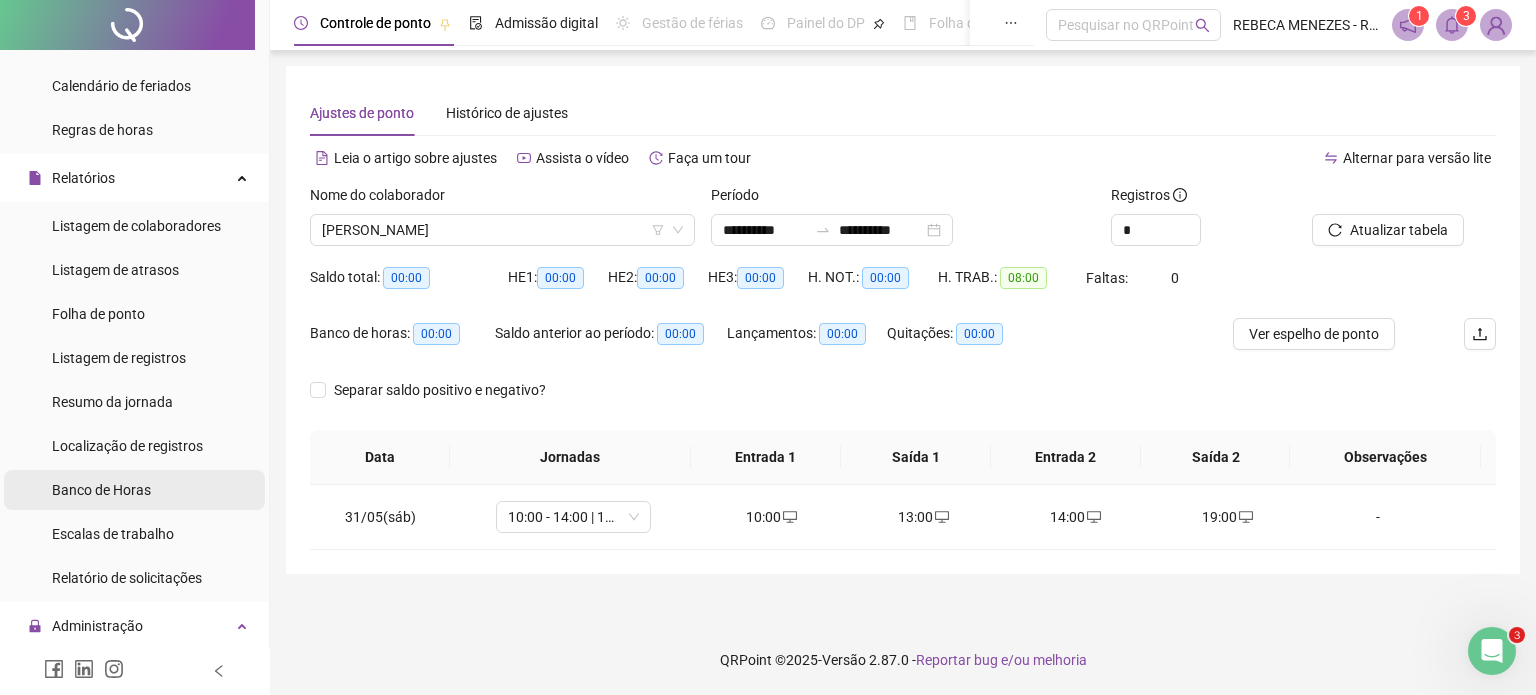 click on "Banco de Horas" at bounding box center [101, 490] 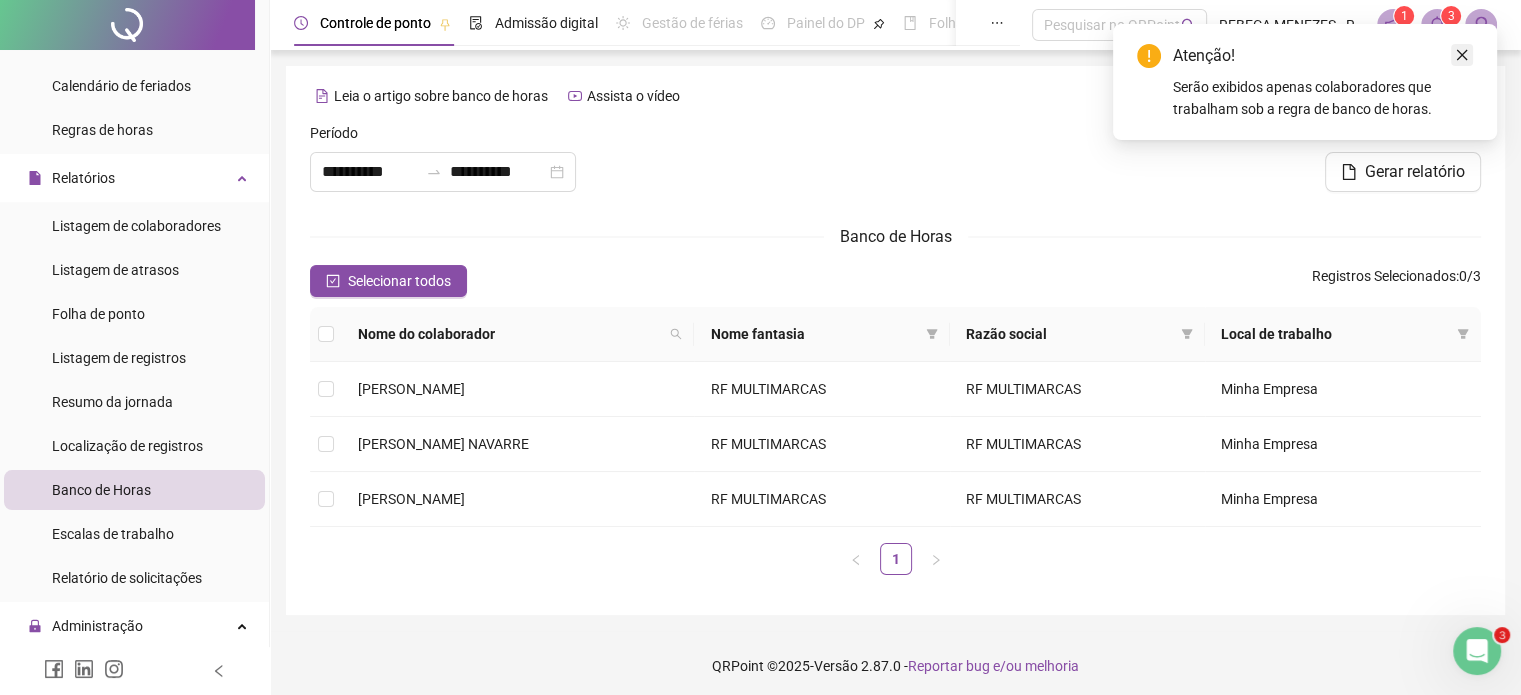 click 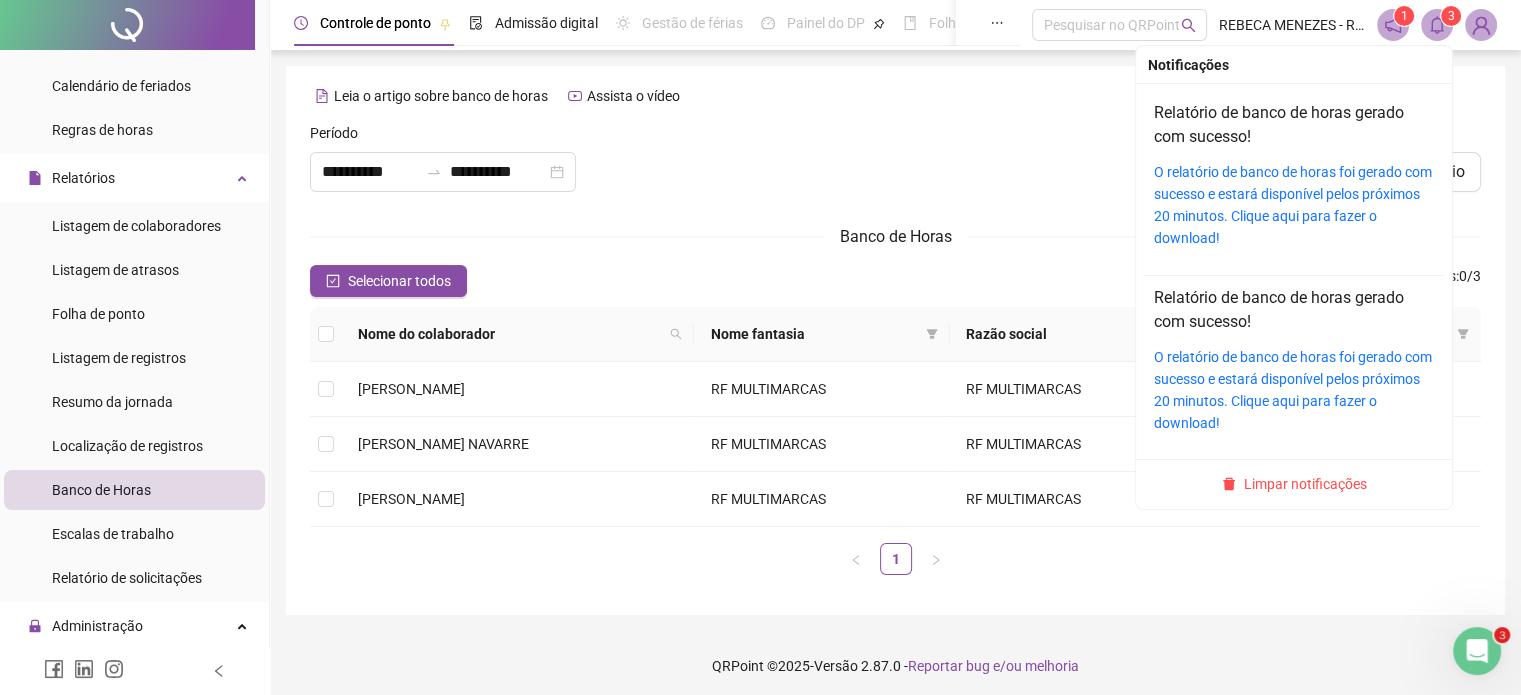 click on "3" at bounding box center [1451, 16] 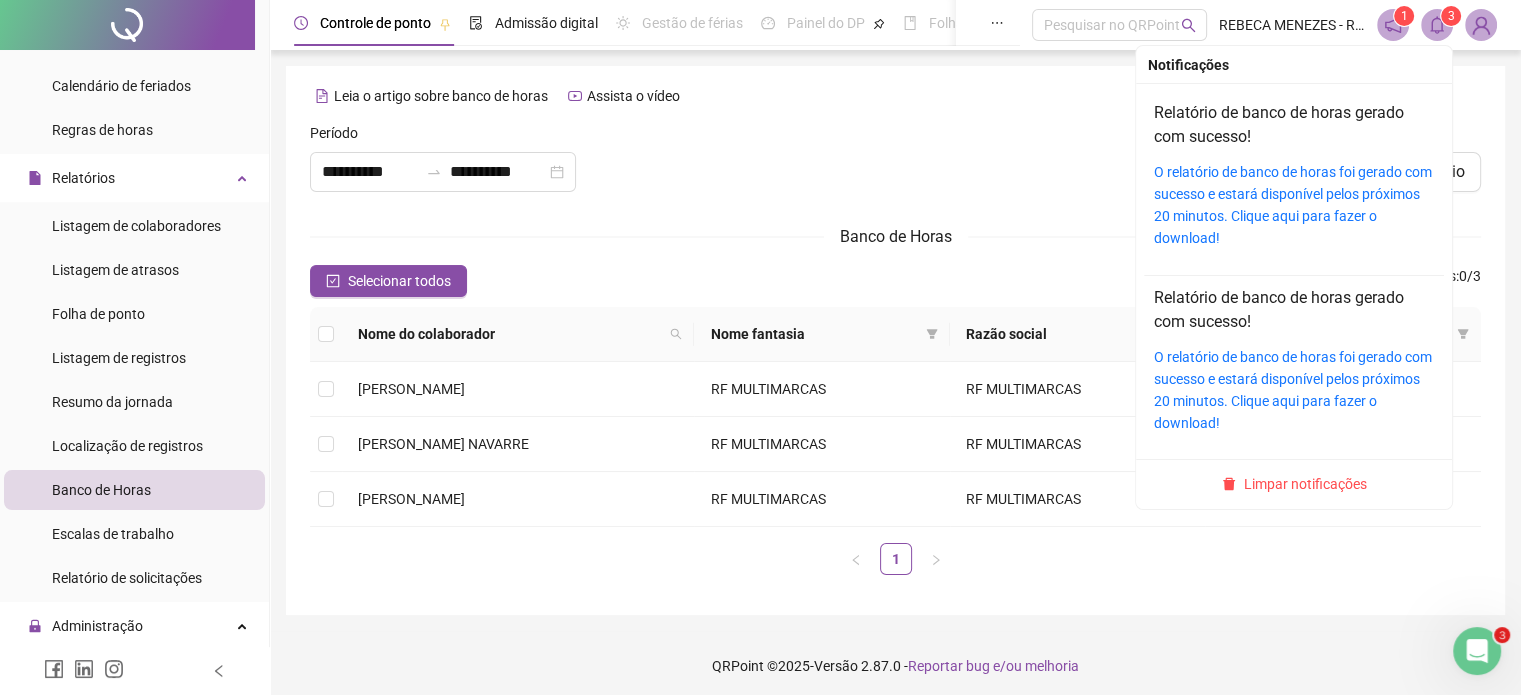 click on "O relatório de banco de horas foi gerado com sucesso e estará disponível pelos próximos 20 minutos.
Clique aqui para fazer o download!" at bounding box center (1294, 205) 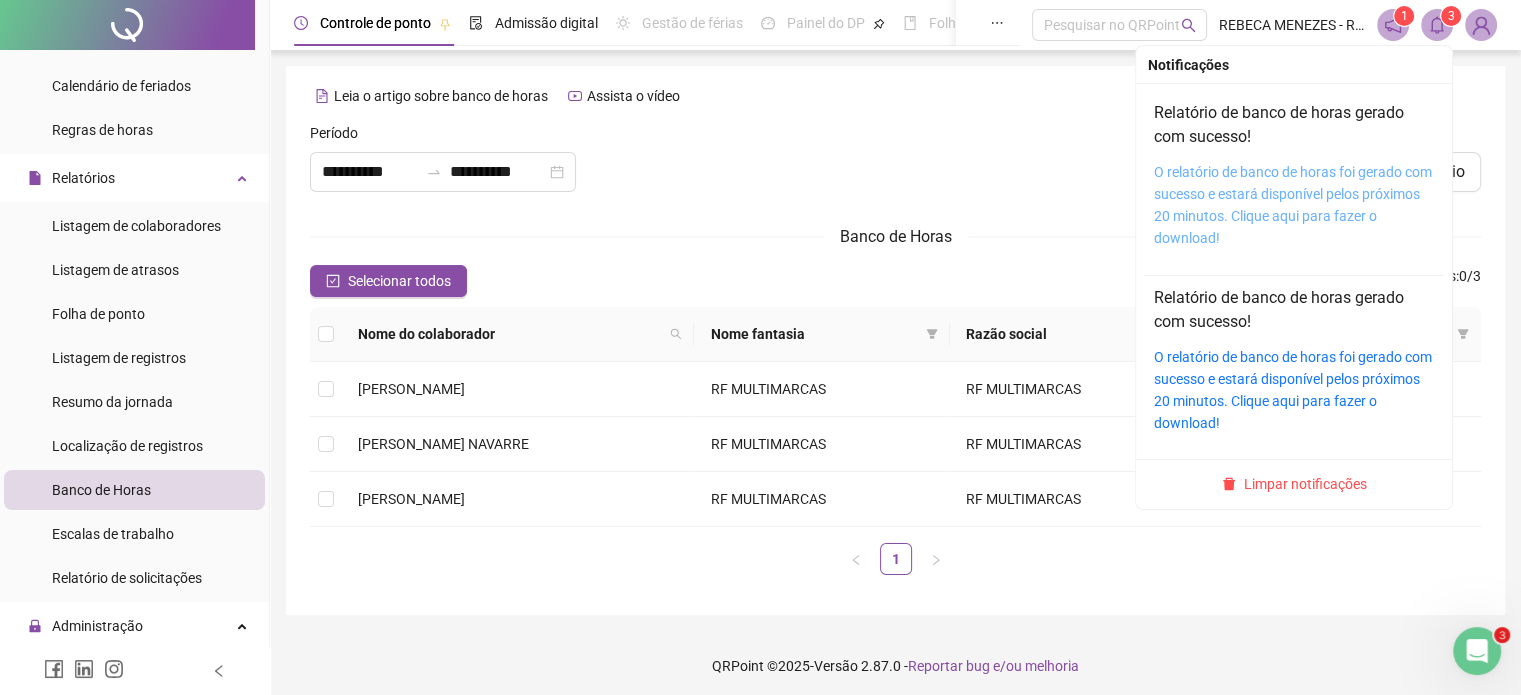 click on "O relatório de banco de horas foi gerado com sucesso e estará disponível pelos próximos 20 minutos.
Clique aqui para fazer o download!" at bounding box center (1293, 205) 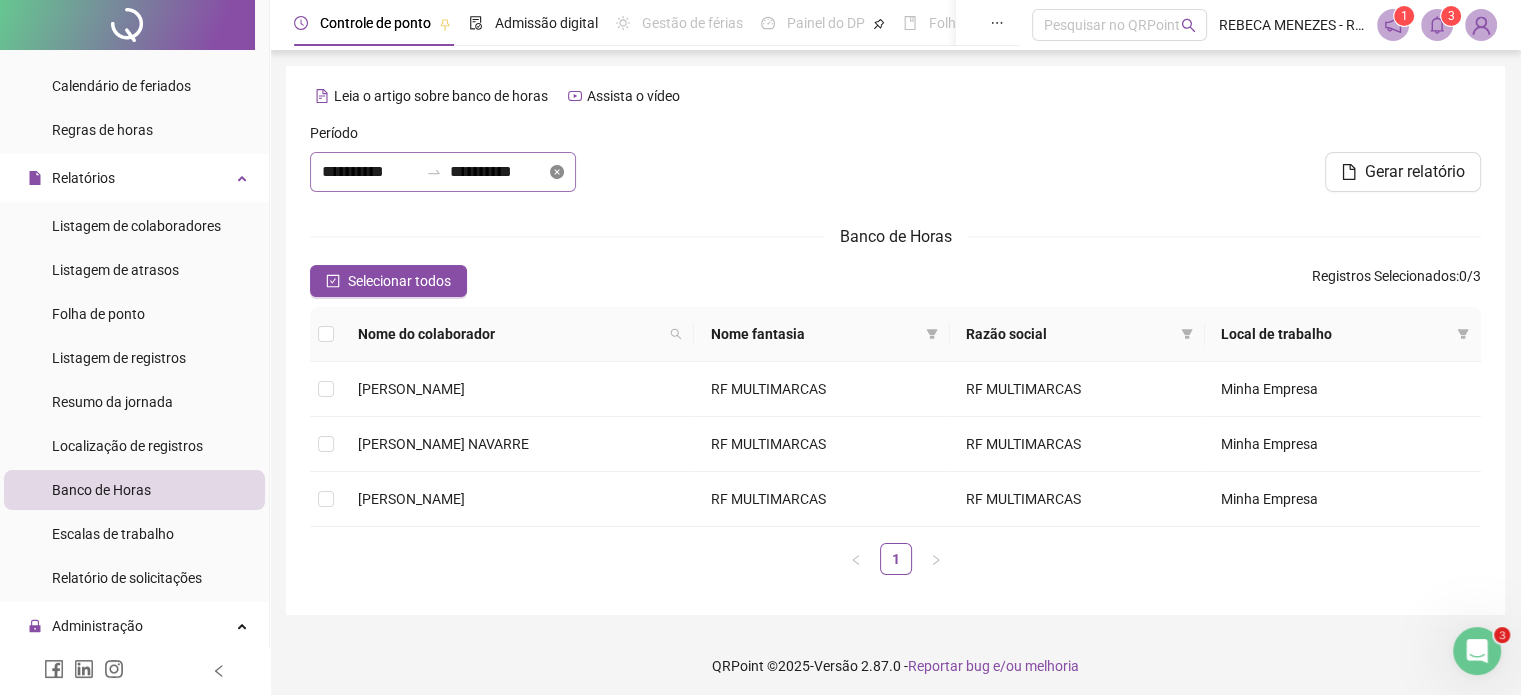 click 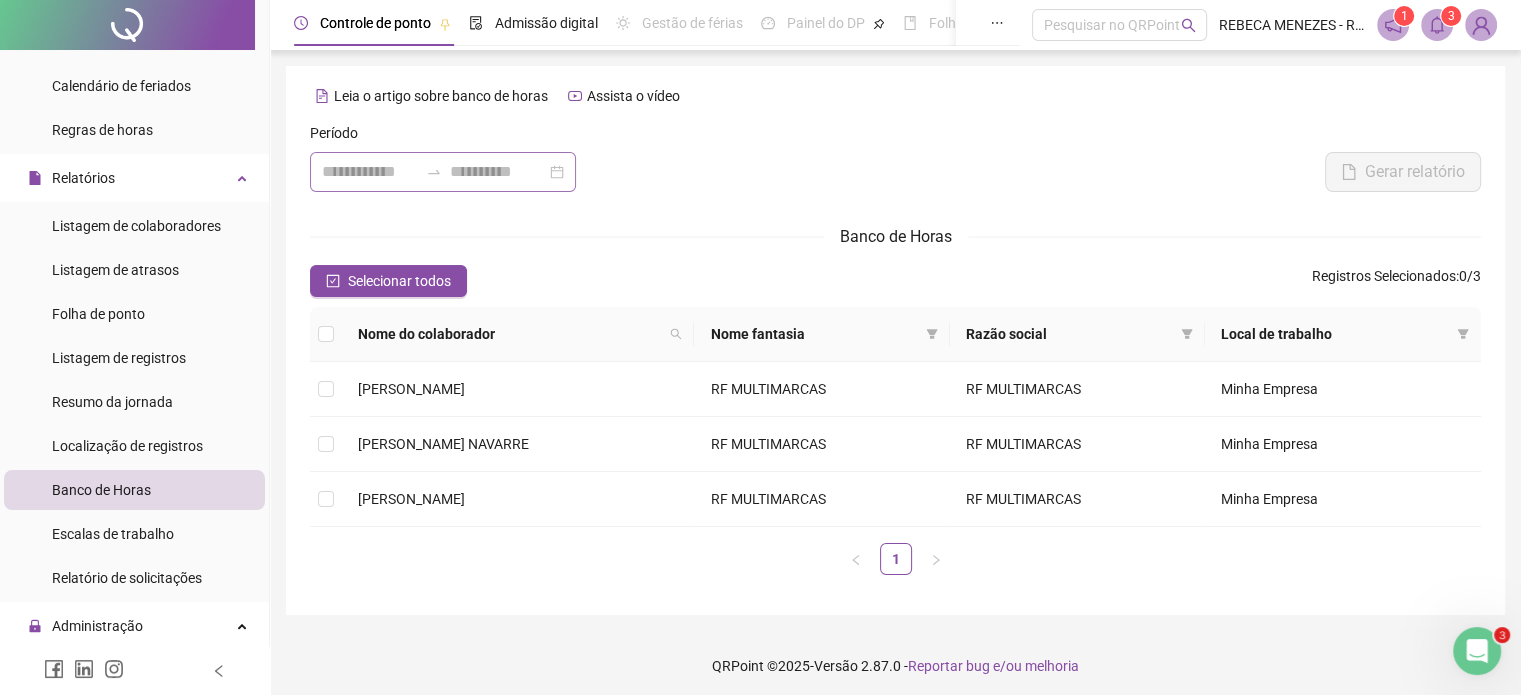 click at bounding box center [443, 172] 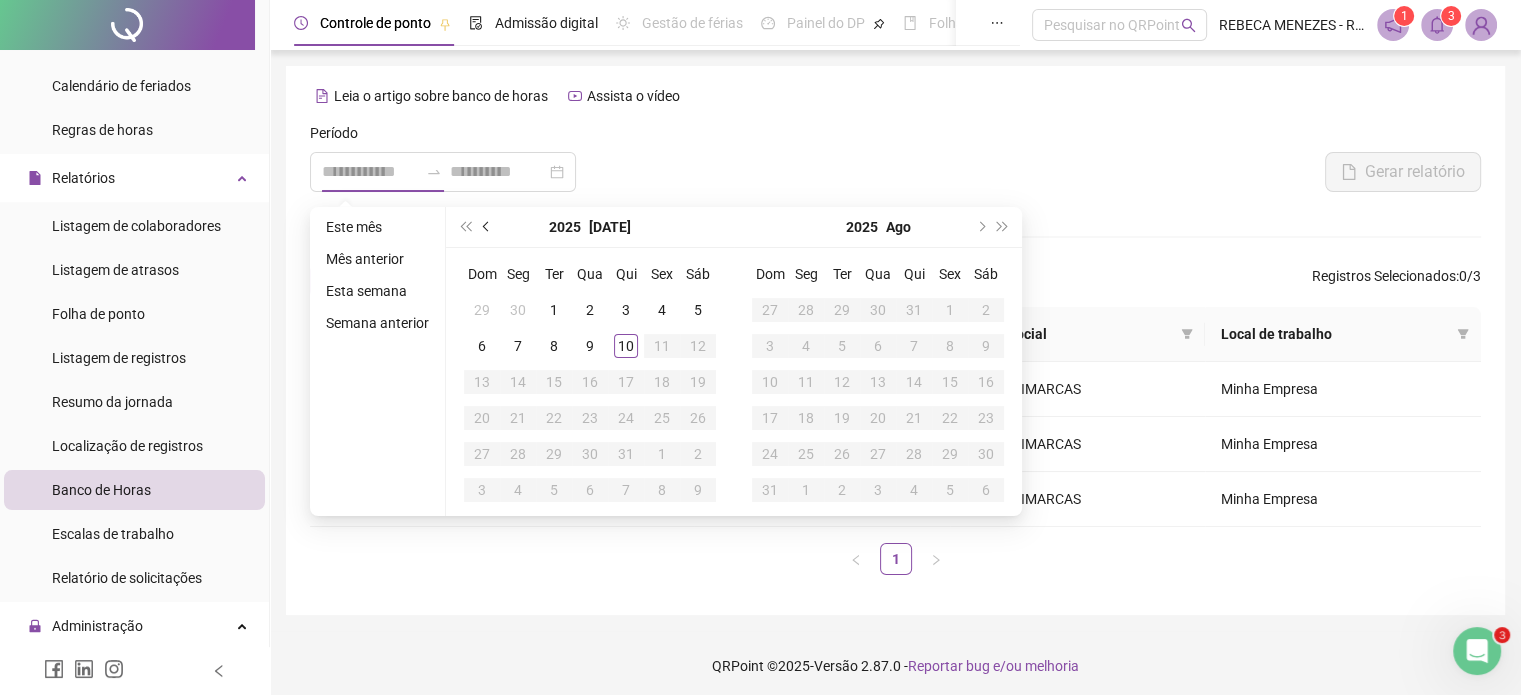 click at bounding box center (488, 227) 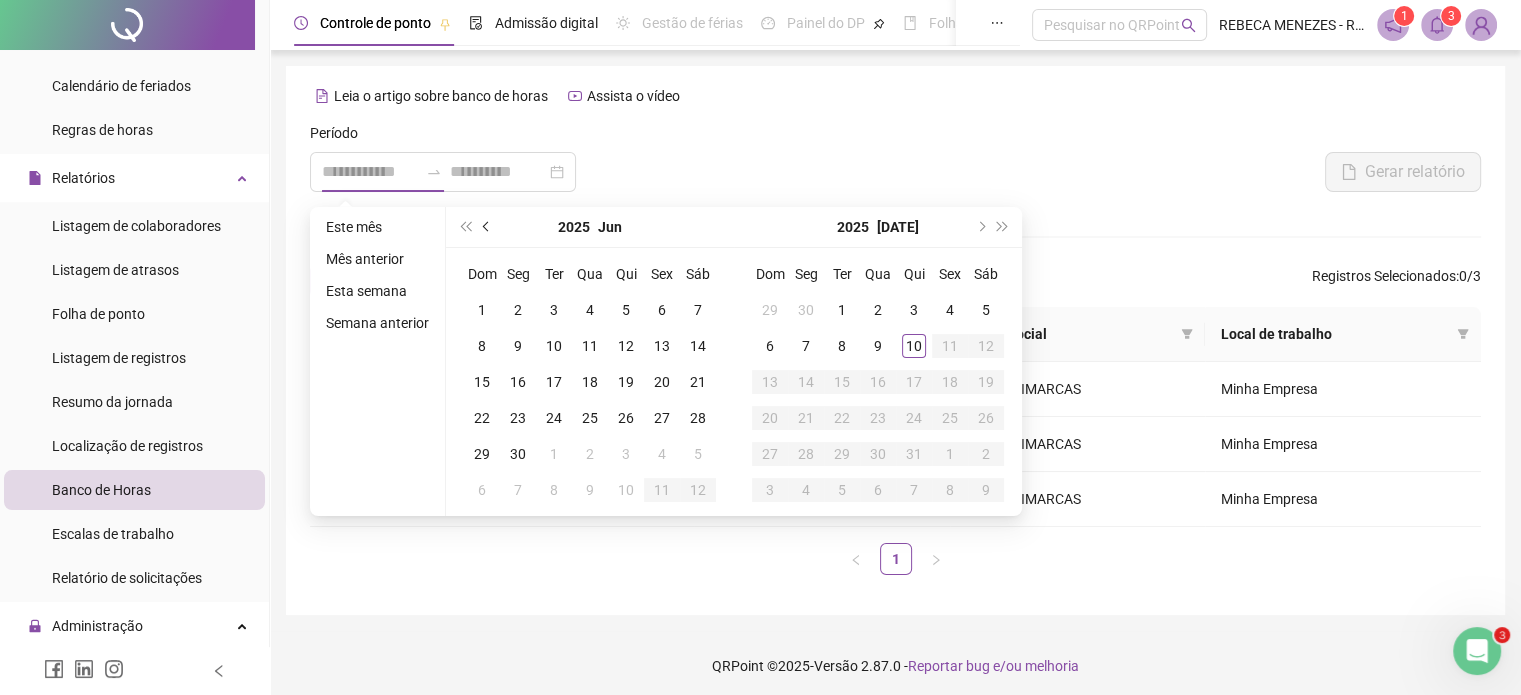 click at bounding box center [488, 227] 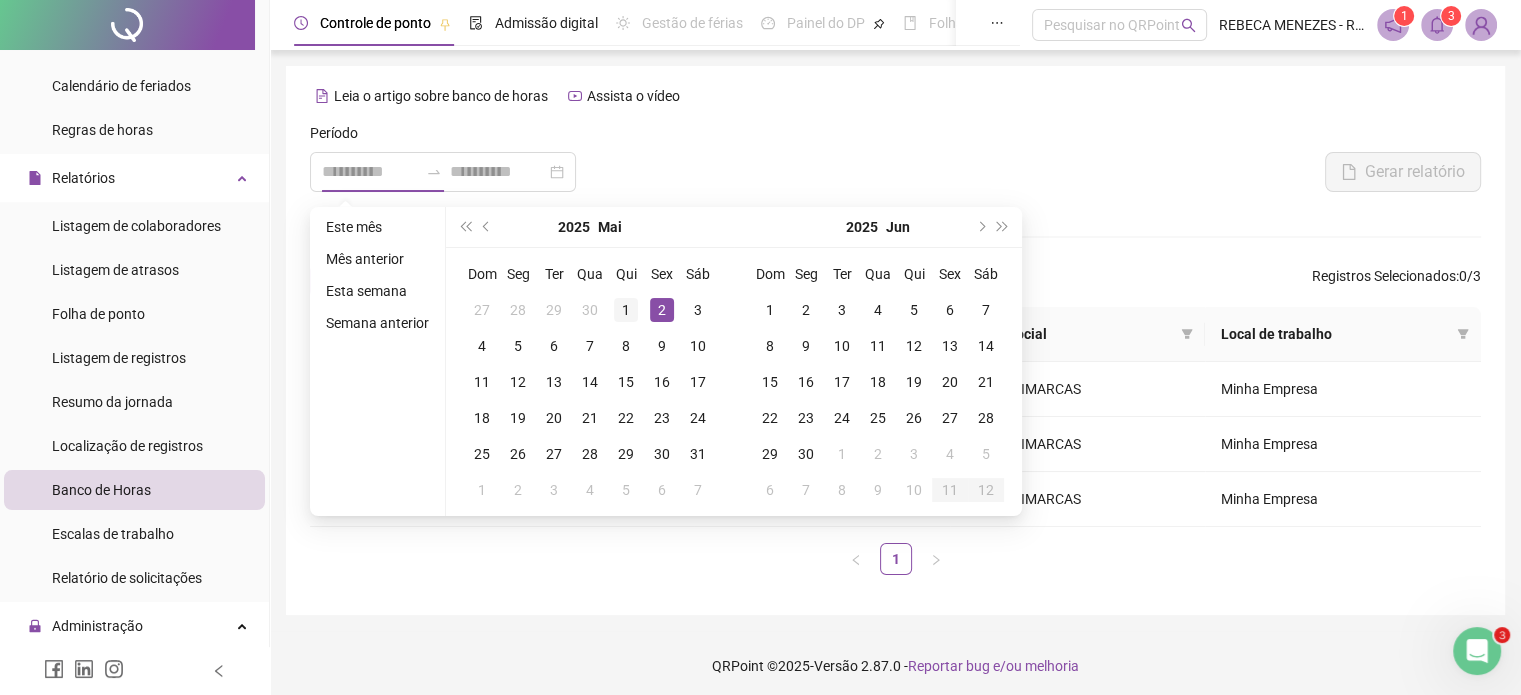 type on "**********" 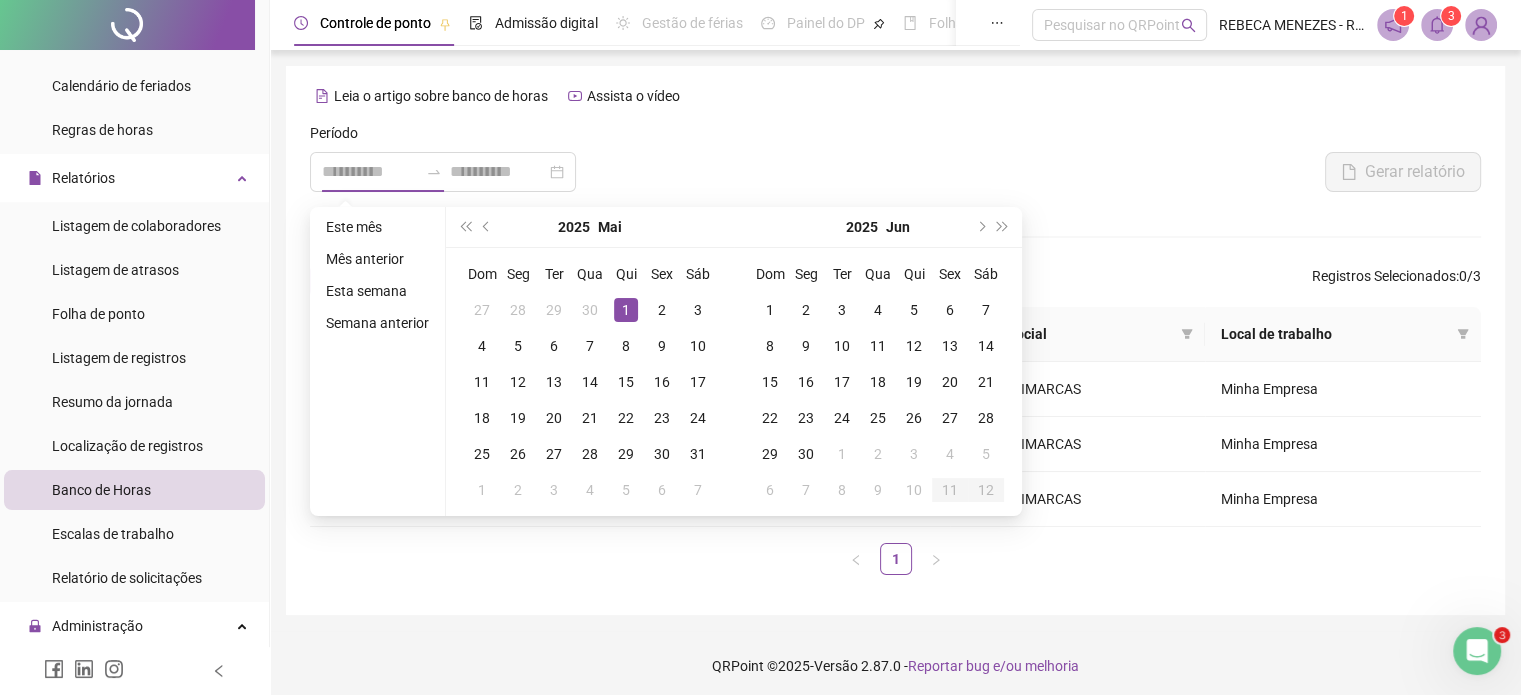 click on "1" at bounding box center [626, 310] 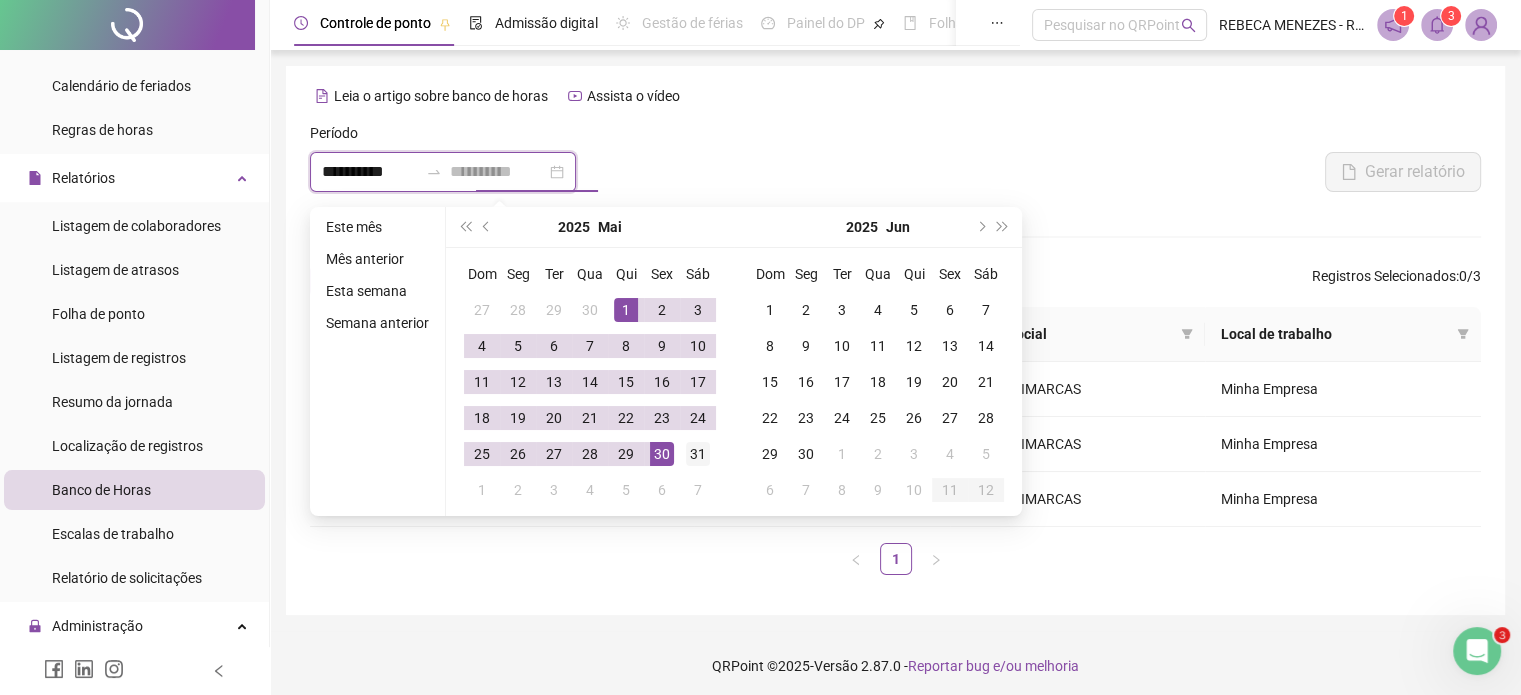 type on "**********" 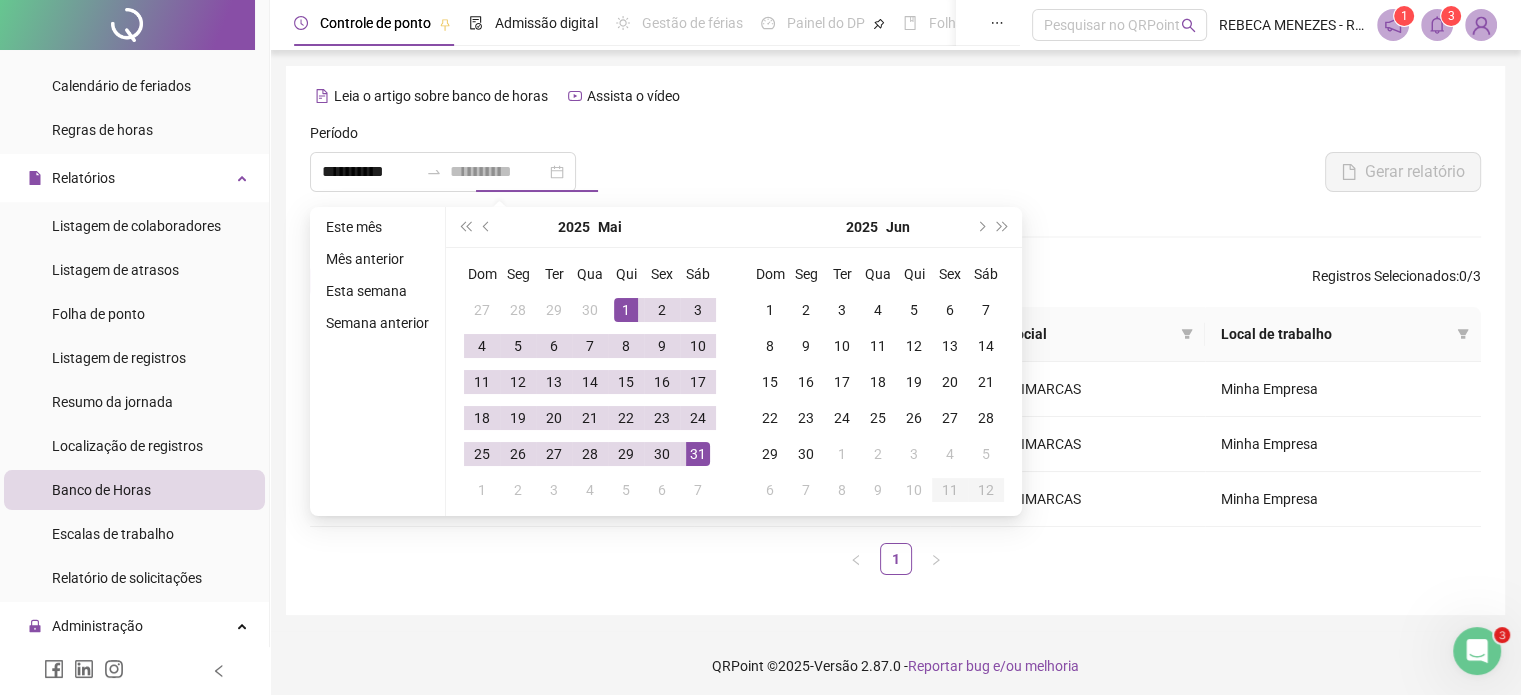 click on "31" at bounding box center [698, 454] 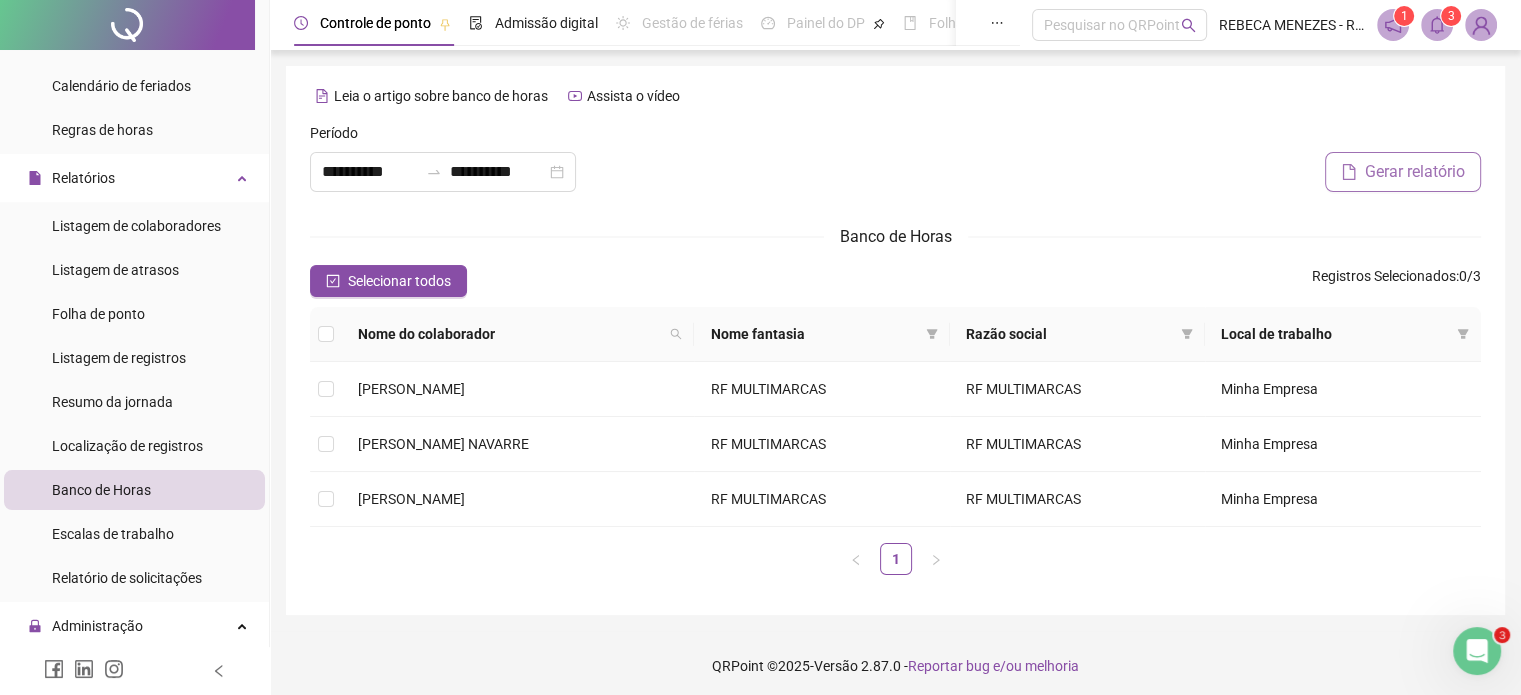 click on "Gerar relatório" at bounding box center (1415, 172) 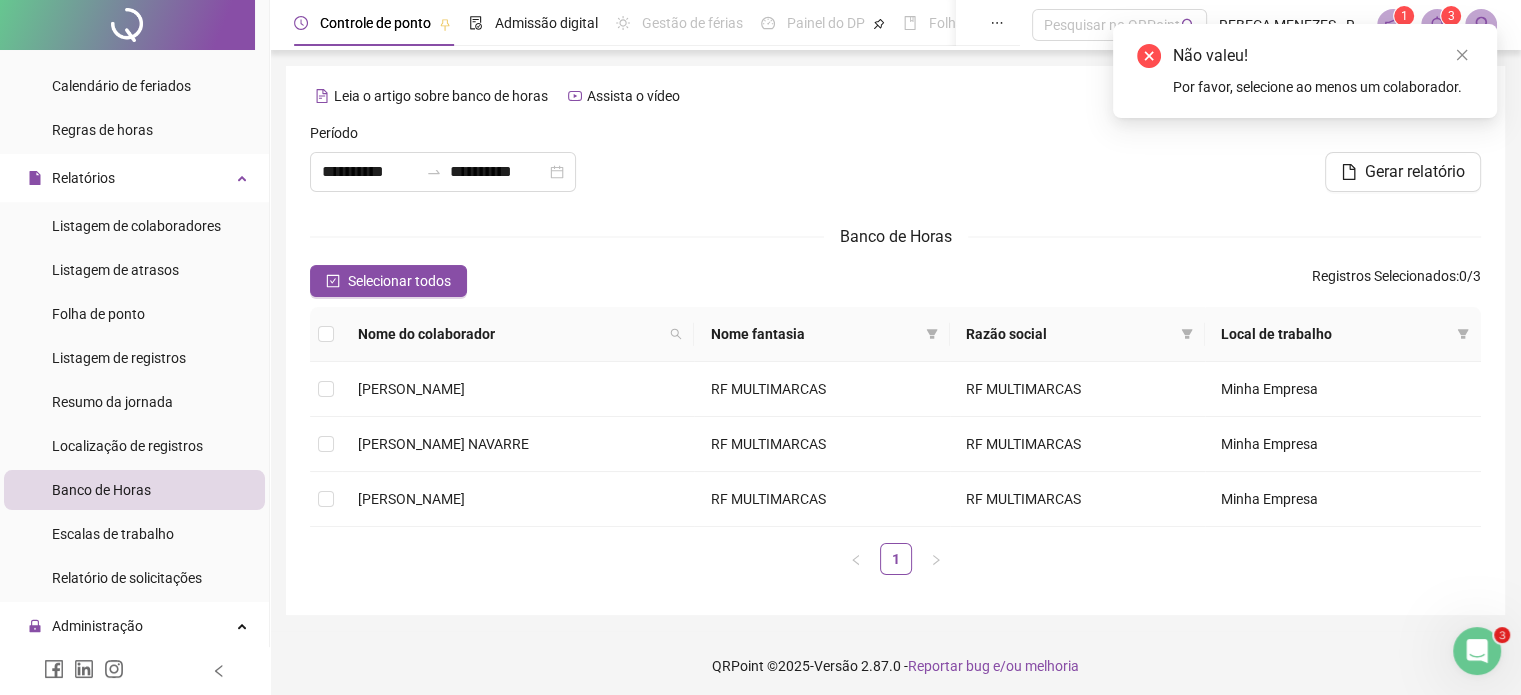 click at bounding box center [326, 334] 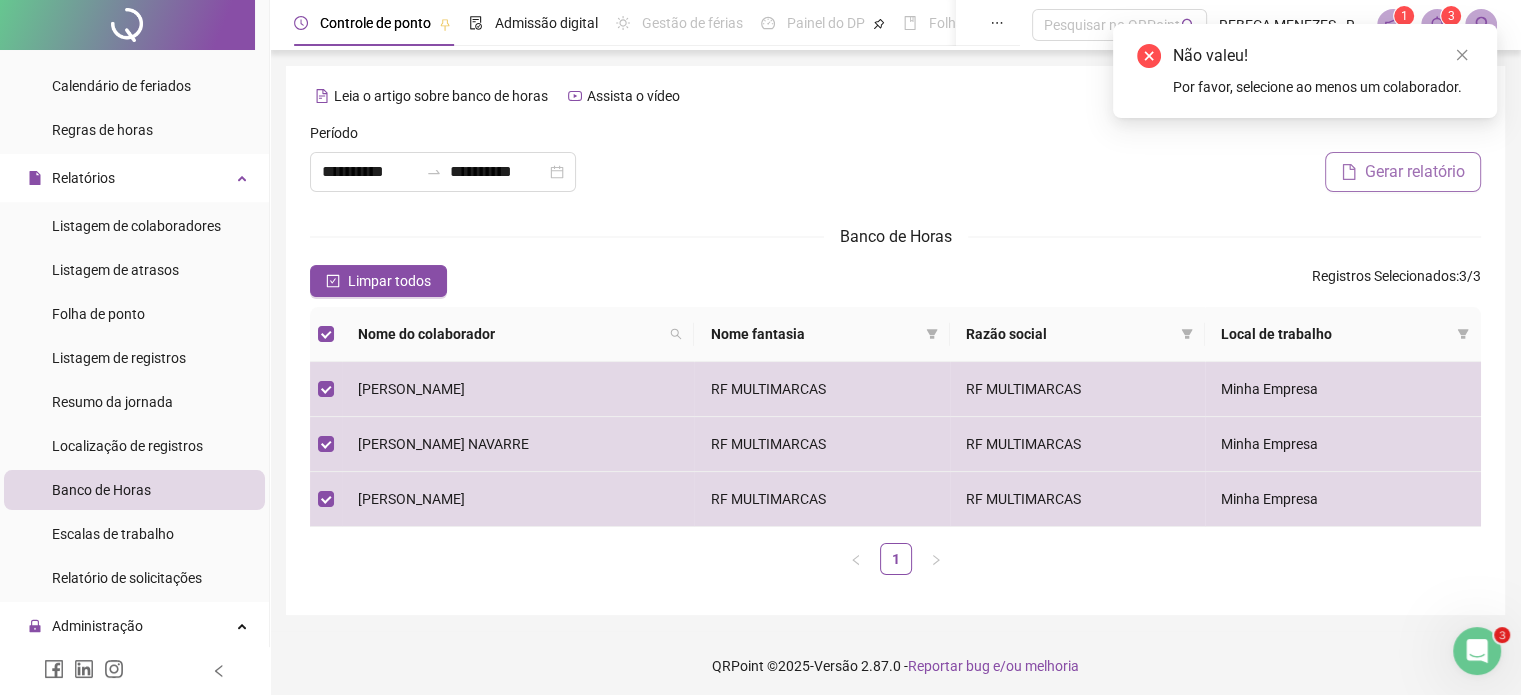 click on "Gerar relatório" at bounding box center (1415, 172) 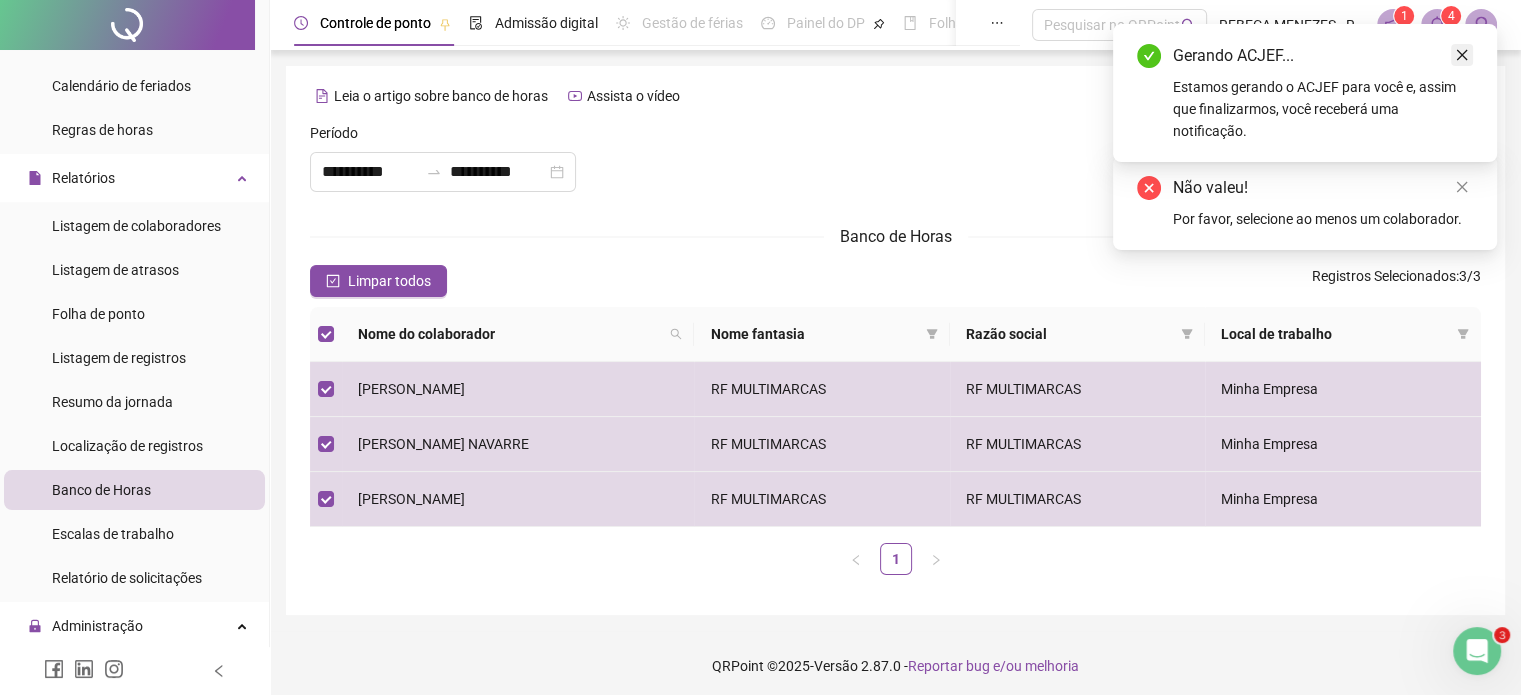 click 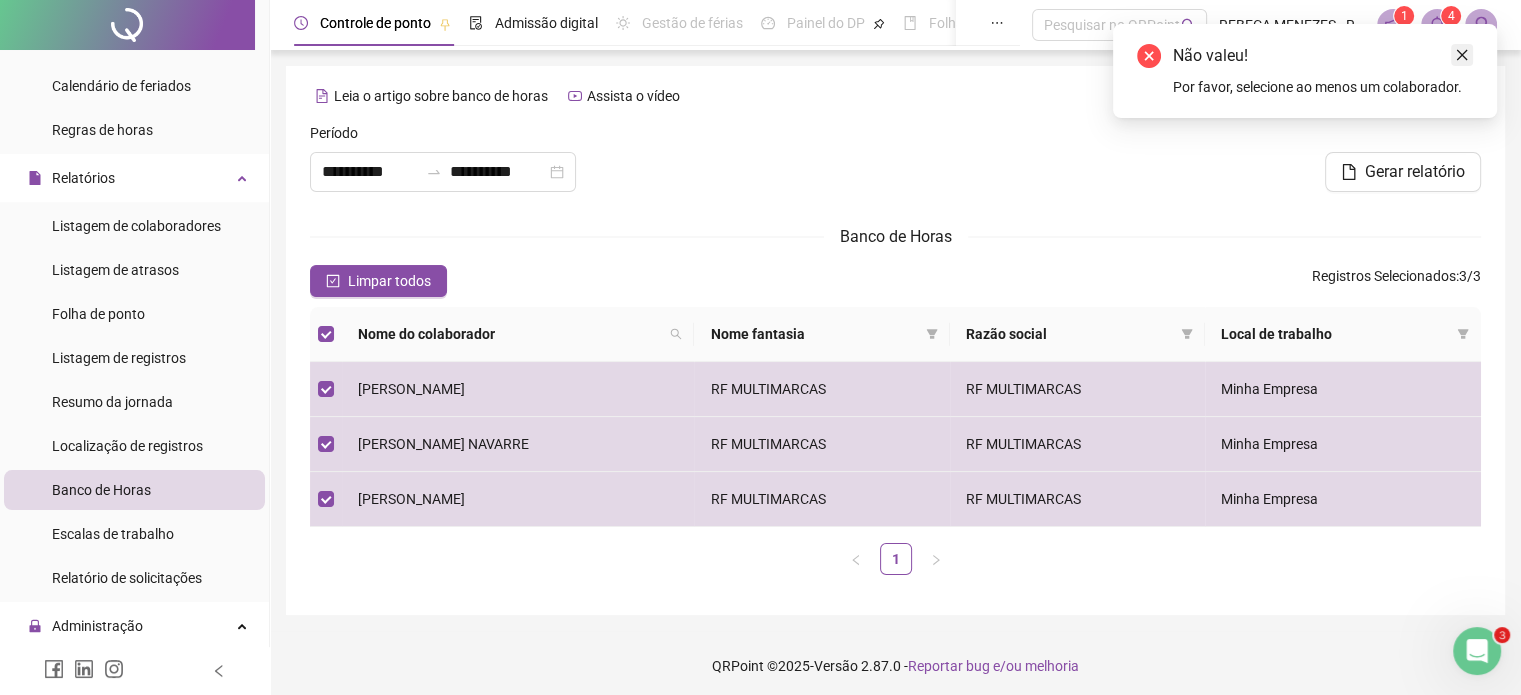 click 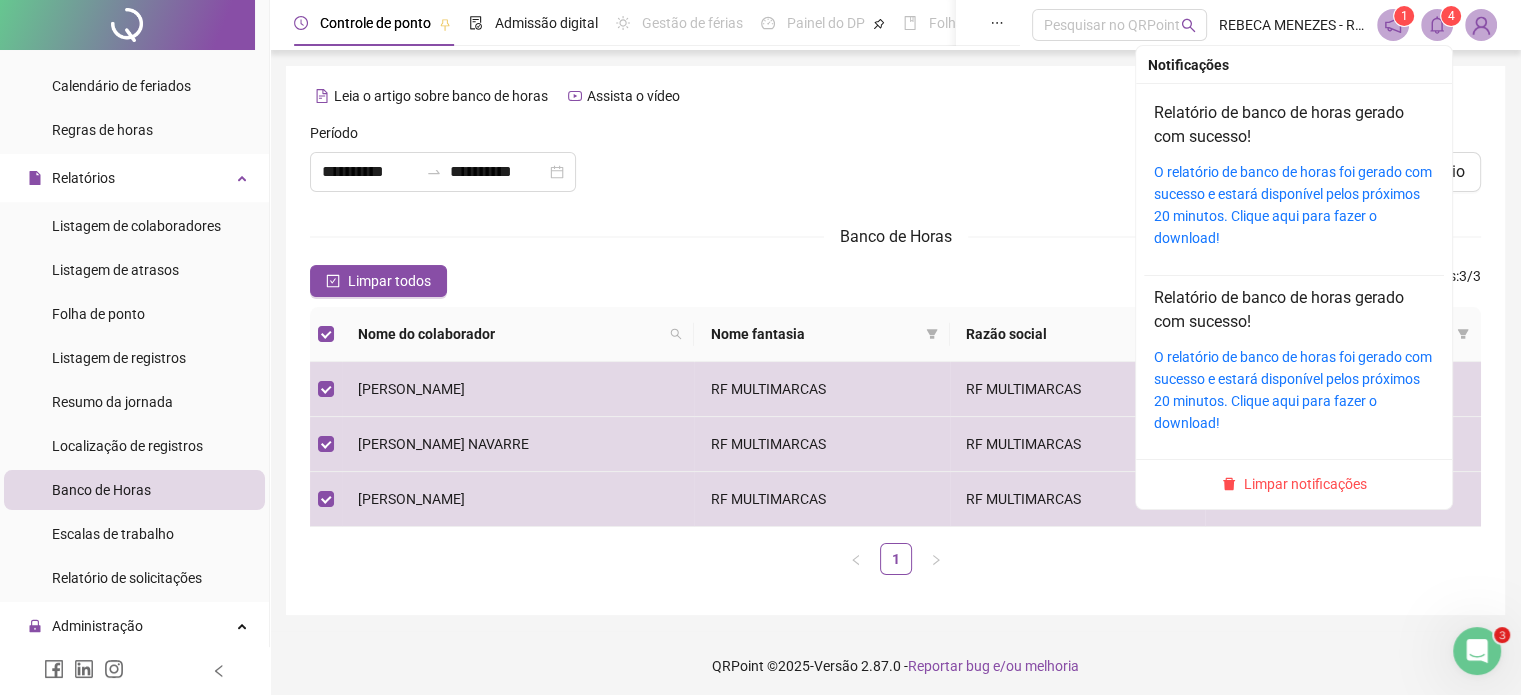 click on "4" at bounding box center (1451, 16) 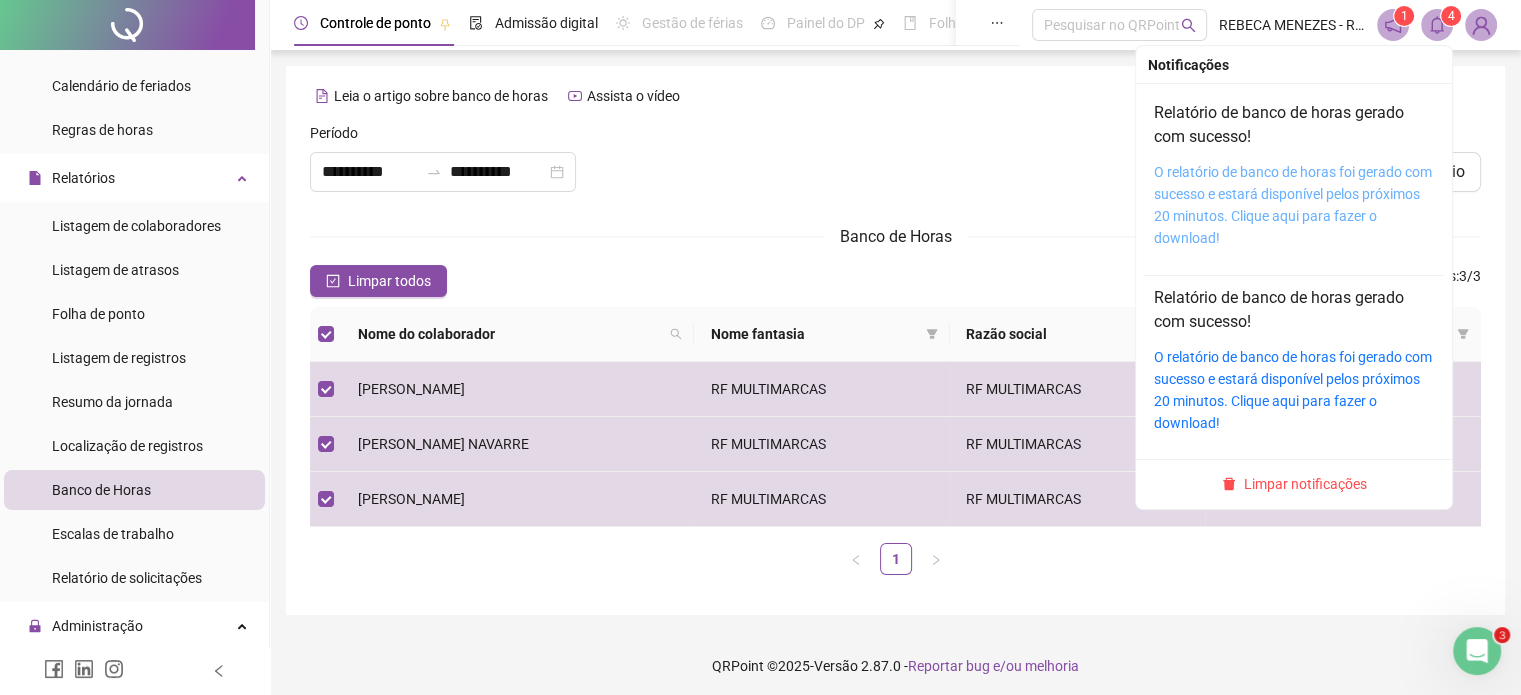 click on "O relatório de banco de horas foi gerado com sucesso e estará disponível pelos próximos 20 minutos.
Clique aqui para fazer o download!" at bounding box center (1293, 205) 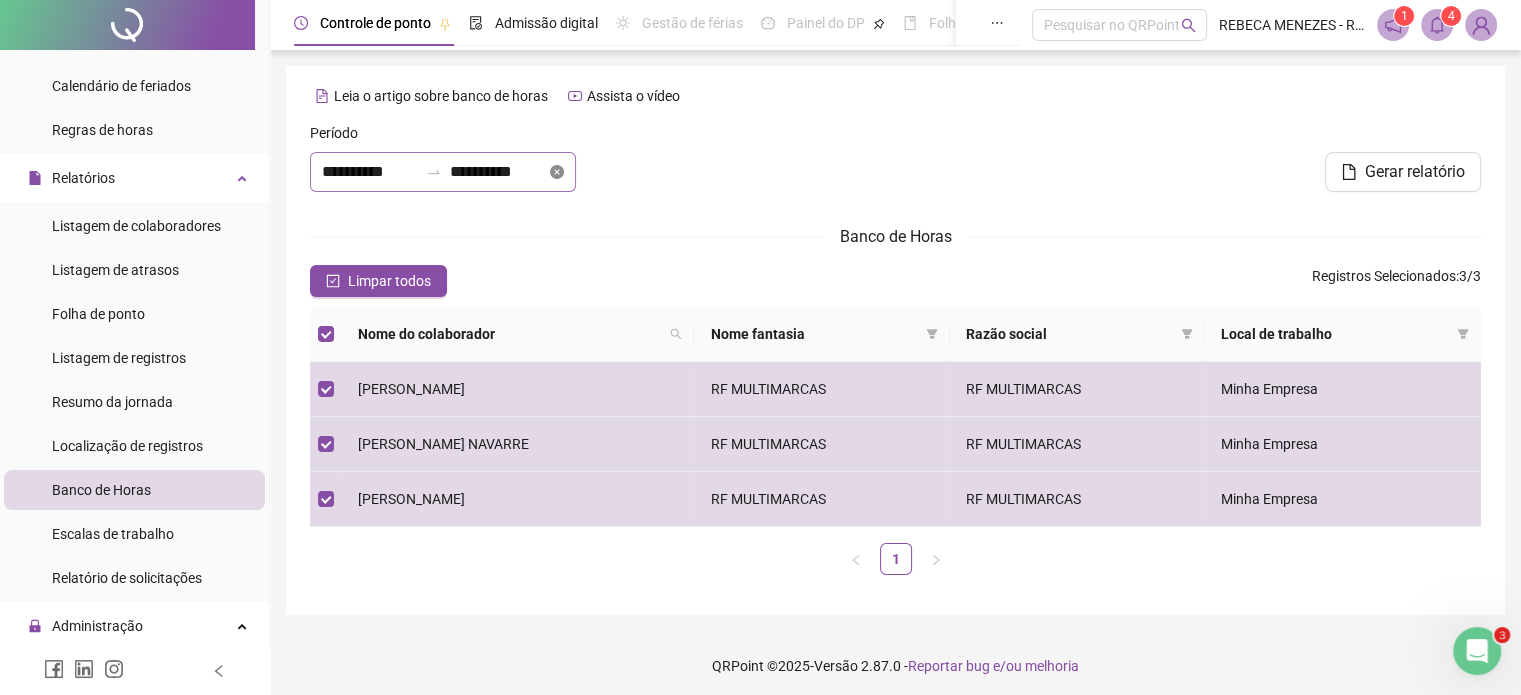 click 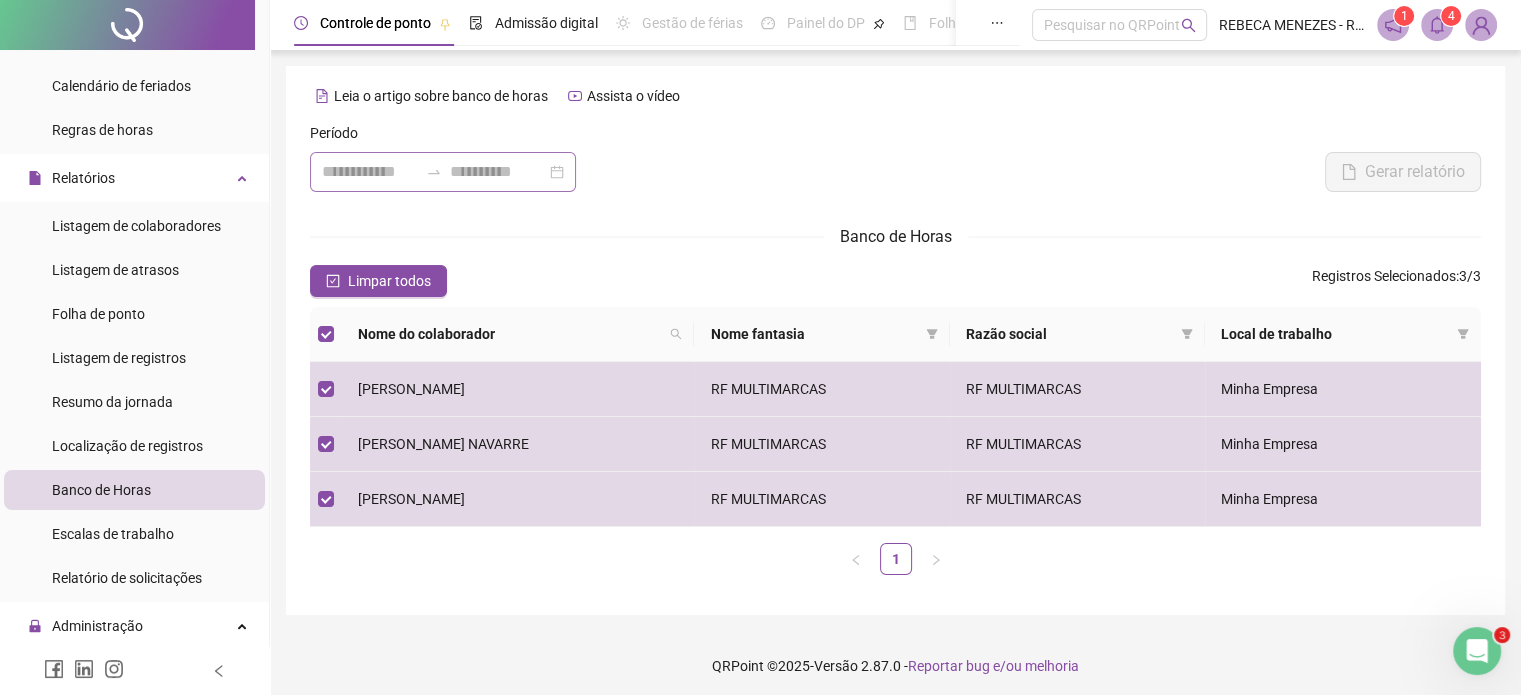 click at bounding box center (443, 172) 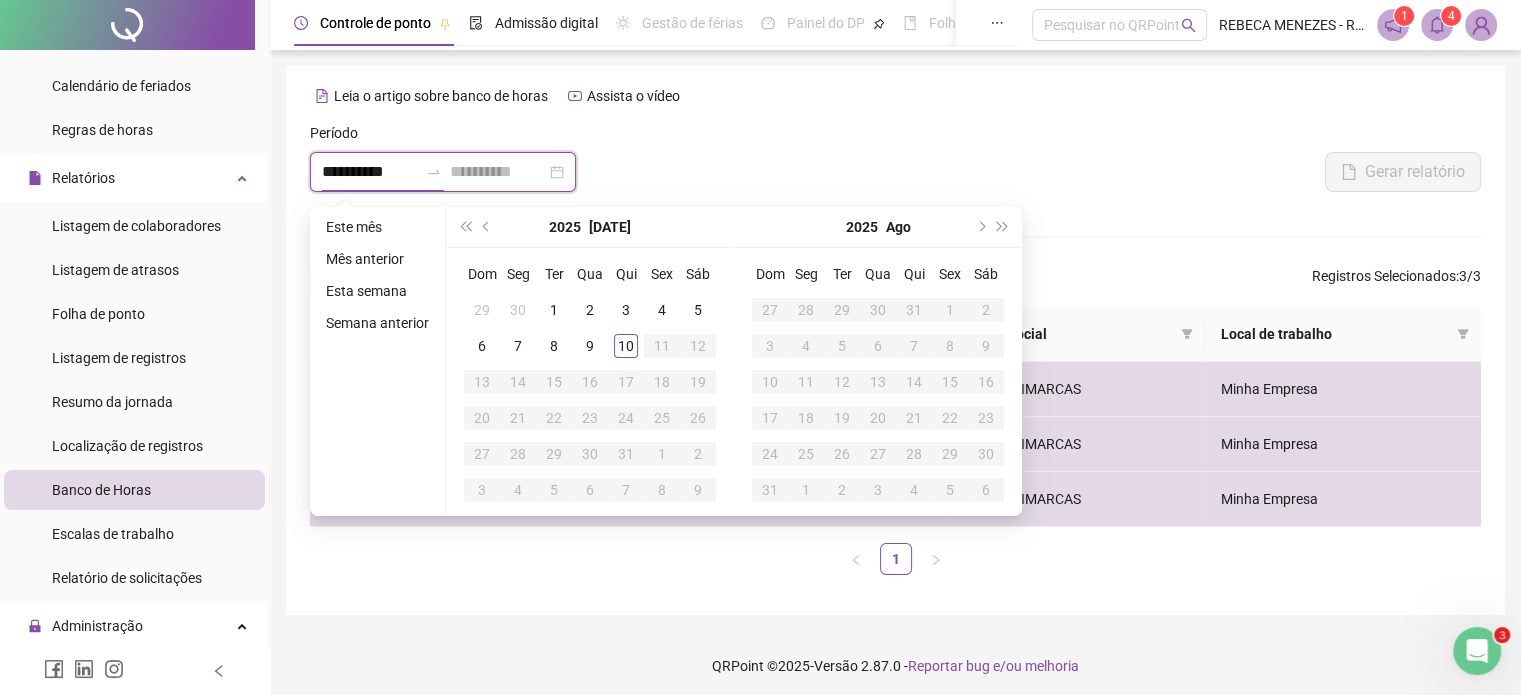 type on "**********" 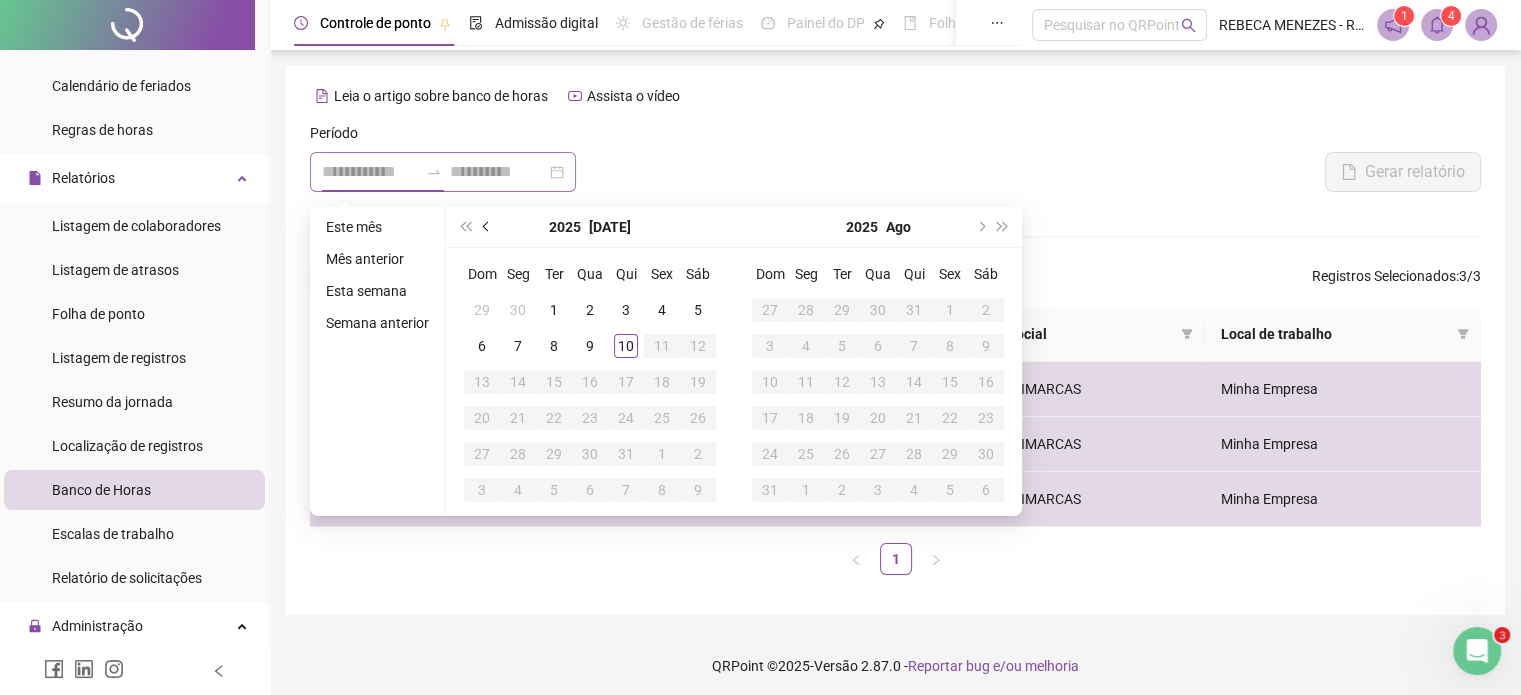 click at bounding box center (488, 227) 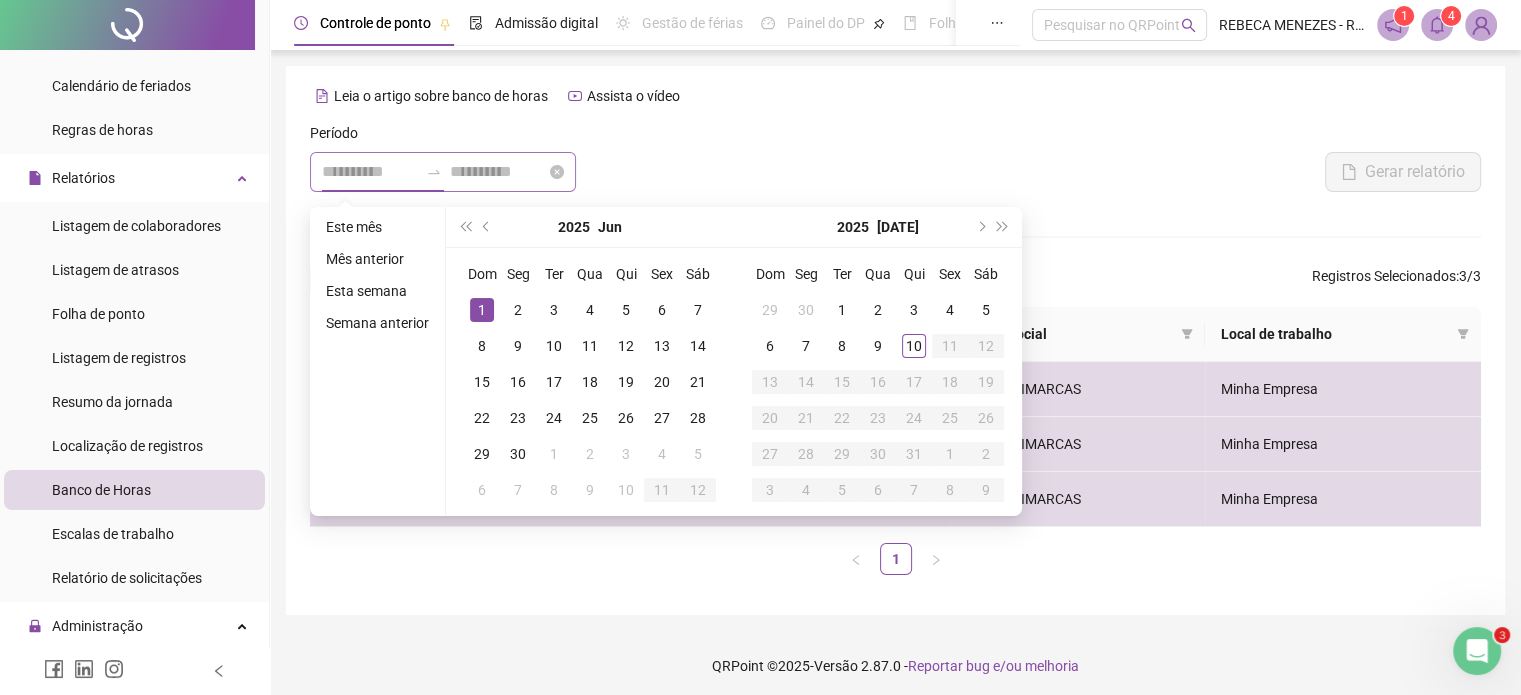 type on "**********" 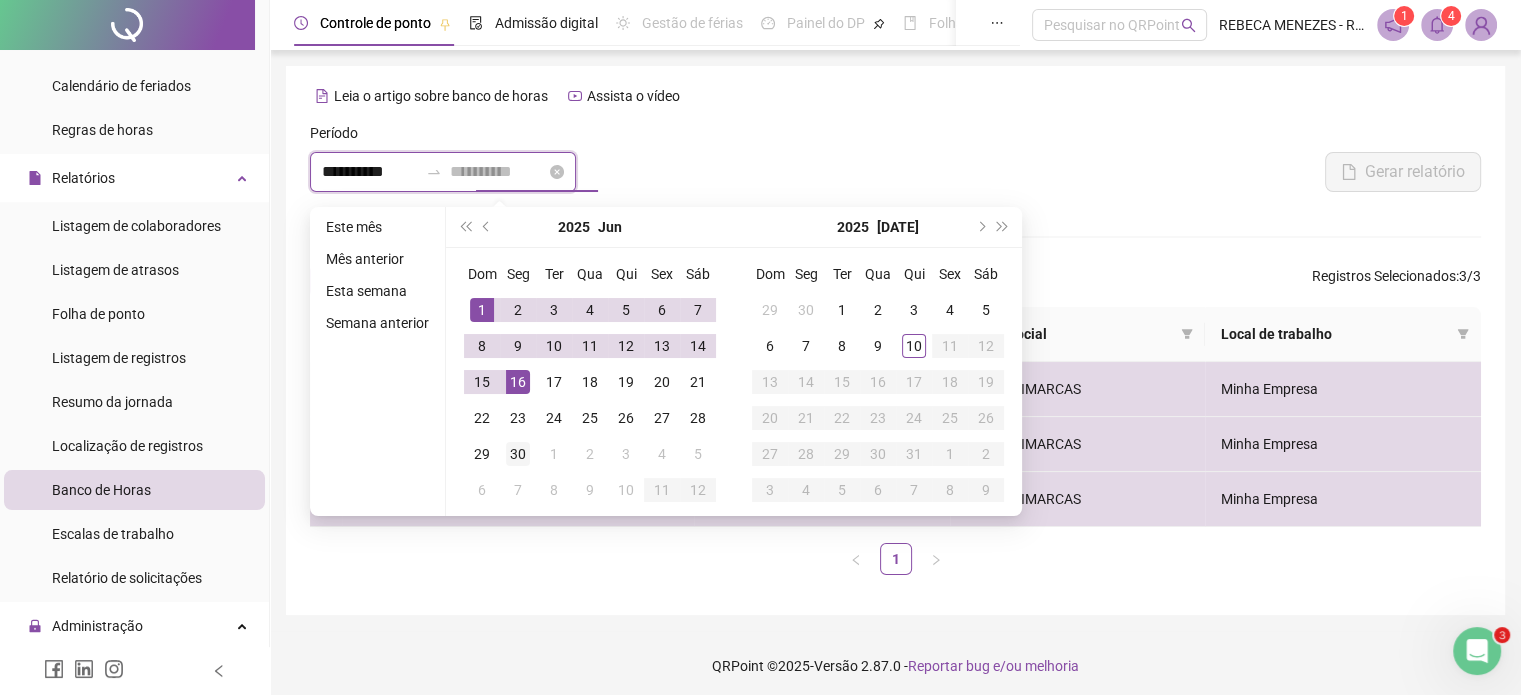 type on "**********" 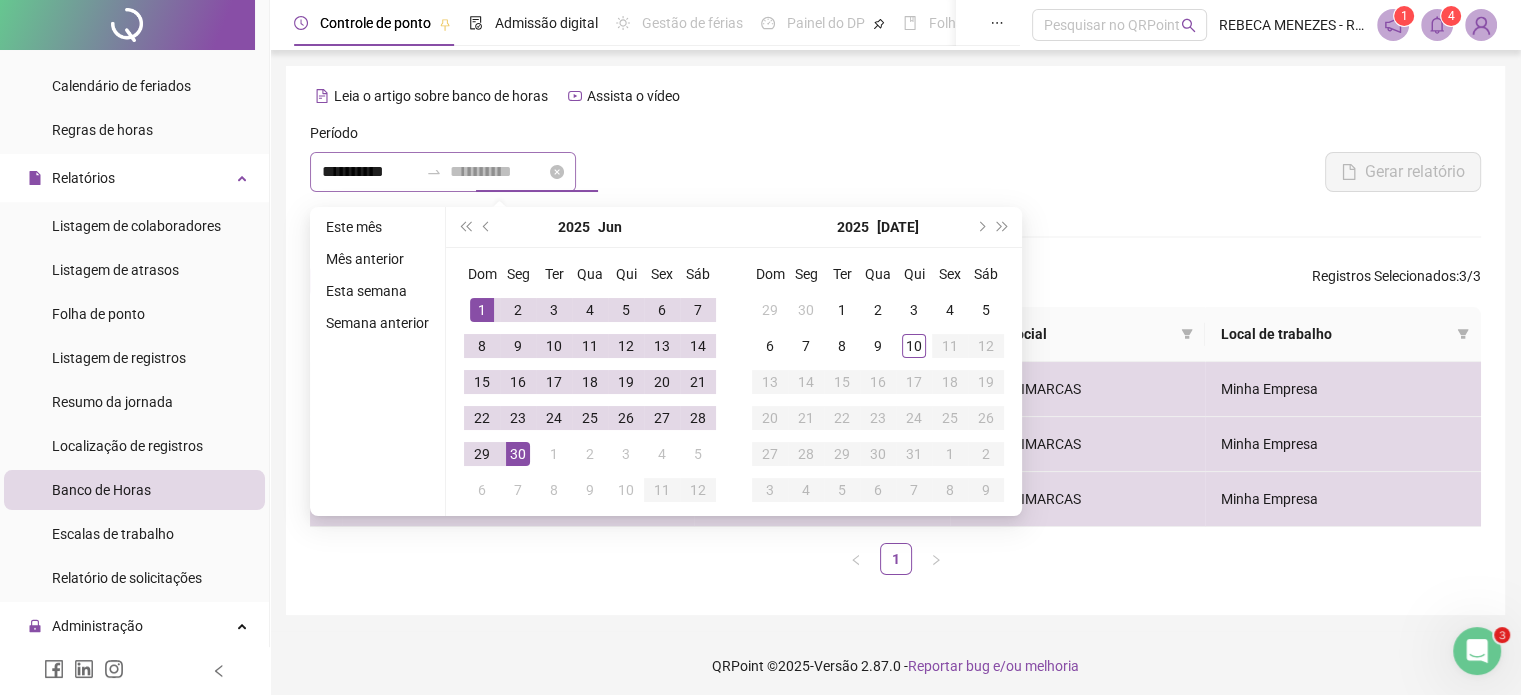 click on "30" at bounding box center [518, 454] 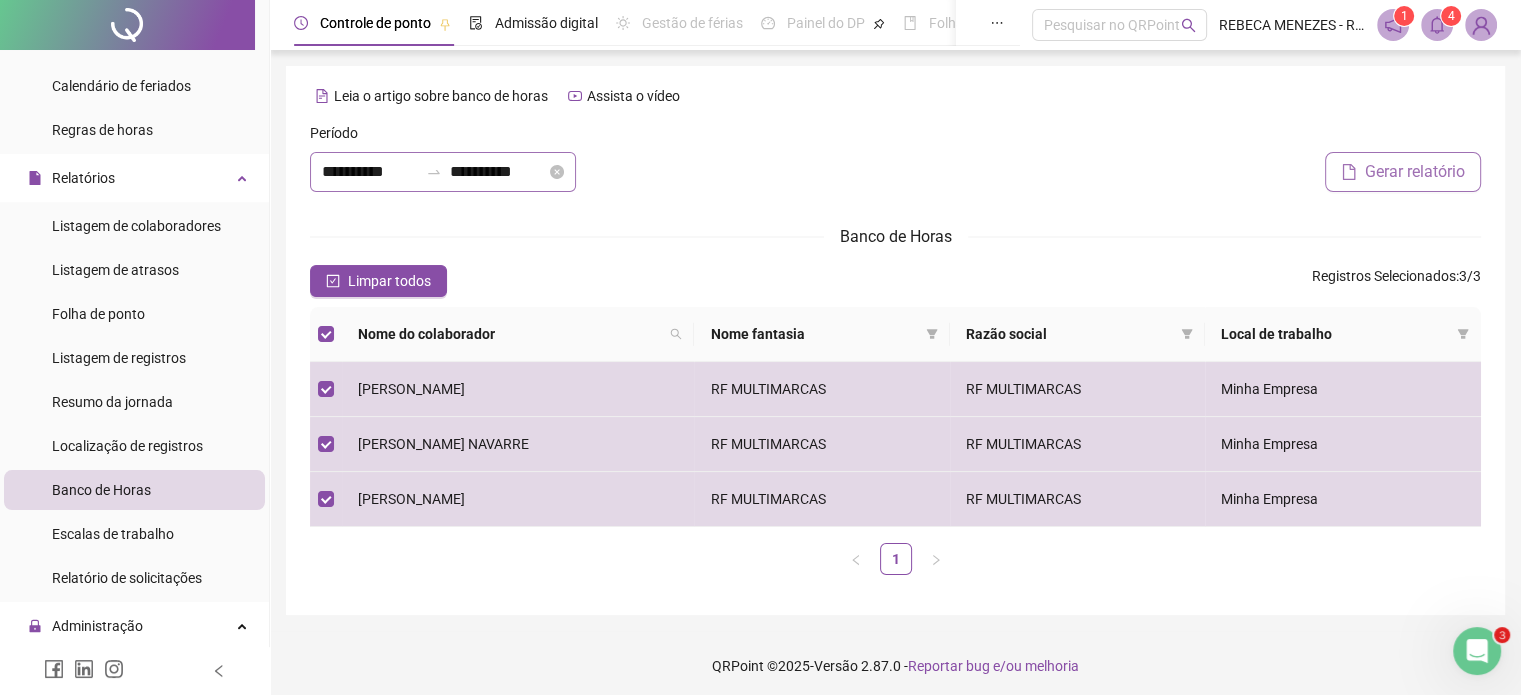 click on "Gerar relatório" at bounding box center (1415, 172) 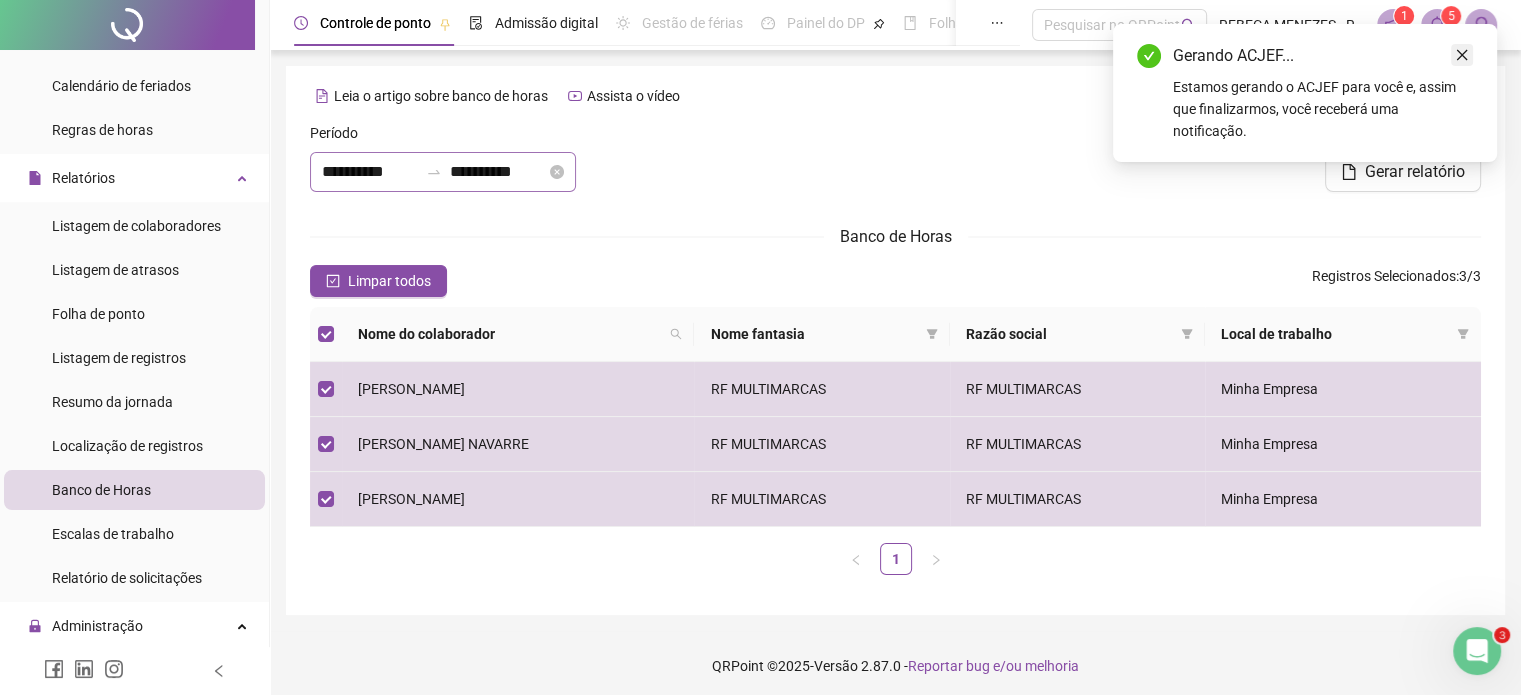 click 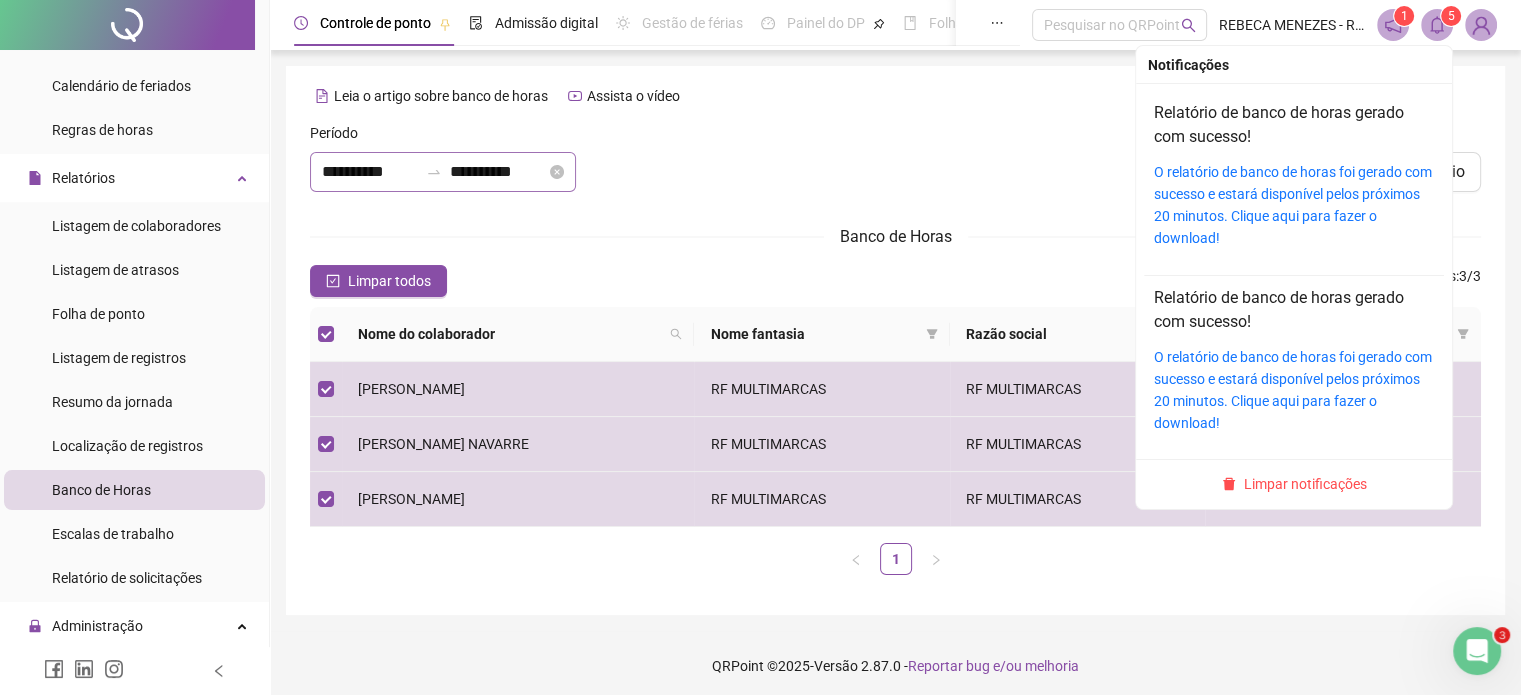 click 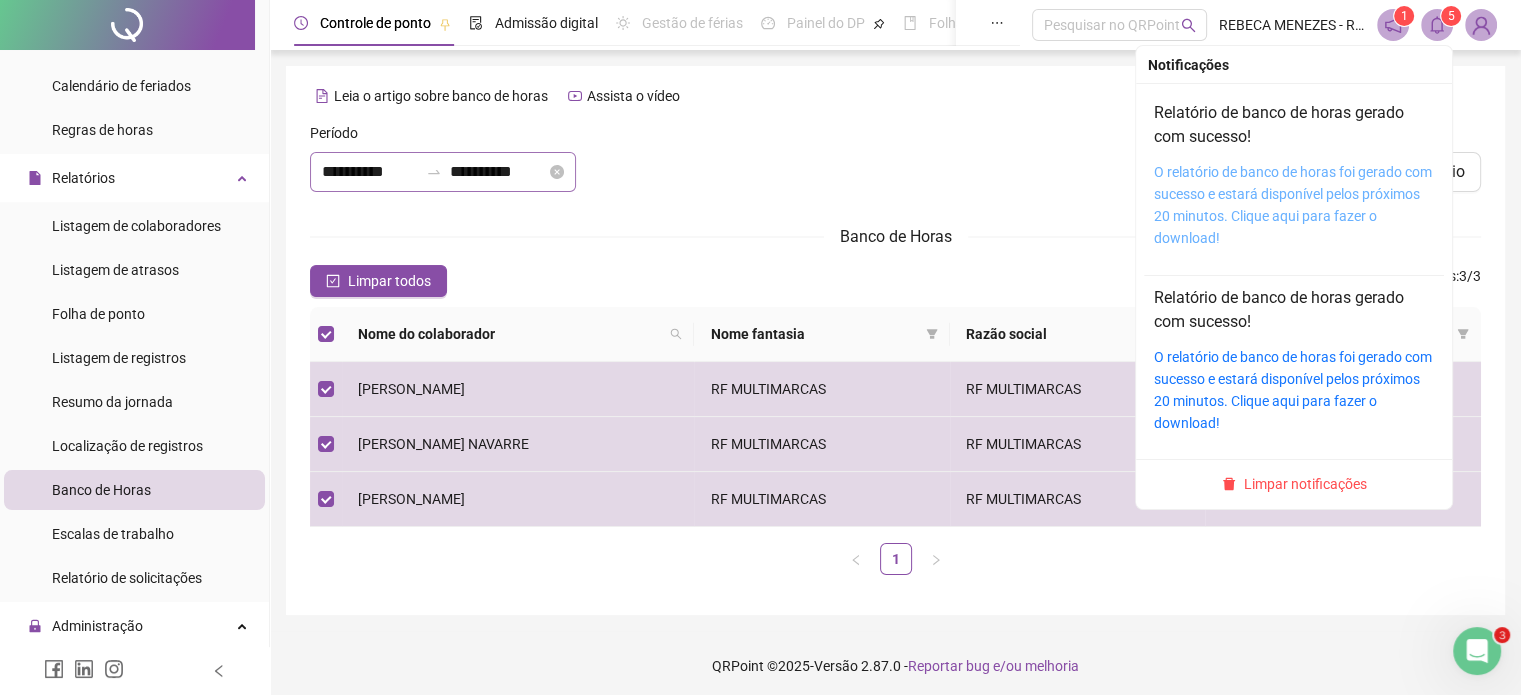 click on "O relatório de banco de horas foi gerado com sucesso e estará disponível pelos próximos 20 minutos.
Clique aqui para fazer o download!" at bounding box center [1293, 205] 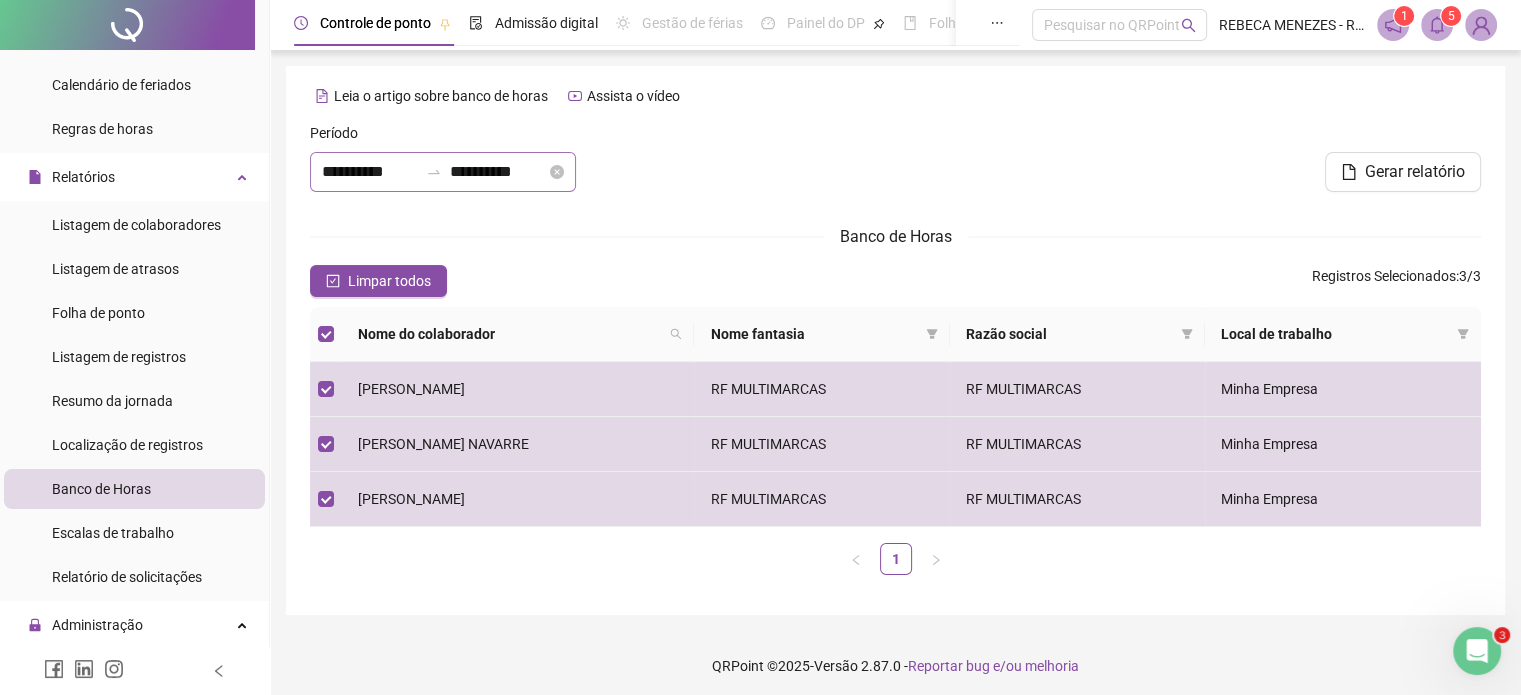 scroll, scrollTop: 300, scrollLeft: 0, axis: vertical 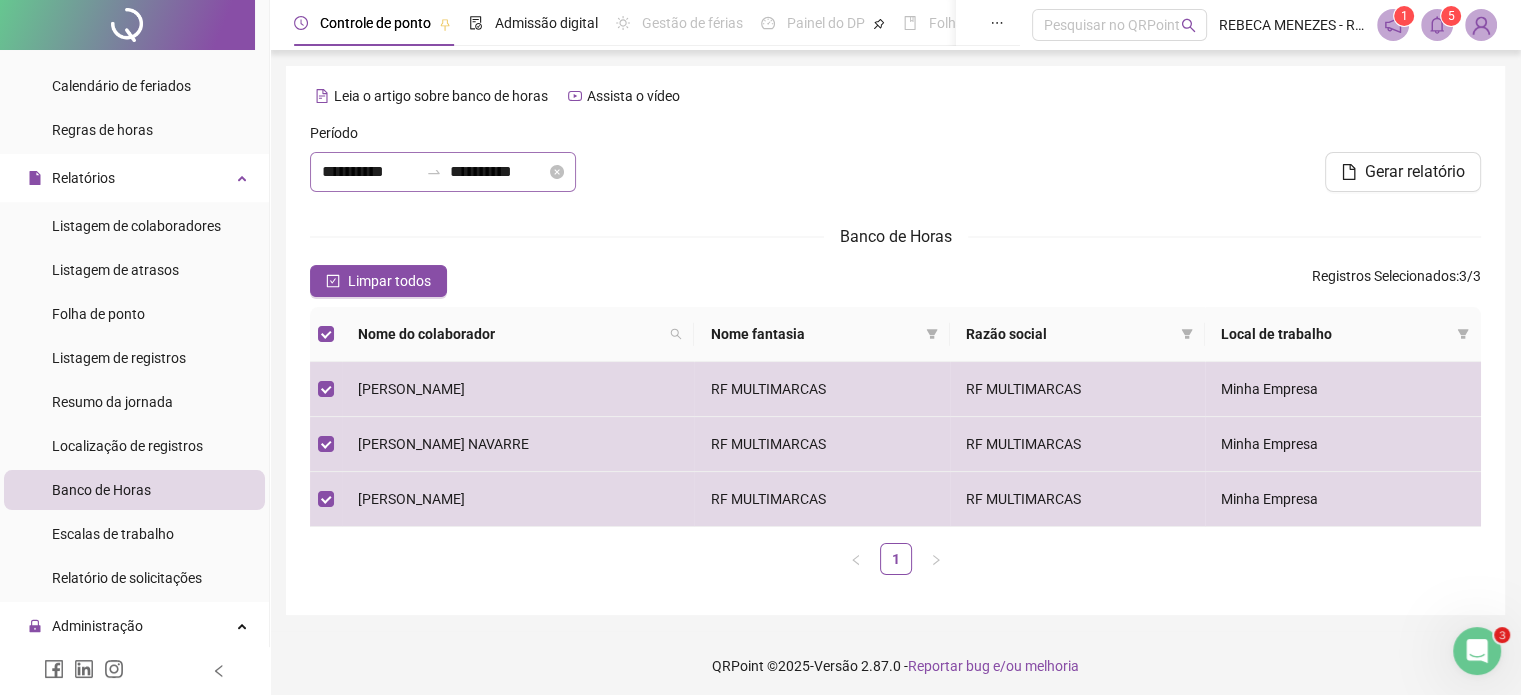 click on "Banco de Horas" at bounding box center (895, 236) 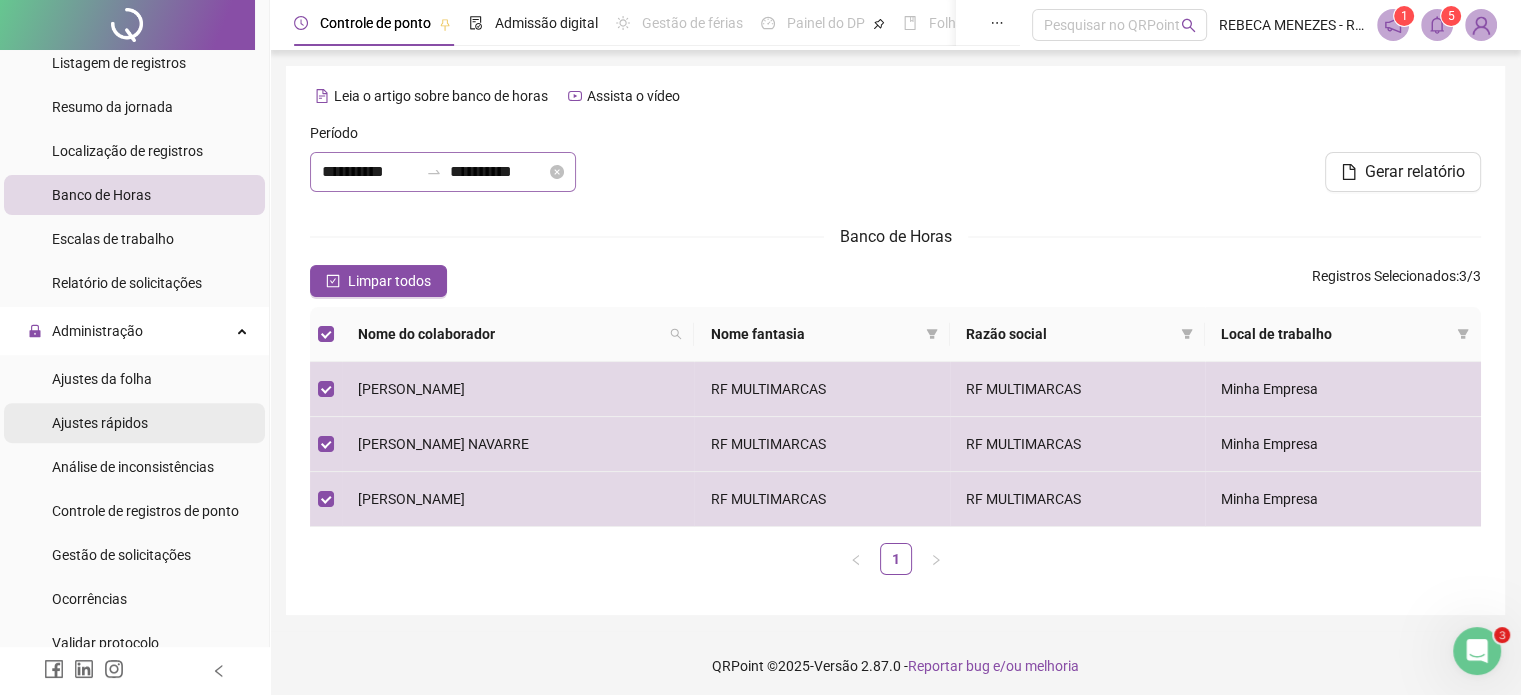 scroll, scrollTop: 600, scrollLeft: 0, axis: vertical 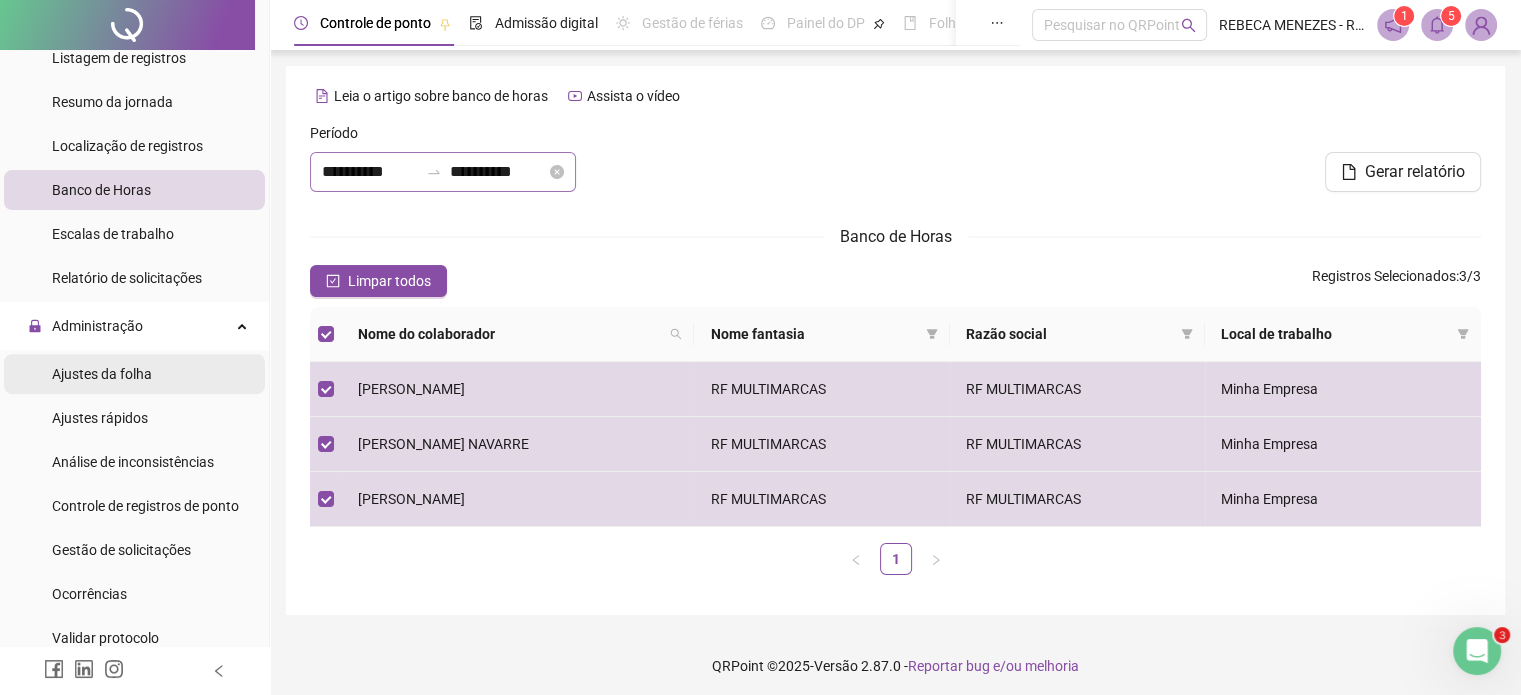 click on "Ajustes da folha" at bounding box center [102, 374] 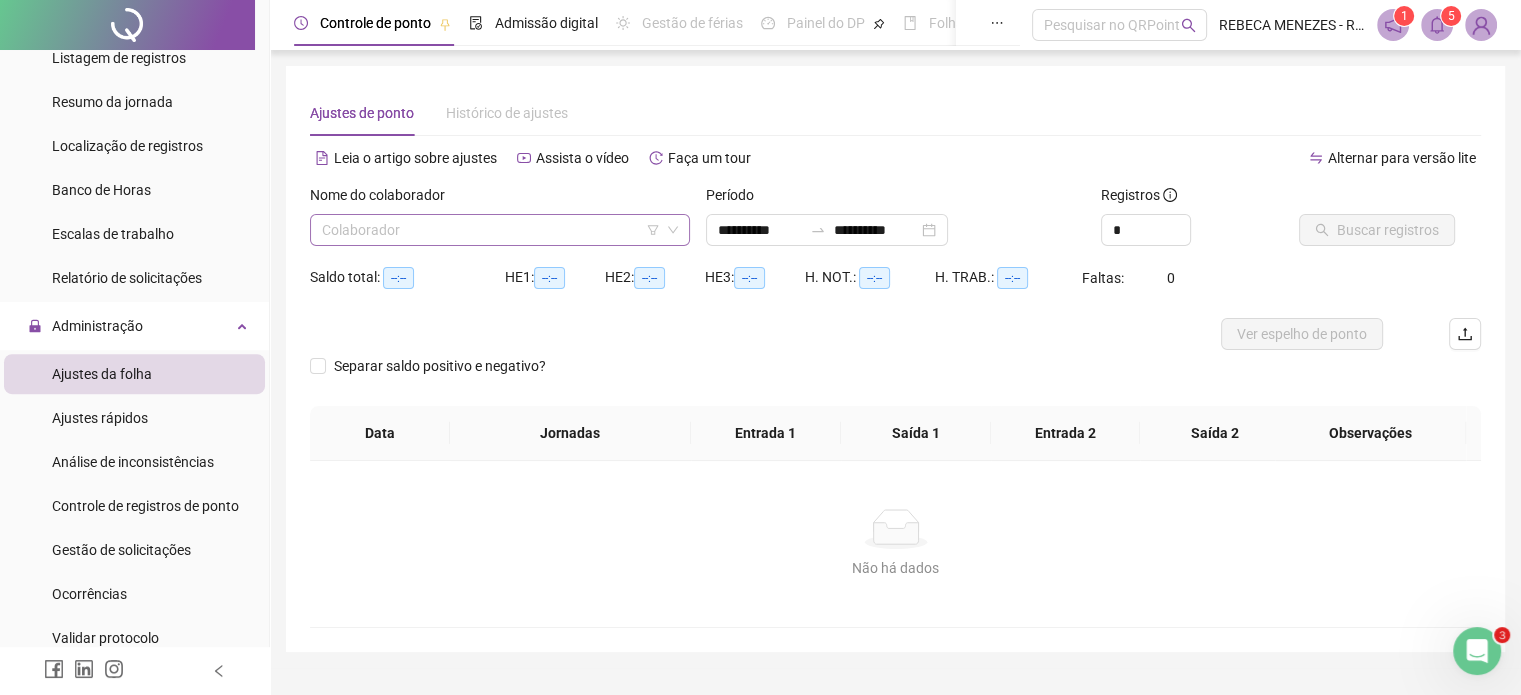 click at bounding box center [494, 230] 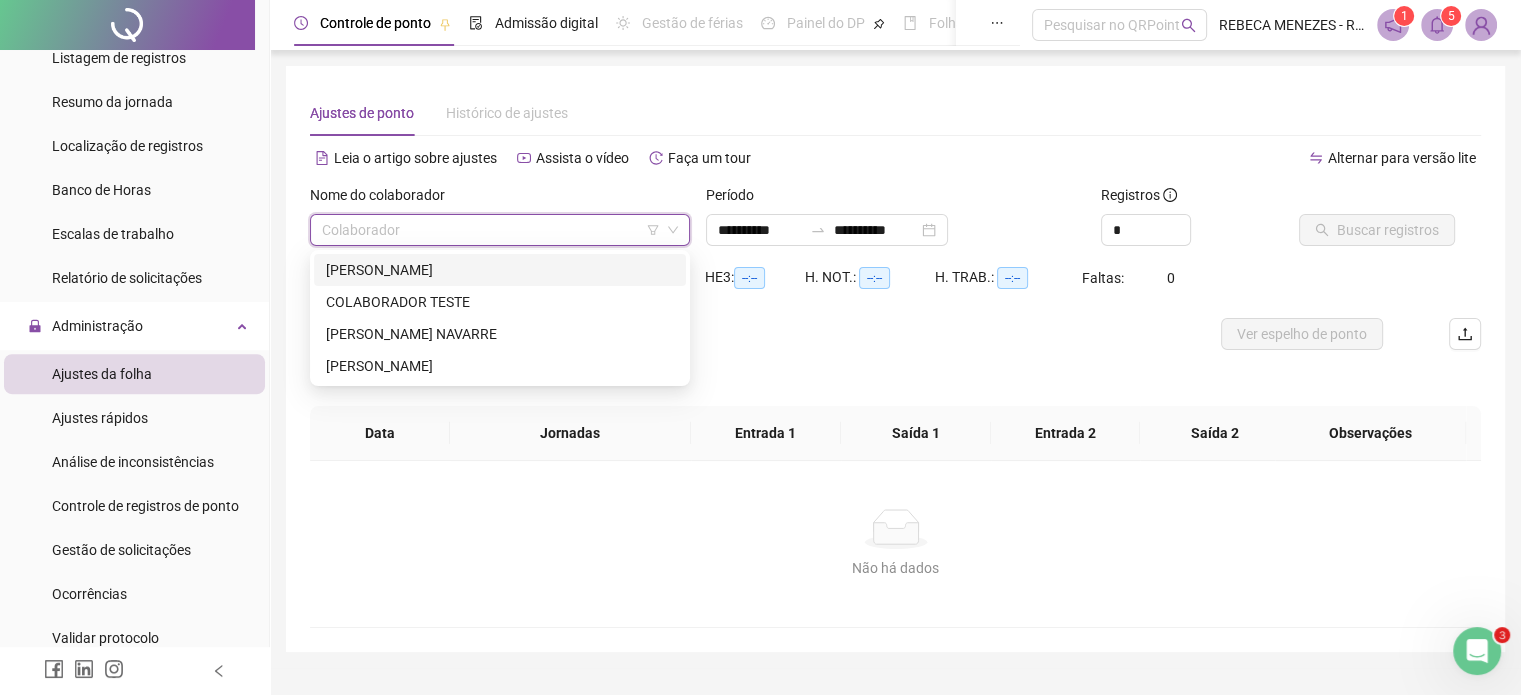 click on "[PERSON_NAME]" at bounding box center (500, 270) 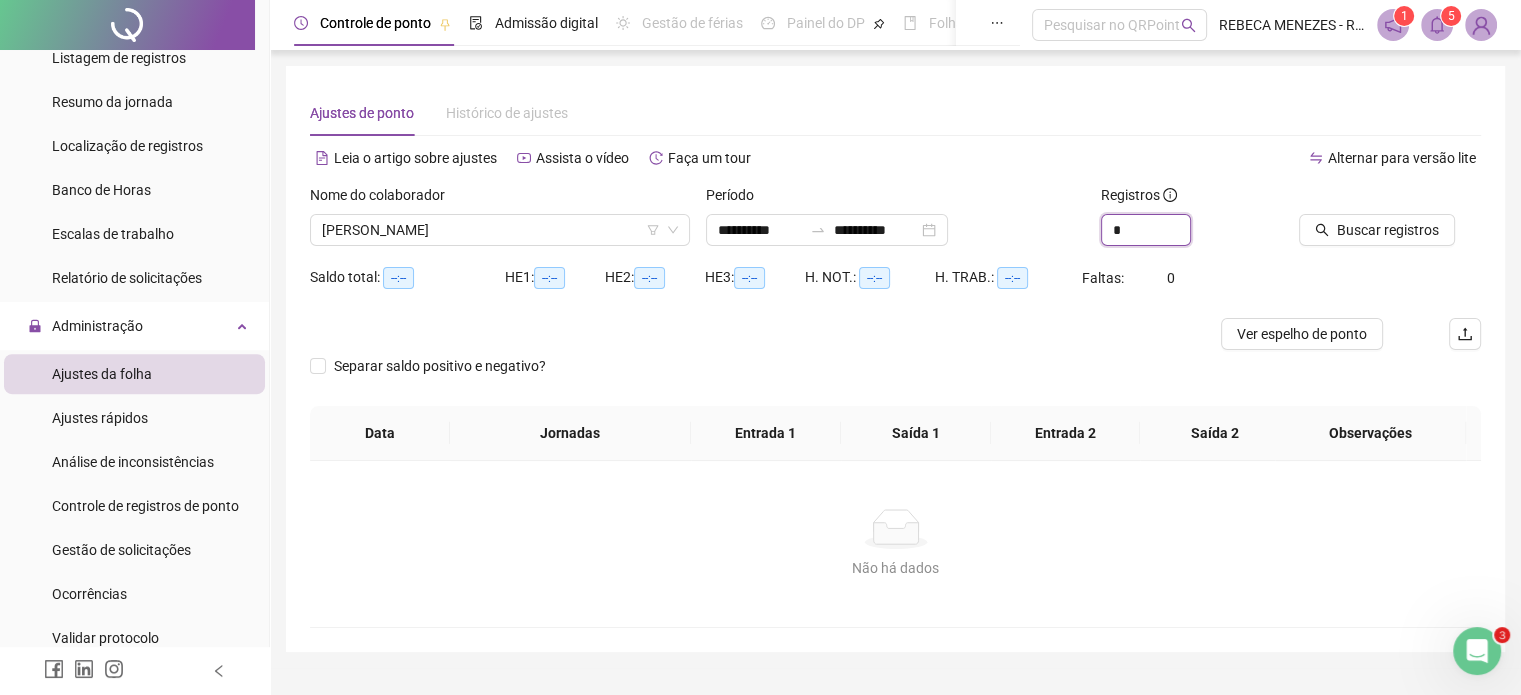drag, startPoint x: 1115, startPoint y: 219, endPoint x: 1049, endPoint y: 206, distance: 67.26812 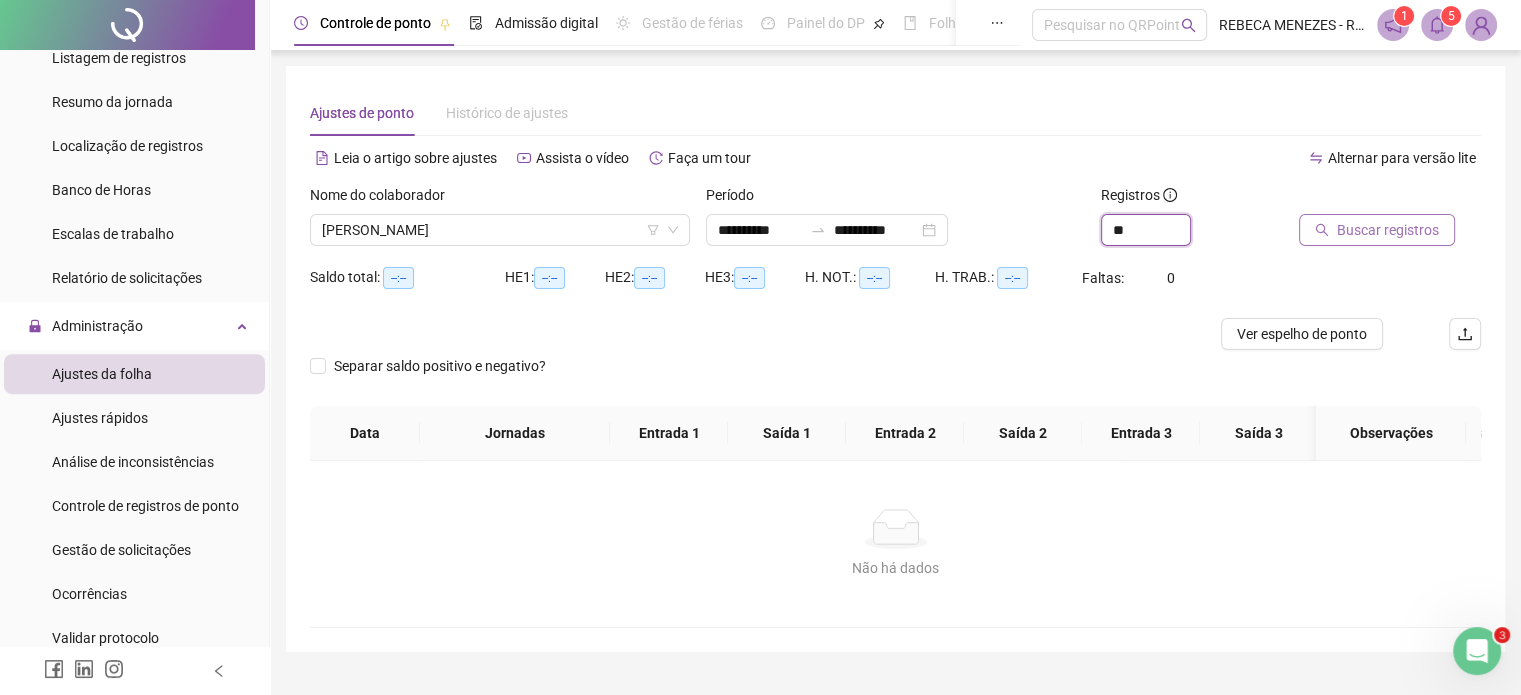 type on "**" 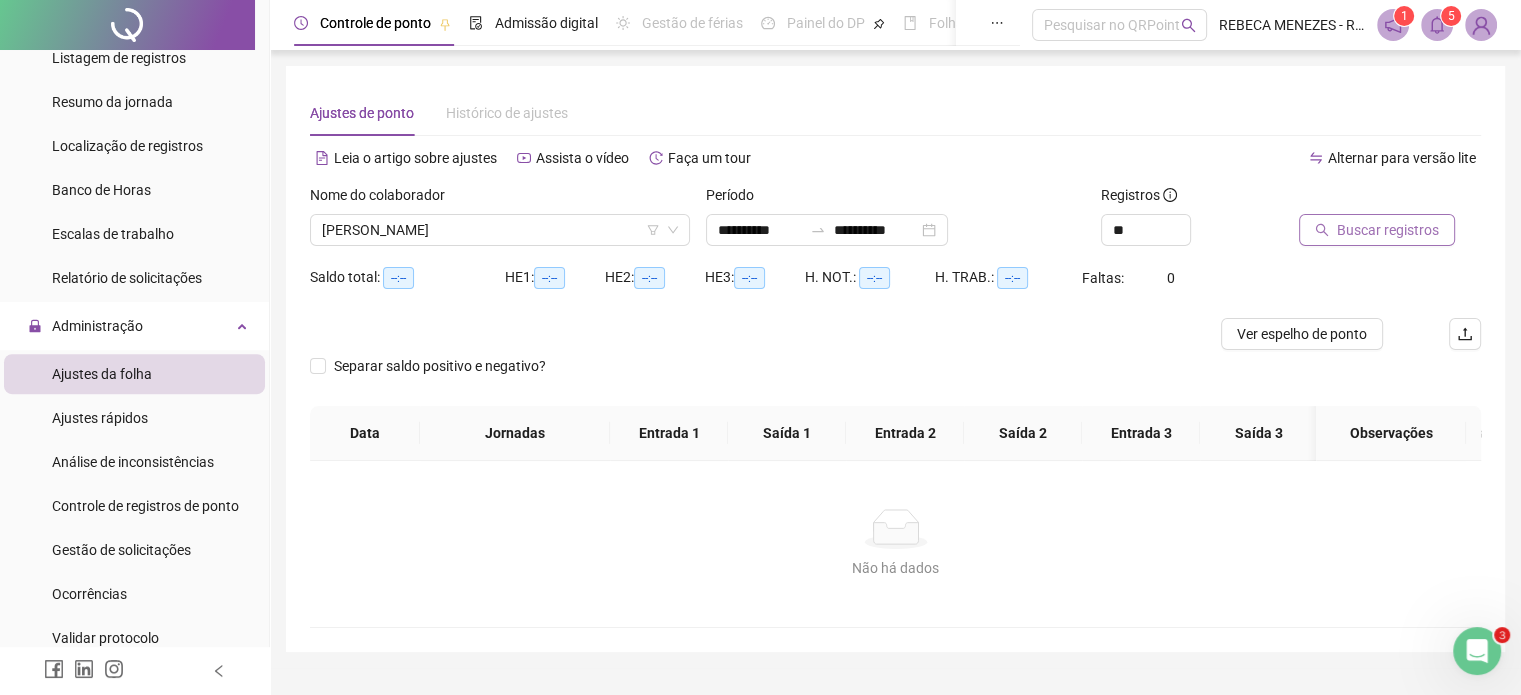 click on "Buscar registros" at bounding box center [1388, 230] 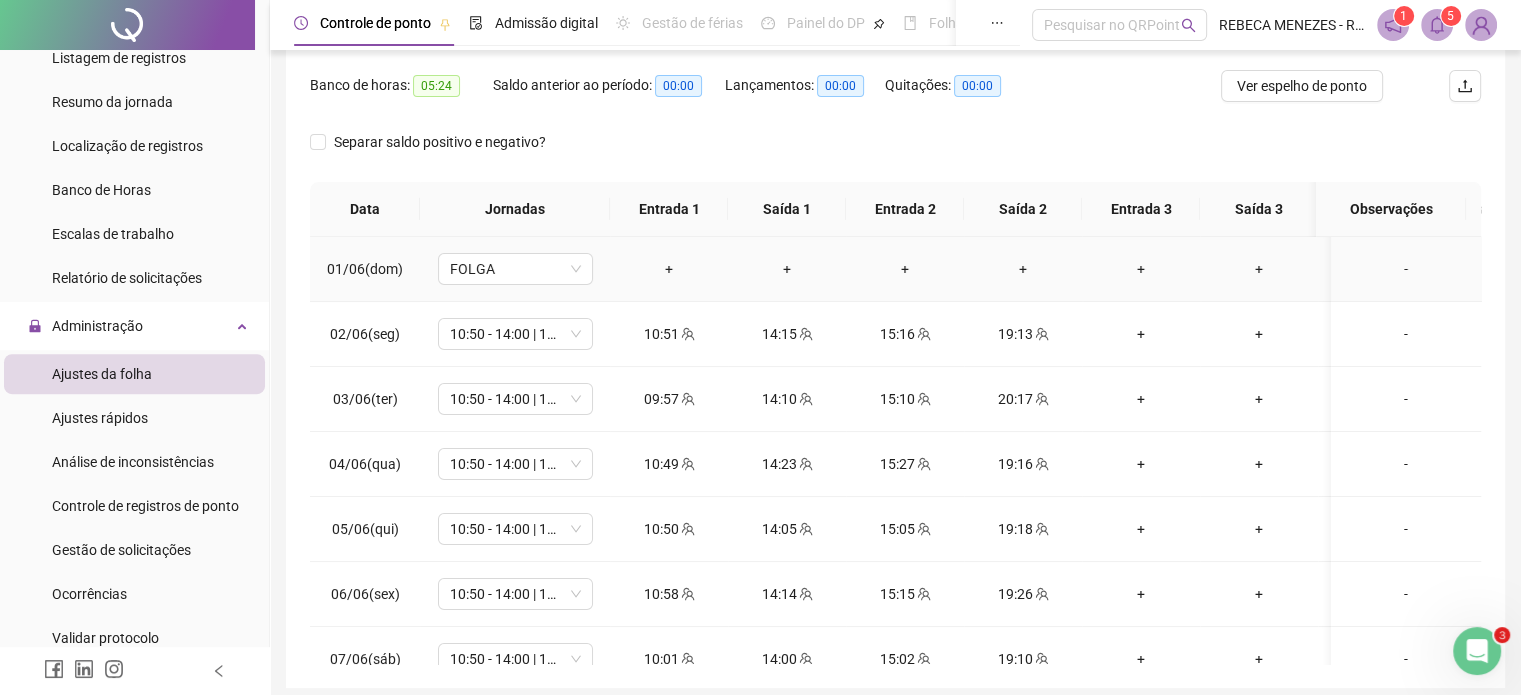 scroll, scrollTop: 300, scrollLeft: 0, axis: vertical 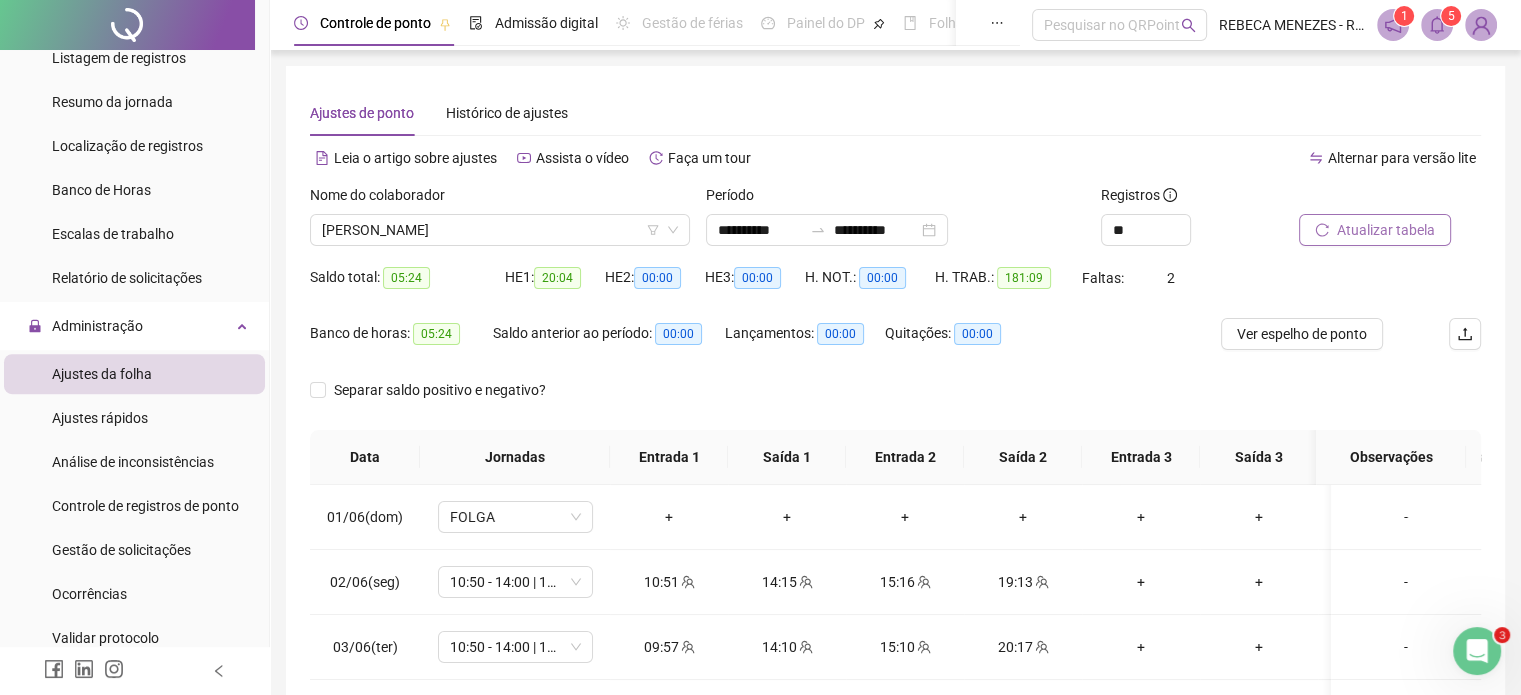 click on "Atualizar tabela" at bounding box center [1386, 230] 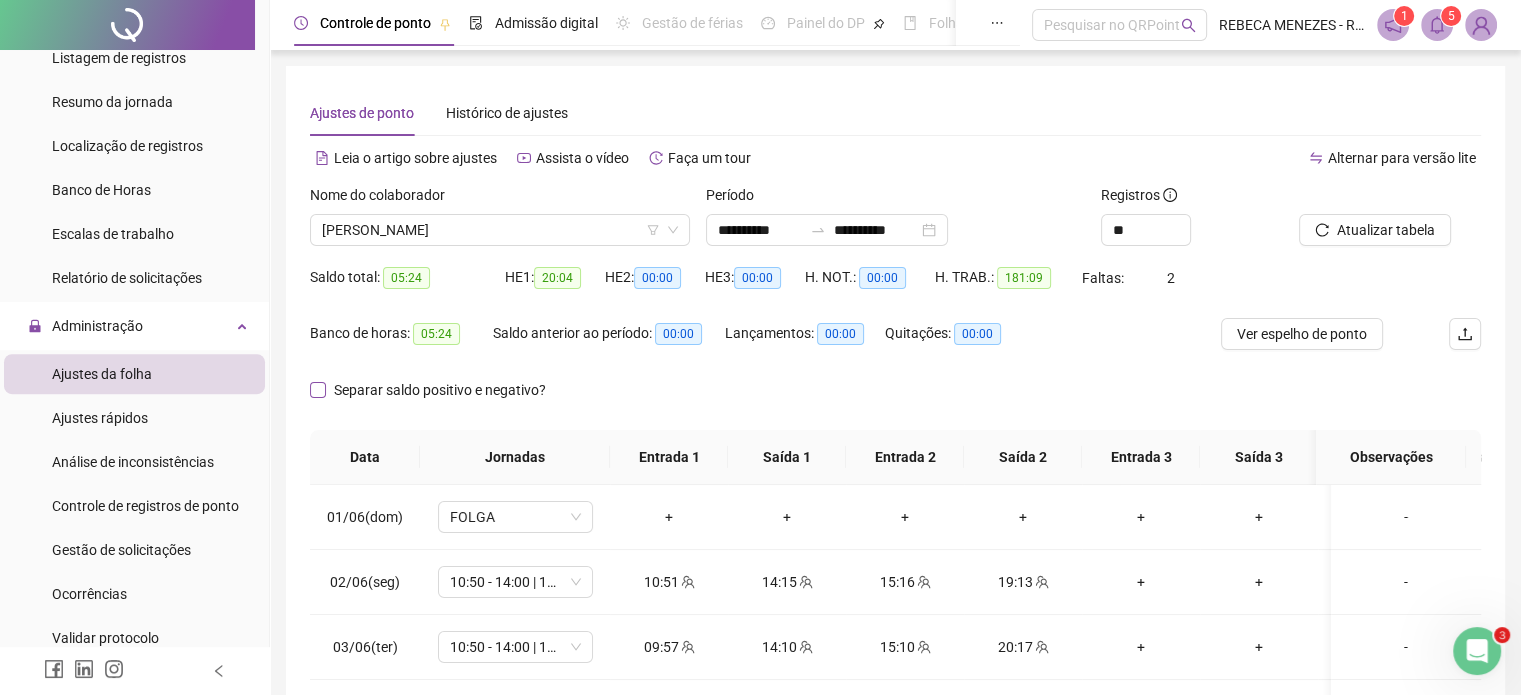click on "Separar saldo positivo e negativo?" at bounding box center (432, 390) 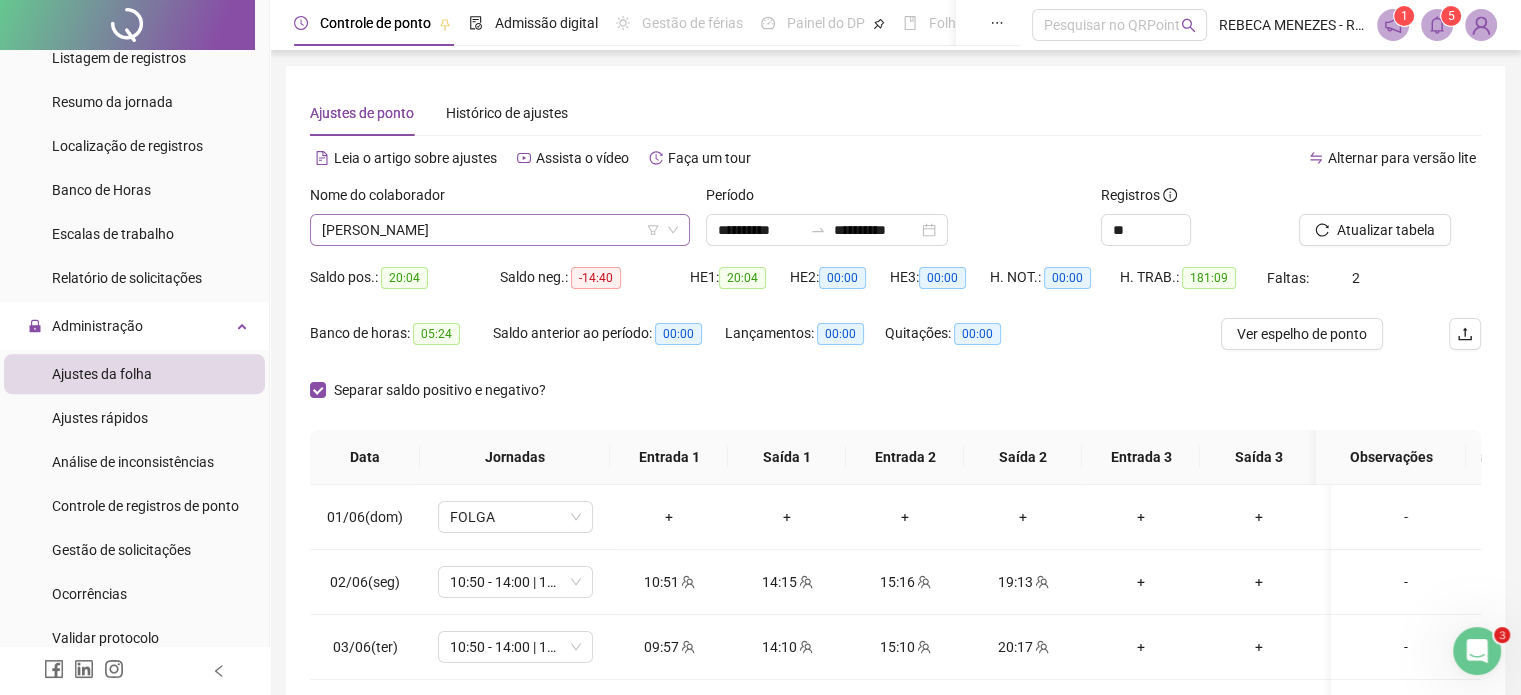 click on "[PERSON_NAME]" at bounding box center [500, 230] 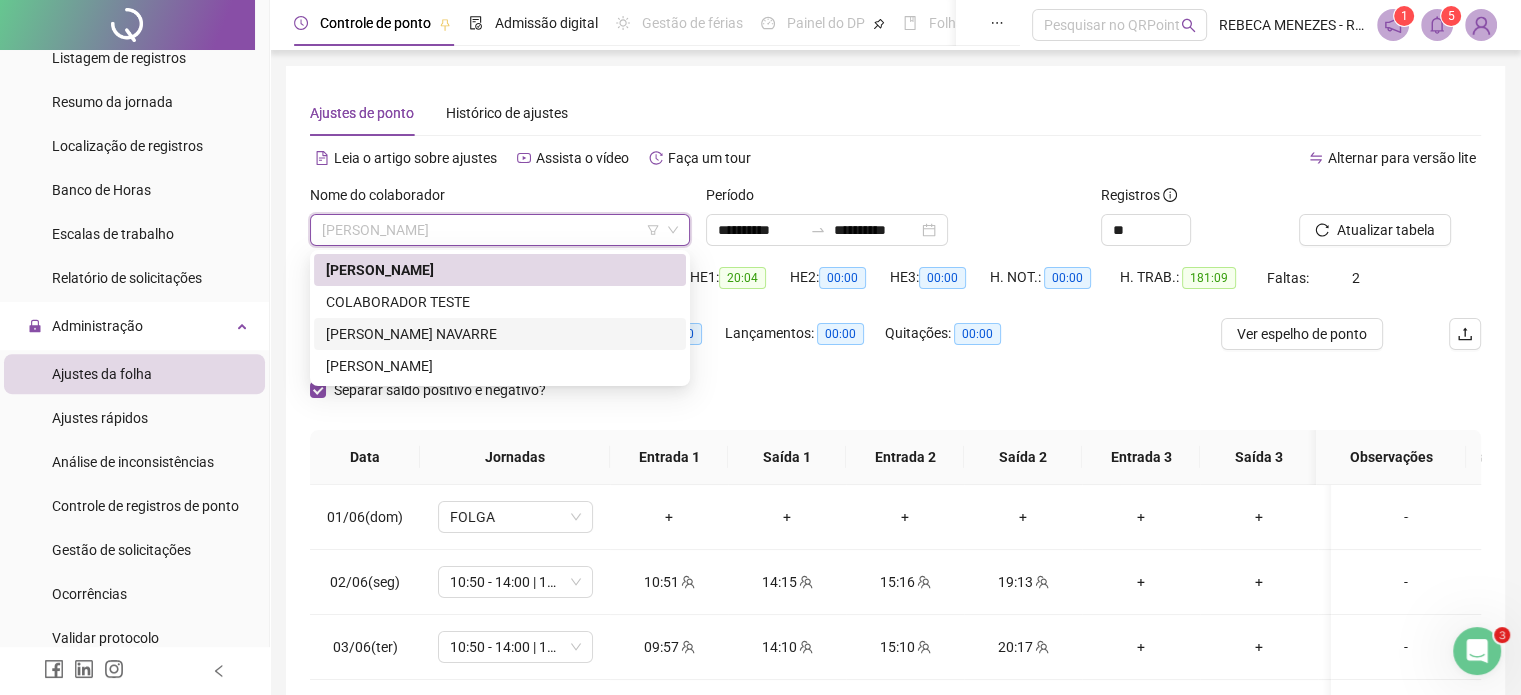 click on "[PERSON_NAME] NAVARRE" at bounding box center [500, 334] 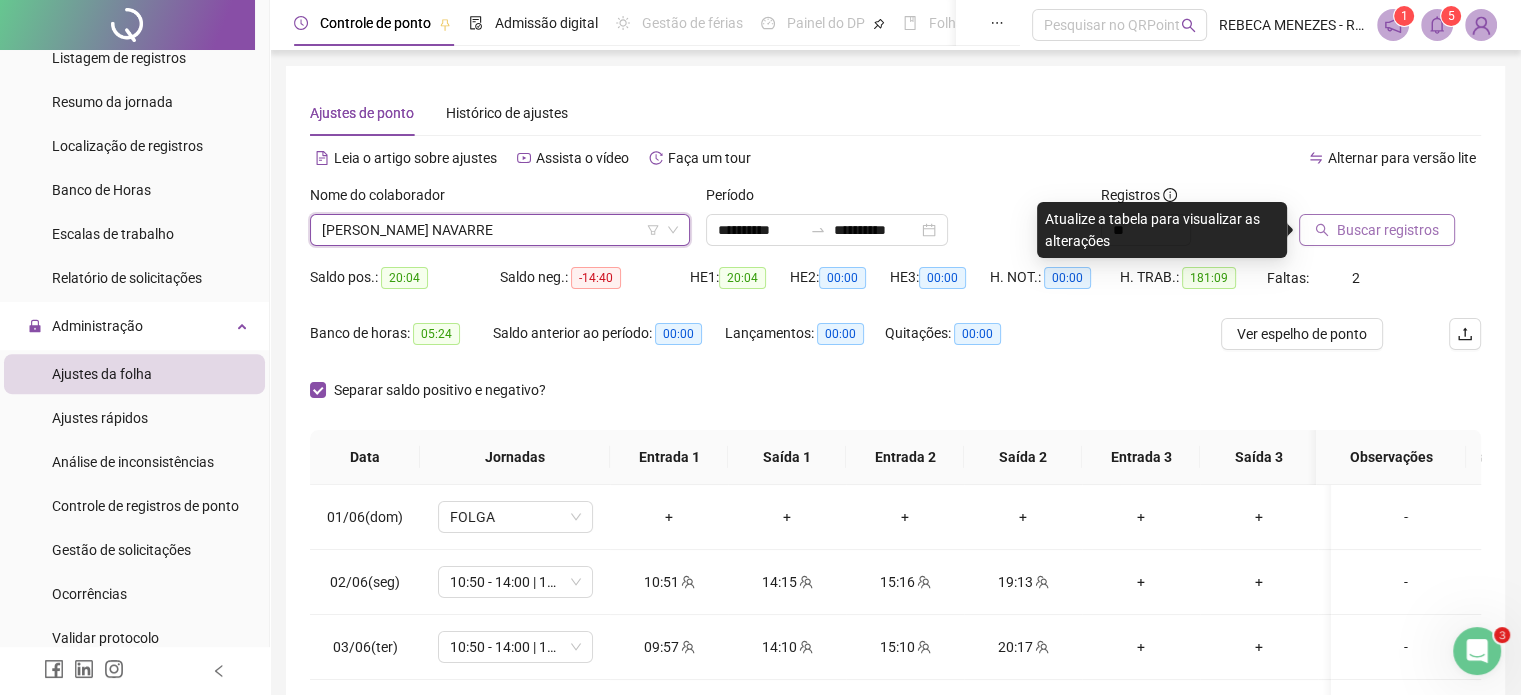 click on "Buscar registros" at bounding box center (1388, 230) 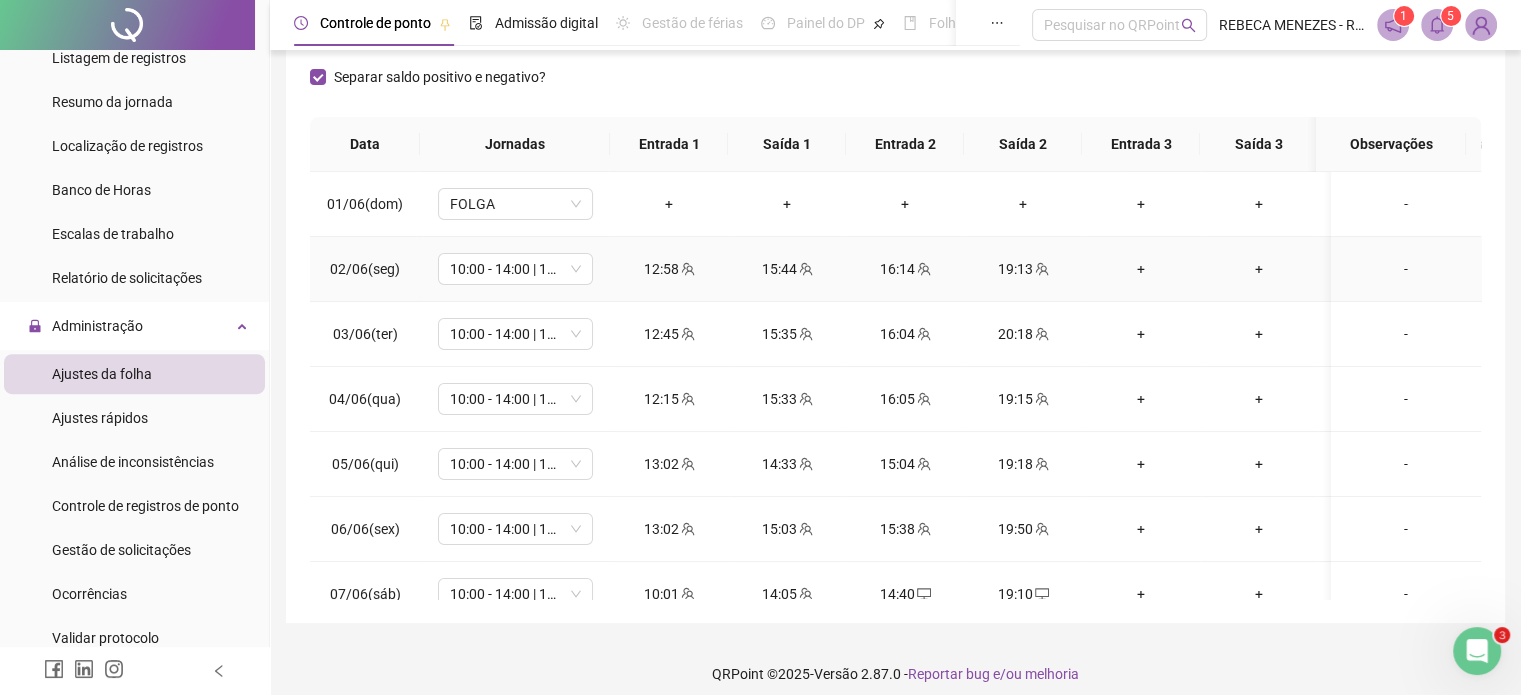 scroll, scrollTop: 326, scrollLeft: 0, axis: vertical 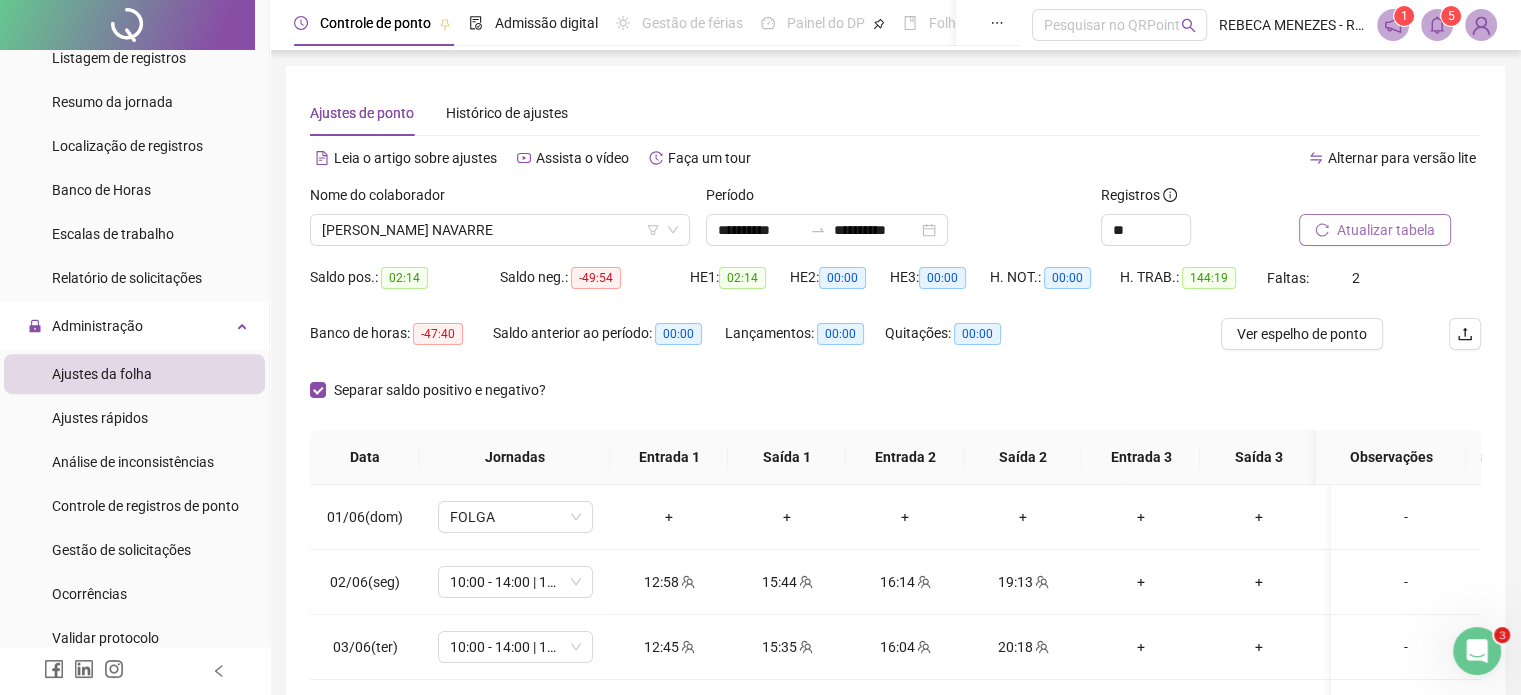 click on "Atualizar tabela" at bounding box center [1386, 230] 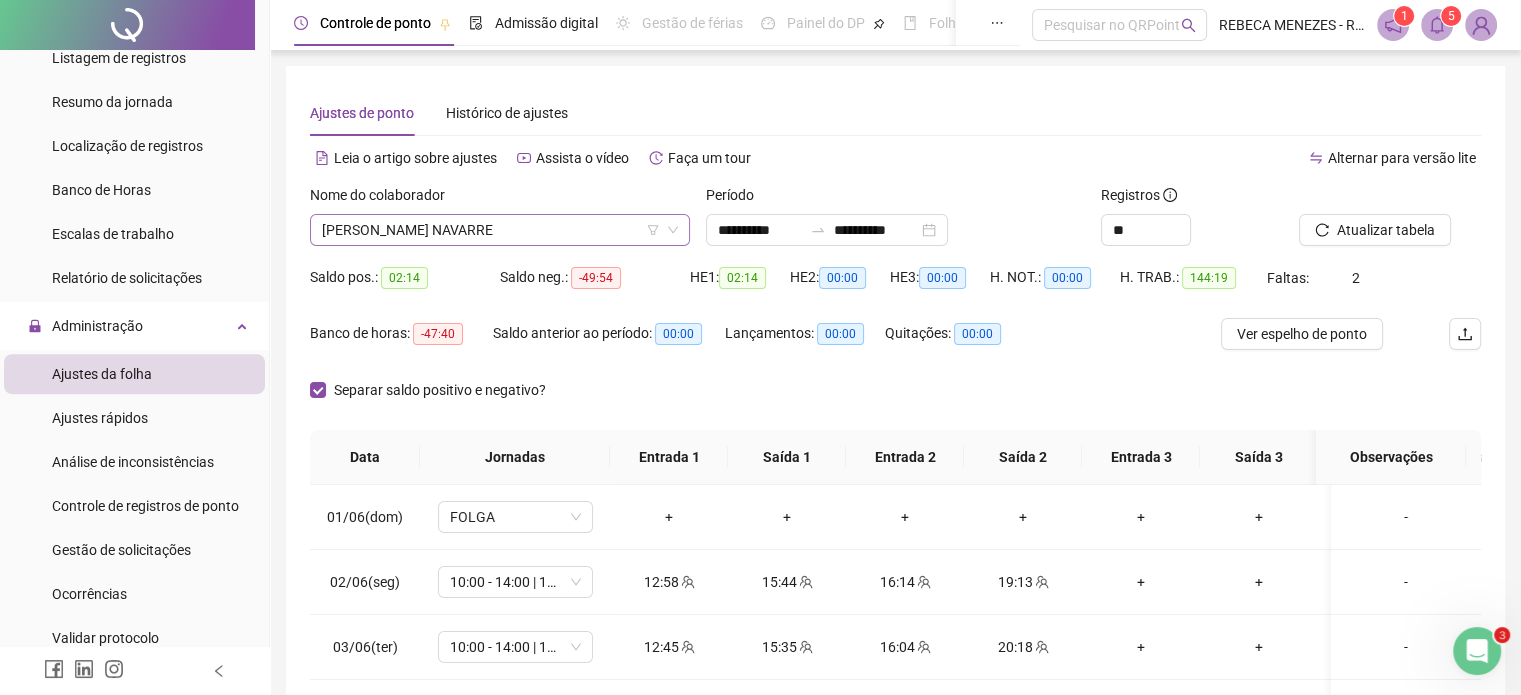click on "[PERSON_NAME] NAVARRE" at bounding box center [500, 230] 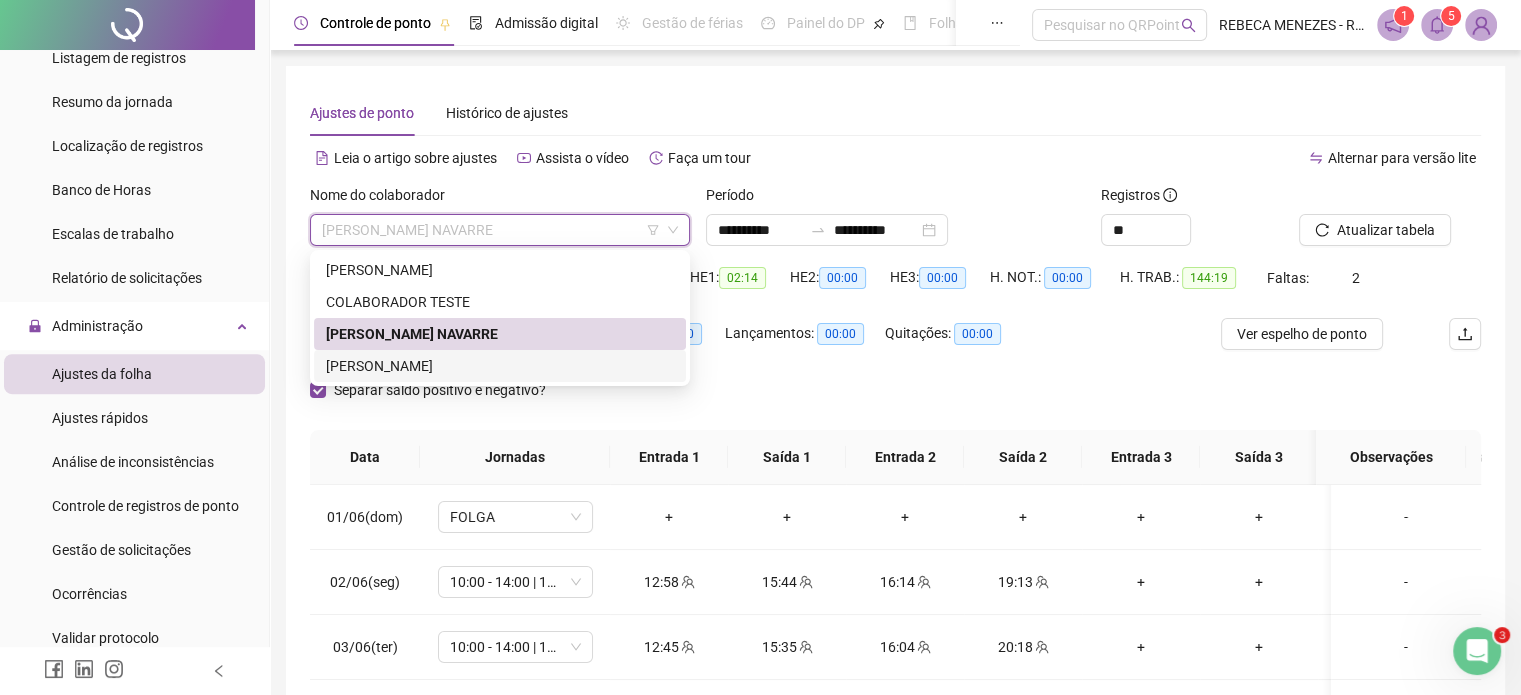 click on "[PERSON_NAME]" at bounding box center [500, 366] 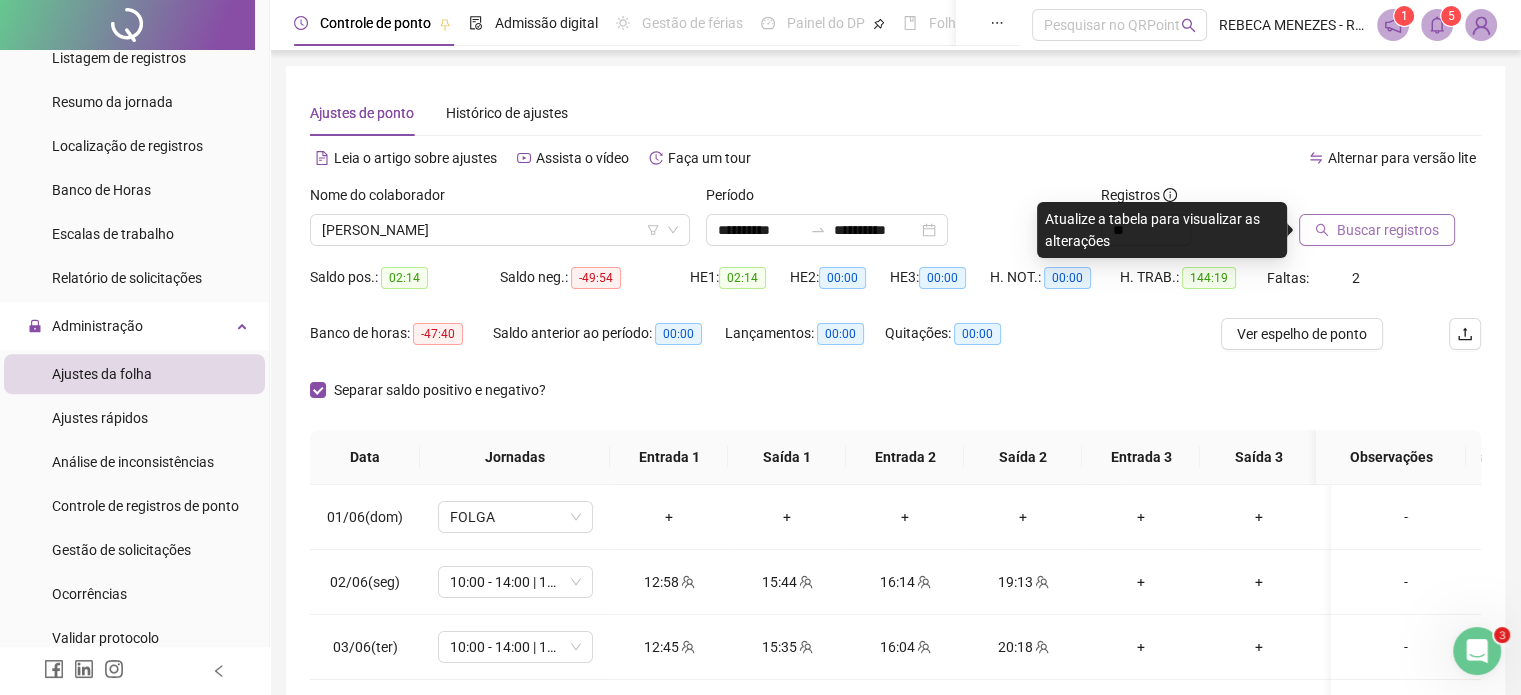 click on "Buscar registros" at bounding box center [1388, 230] 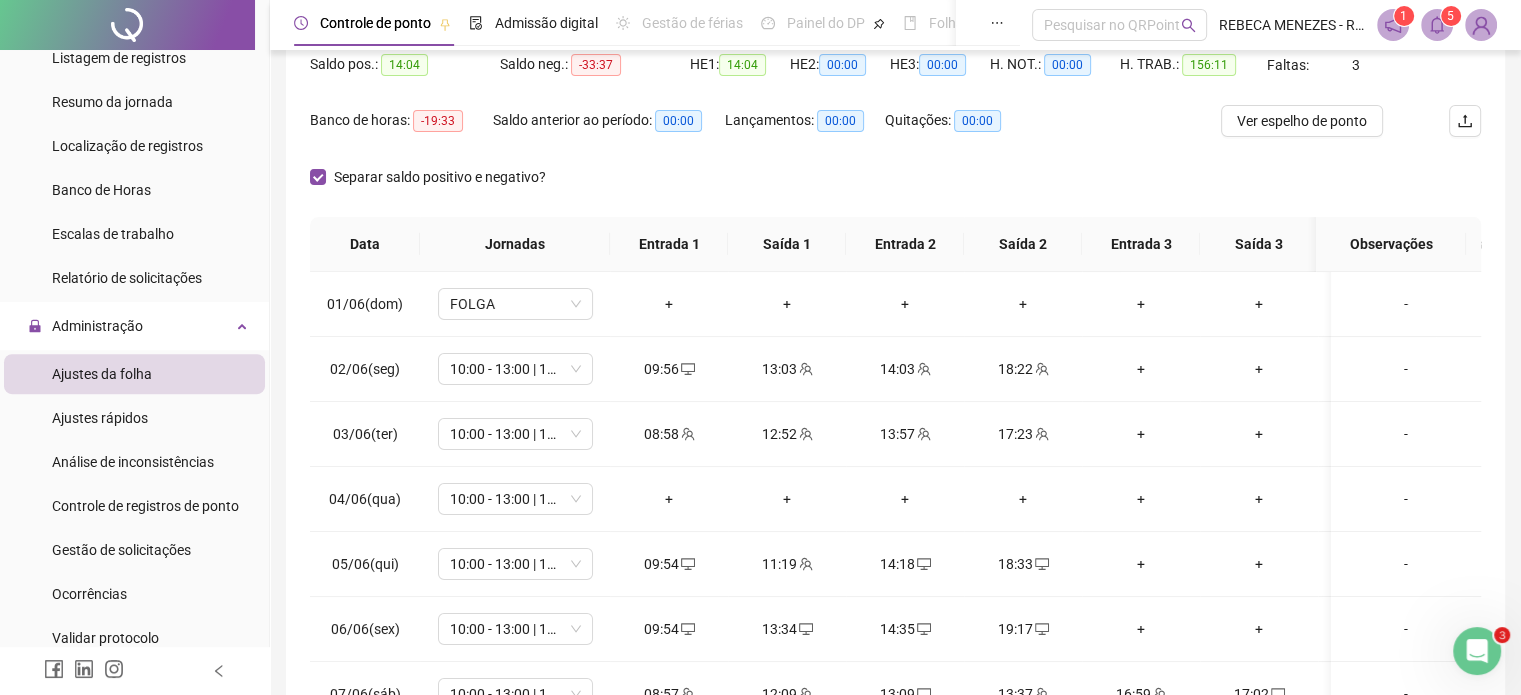 scroll, scrollTop: 300, scrollLeft: 0, axis: vertical 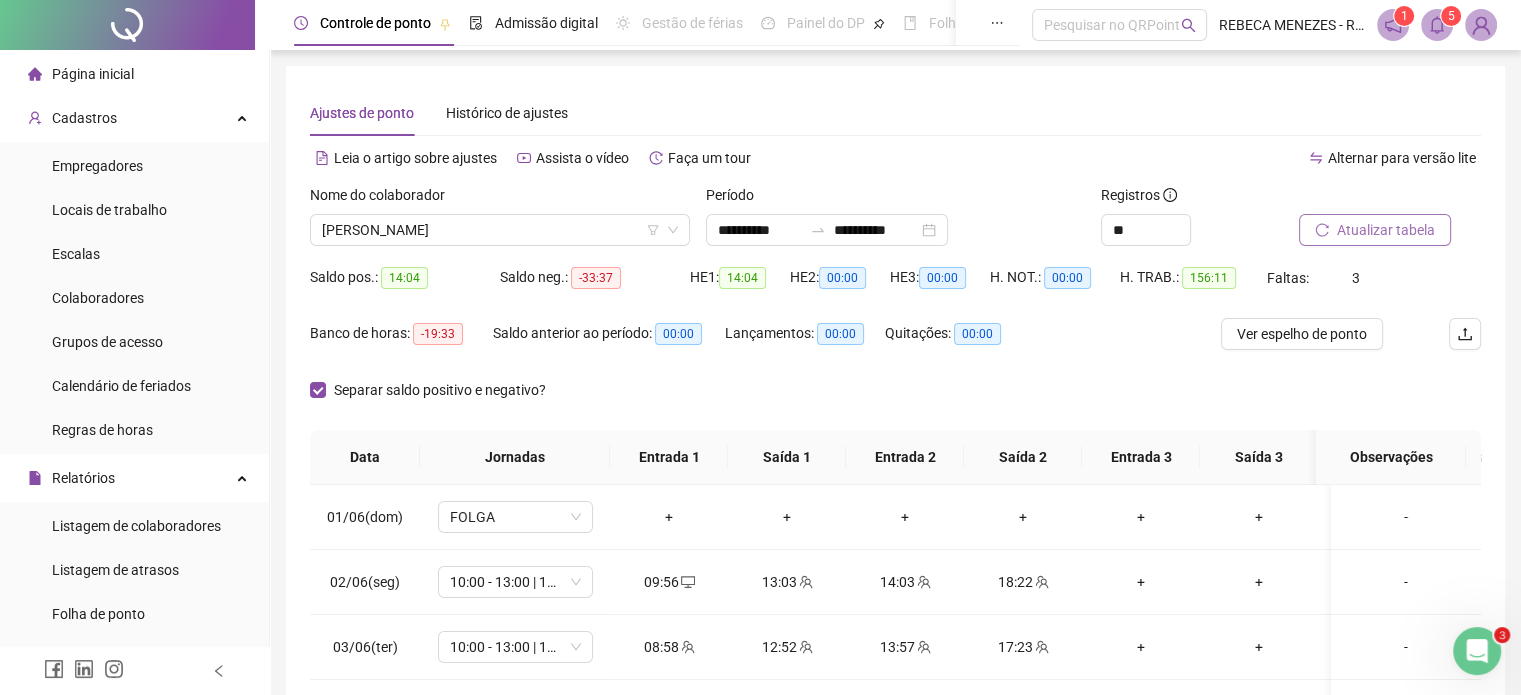 click on "Página inicial" at bounding box center (93, 74) 